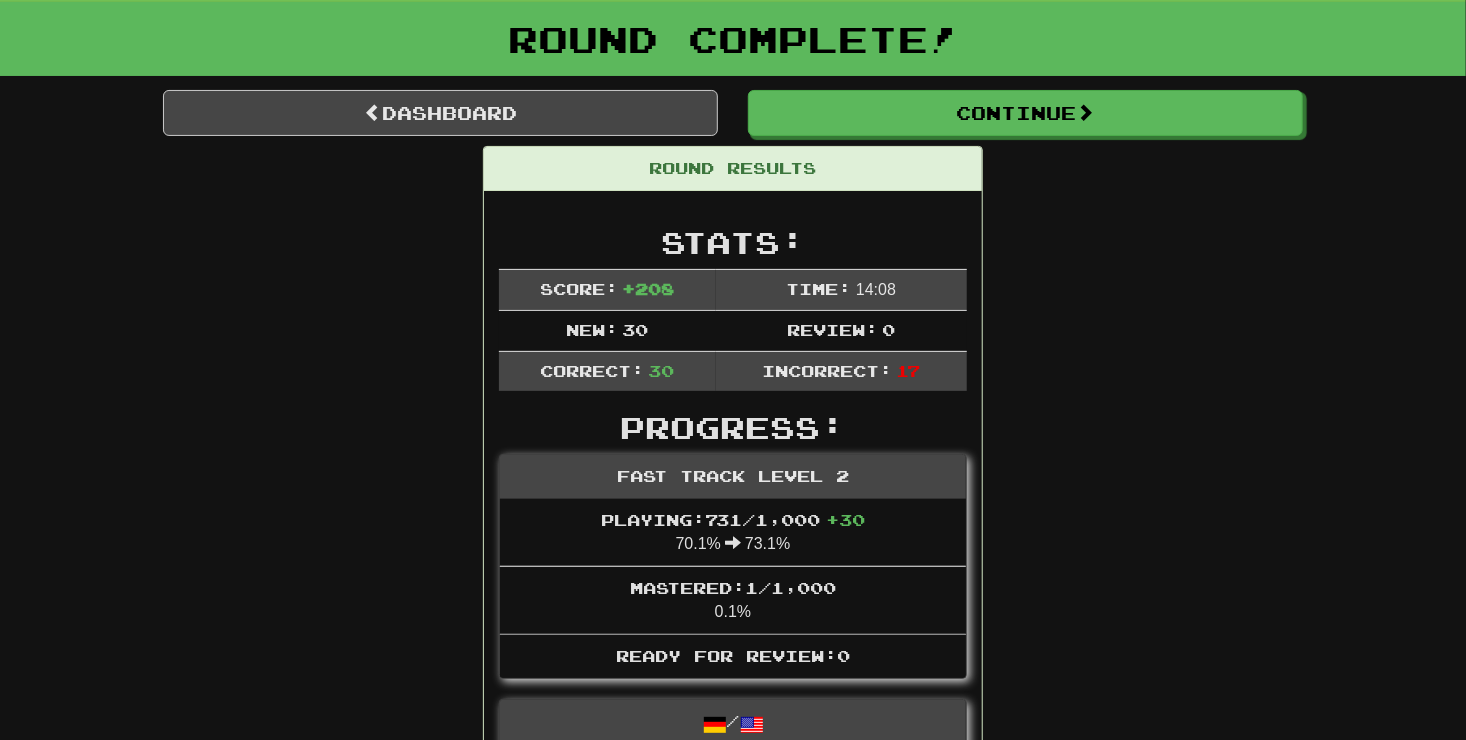 scroll, scrollTop: 136, scrollLeft: 0, axis: vertical 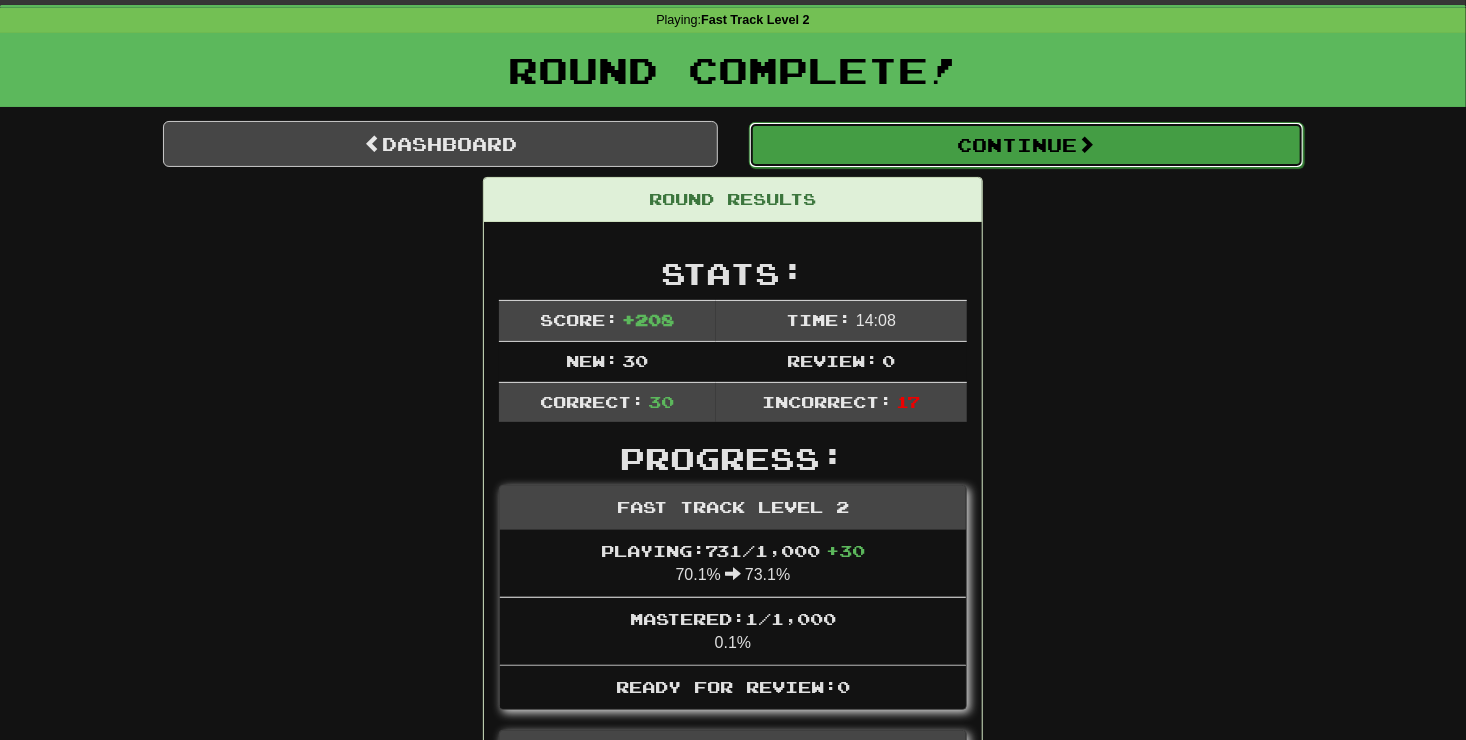 click on "Continue" at bounding box center (1026, 145) 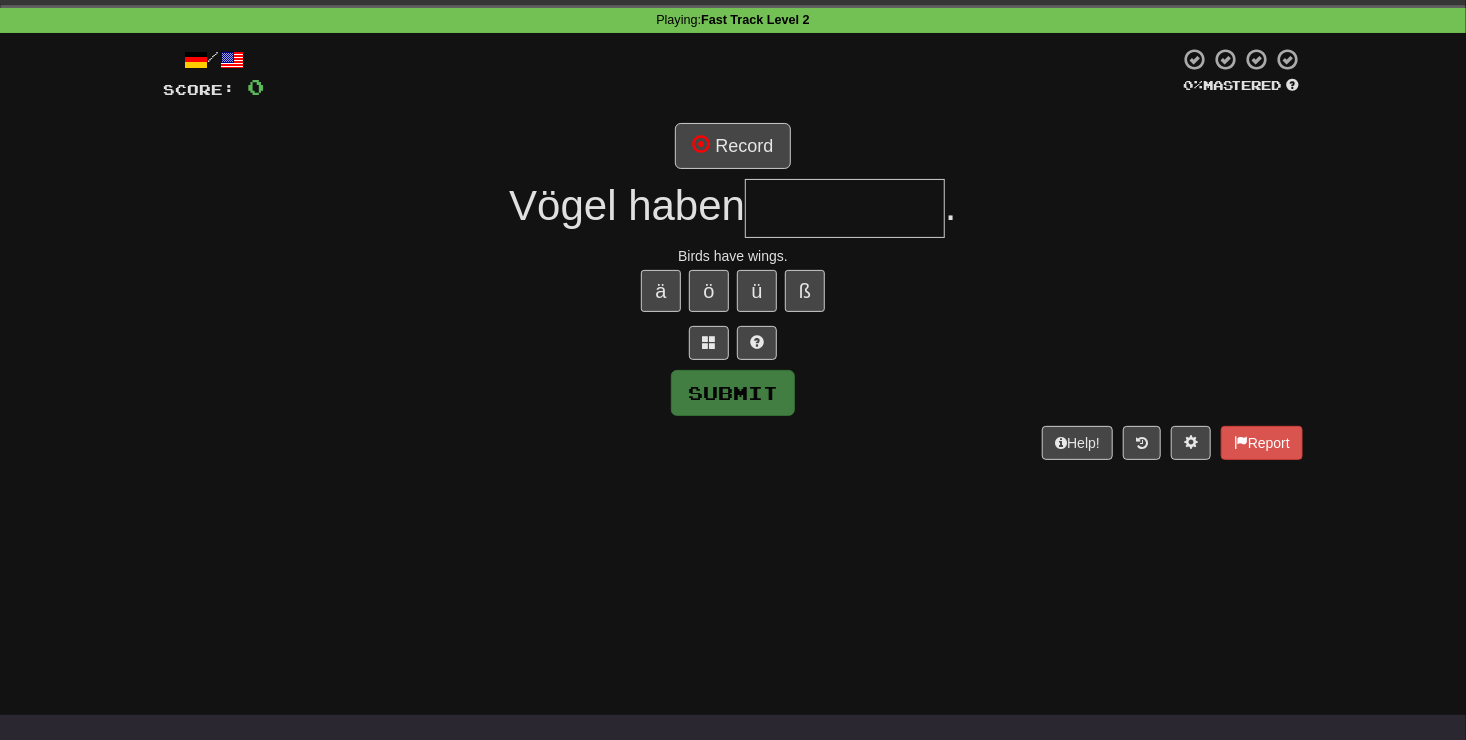 click at bounding box center [733, 343] 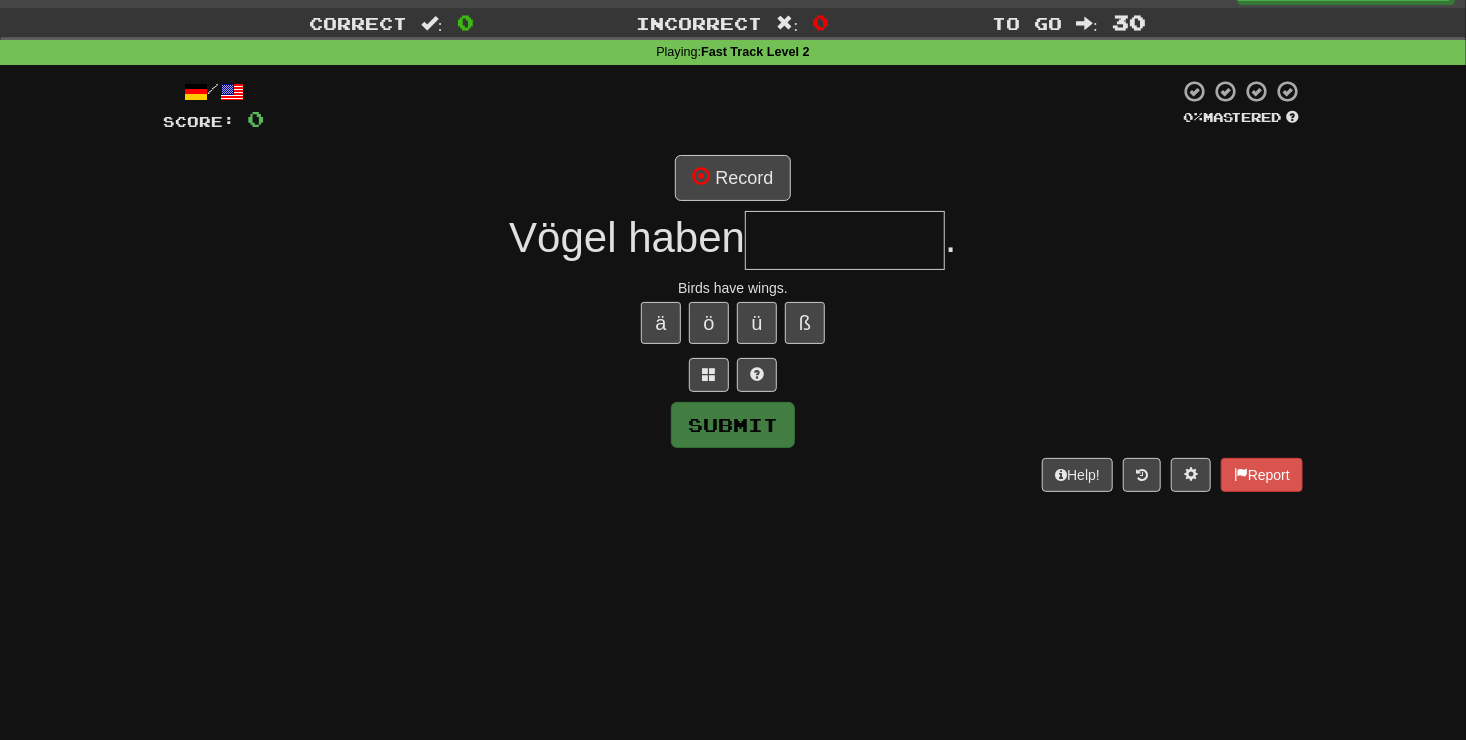 scroll, scrollTop: 36, scrollLeft: 0, axis: vertical 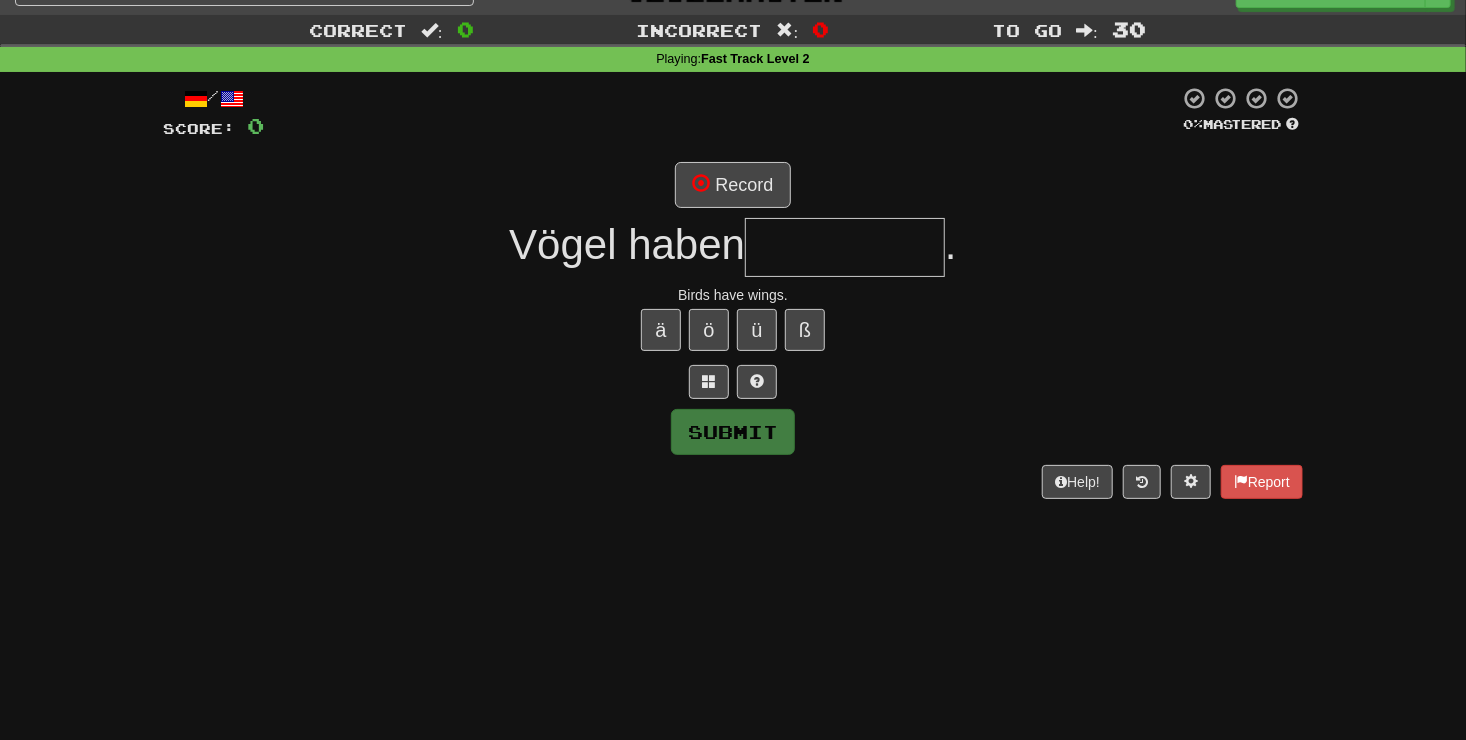 click at bounding box center [845, 247] 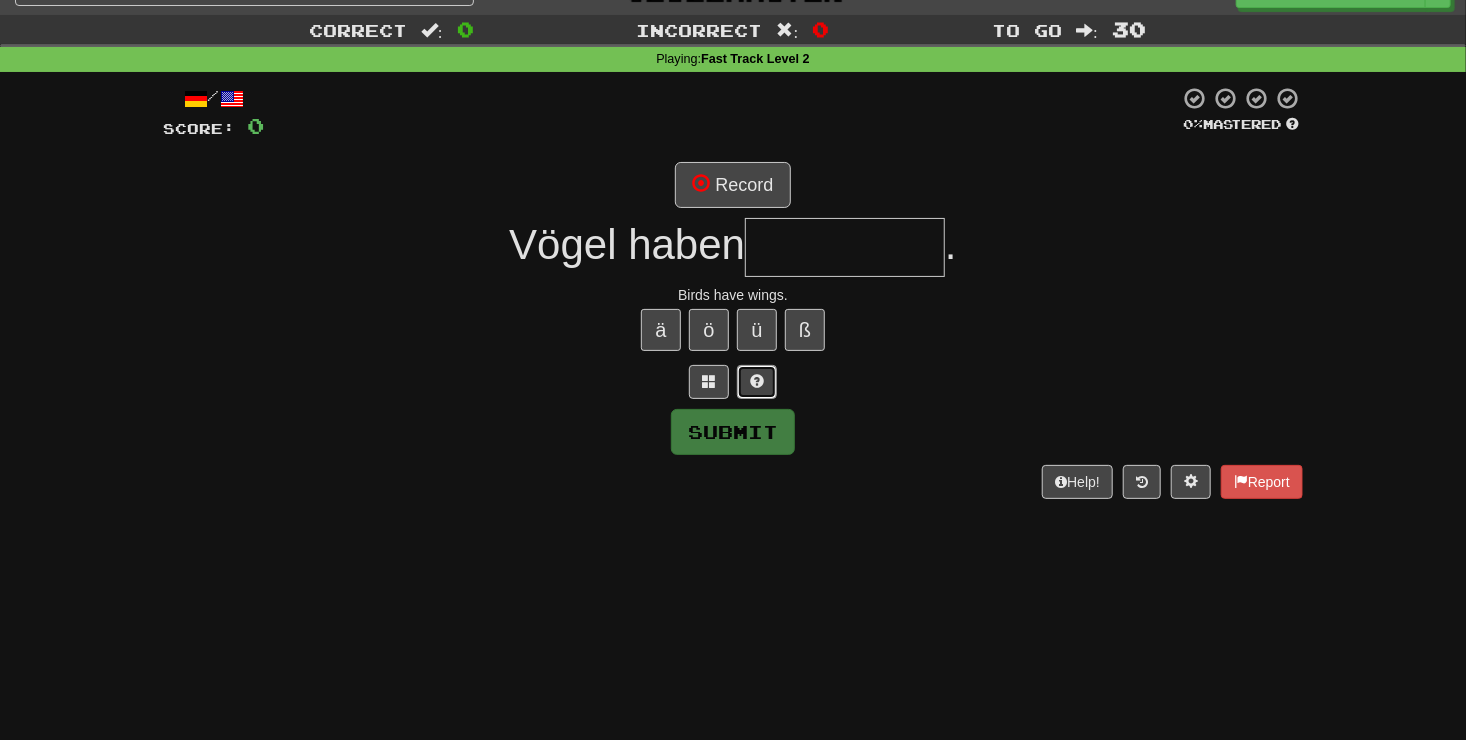 click at bounding box center (757, 381) 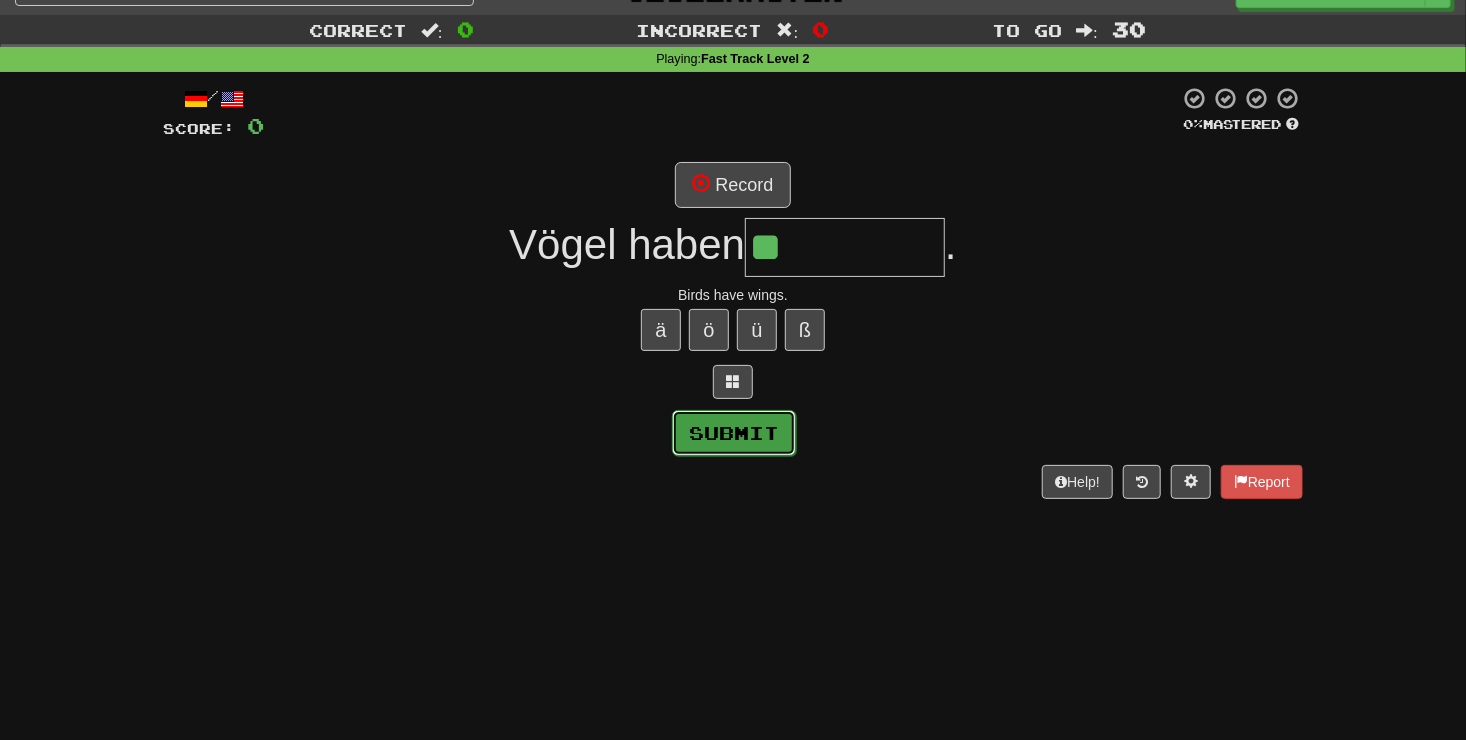 click on "Submit" at bounding box center [734, 433] 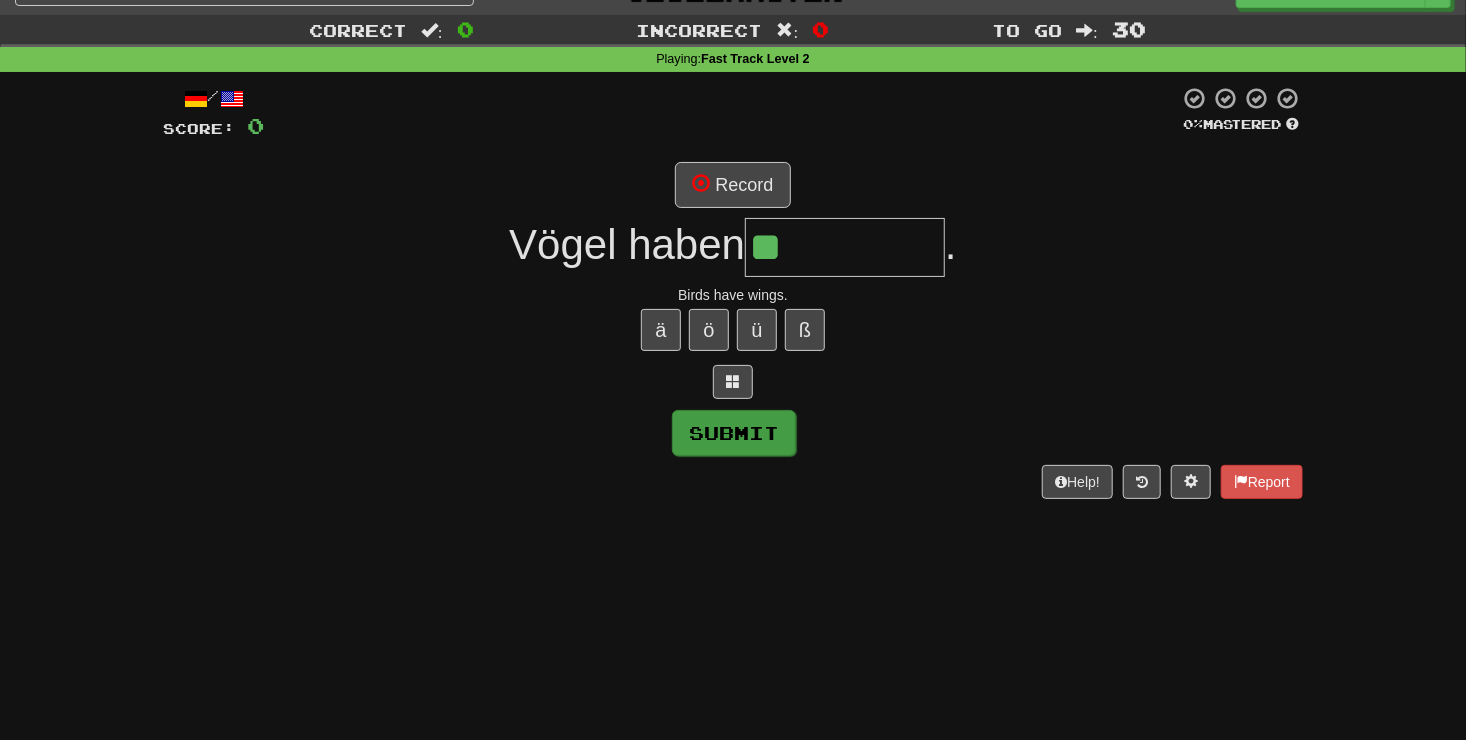 type on "******" 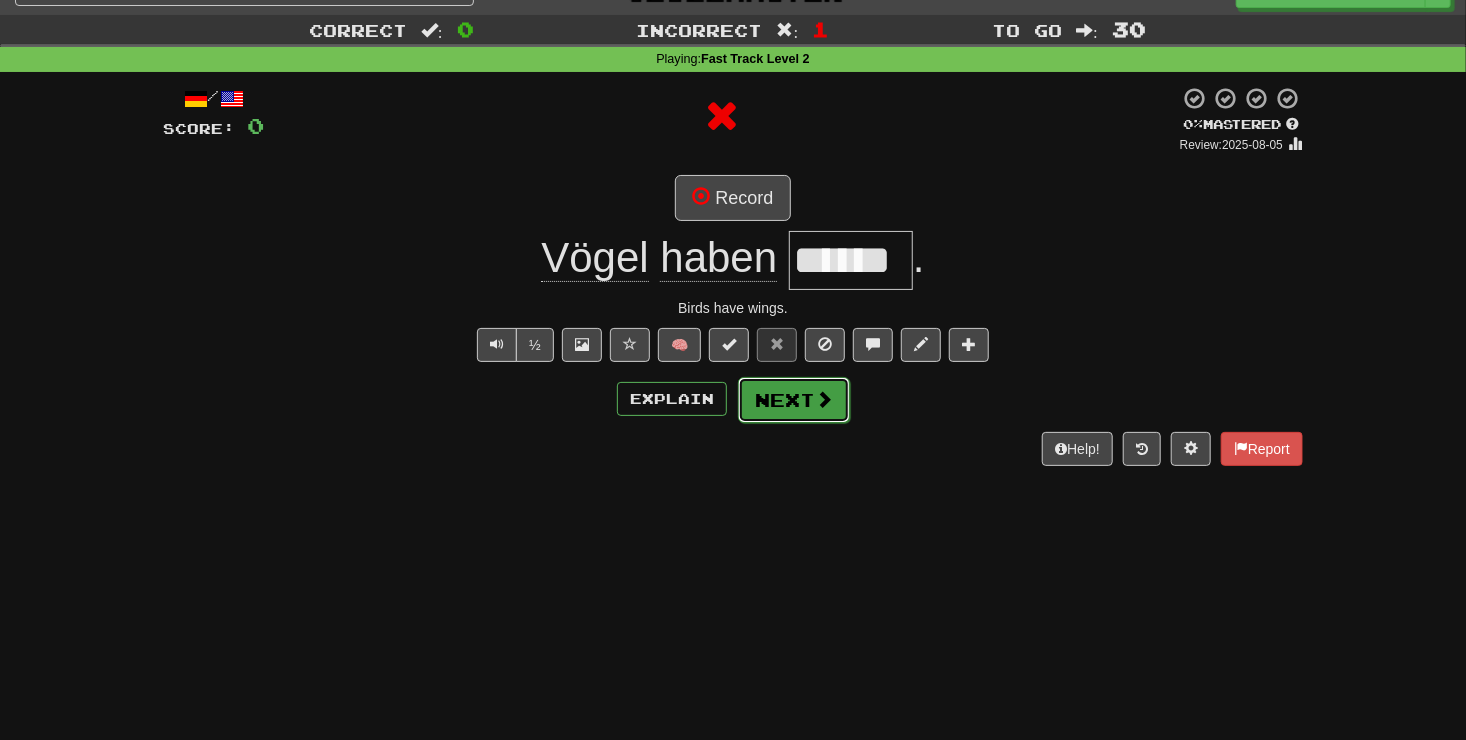 click at bounding box center [824, 399] 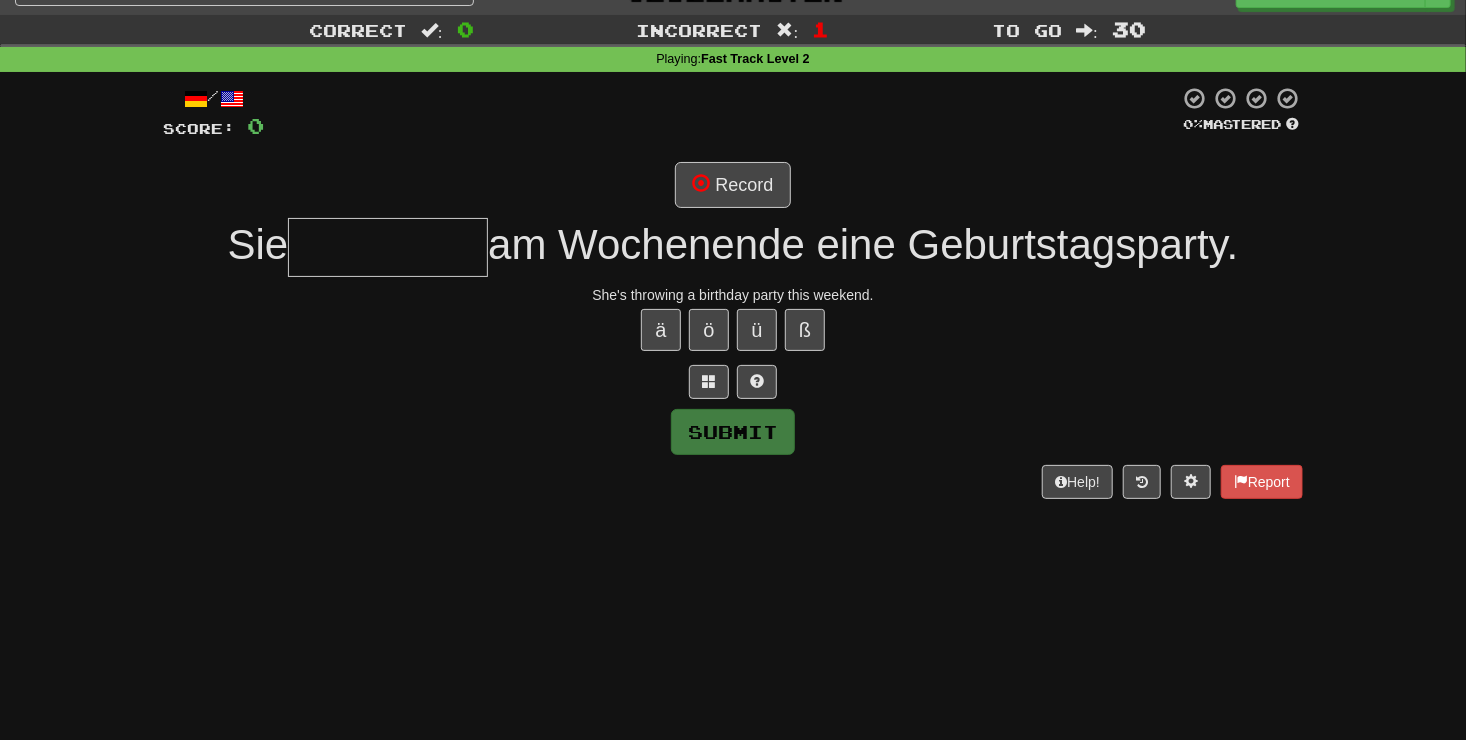 type on "*" 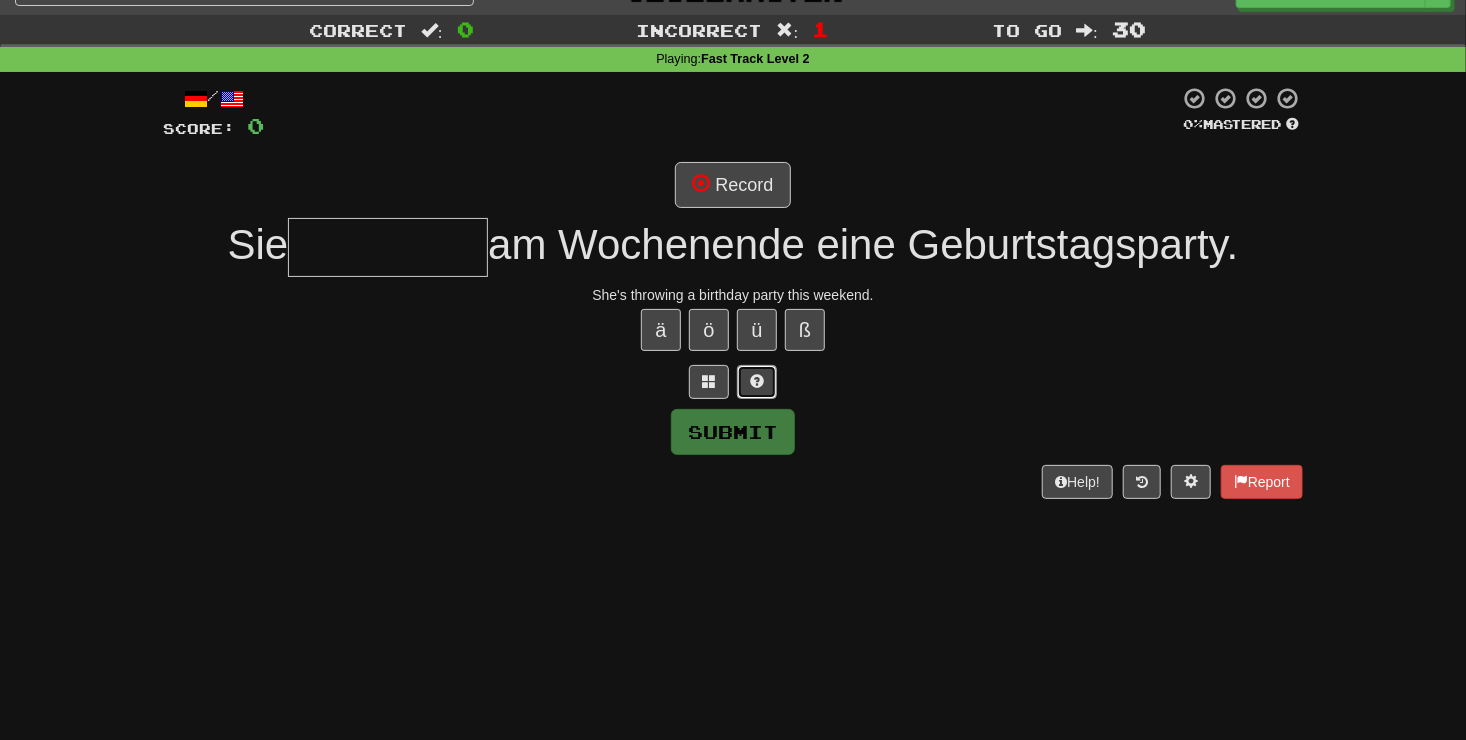 click at bounding box center [757, 382] 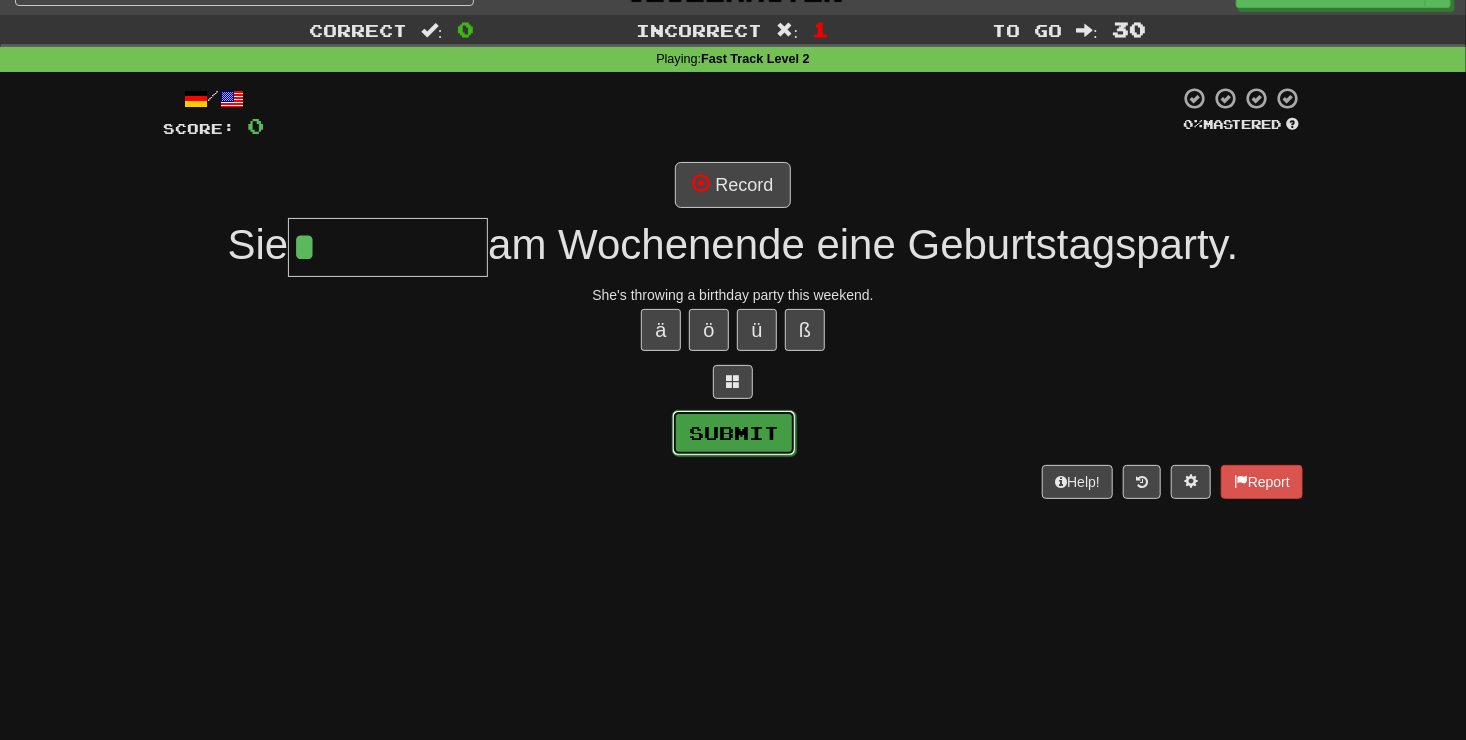 click on "Submit" at bounding box center (734, 433) 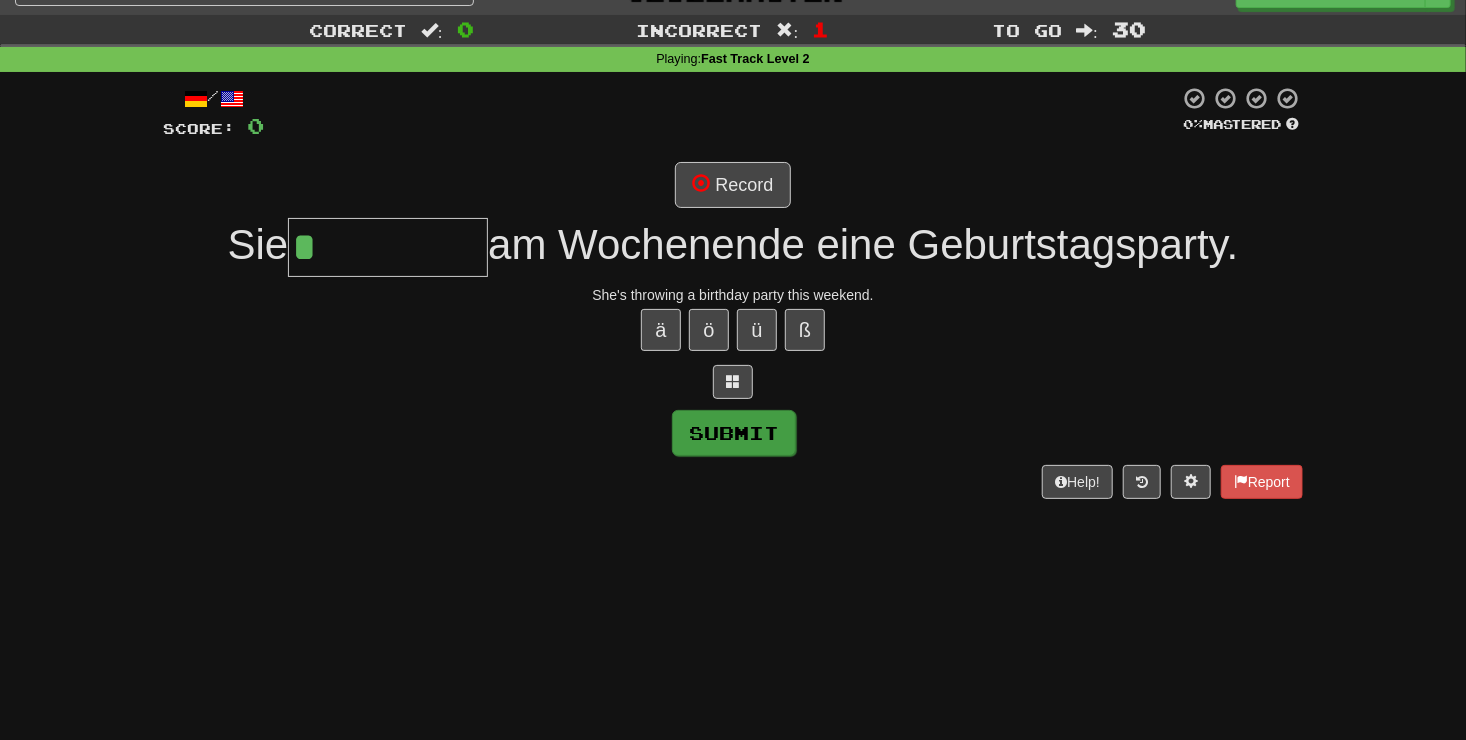 type on "**********" 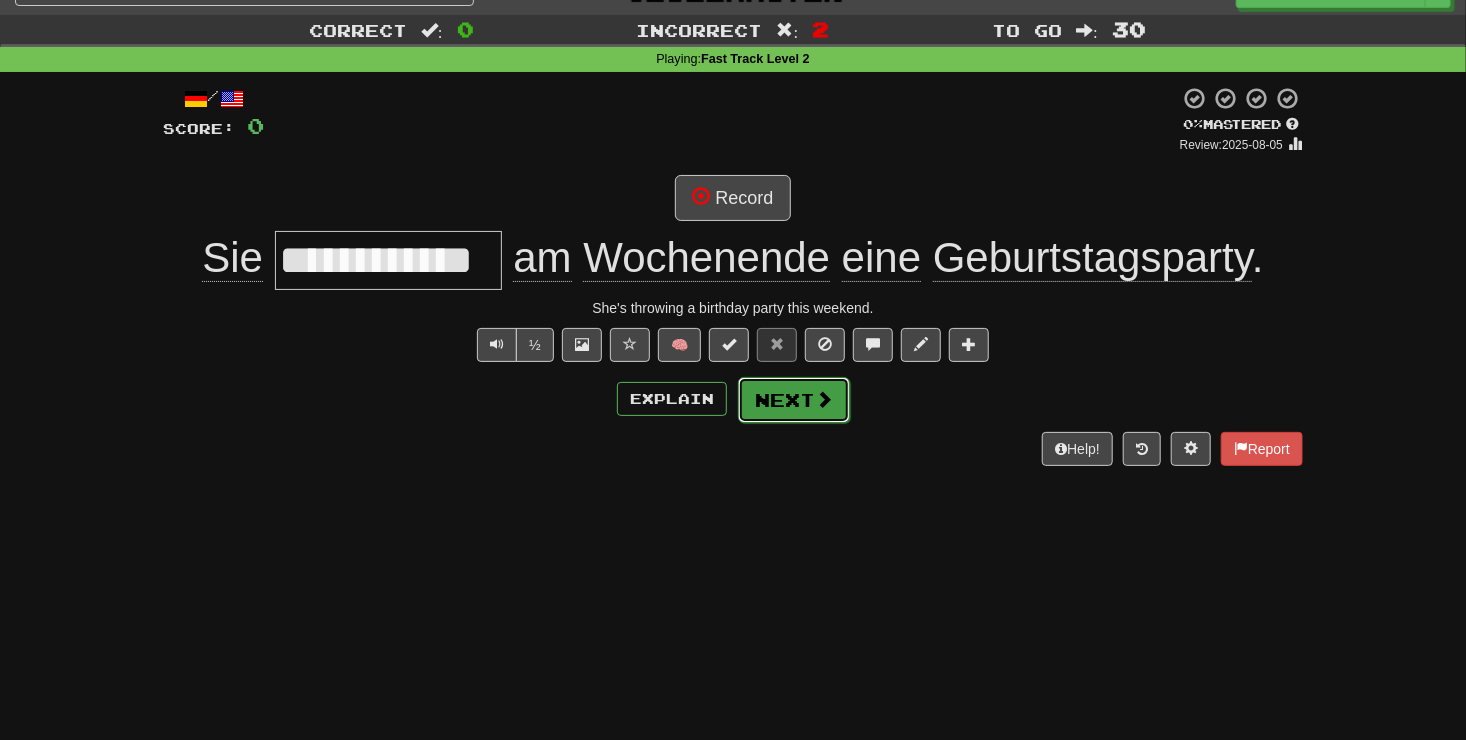 click on "Next" at bounding box center (794, 400) 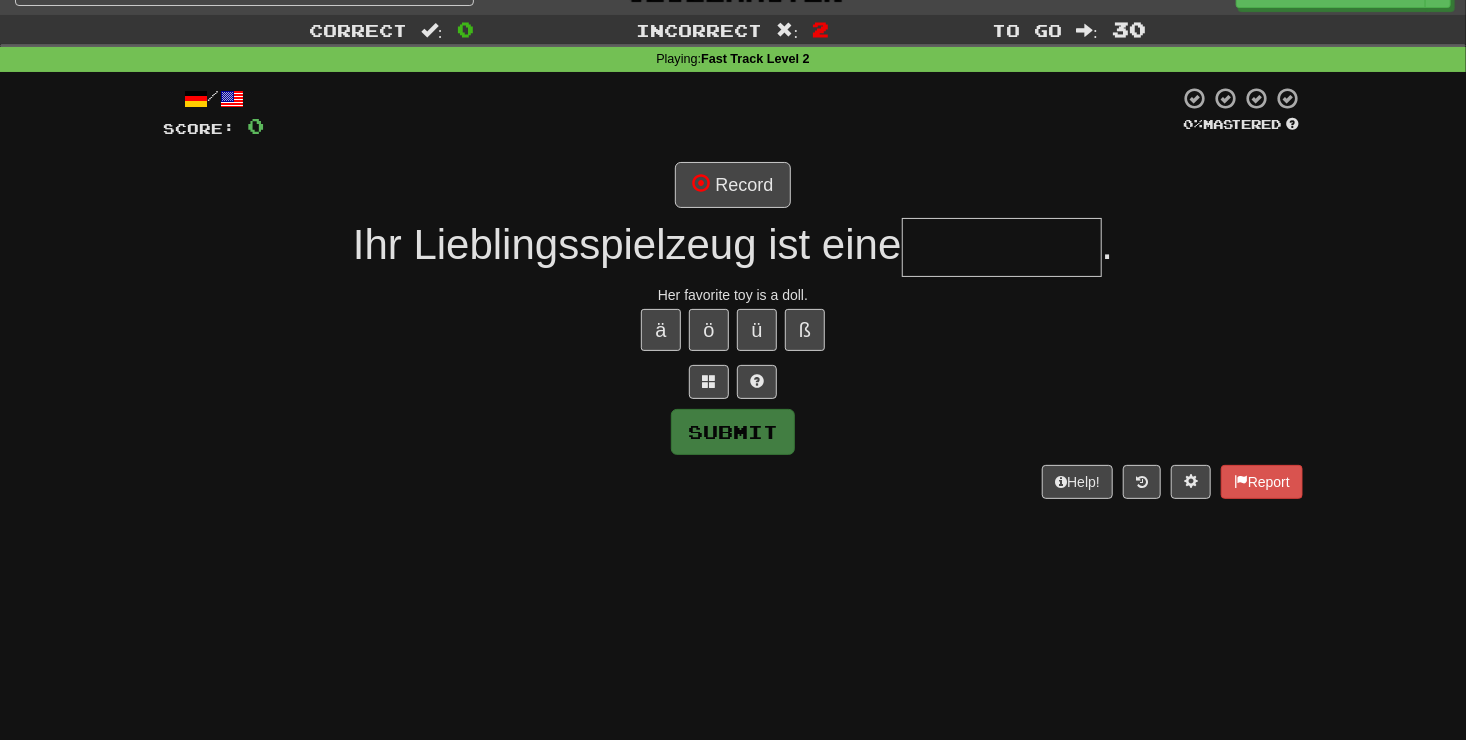 type on "*" 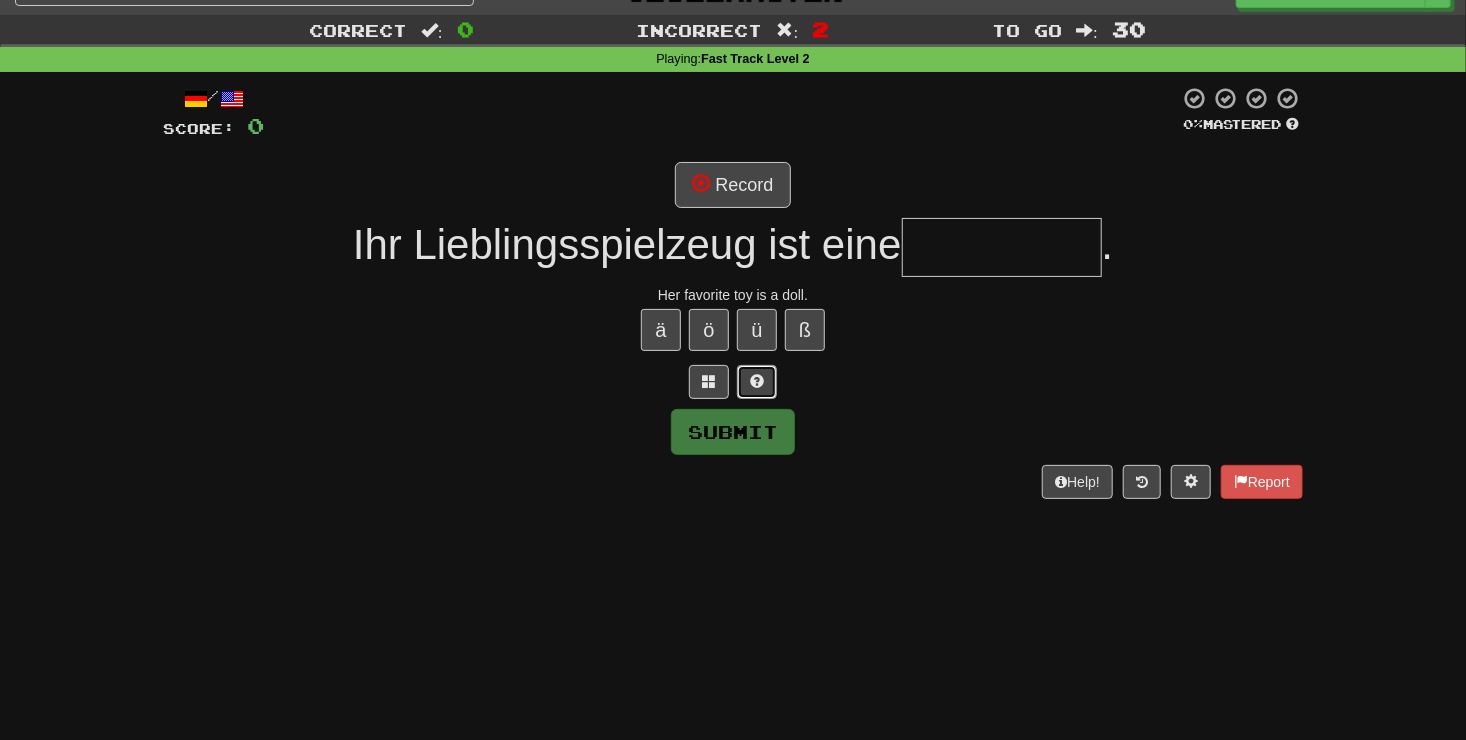 click at bounding box center [757, 381] 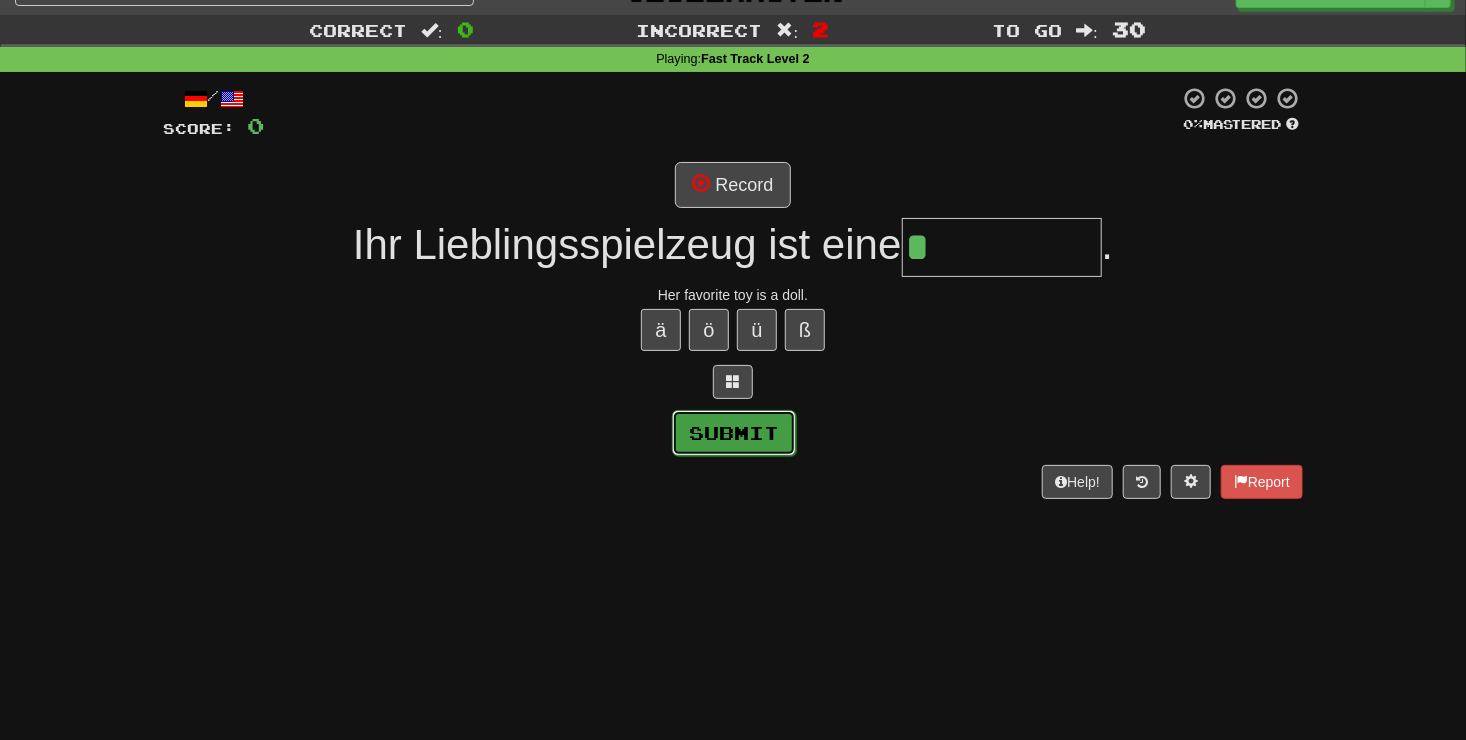 click on "Submit" at bounding box center (734, 433) 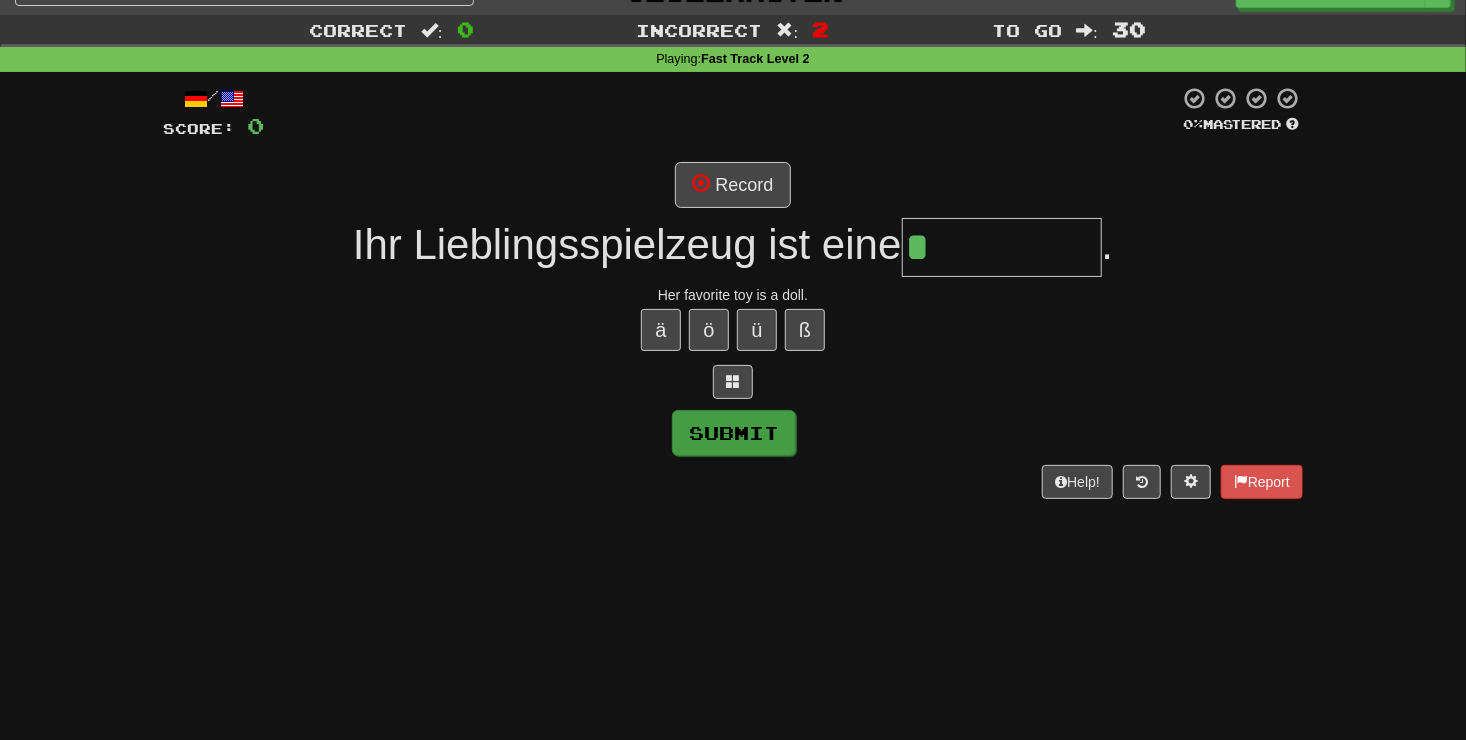 type on "*****" 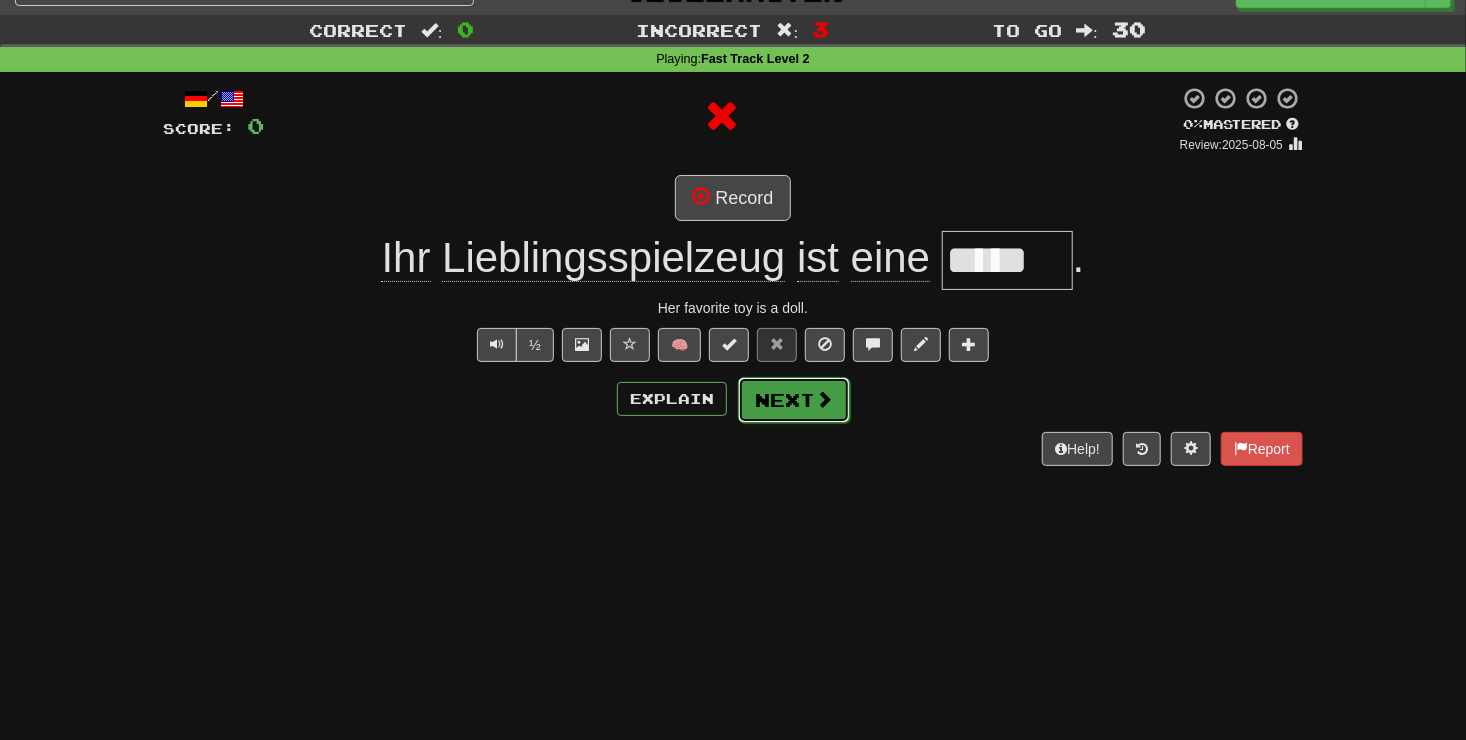 click on "Next" at bounding box center [794, 400] 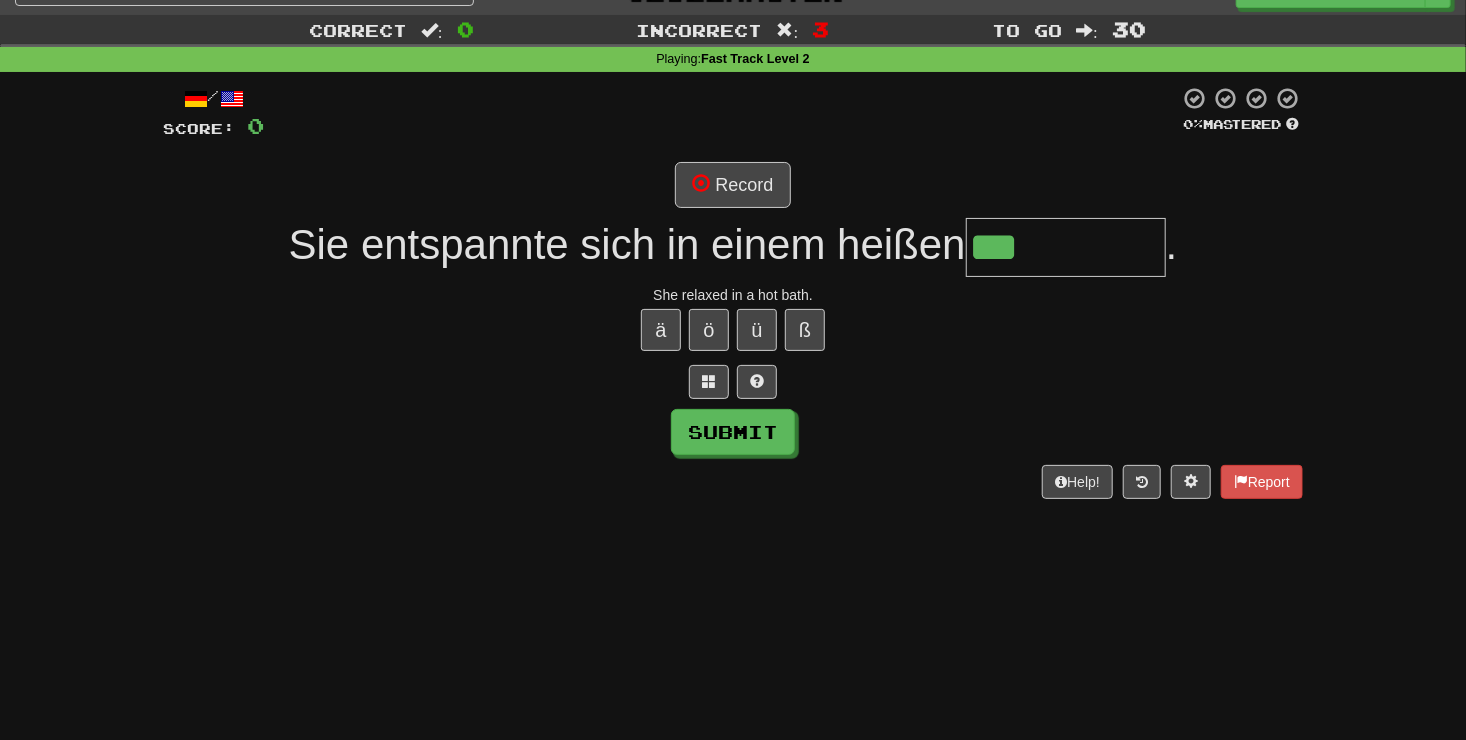 type on "***" 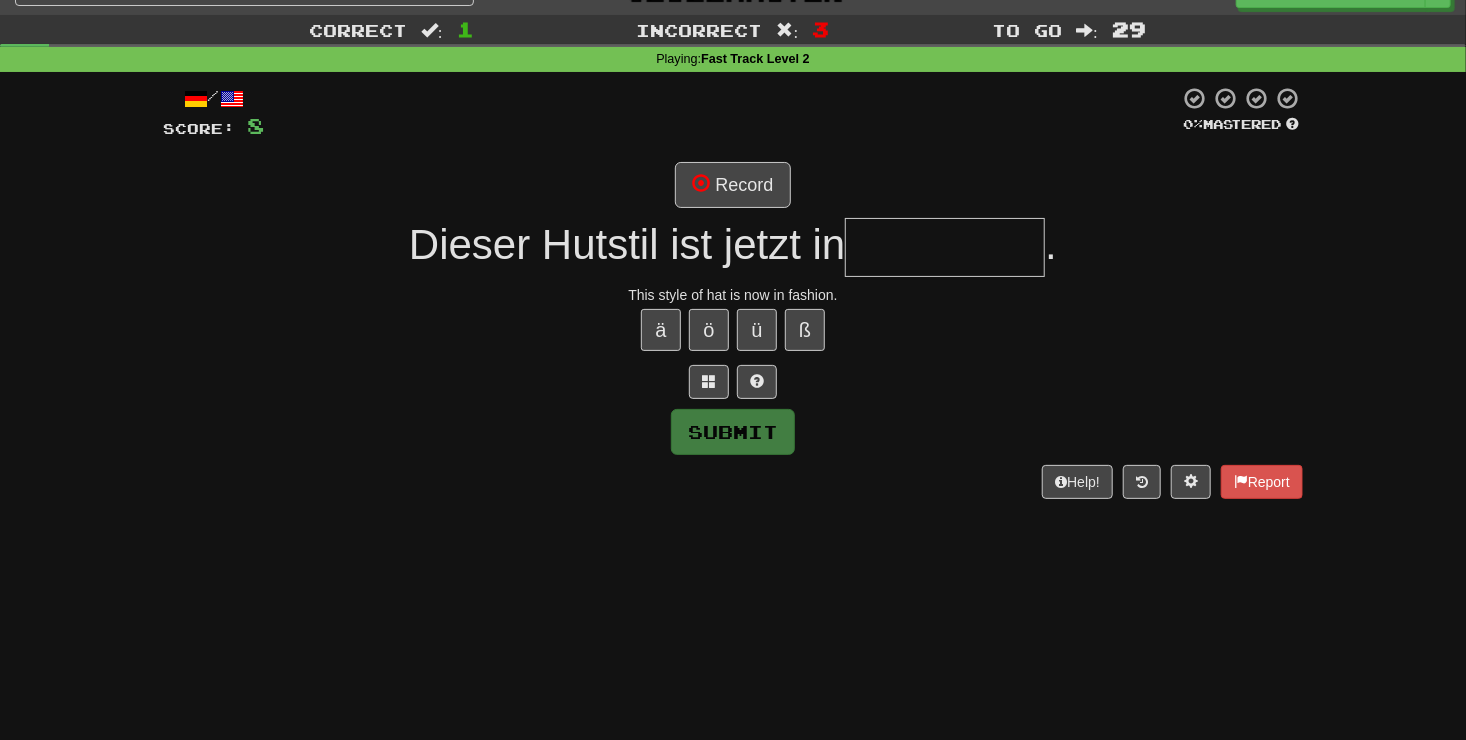 type on "*" 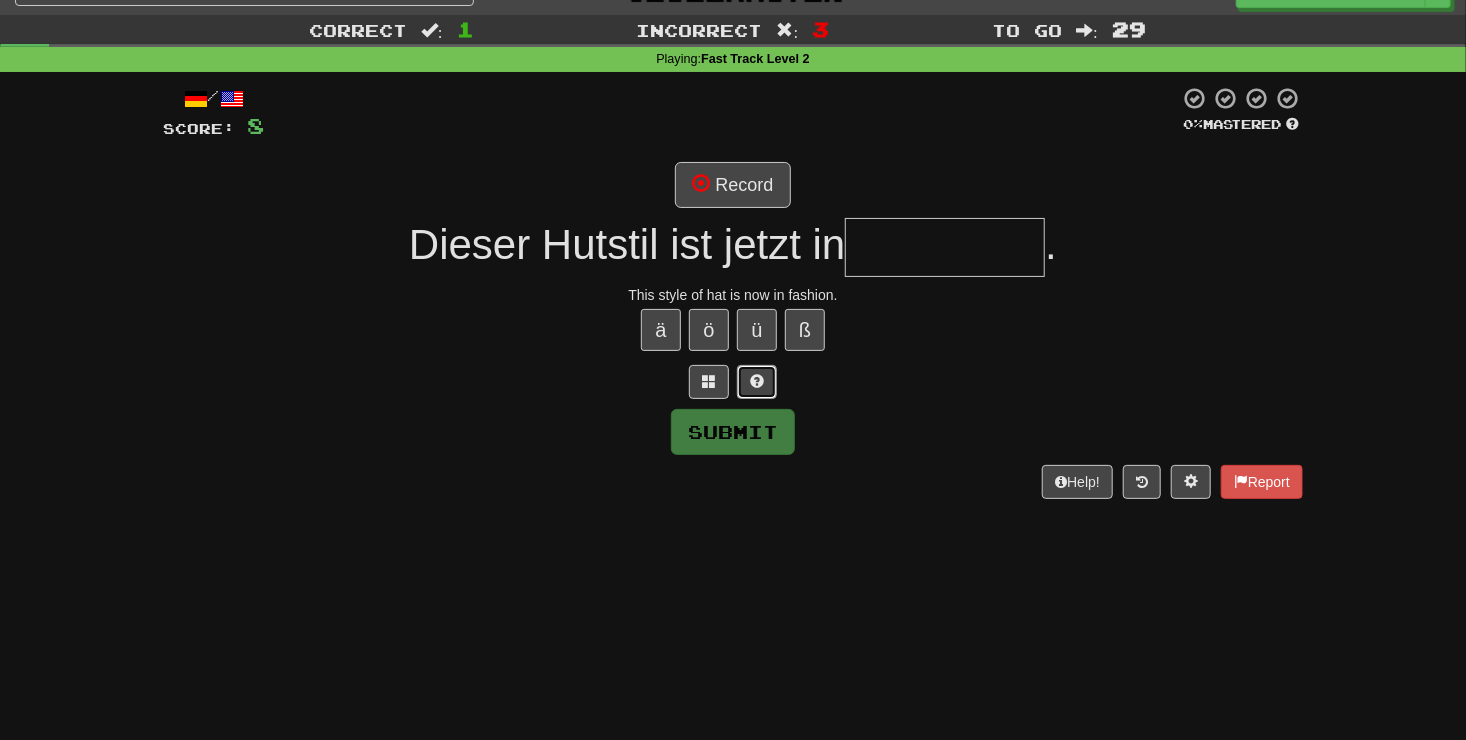 click at bounding box center (757, 382) 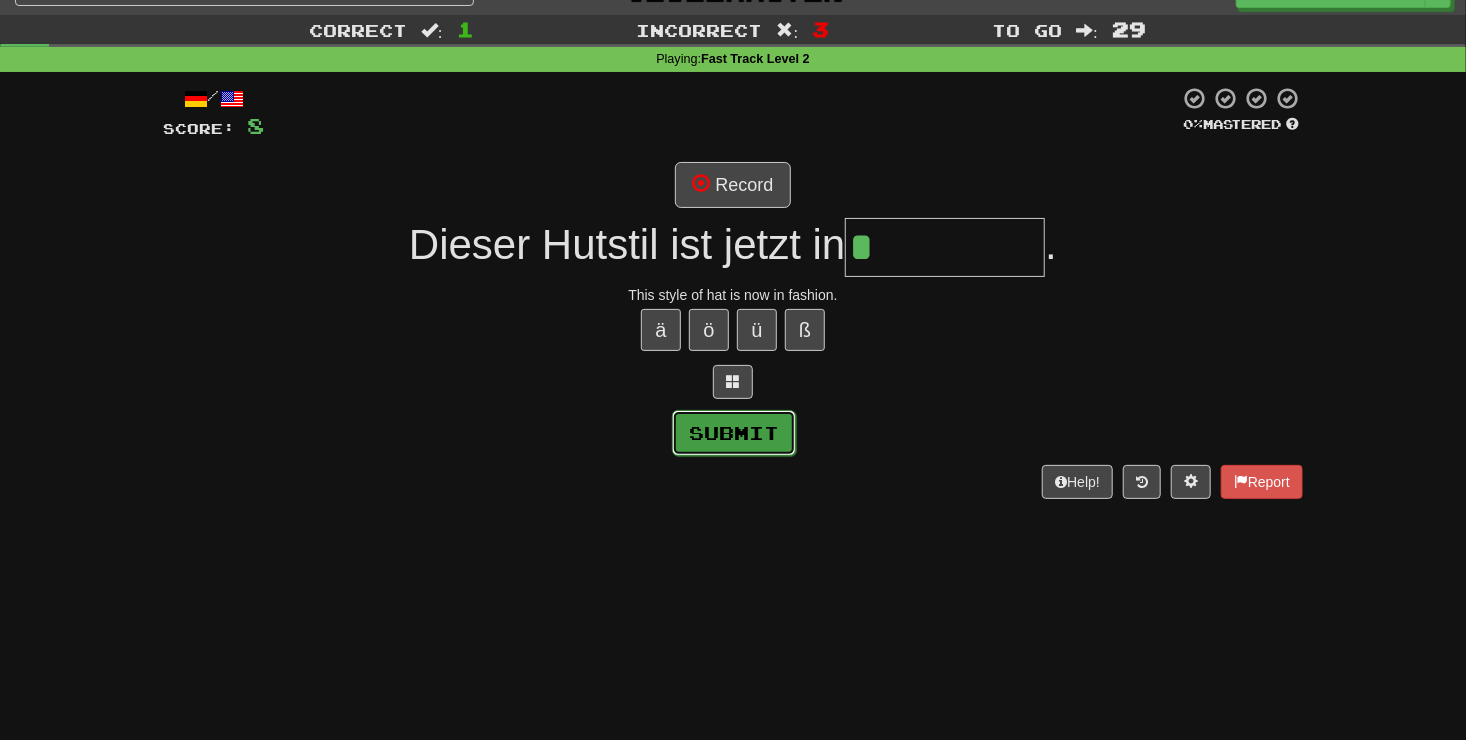 click on "Submit" at bounding box center (734, 433) 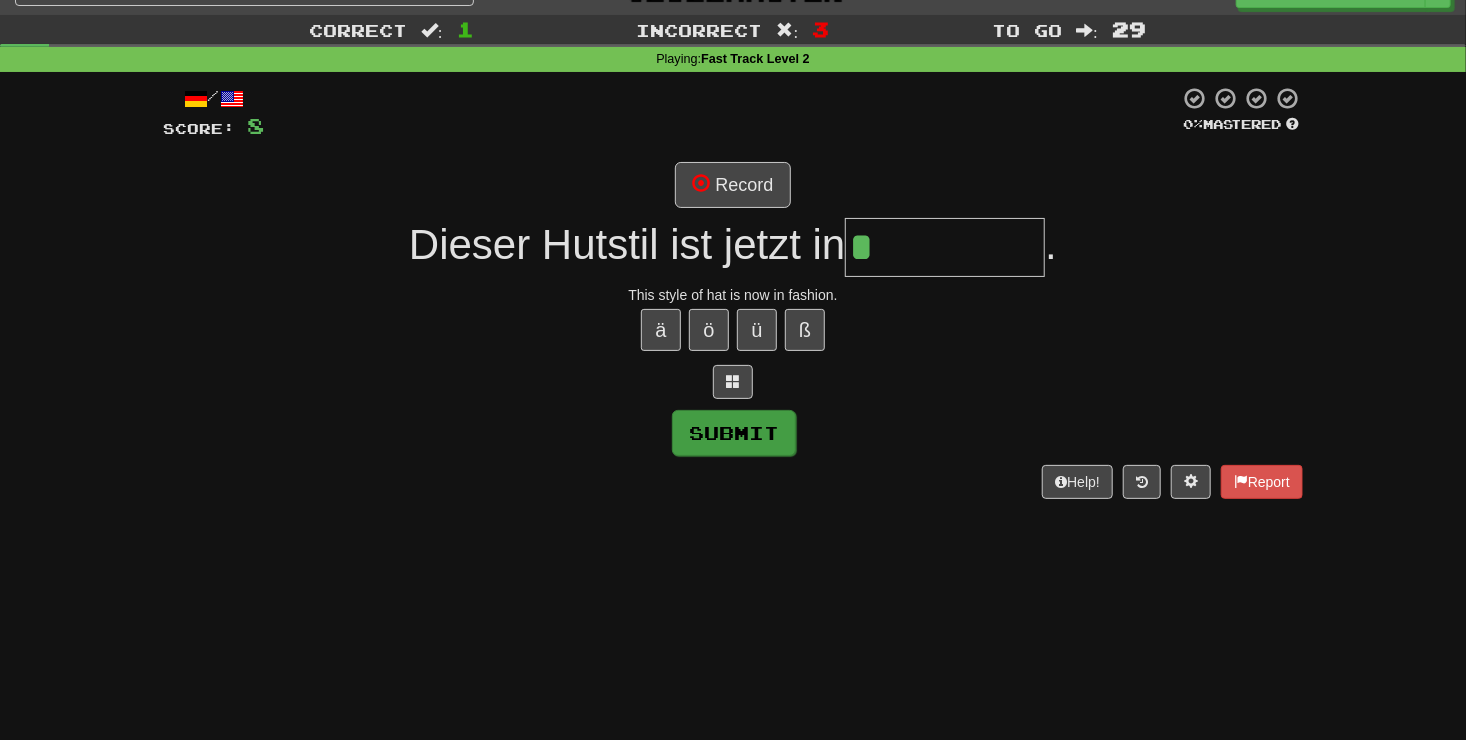 type on "****" 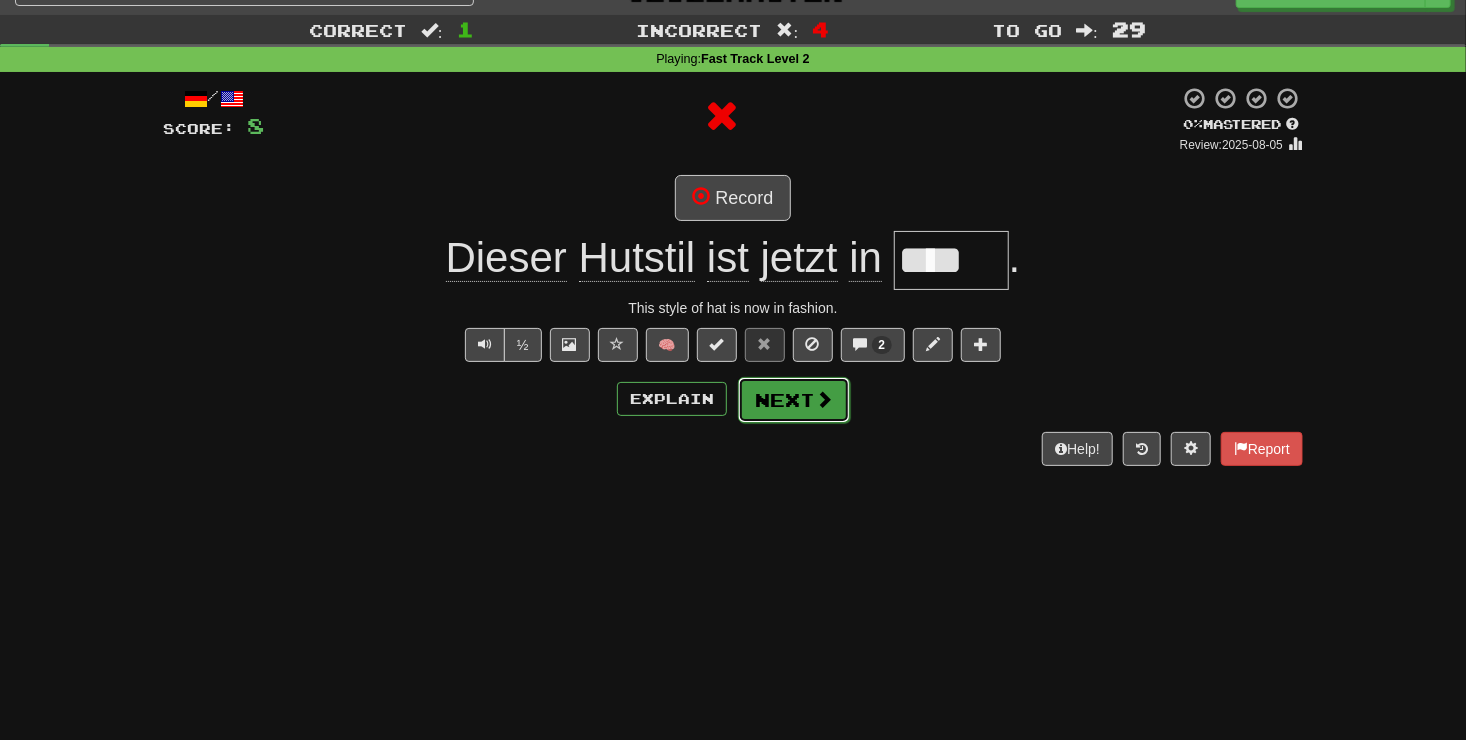 click on "Next" at bounding box center (794, 400) 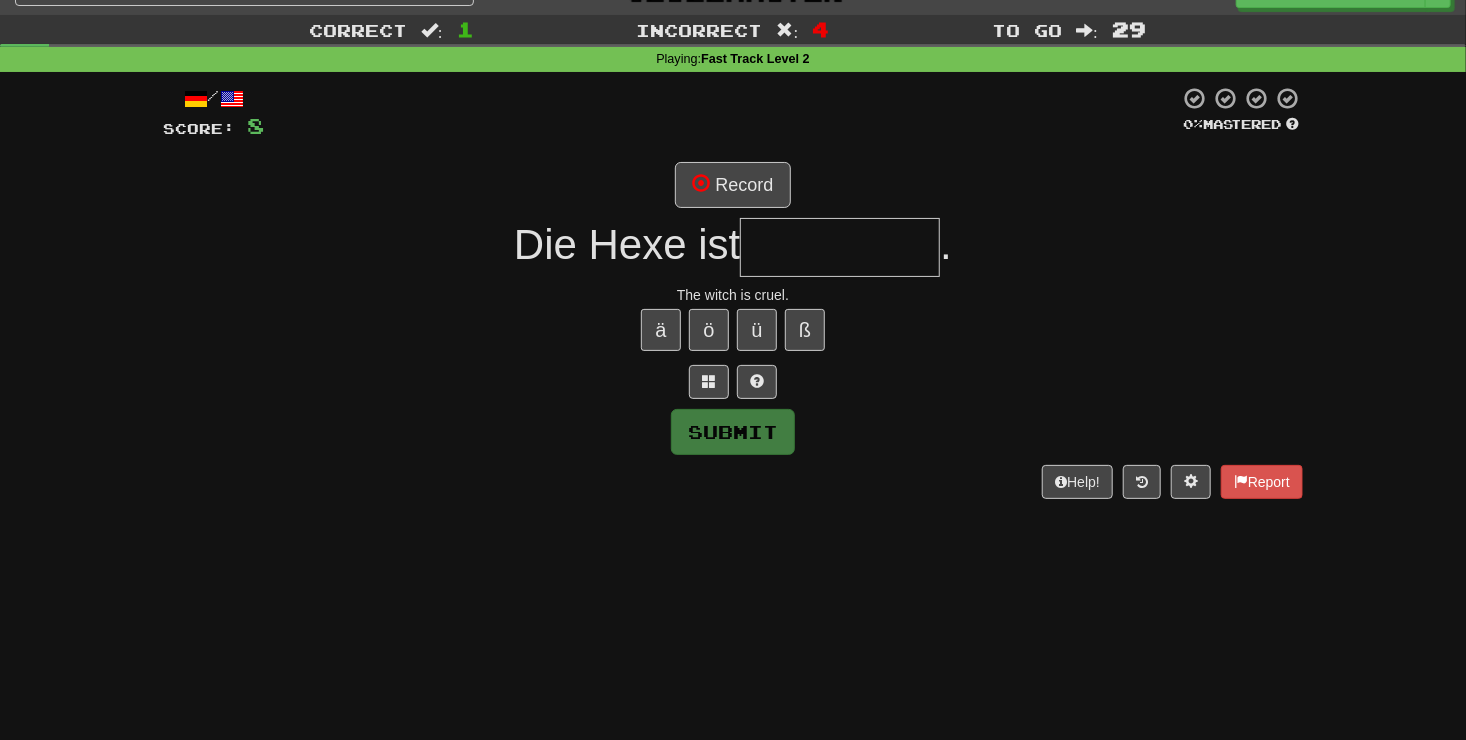 type on "*" 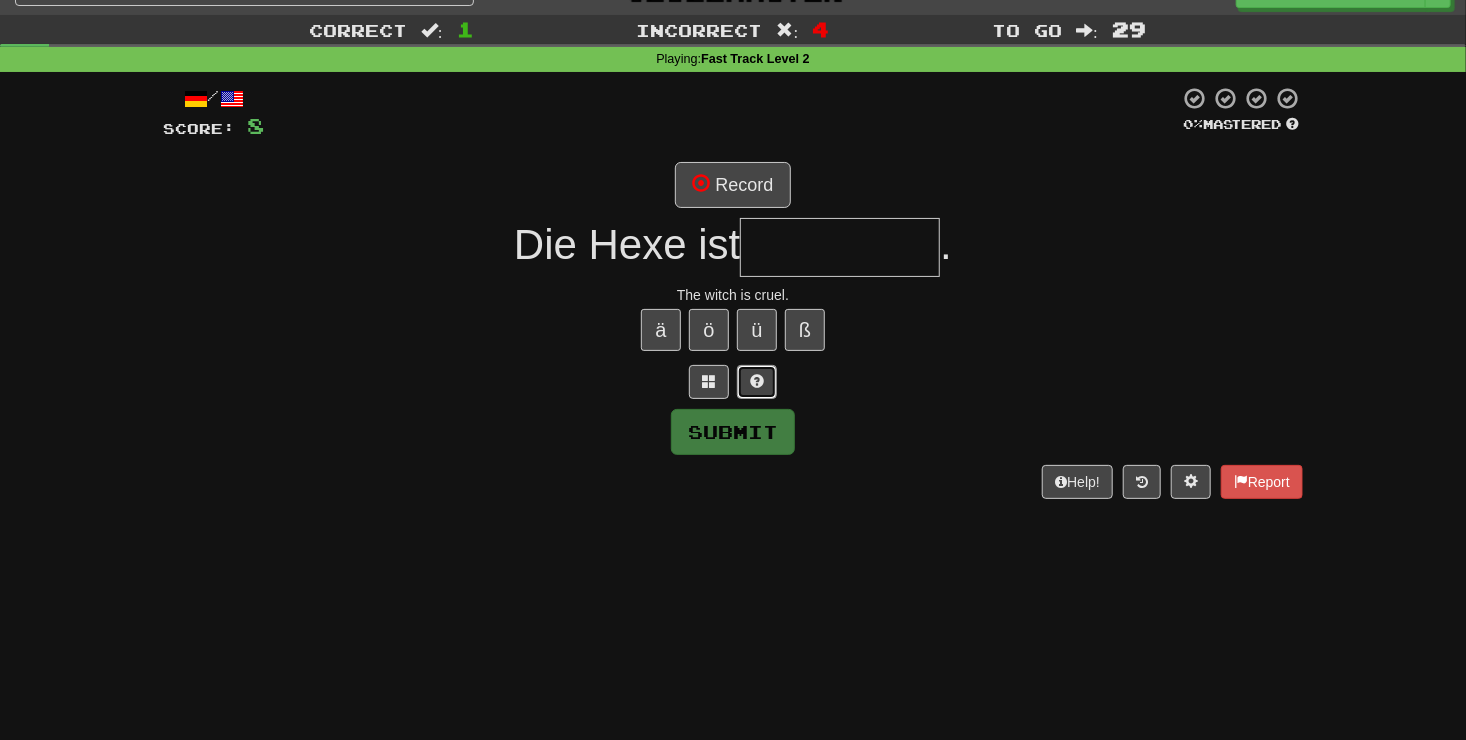 click at bounding box center (757, 381) 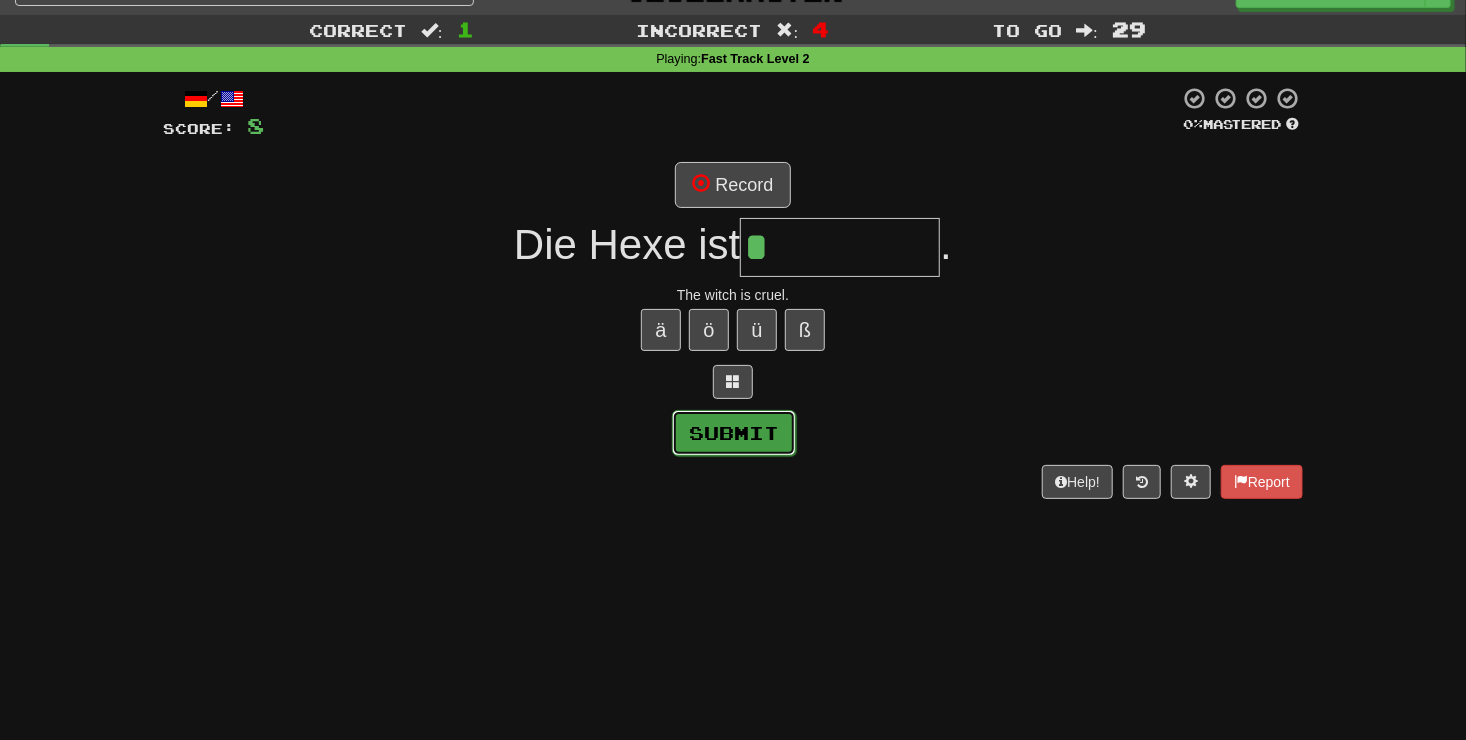 click on "Submit" at bounding box center [734, 433] 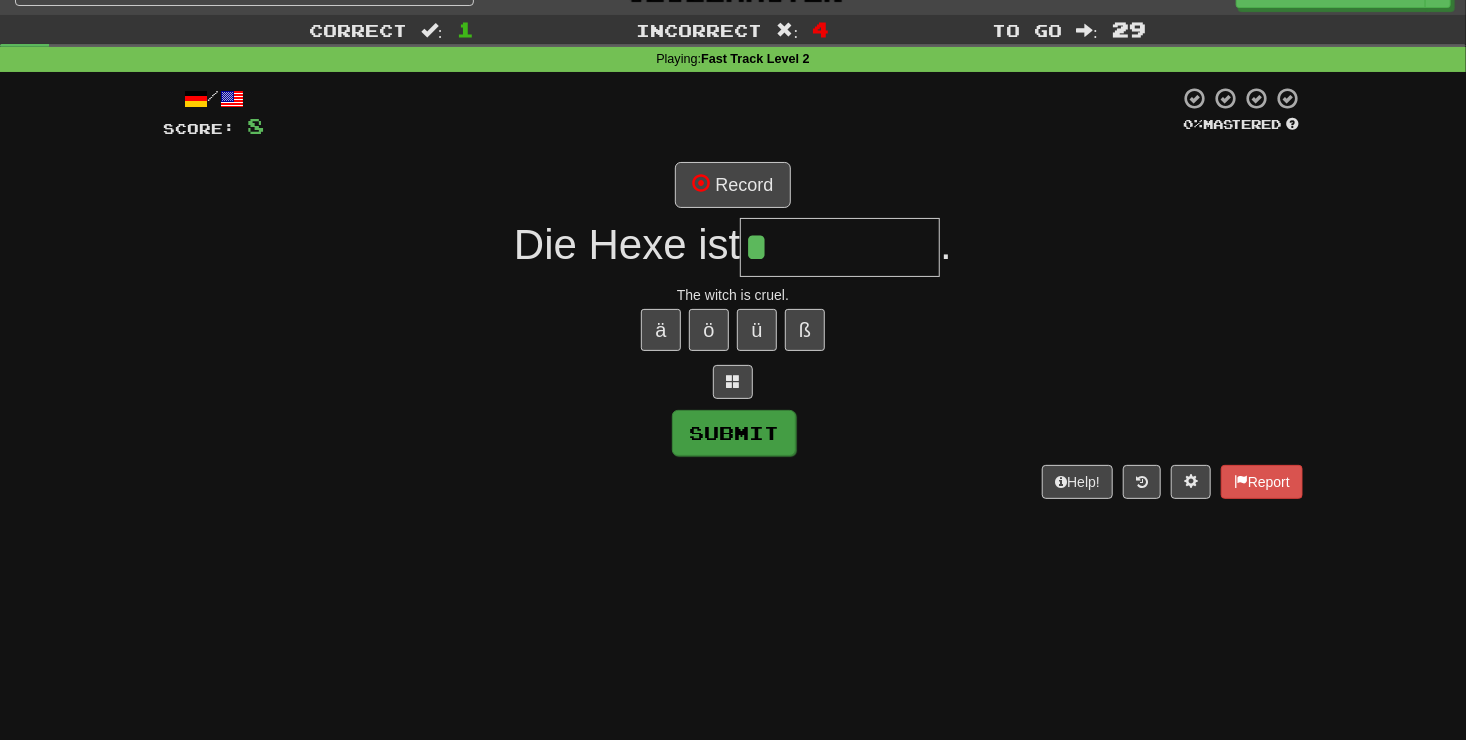 type on "*******" 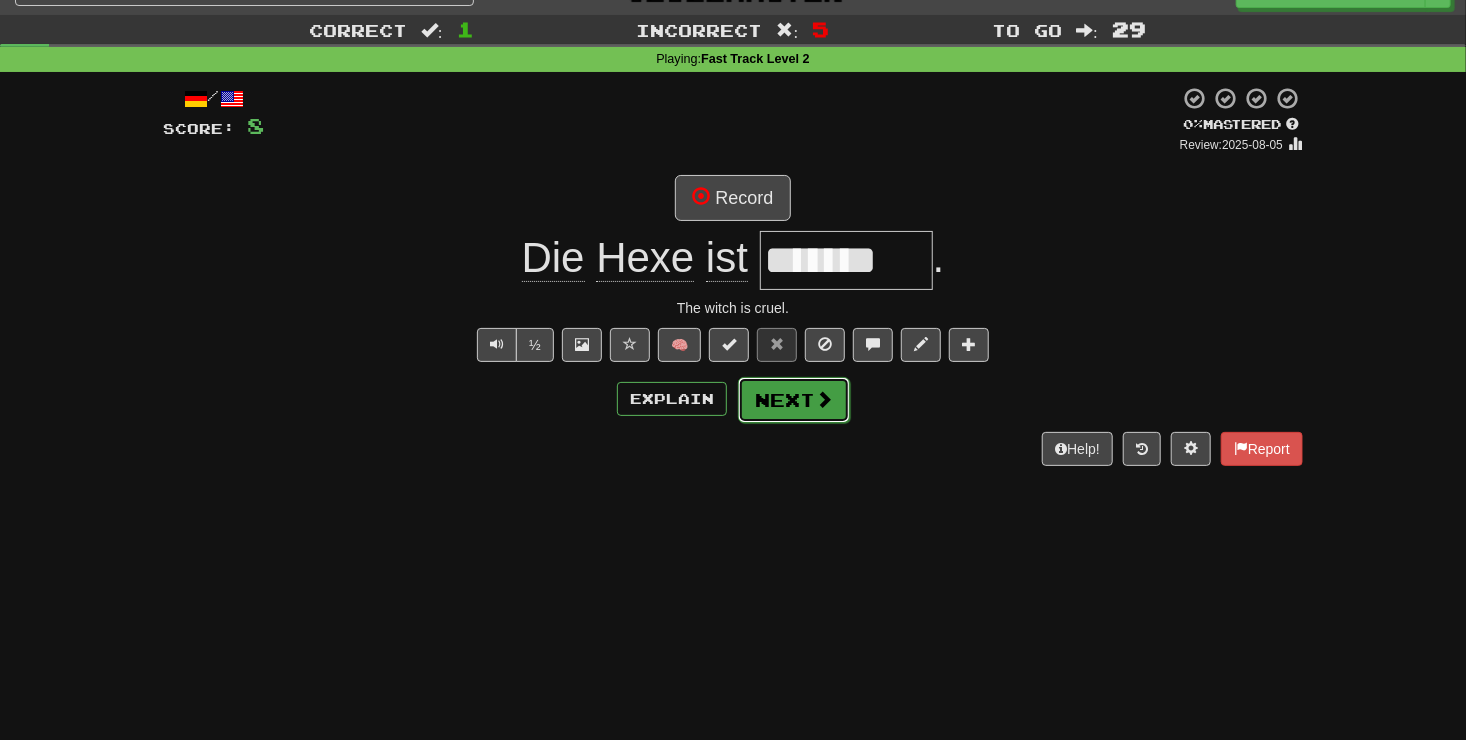 click on "Next" at bounding box center [794, 400] 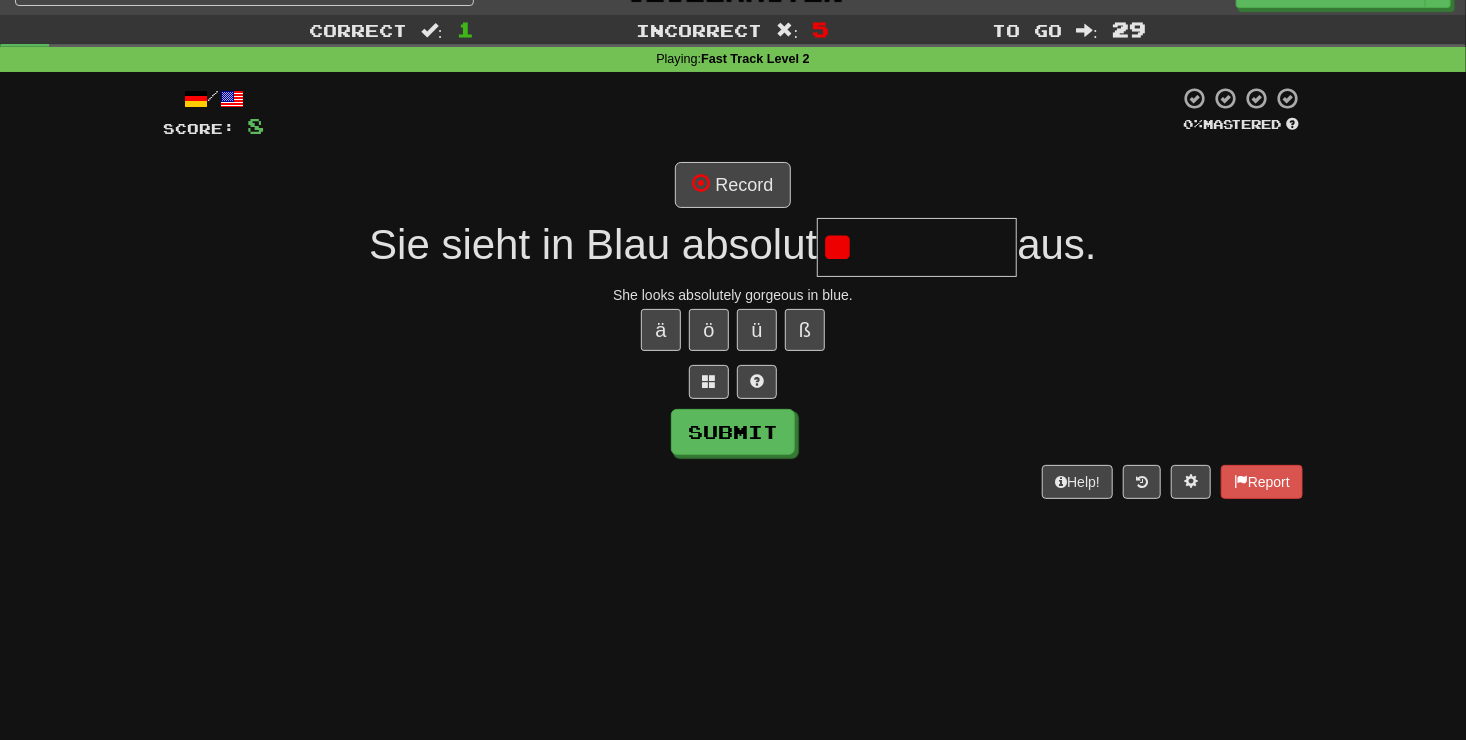 type on "*" 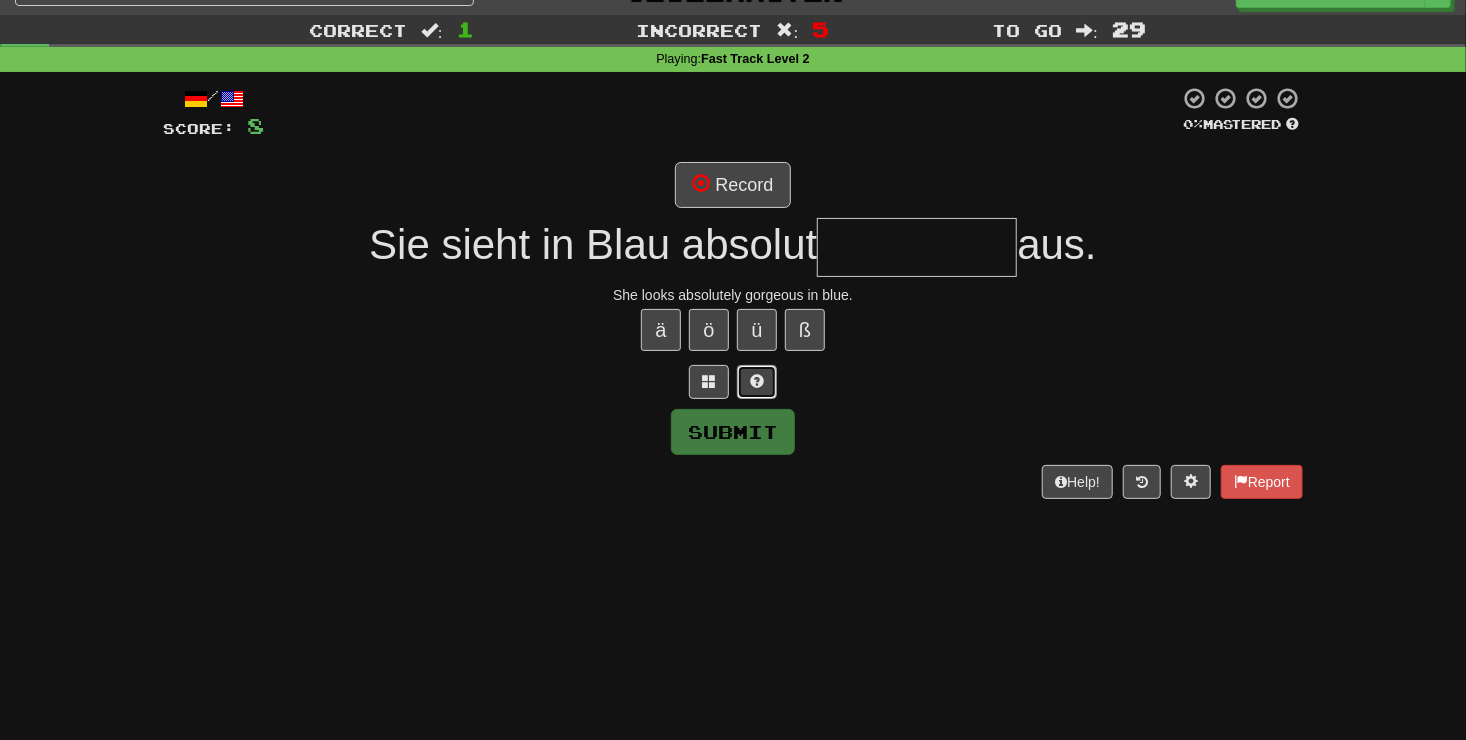 click at bounding box center (757, 382) 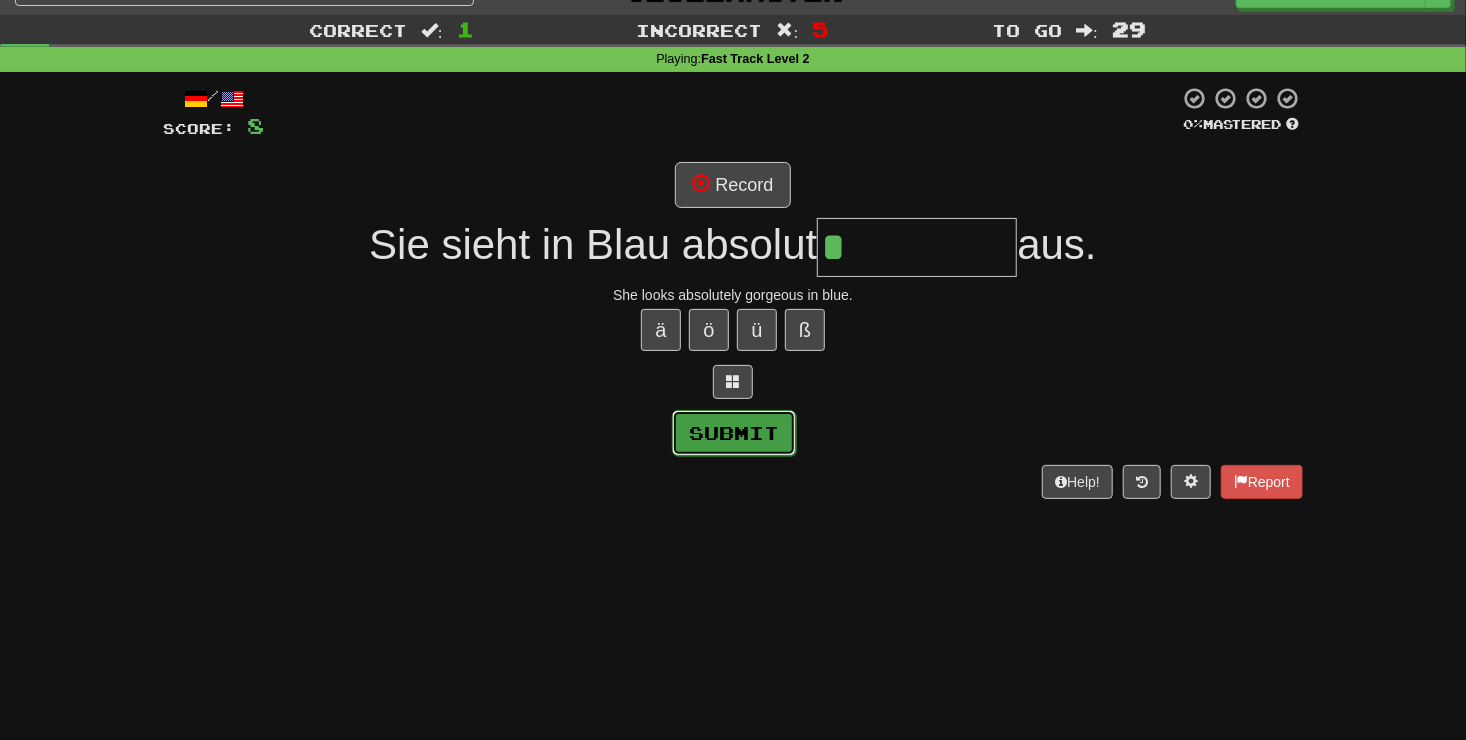 click on "Submit" at bounding box center (734, 433) 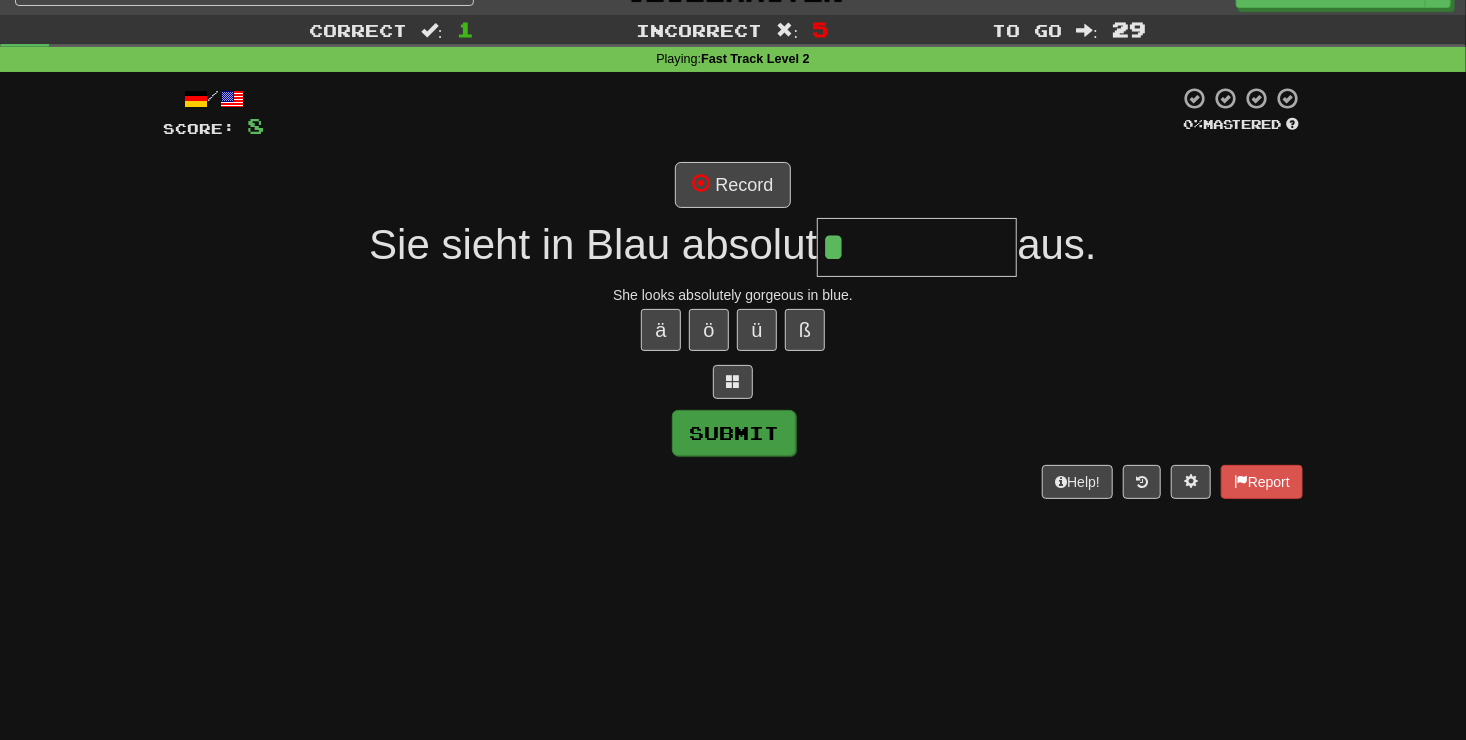 type on "*********" 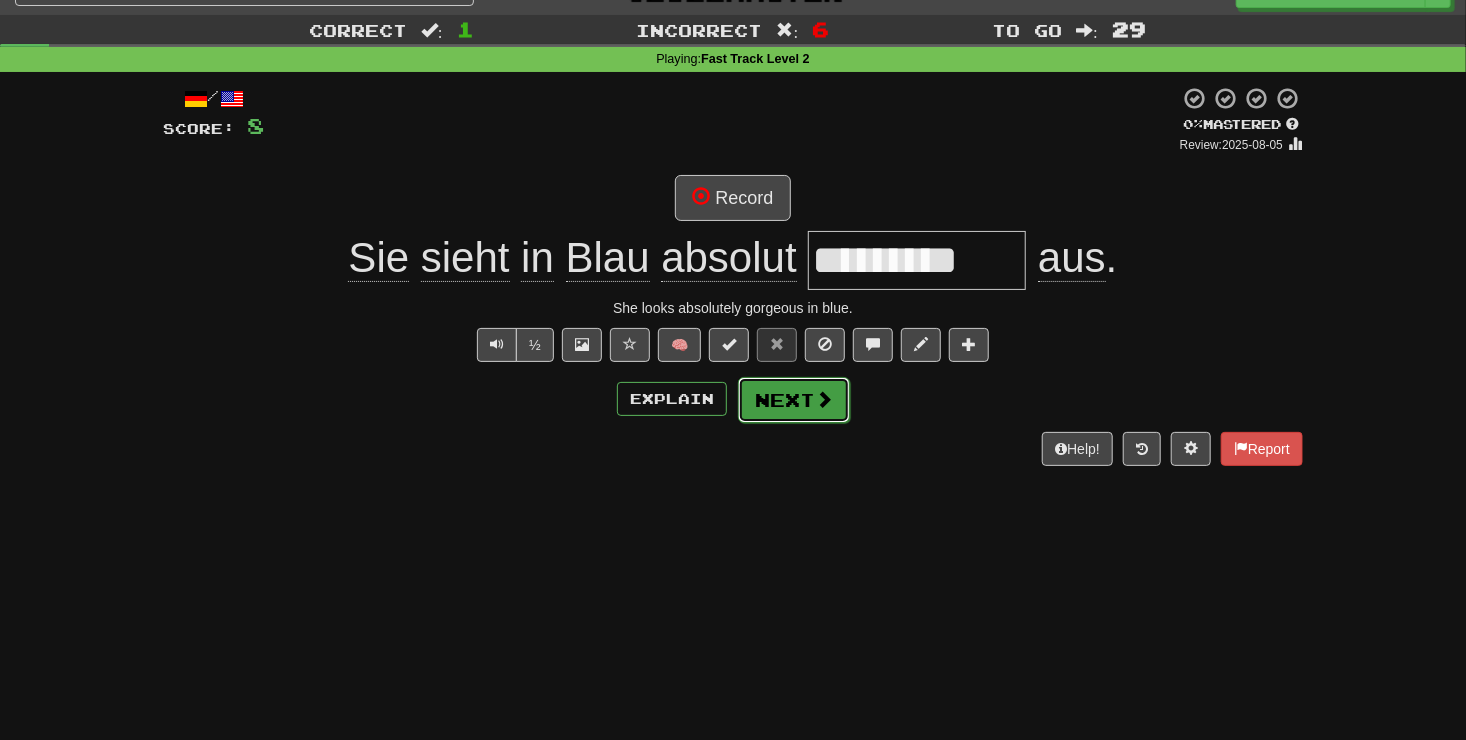 click on "Next" at bounding box center (794, 400) 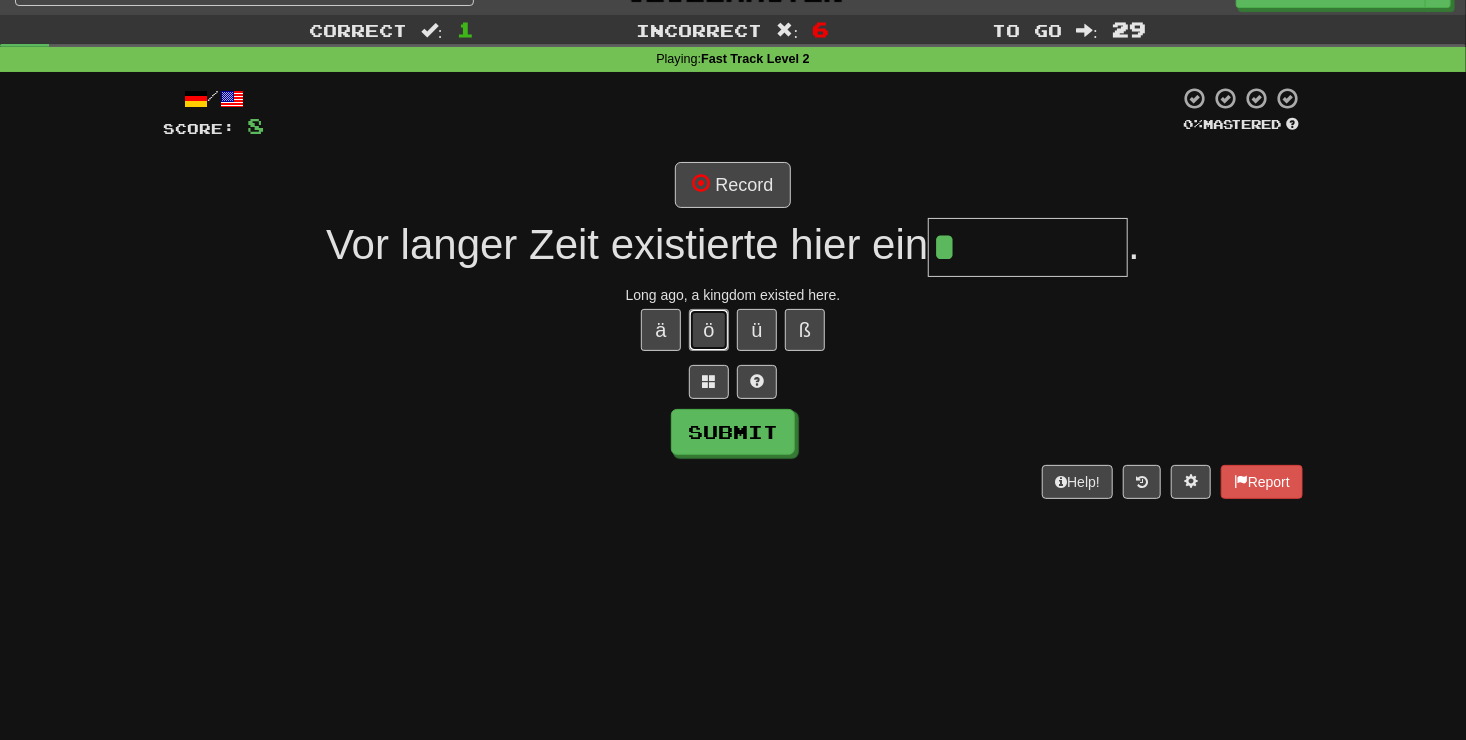 click on "ö" at bounding box center [709, 330] 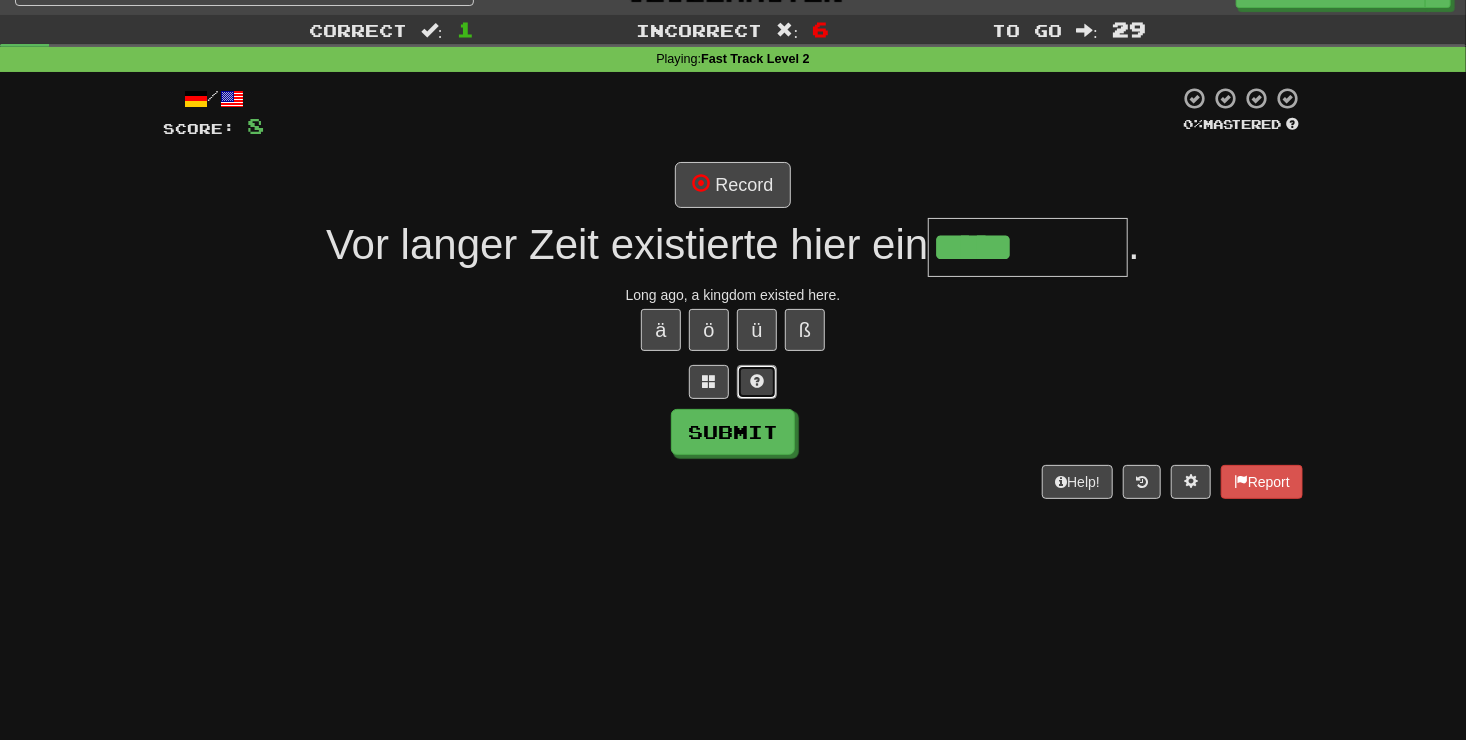 click at bounding box center (757, 381) 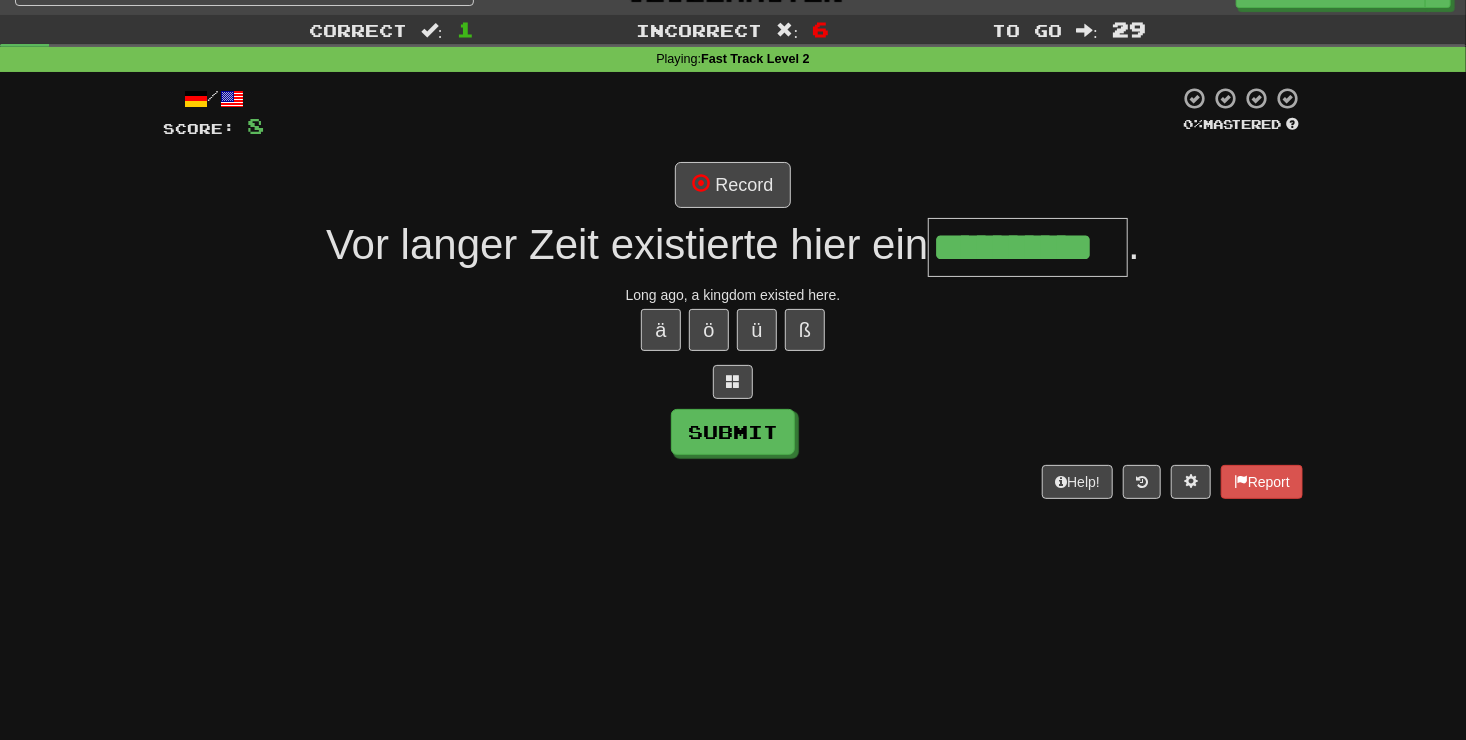 scroll, scrollTop: 0, scrollLeft: 5, axis: horizontal 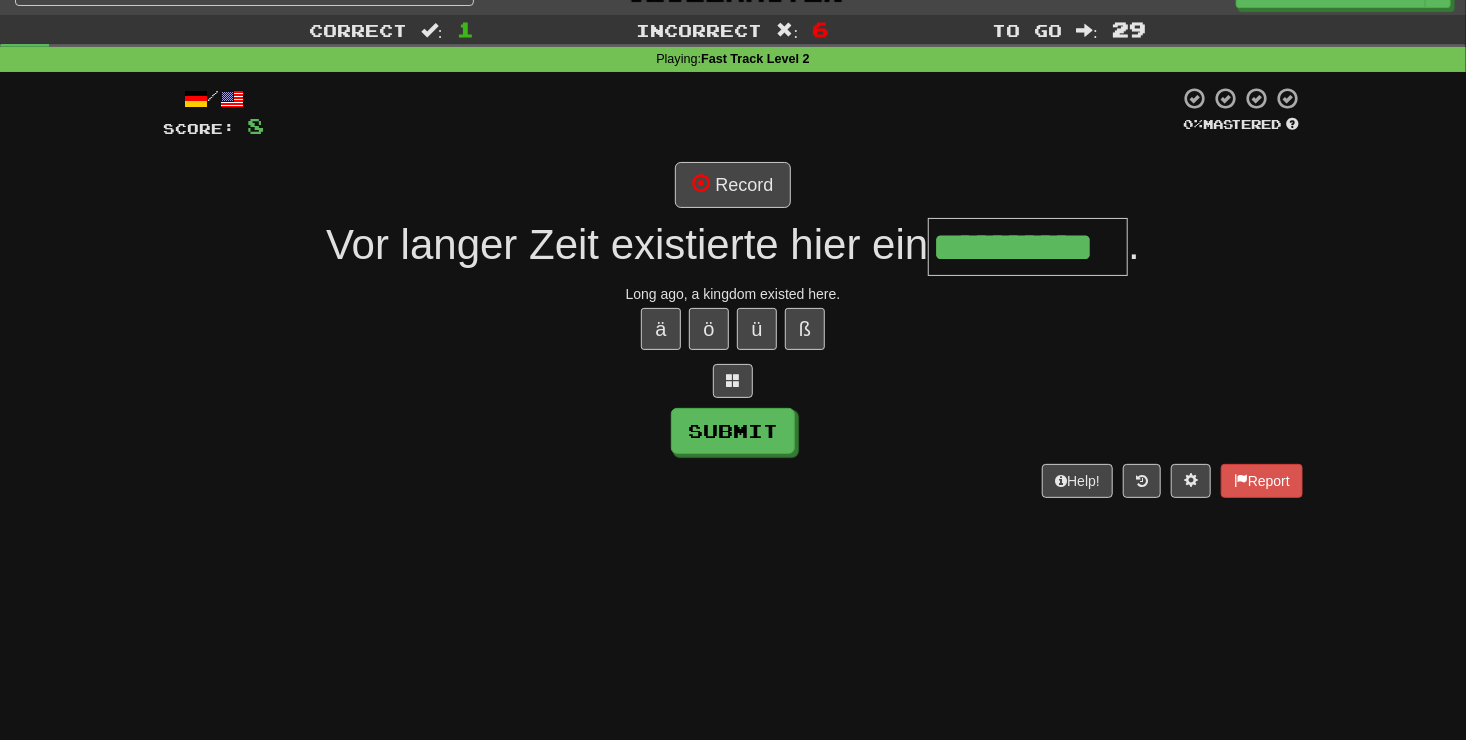 type on "**********" 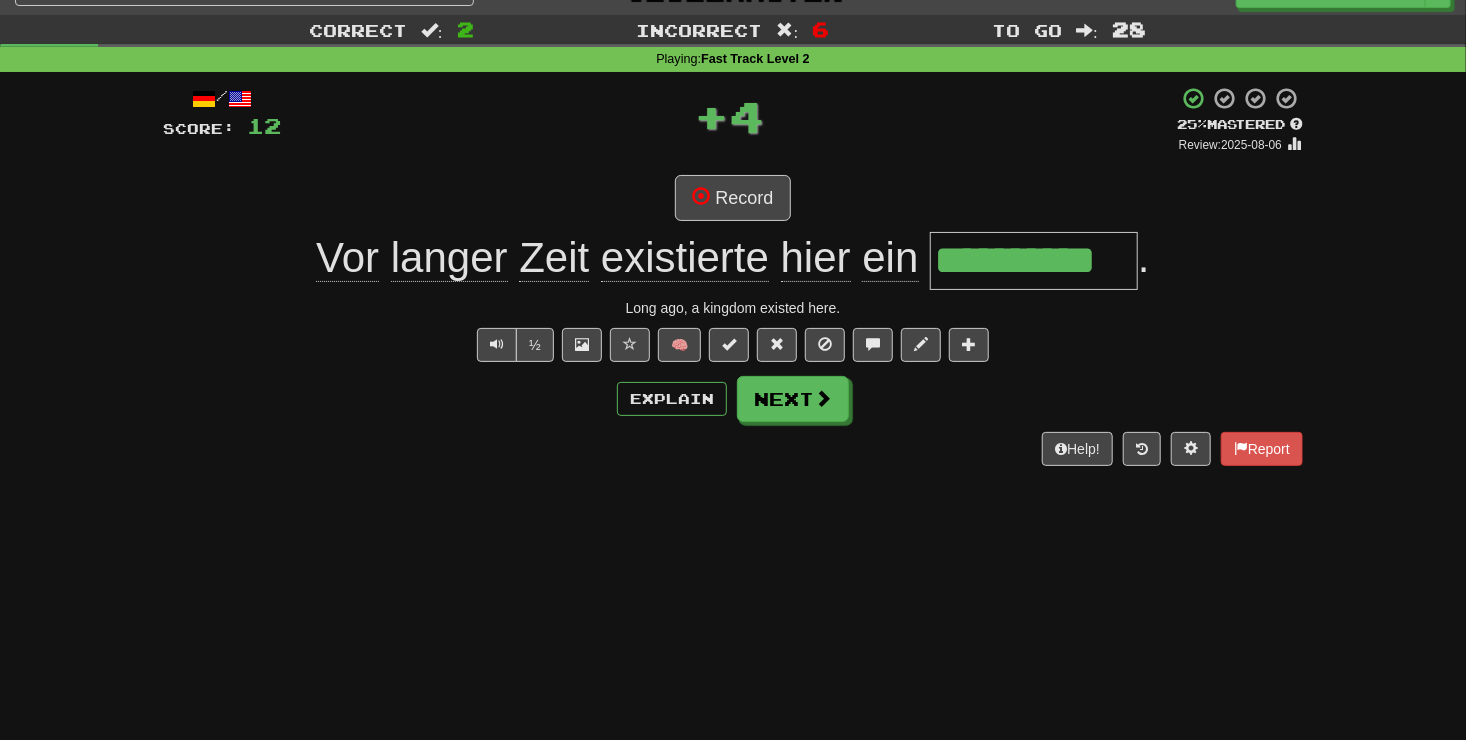 scroll, scrollTop: 0, scrollLeft: 0, axis: both 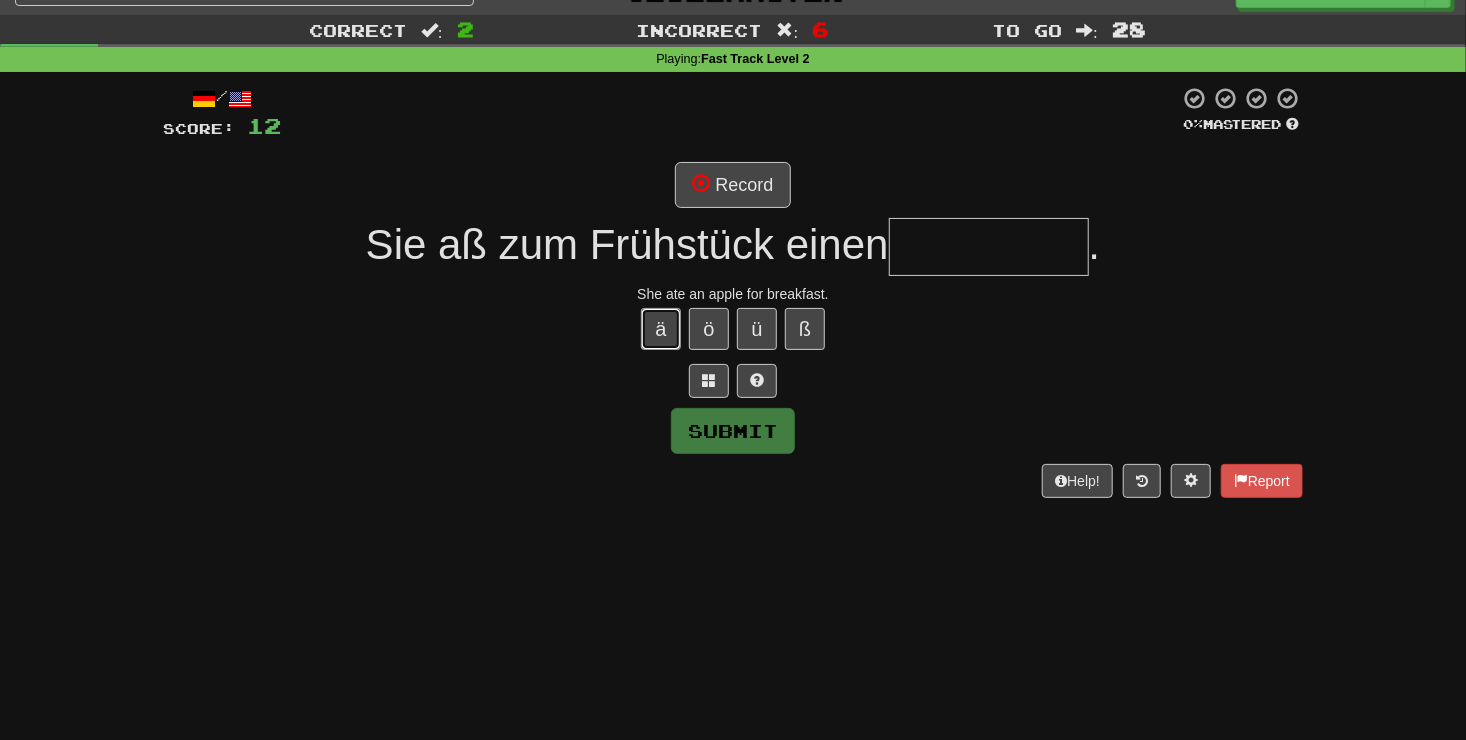 click on "ä" at bounding box center (661, 329) 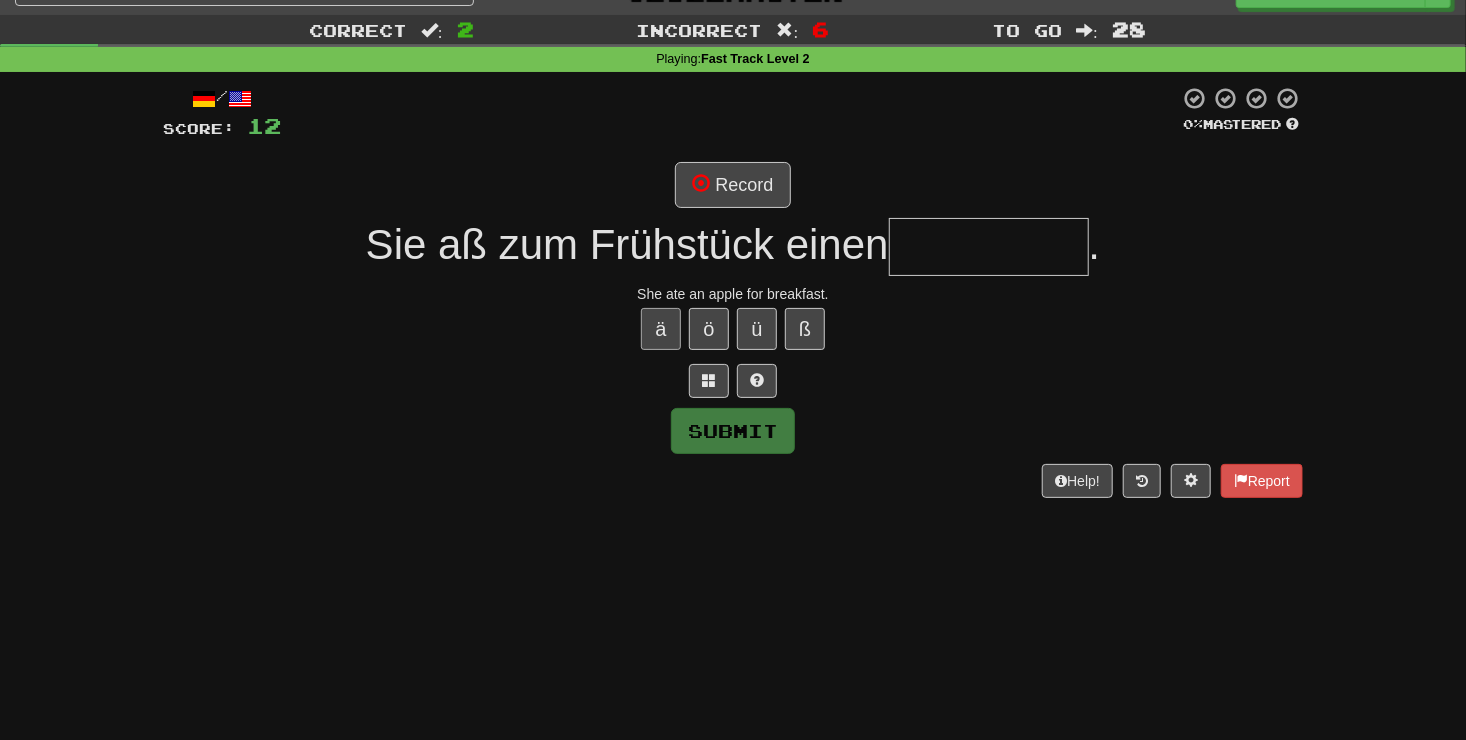 type on "*" 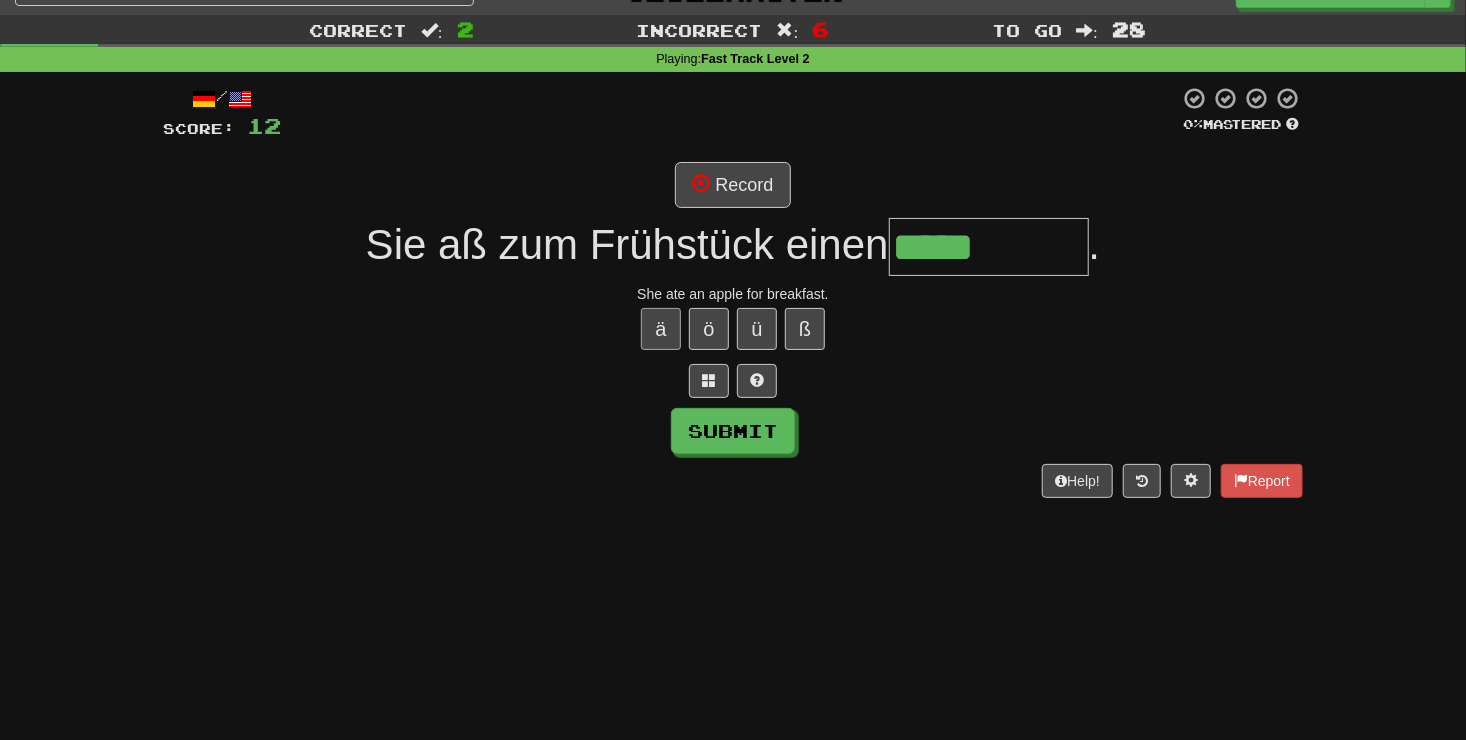 type on "*****" 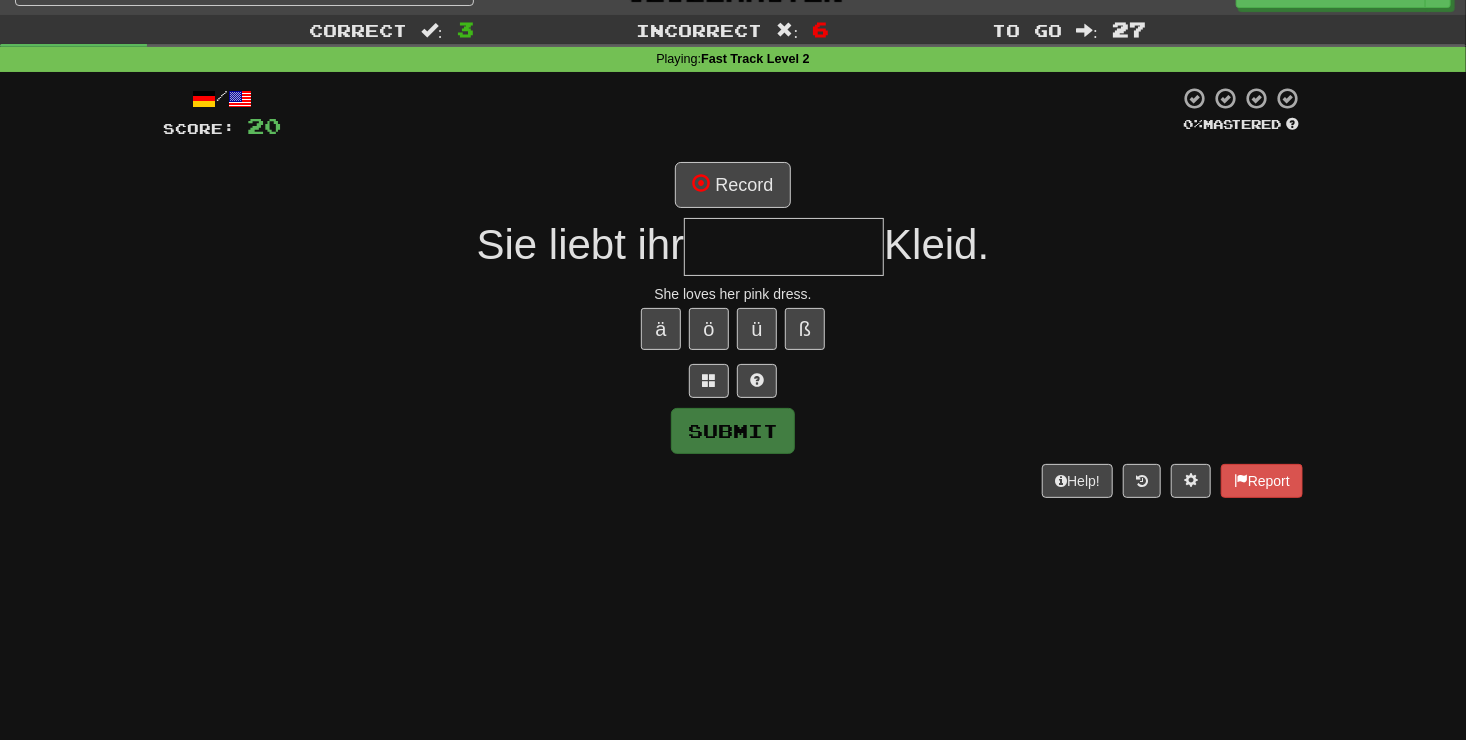 type on "*" 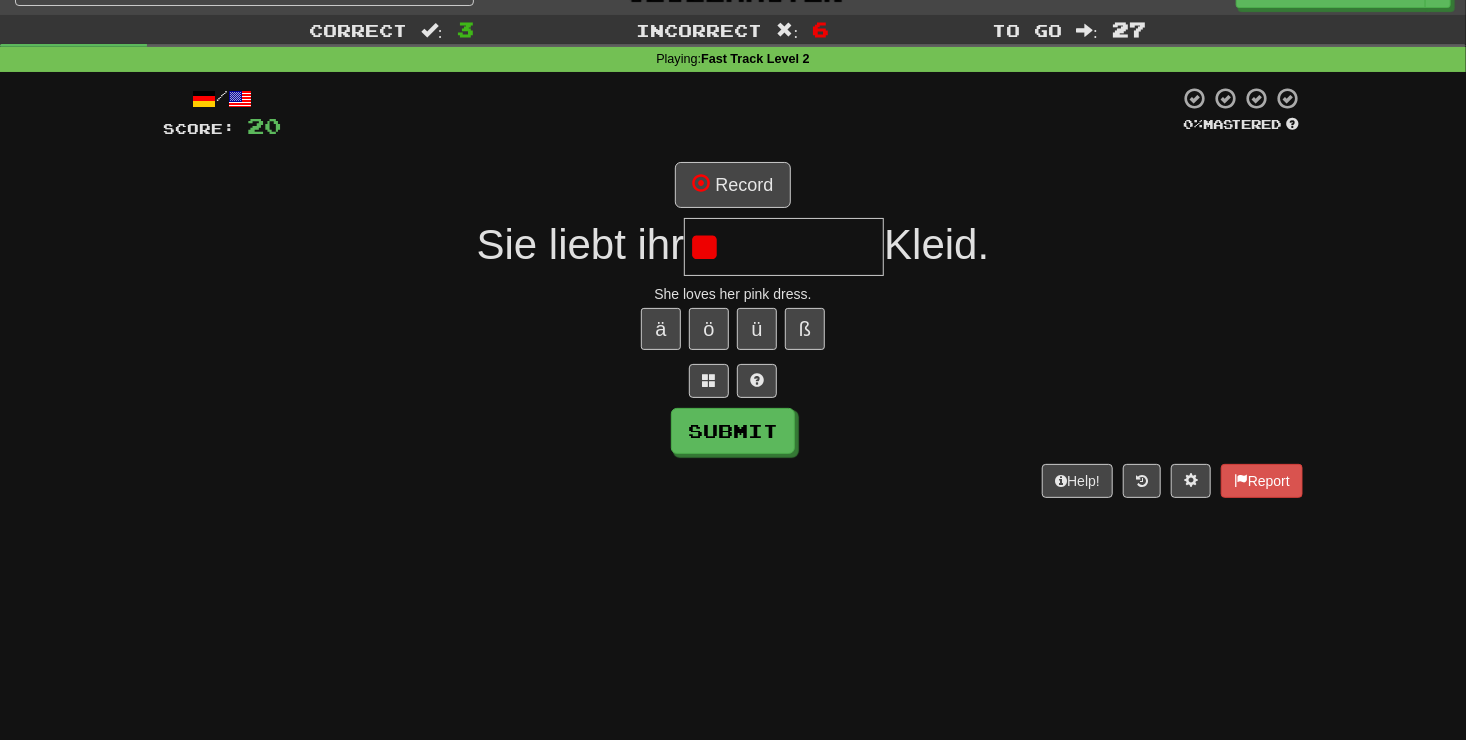 type on "*" 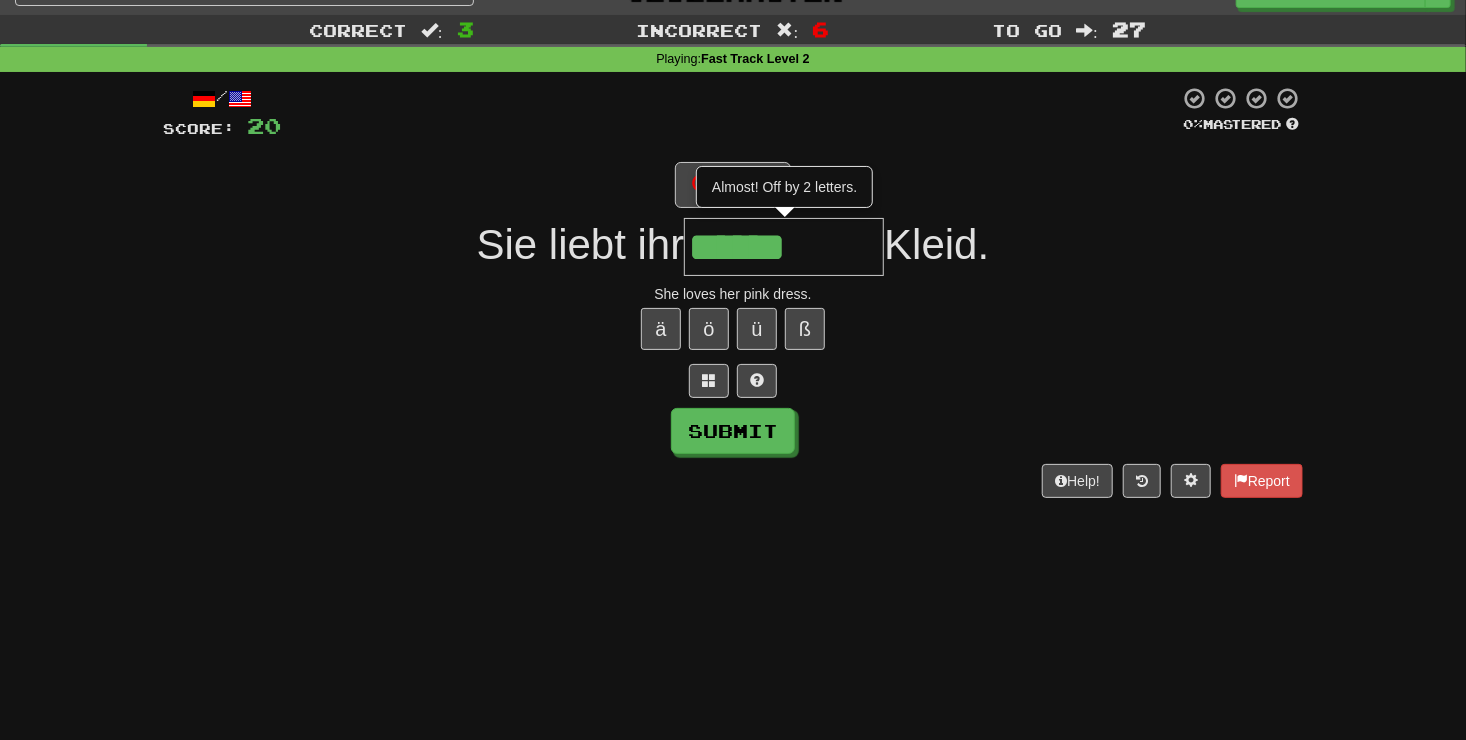 type on "******" 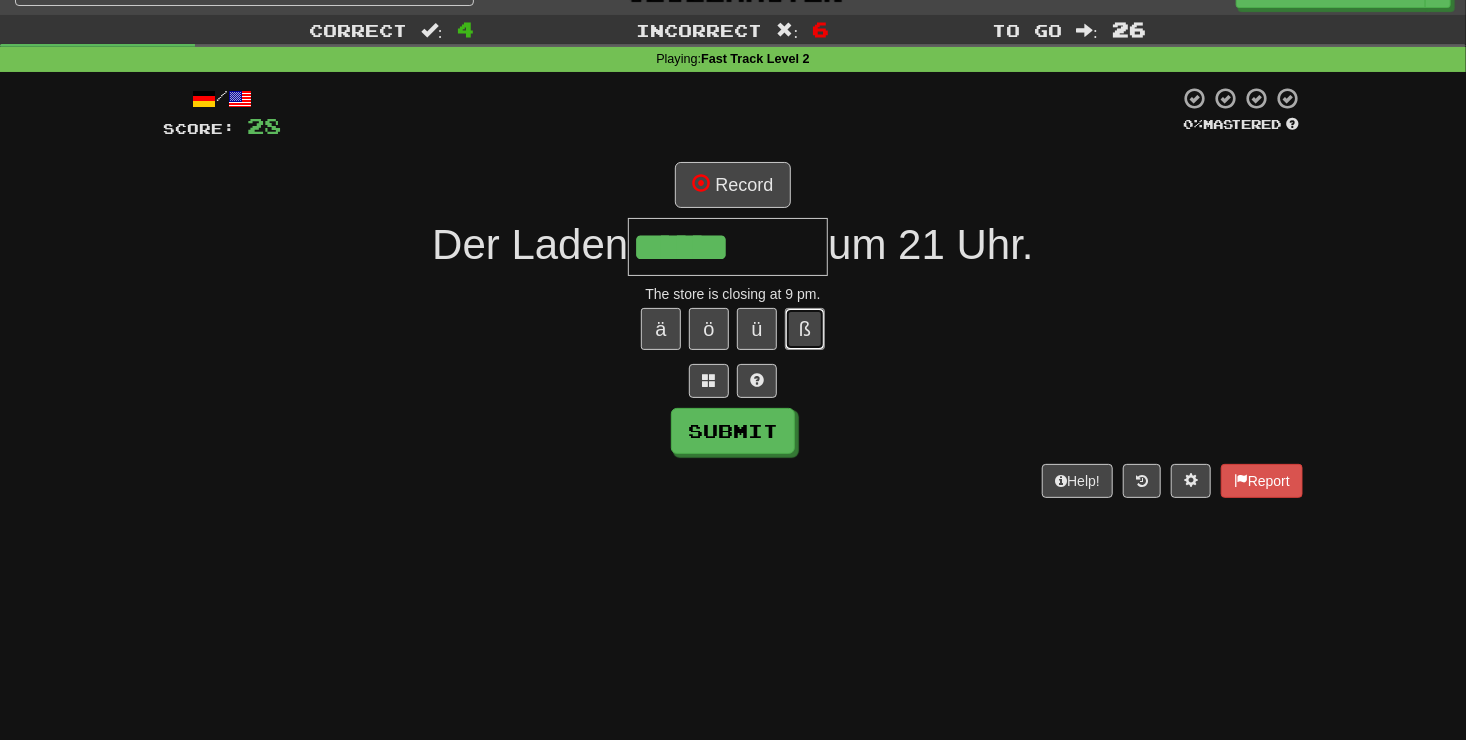 click on "ß" at bounding box center [805, 329] 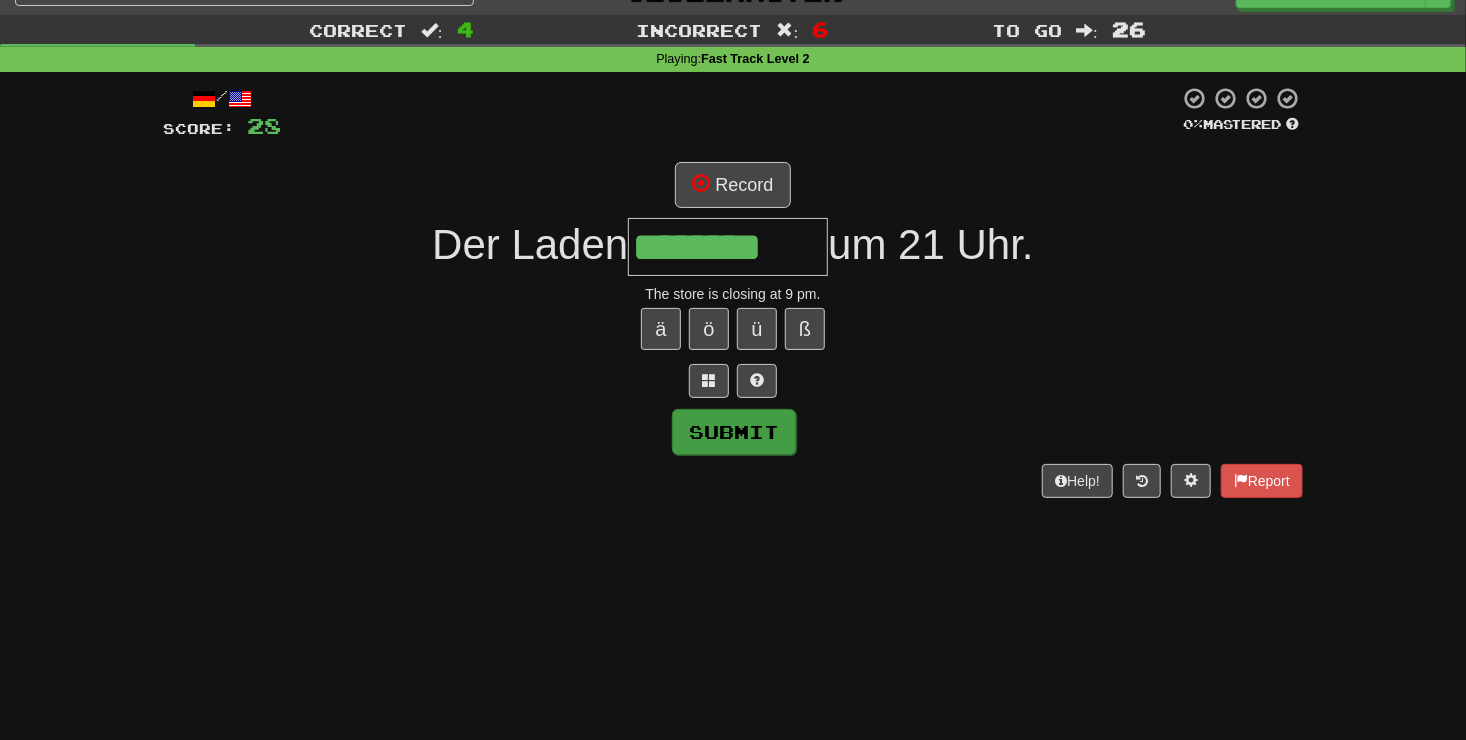 type on "********" 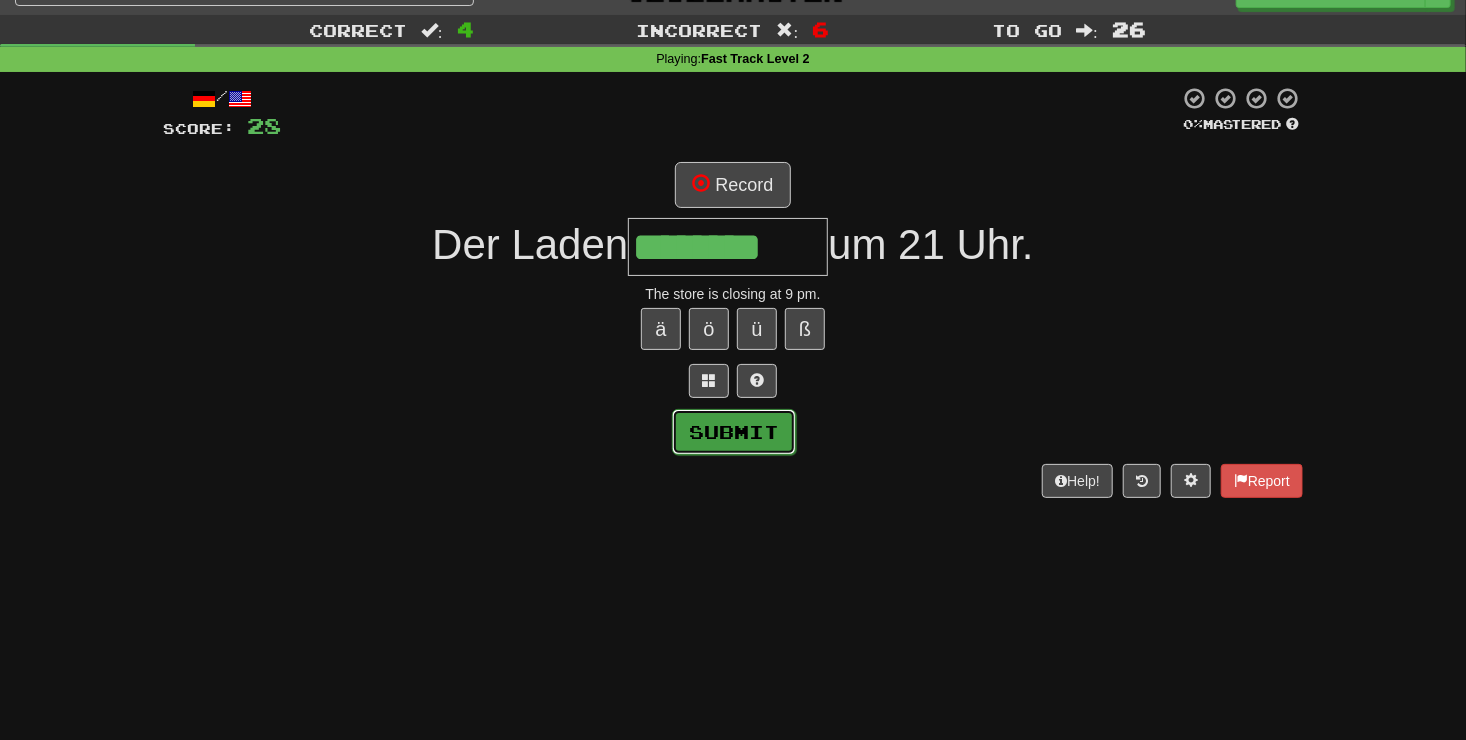 click on "Submit" at bounding box center (734, 432) 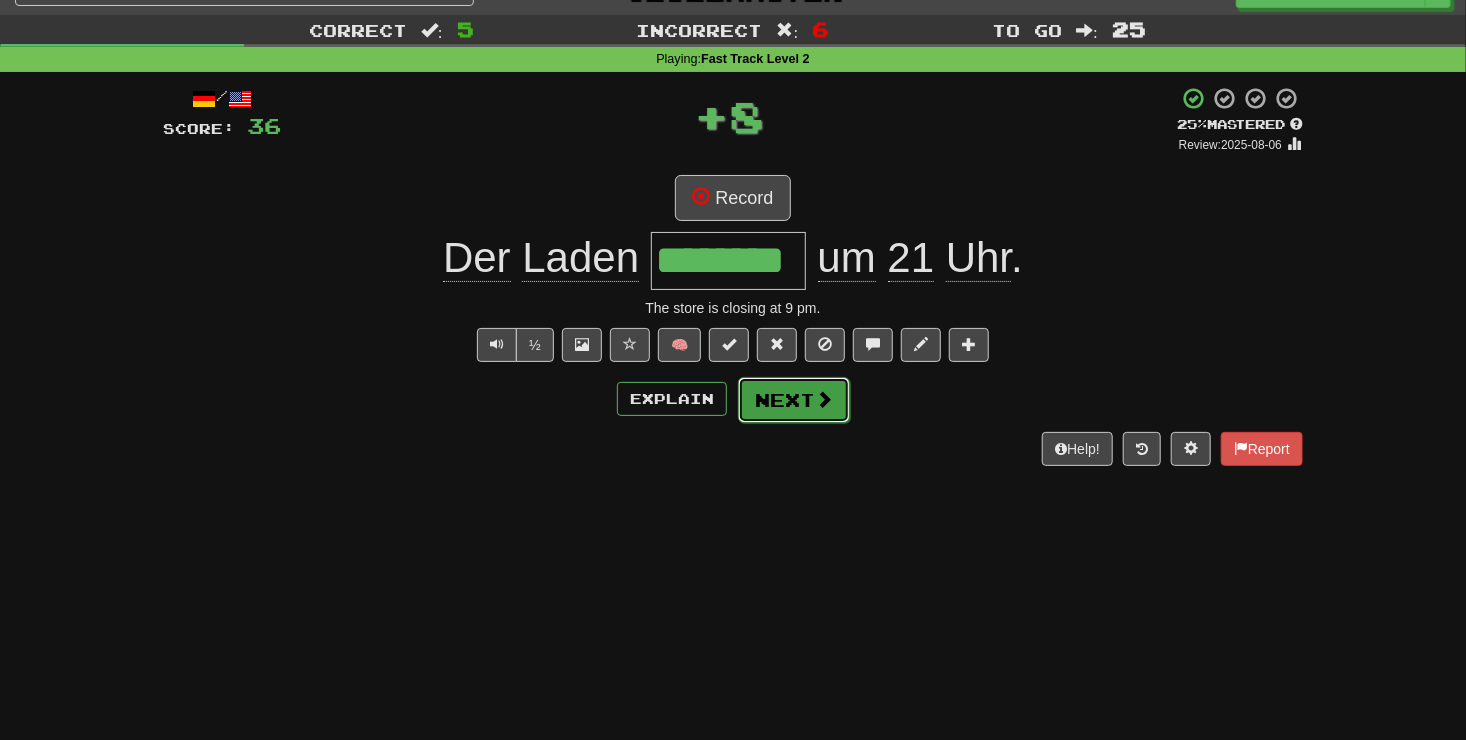 click on "Next" at bounding box center [794, 400] 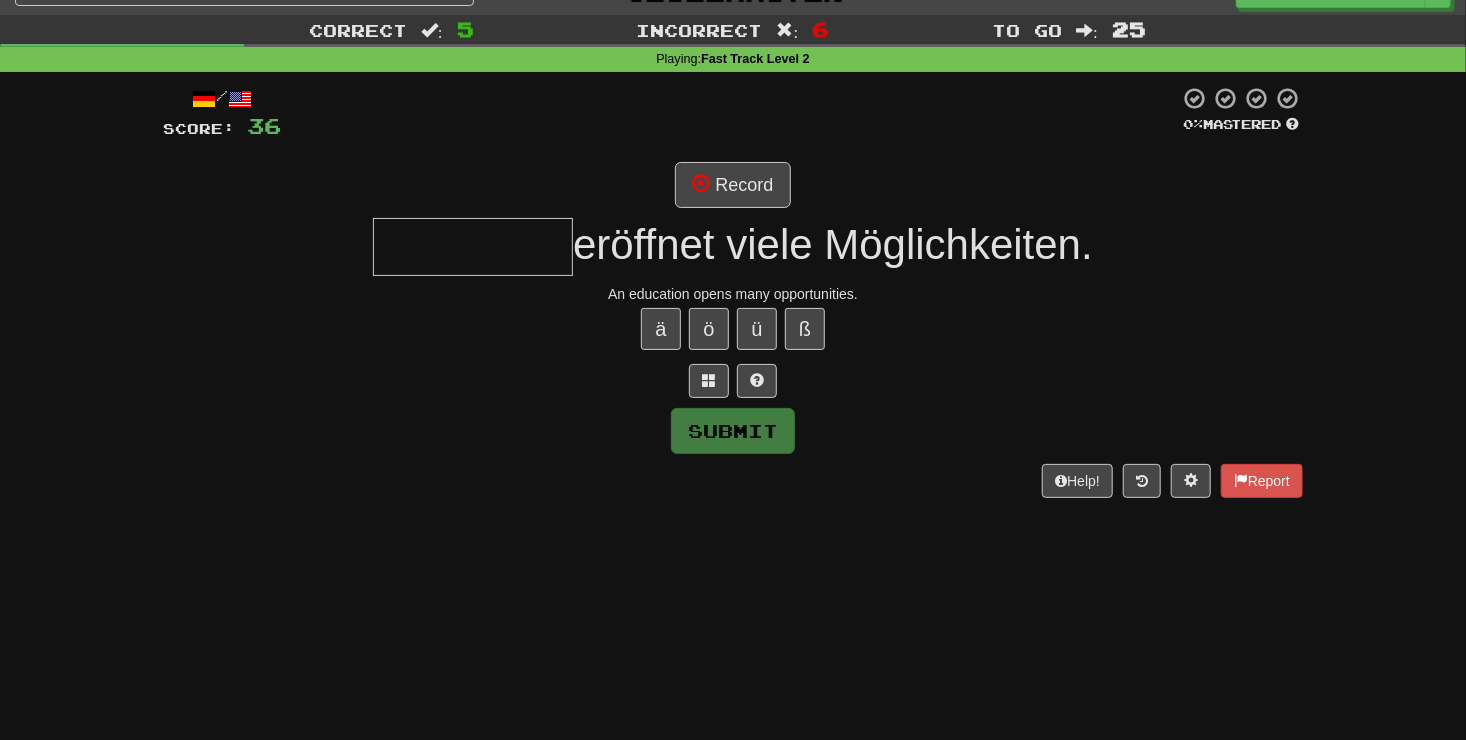 type on "*" 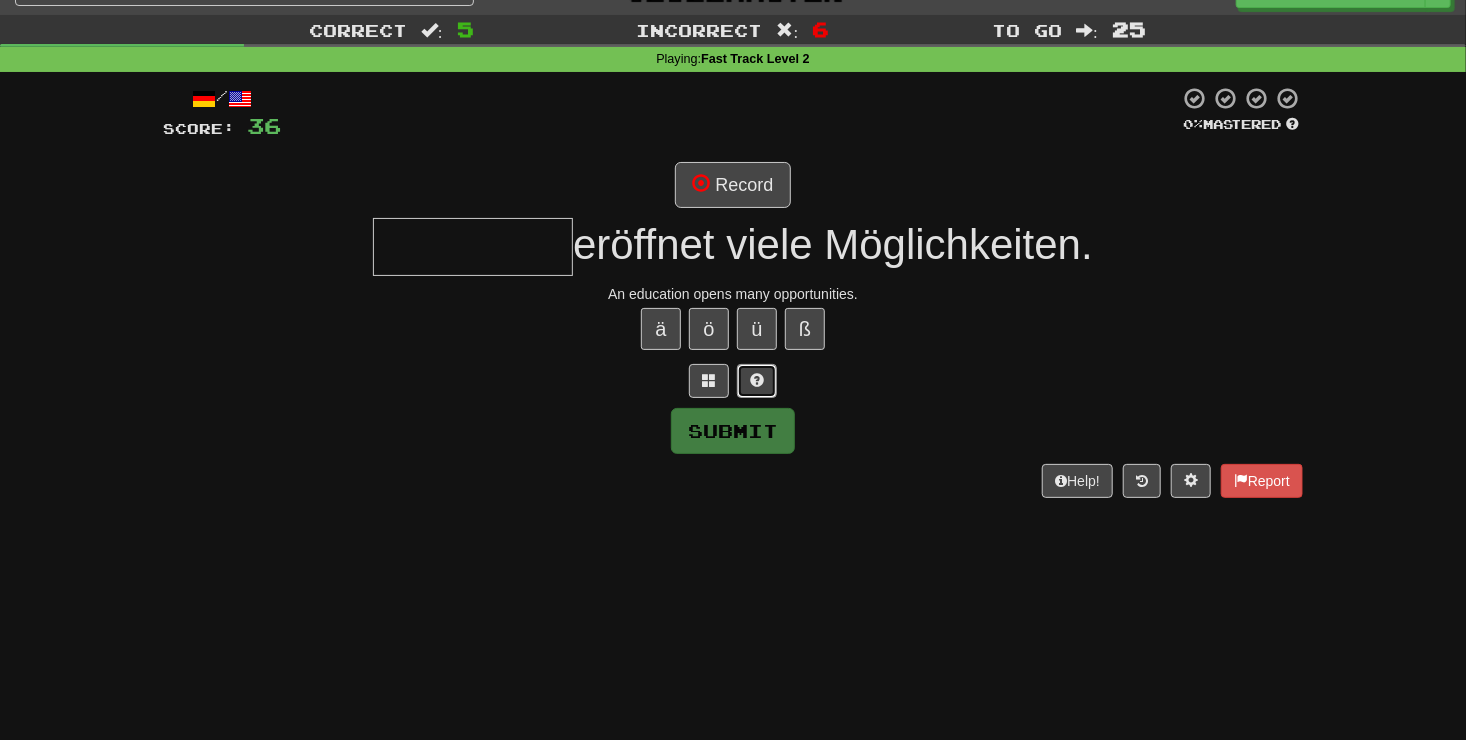 click at bounding box center (757, 381) 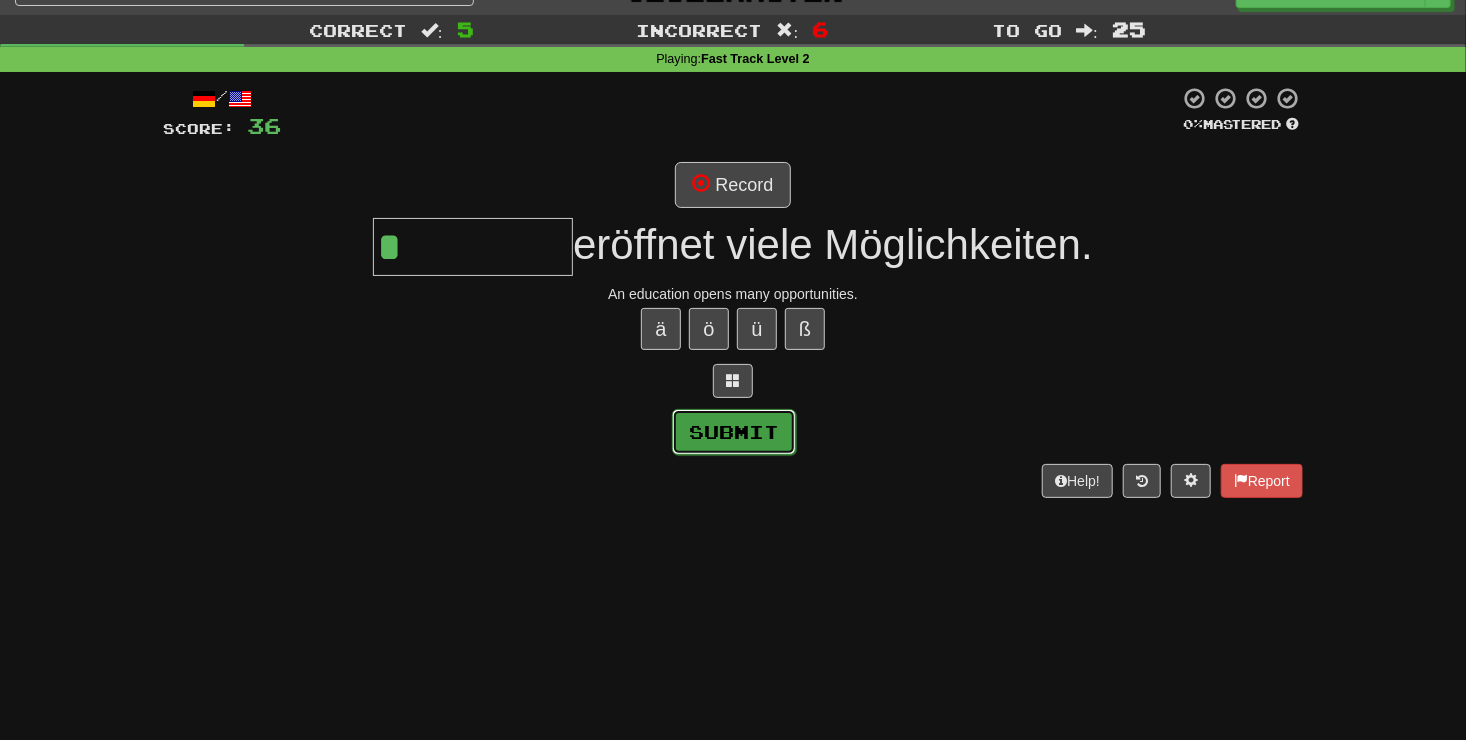 click on "Submit" at bounding box center (734, 432) 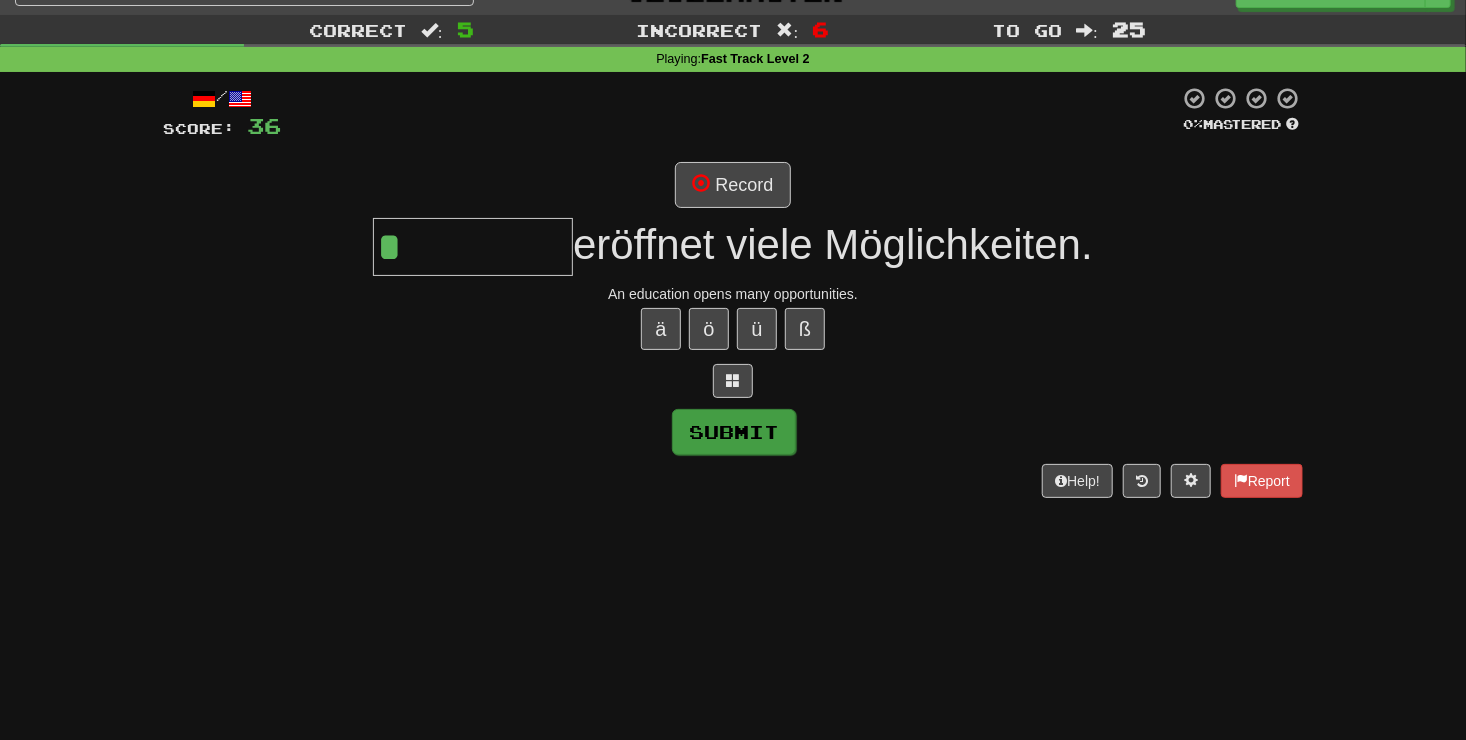 type on "*******" 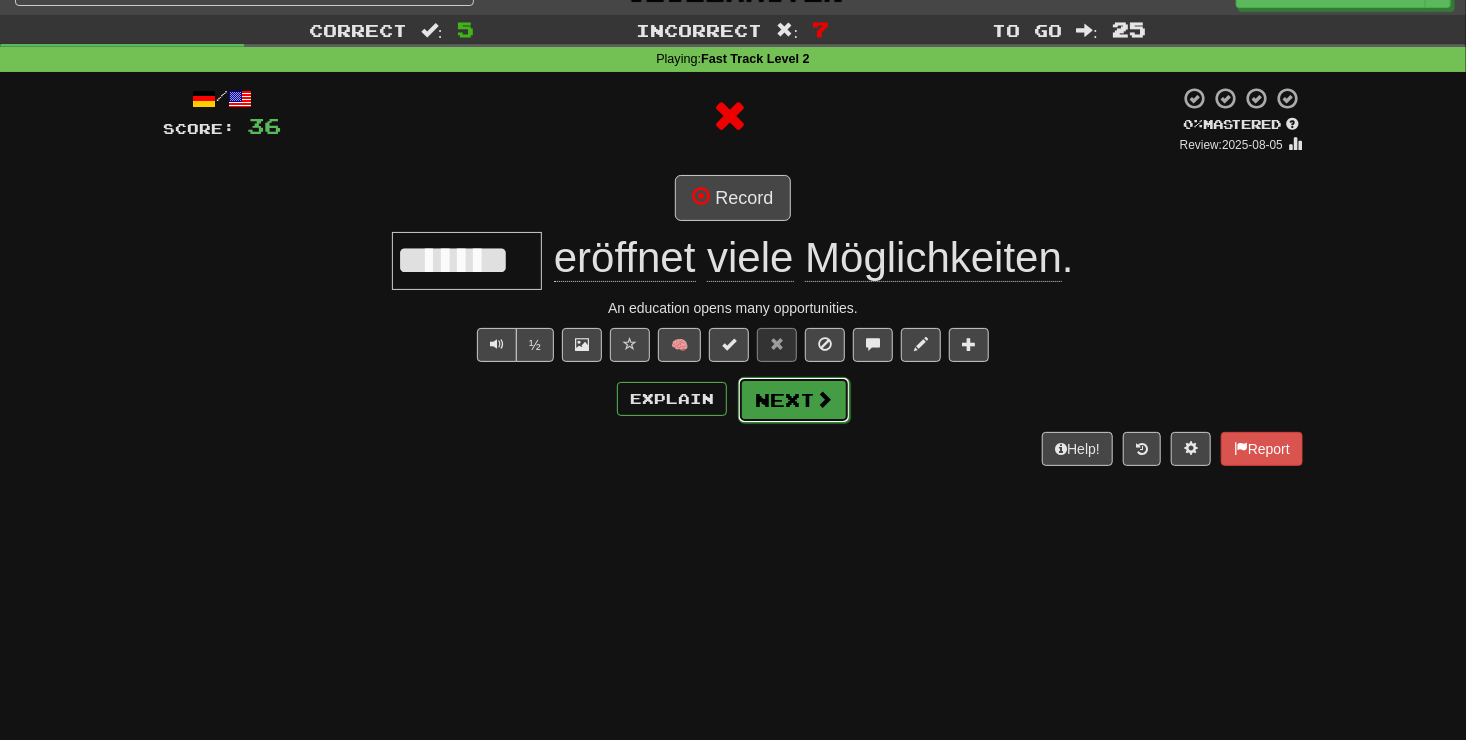 click on "Next" at bounding box center (794, 400) 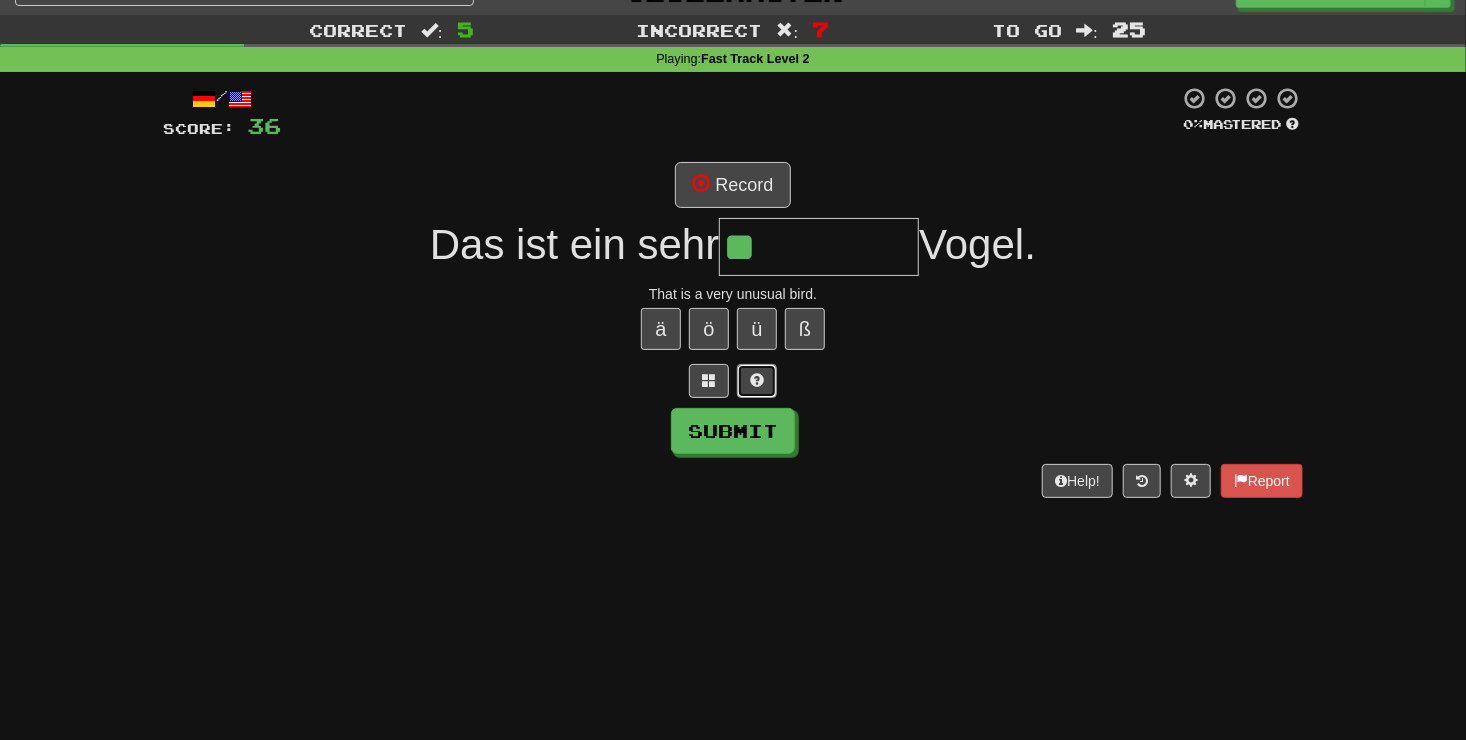click at bounding box center (757, 380) 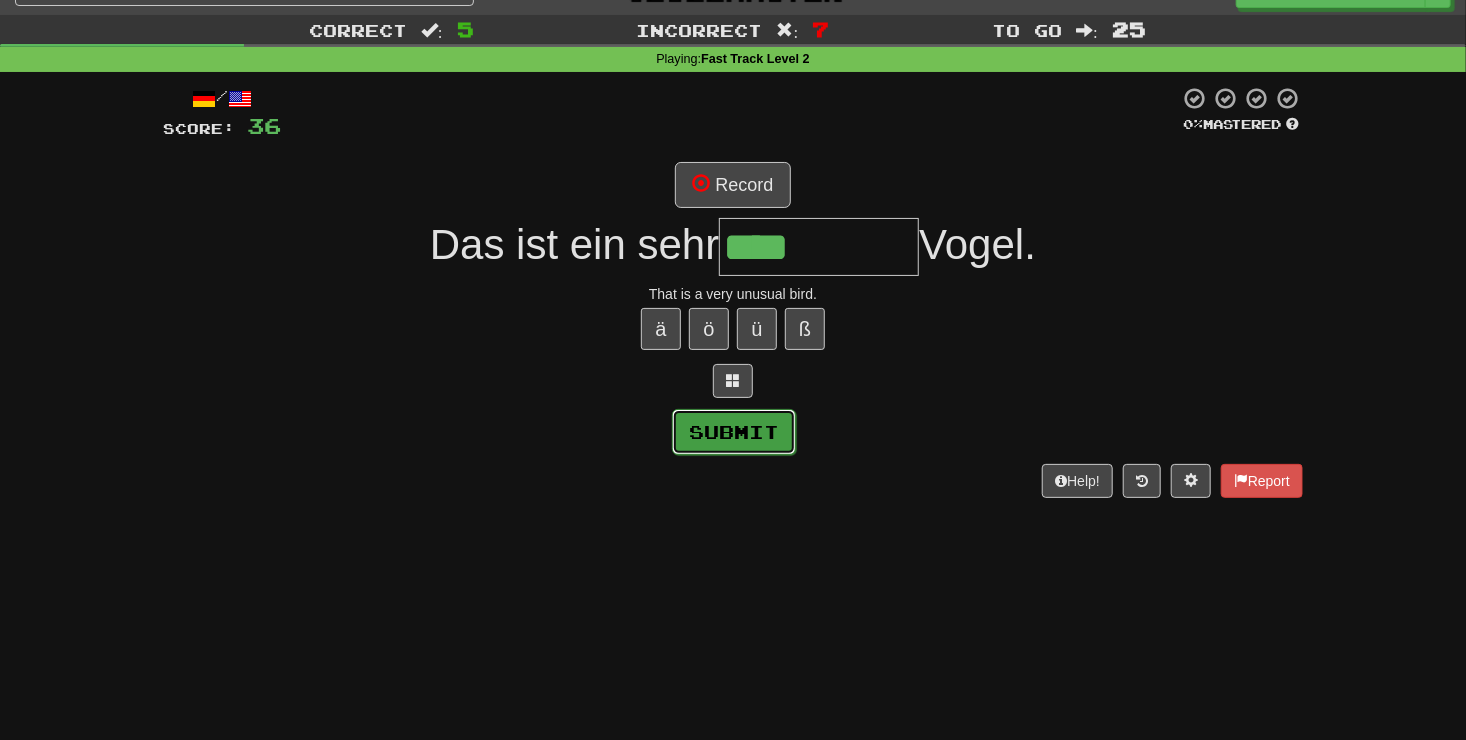 click on "Submit" at bounding box center [734, 432] 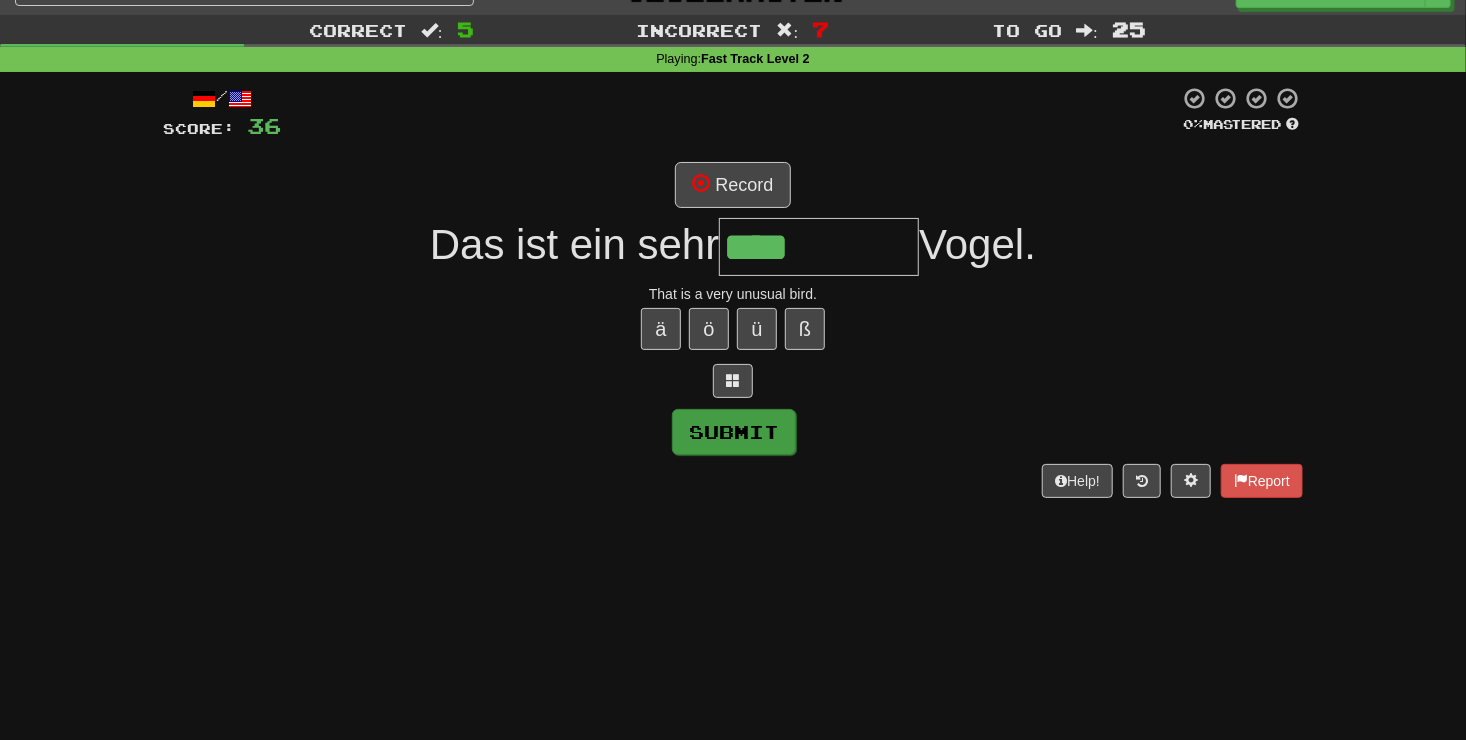 type on "**********" 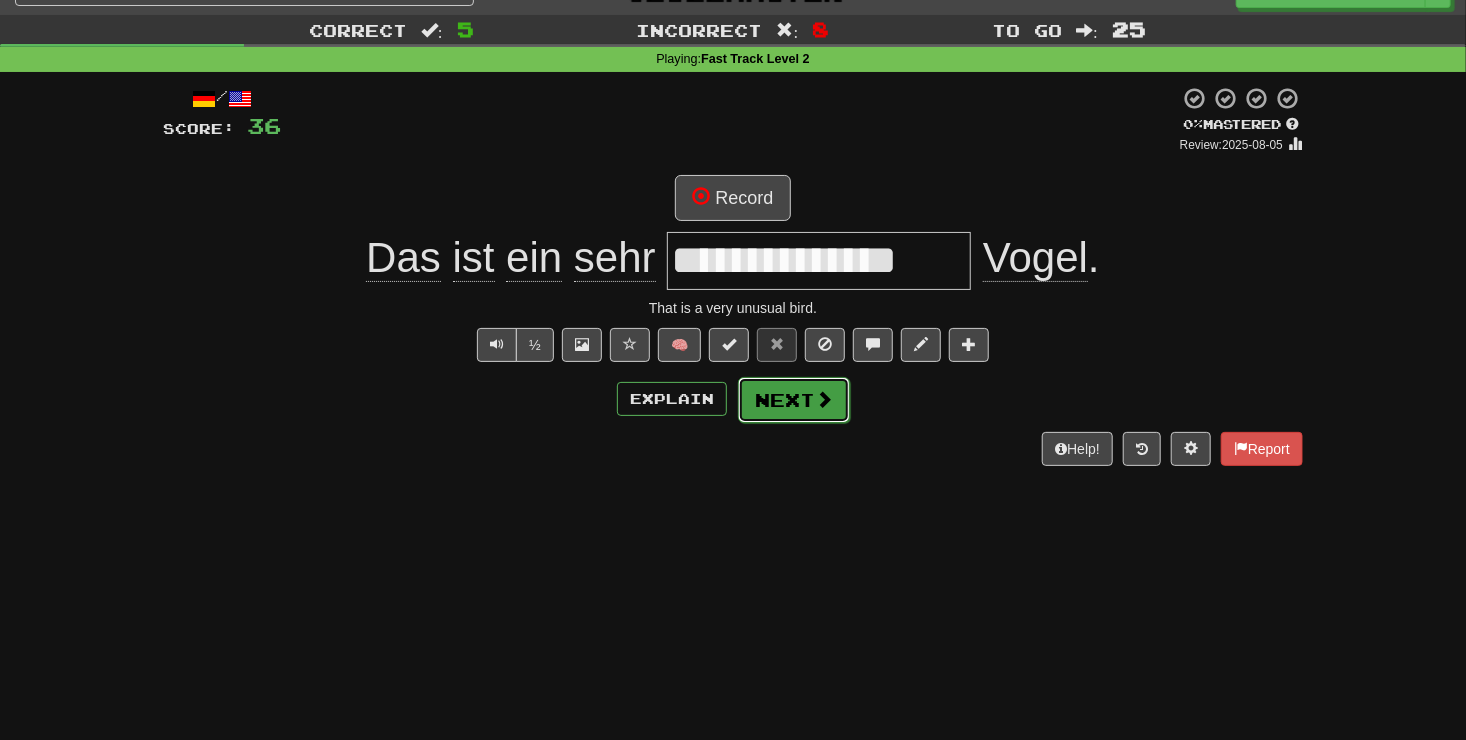 click at bounding box center [824, 399] 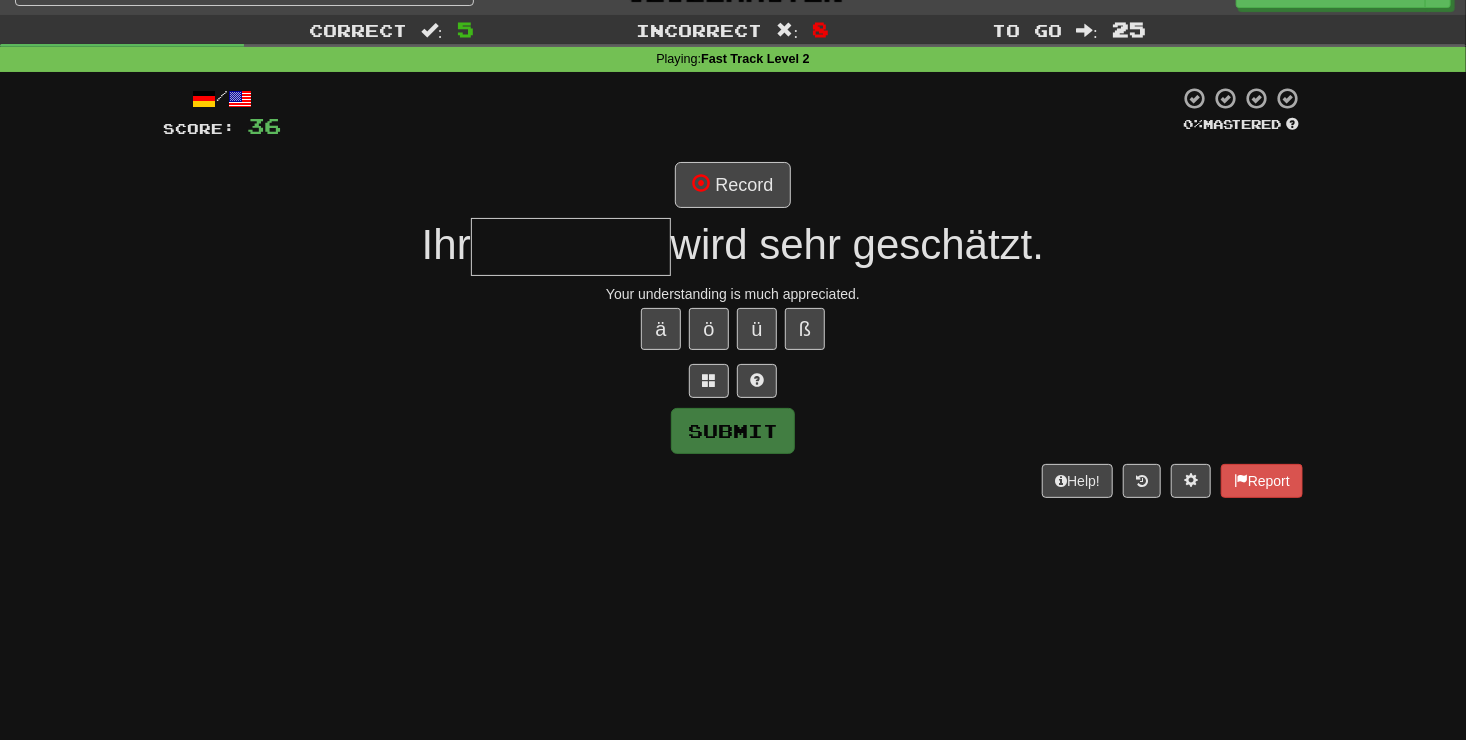 type on "*" 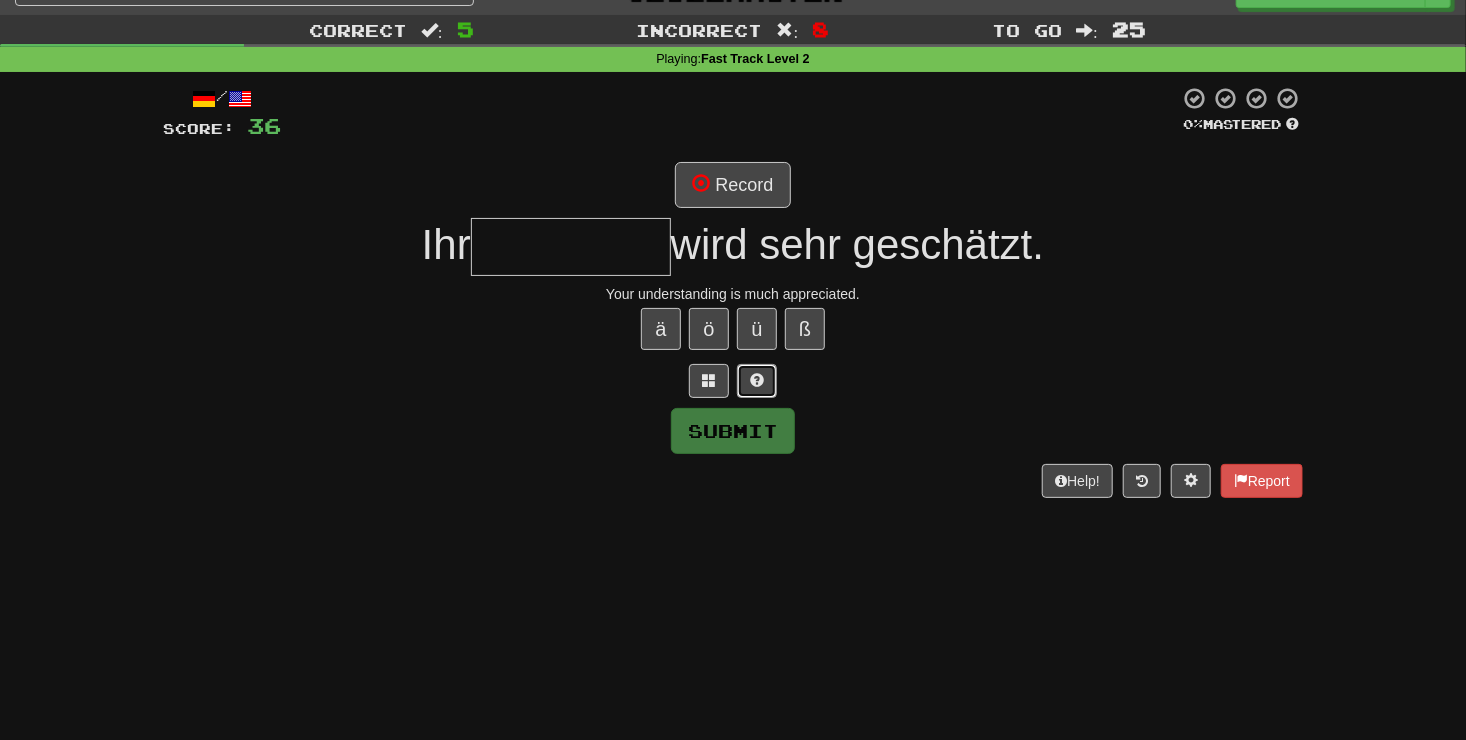click at bounding box center (757, 380) 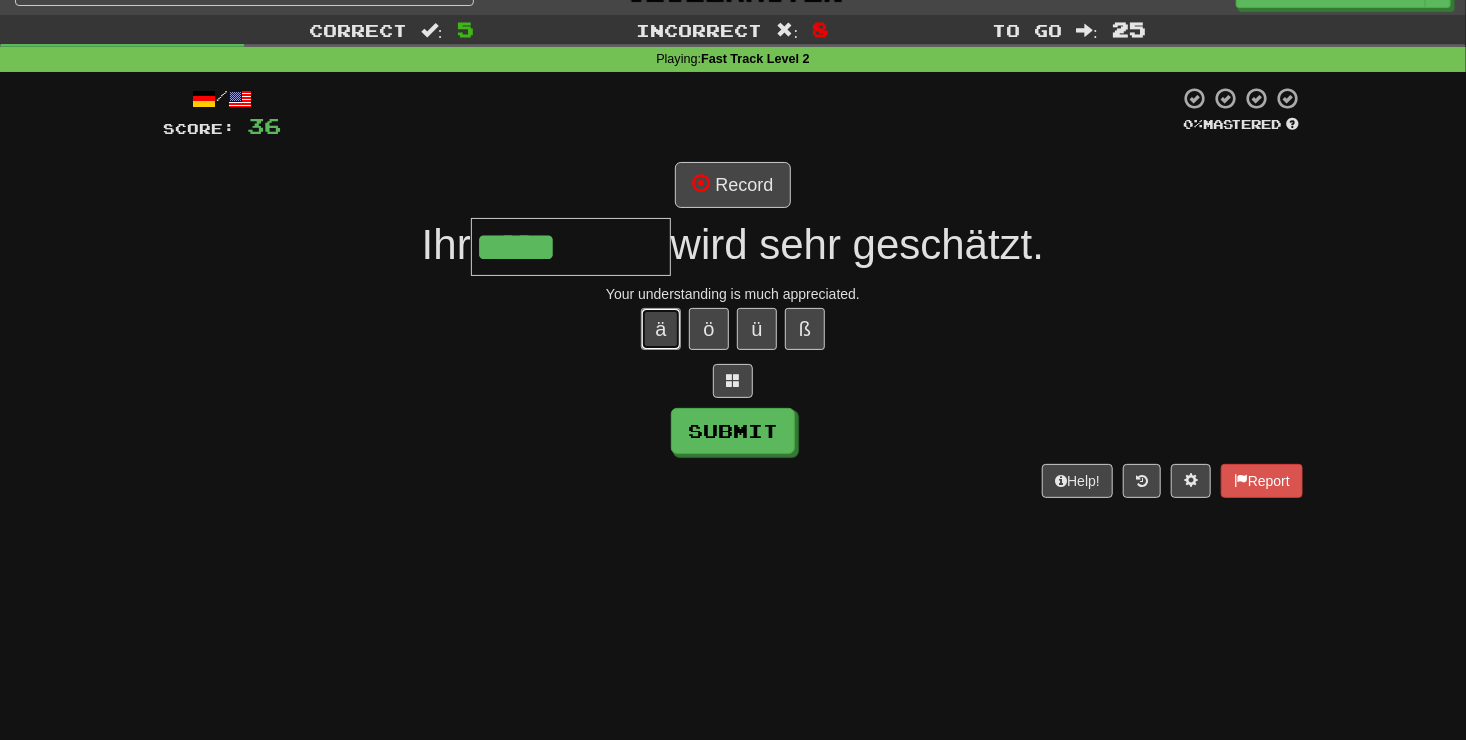 click on "ä" at bounding box center (661, 329) 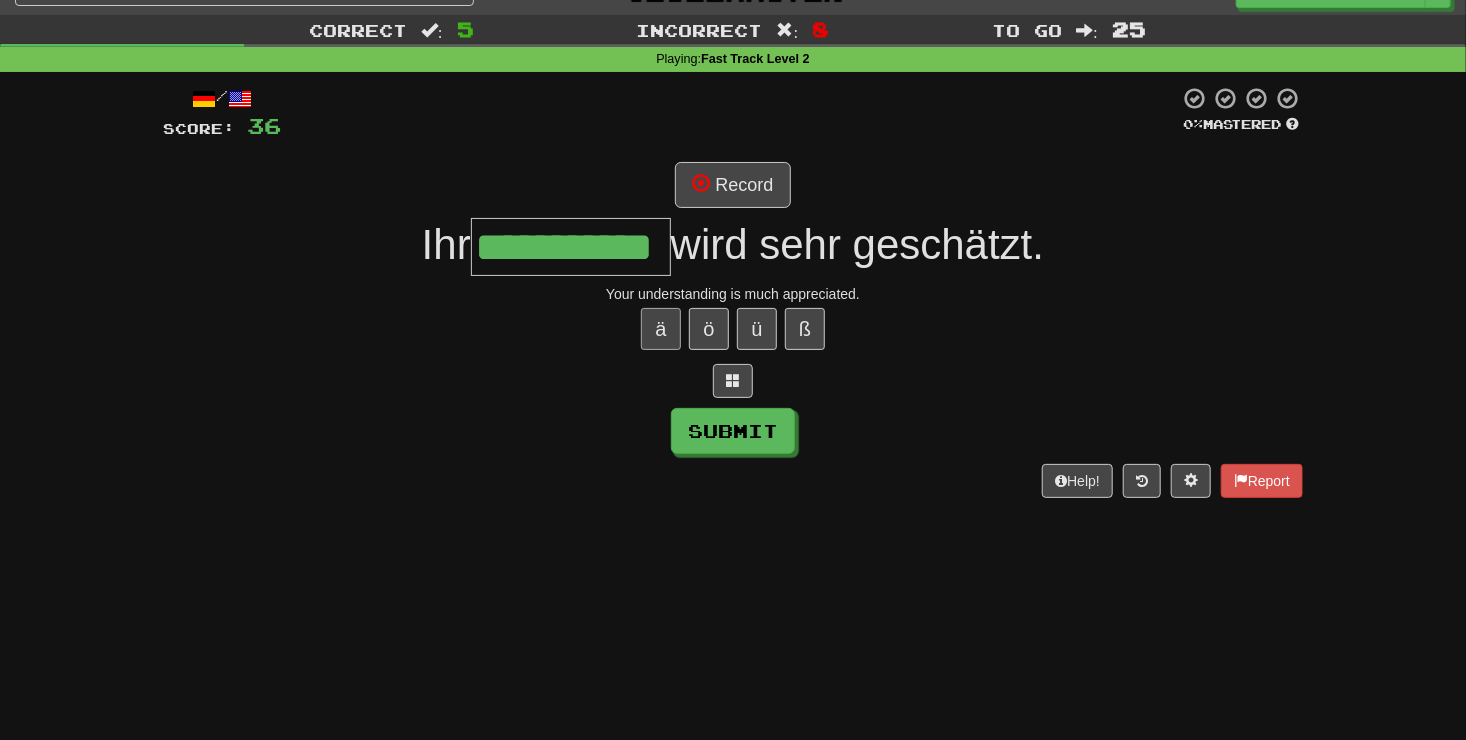 scroll, scrollTop: 0, scrollLeft: 26, axis: horizontal 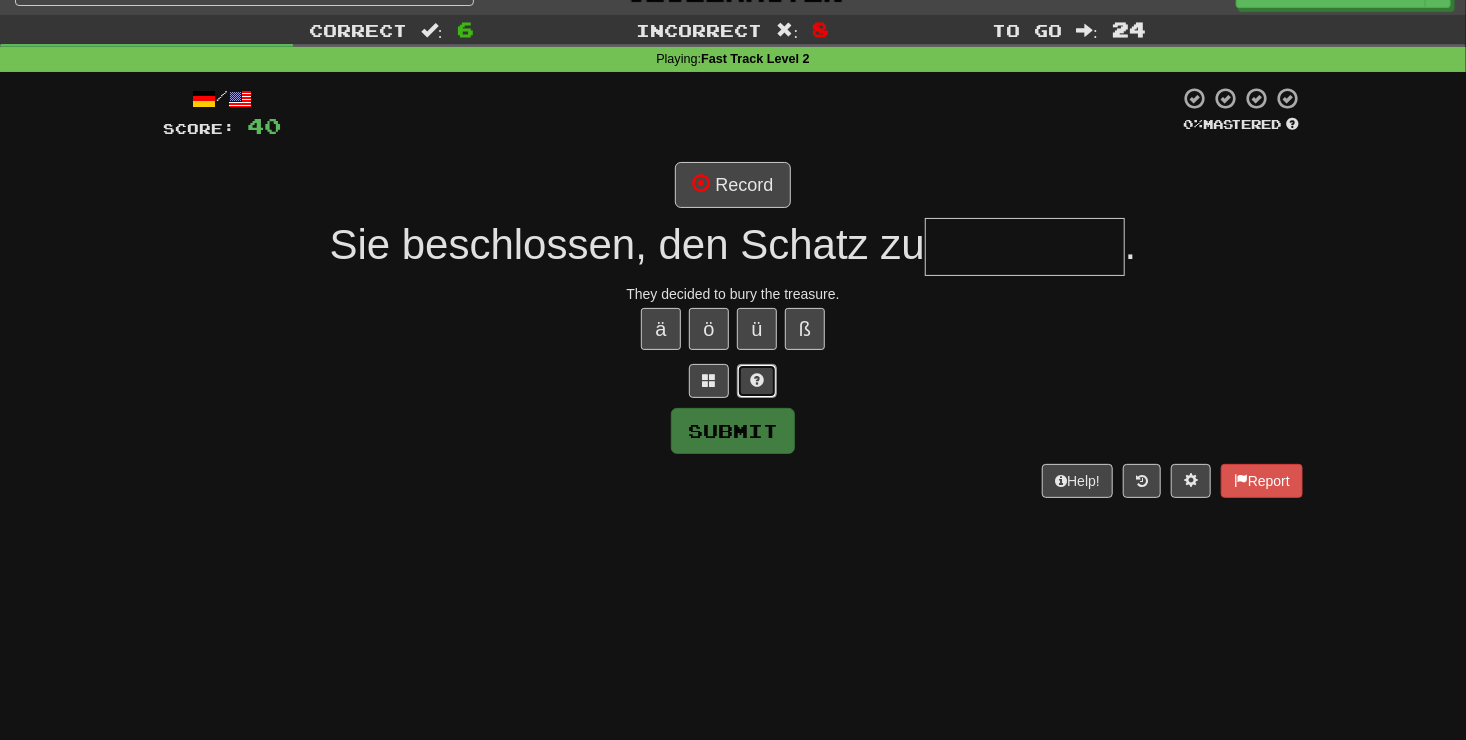 click at bounding box center [757, 381] 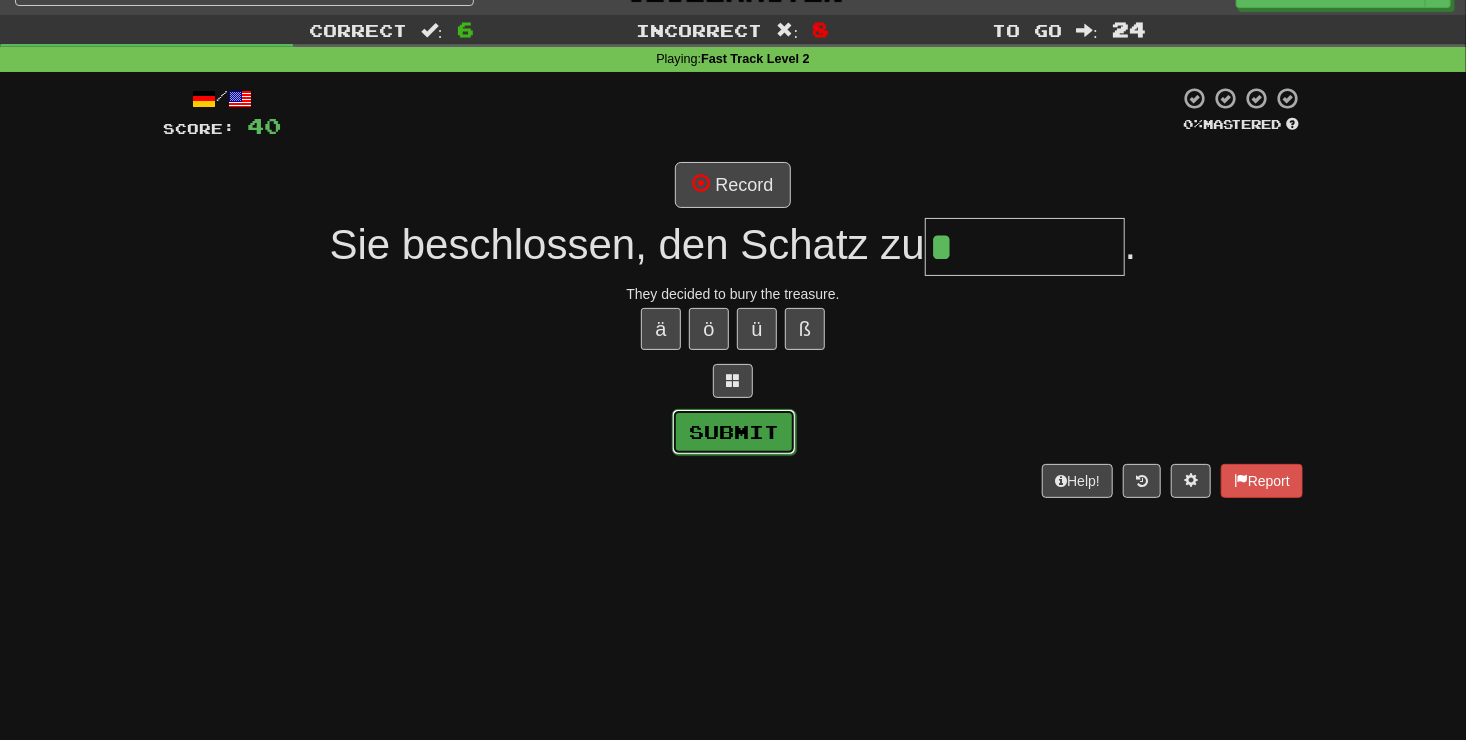 click on "Submit" at bounding box center (734, 432) 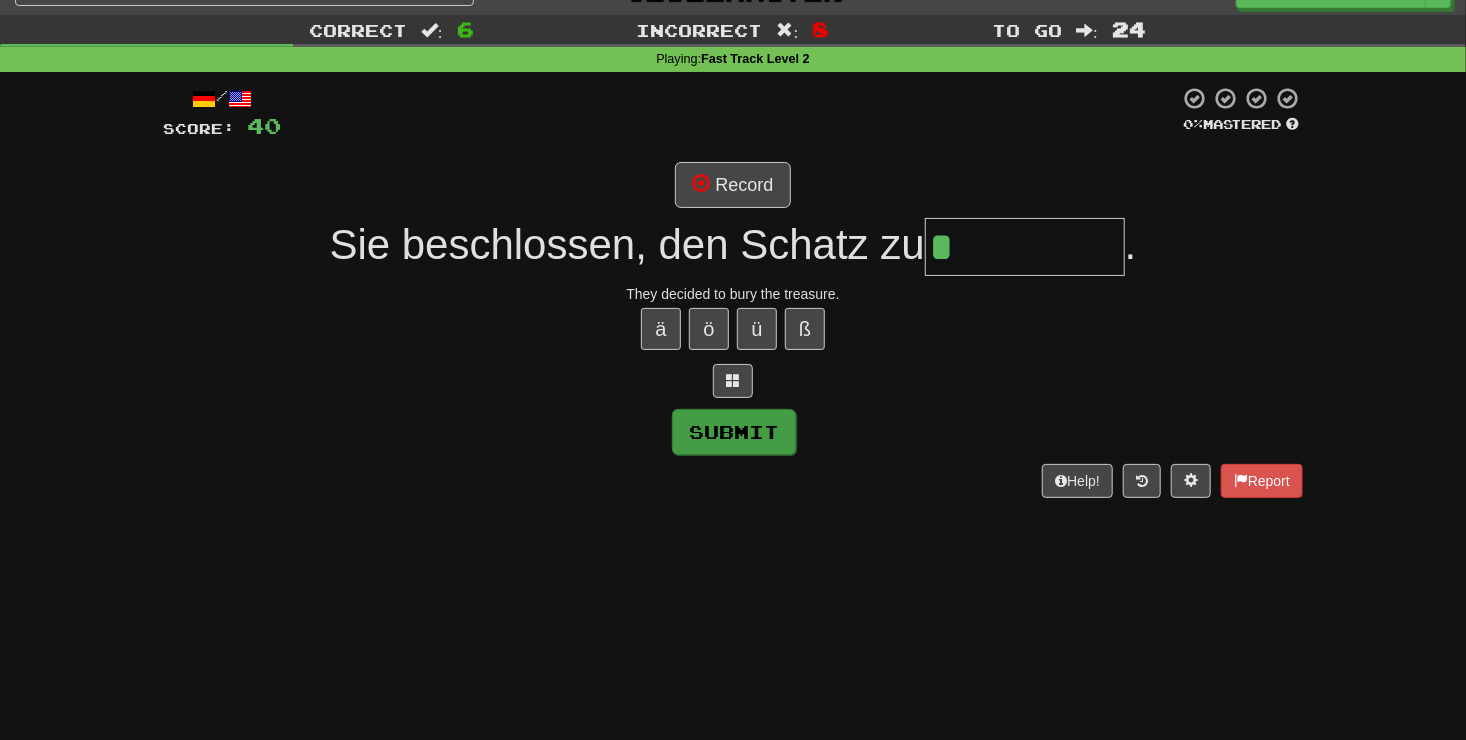 type on "*********" 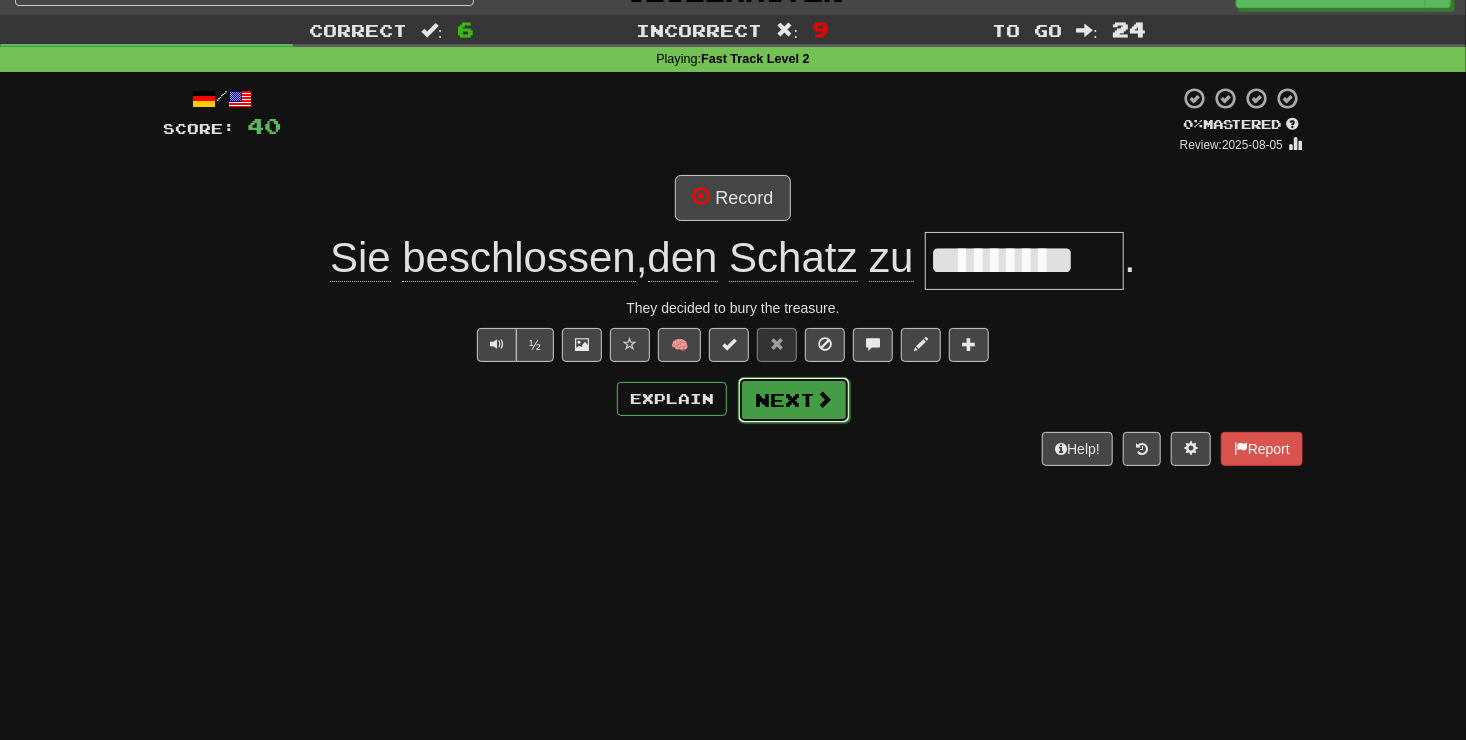click on "Next" at bounding box center (794, 400) 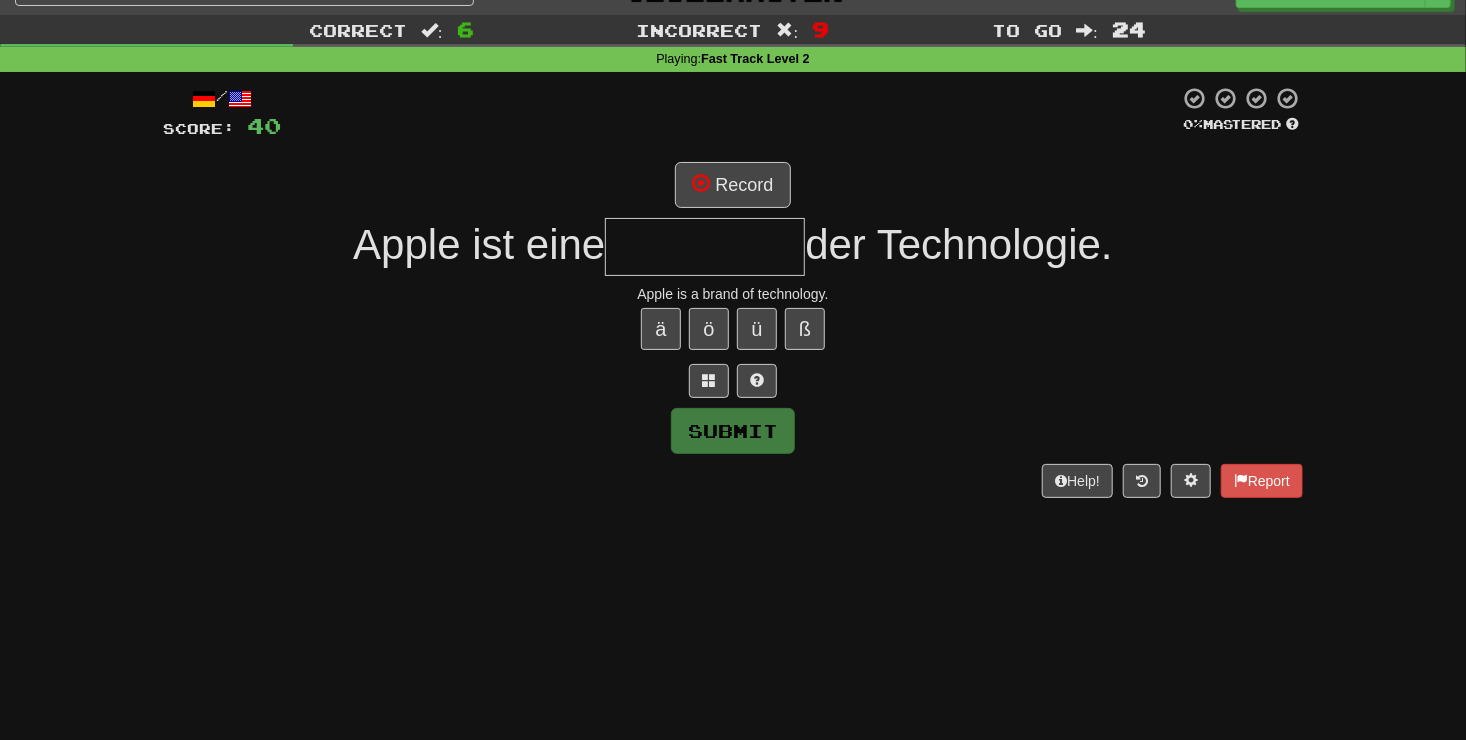 type on "*" 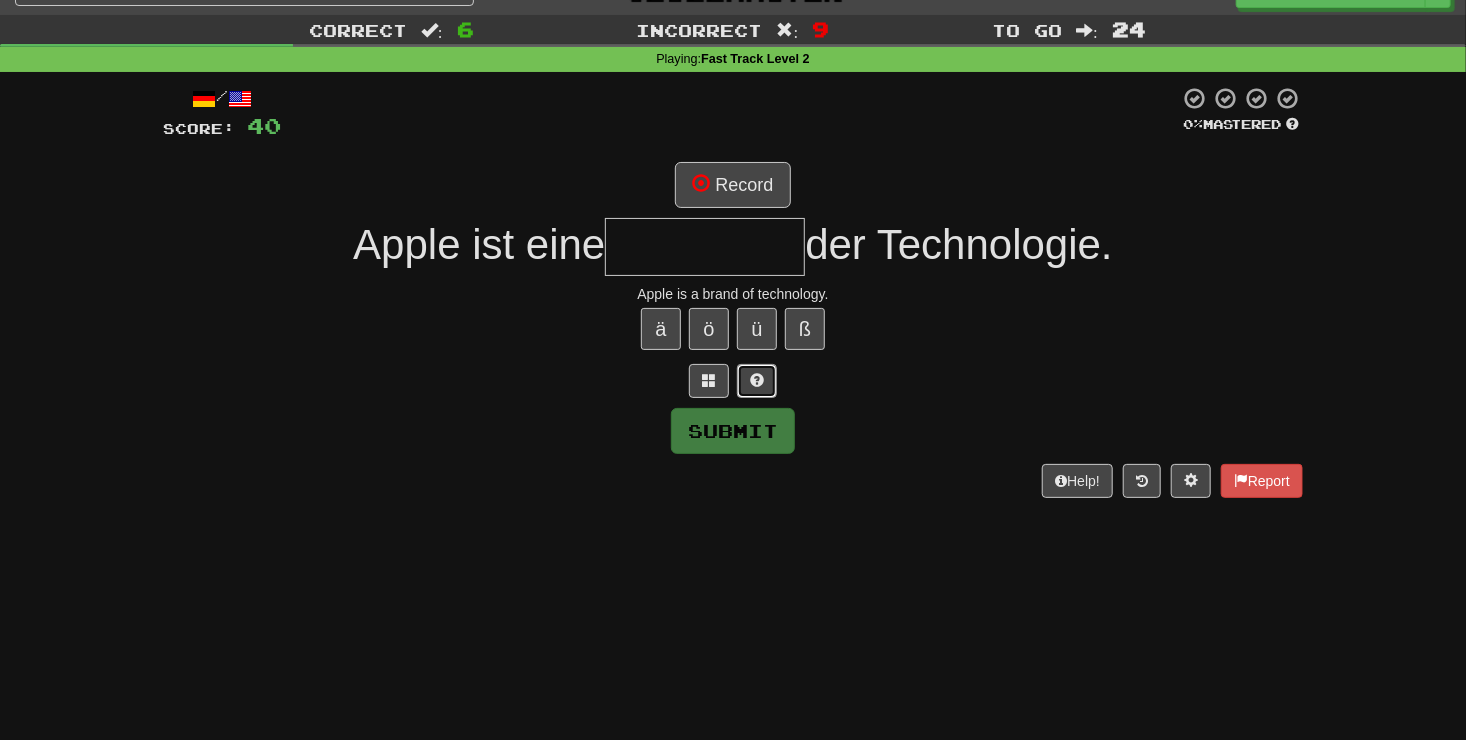 click at bounding box center [757, 381] 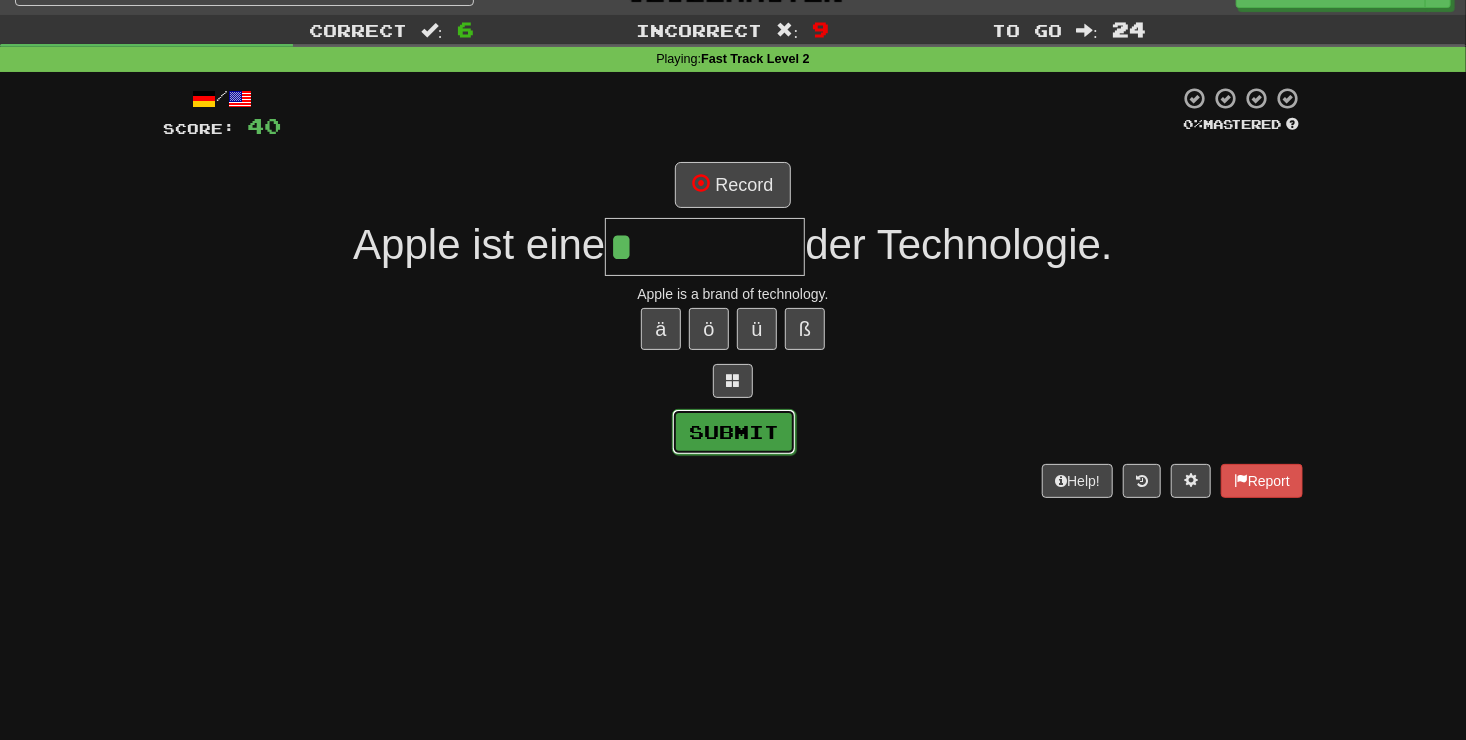 click on "Submit" at bounding box center (734, 432) 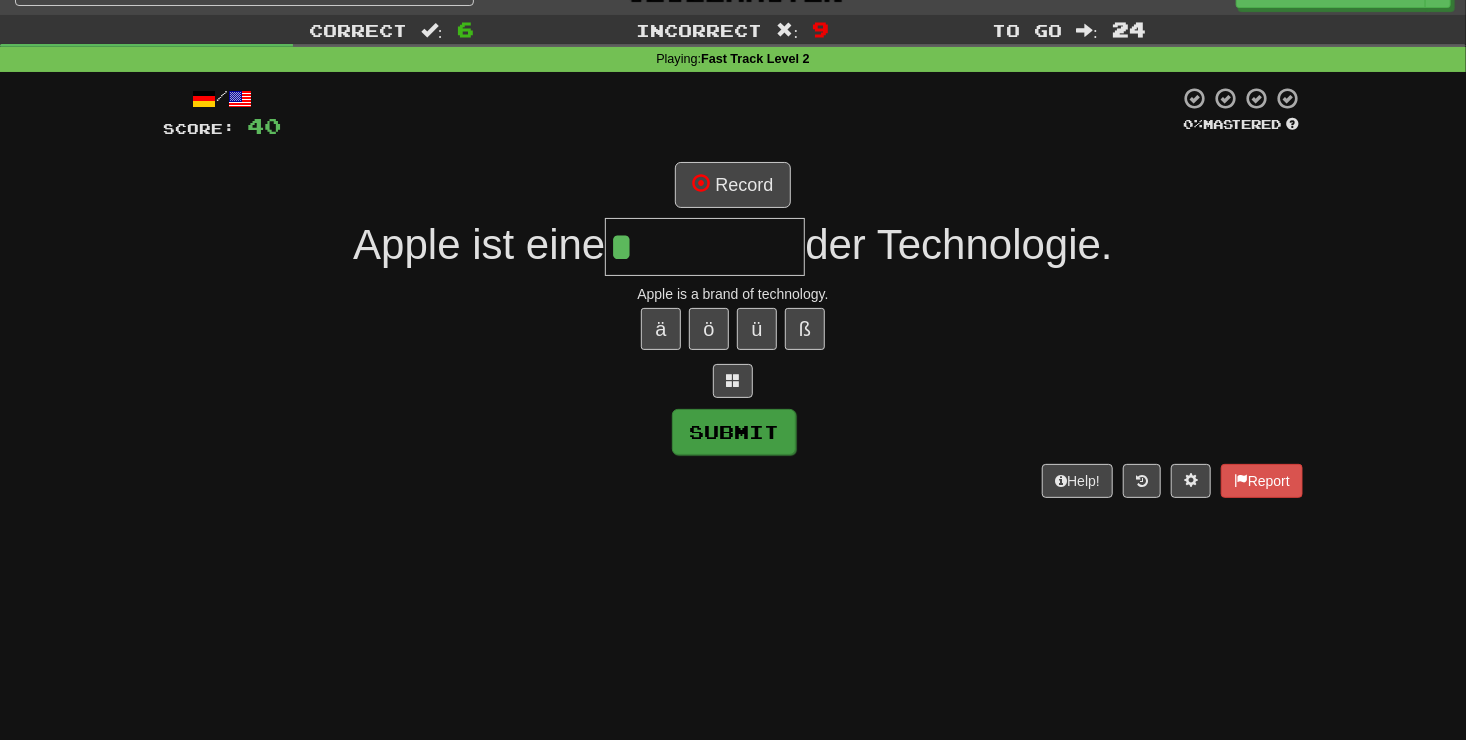 type on "*****" 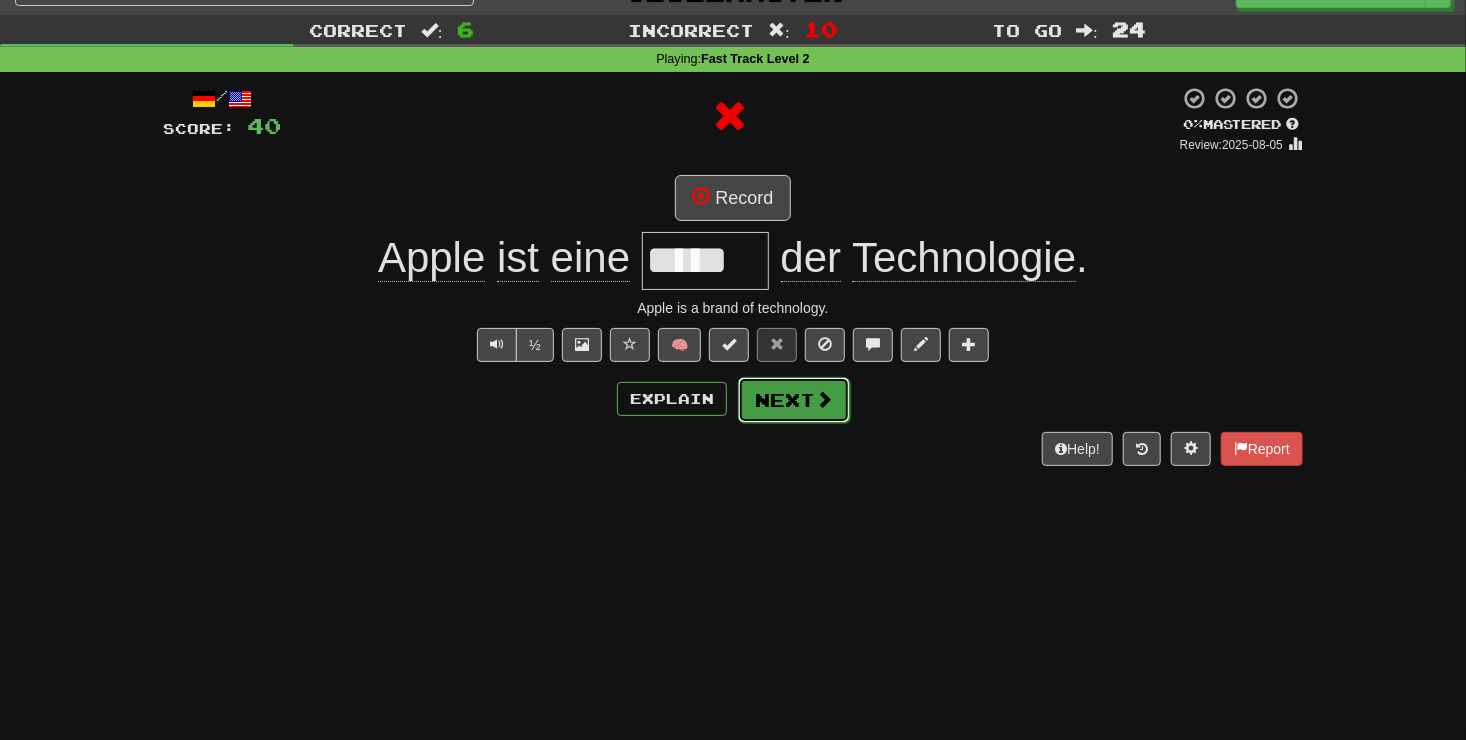 click on "Next" at bounding box center (794, 400) 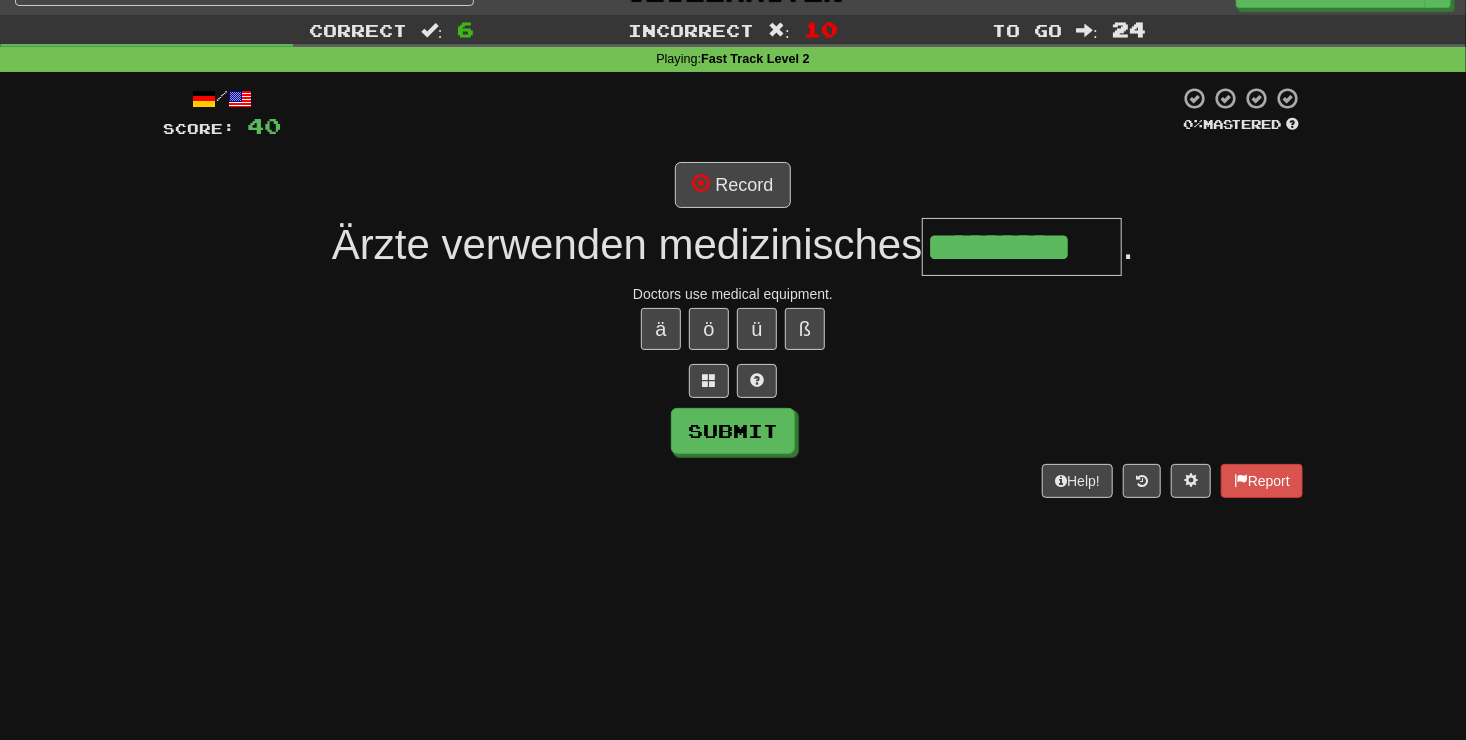 scroll, scrollTop: 0, scrollLeft: 3, axis: horizontal 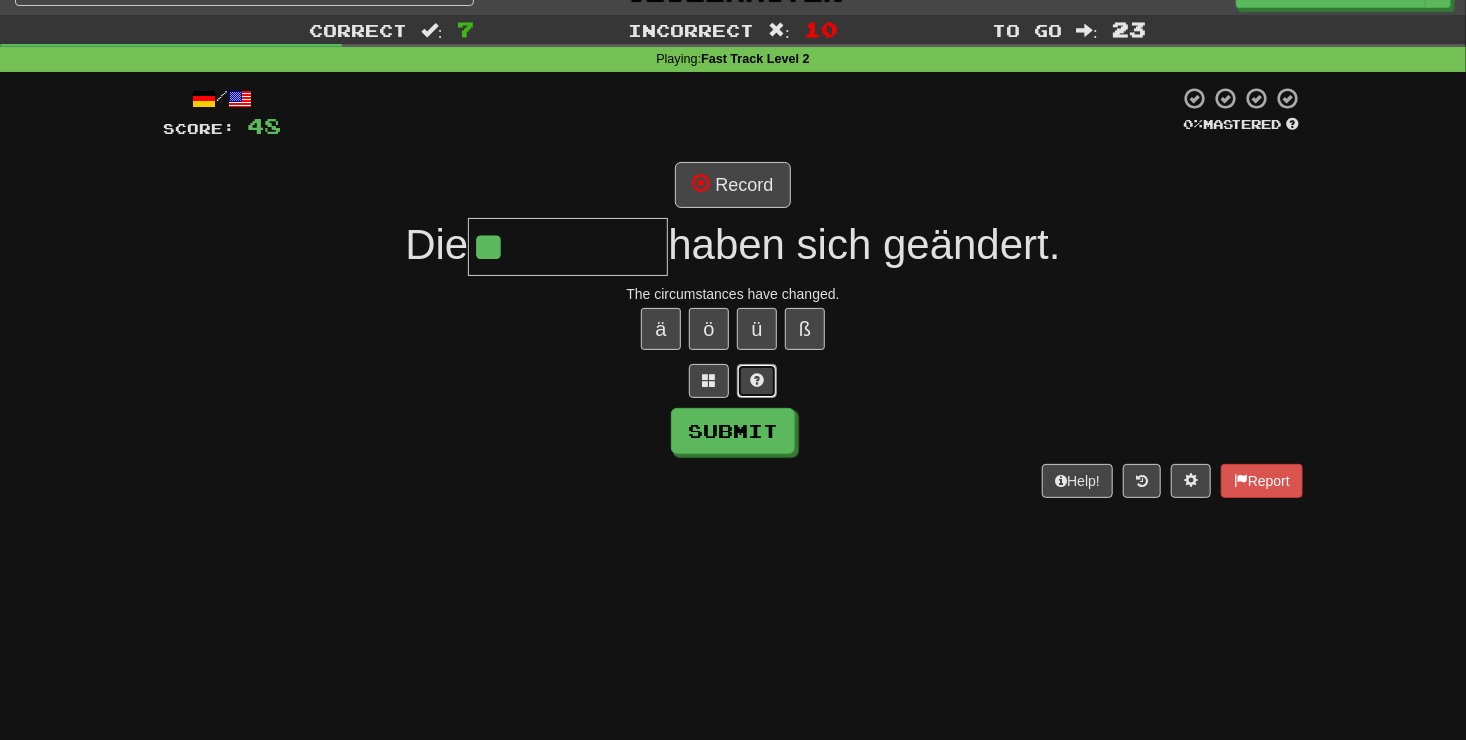 click at bounding box center (757, 380) 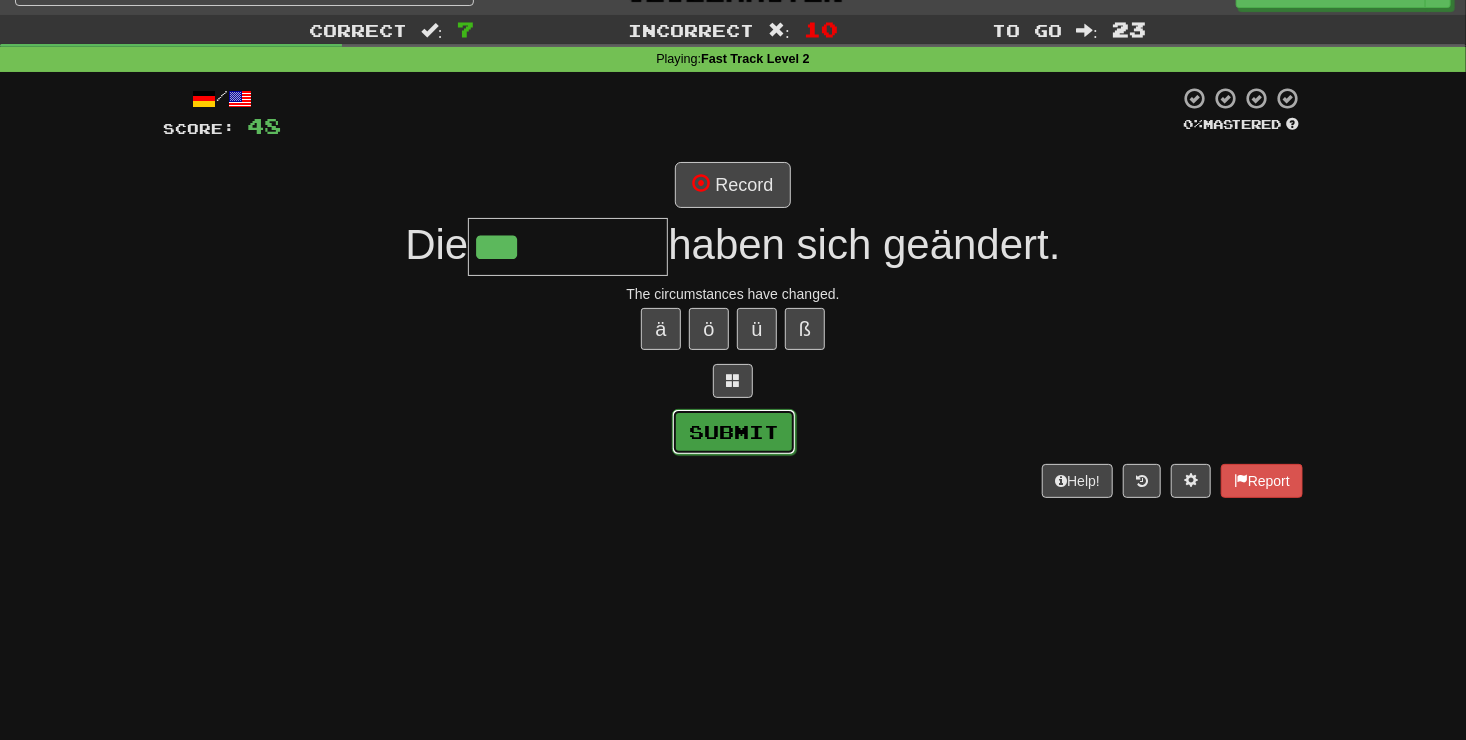 click on "Submit" at bounding box center (734, 432) 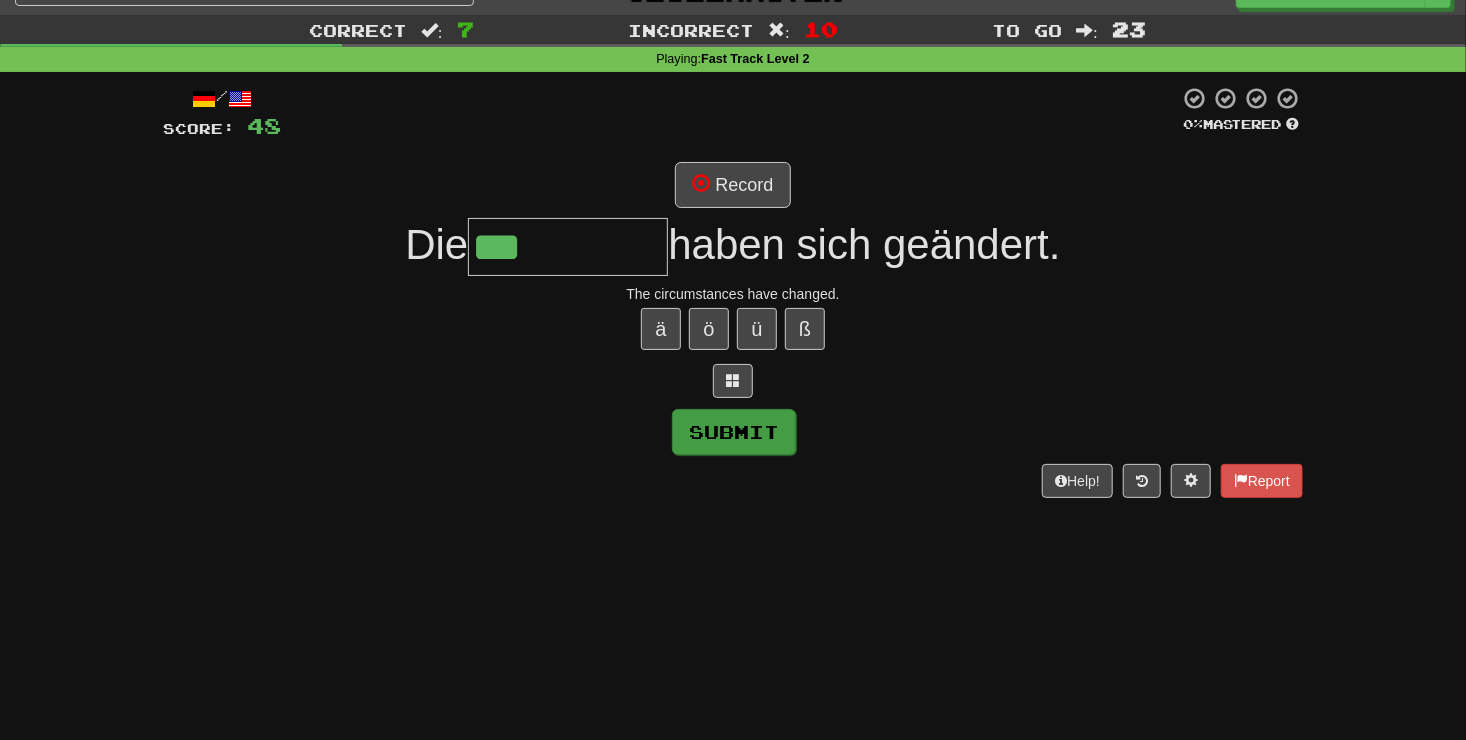 type on "********" 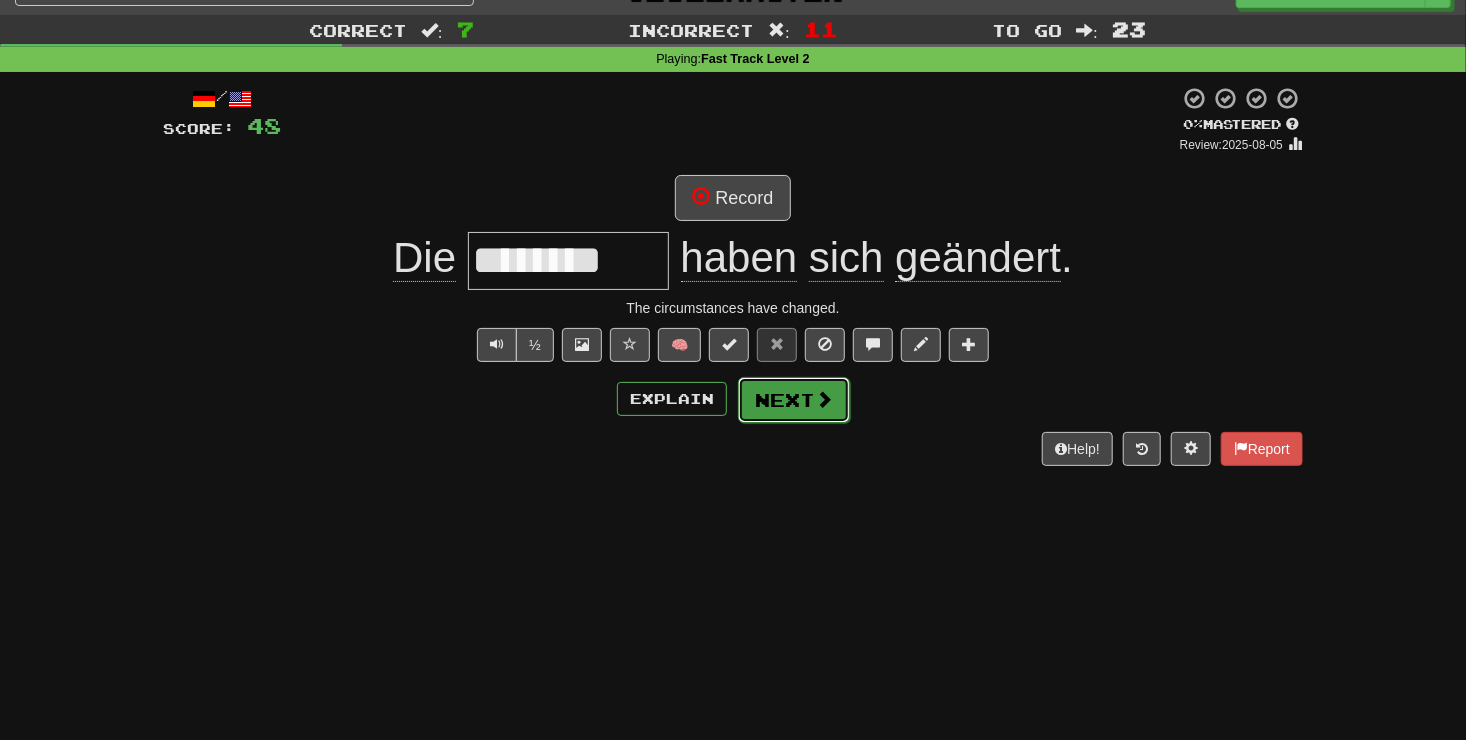 click at bounding box center (824, 399) 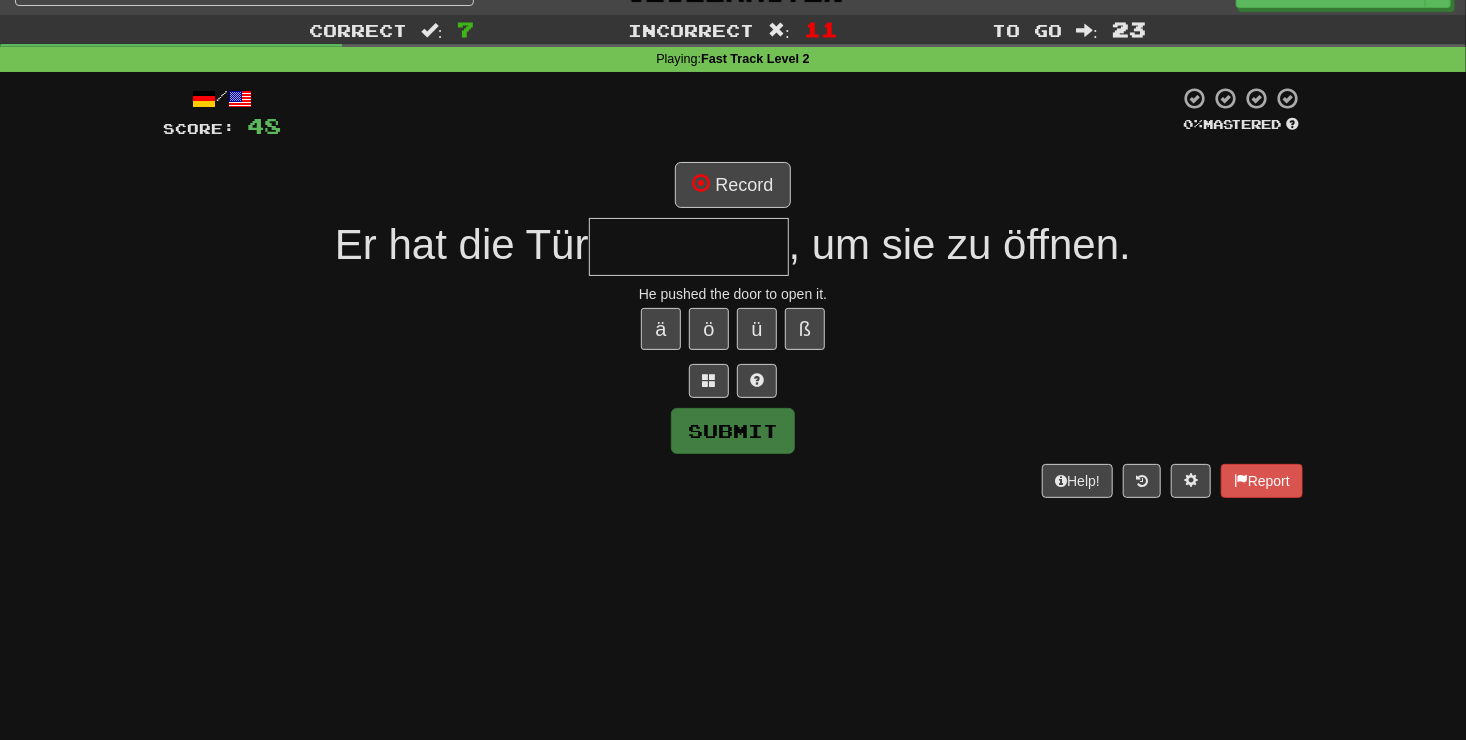 type on "*" 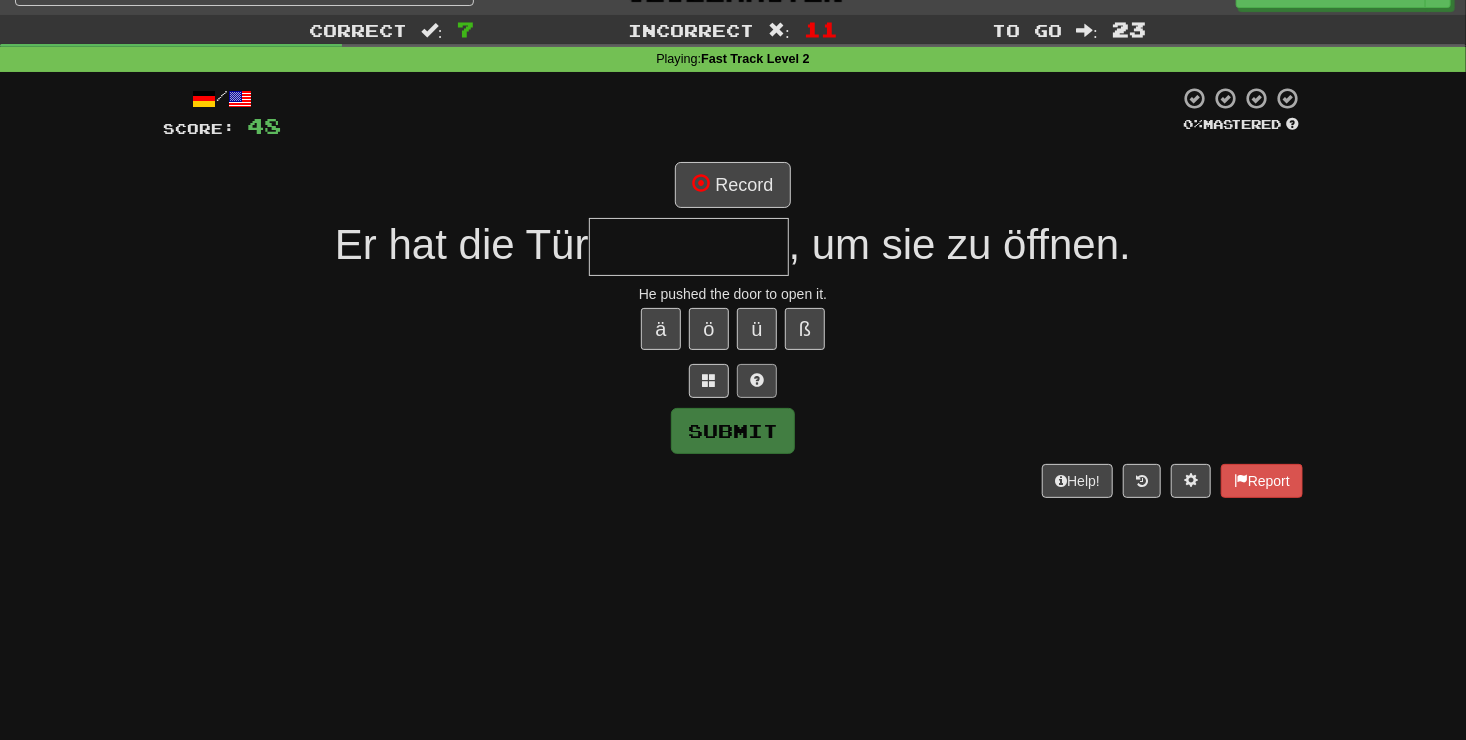 type on "*" 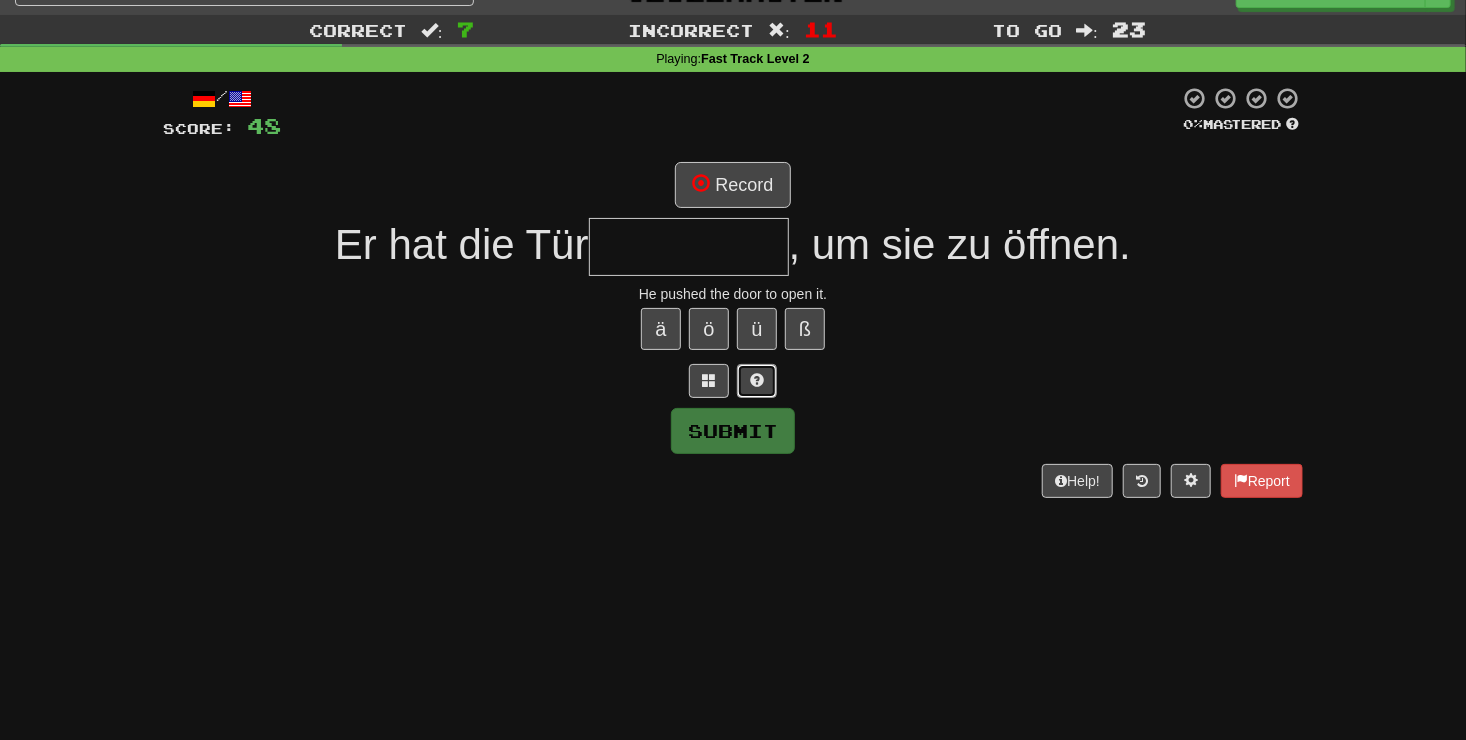 click at bounding box center (757, 380) 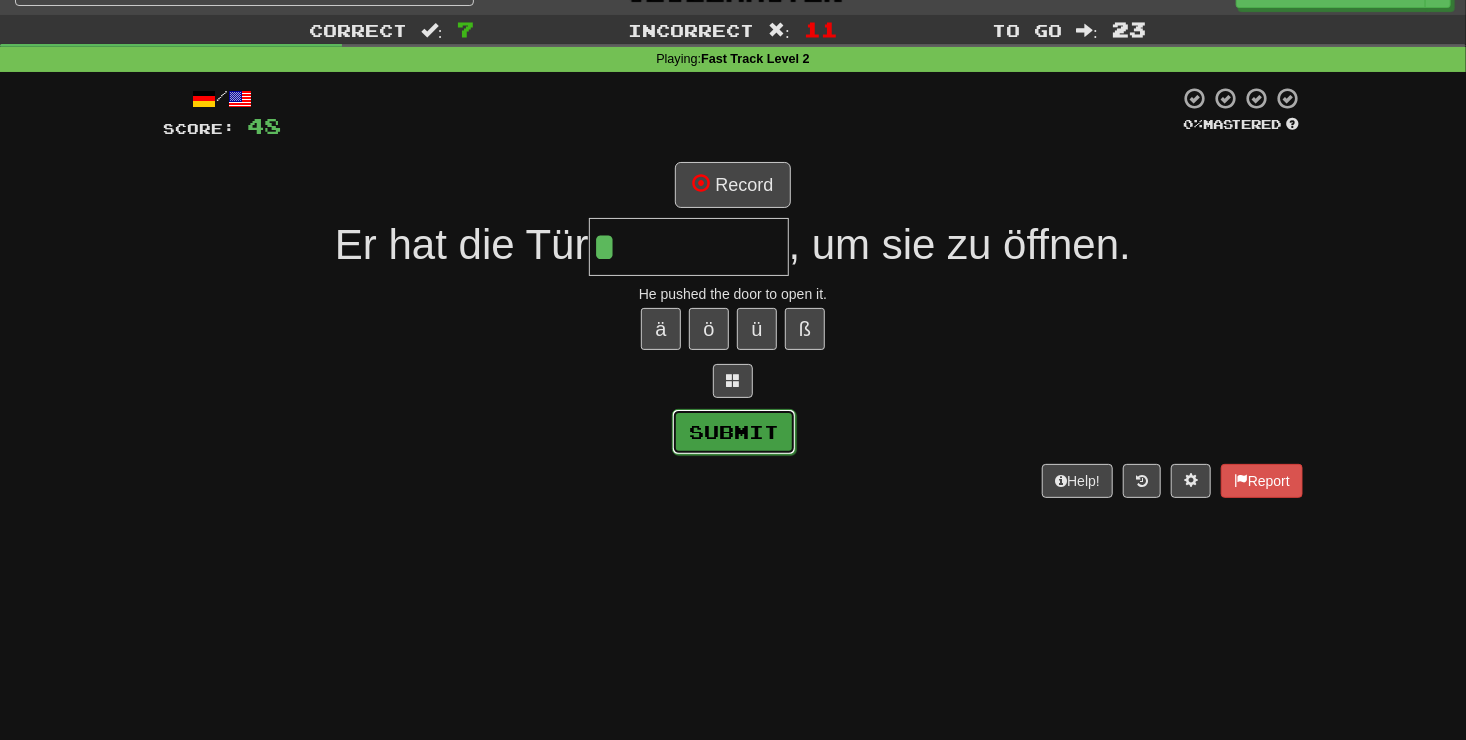 click on "Submit" at bounding box center [734, 432] 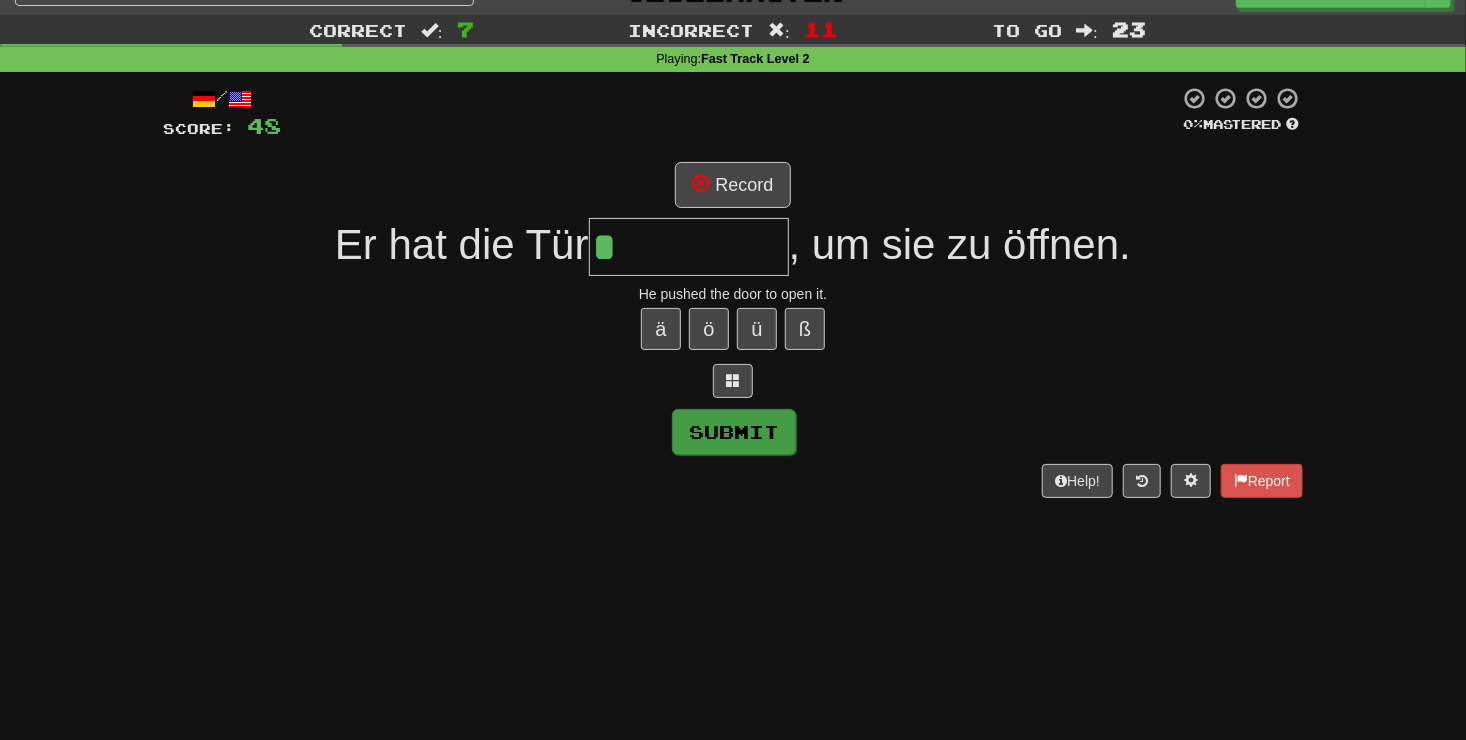 type on "**********" 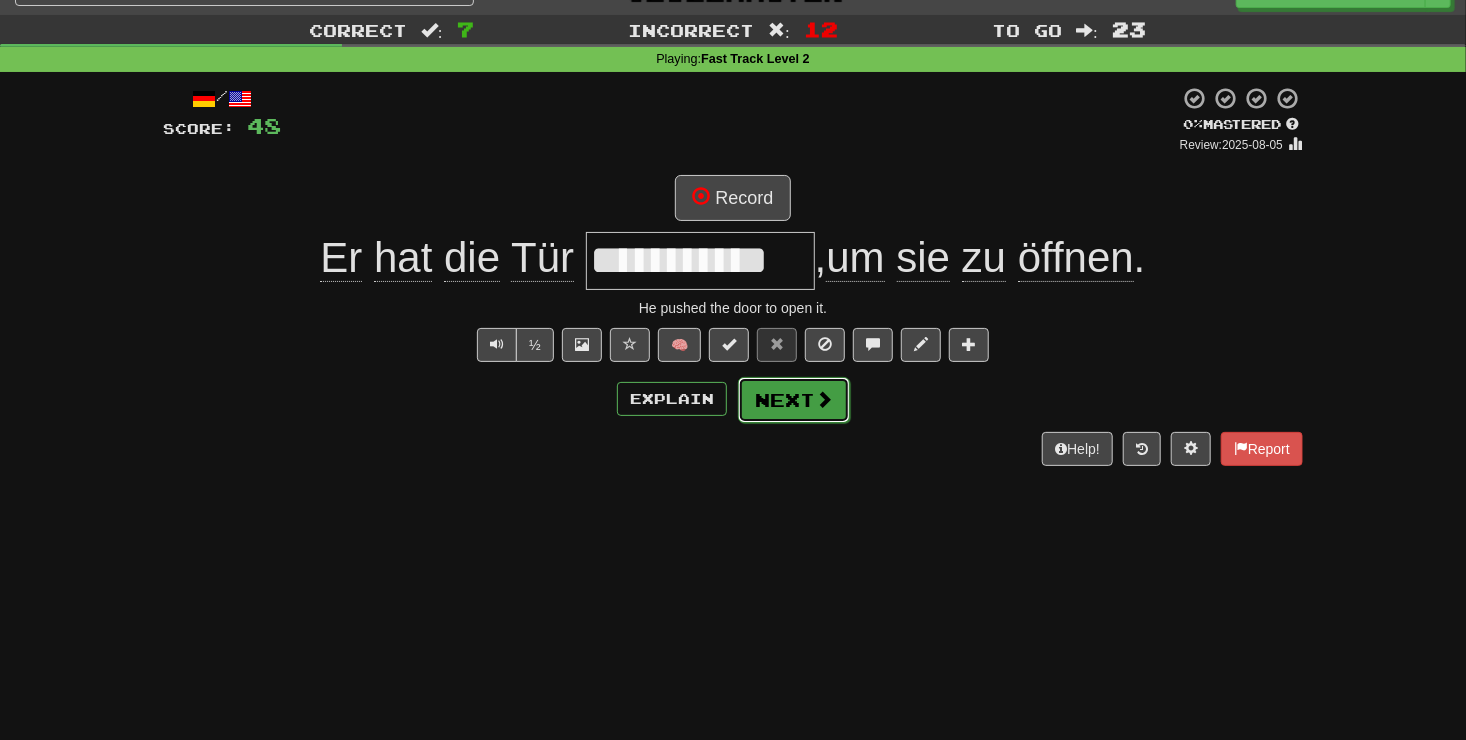 click on "Next" at bounding box center (794, 400) 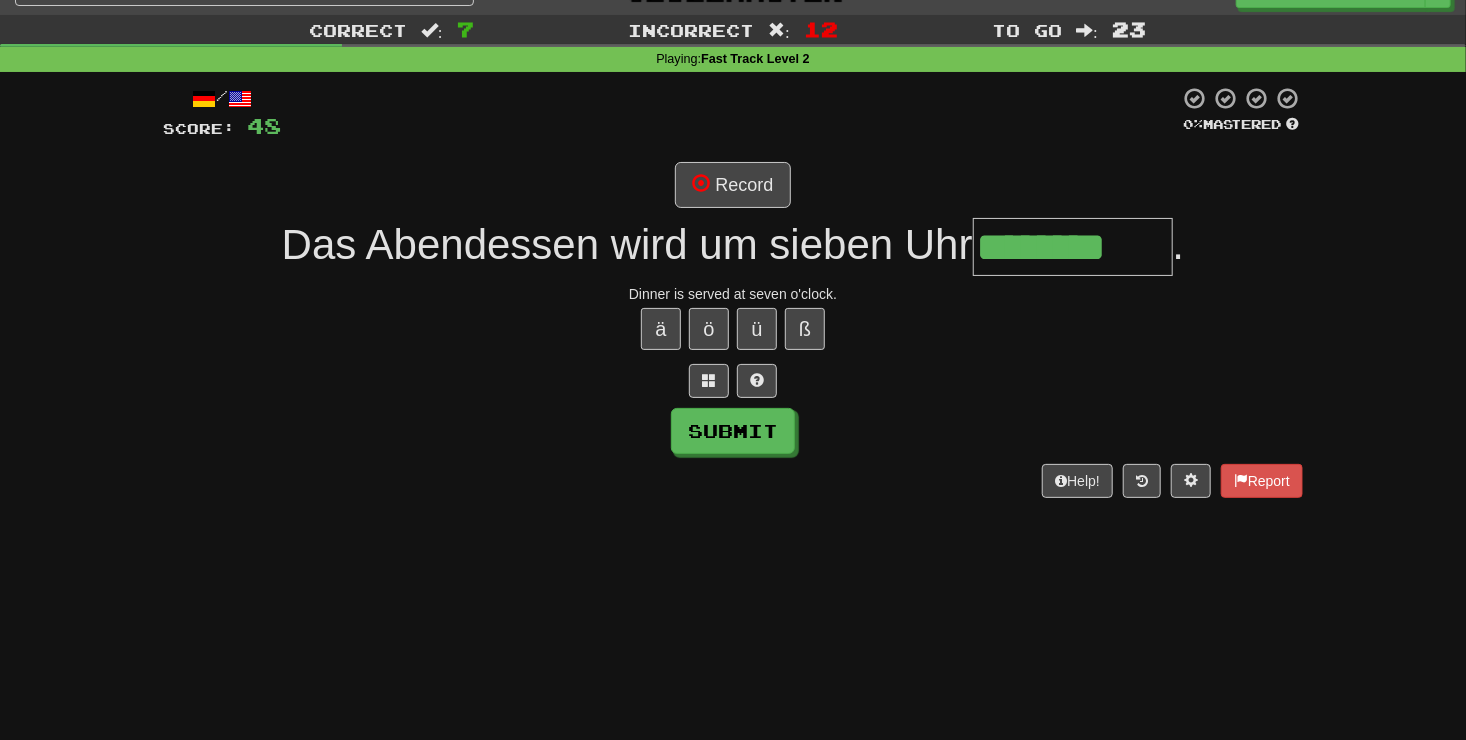 type on "********" 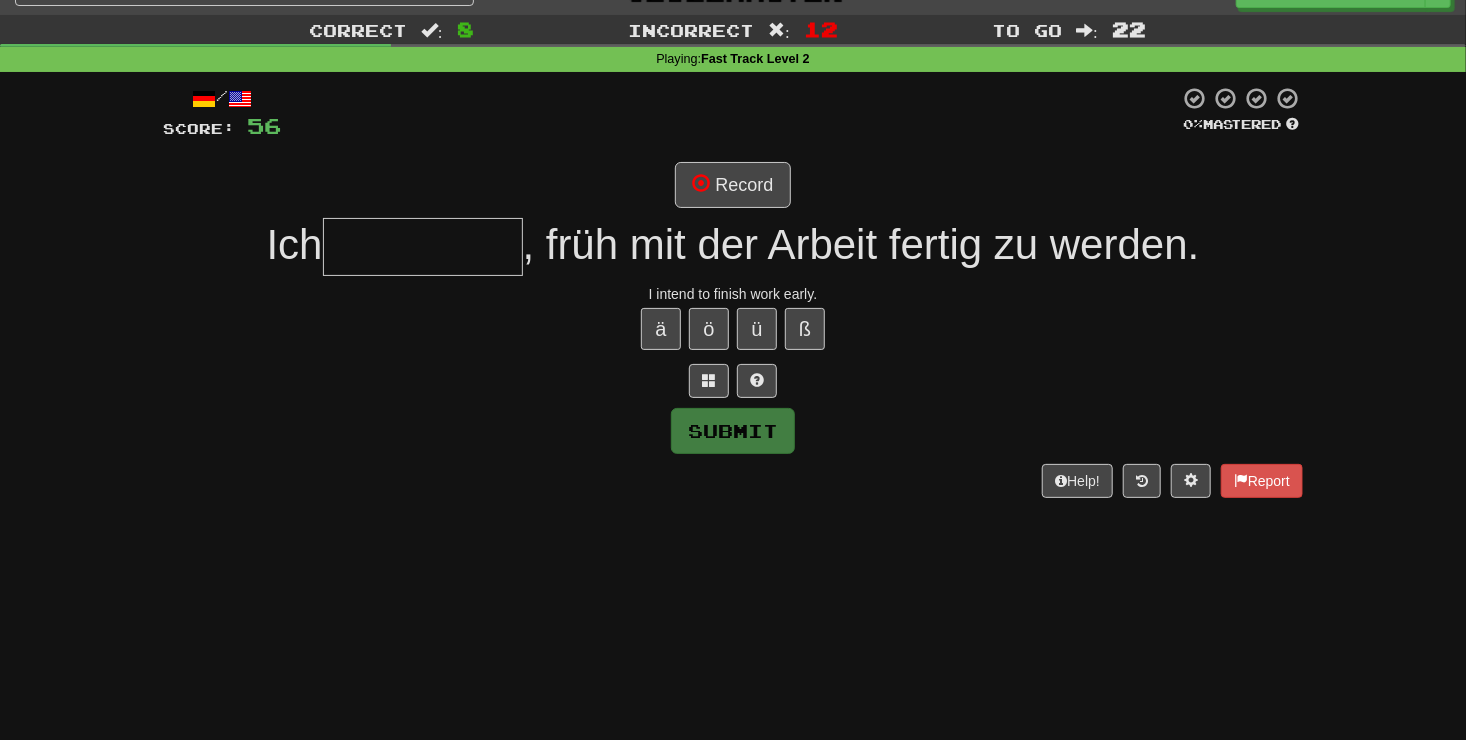 type on "*" 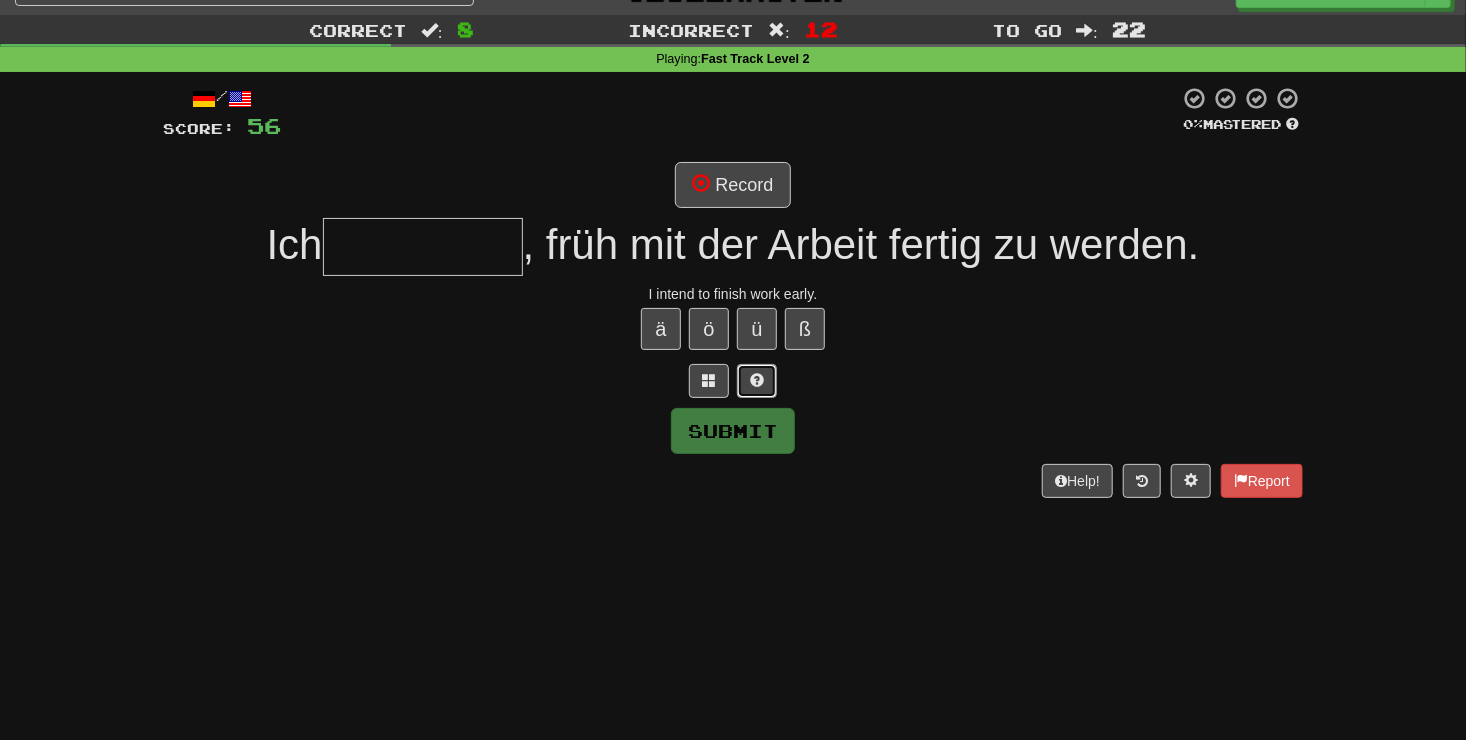 click at bounding box center (757, 381) 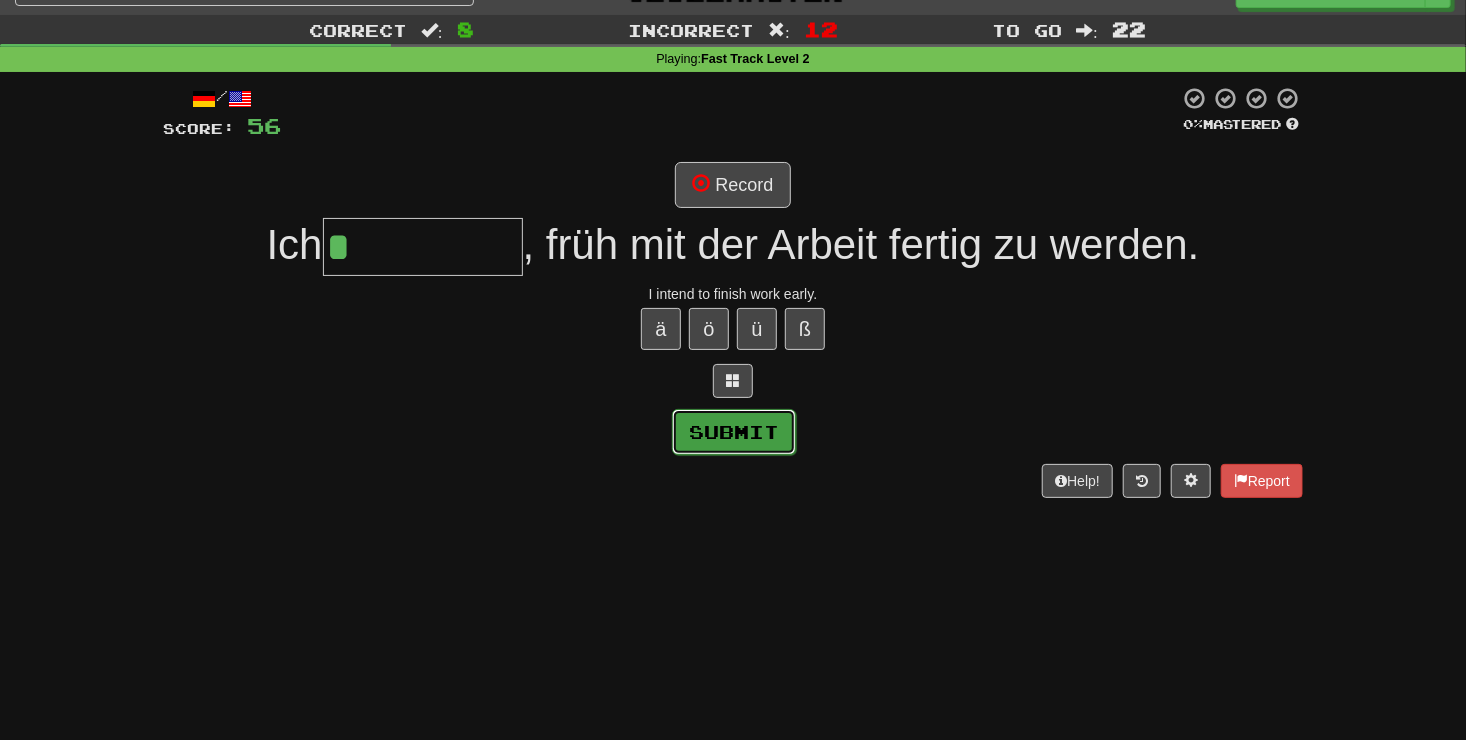 click on "Submit" at bounding box center (734, 432) 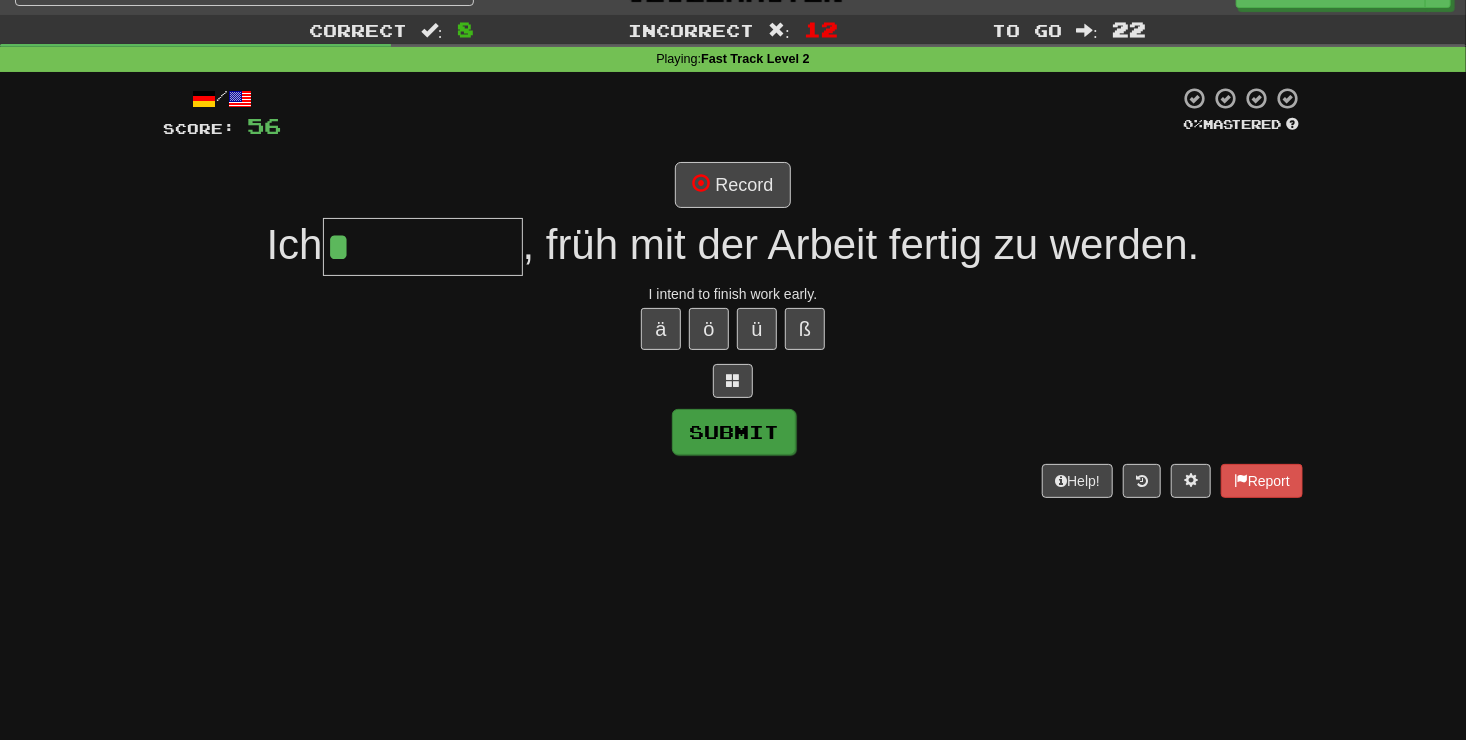 type on "**********" 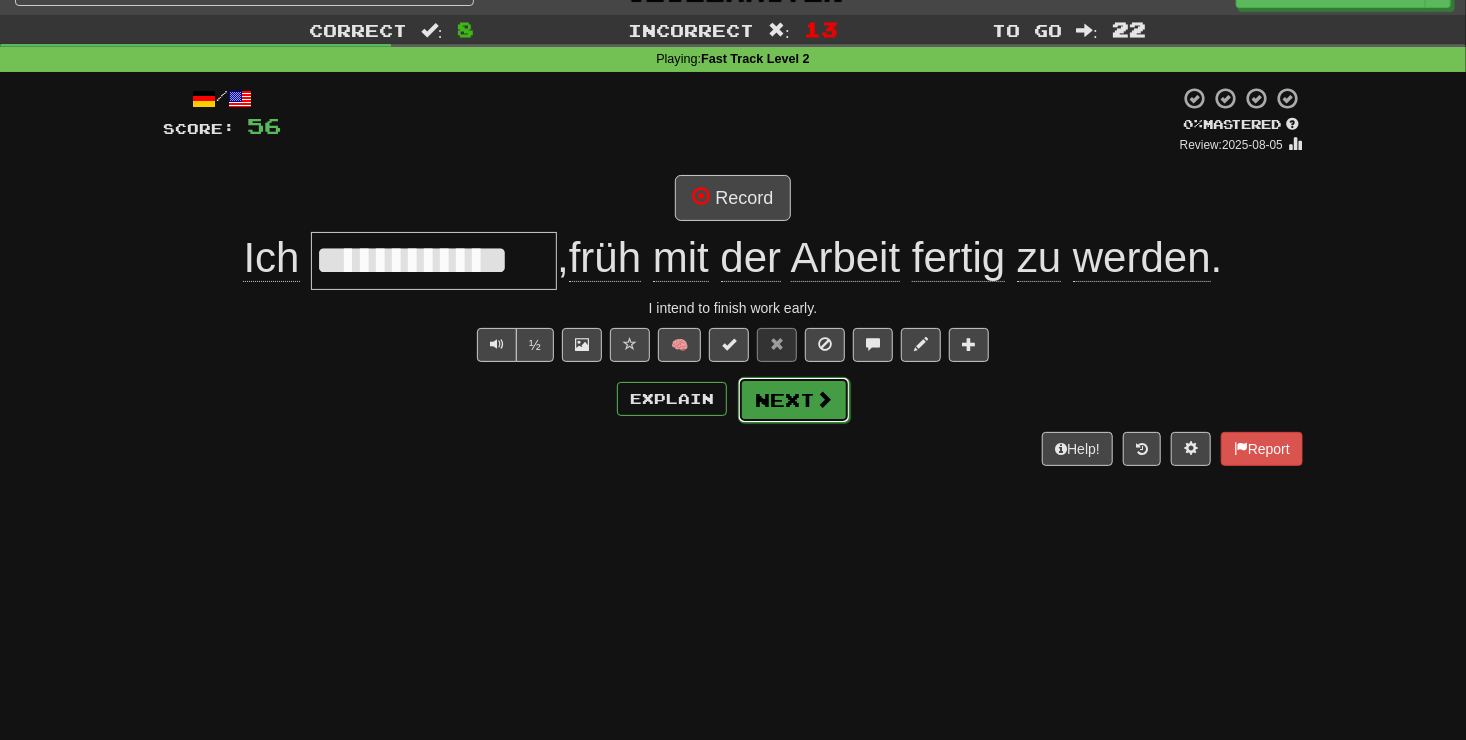 click on "Next" at bounding box center (794, 400) 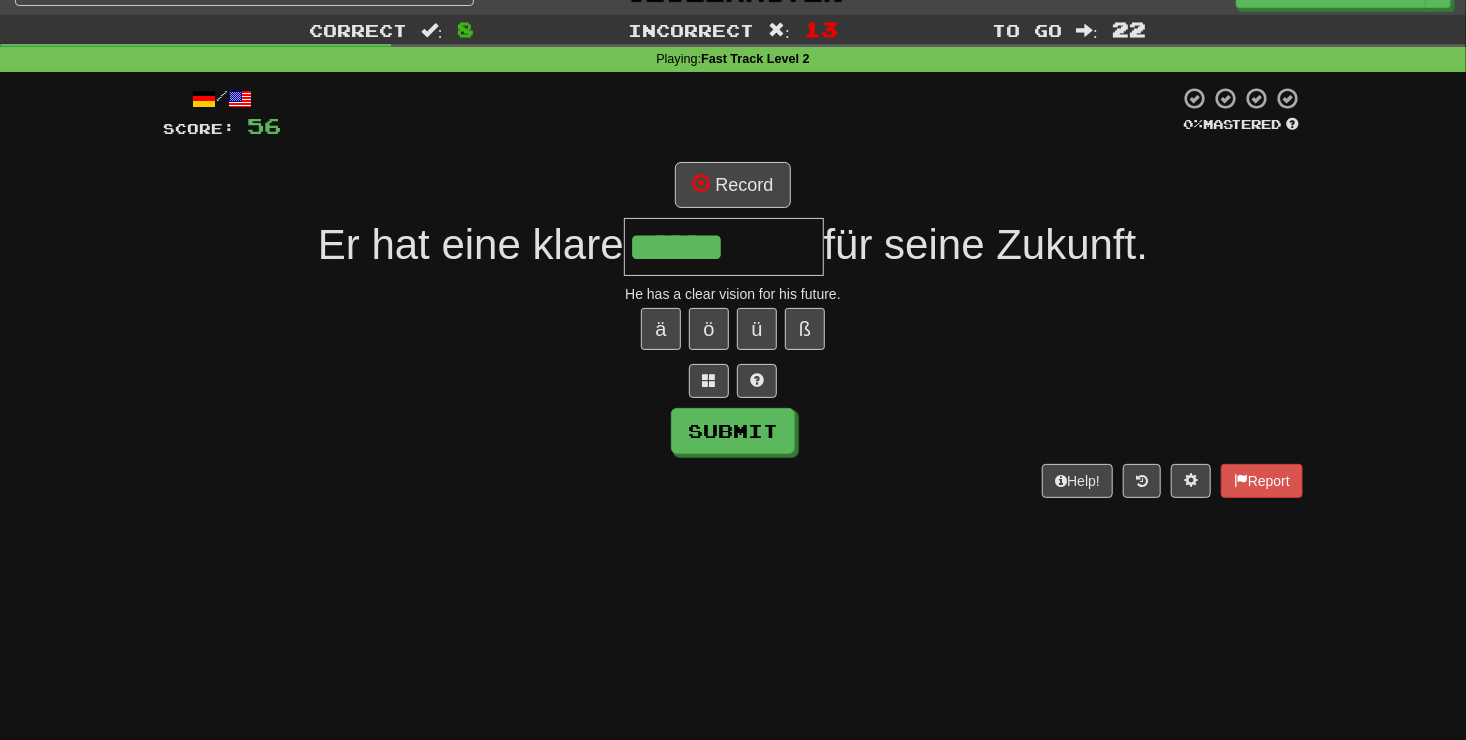 type on "******" 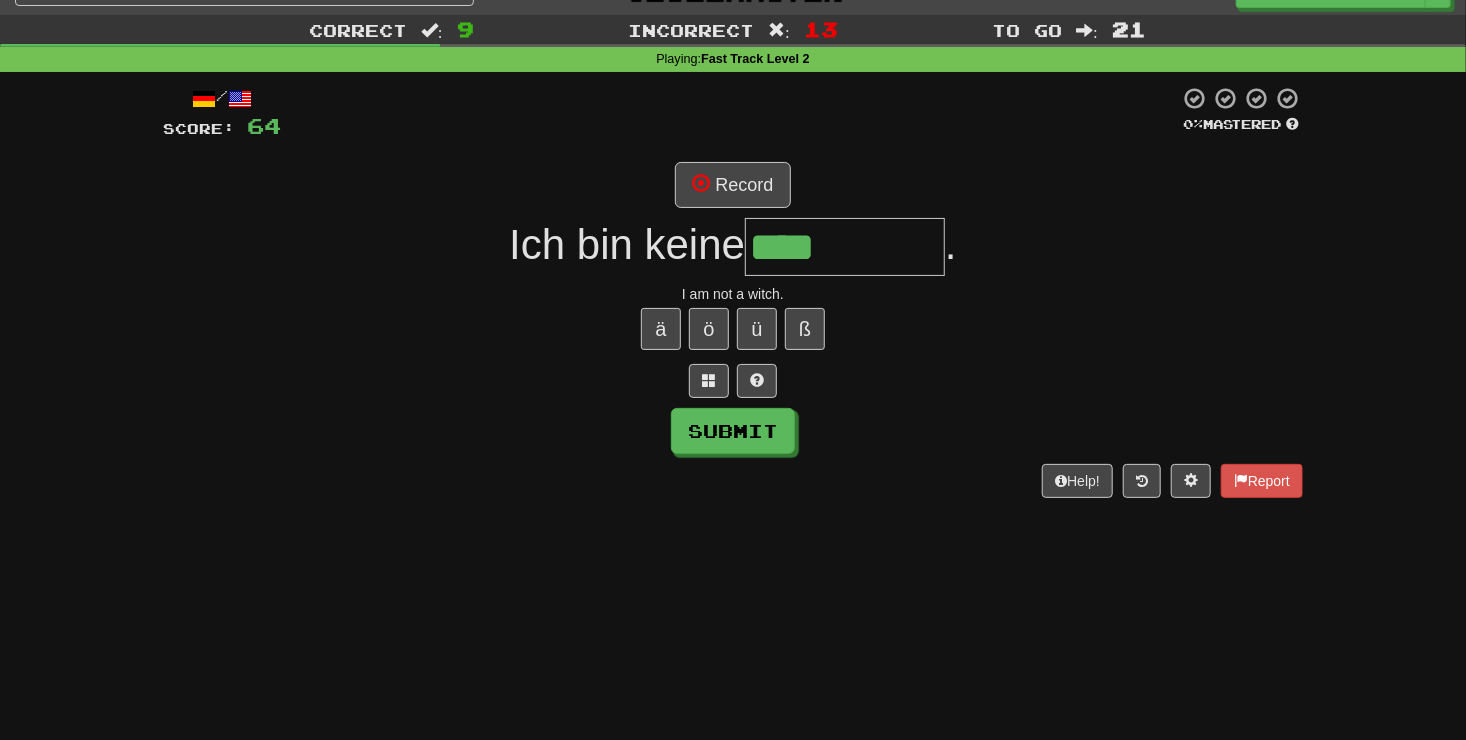 type on "****" 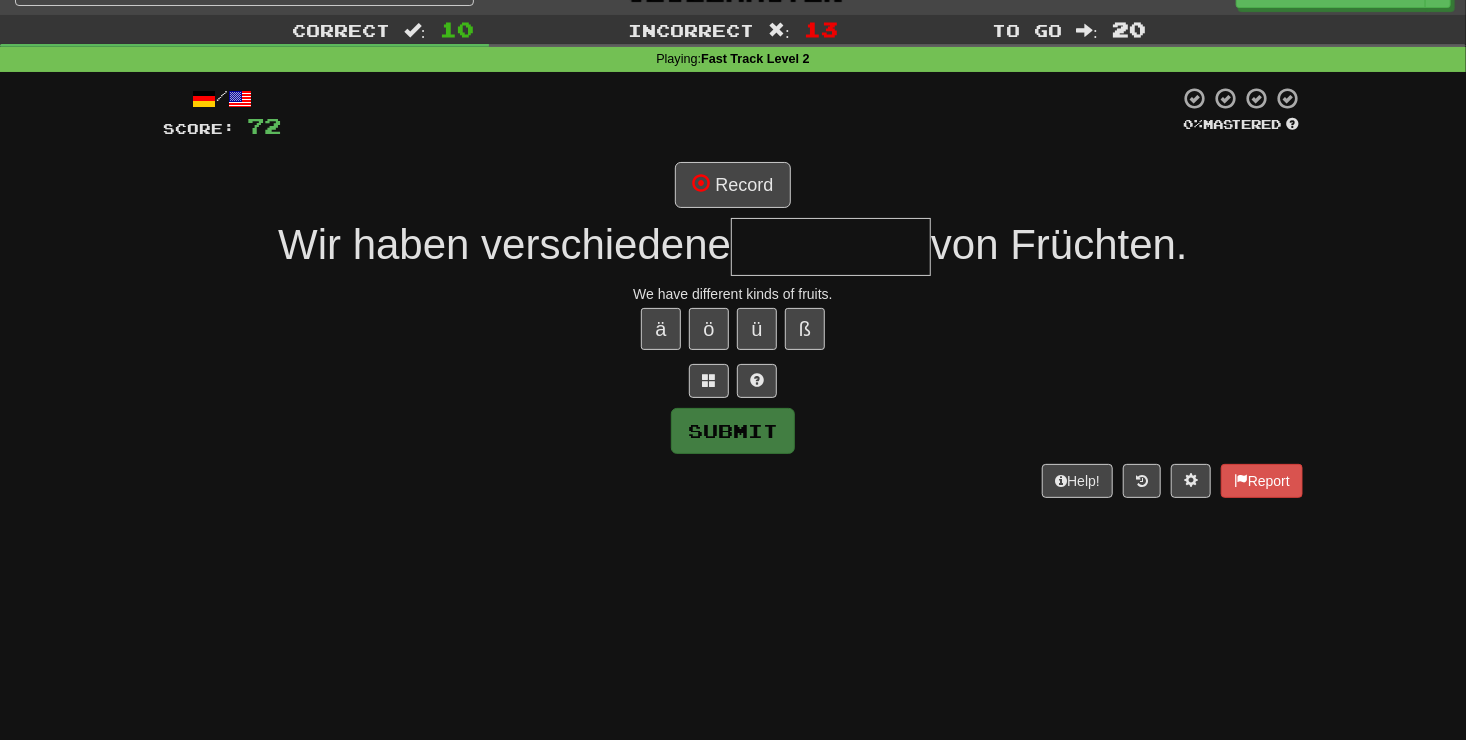 type on "*" 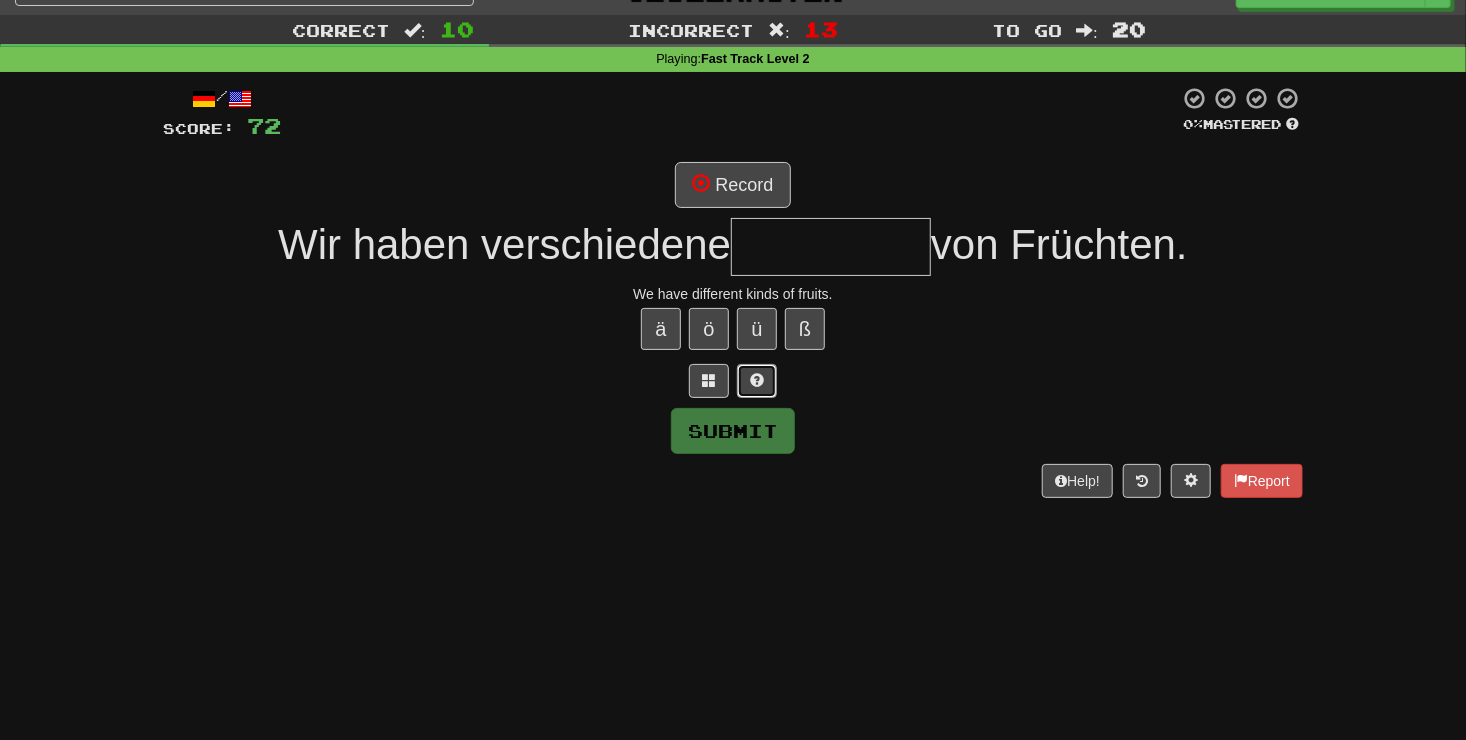click at bounding box center [757, 380] 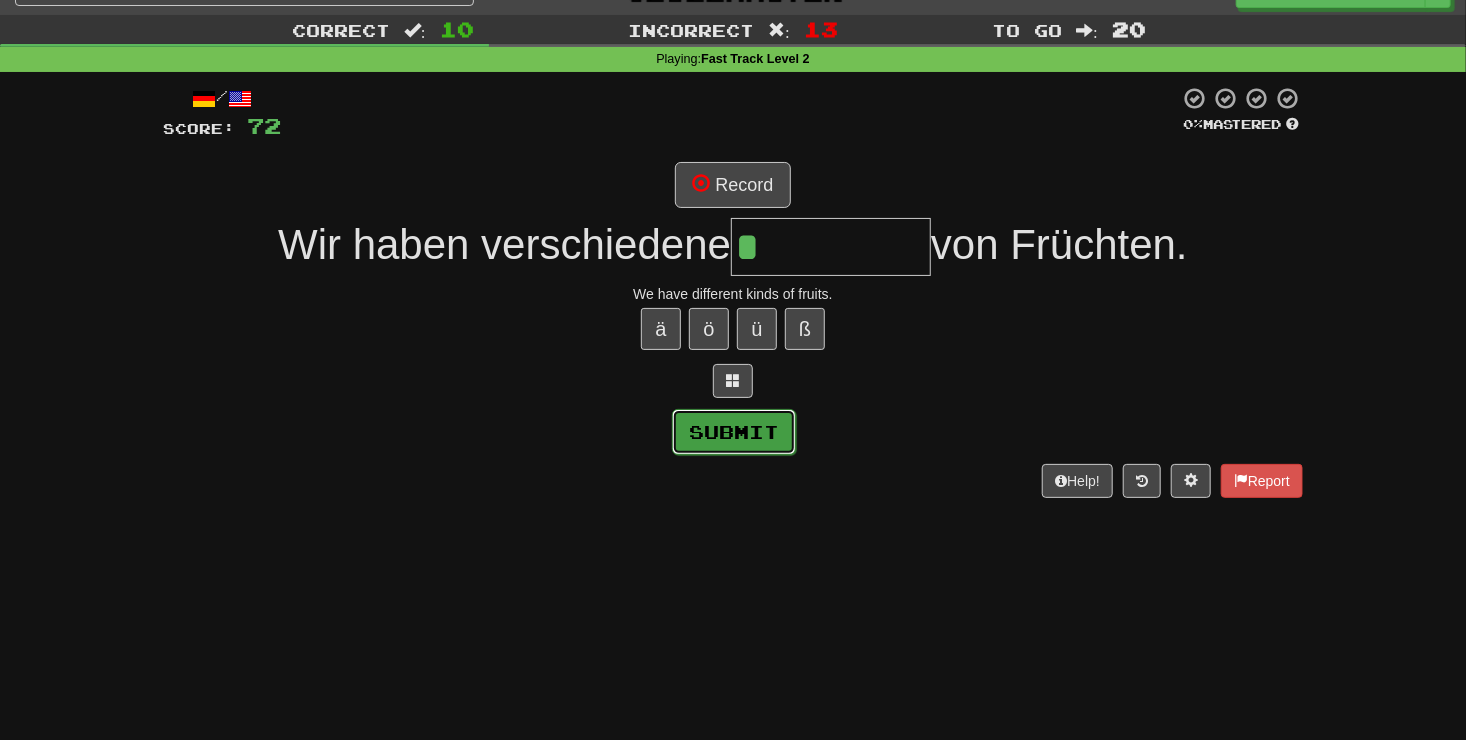 click on "Submit" at bounding box center (734, 432) 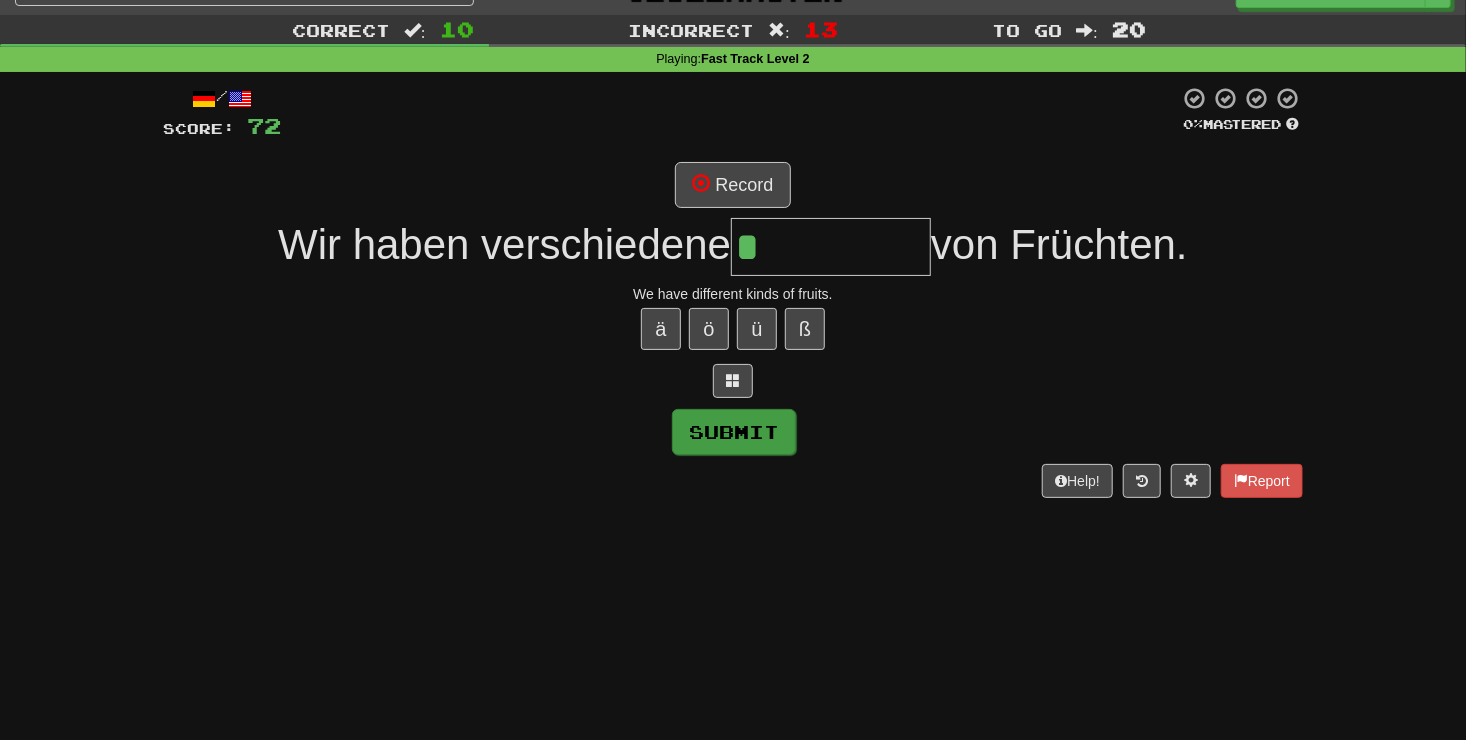 type on "*****" 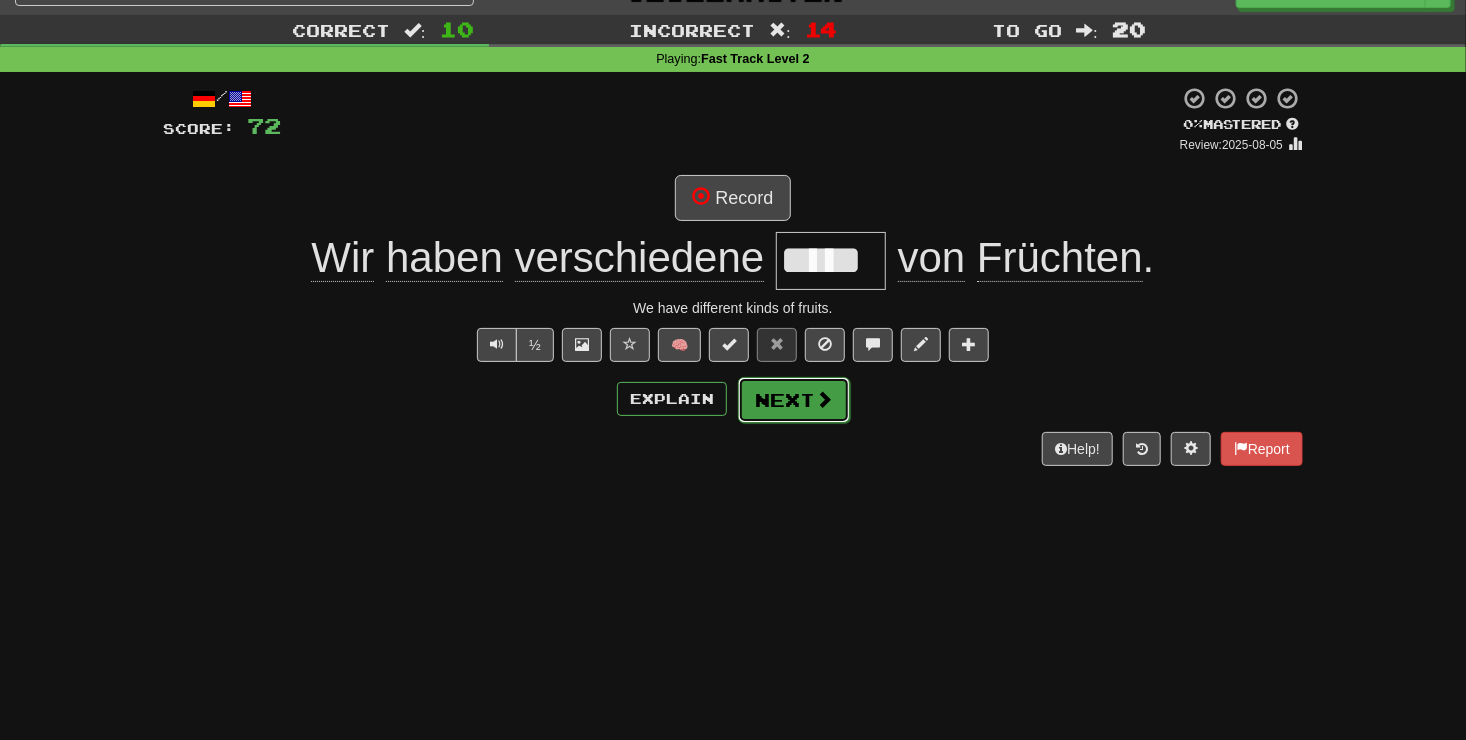 click at bounding box center [824, 399] 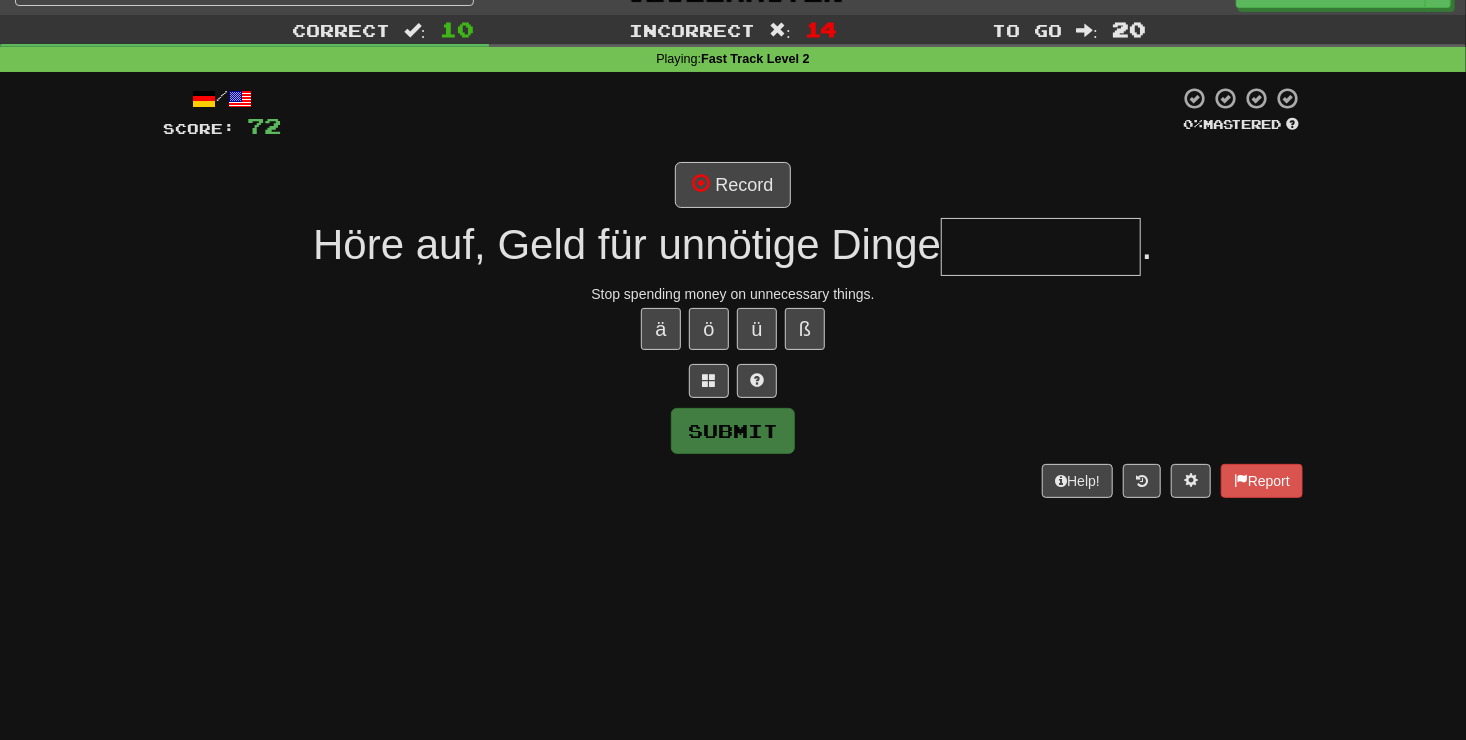 type on "*" 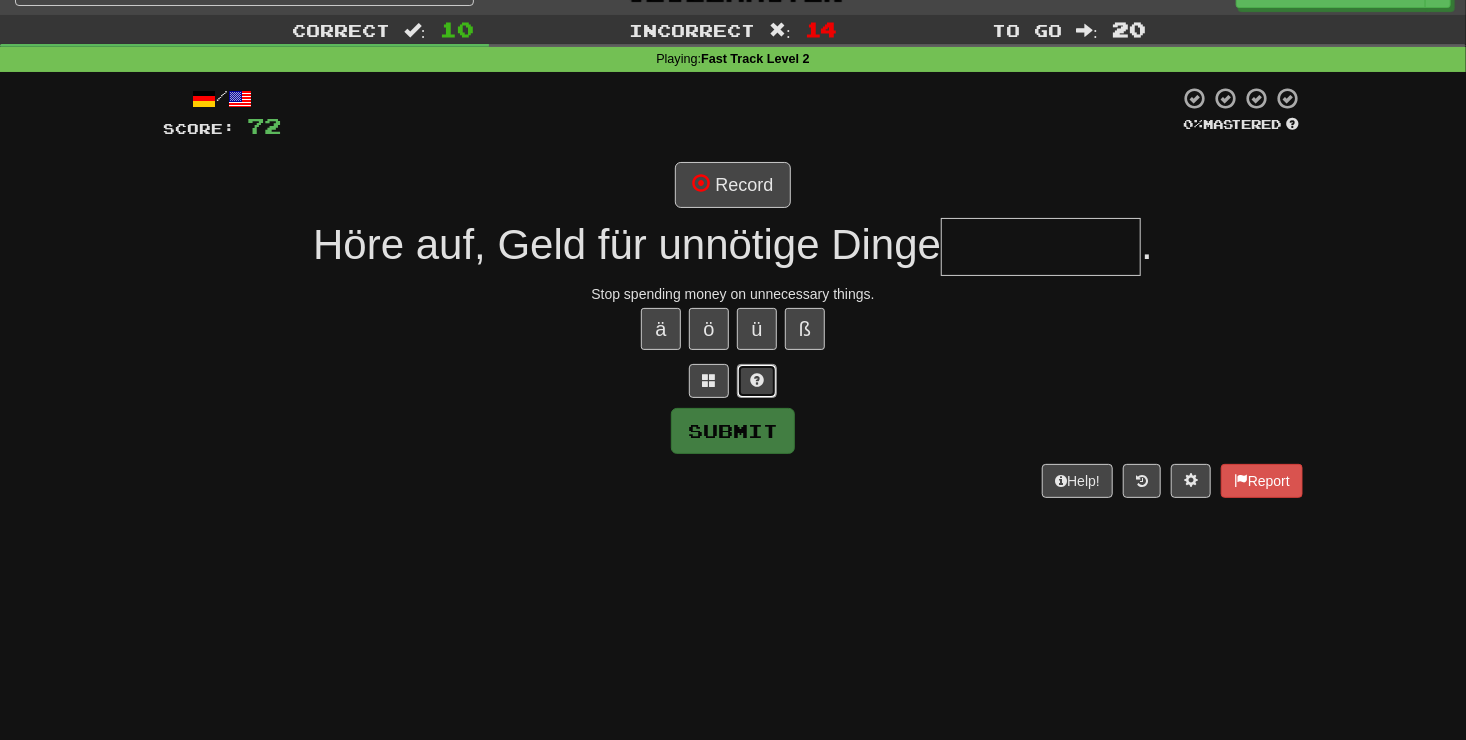 click at bounding box center [757, 380] 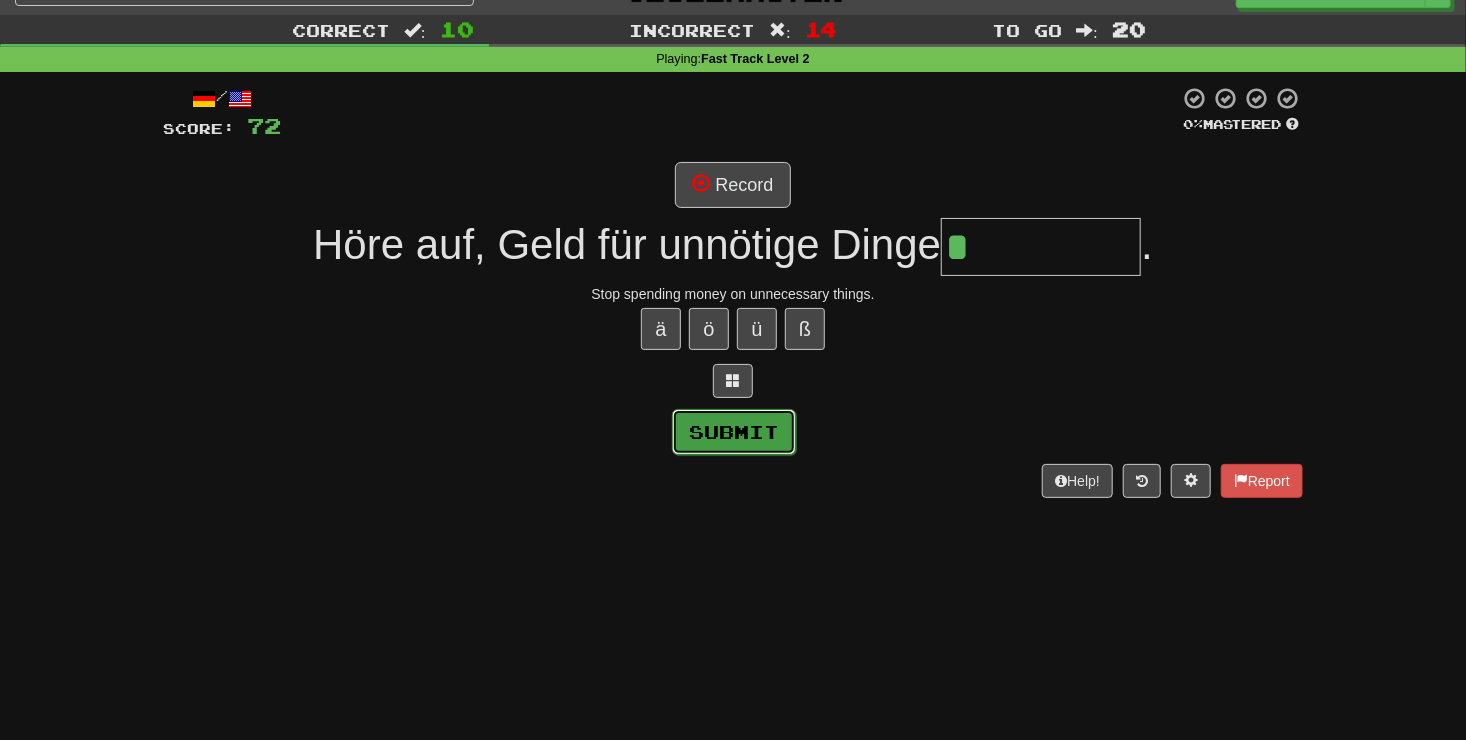 click on "Submit" at bounding box center [734, 432] 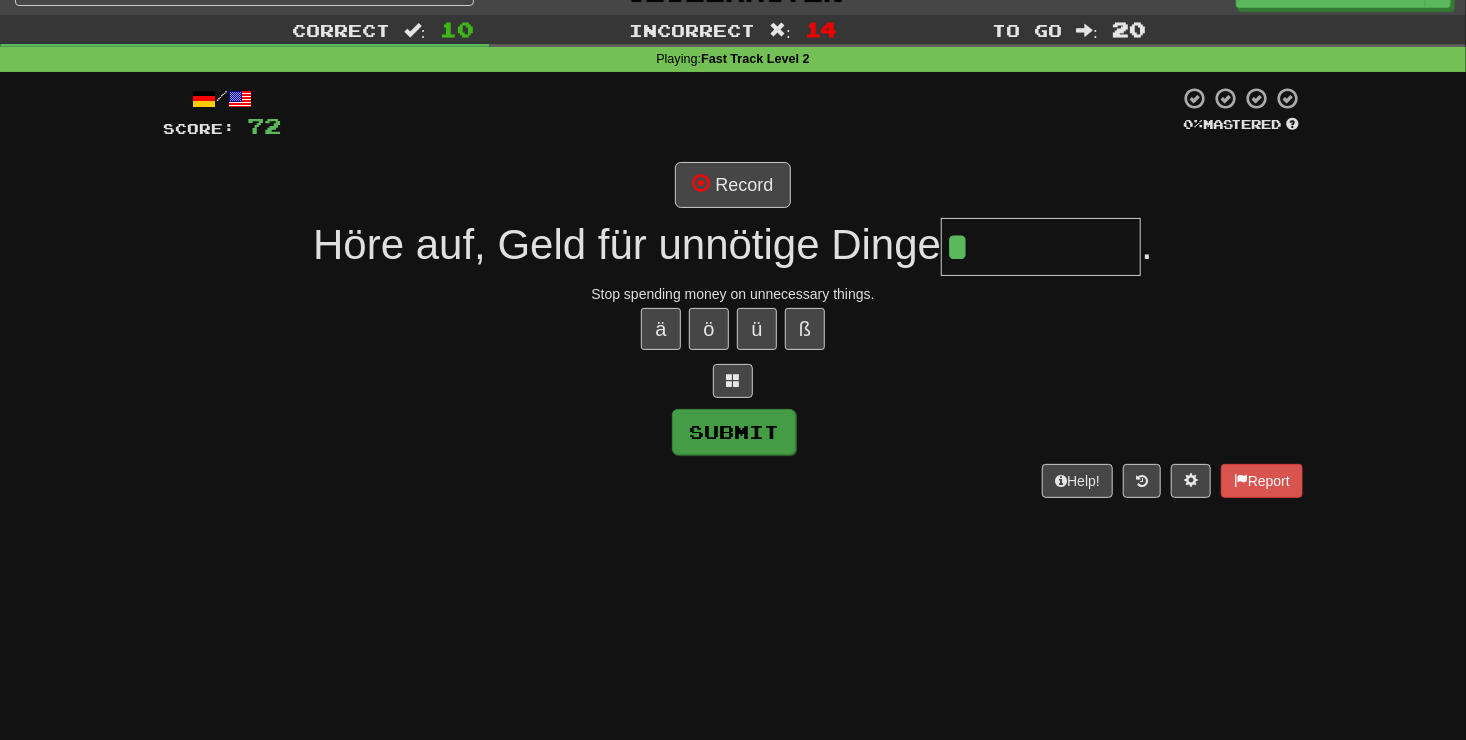 type on "**********" 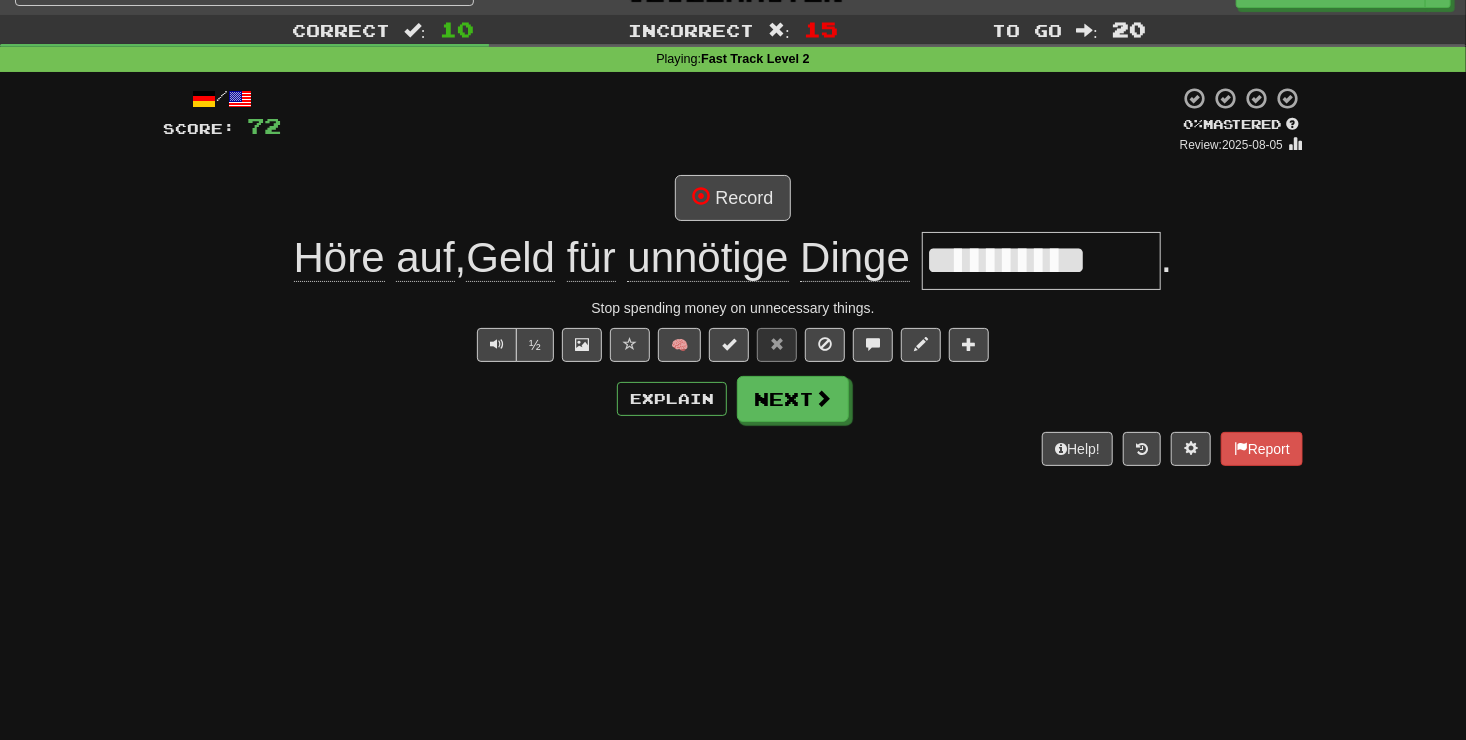 click on "**********" at bounding box center (733, 275) 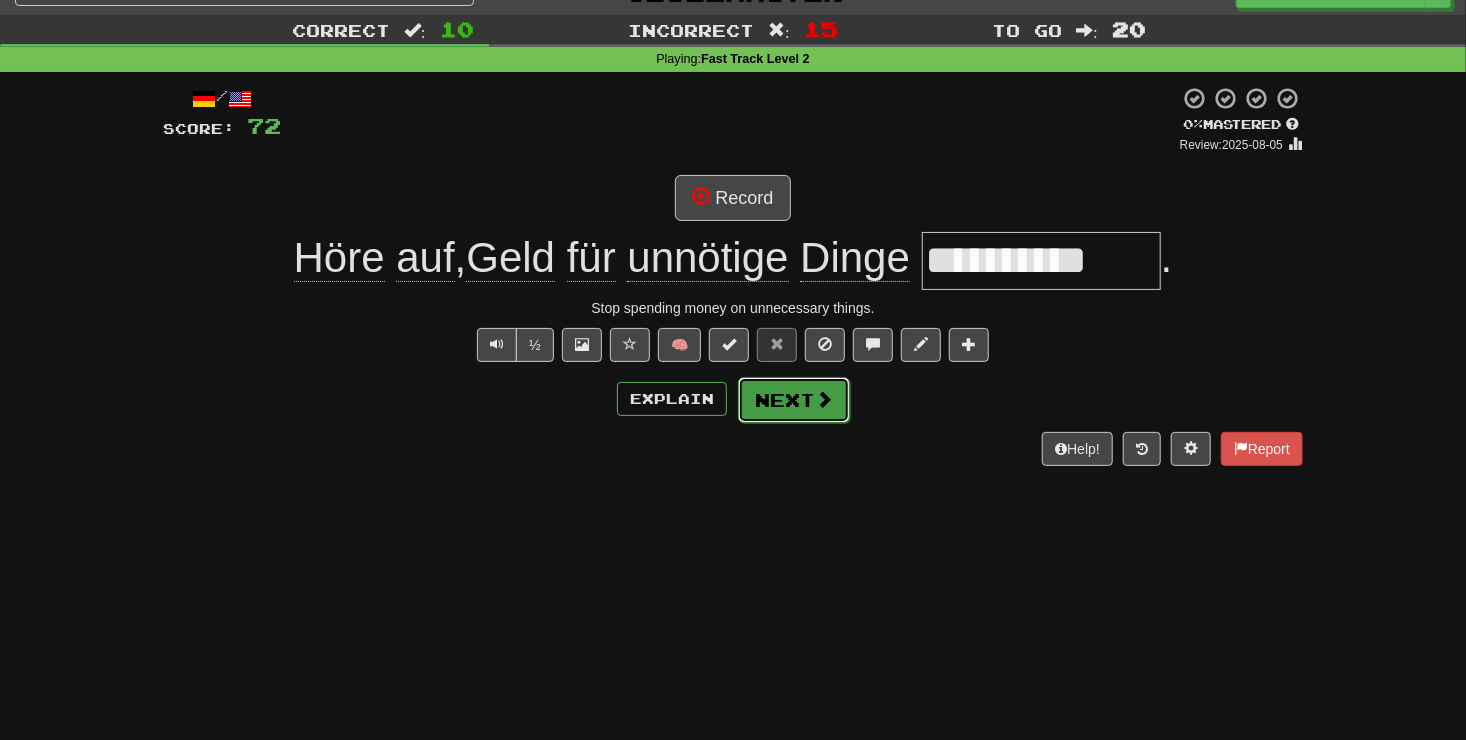 click on "Next" at bounding box center [794, 400] 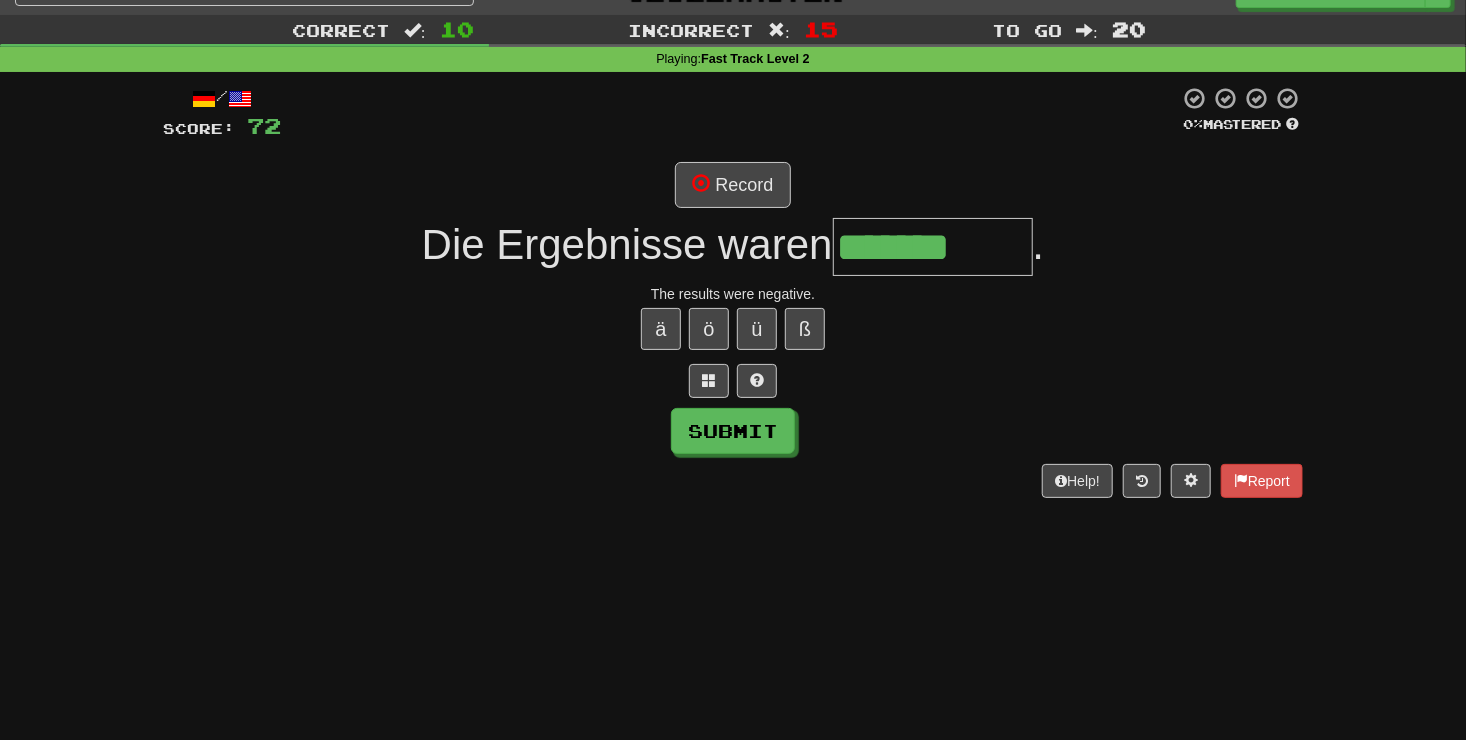 type on "*******" 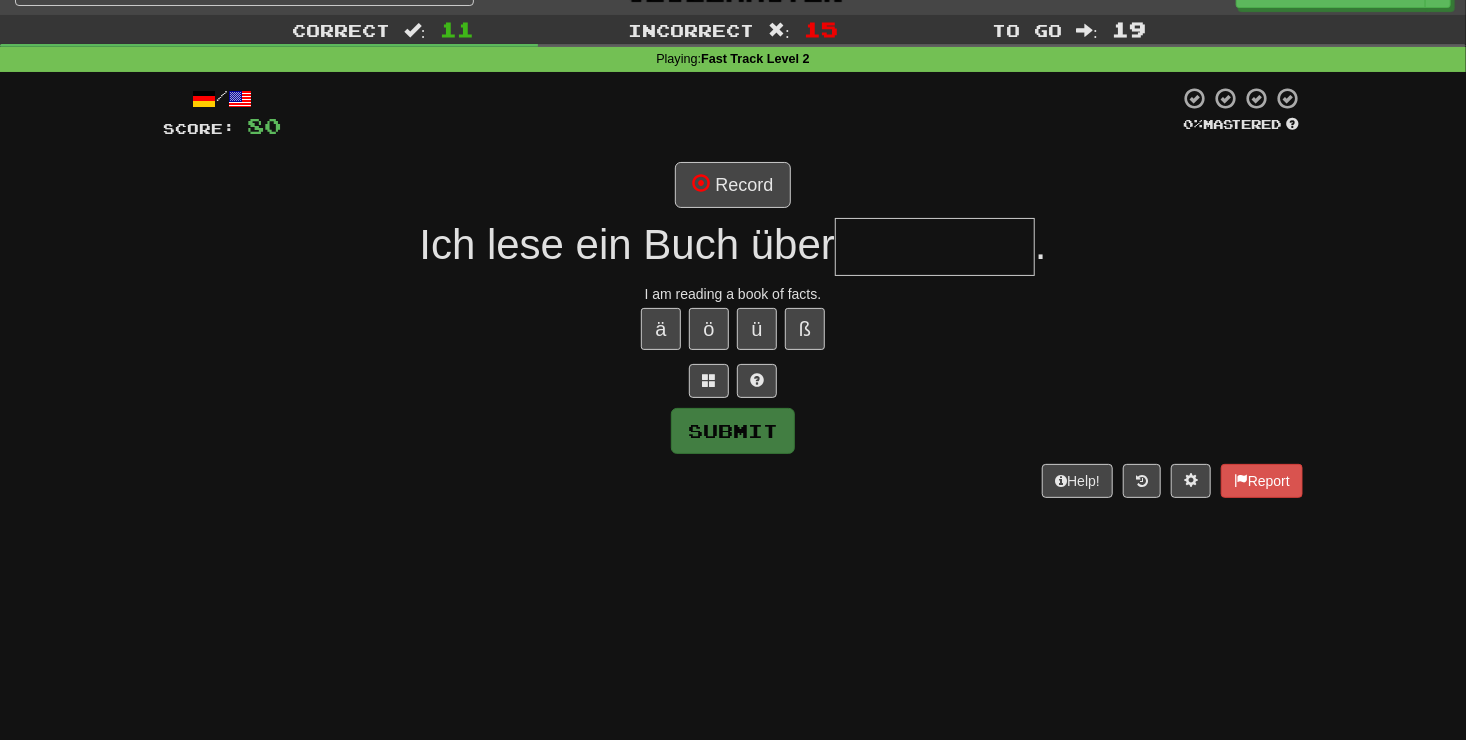 type on "*" 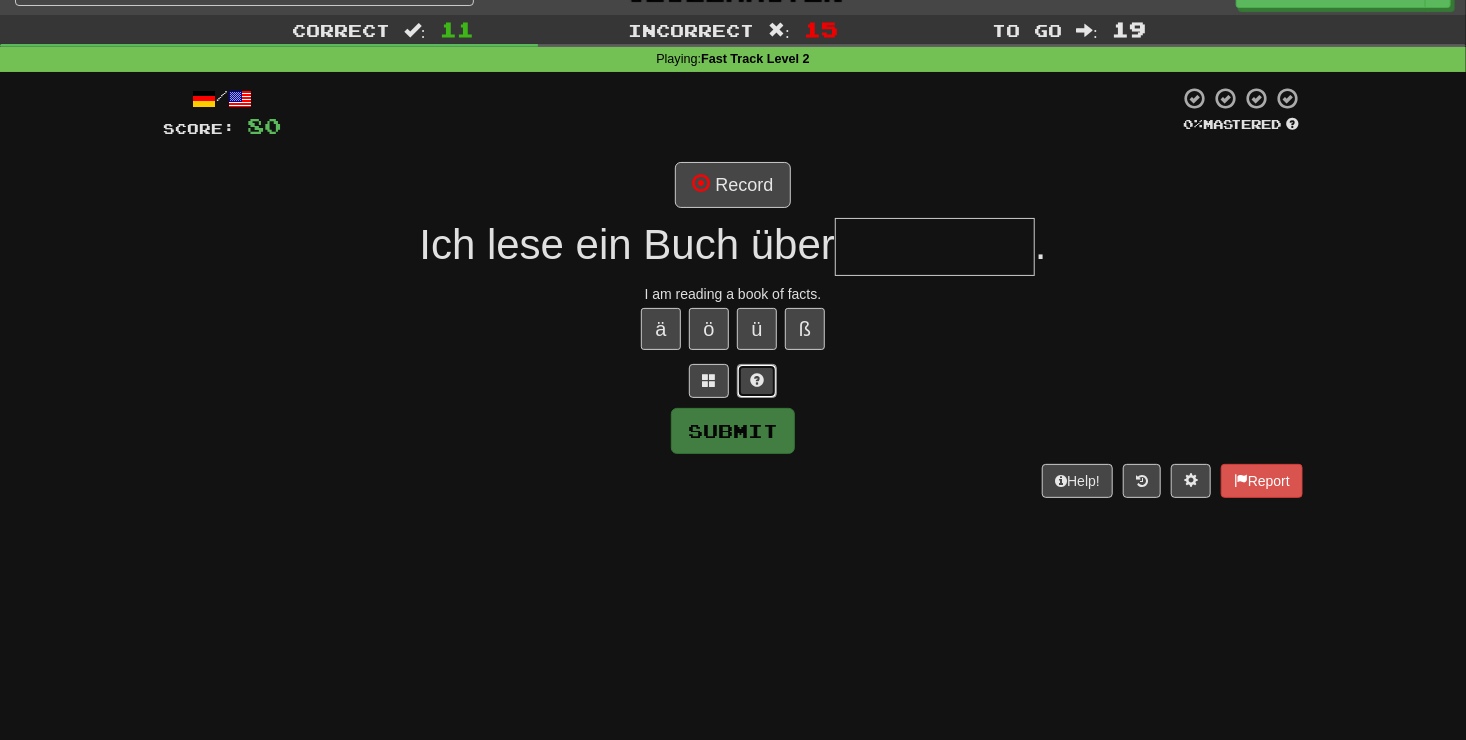 click at bounding box center (757, 381) 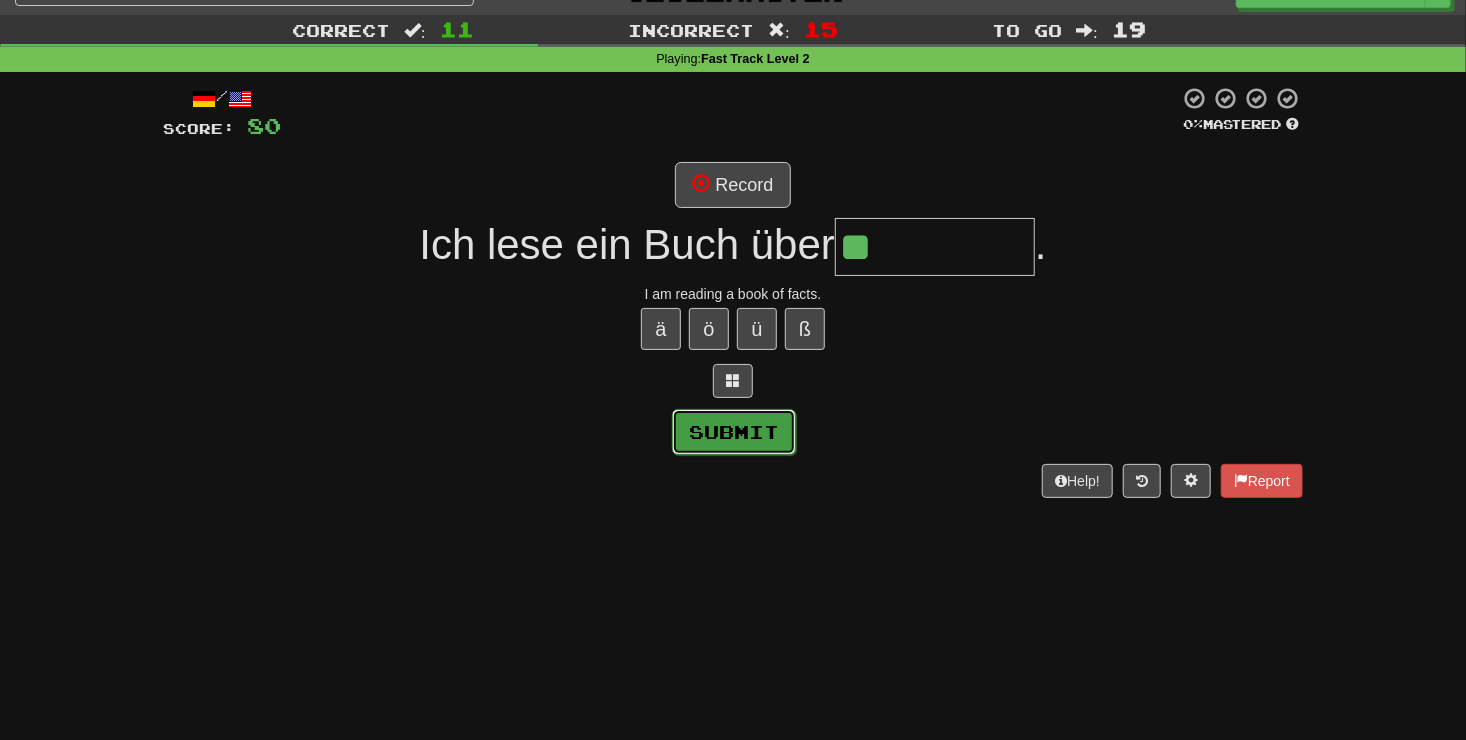 click on "Submit" at bounding box center [734, 432] 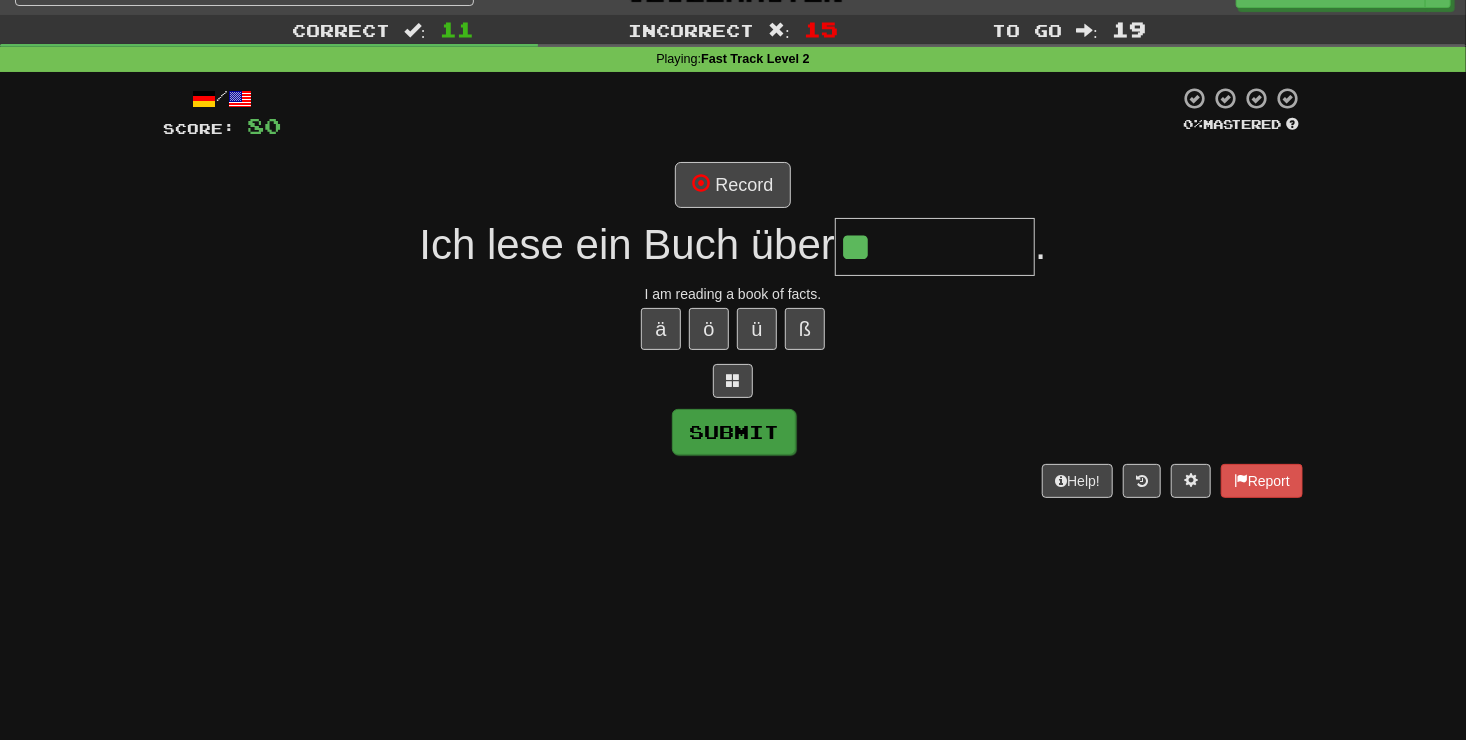 type on "******" 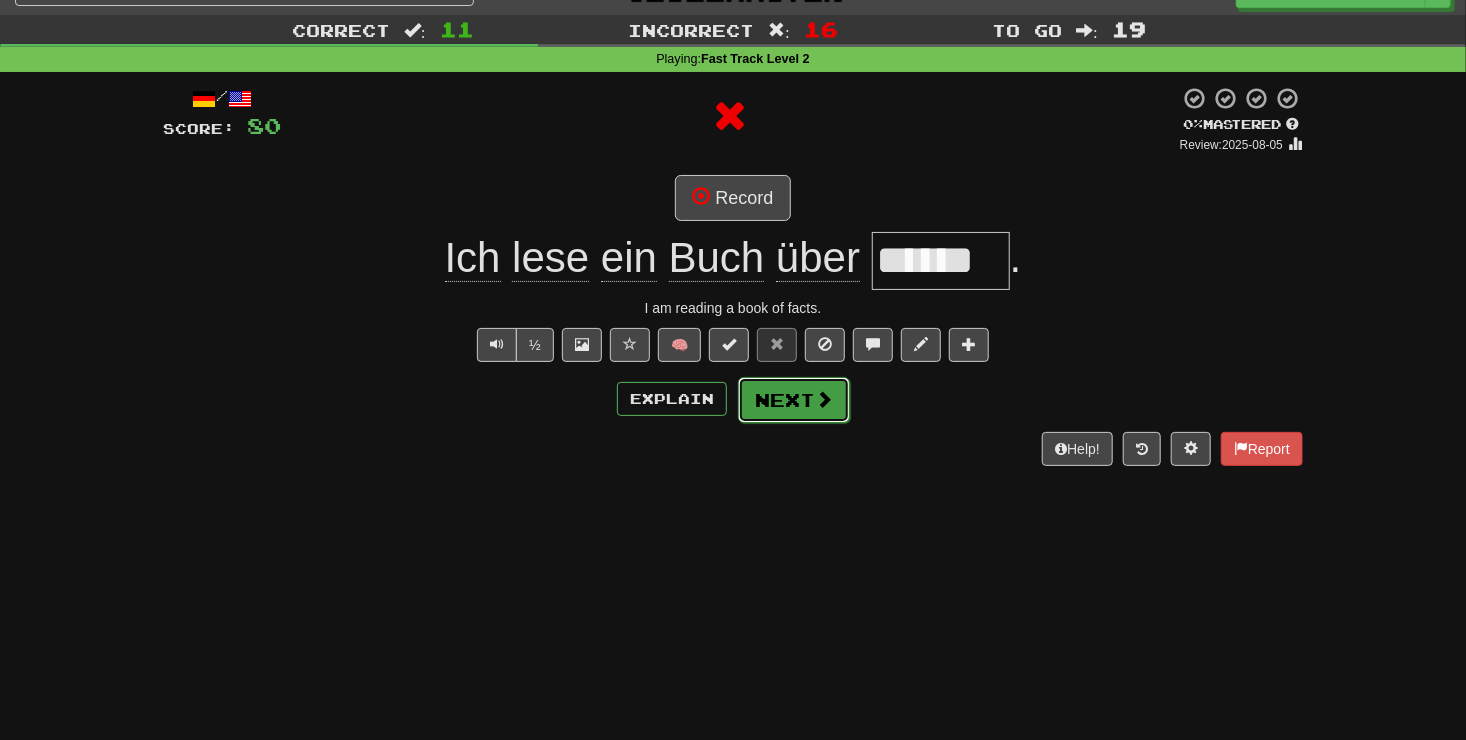 click on "Next" at bounding box center (794, 400) 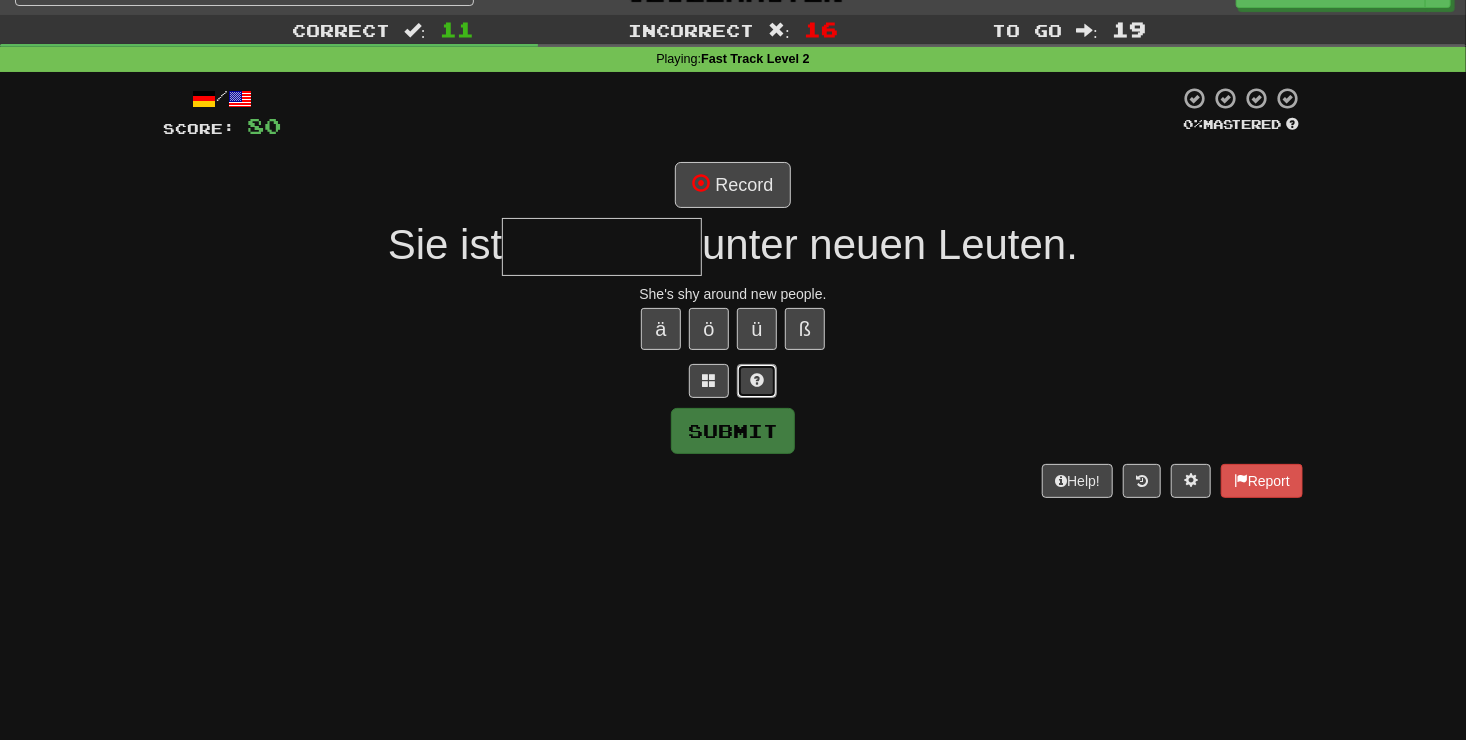 click at bounding box center (757, 380) 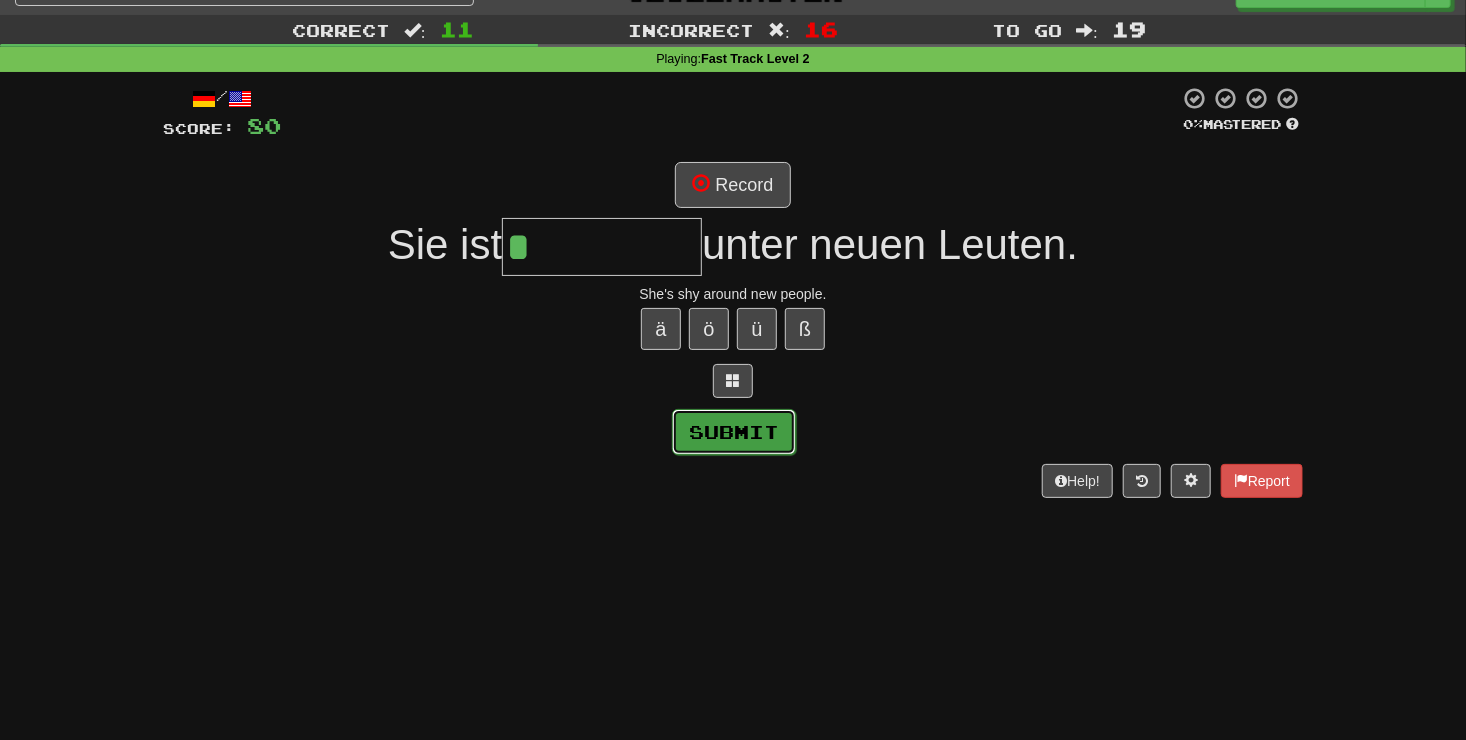 click on "Submit" at bounding box center [734, 432] 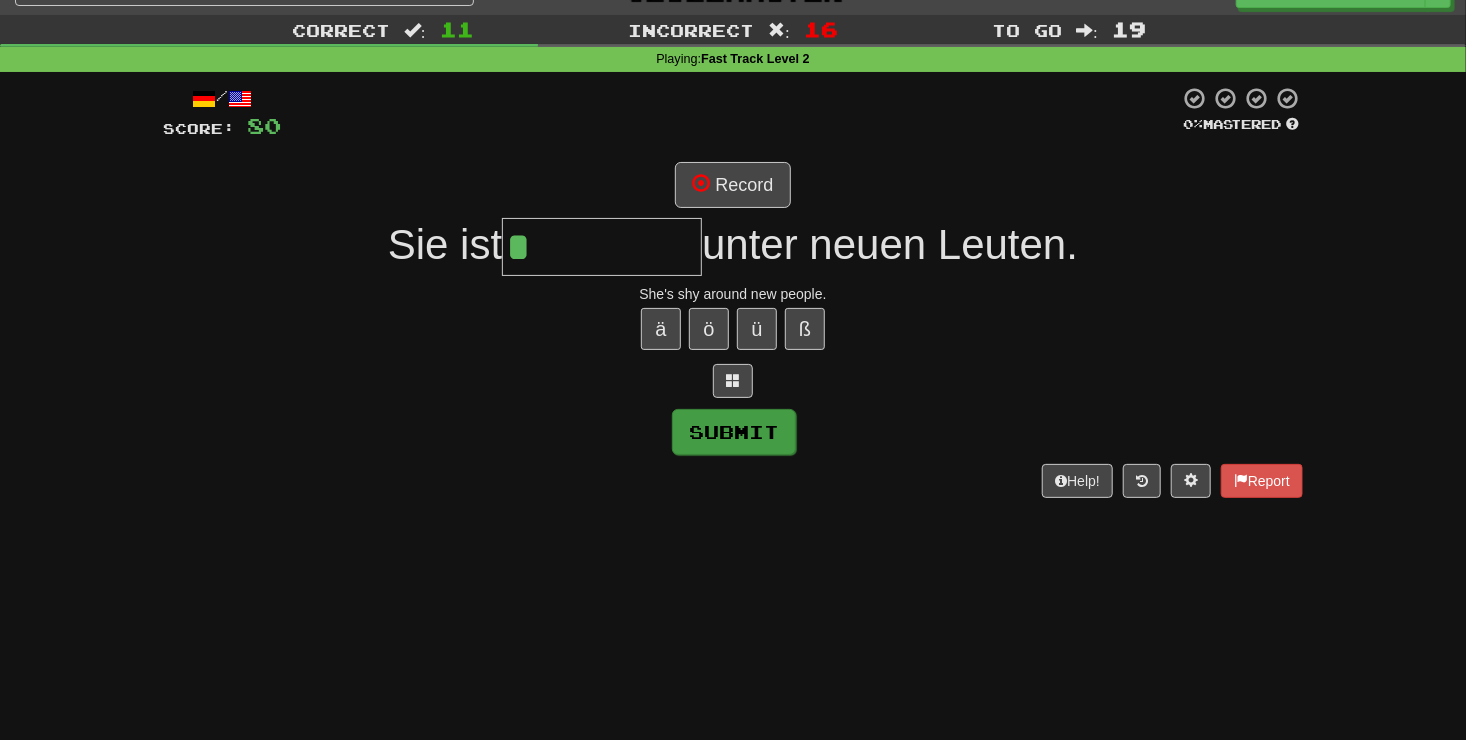 type on "**********" 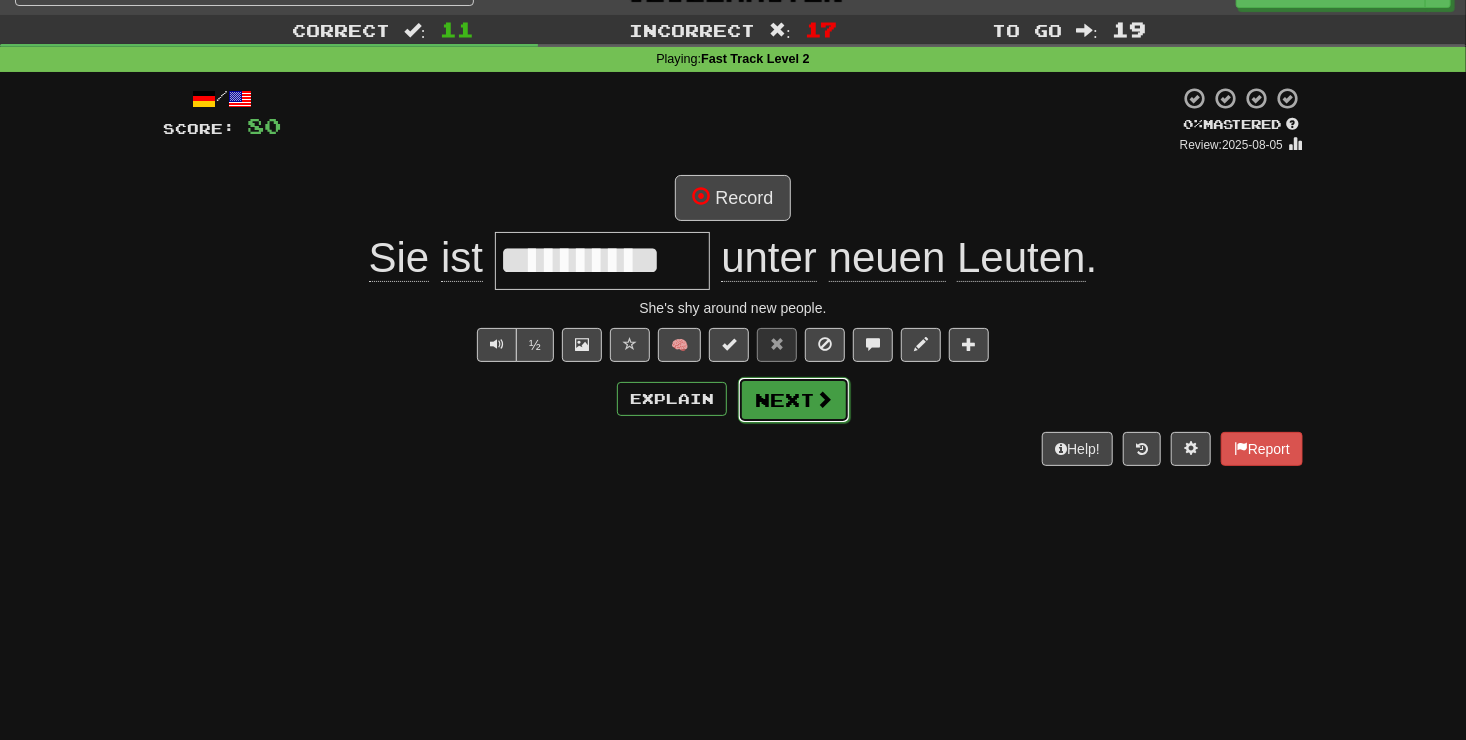 click on "Next" at bounding box center [794, 400] 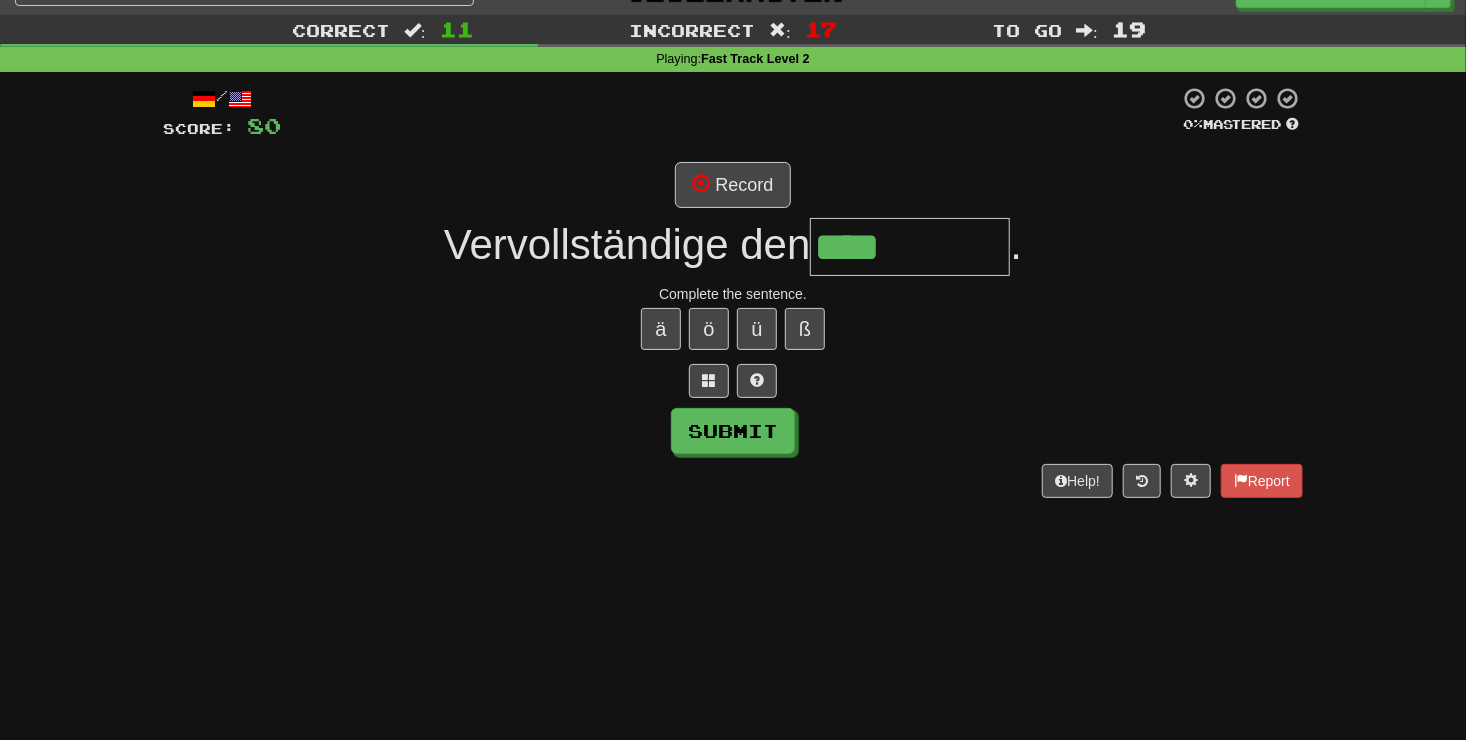 type on "****" 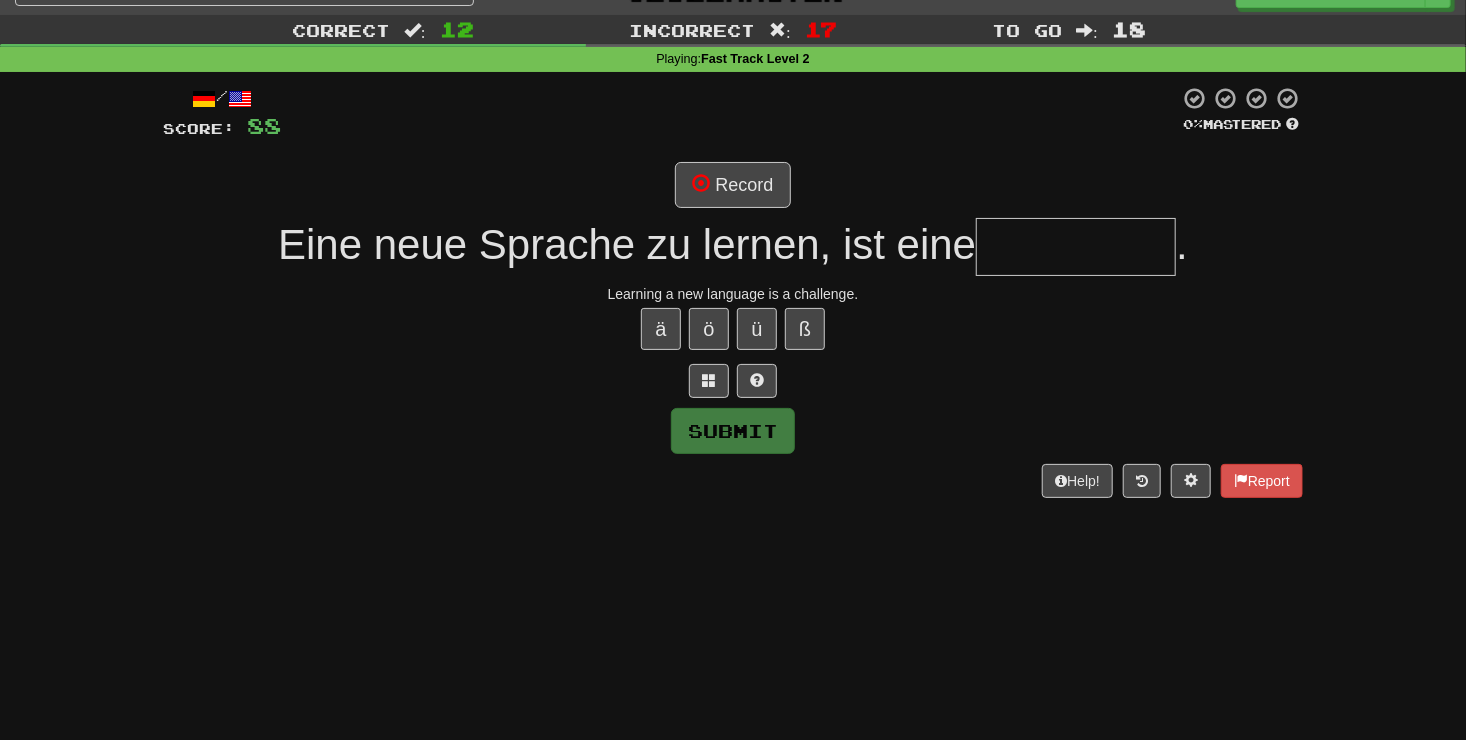 type on "*" 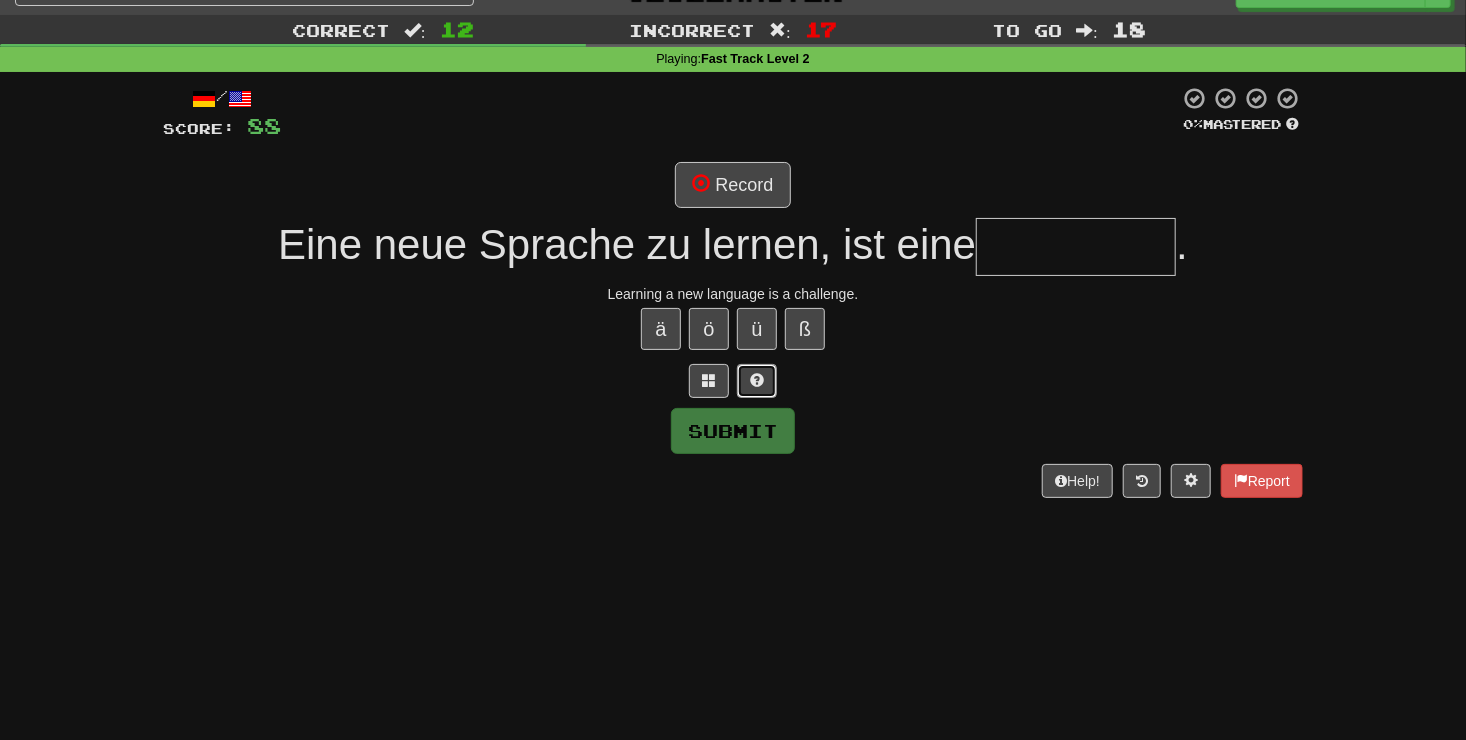 click at bounding box center [757, 381] 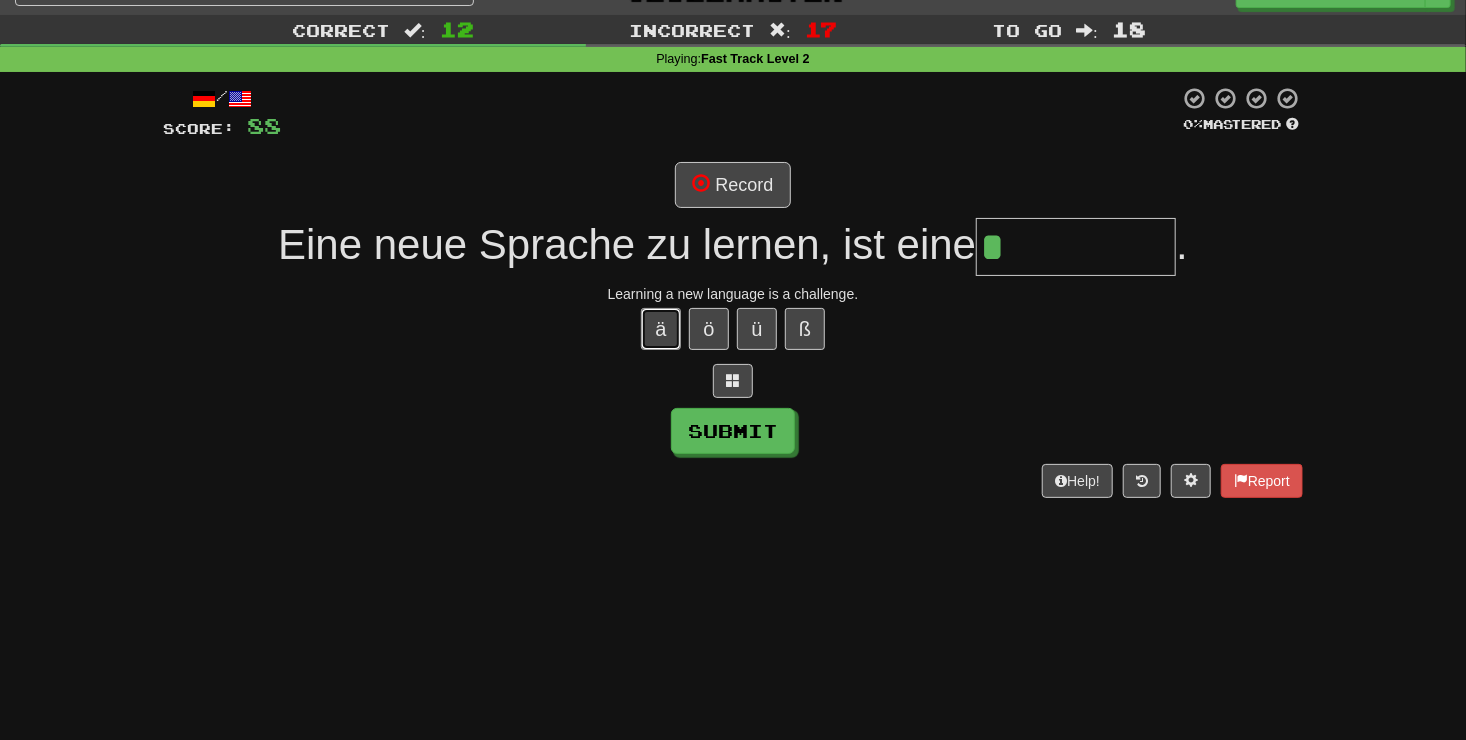 click on "ä" at bounding box center (661, 329) 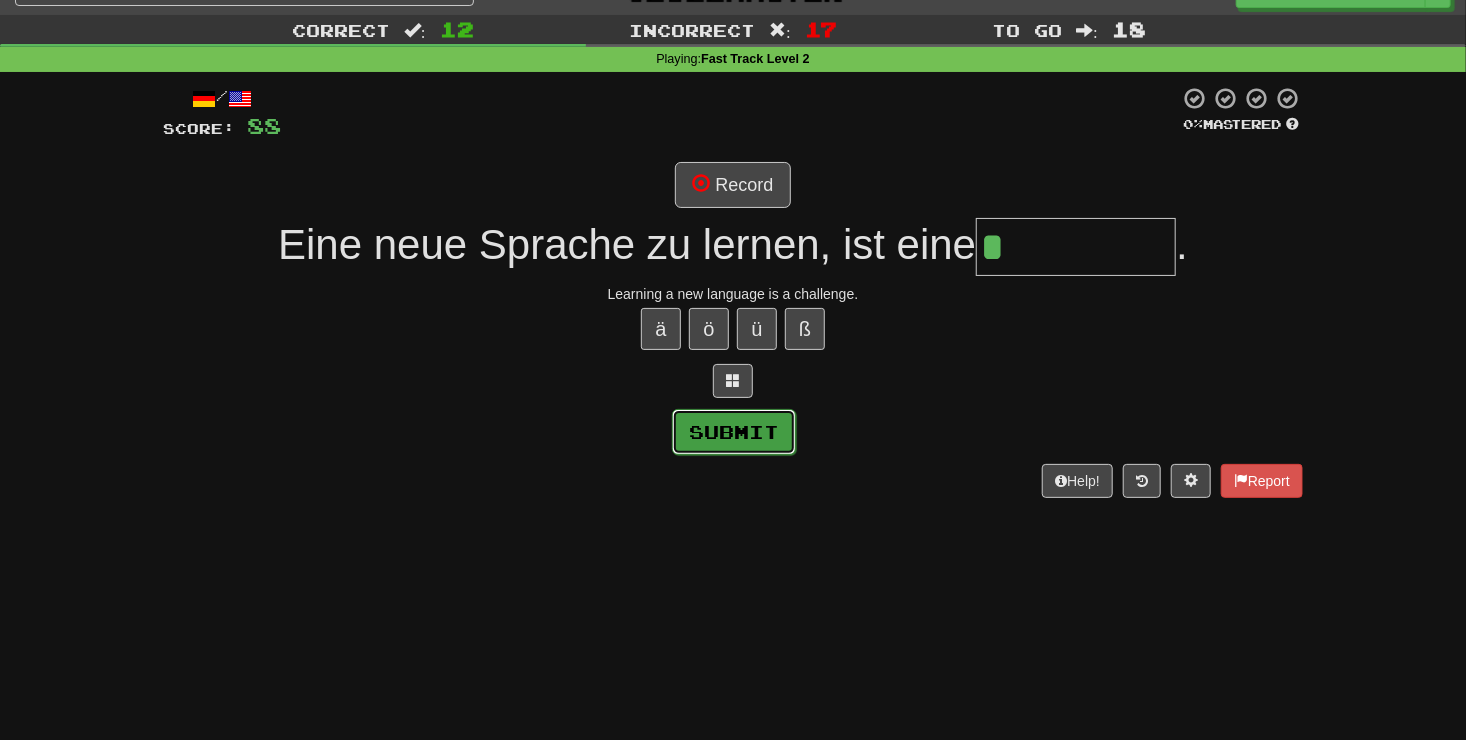 click on "Submit" at bounding box center [734, 432] 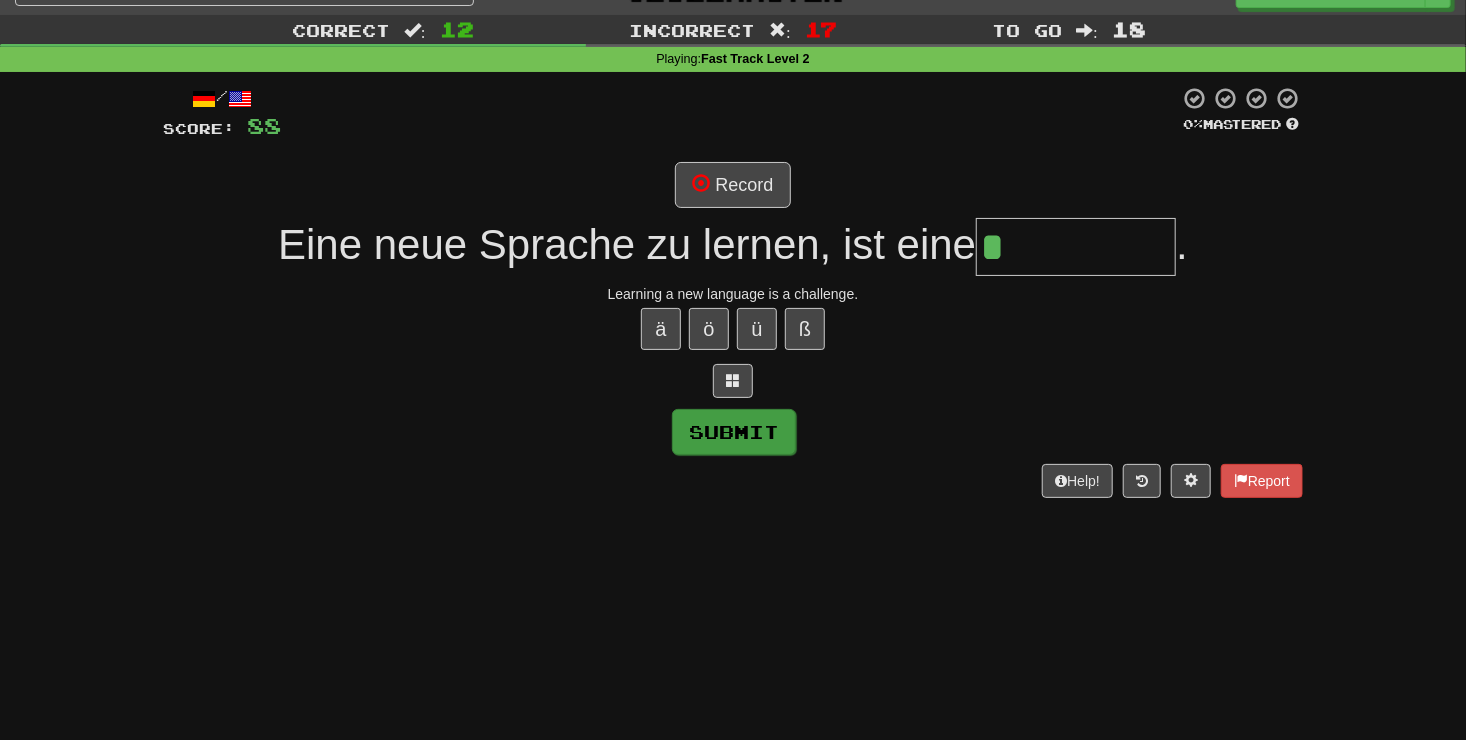 type on "**********" 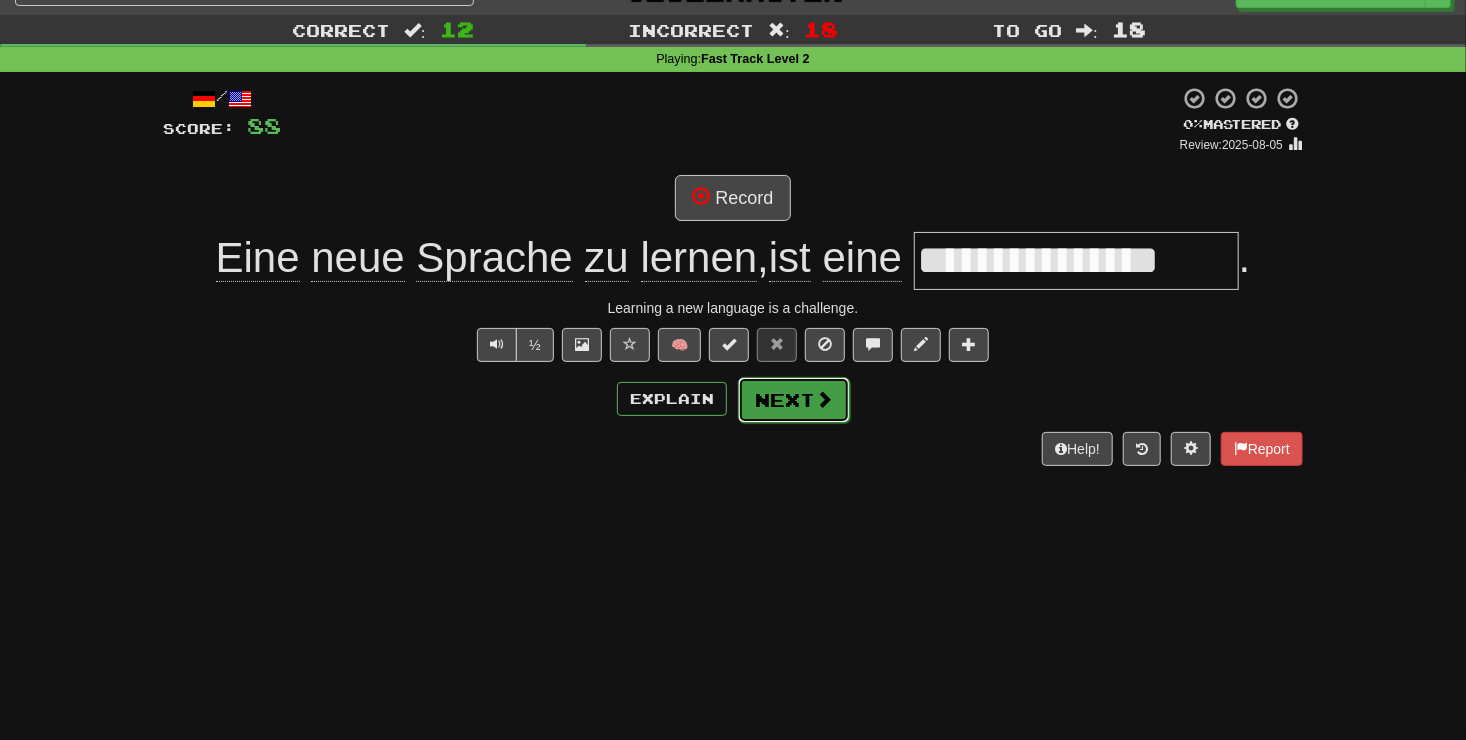 click at bounding box center (824, 399) 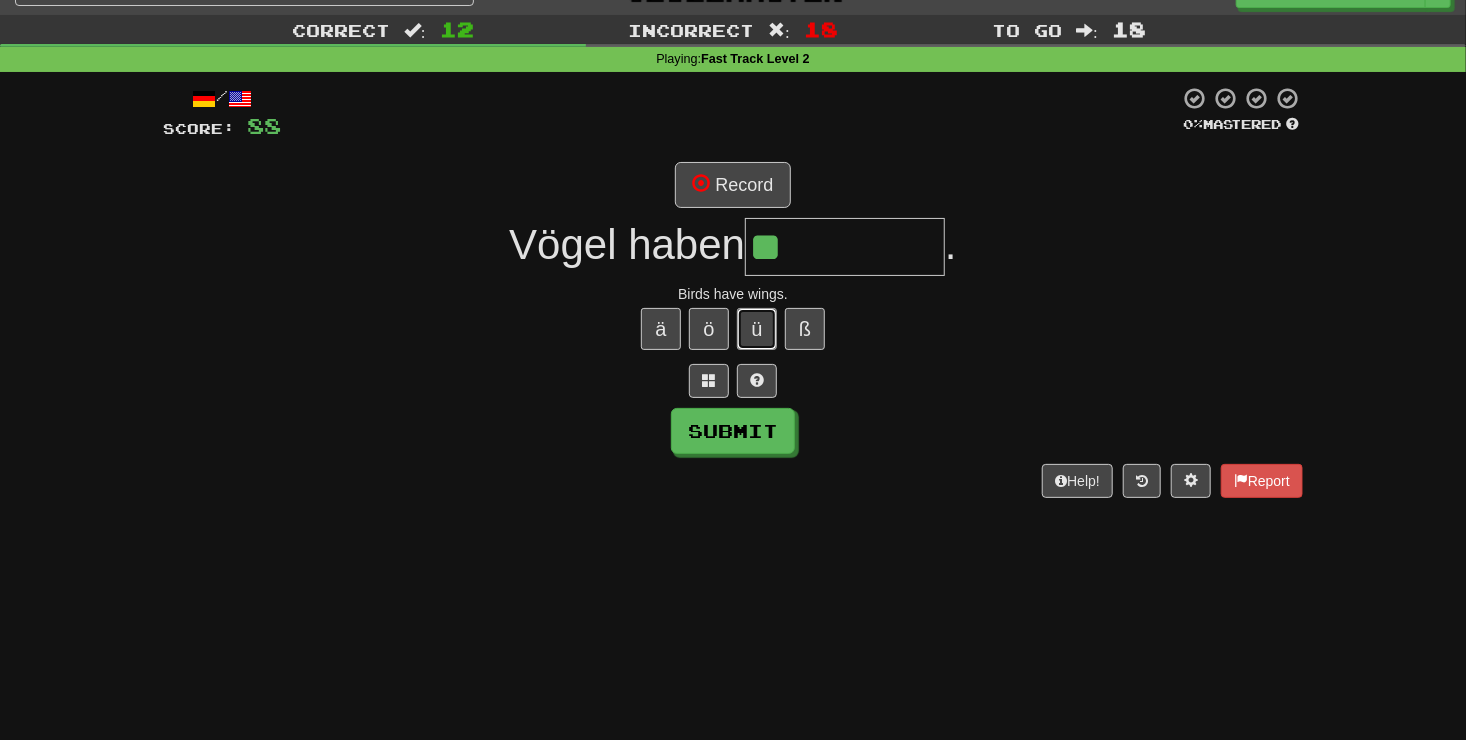 click on "ü" at bounding box center [757, 329] 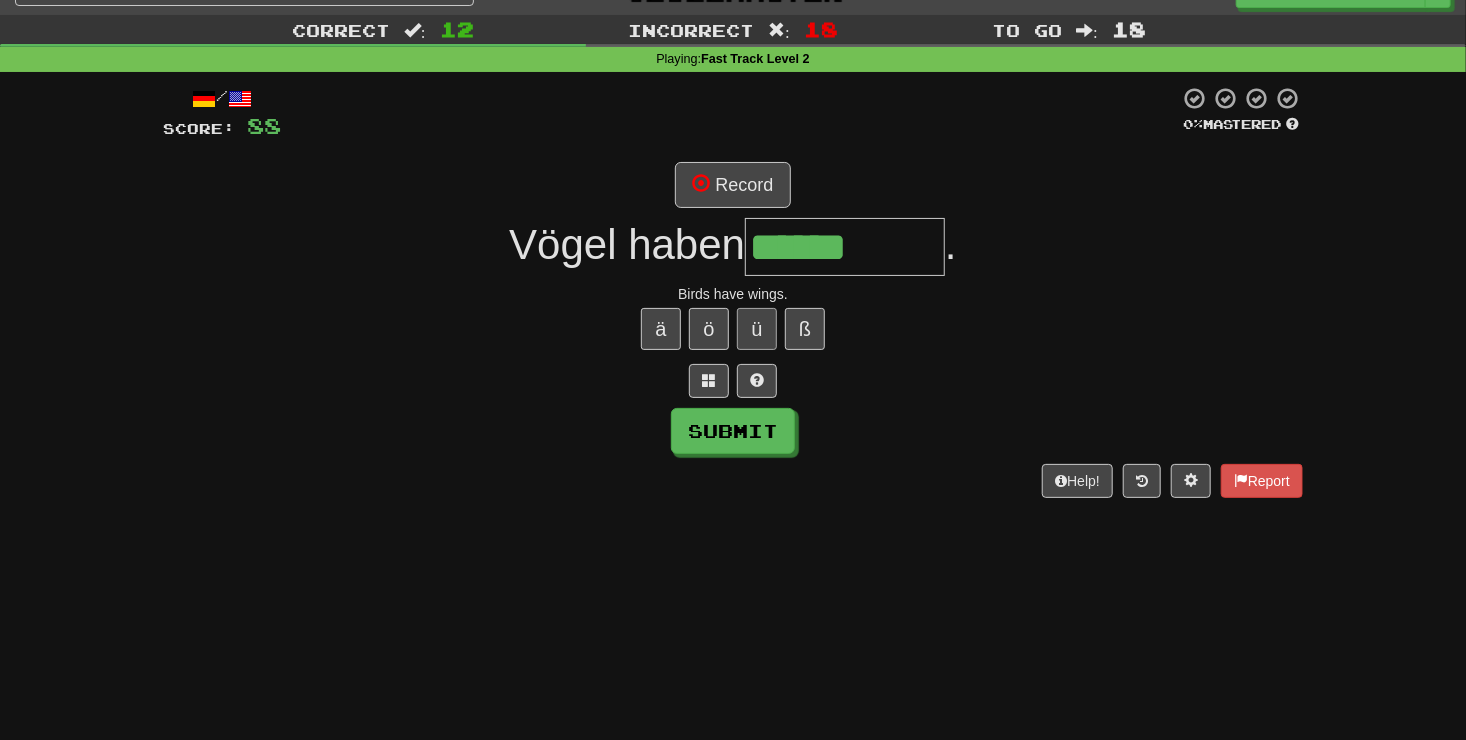 type on "******" 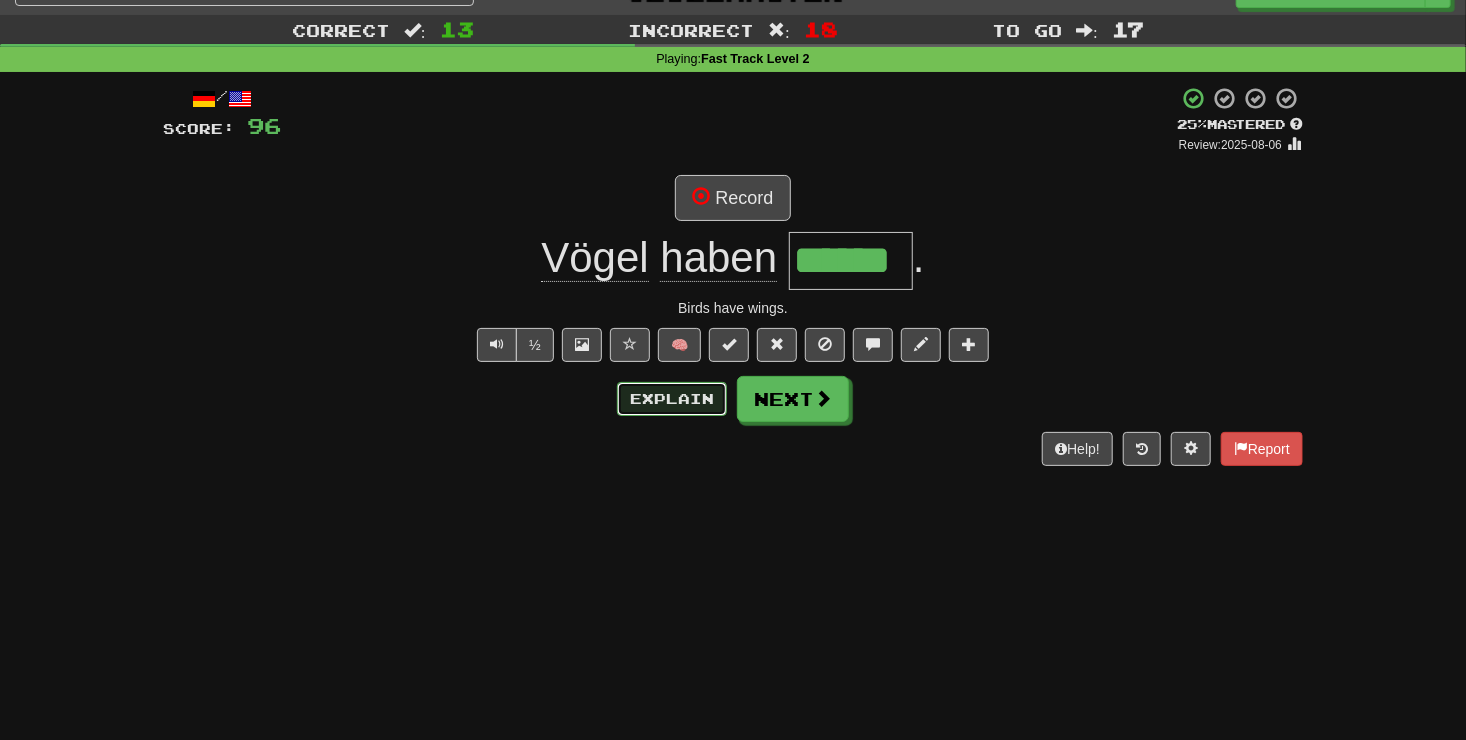 click on "Explain" at bounding box center [672, 399] 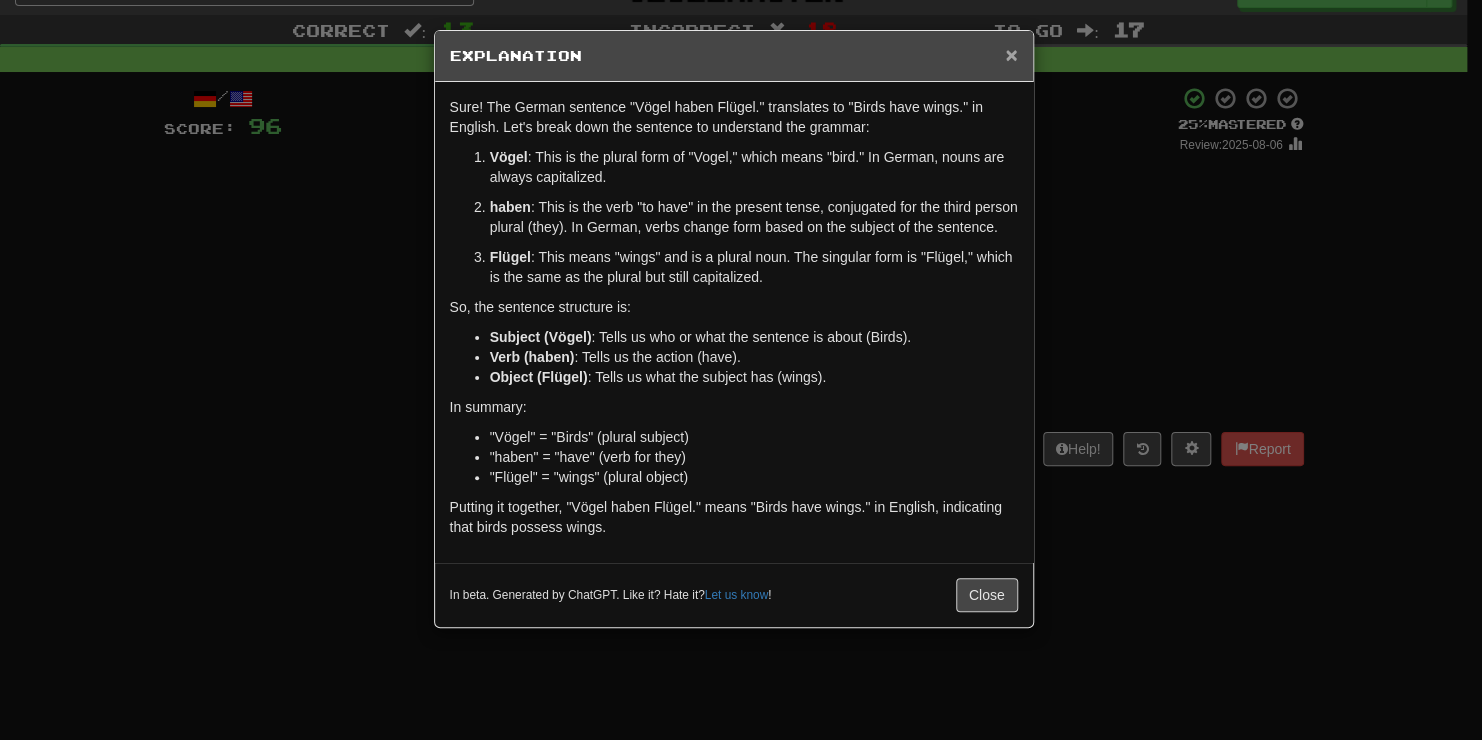 click on "×" at bounding box center [1011, 54] 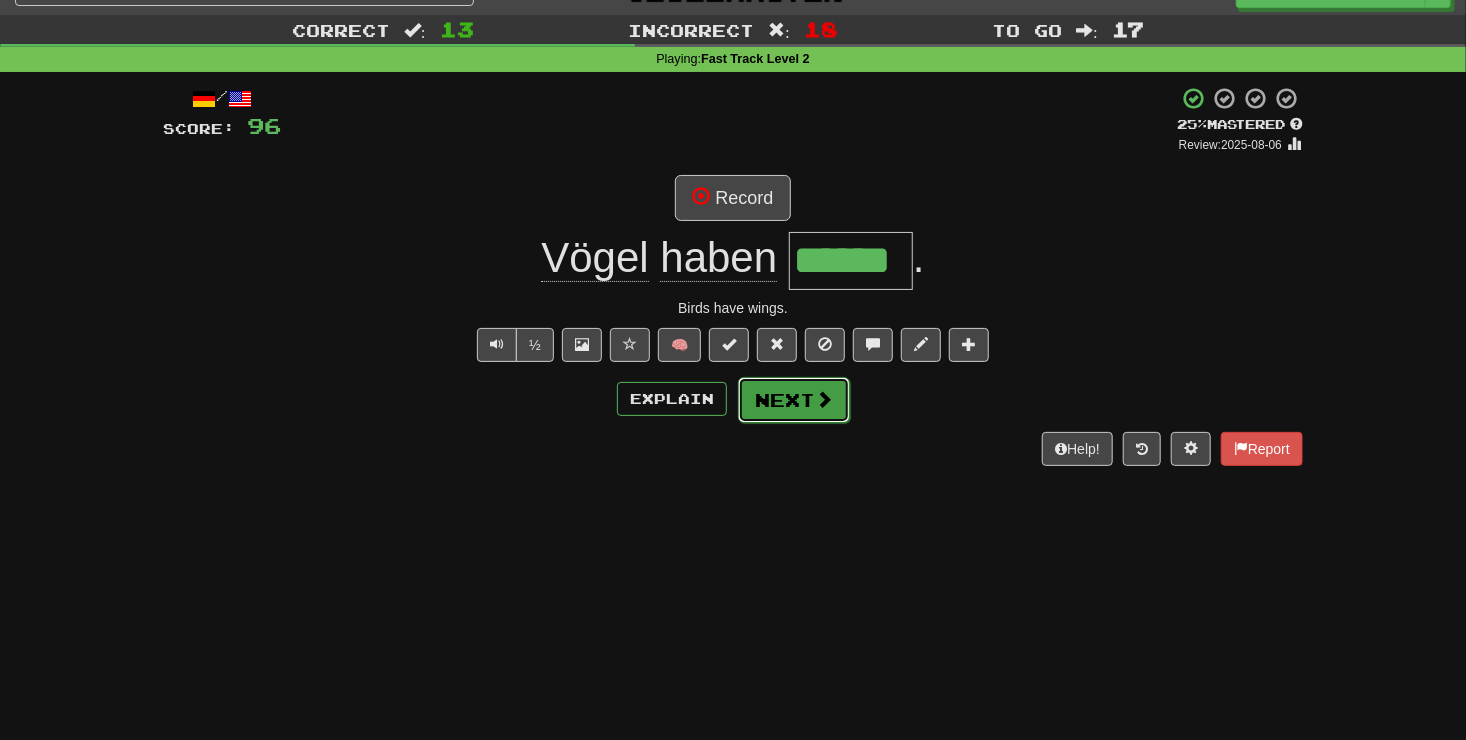 click at bounding box center (824, 399) 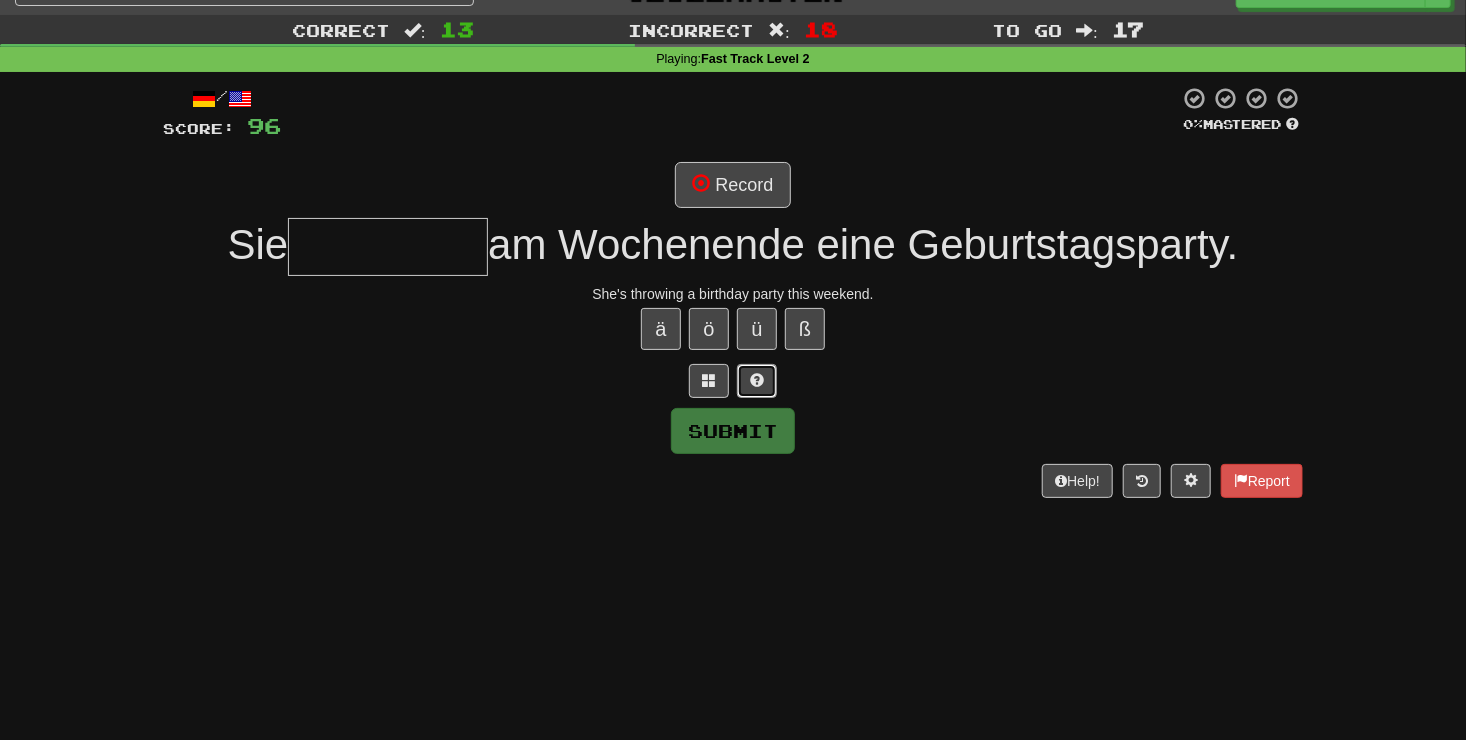 click at bounding box center (757, 381) 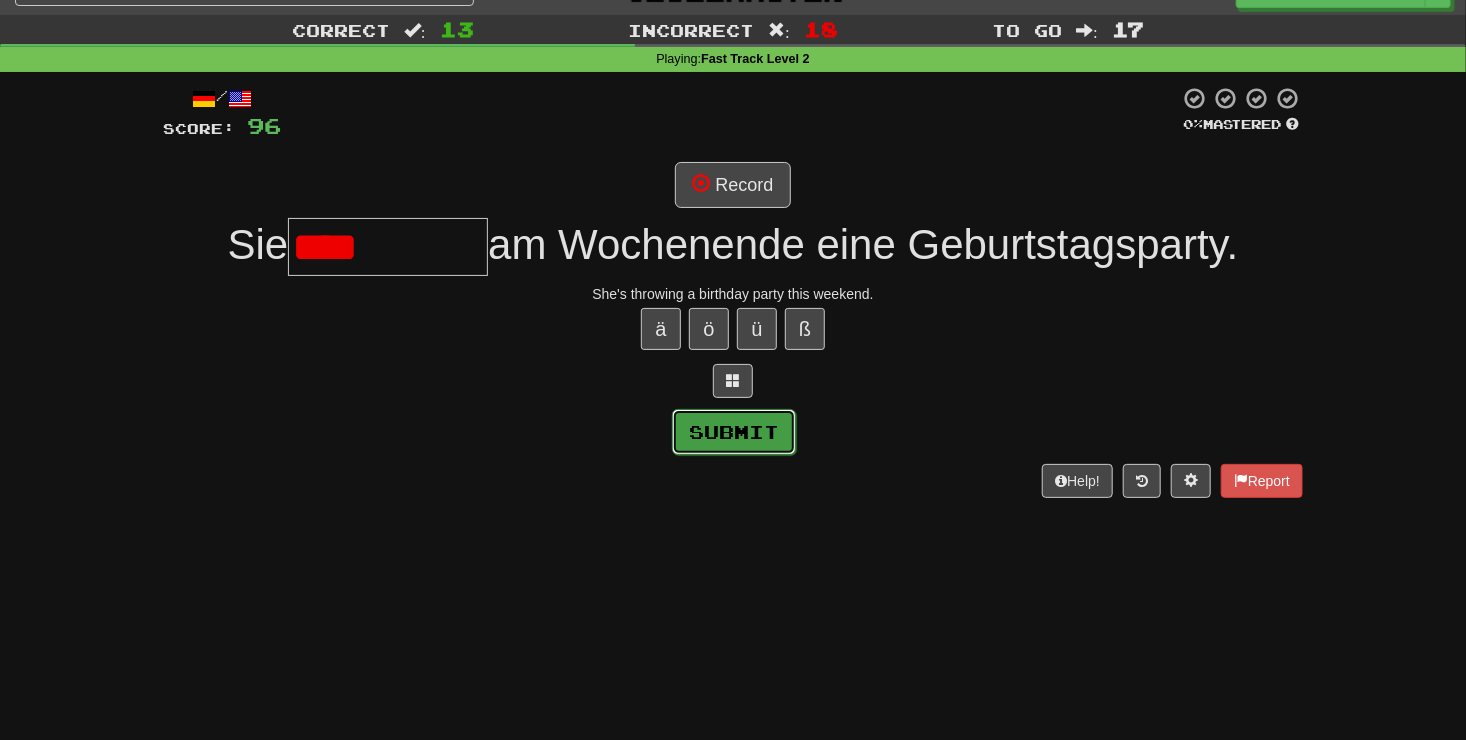 click on "Submit" at bounding box center (734, 432) 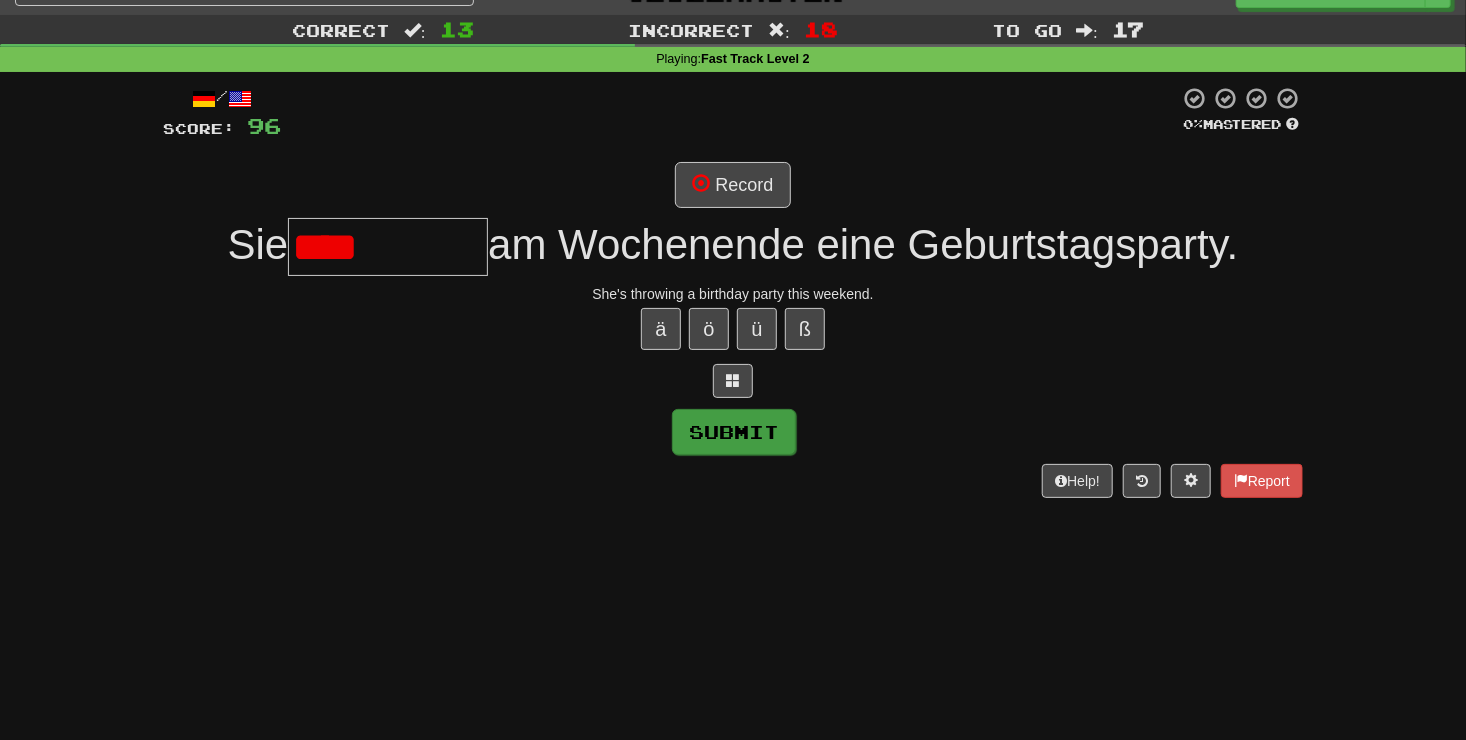 type on "**********" 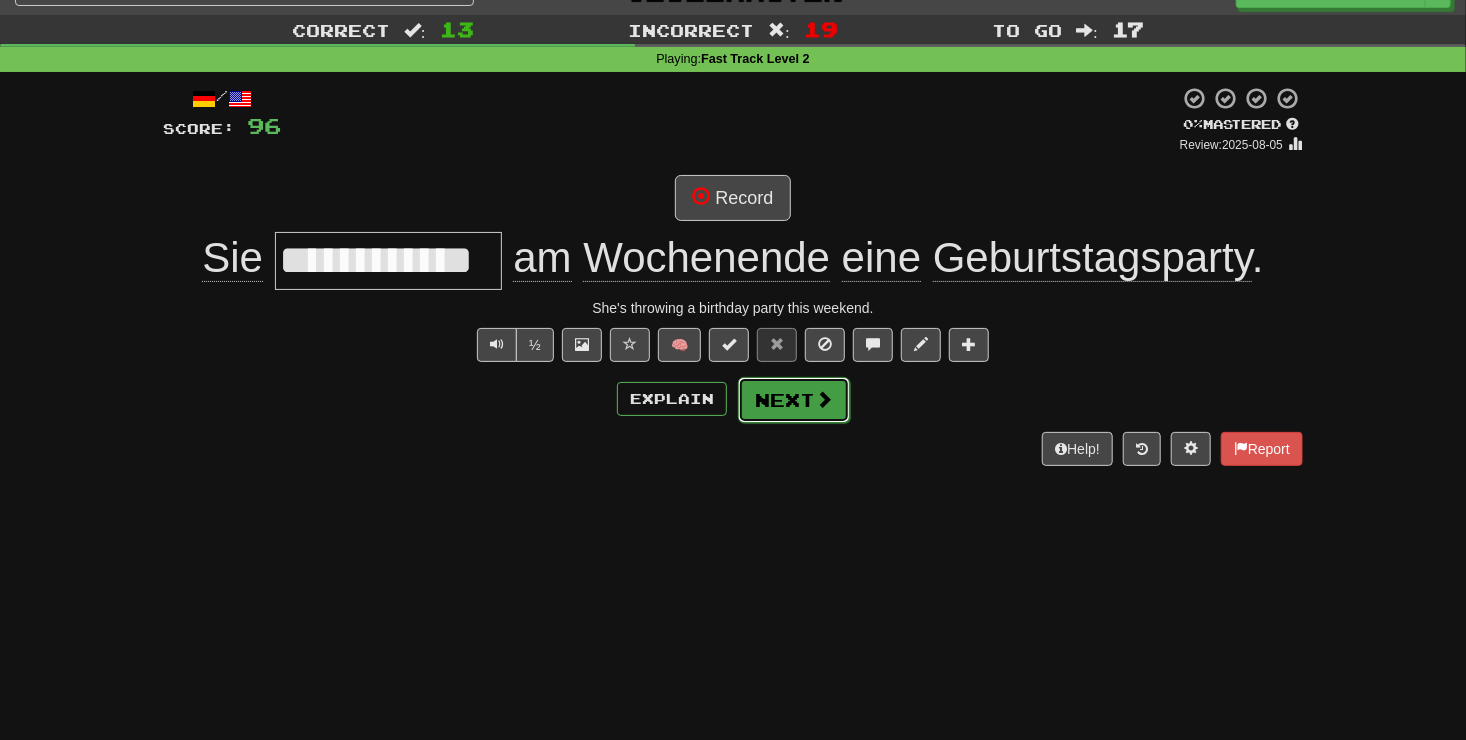 click on "Next" at bounding box center [794, 400] 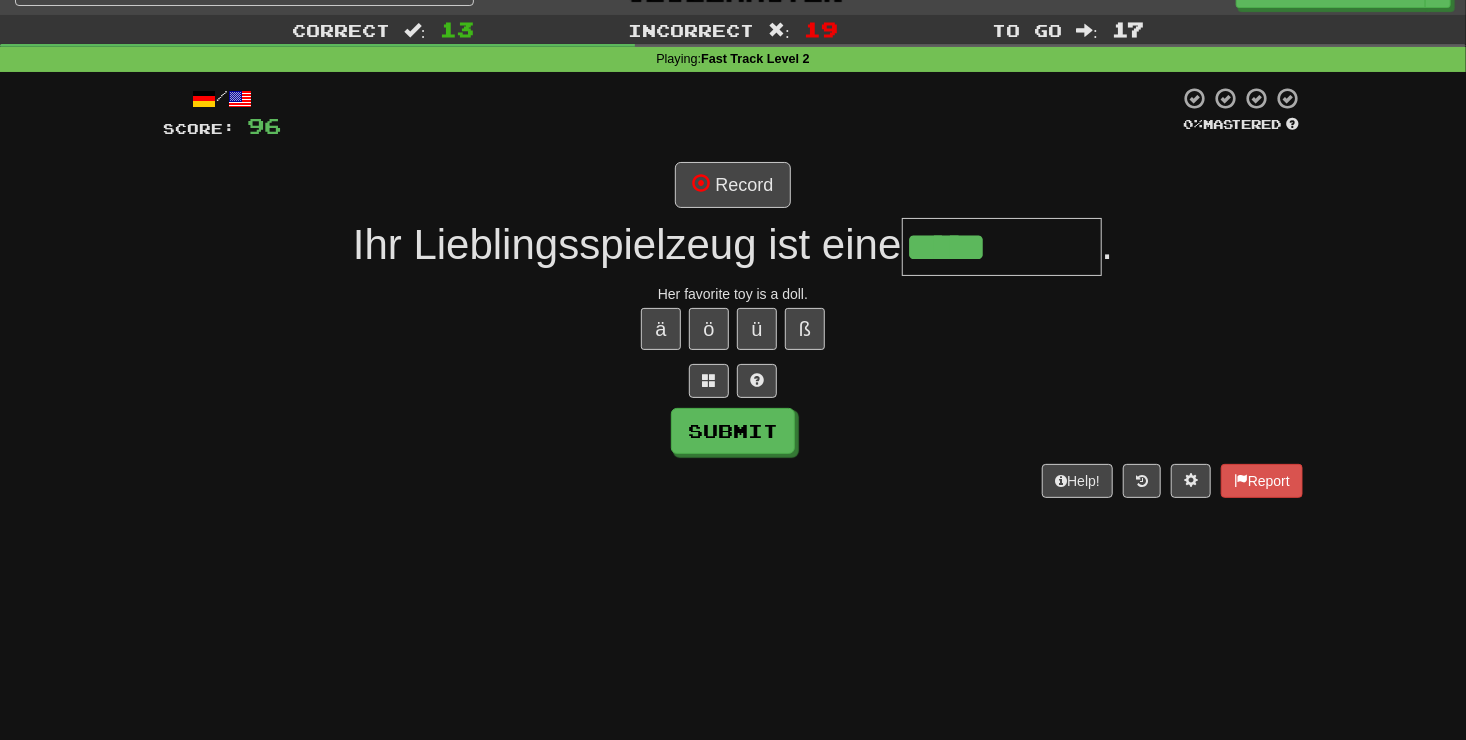 type on "*****" 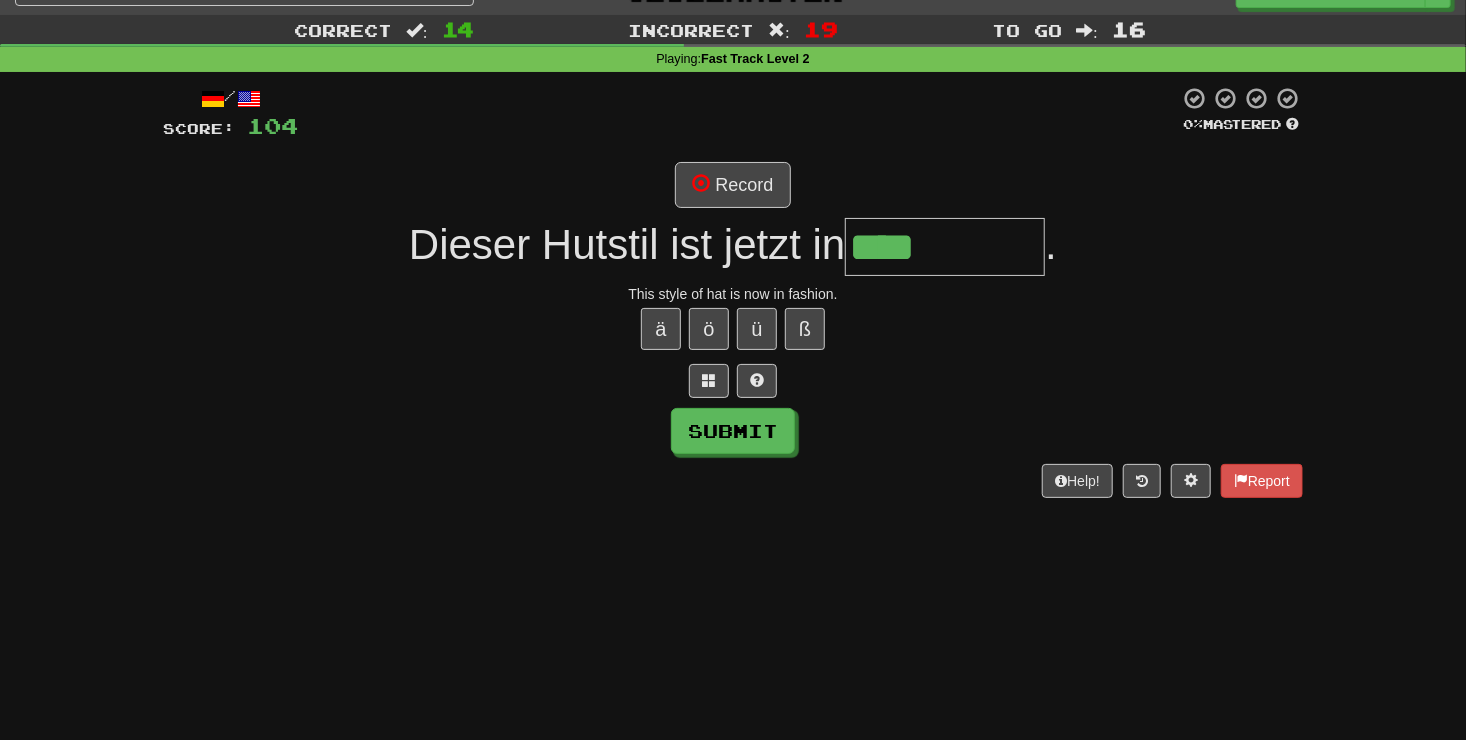 type on "****" 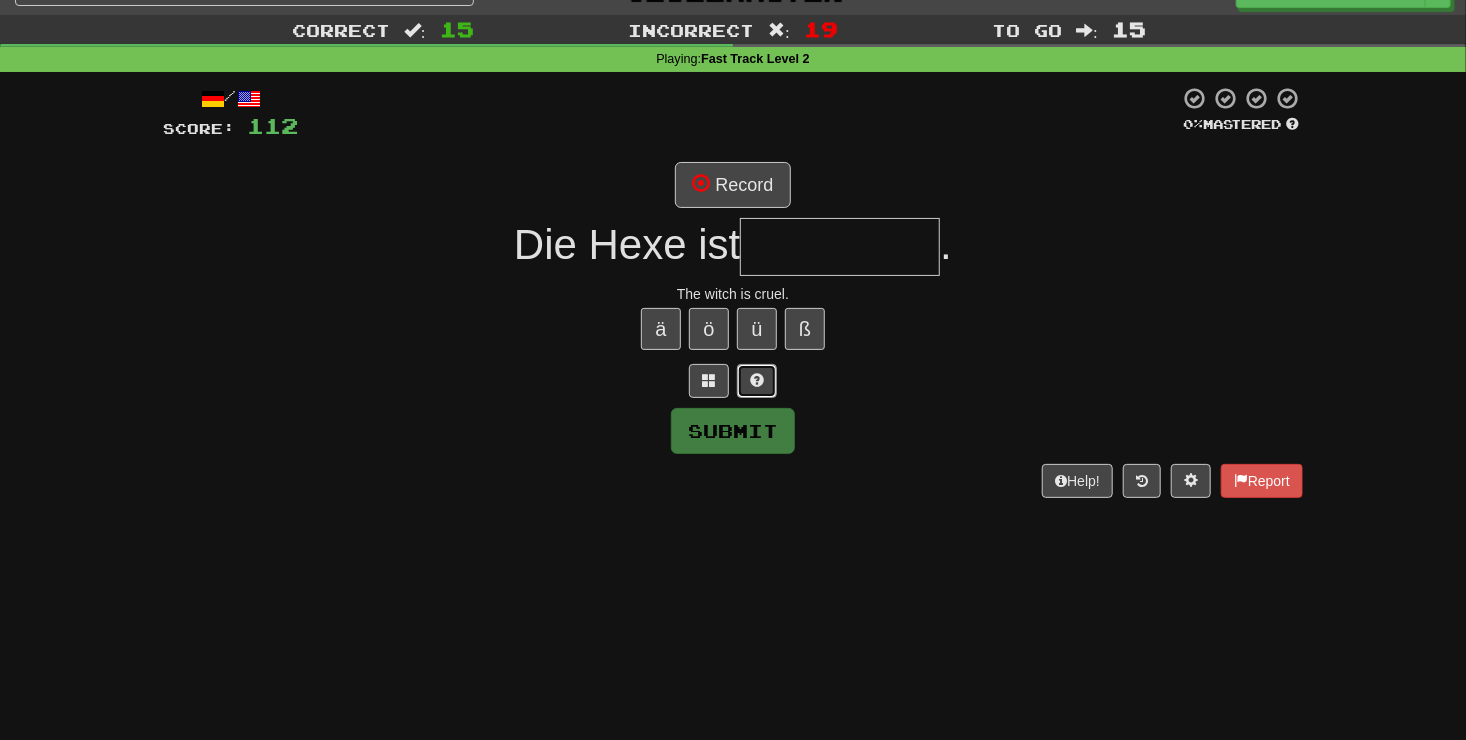 click at bounding box center (757, 380) 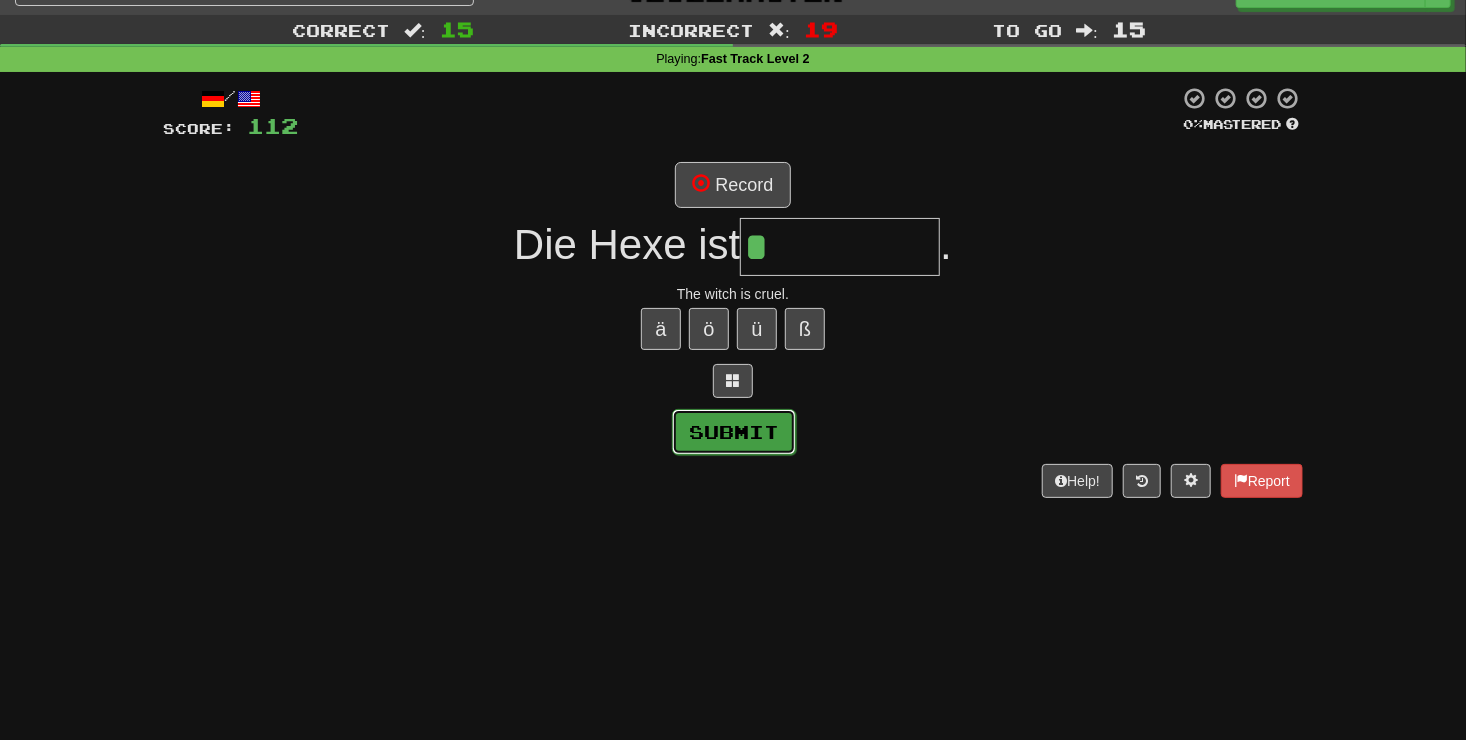click on "Submit" at bounding box center [734, 432] 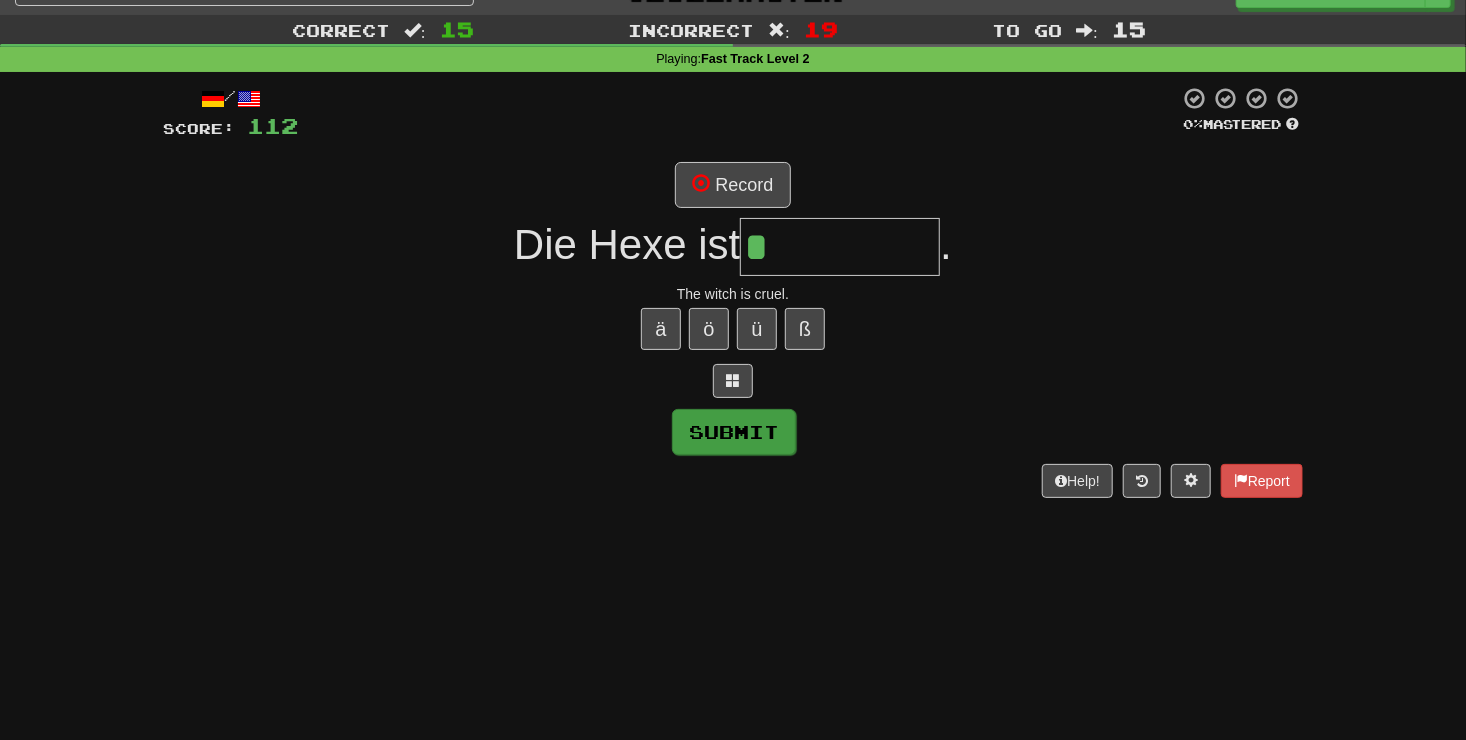 type on "*******" 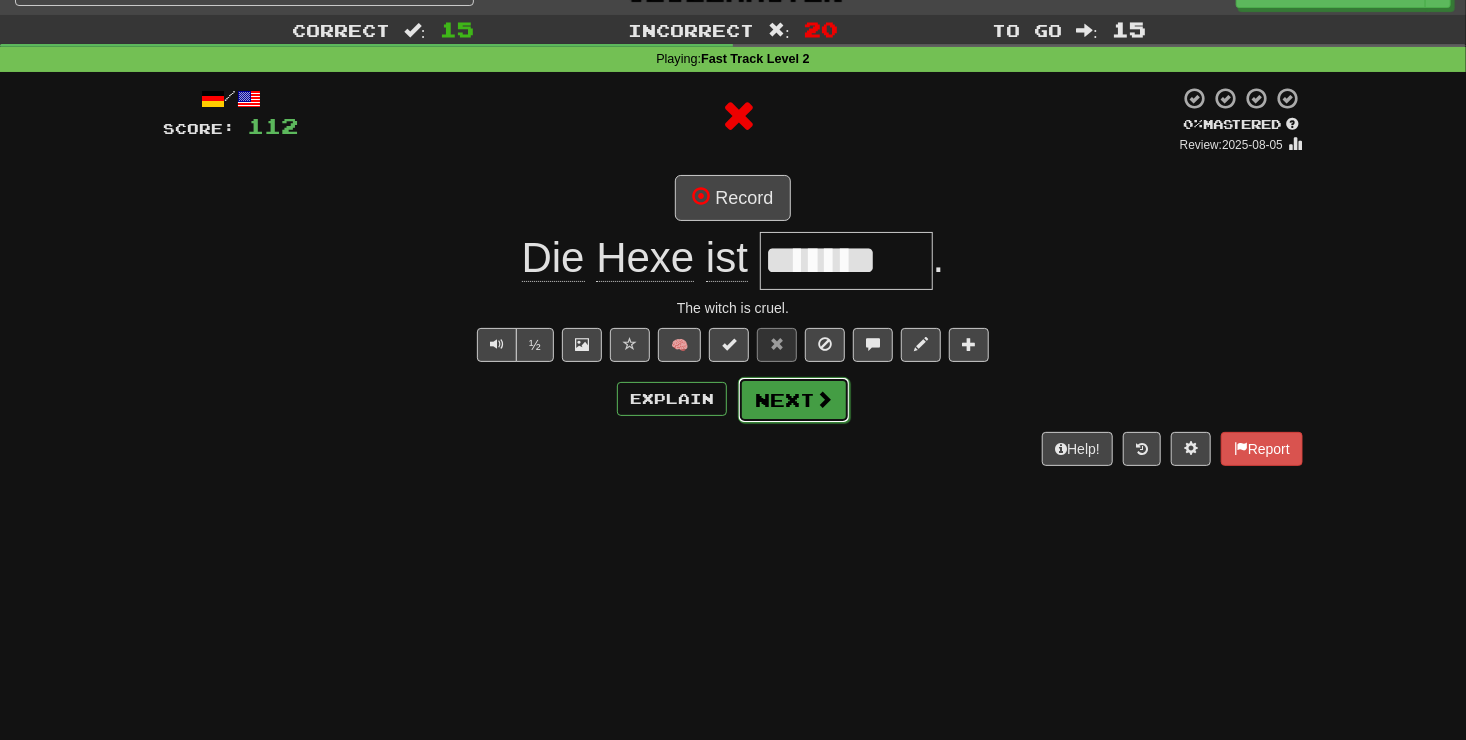 click on "Next" at bounding box center [794, 400] 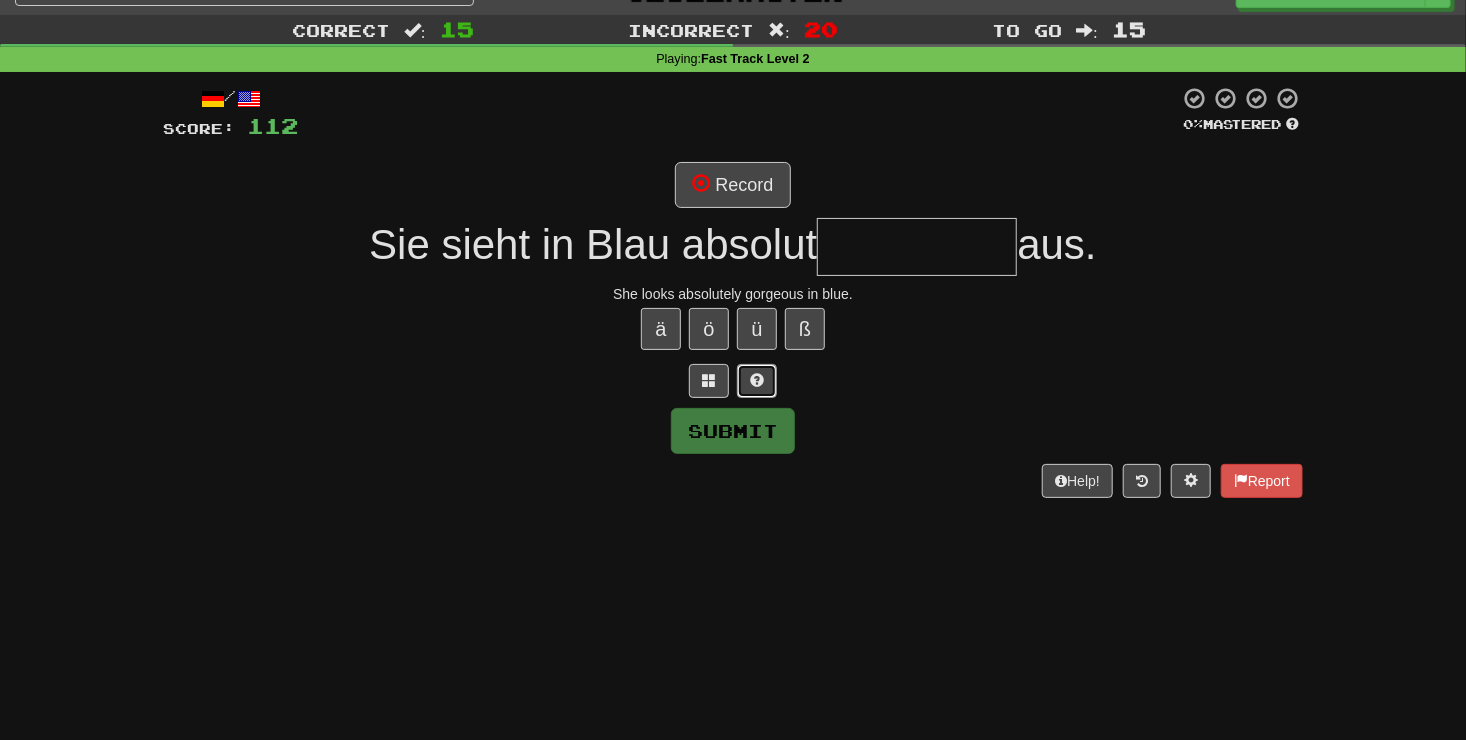 click at bounding box center [757, 381] 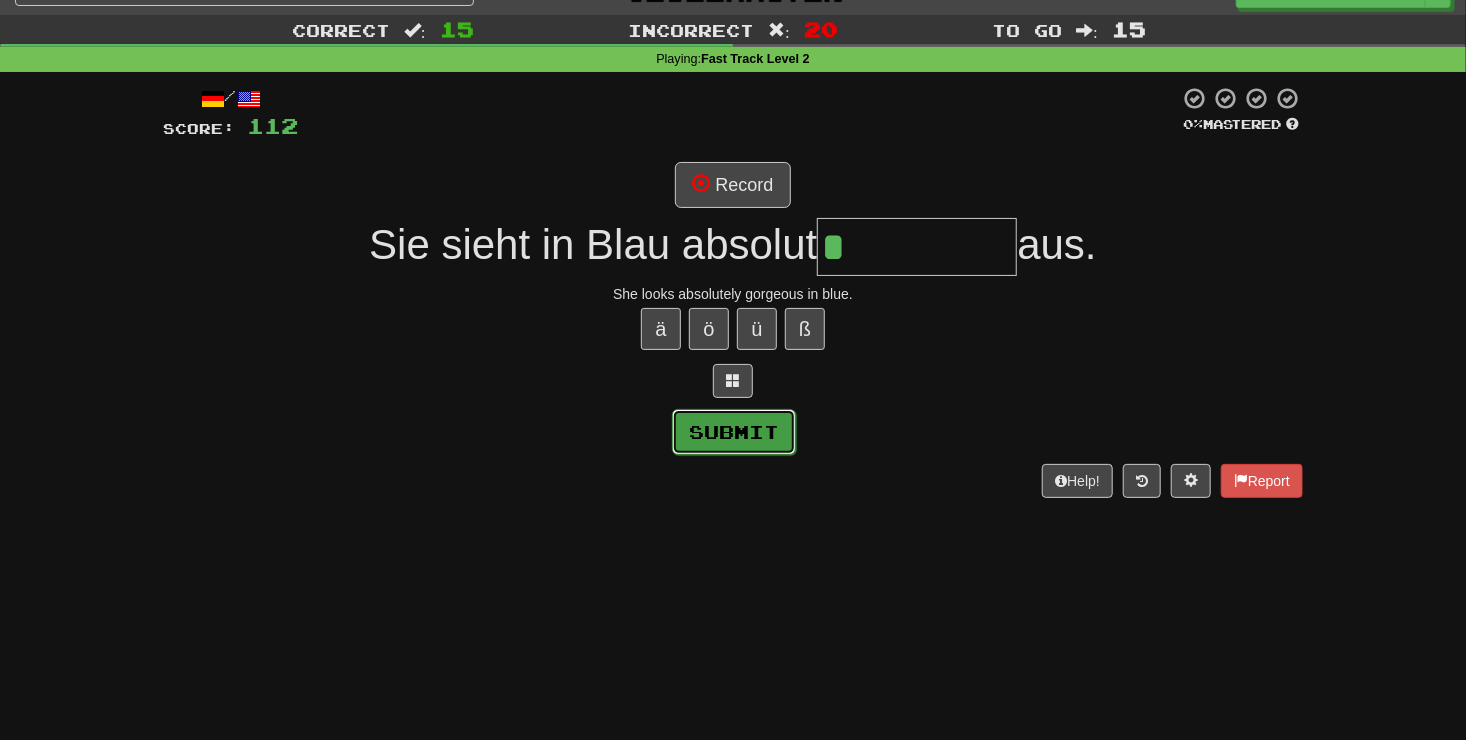 click on "Submit" at bounding box center [734, 432] 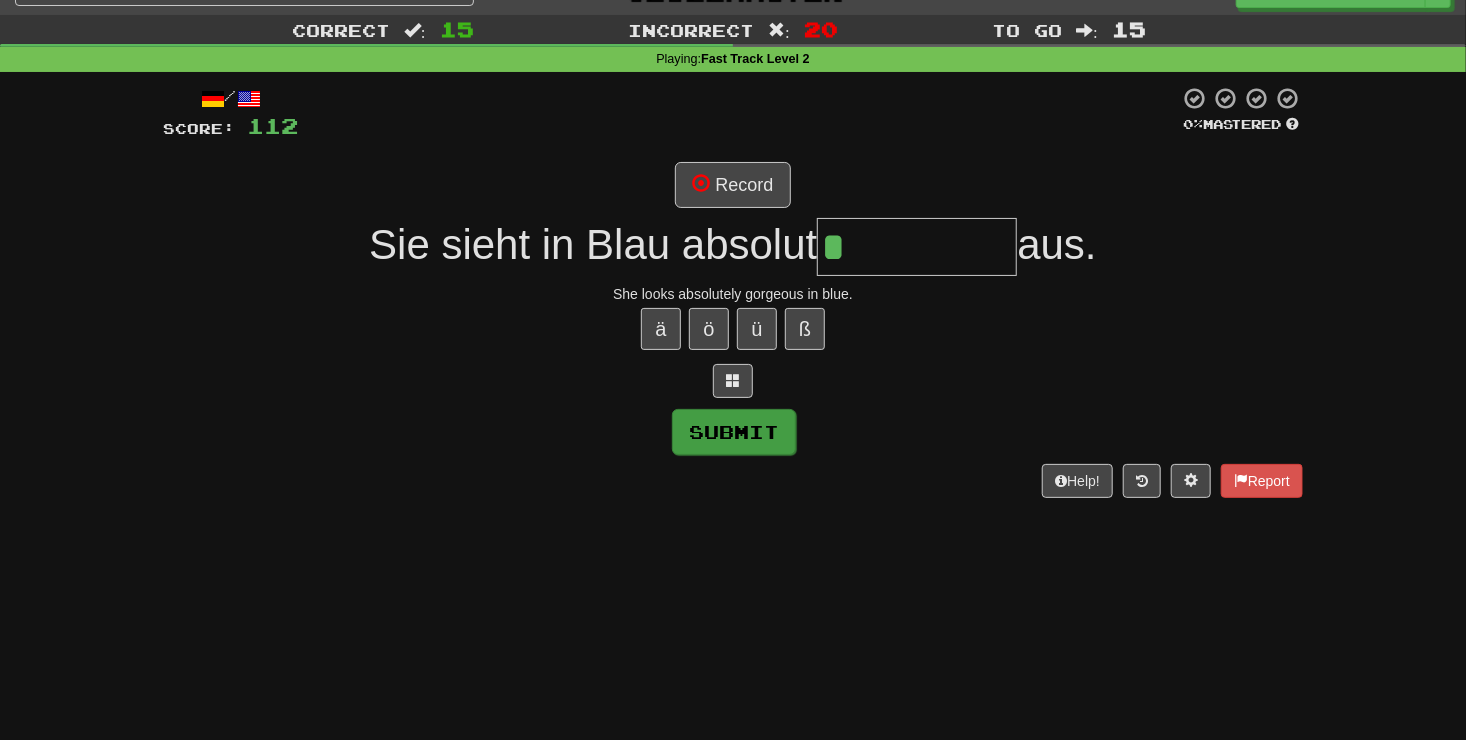 type on "*********" 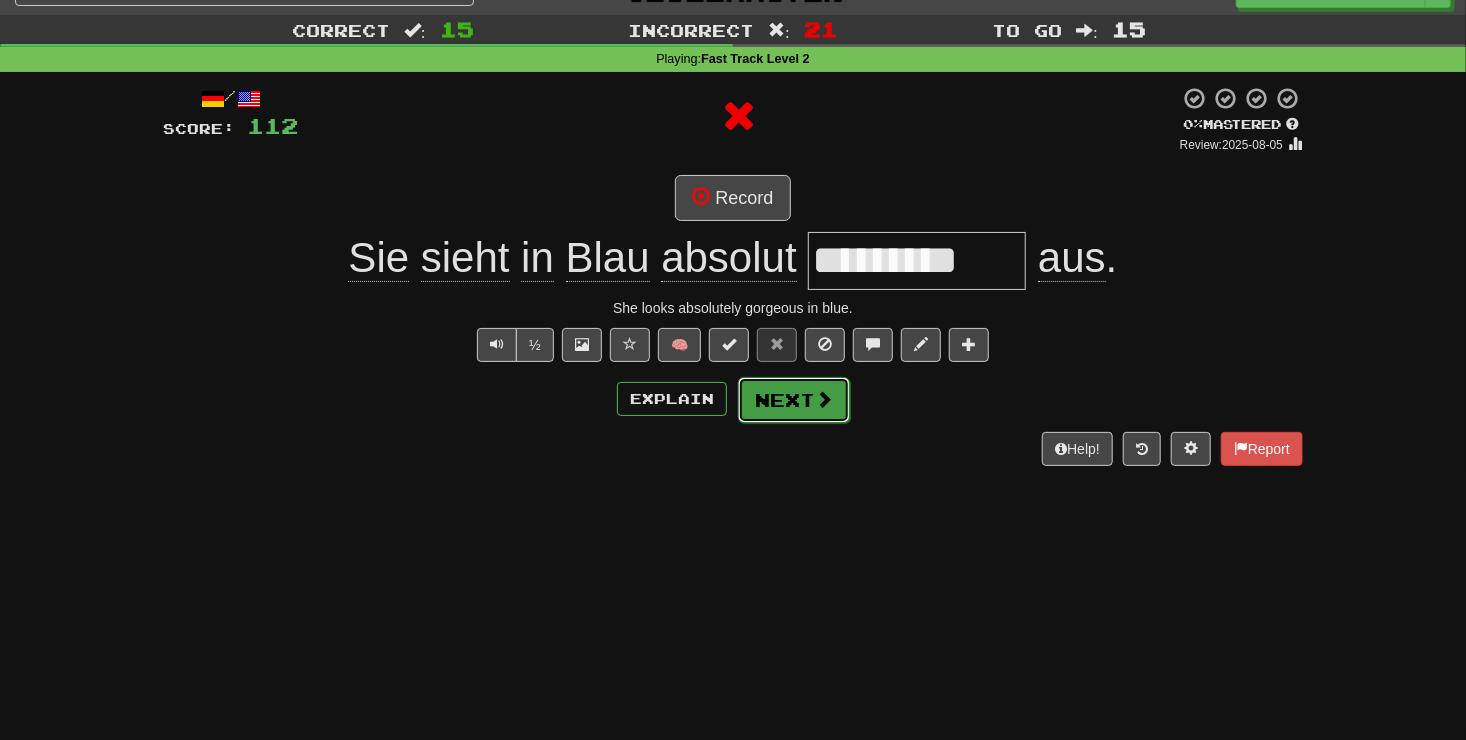 click on "Next" at bounding box center [794, 400] 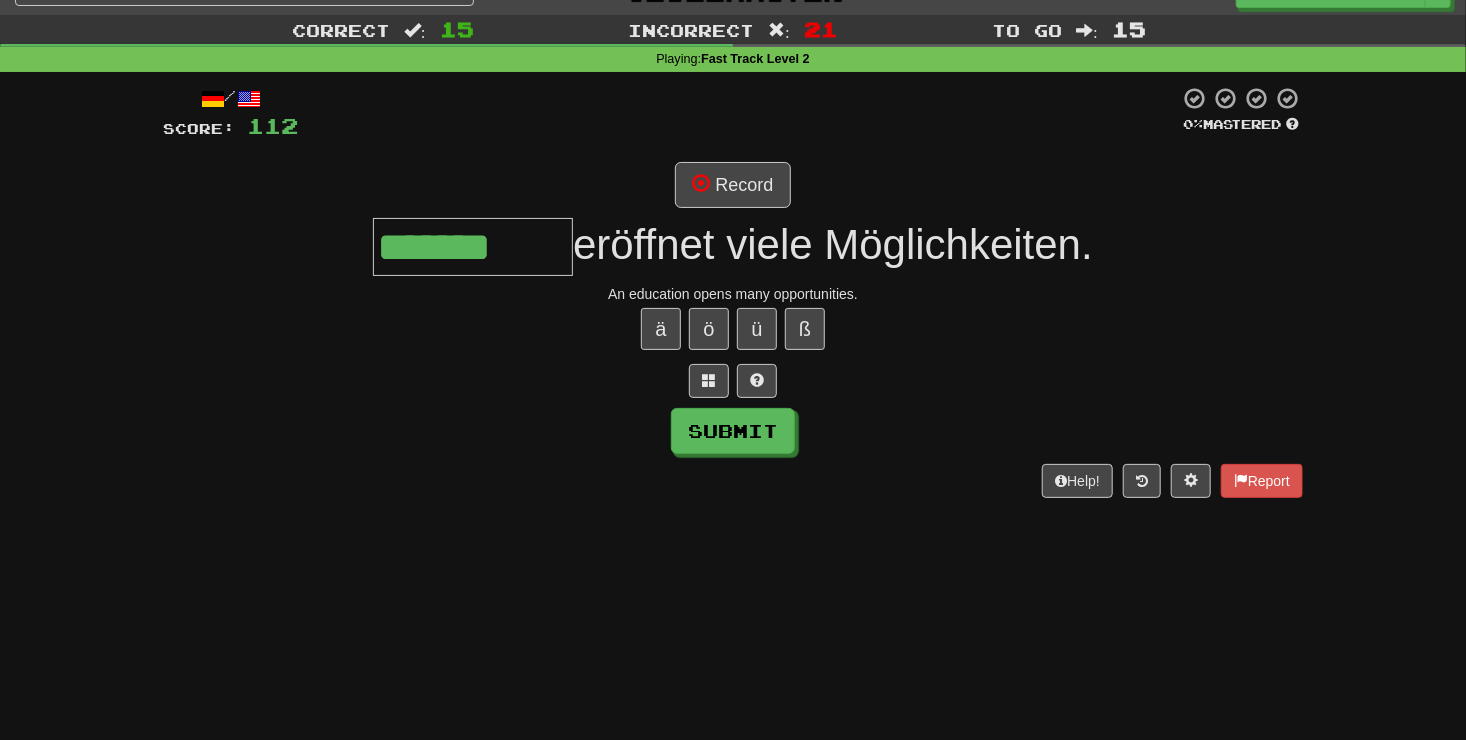 type on "*******" 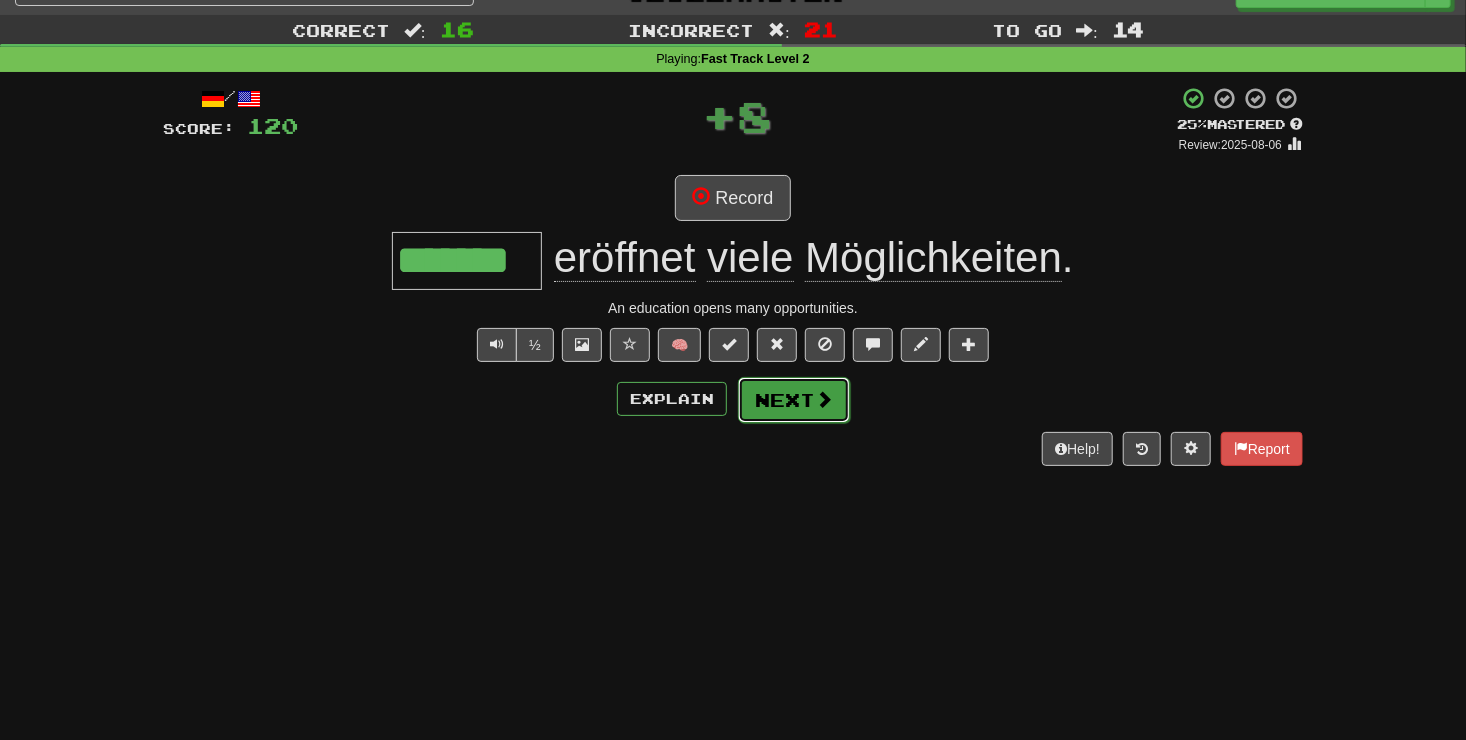 click at bounding box center (824, 399) 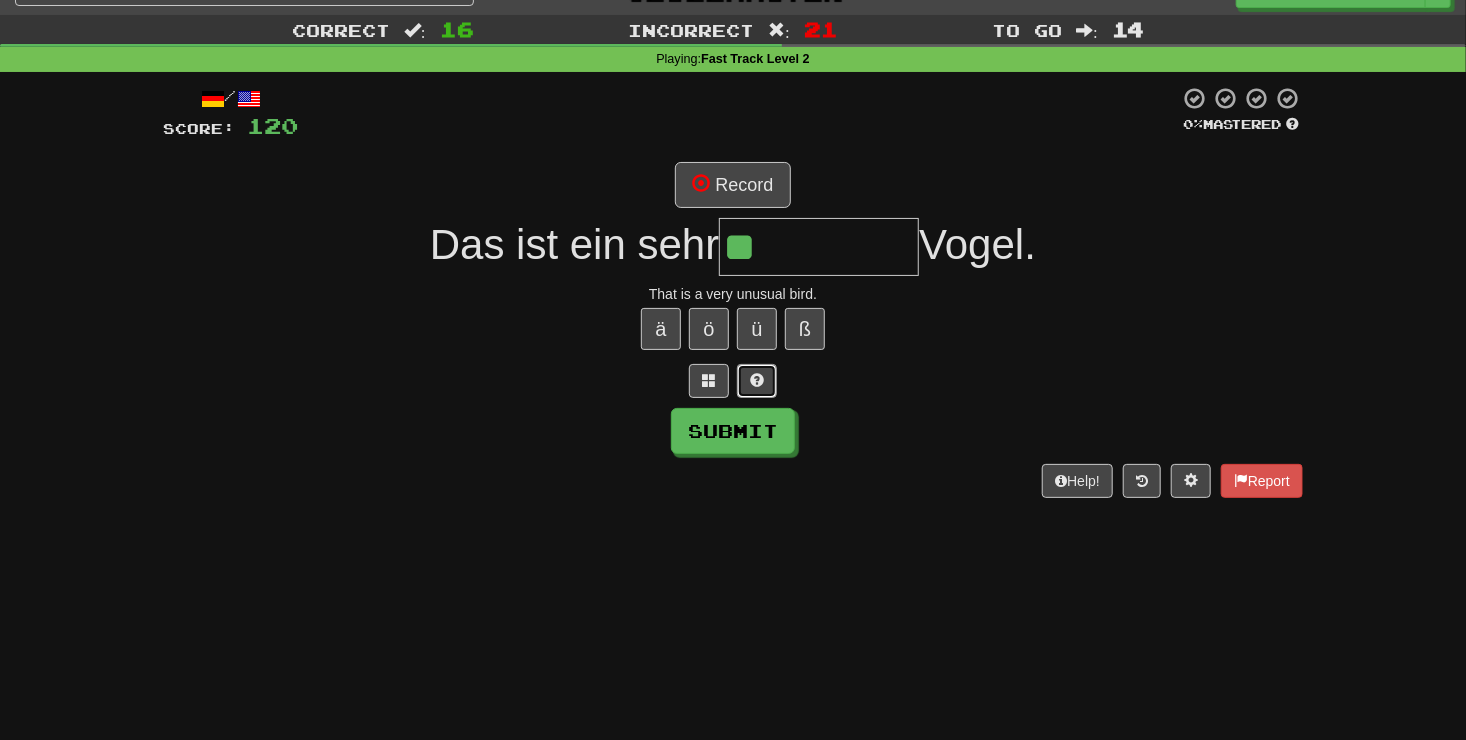 click at bounding box center [757, 380] 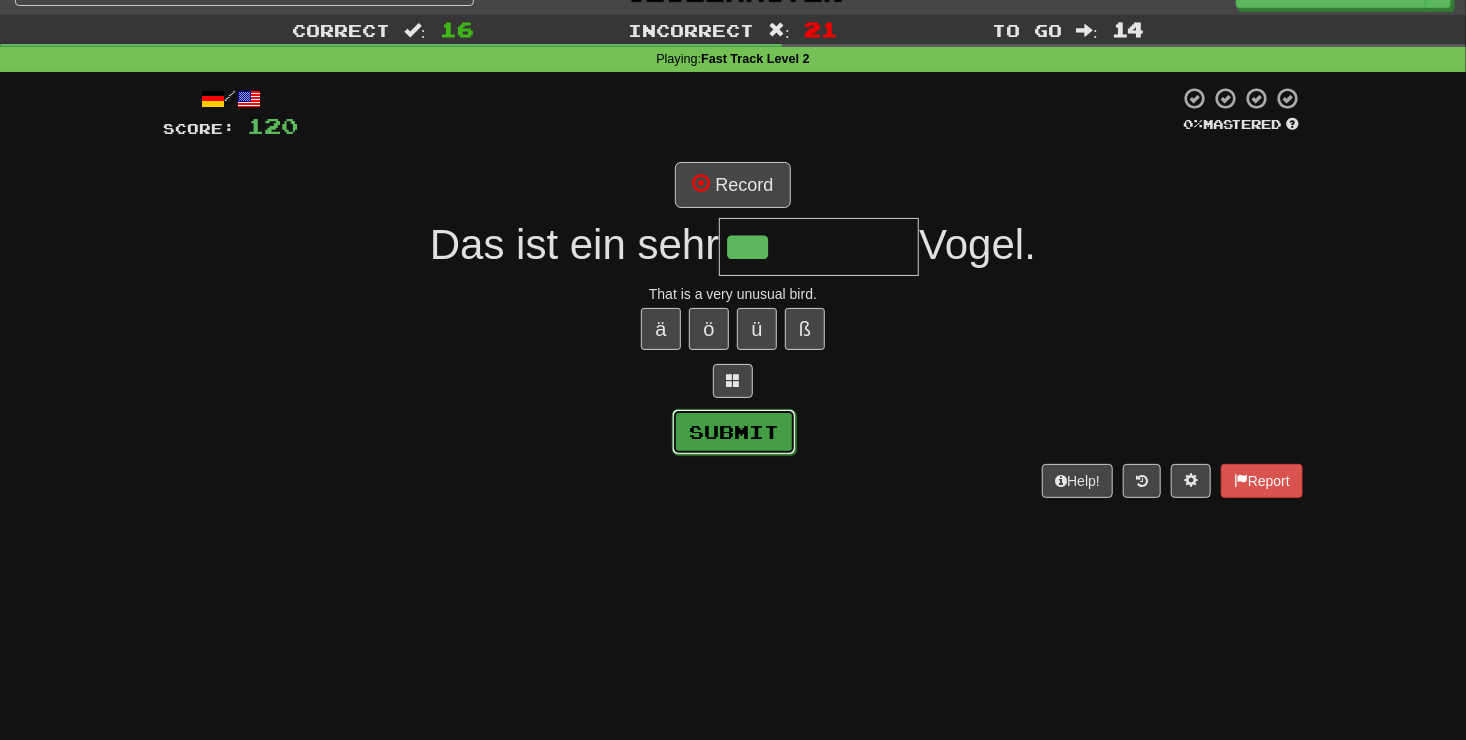 click on "Submit" at bounding box center [734, 432] 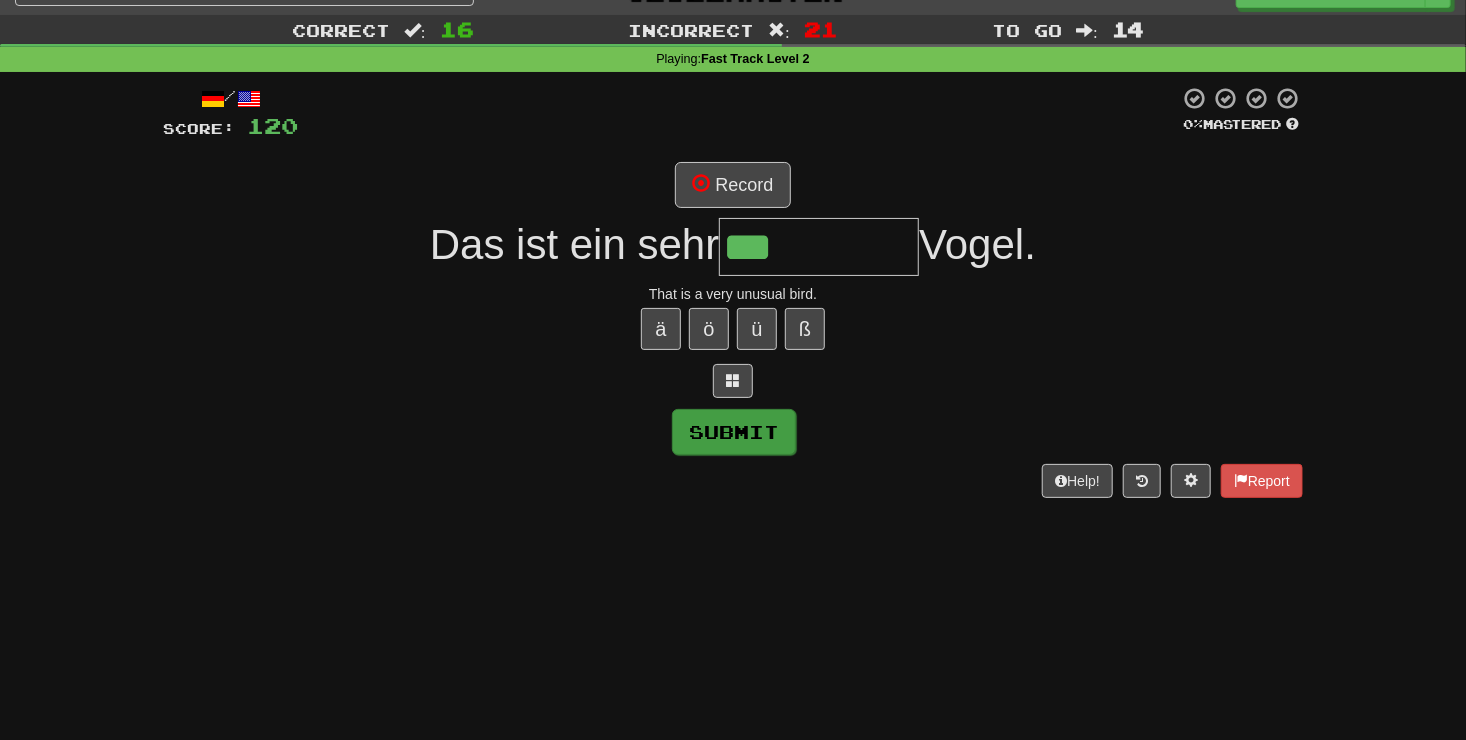 type on "**********" 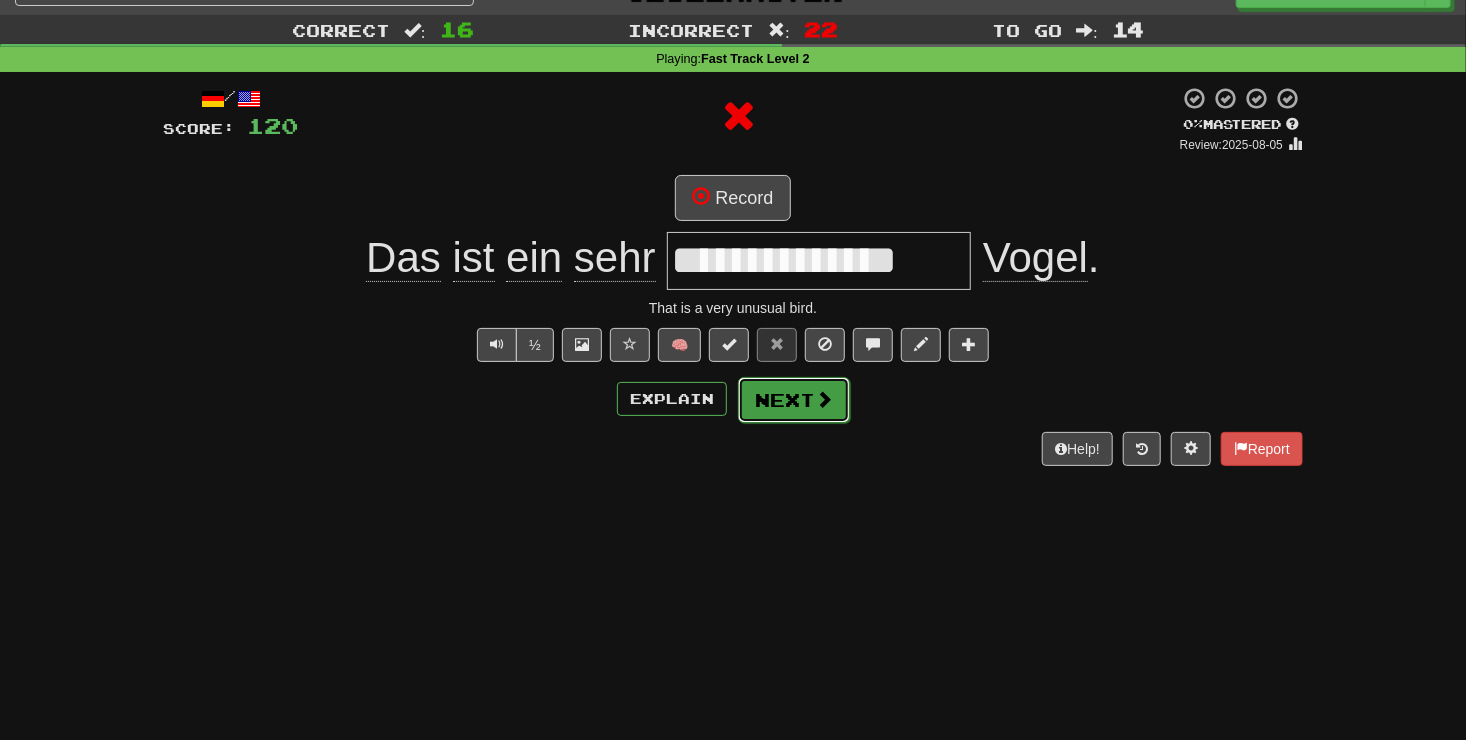 click at bounding box center (824, 399) 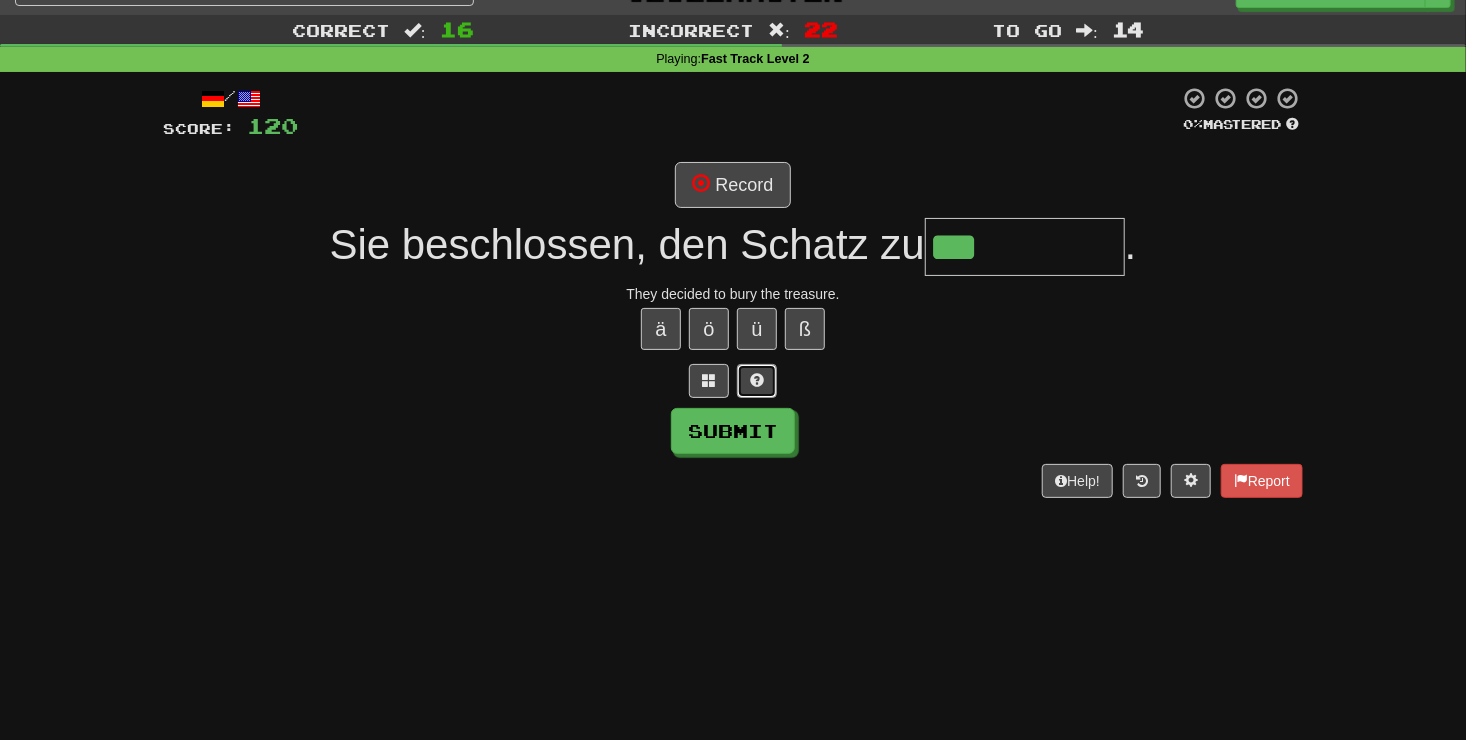 click at bounding box center (757, 380) 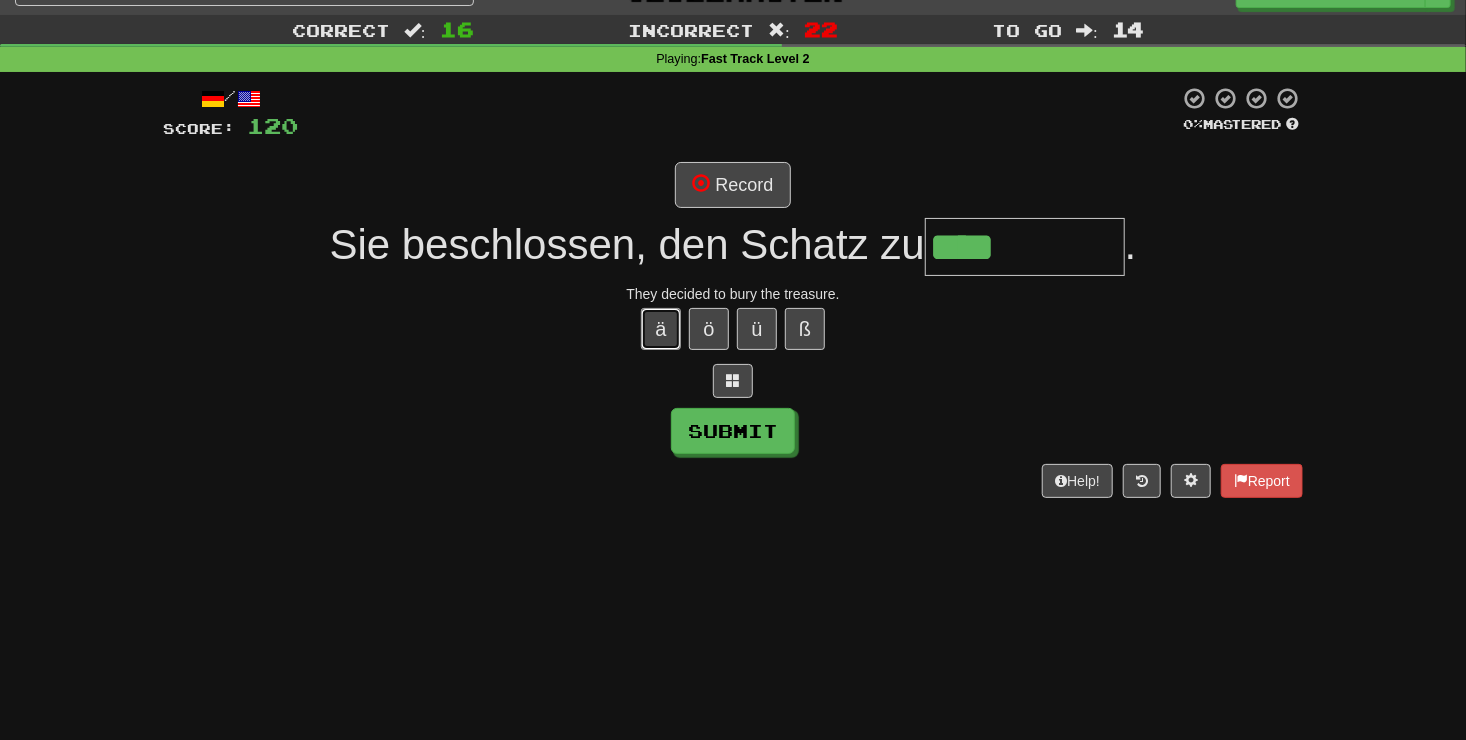 click on "ä" at bounding box center (661, 329) 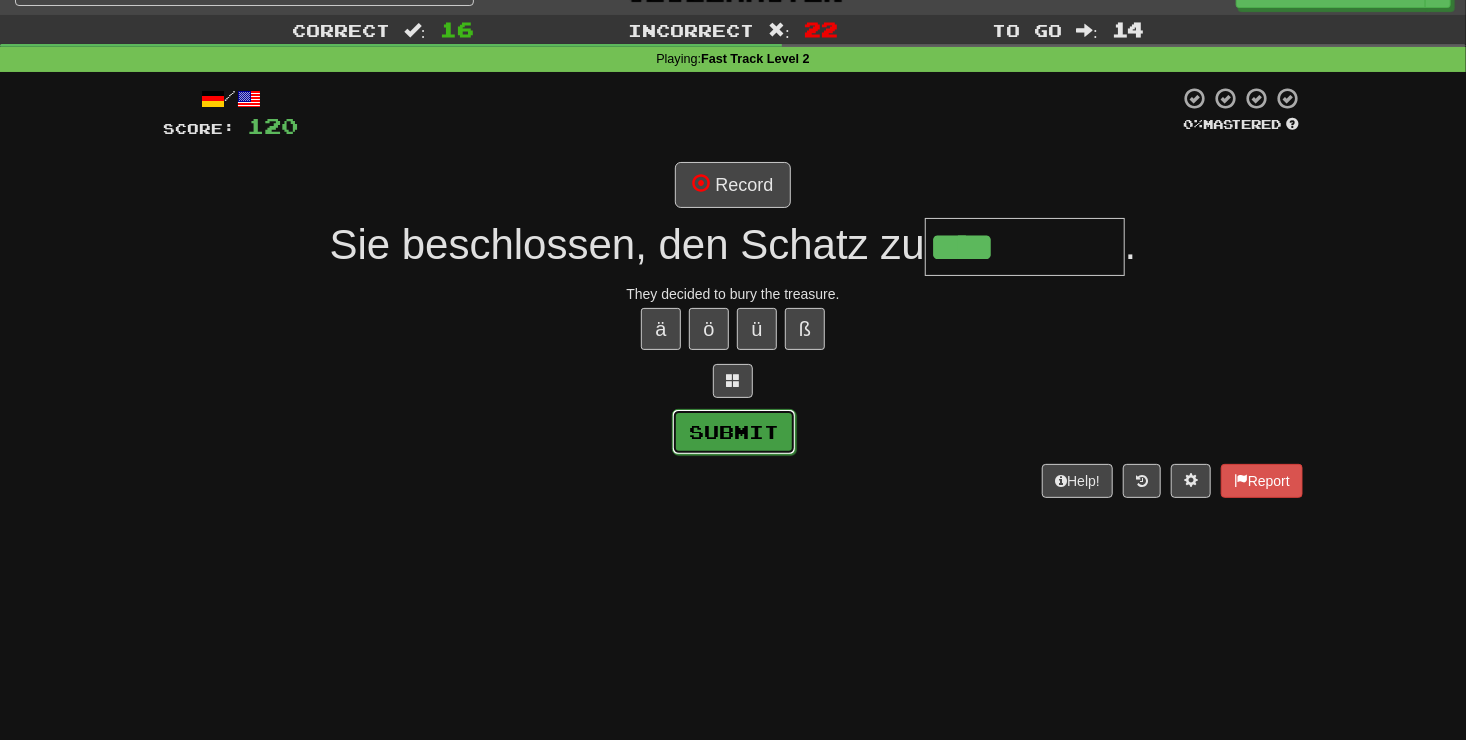 click on "Submit" at bounding box center [734, 432] 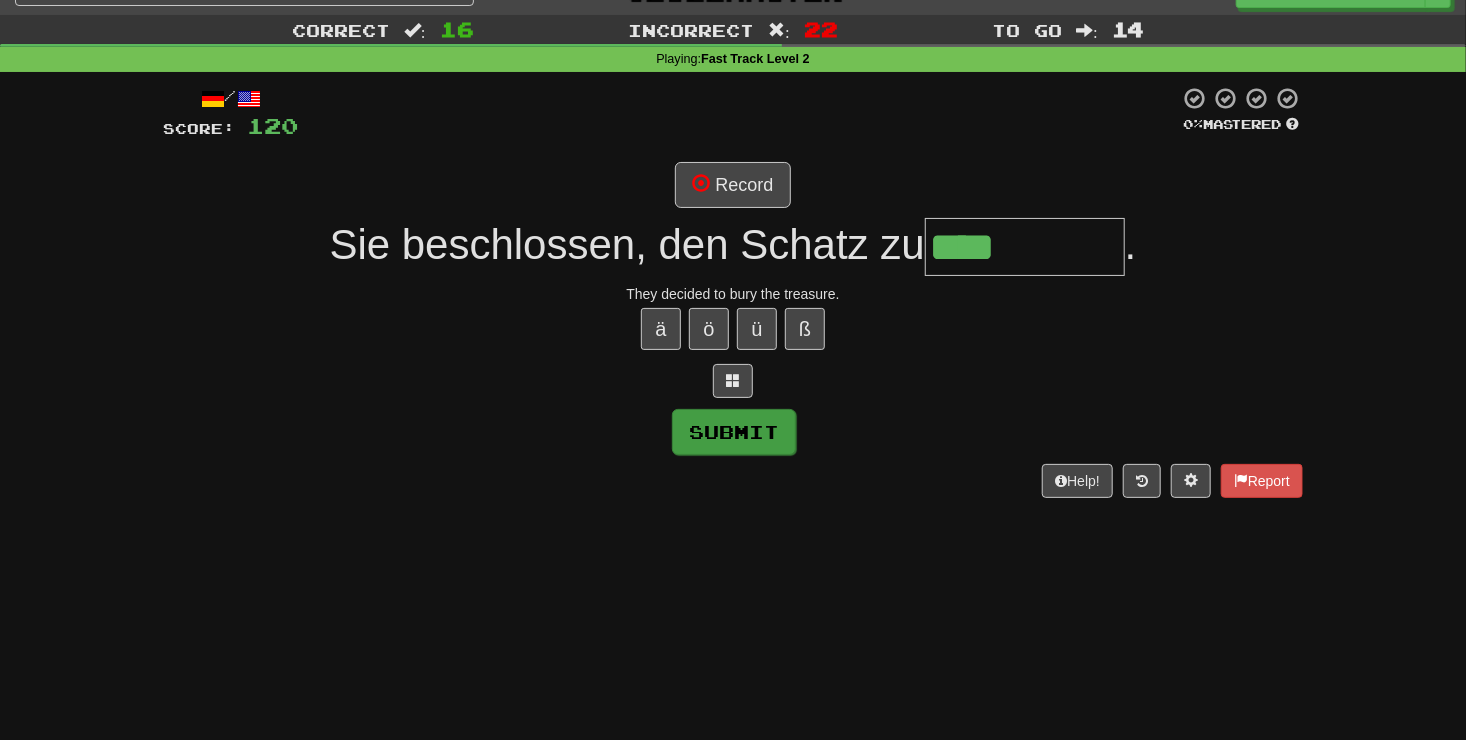 type on "*********" 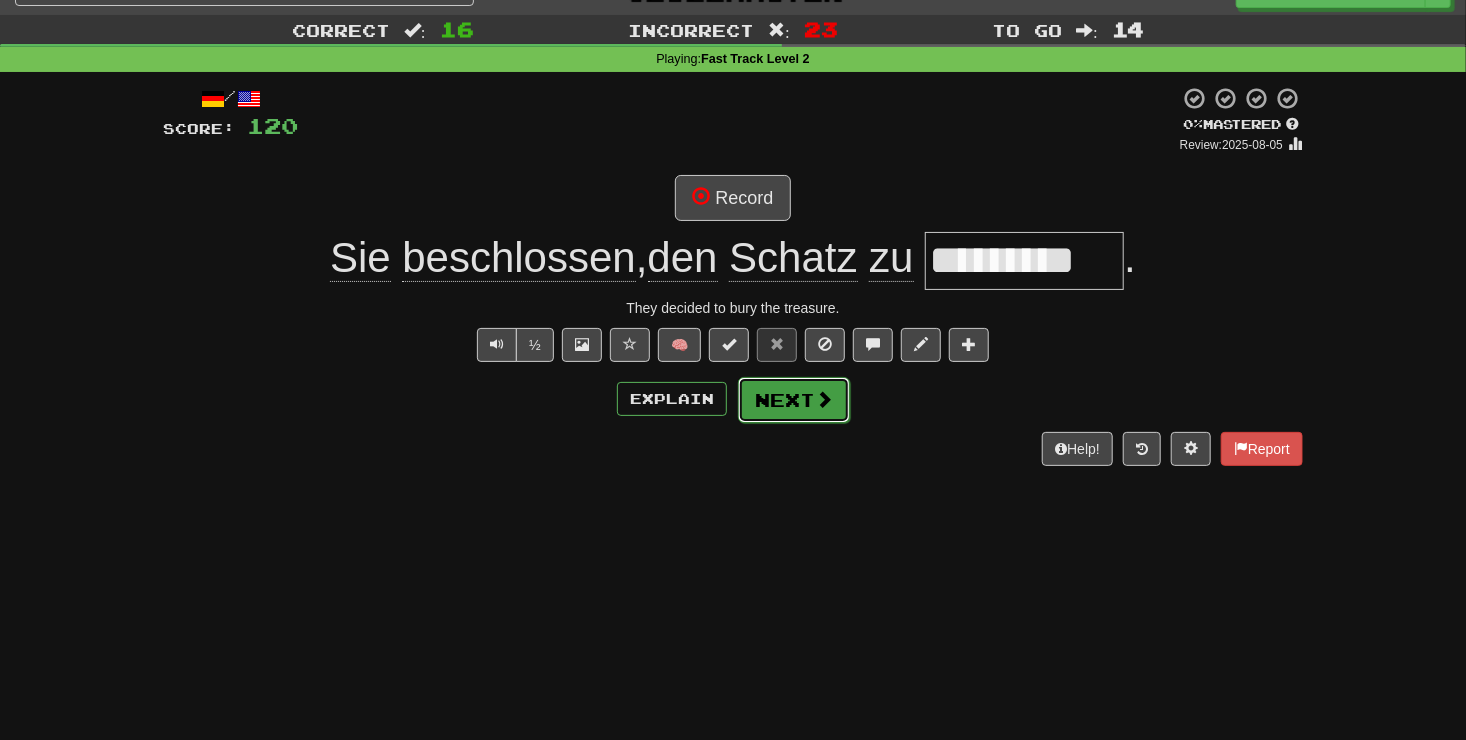 click on "Next" at bounding box center (794, 400) 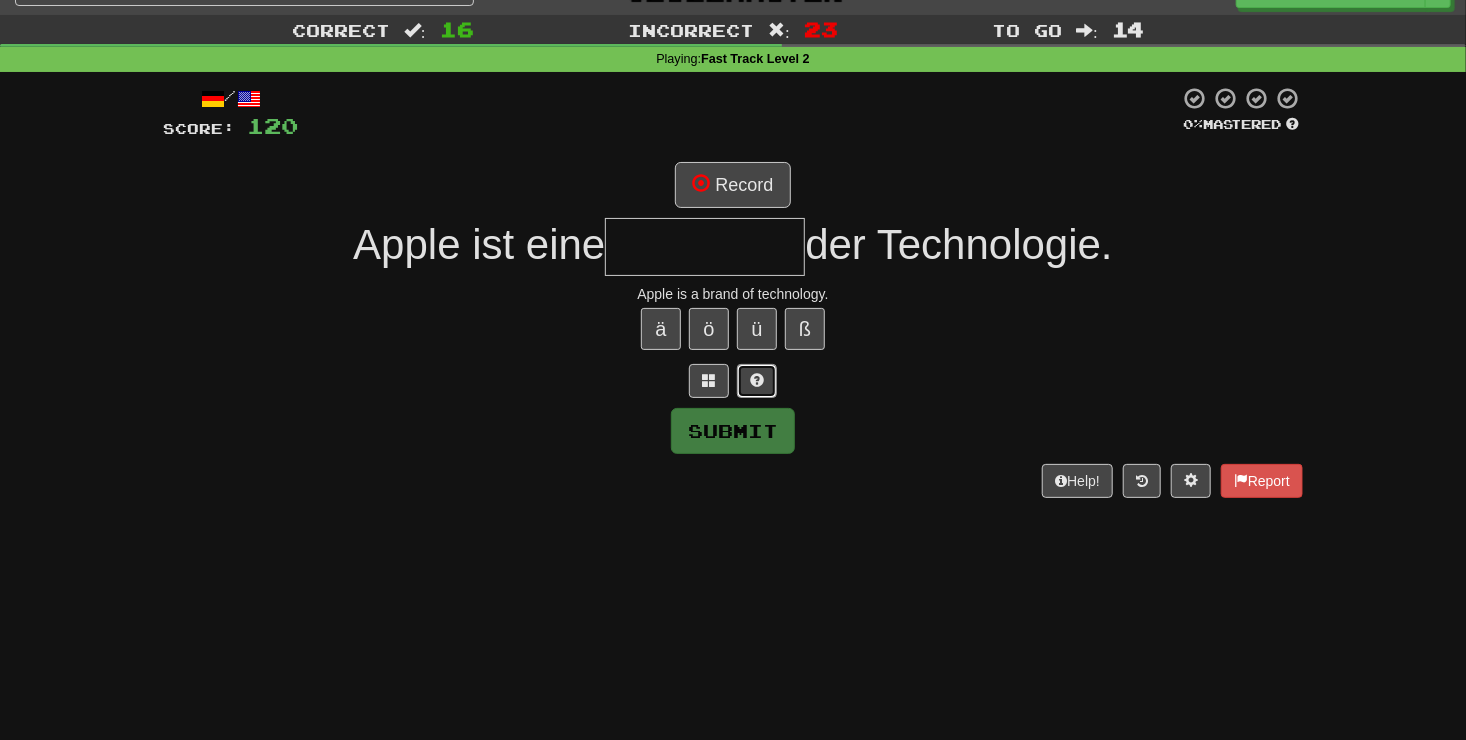 click at bounding box center (757, 381) 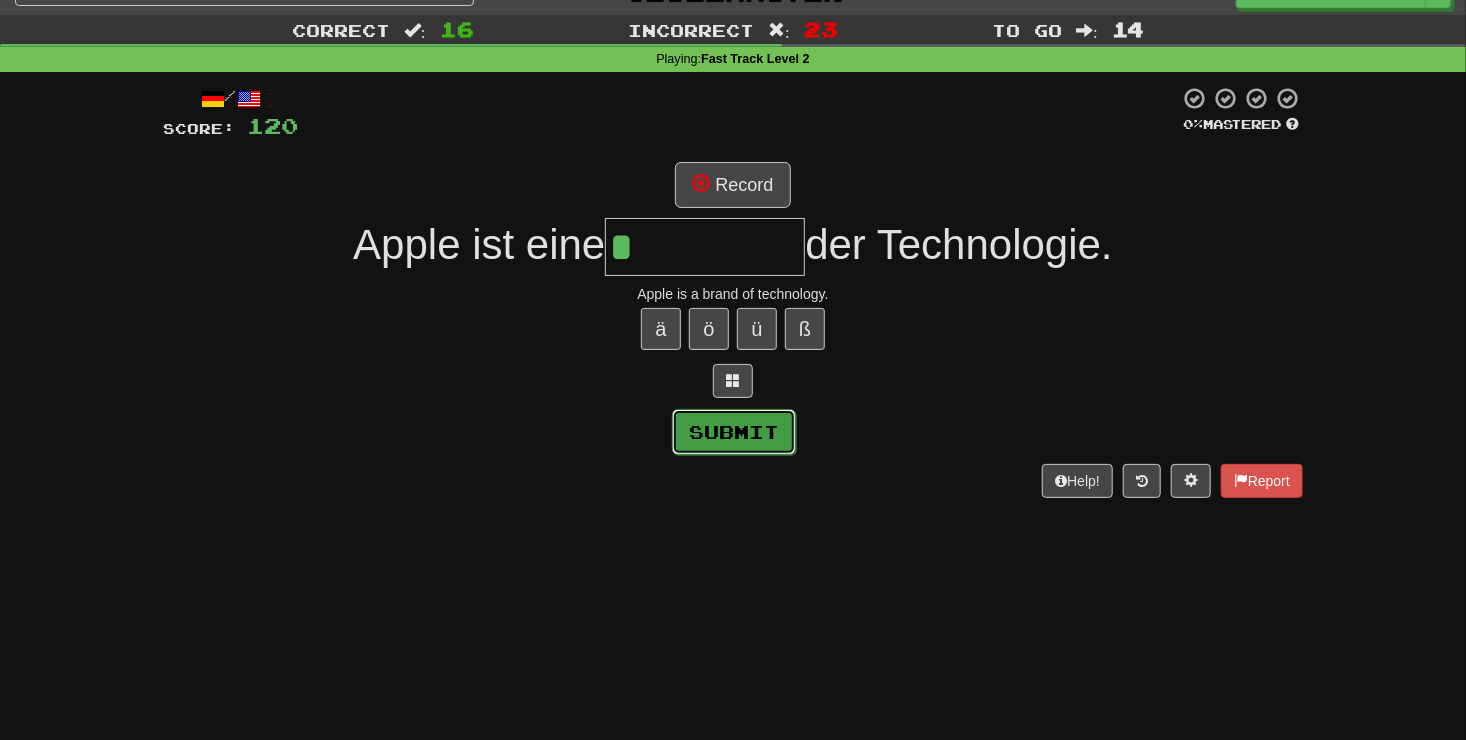 click on "Submit" at bounding box center [734, 432] 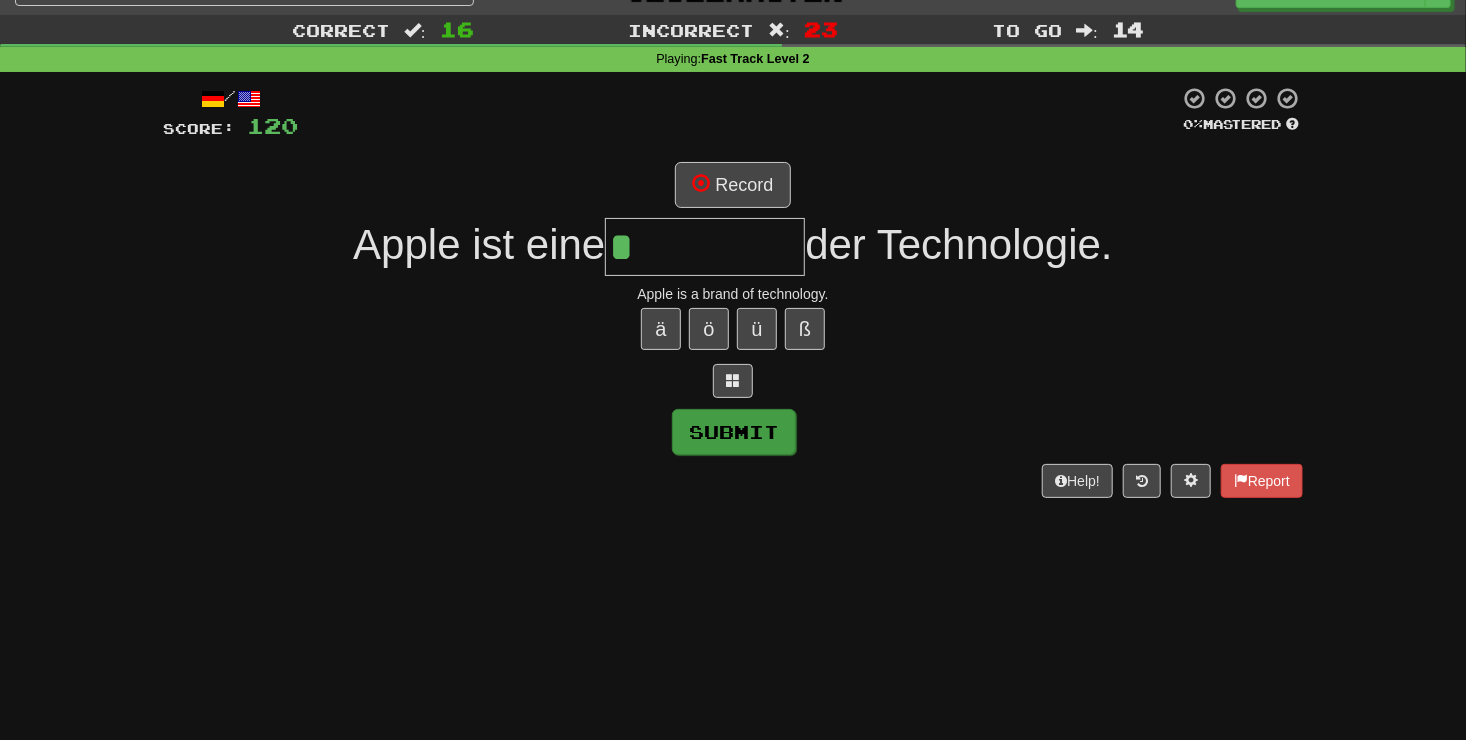 type on "*****" 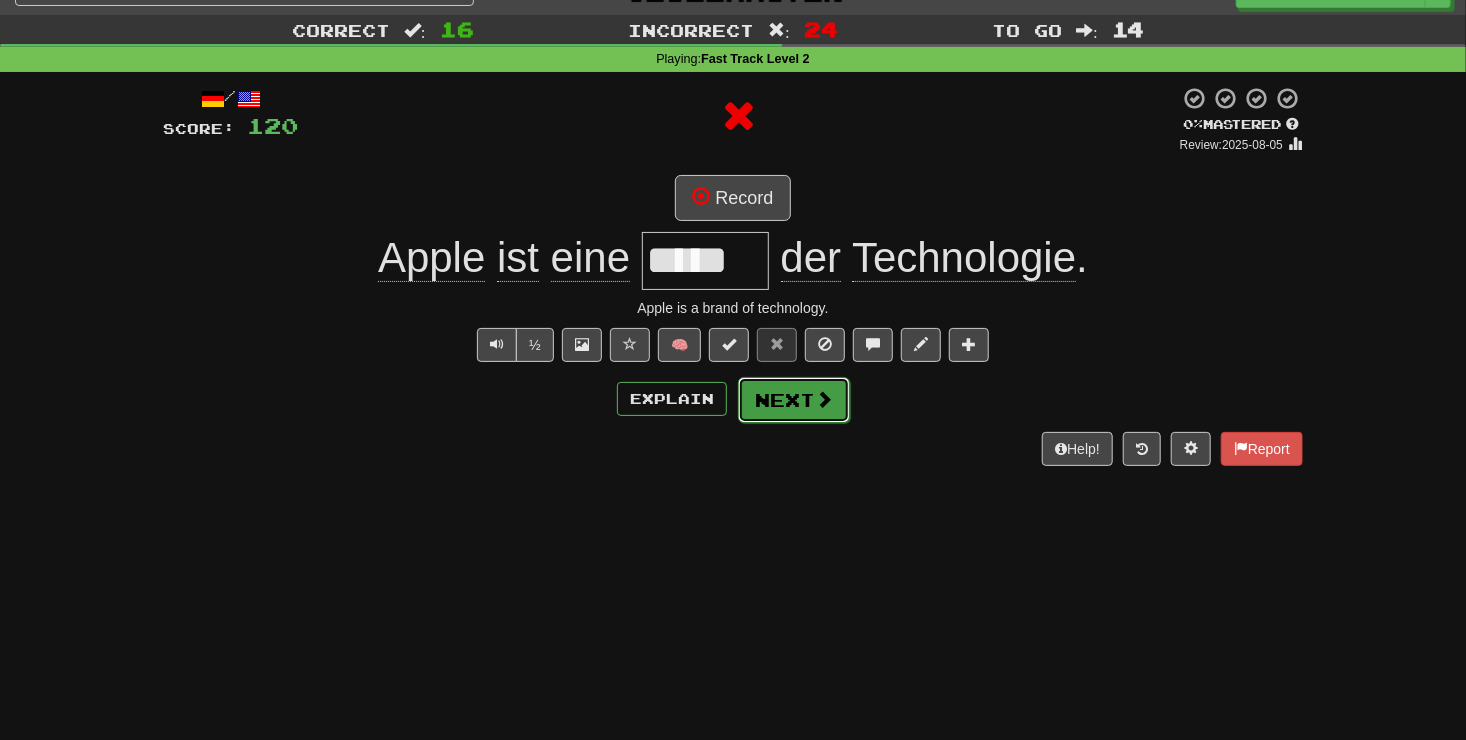 click on "Next" at bounding box center (794, 400) 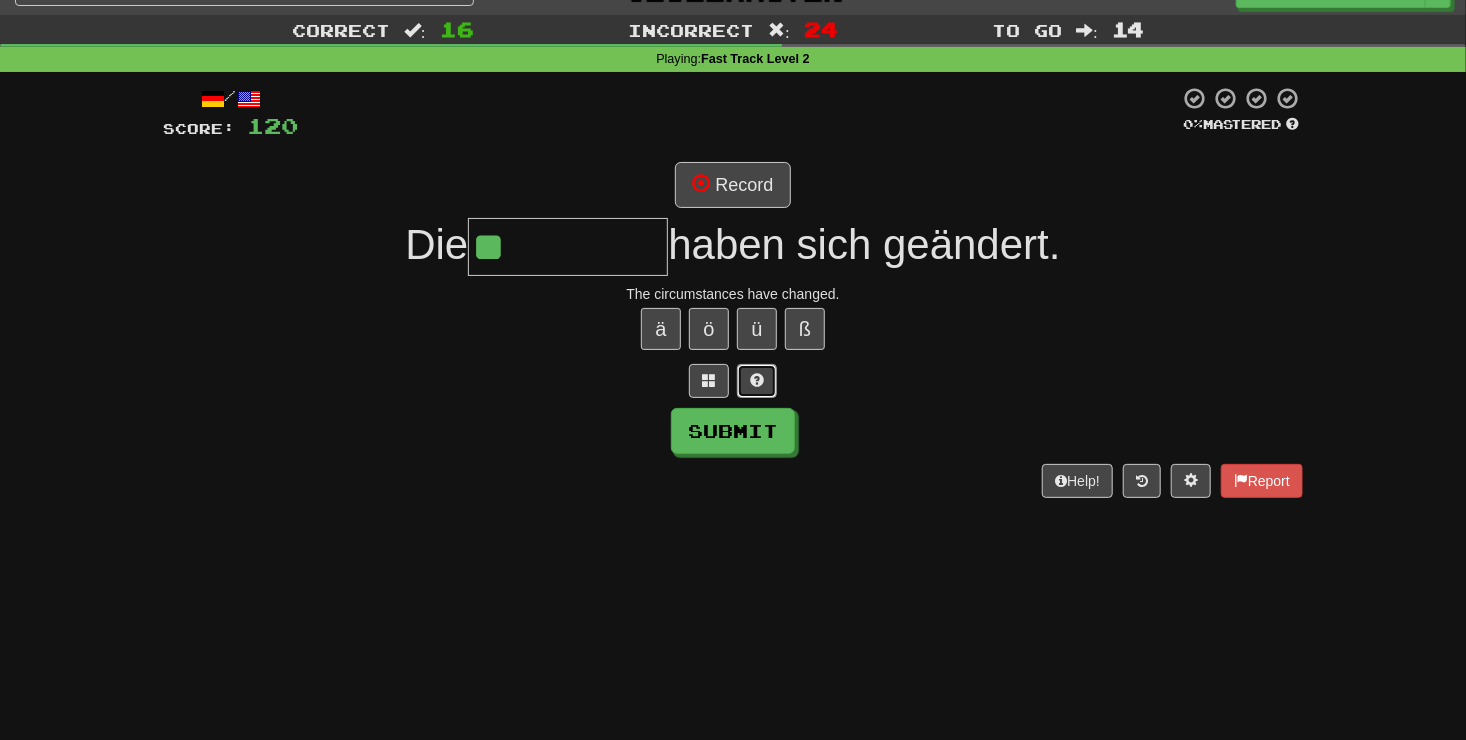 click at bounding box center [757, 380] 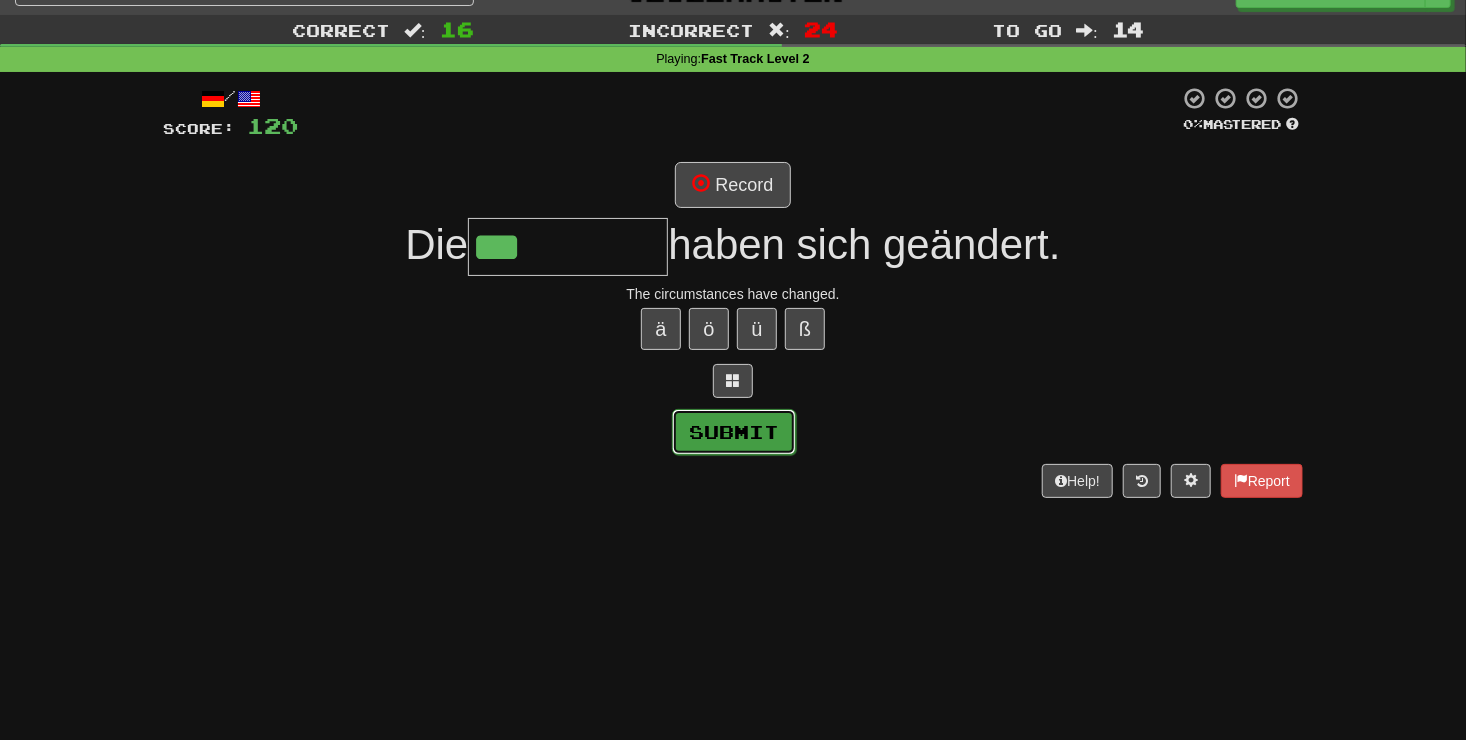 click on "Submit" at bounding box center (734, 432) 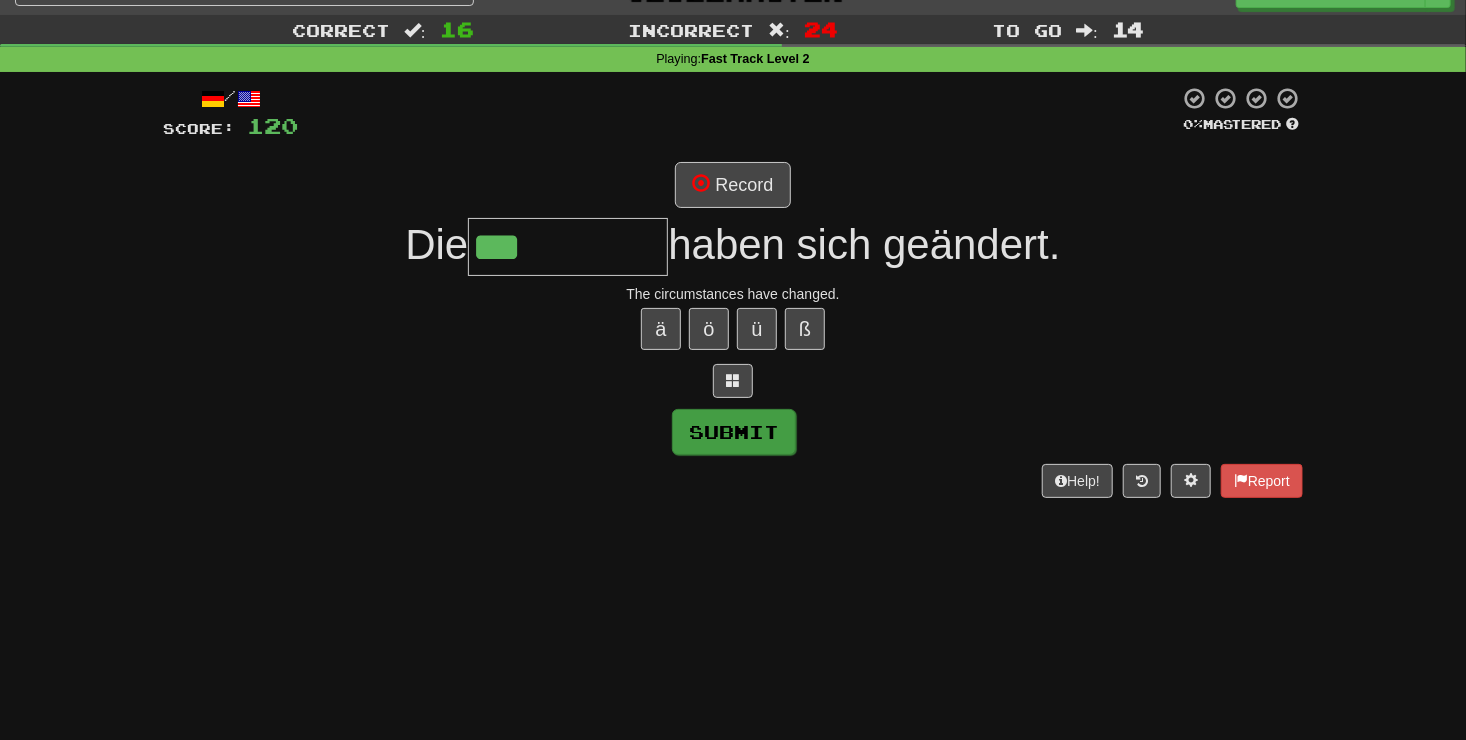 type on "********" 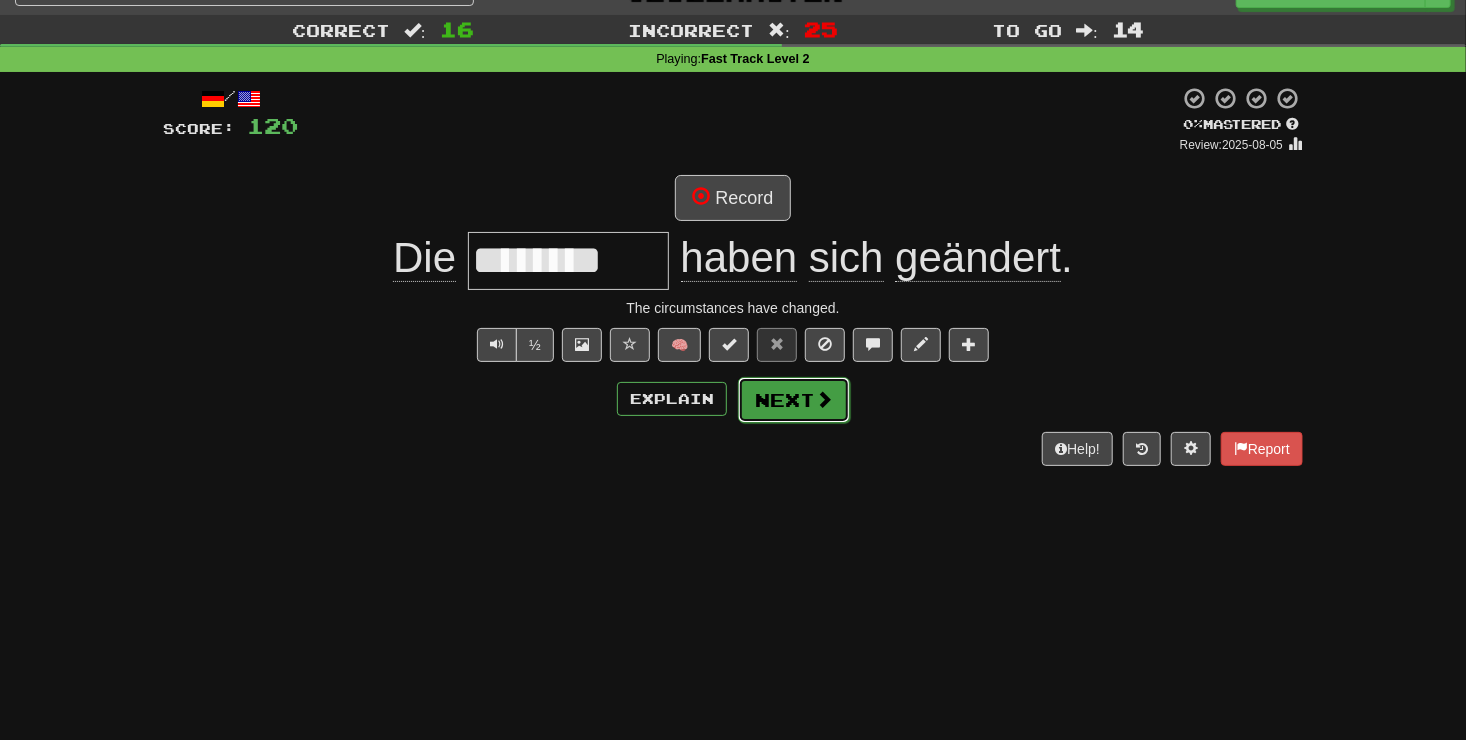click at bounding box center [824, 399] 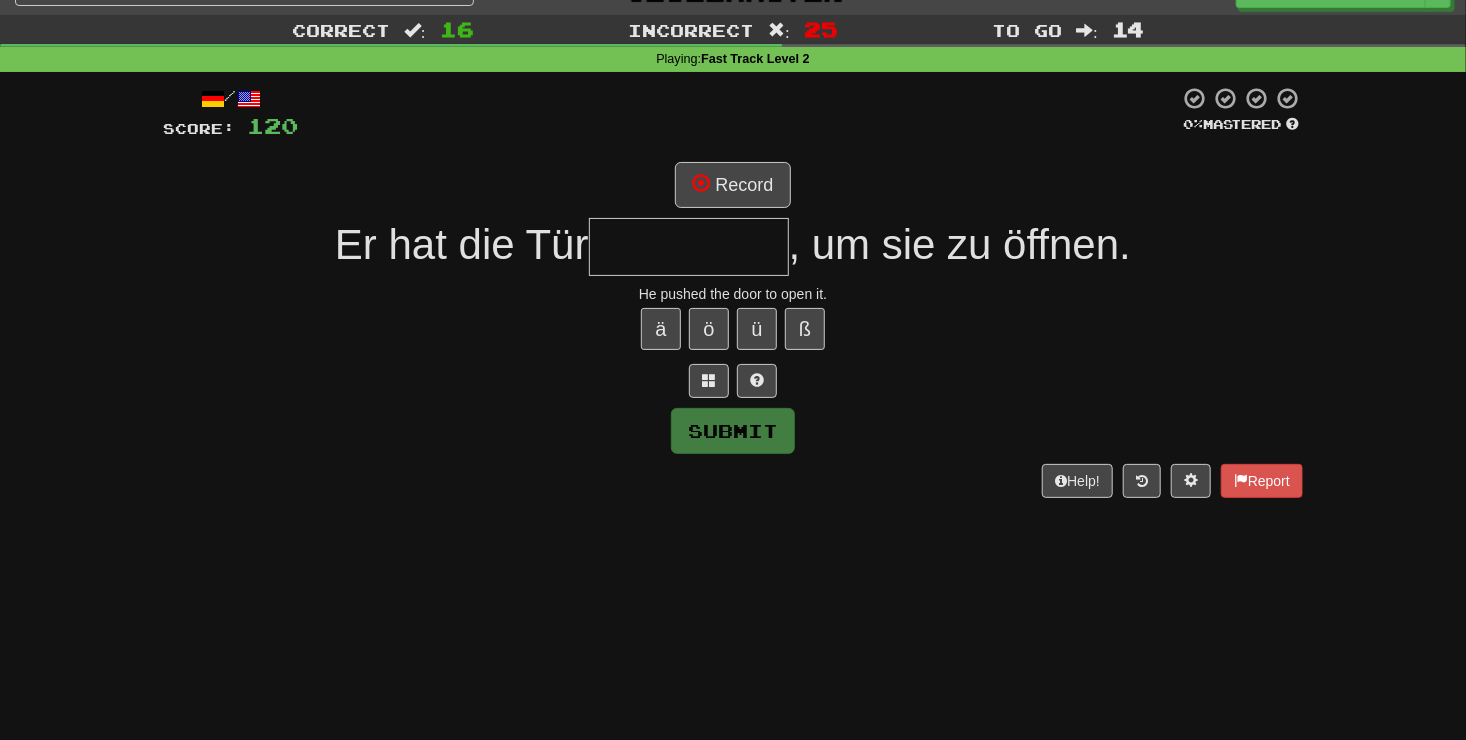 click on "/  Score:   120 0 %  Mastered   Record Er hat die Tür  , um sie zu öffnen. He pushed the door to open it. ä ö ü ß Submit  Help!  Report" at bounding box center (733, 292) 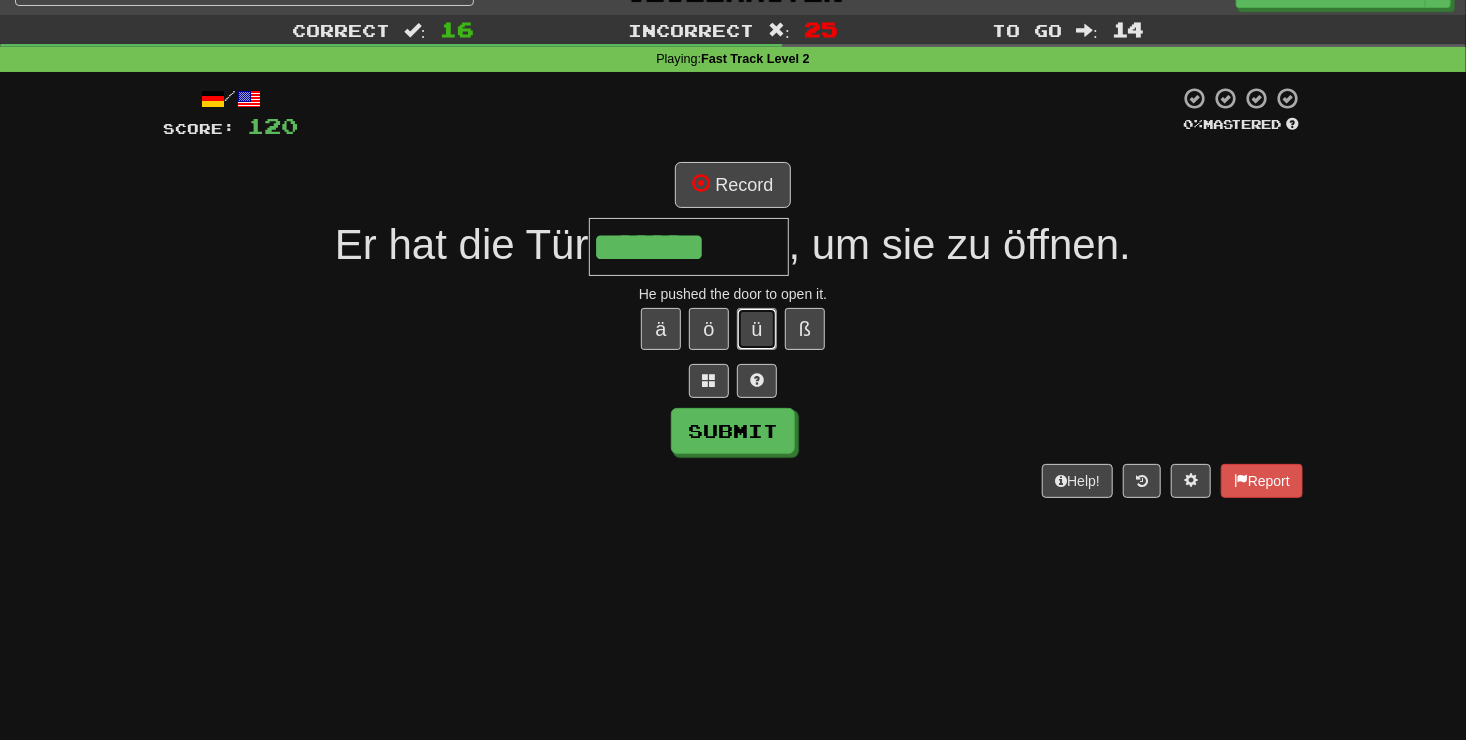 click on "ü" at bounding box center [757, 329] 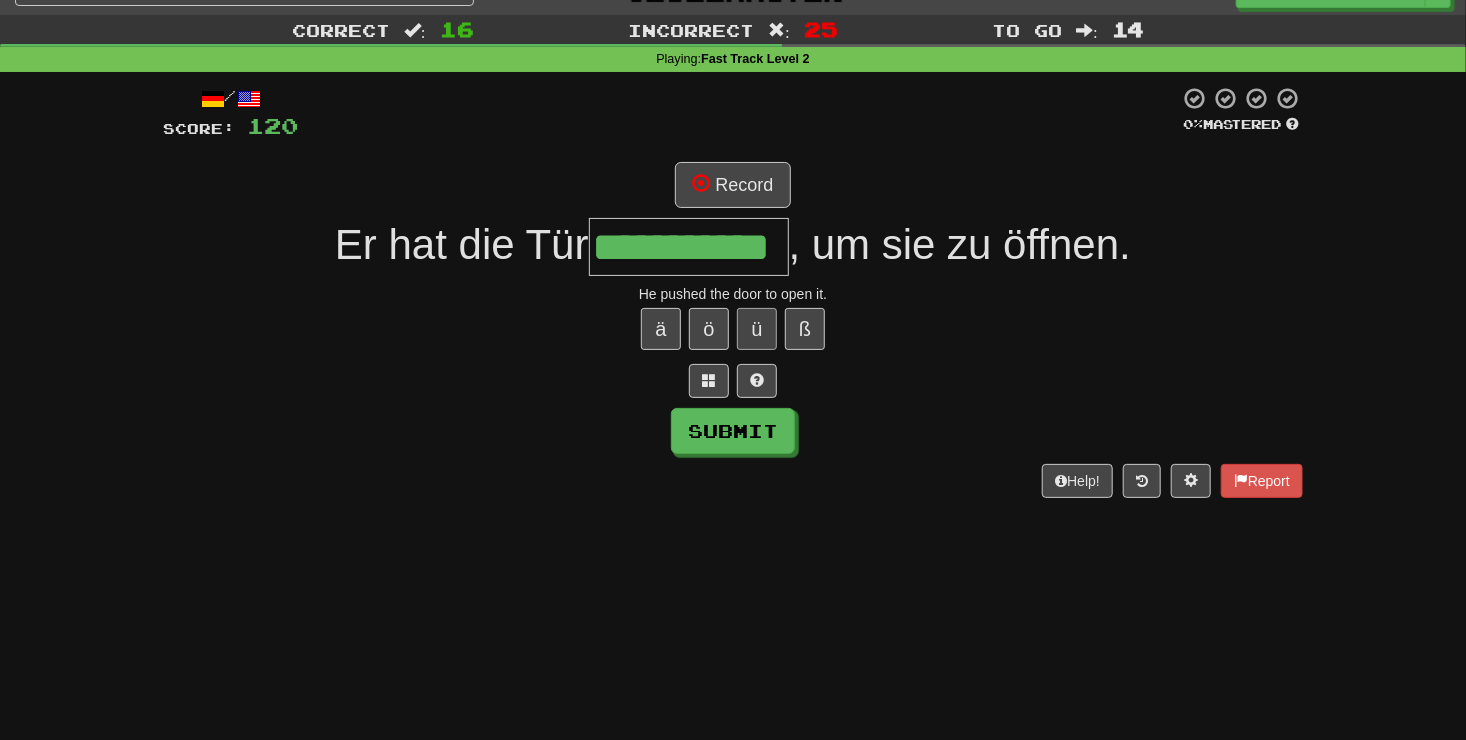 scroll, scrollTop: 0, scrollLeft: 26, axis: horizontal 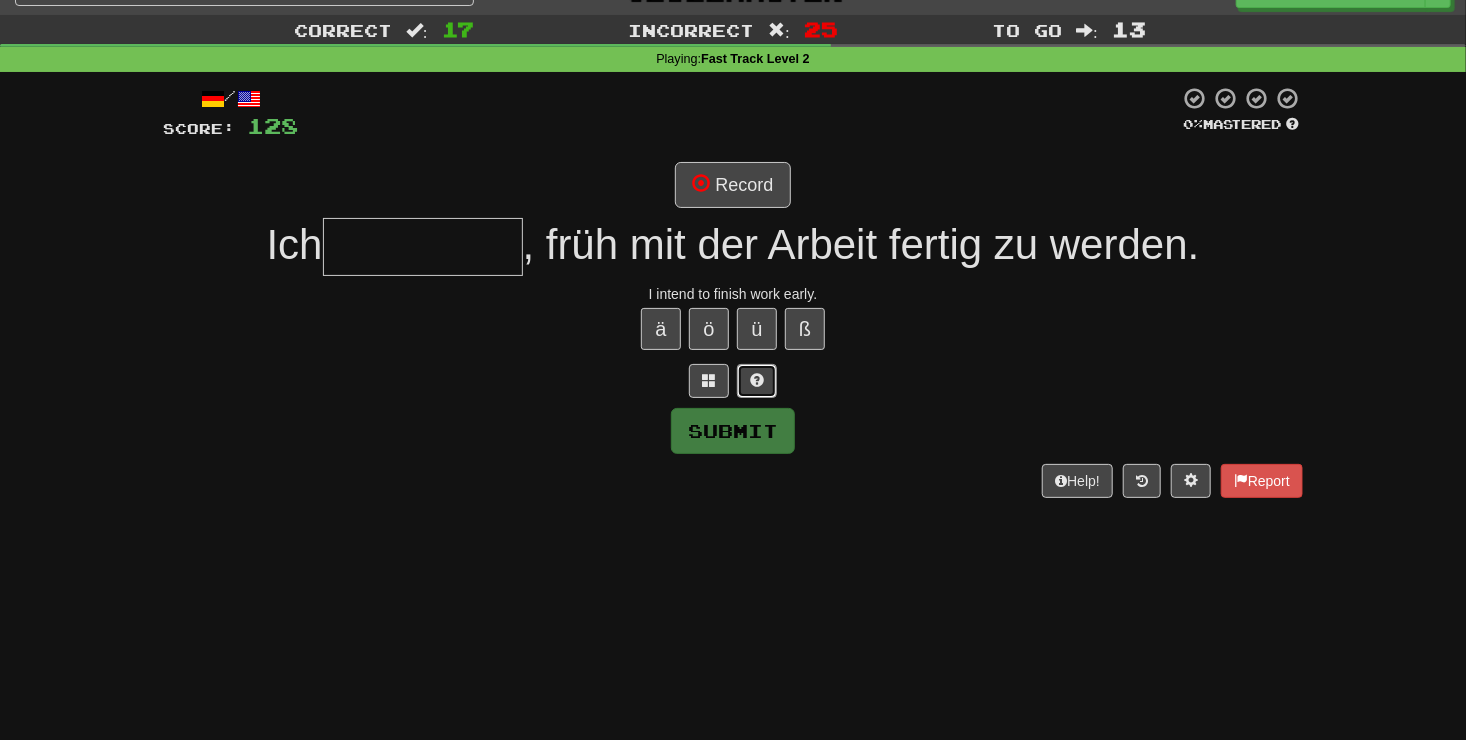 click at bounding box center [757, 380] 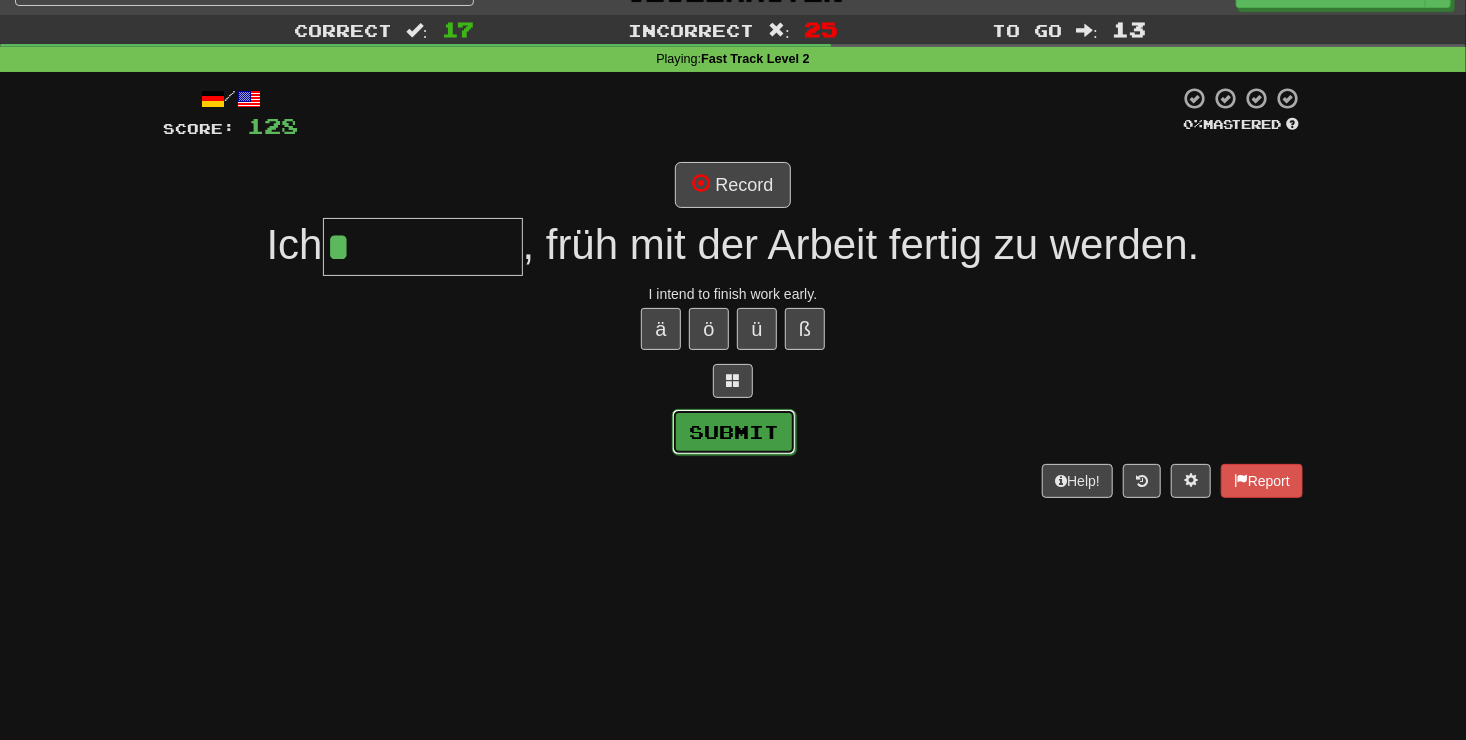 click on "Submit" at bounding box center (734, 432) 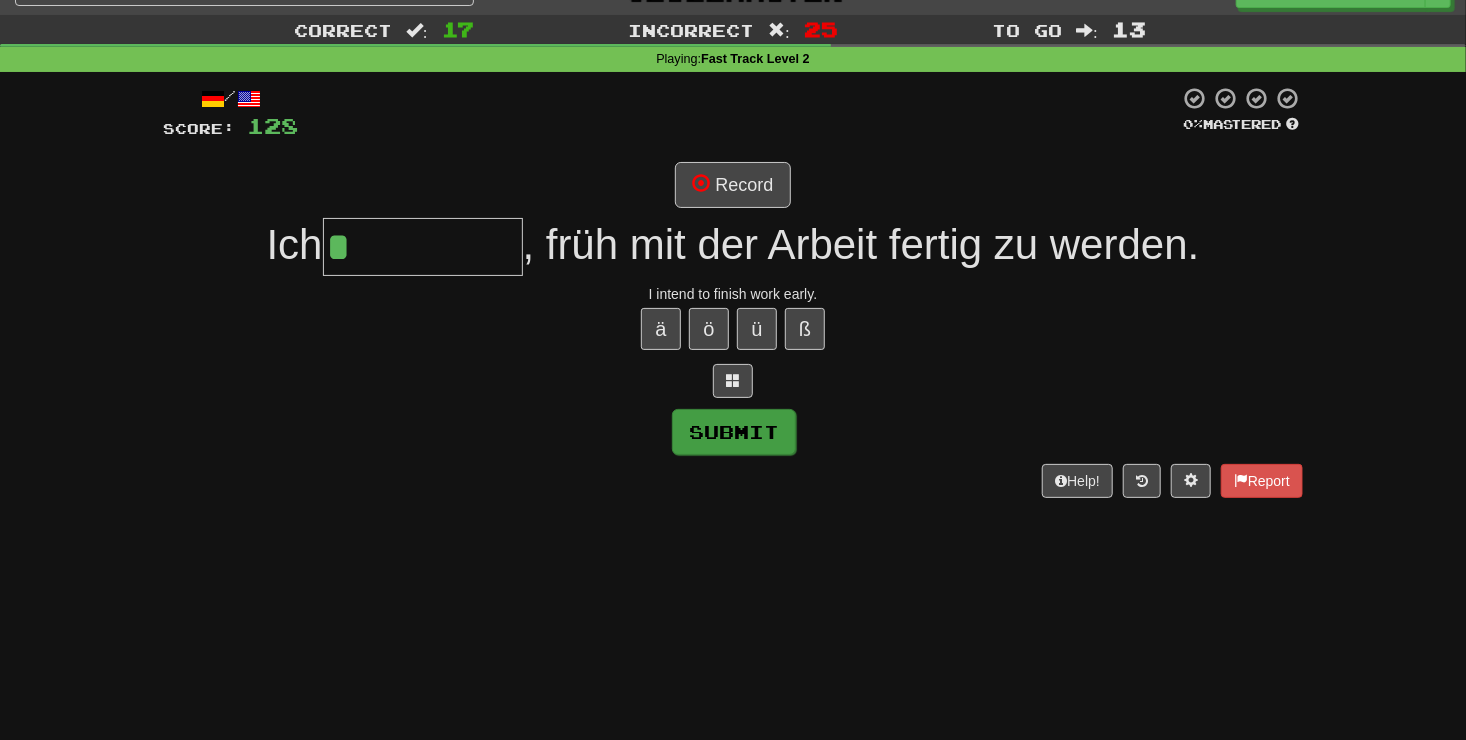 type on "**********" 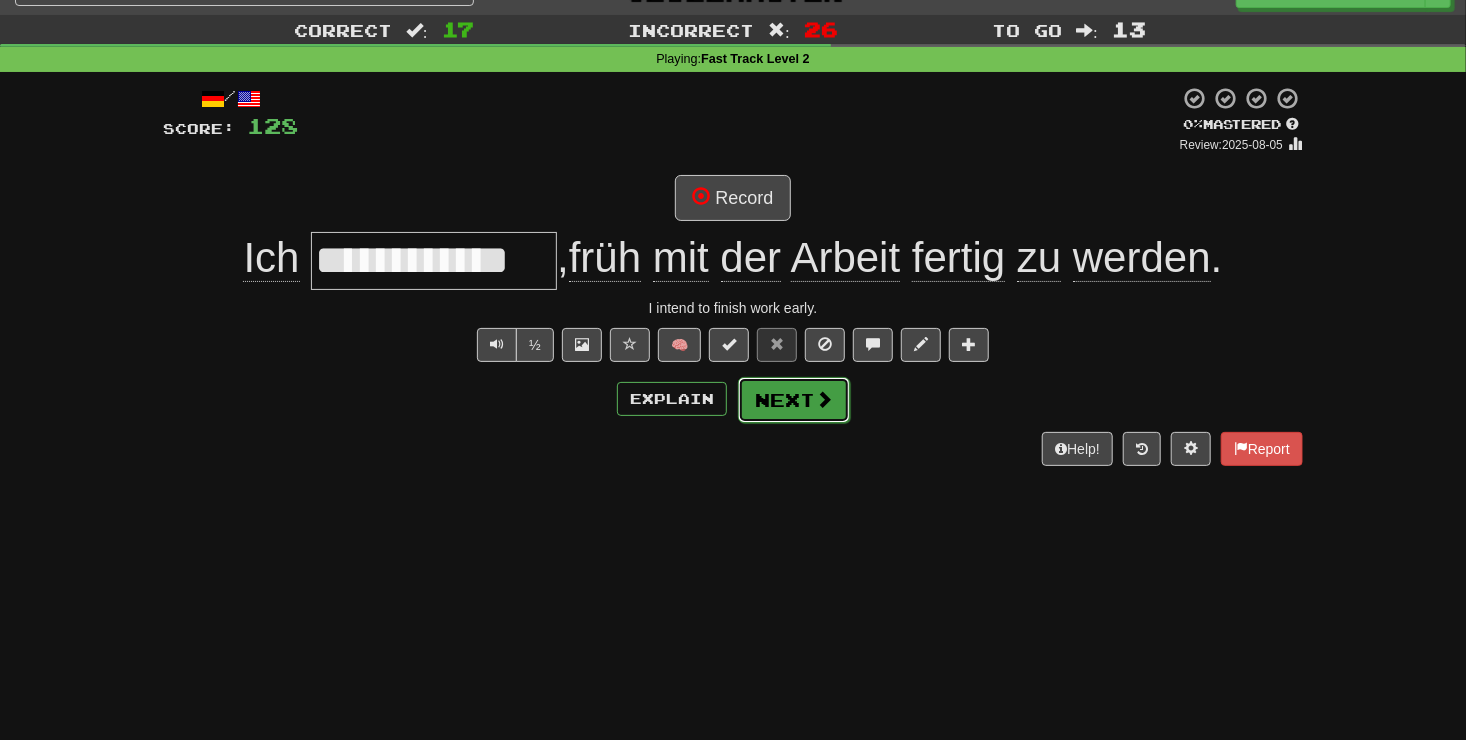 click on "Next" at bounding box center [794, 400] 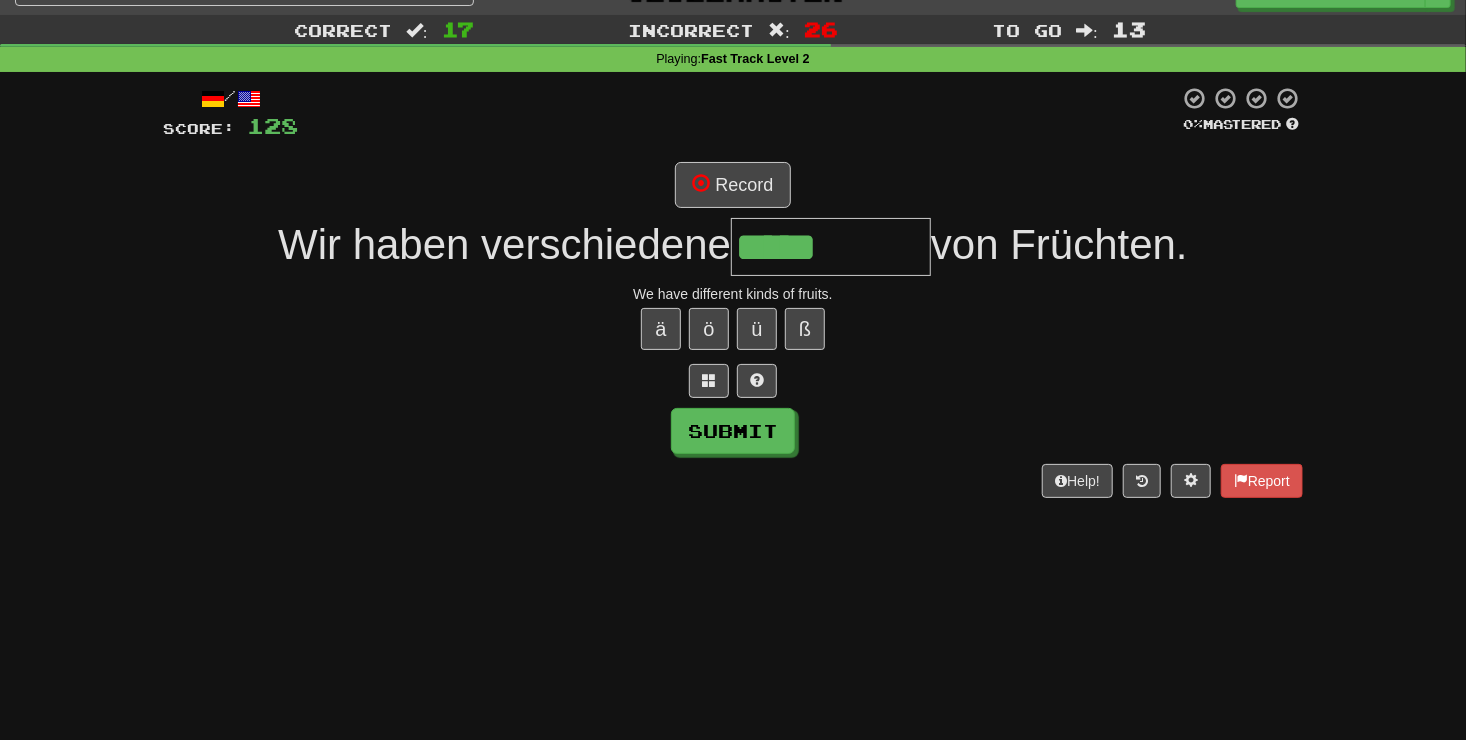 type on "*****" 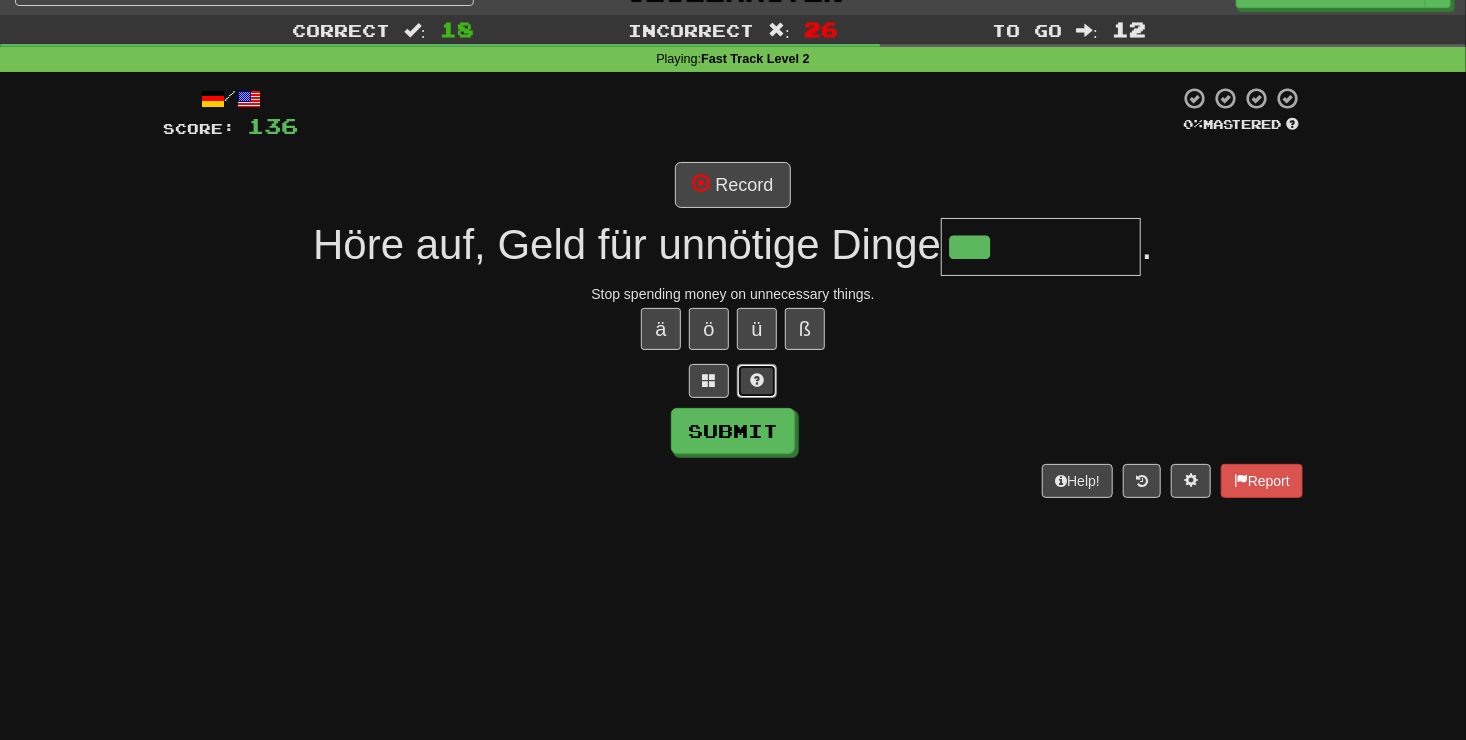 click at bounding box center [757, 381] 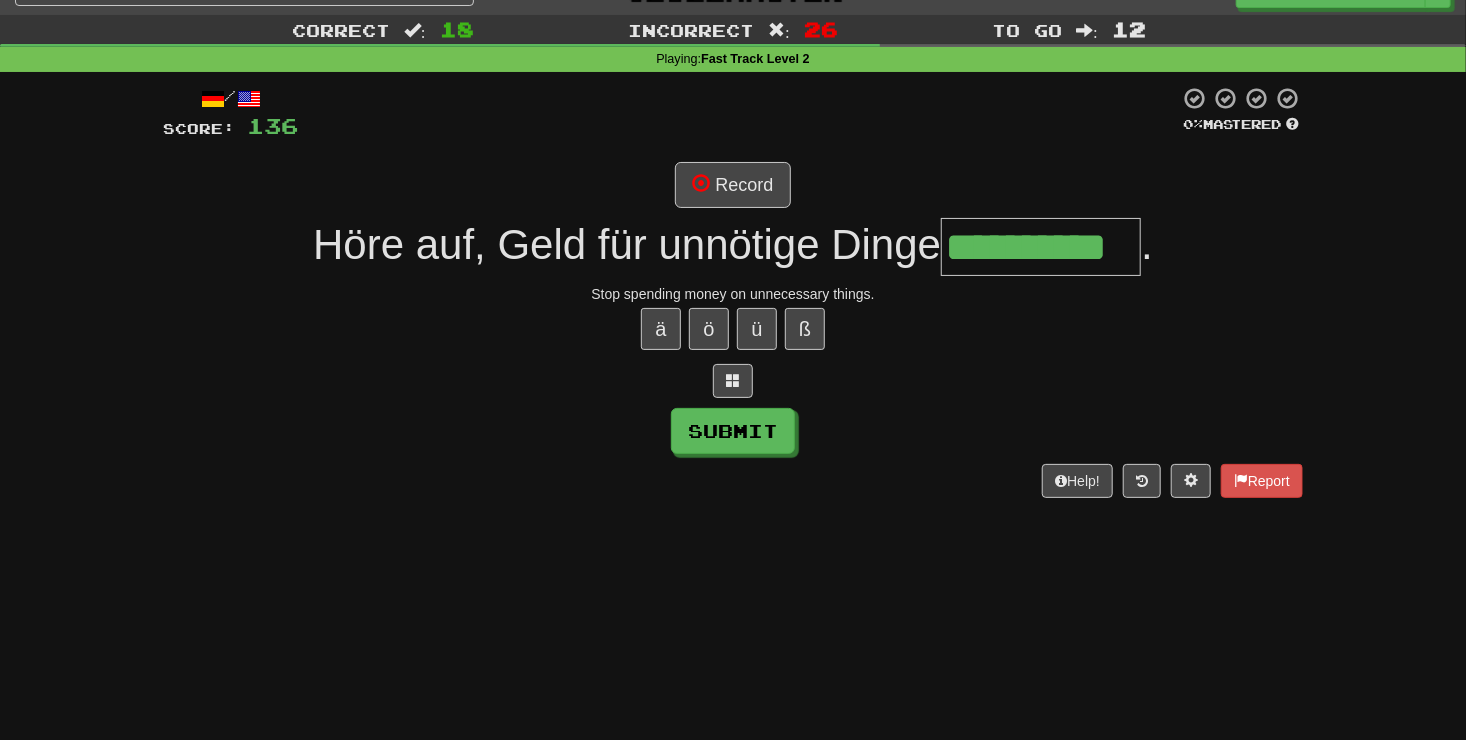 scroll, scrollTop: 0, scrollLeft: 36, axis: horizontal 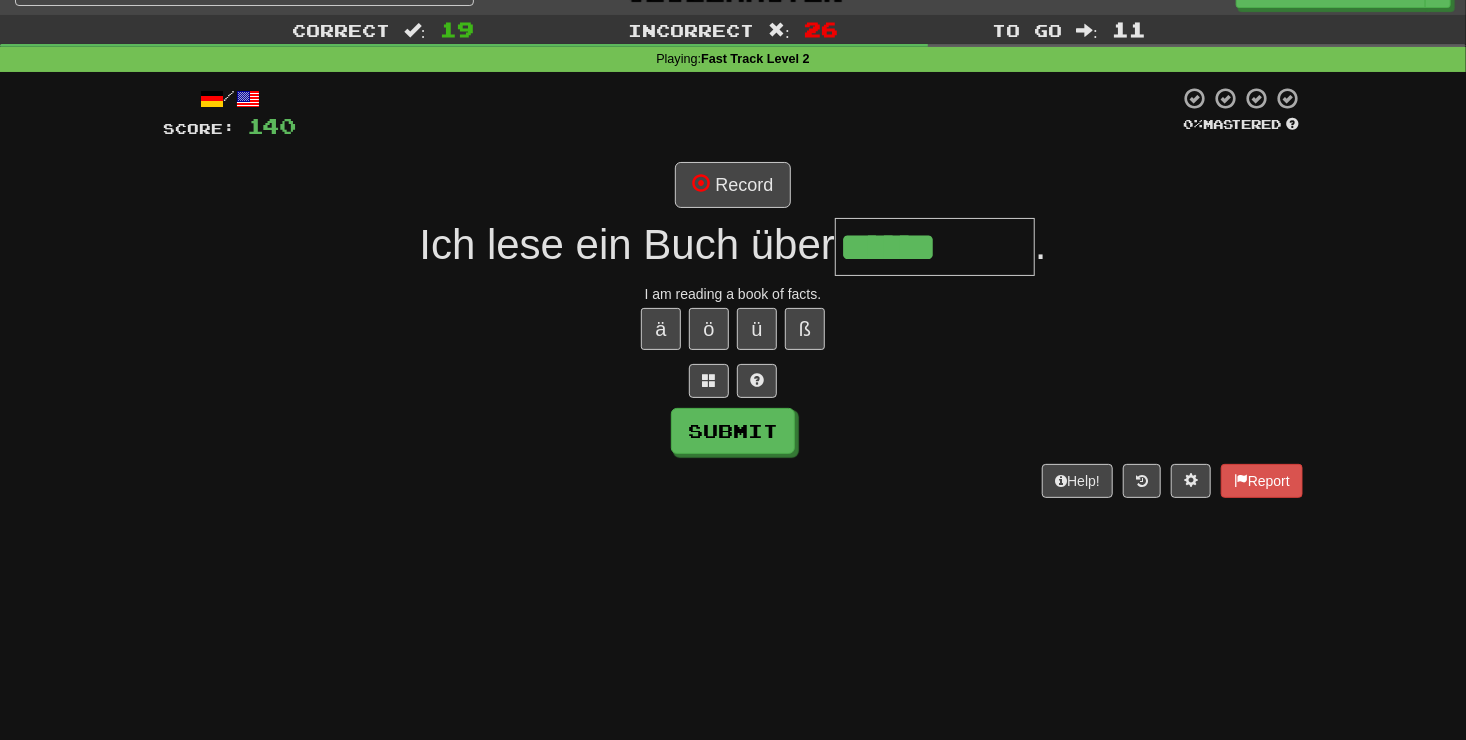 type on "******" 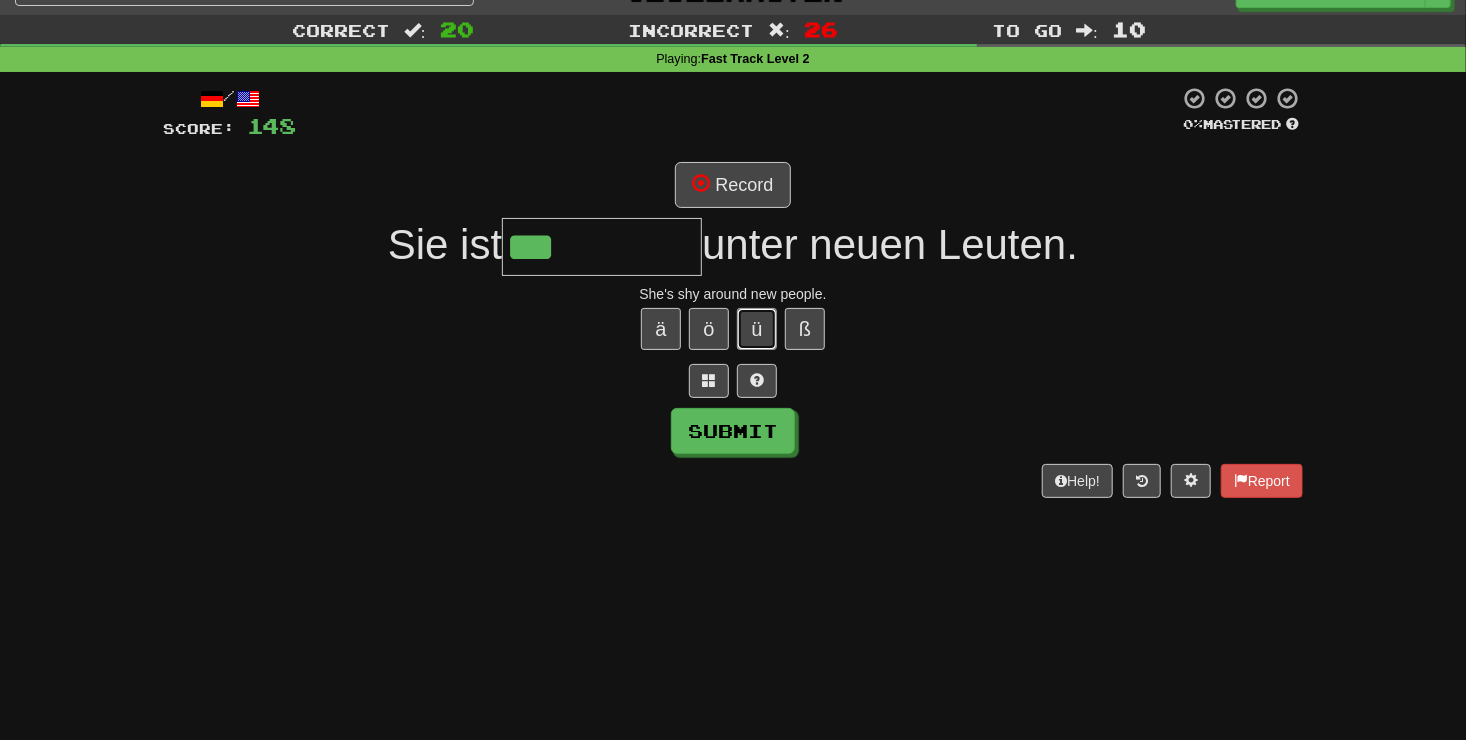 click on "ü" at bounding box center [757, 329] 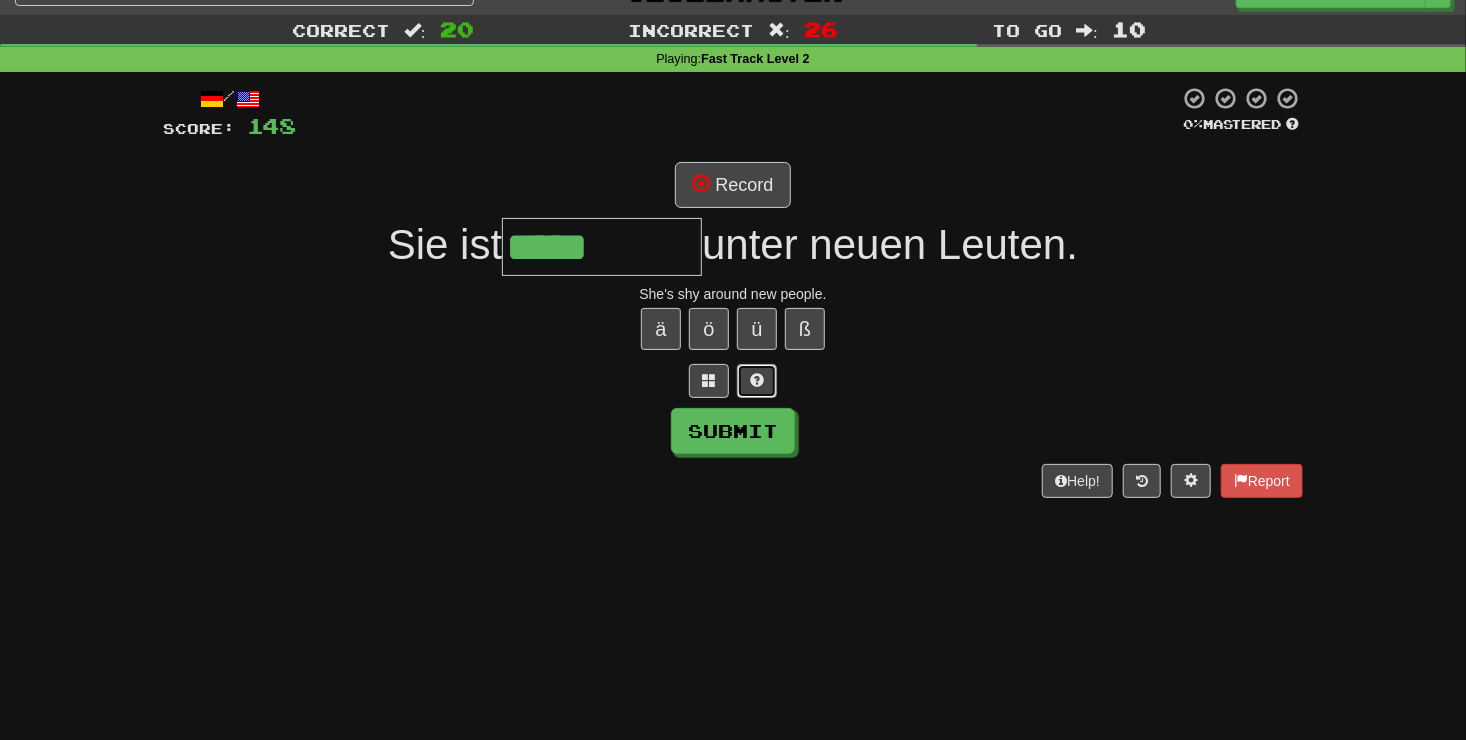 click at bounding box center [757, 381] 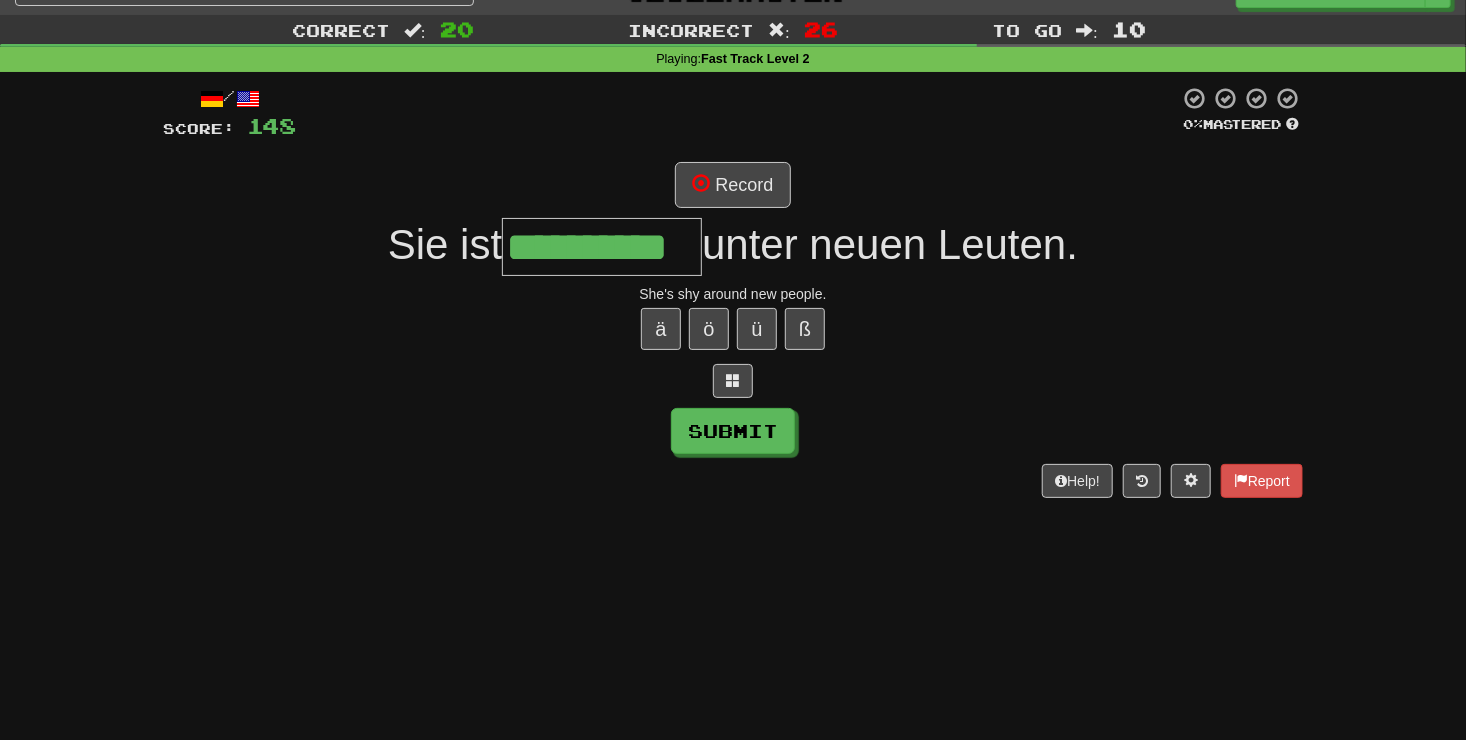 scroll, scrollTop: 0, scrollLeft: 12, axis: horizontal 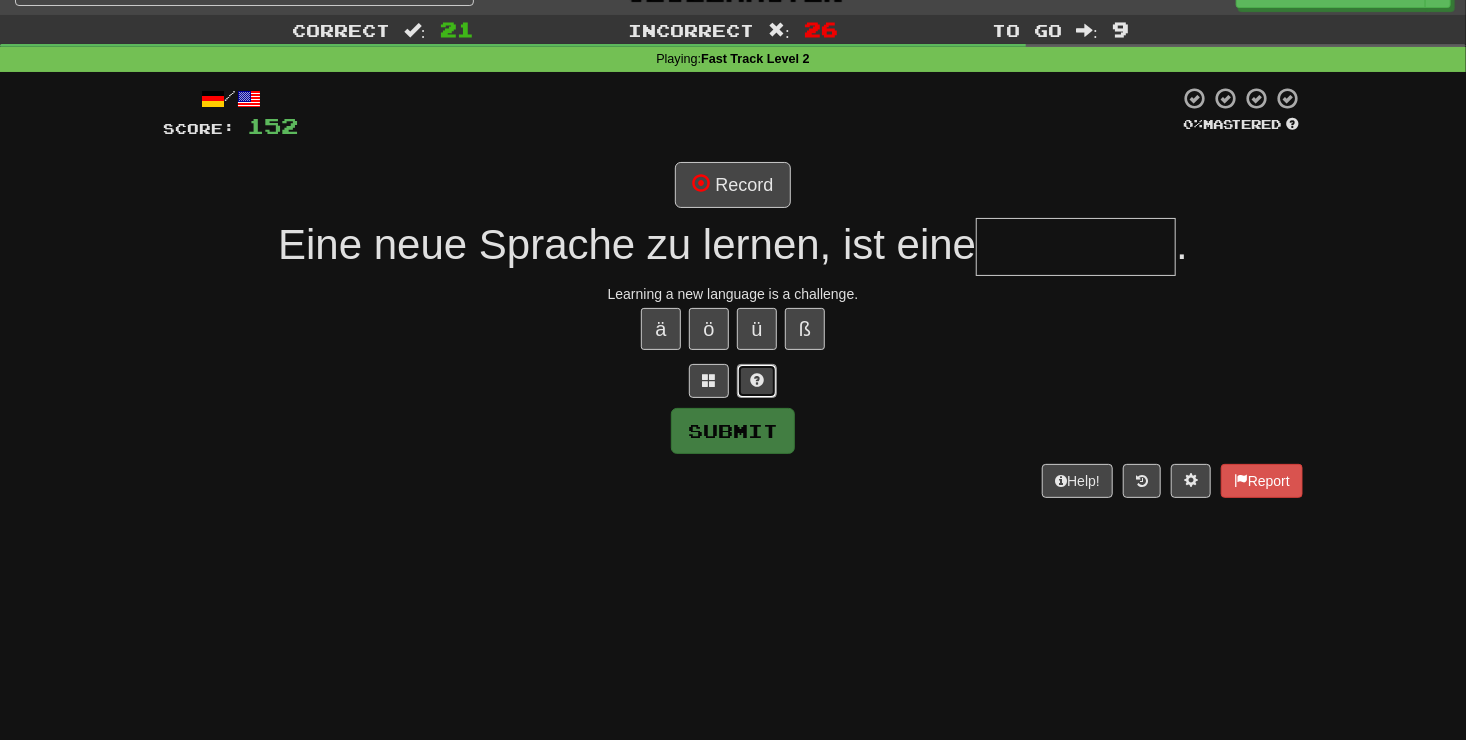 click at bounding box center [757, 380] 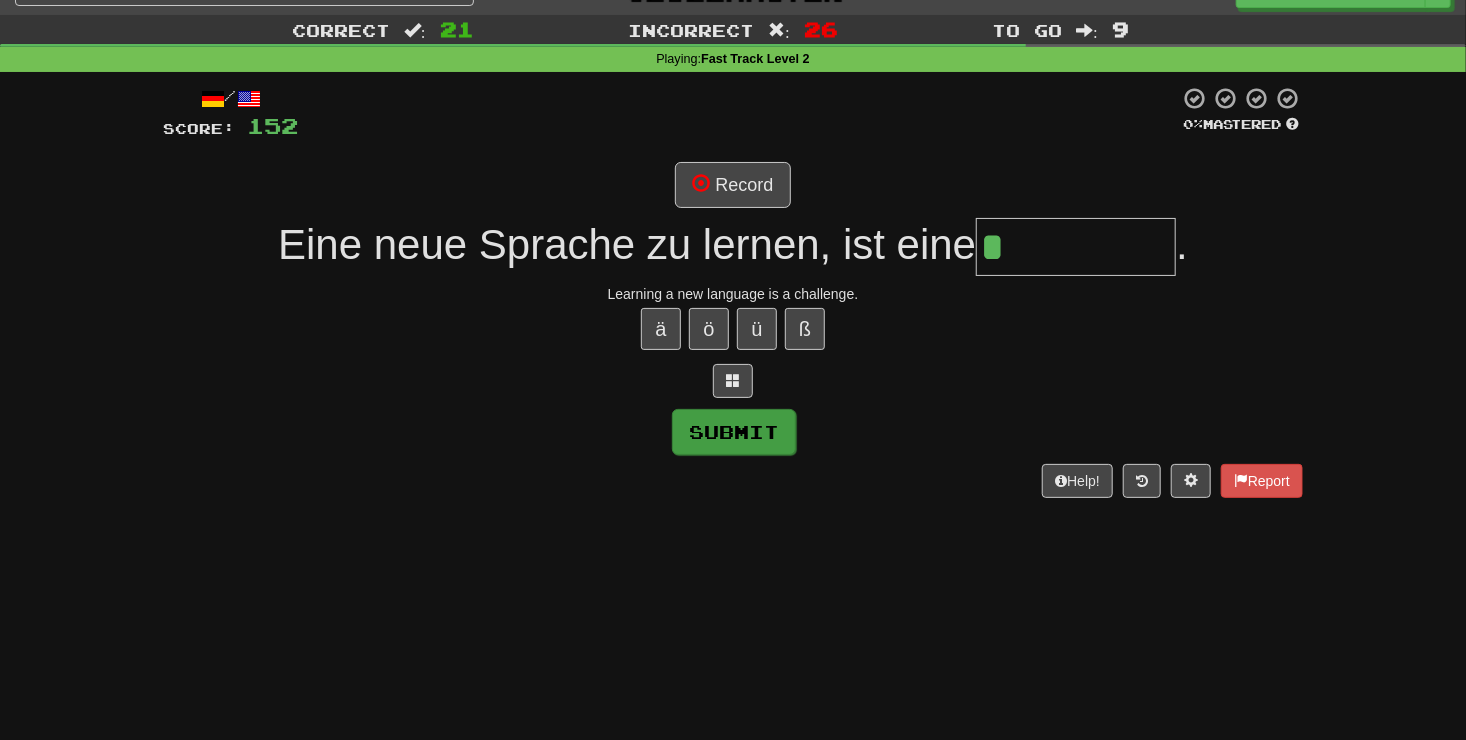 click on "Submit" at bounding box center [733, 431] 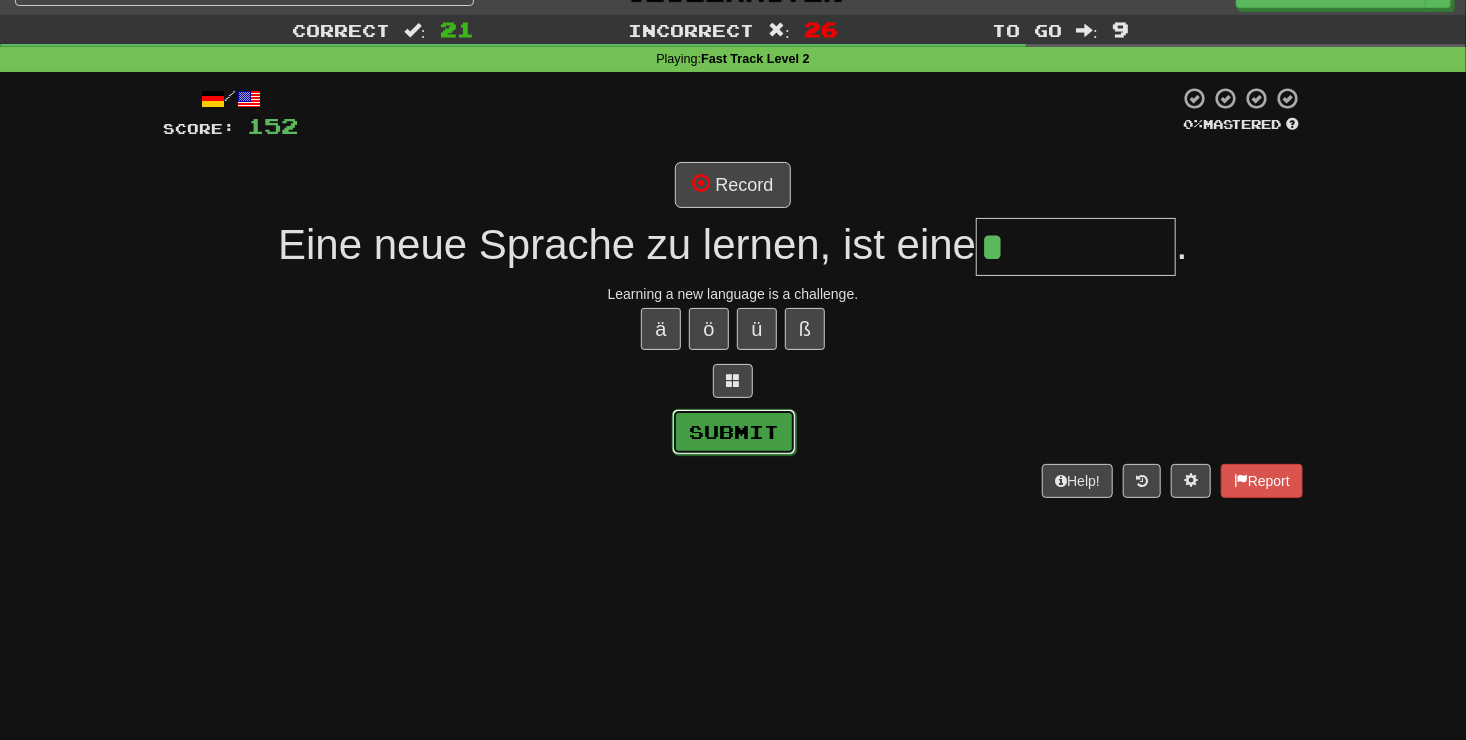 click on "Submit" at bounding box center (734, 432) 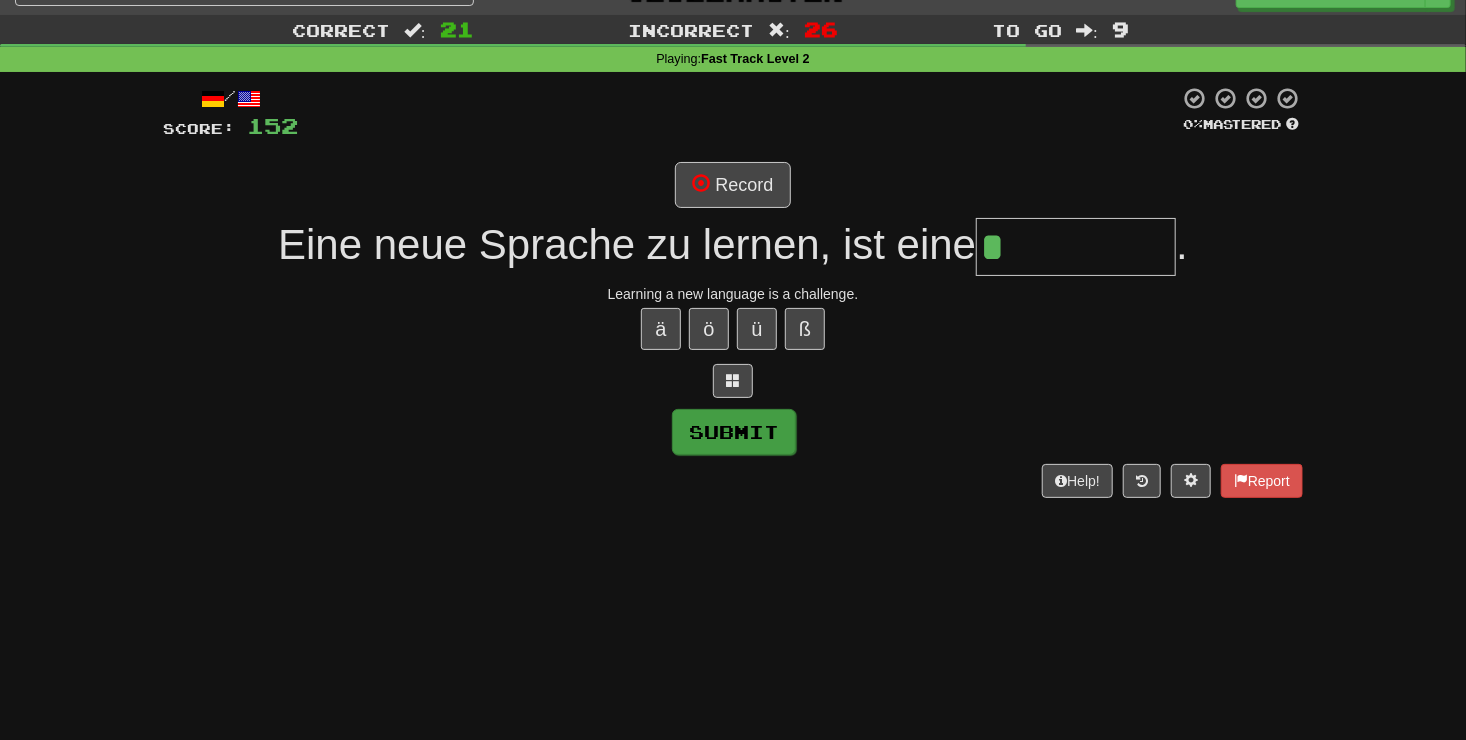type on "**********" 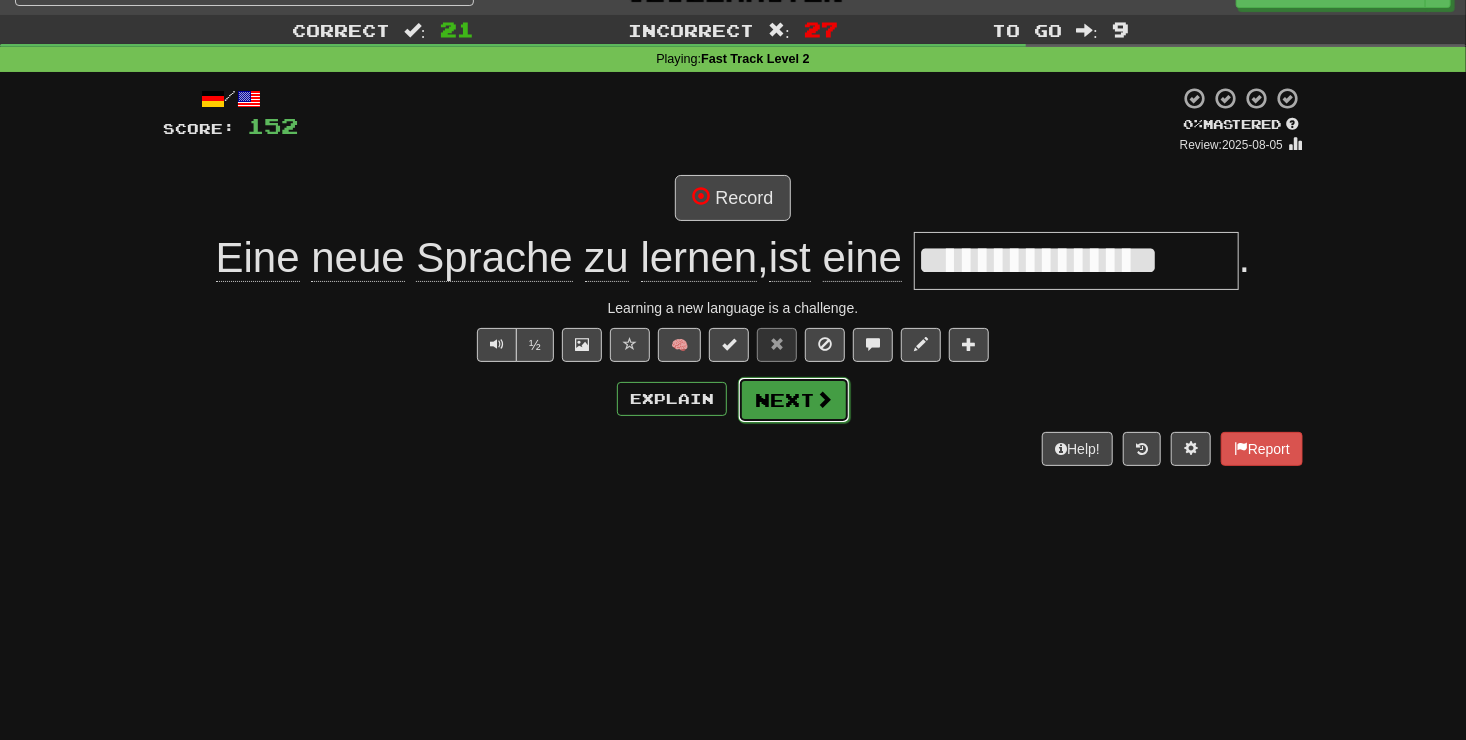 click on "Next" at bounding box center (794, 400) 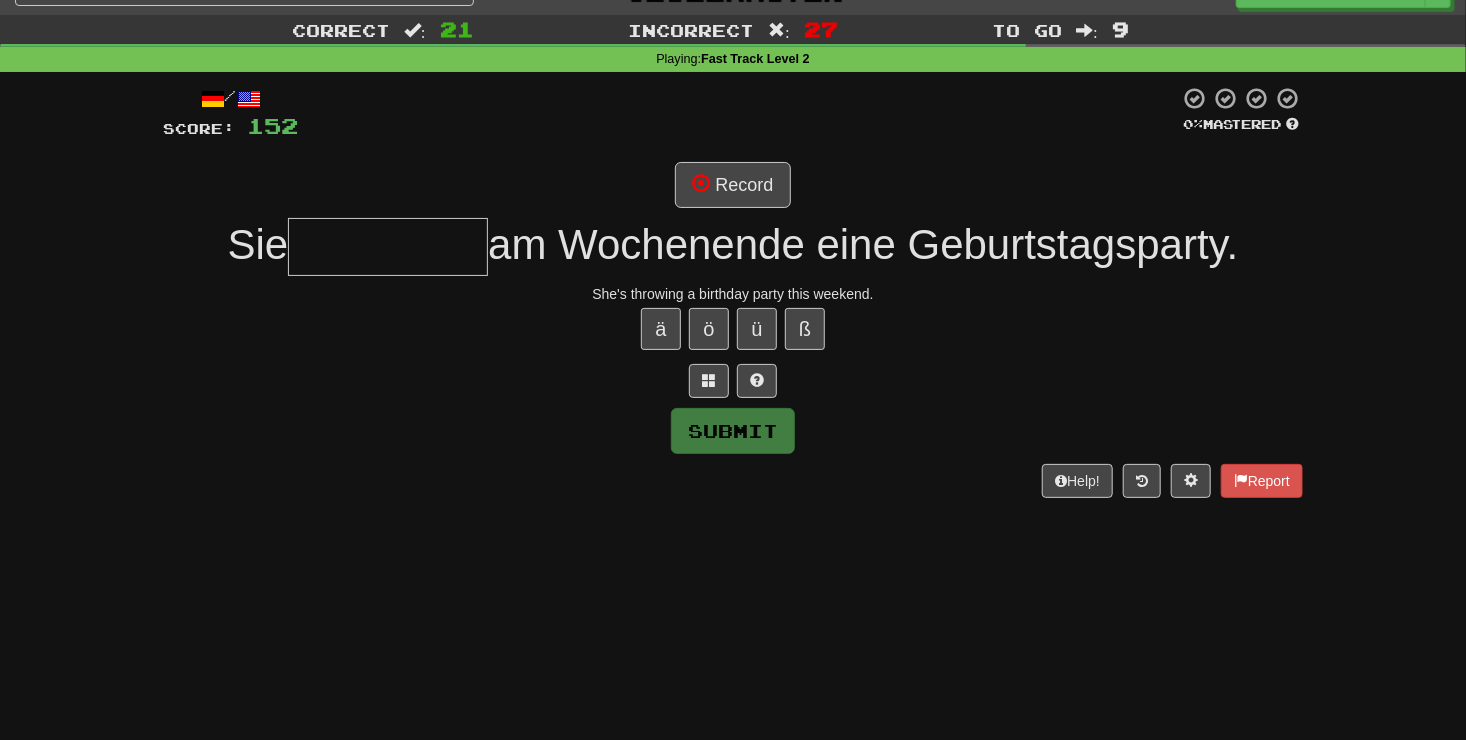 type on "*" 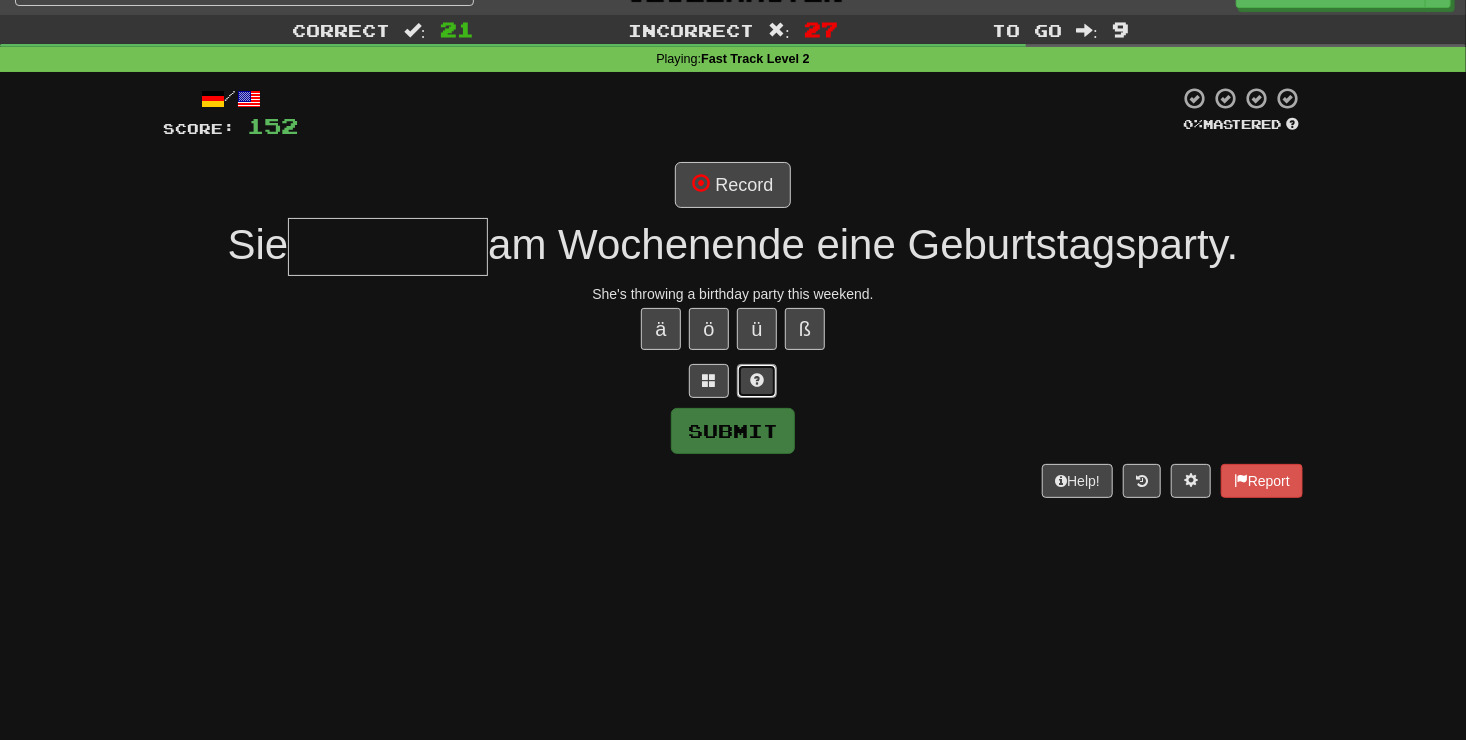 click at bounding box center (757, 381) 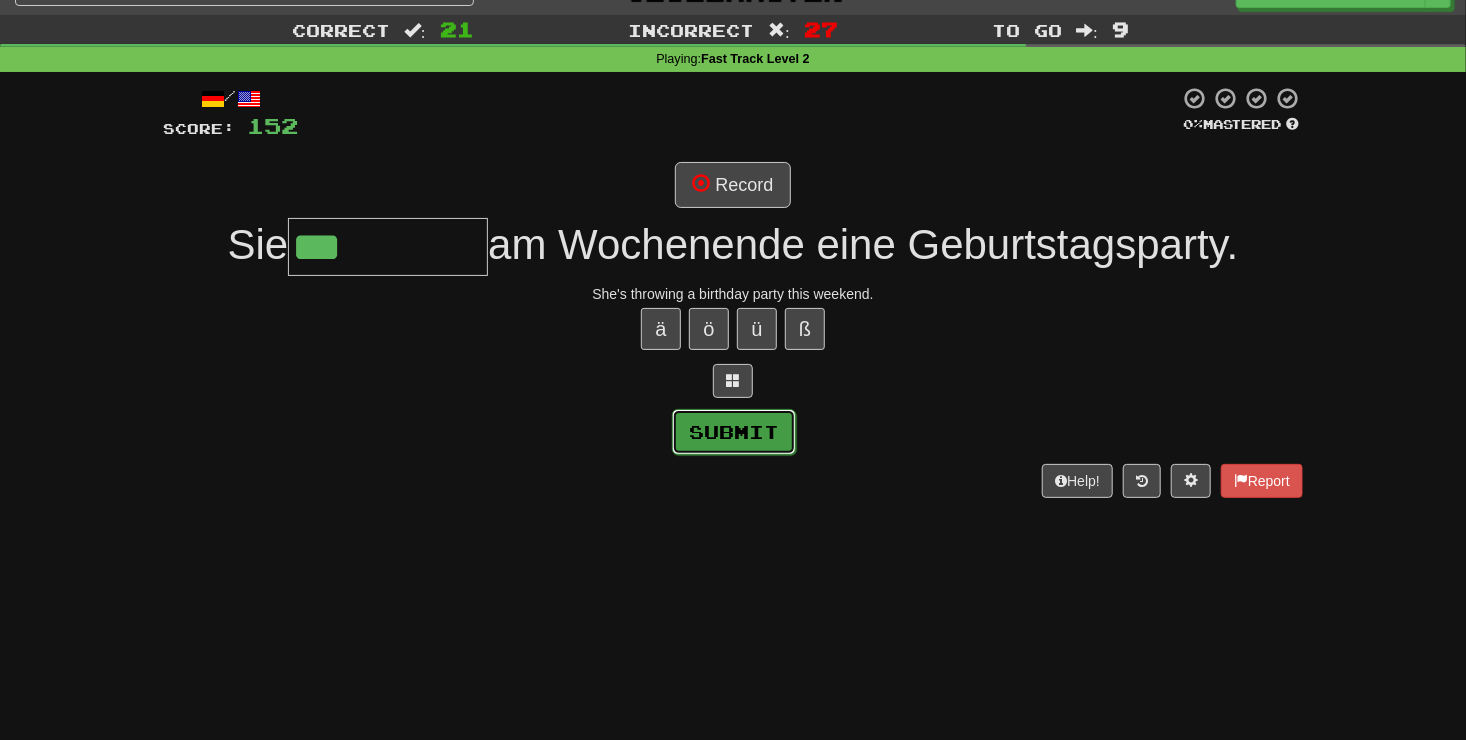 click on "Submit" at bounding box center (734, 432) 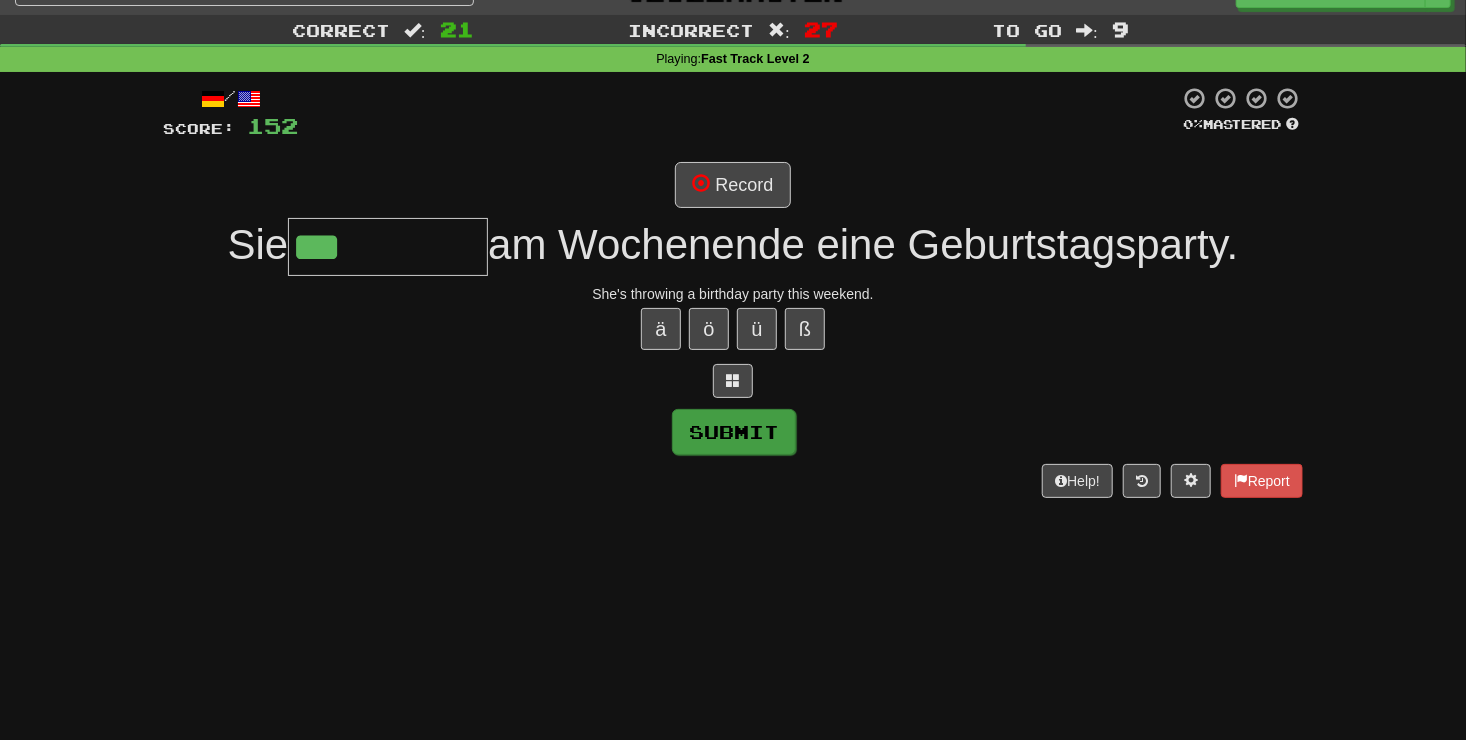 type on "**********" 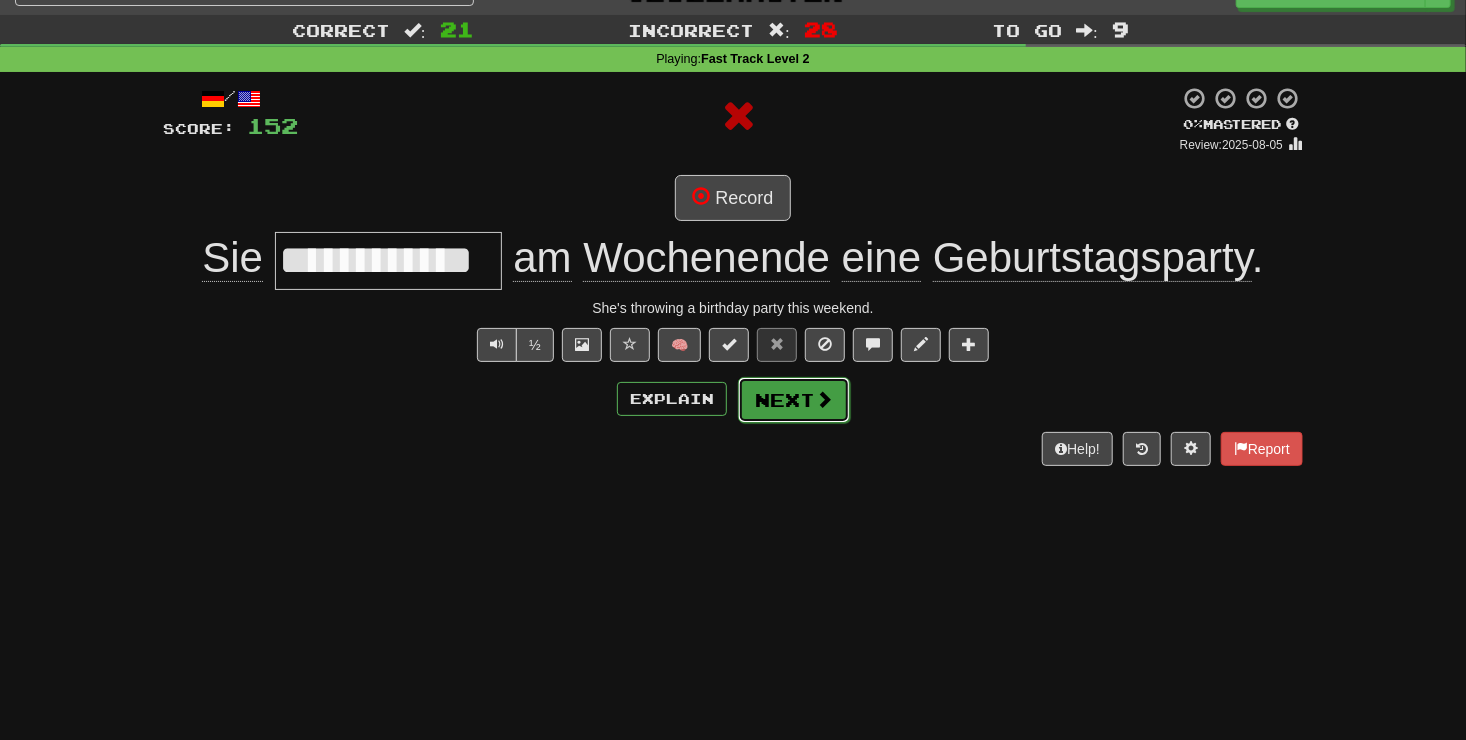 click at bounding box center (824, 399) 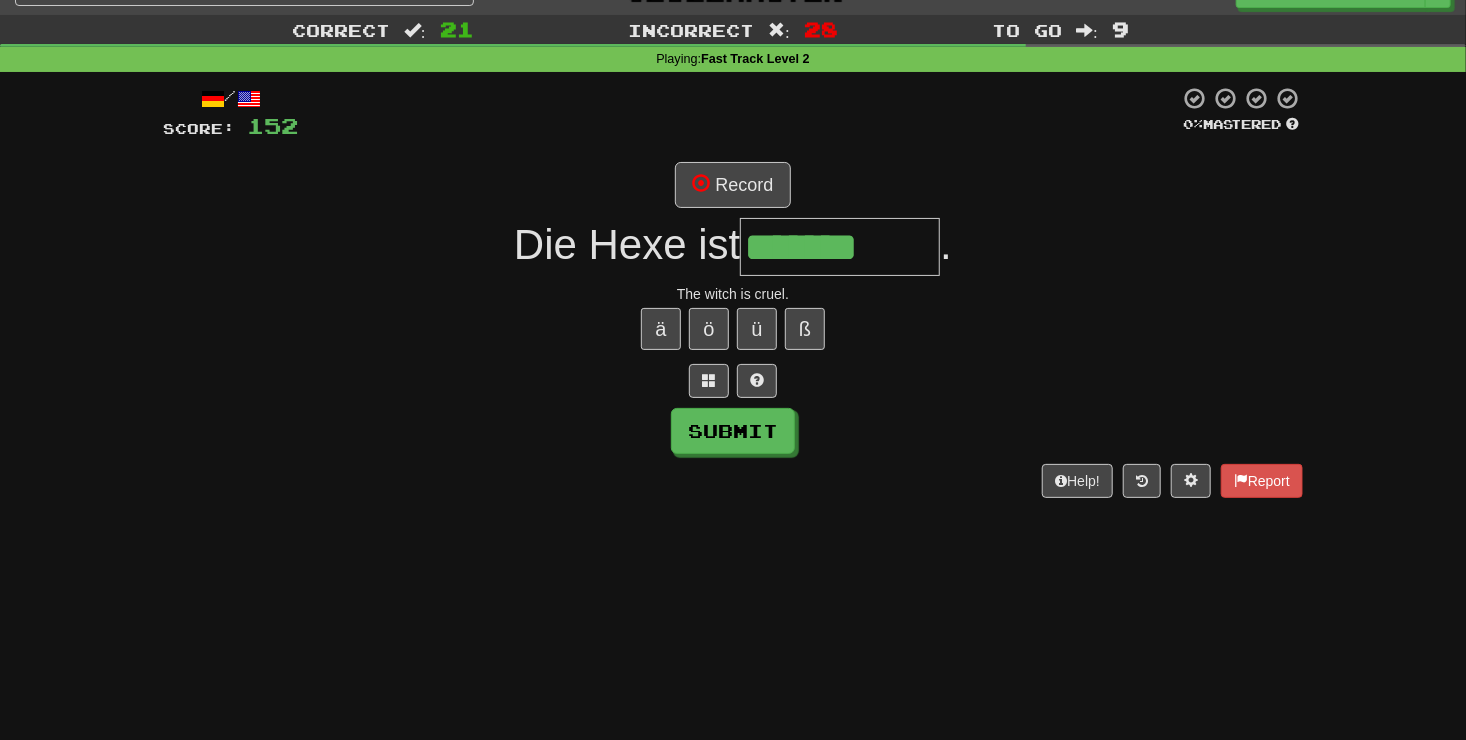 type on "*******" 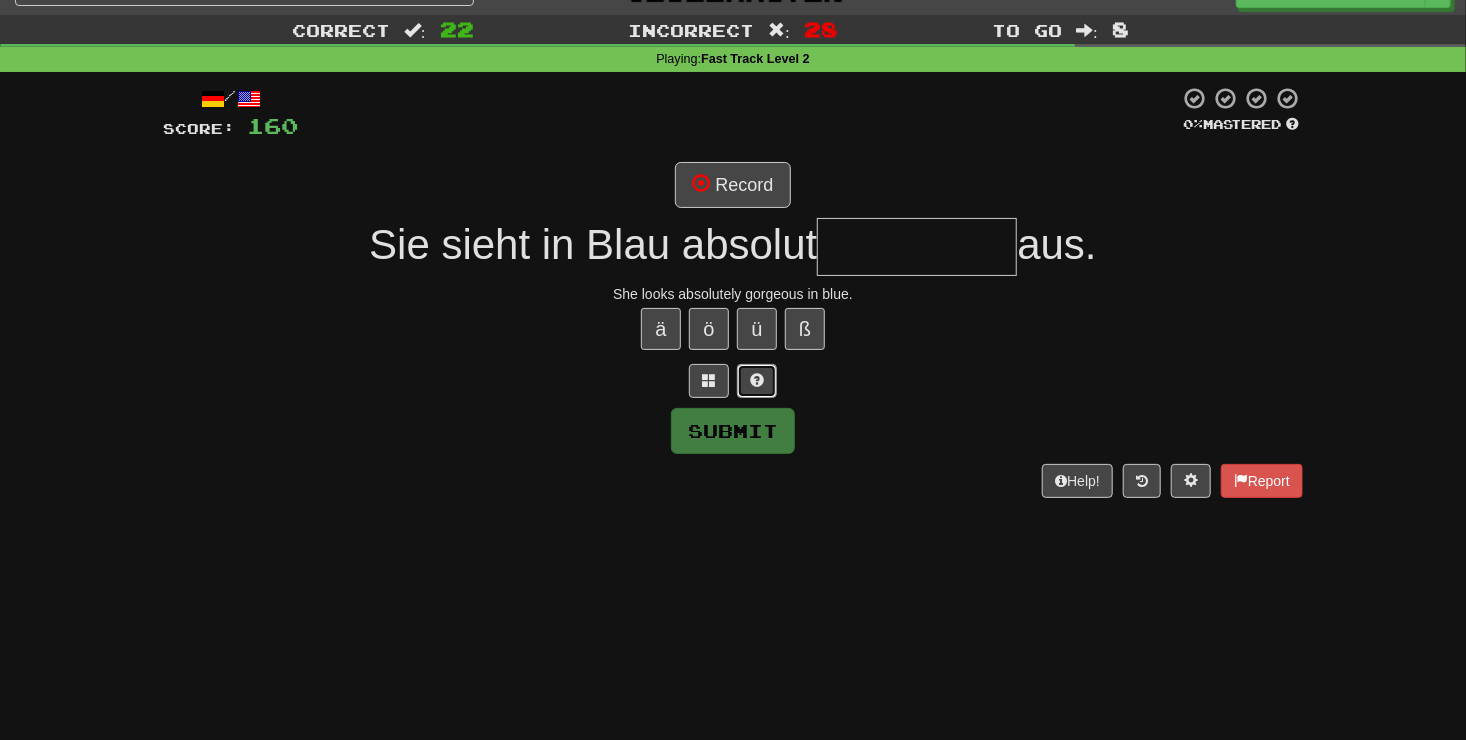 click at bounding box center (757, 380) 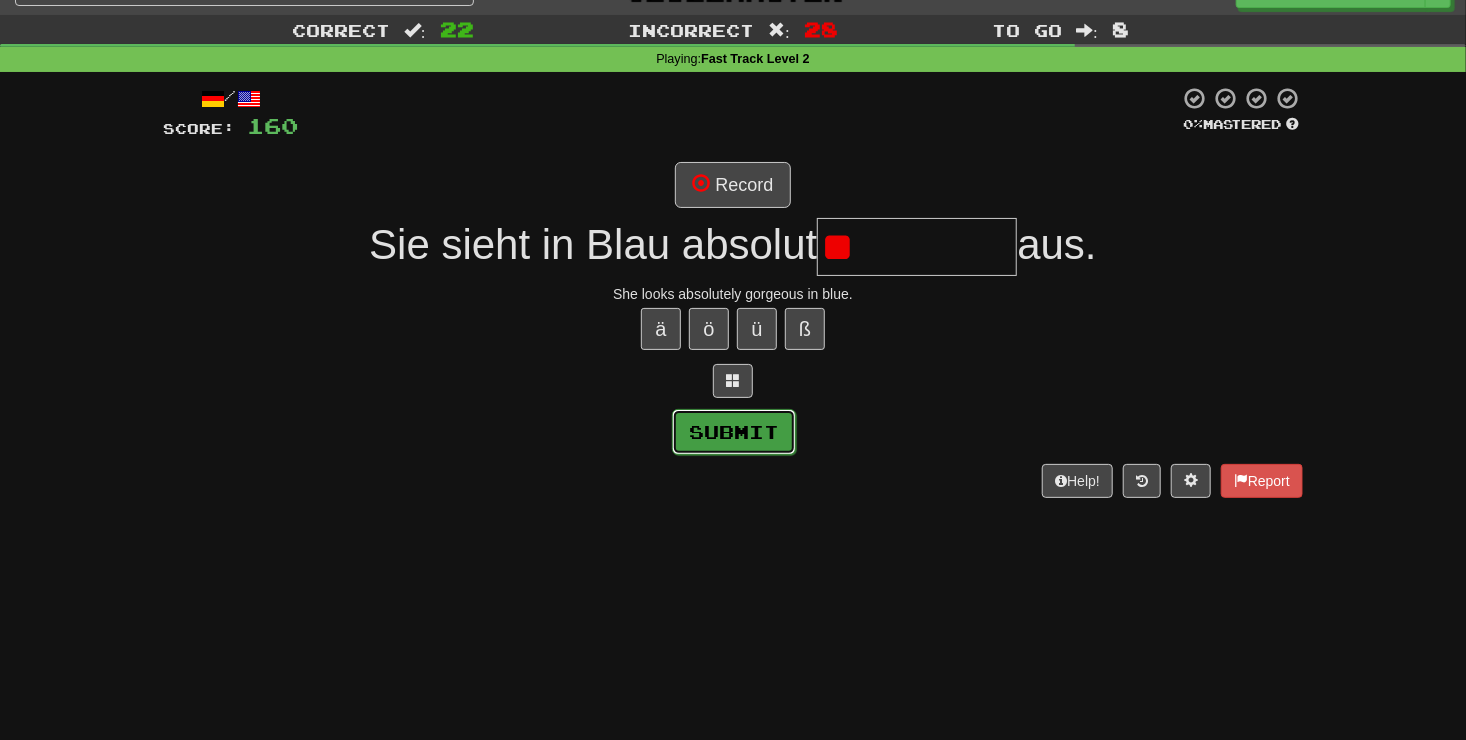 click on "Submit" at bounding box center (734, 432) 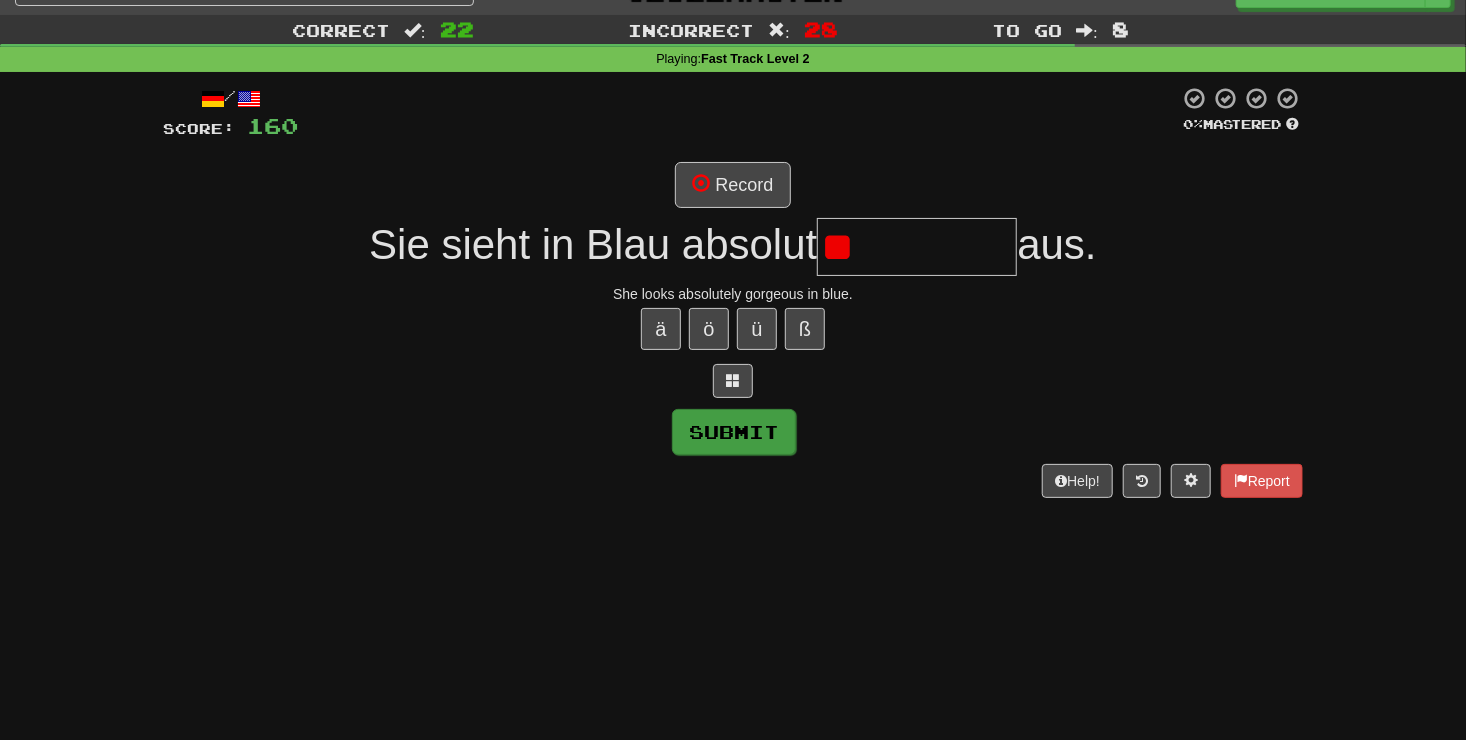 type on "*********" 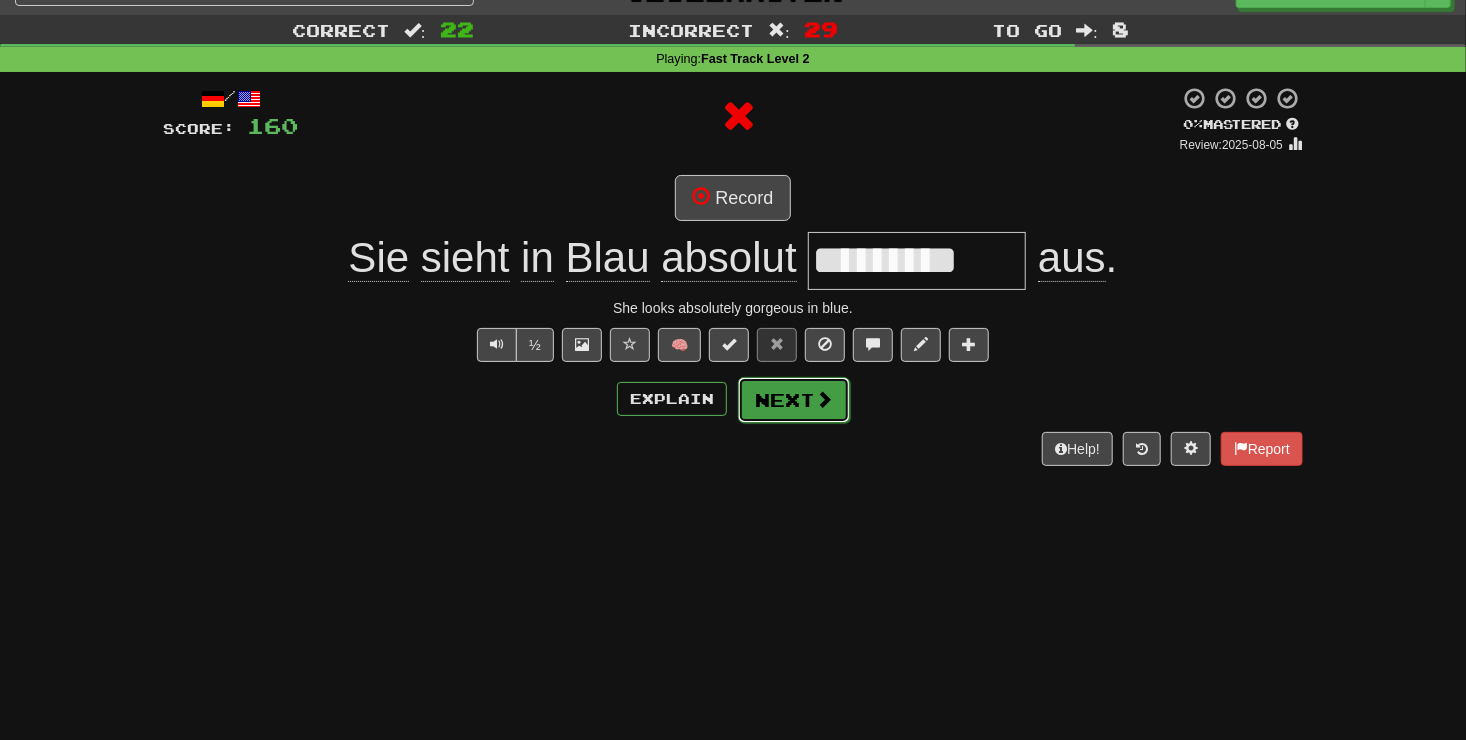 click on "Next" at bounding box center [794, 400] 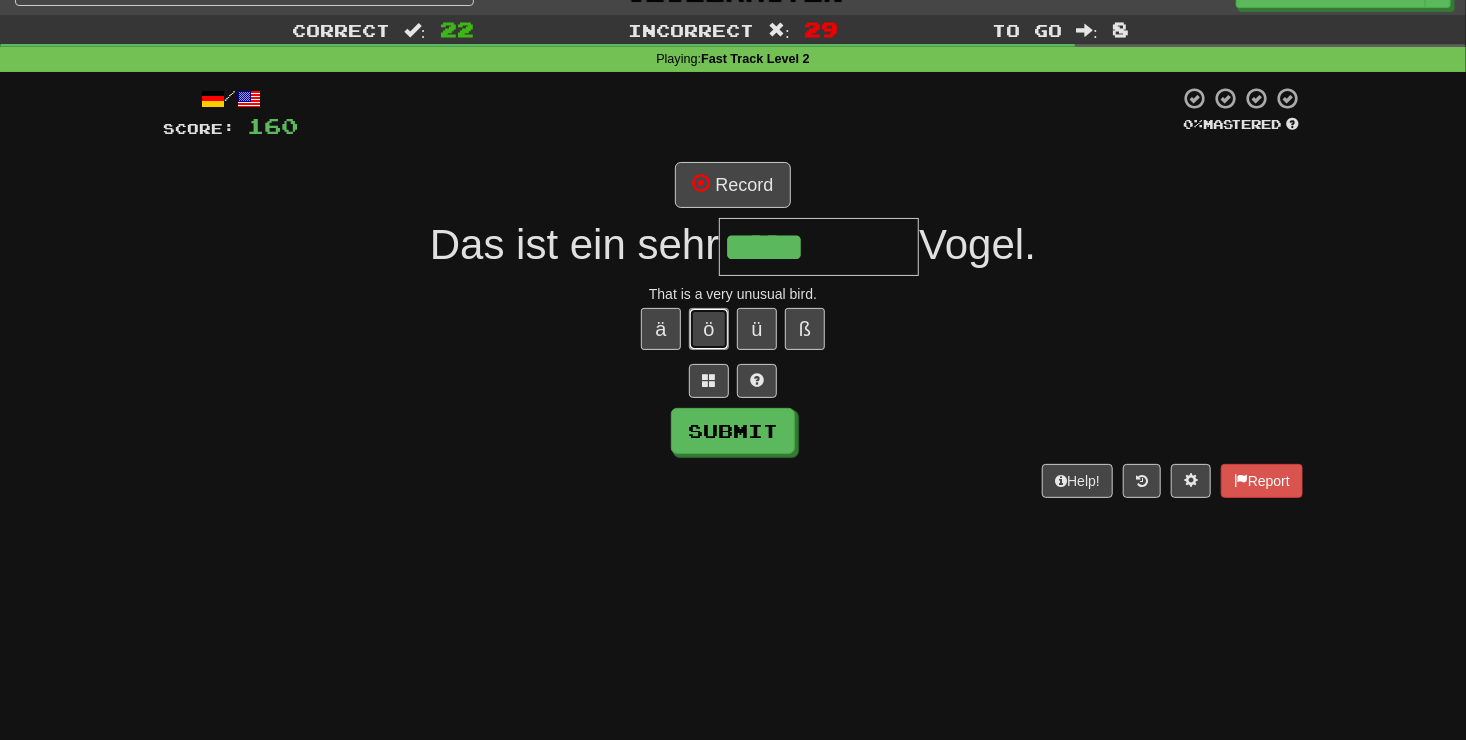 click on "ö" at bounding box center [709, 329] 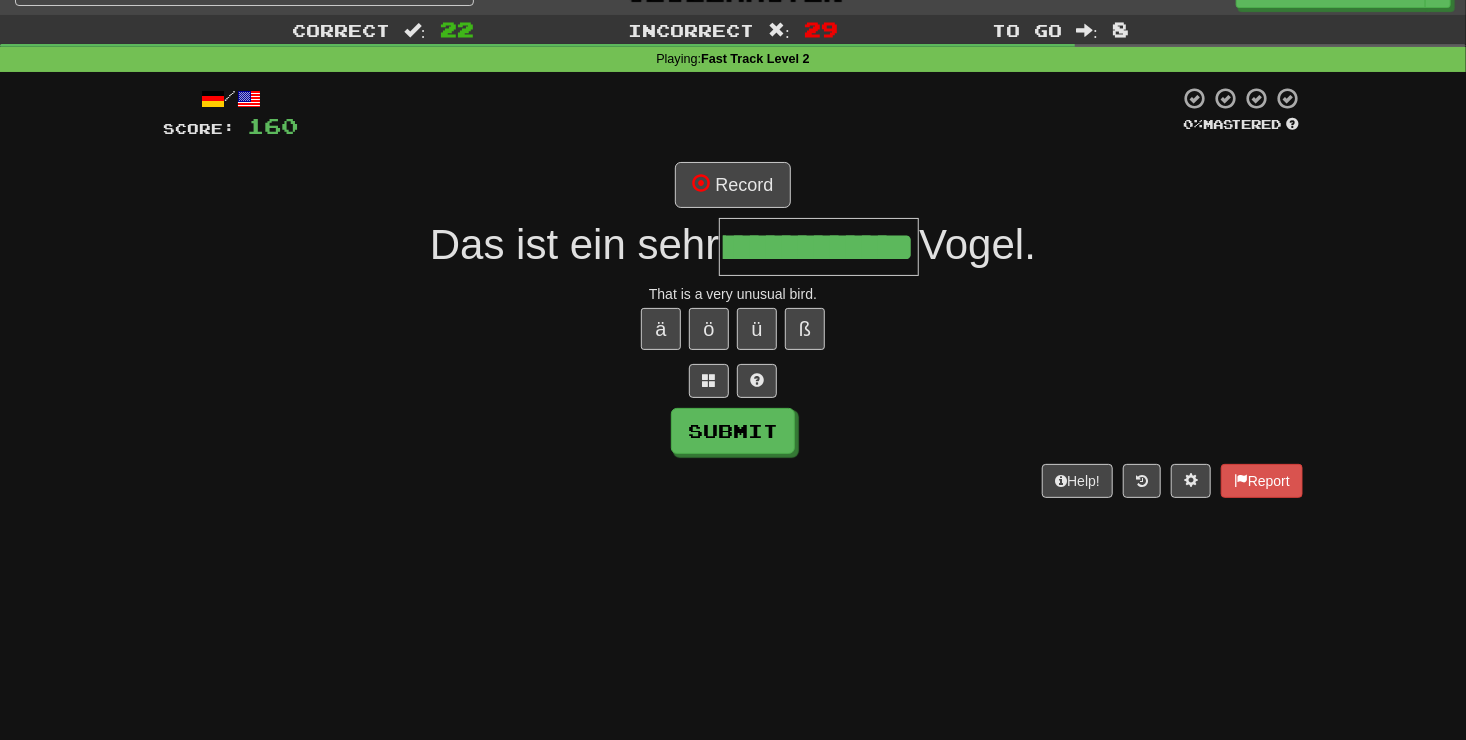 scroll, scrollTop: 0, scrollLeft: 101, axis: horizontal 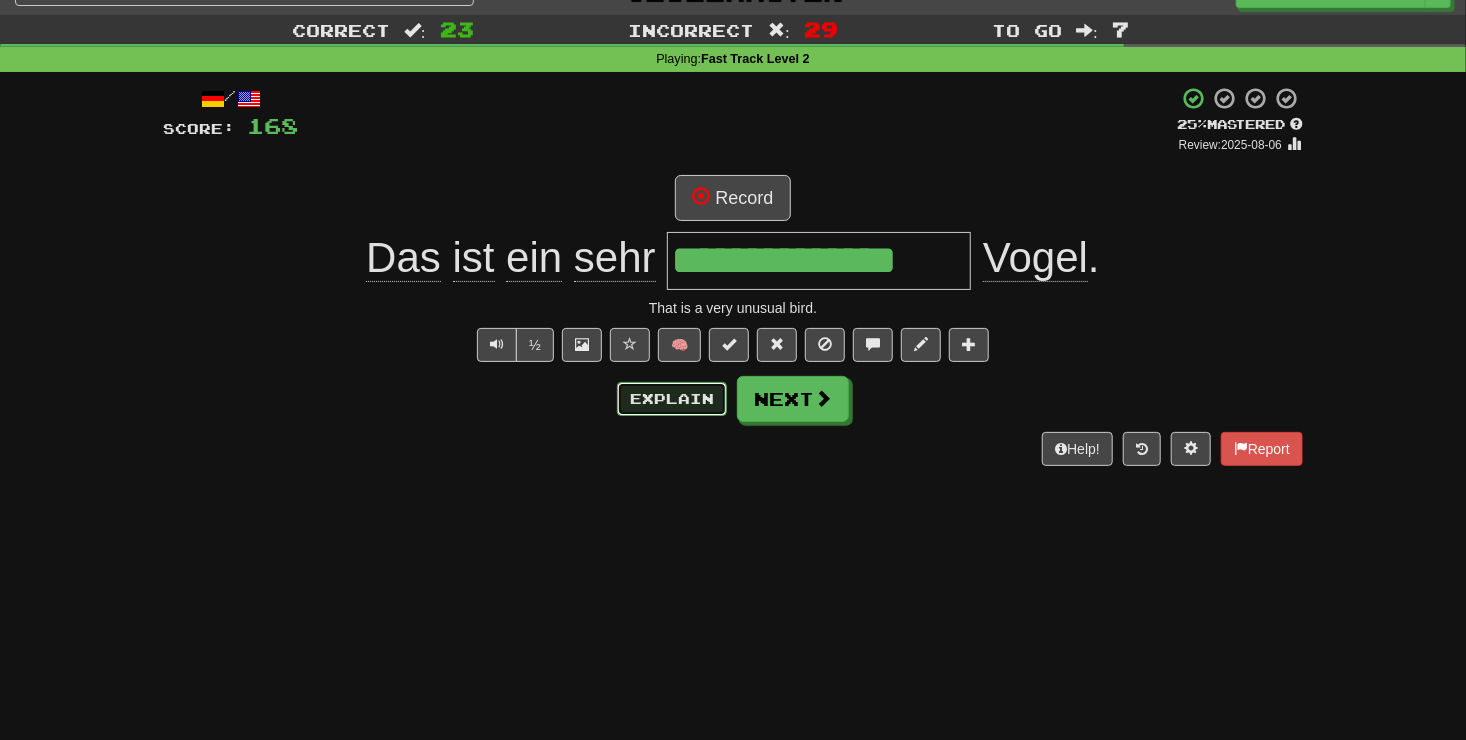 click on "Explain" at bounding box center [672, 399] 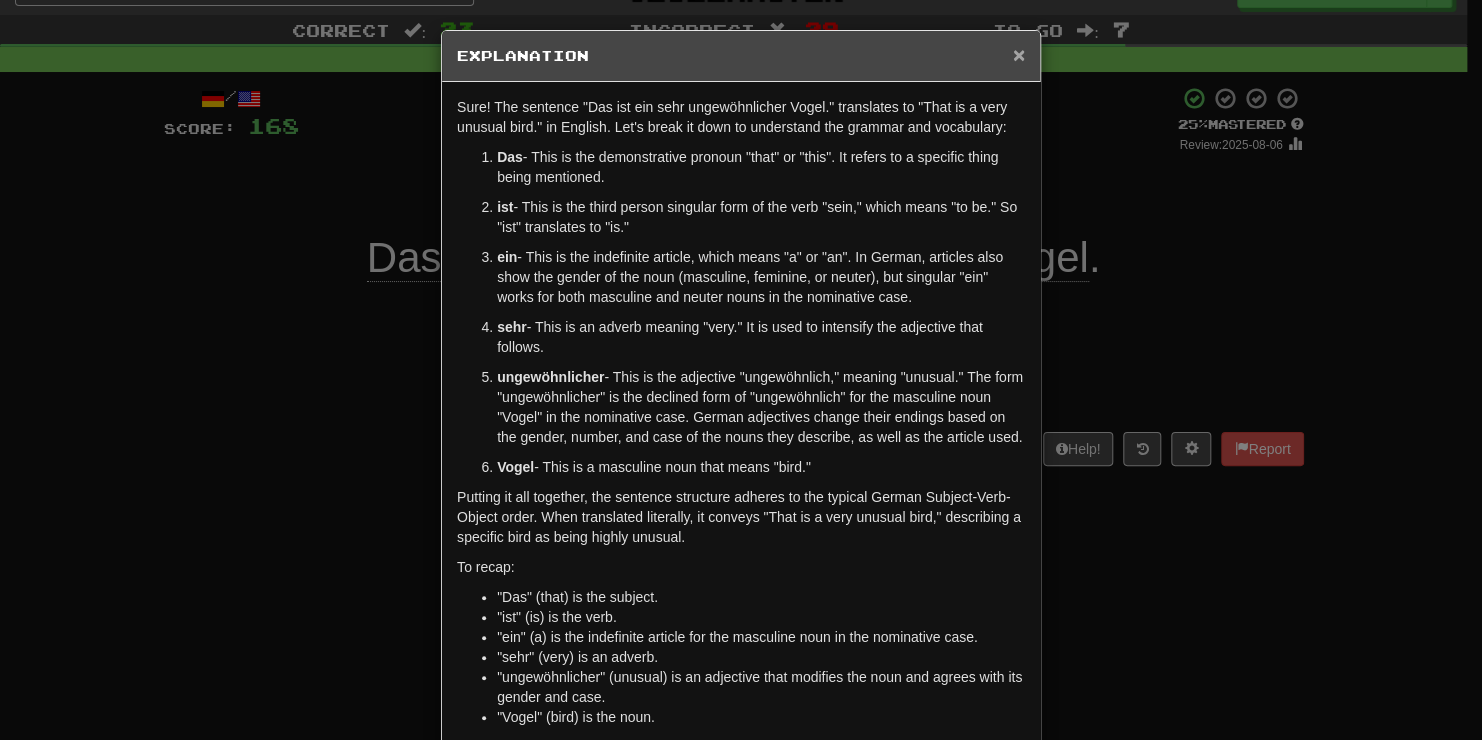 click on "×" at bounding box center (1019, 54) 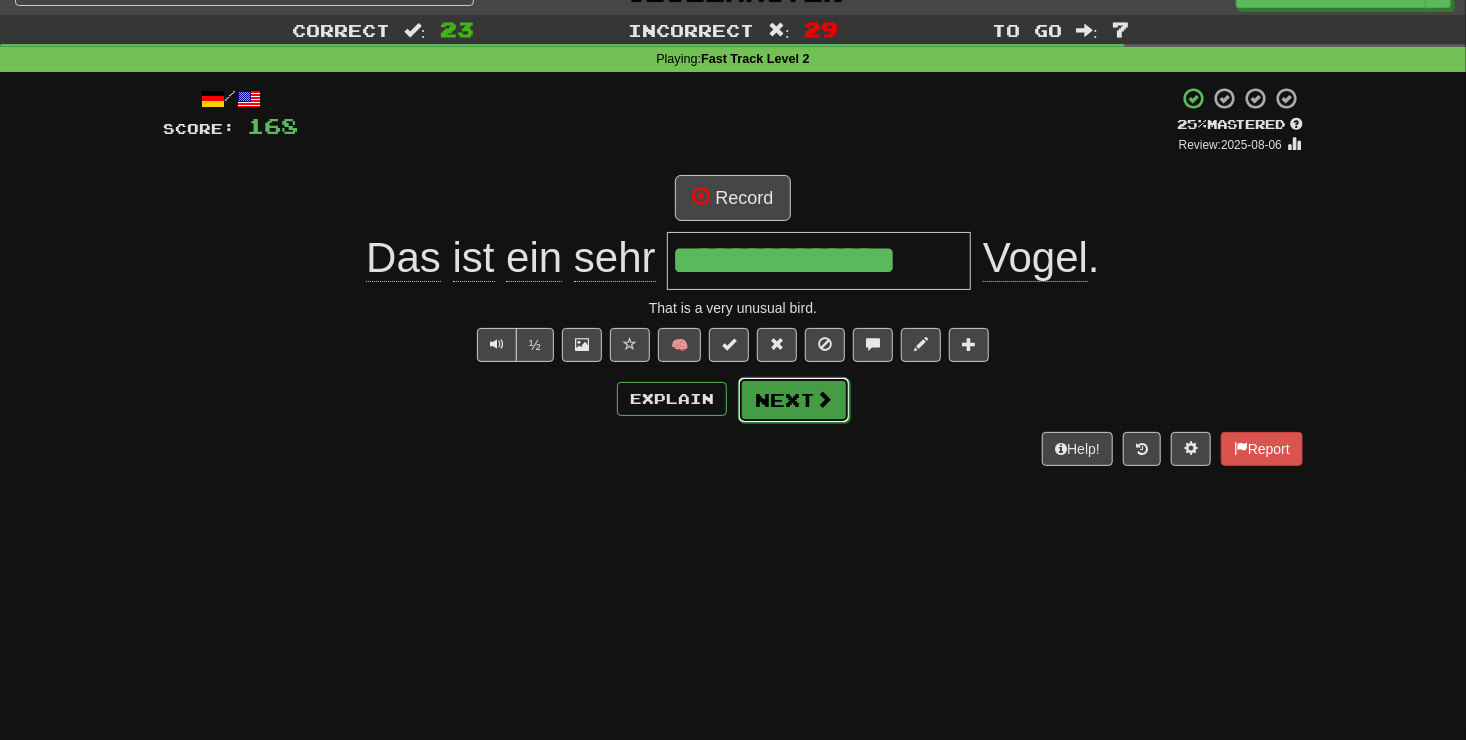 click on "Next" at bounding box center [794, 400] 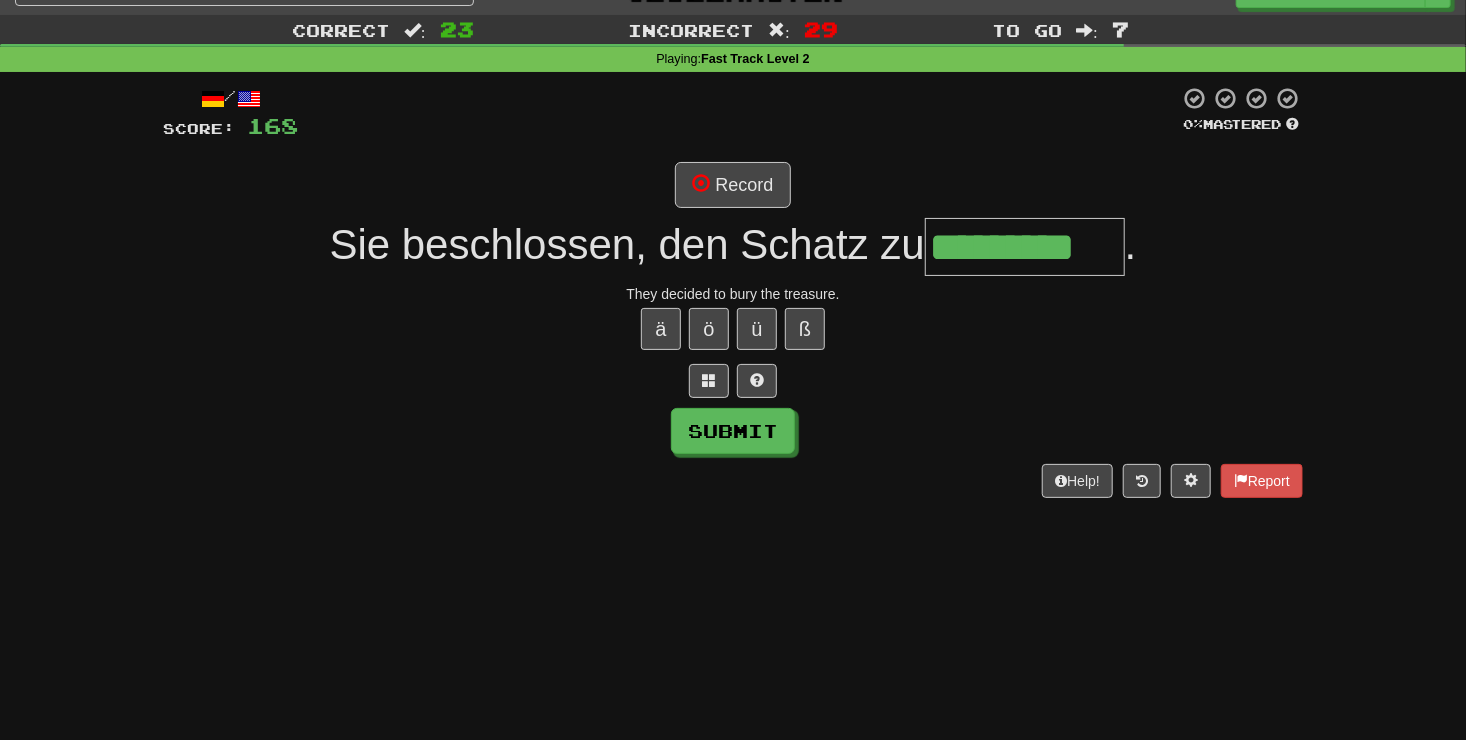 type on "*********" 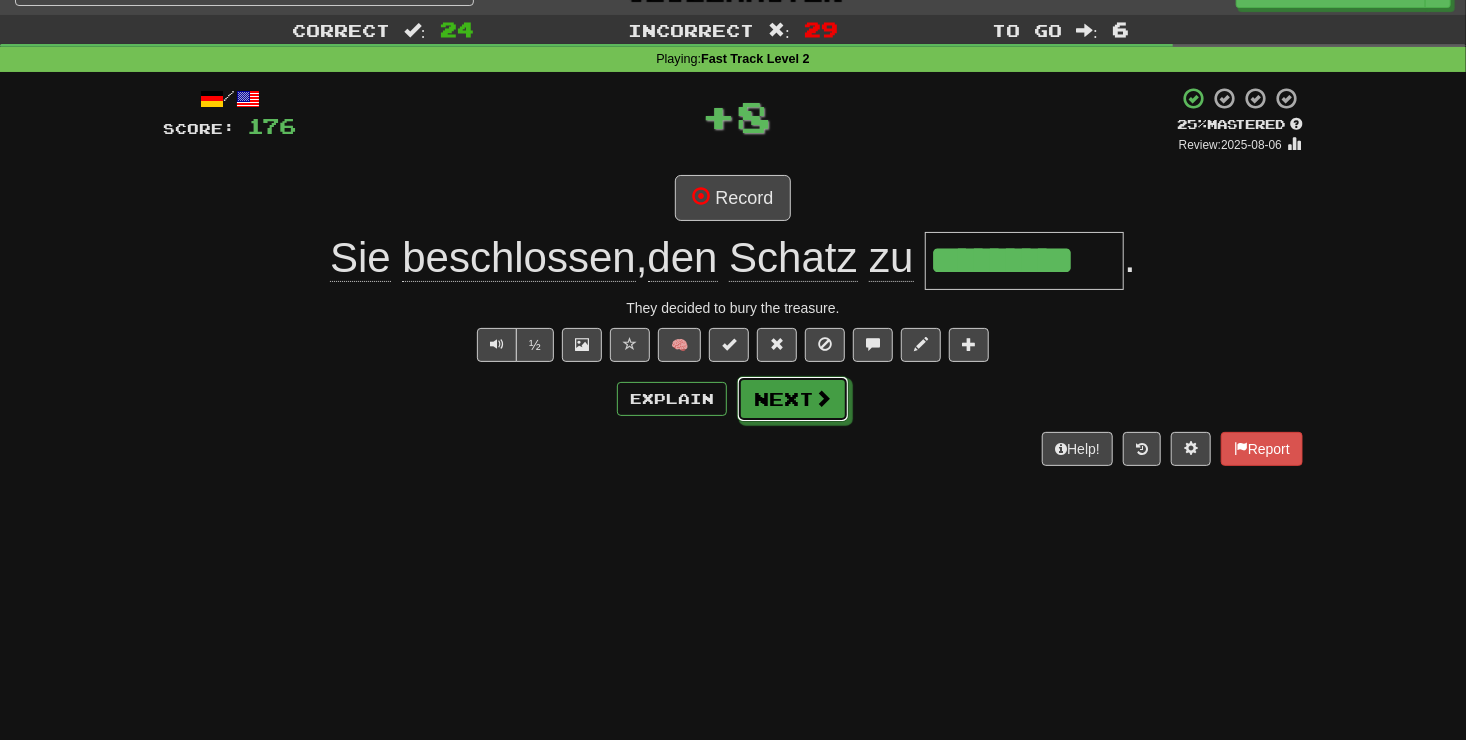 click on "Next" at bounding box center [793, 399] 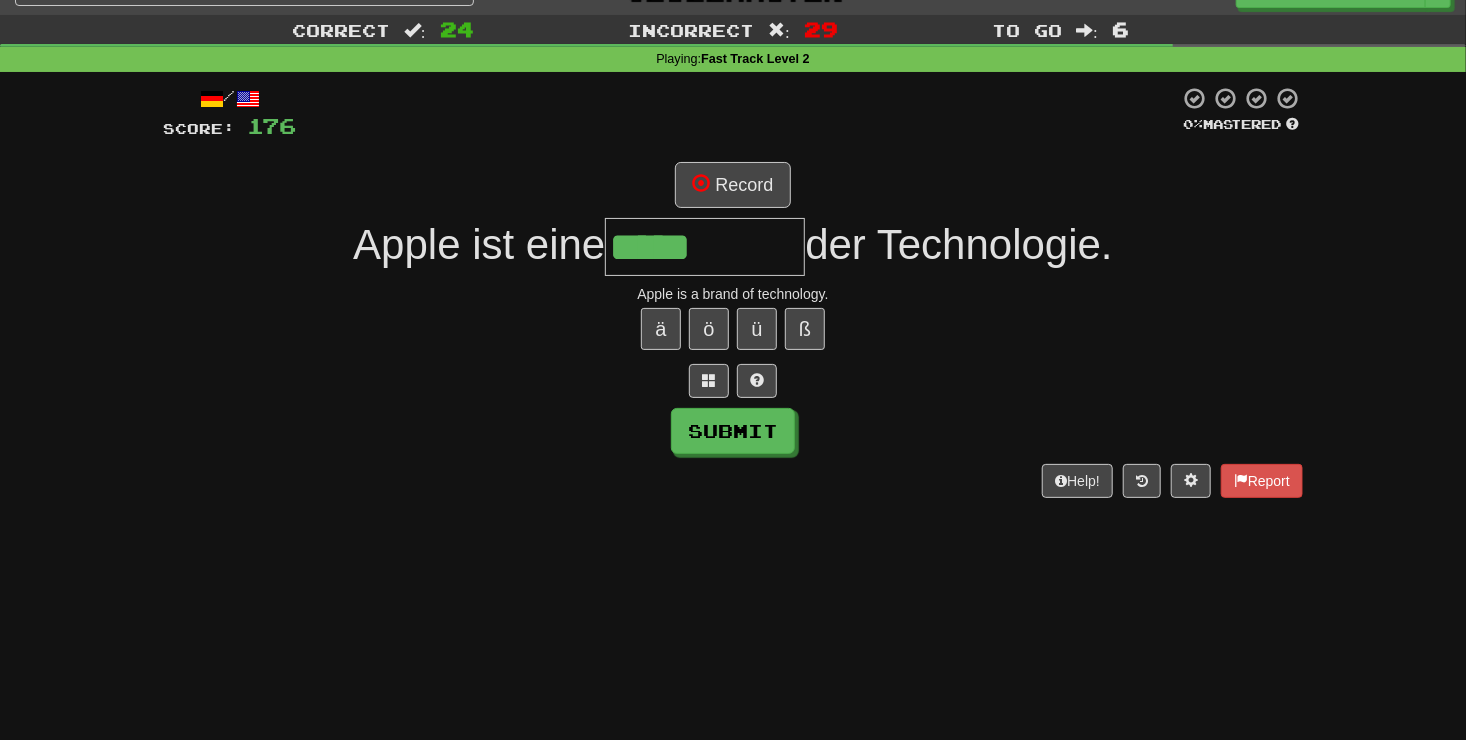 type on "*****" 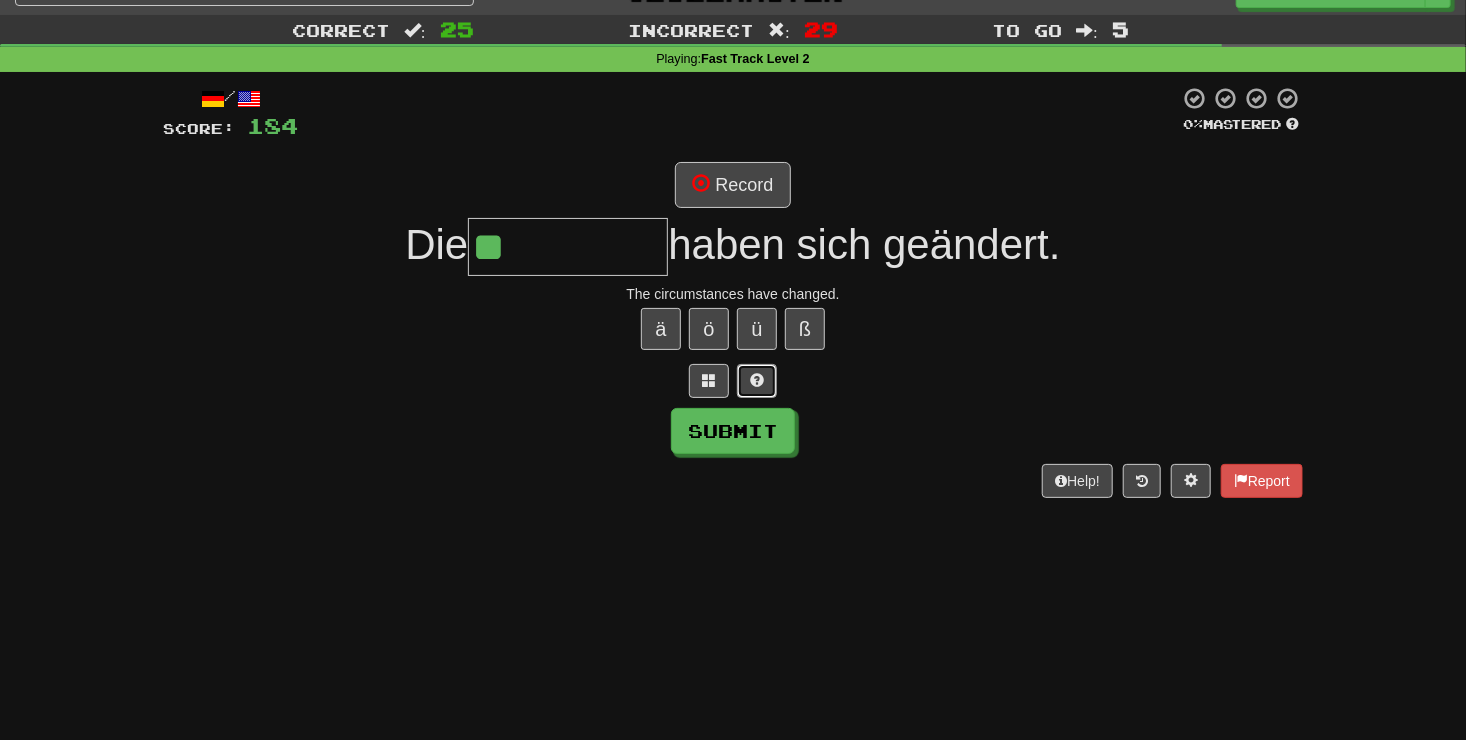 click at bounding box center (757, 380) 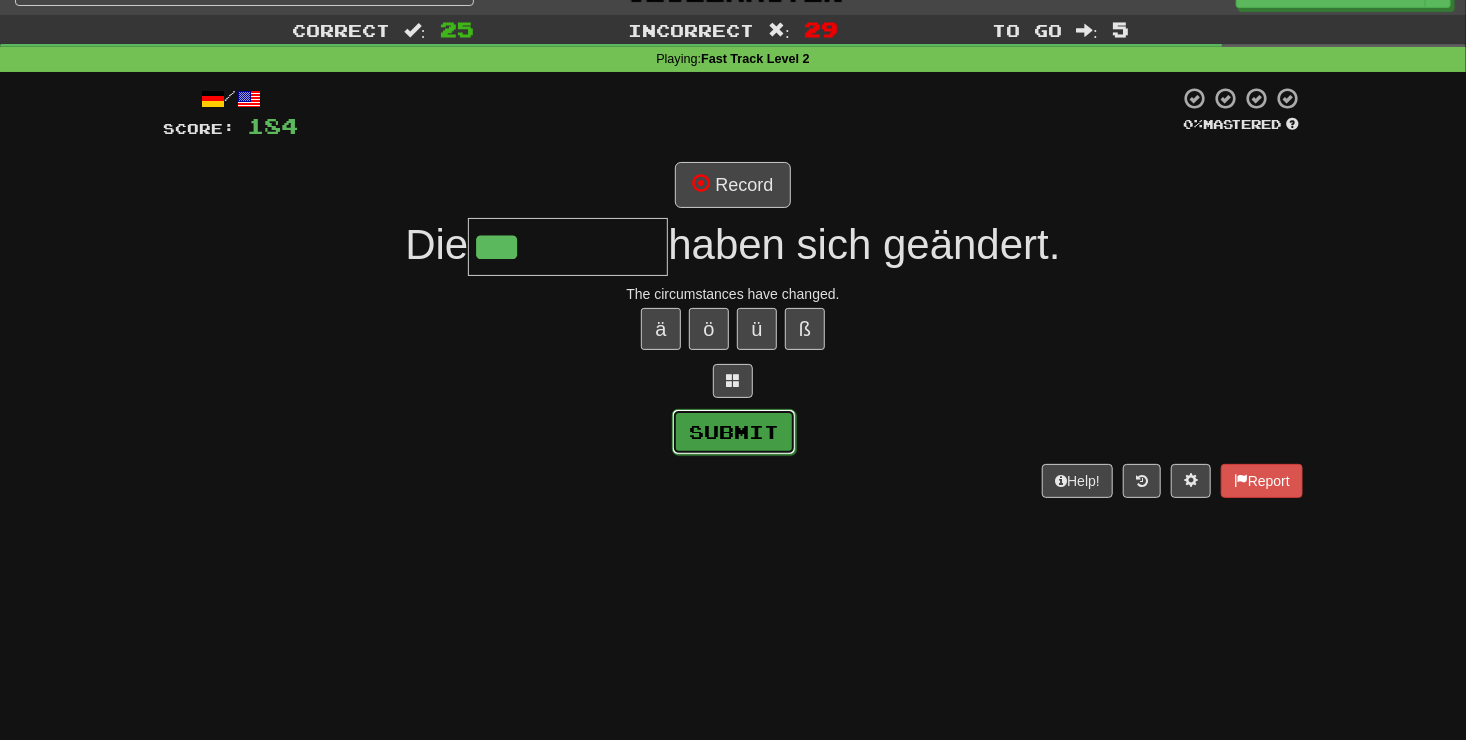 click on "Submit" at bounding box center (734, 432) 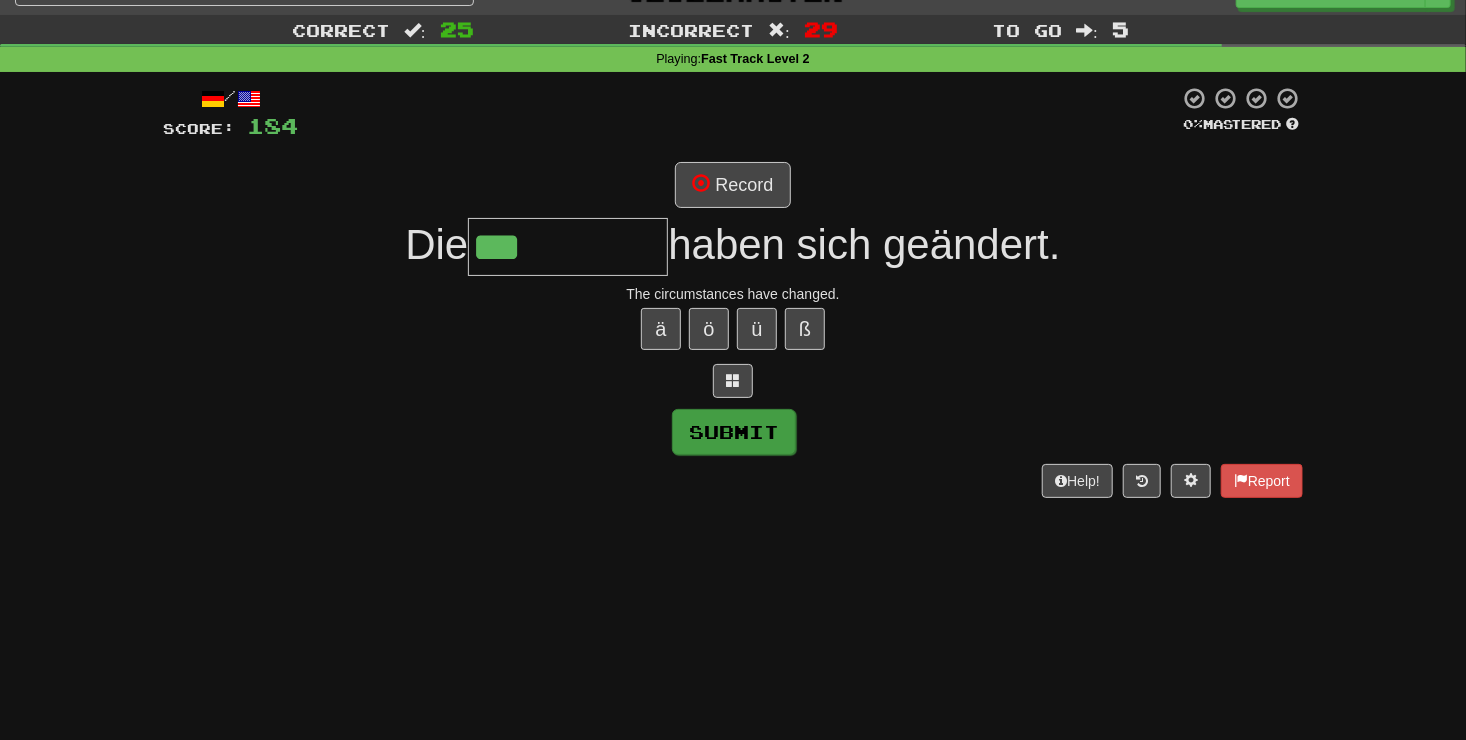 type on "********" 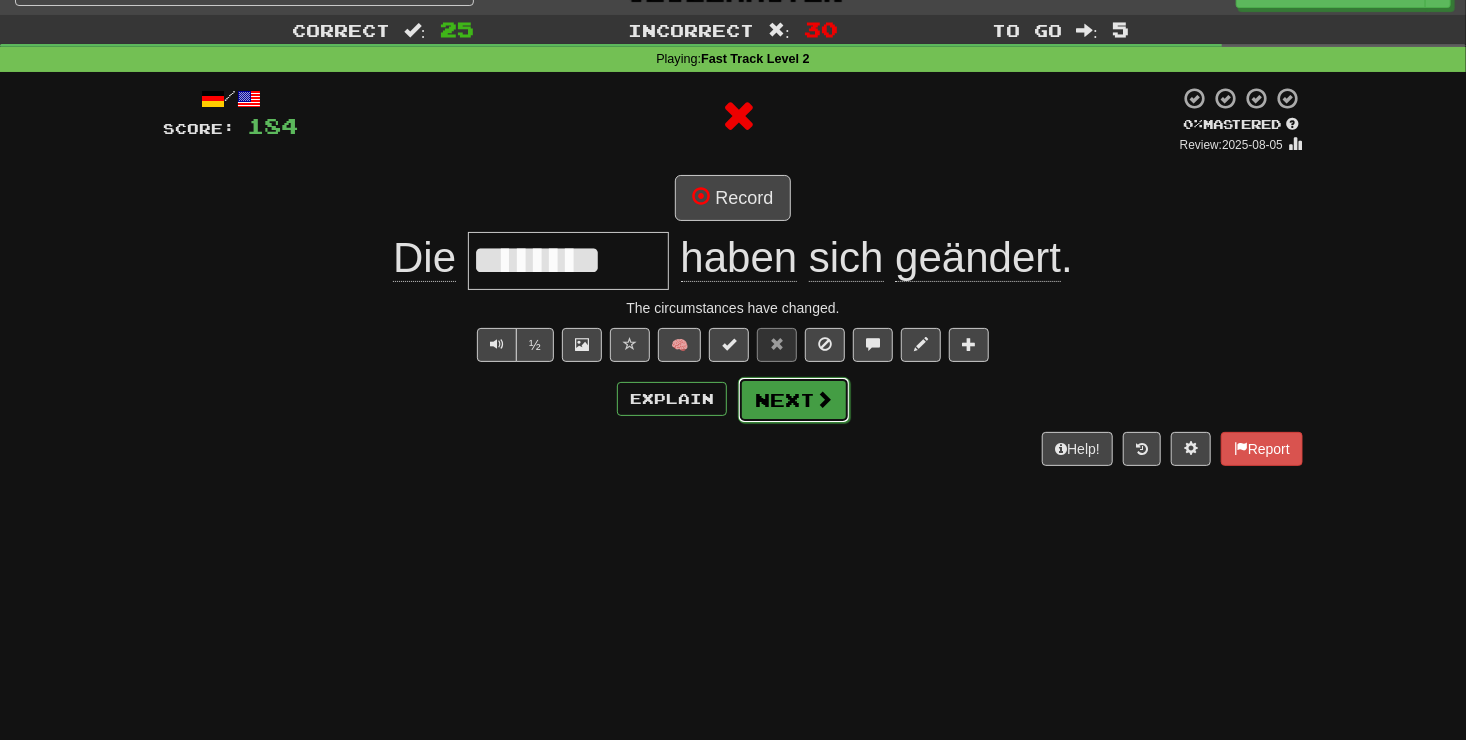 click on "Next" at bounding box center [794, 400] 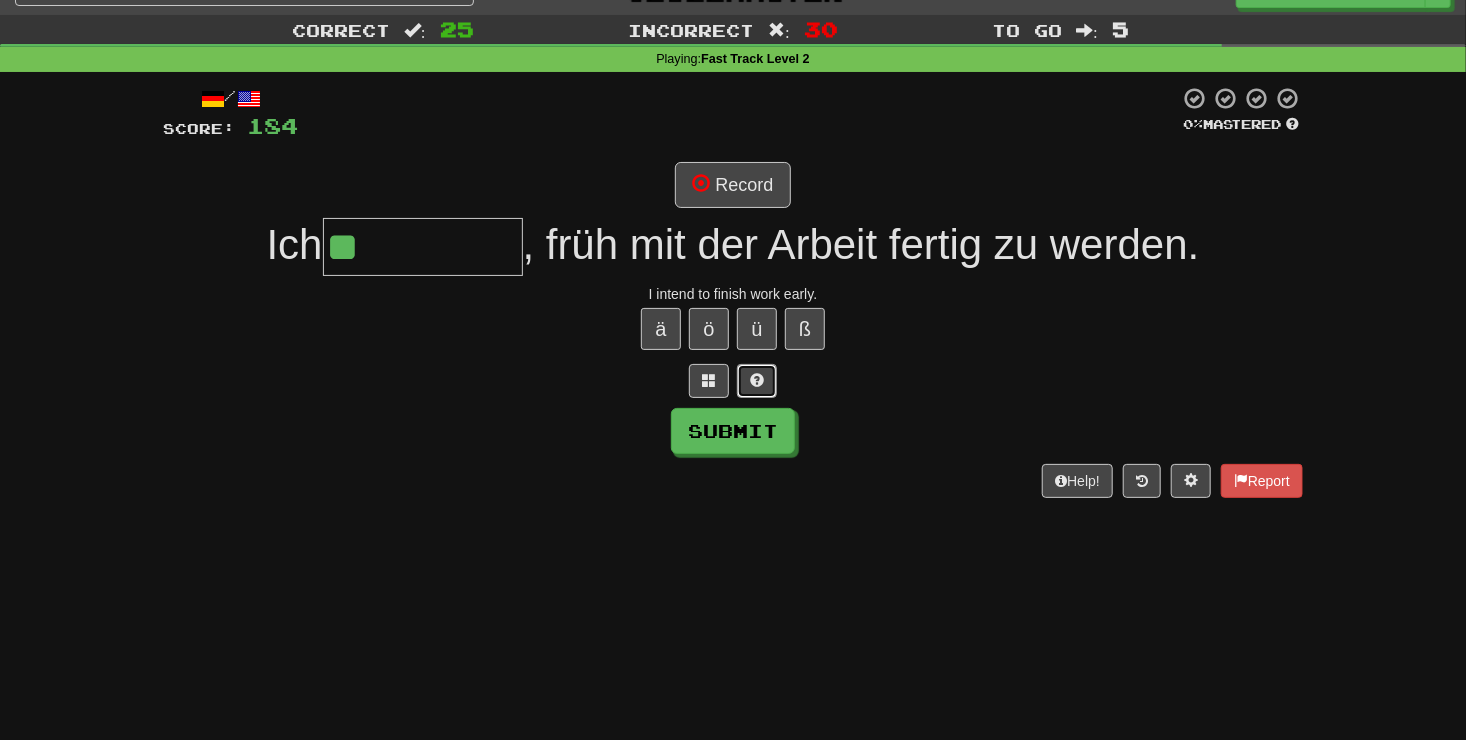 click at bounding box center [757, 380] 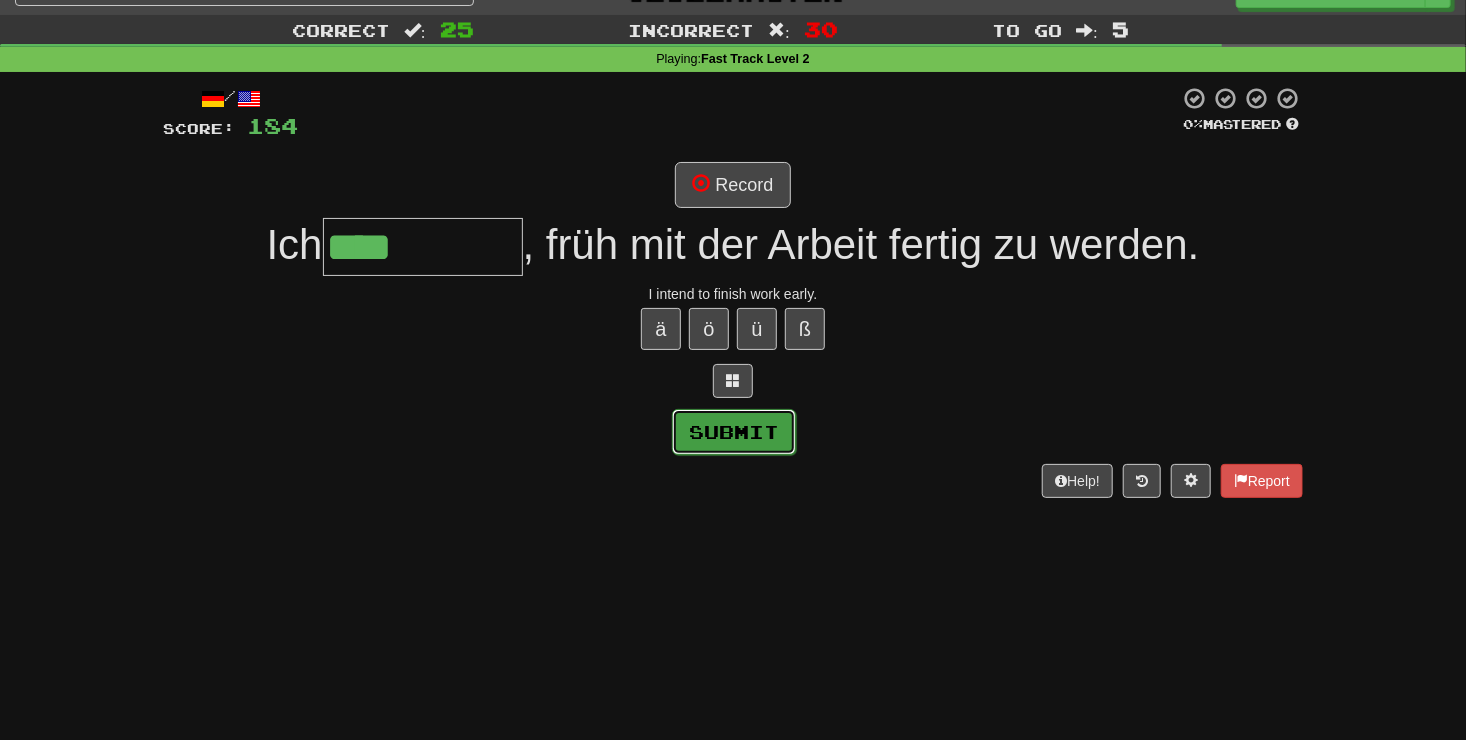 click on "Submit" at bounding box center [734, 432] 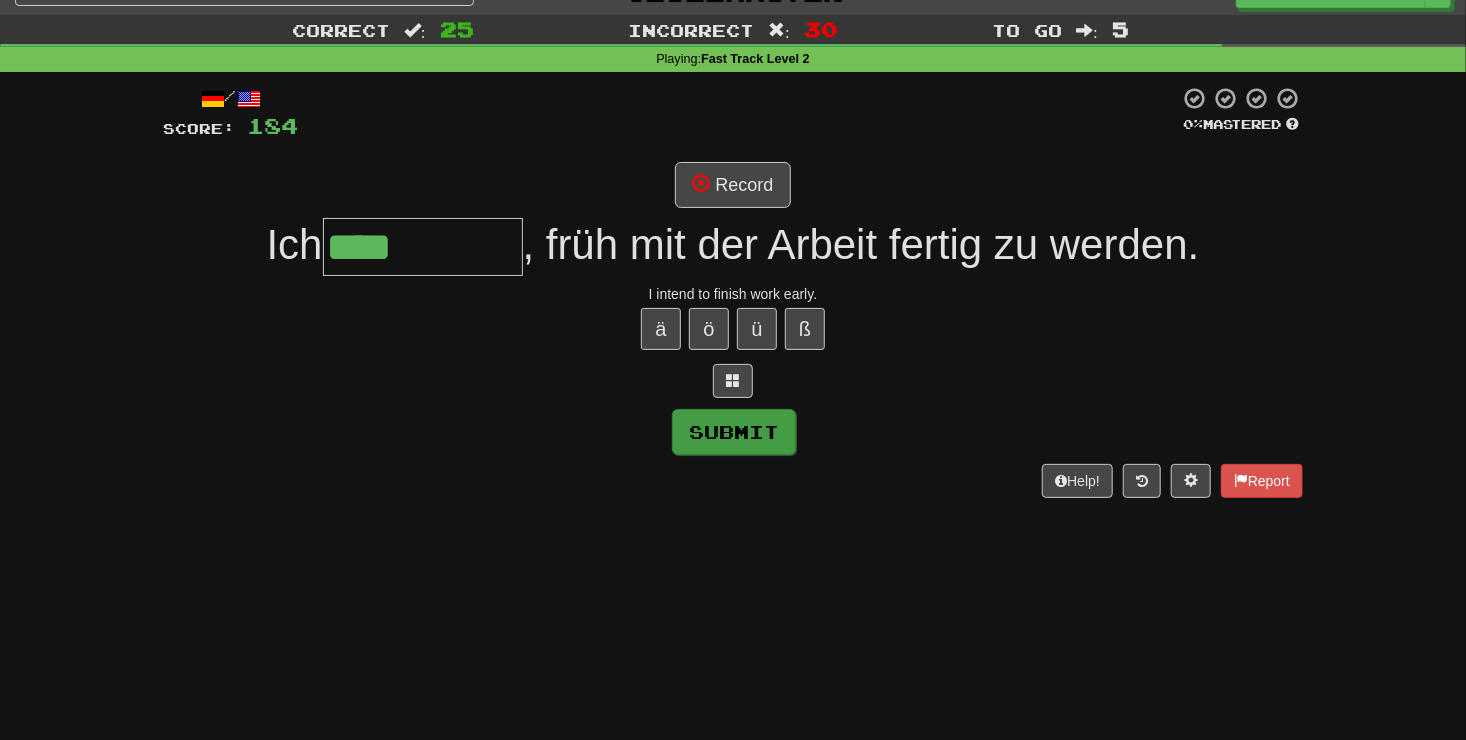 type on "**********" 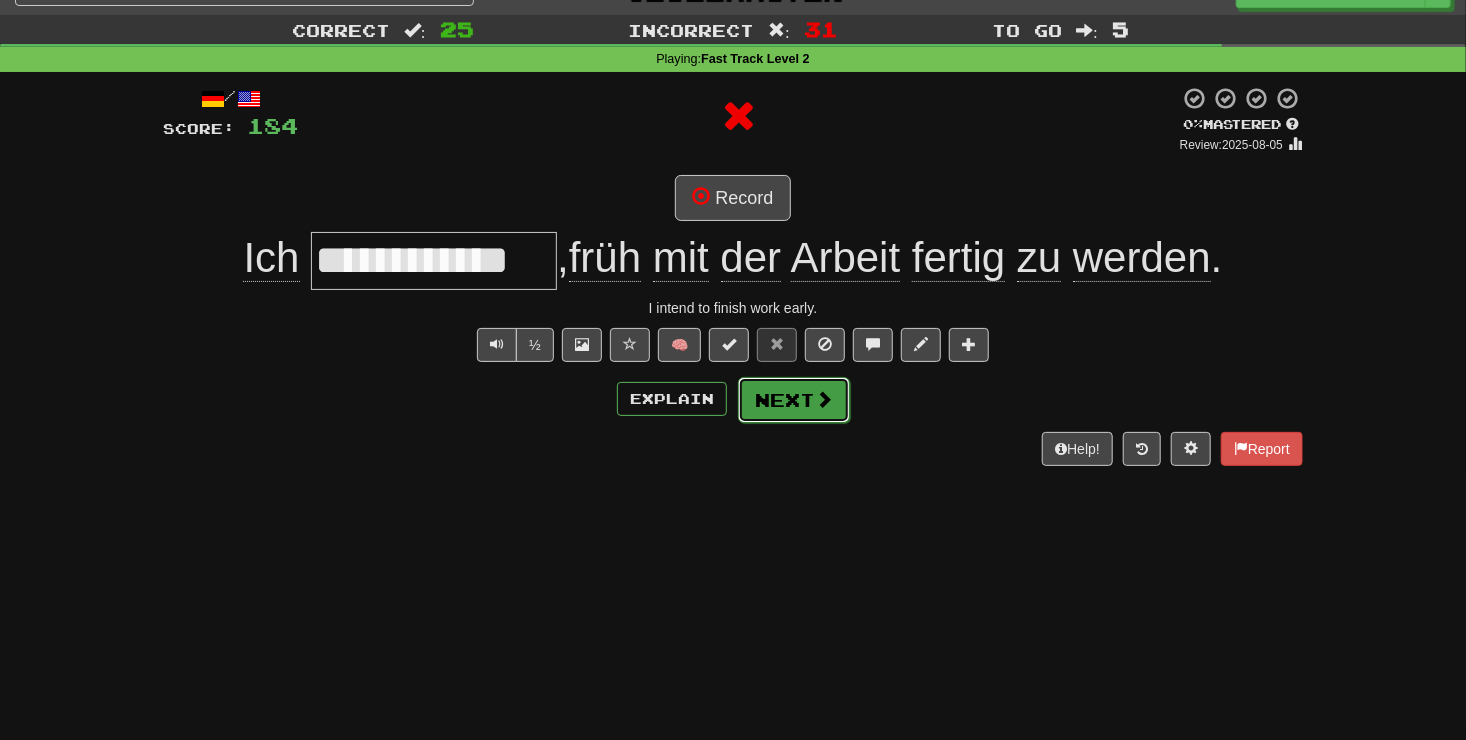 click on "Next" at bounding box center (794, 400) 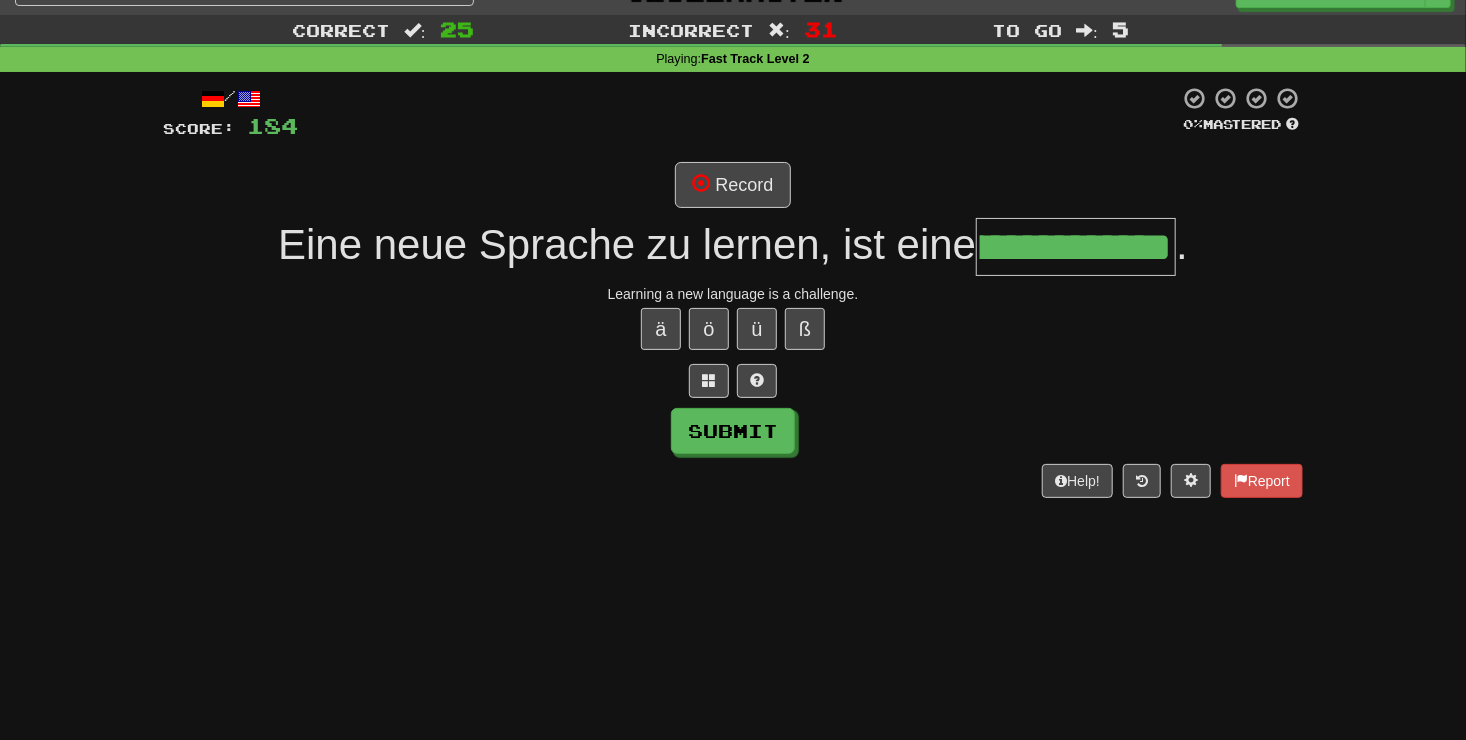 scroll, scrollTop: 0, scrollLeft: 115, axis: horizontal 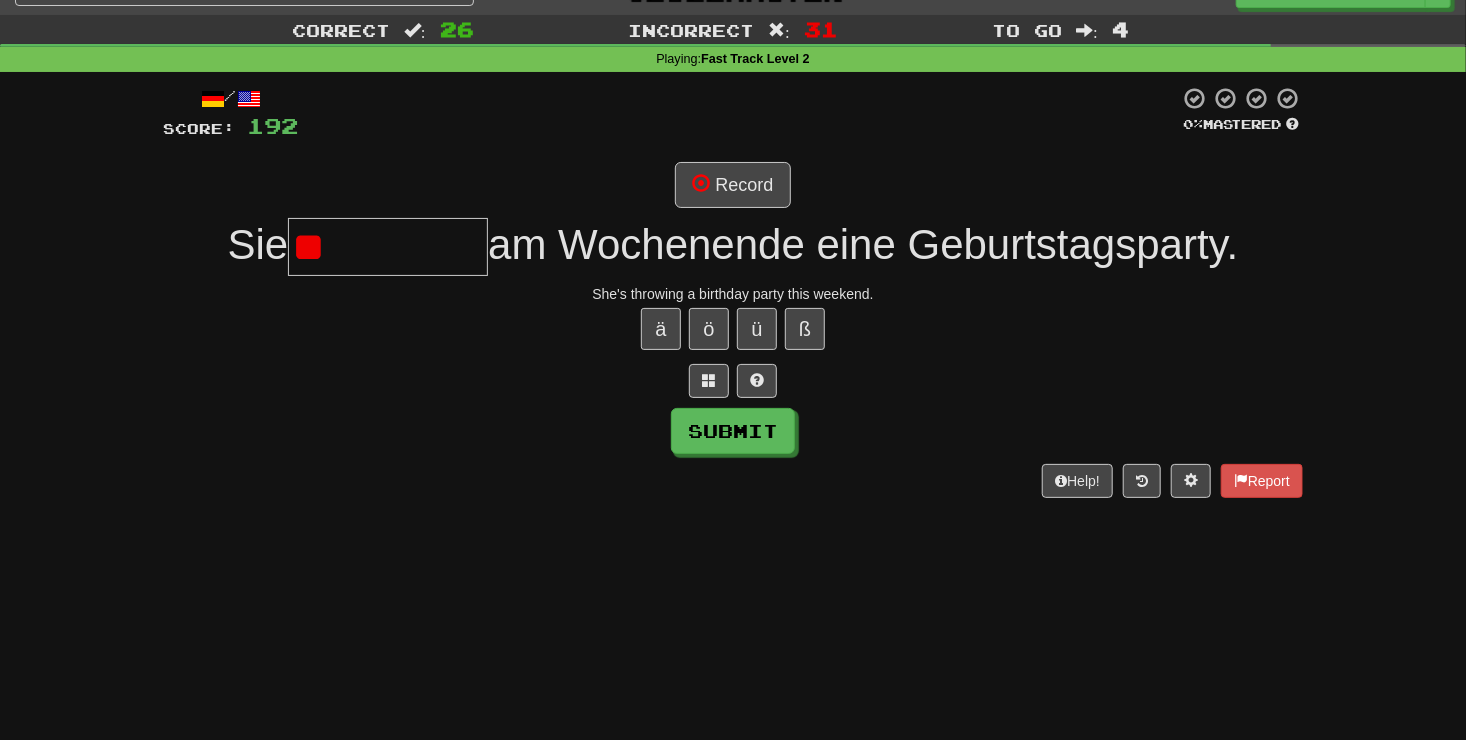 type on "*" 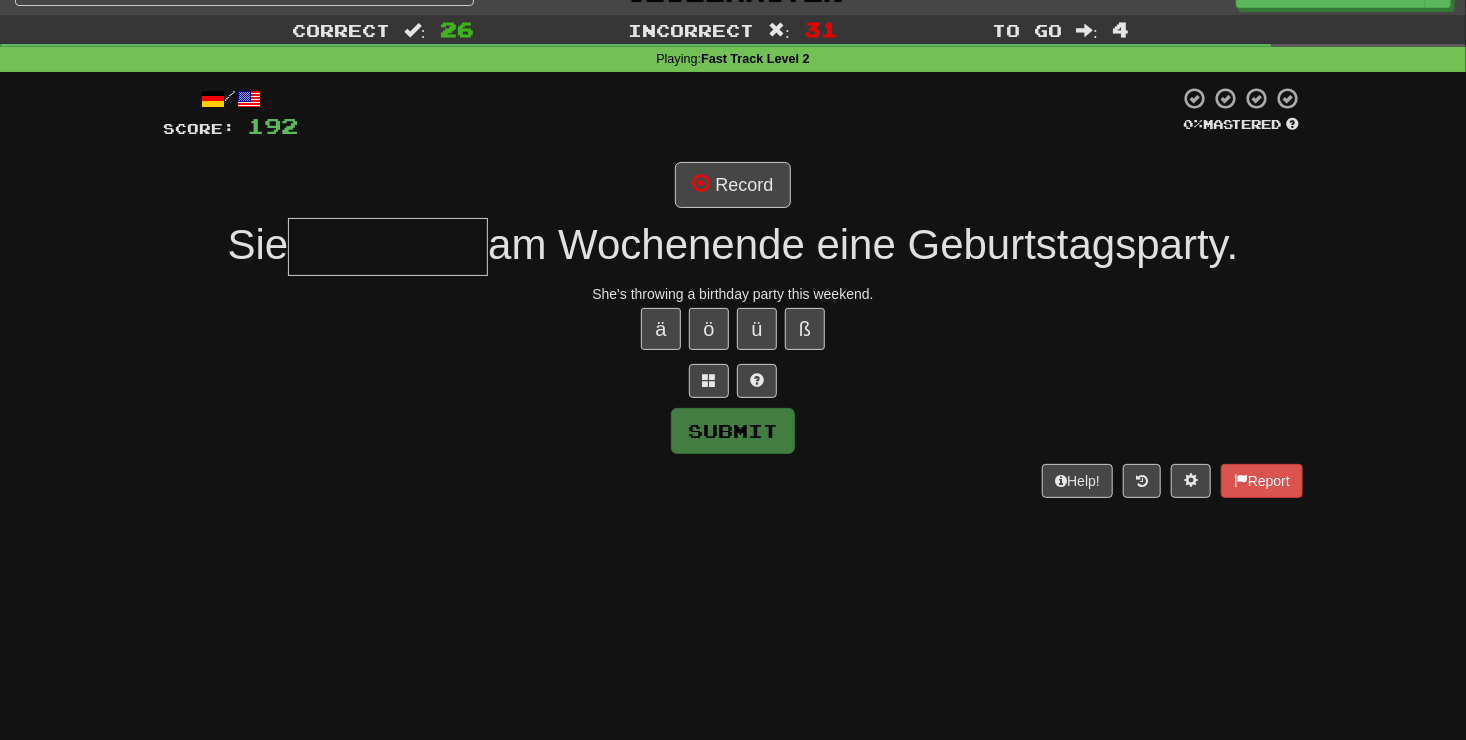type on "*" 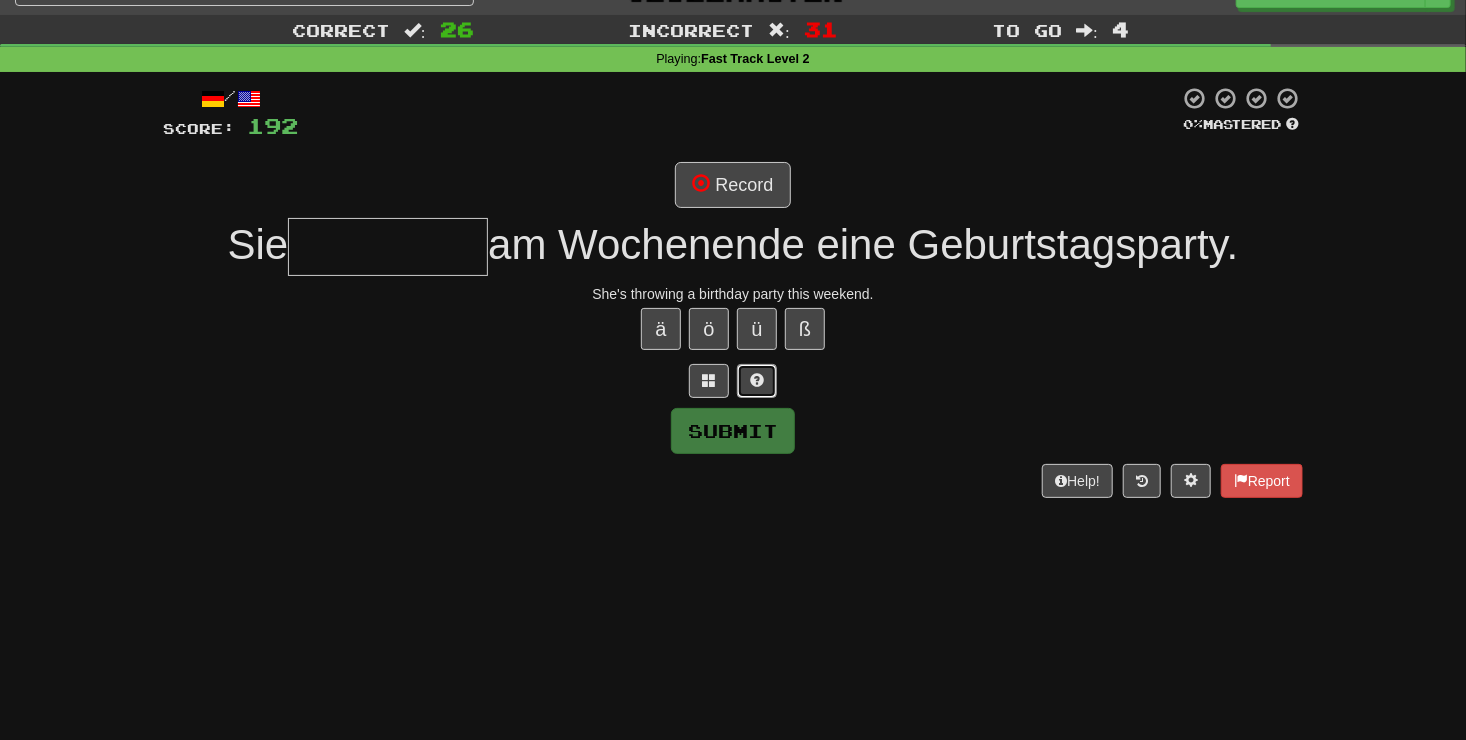 click at bounding box center (757, 380) 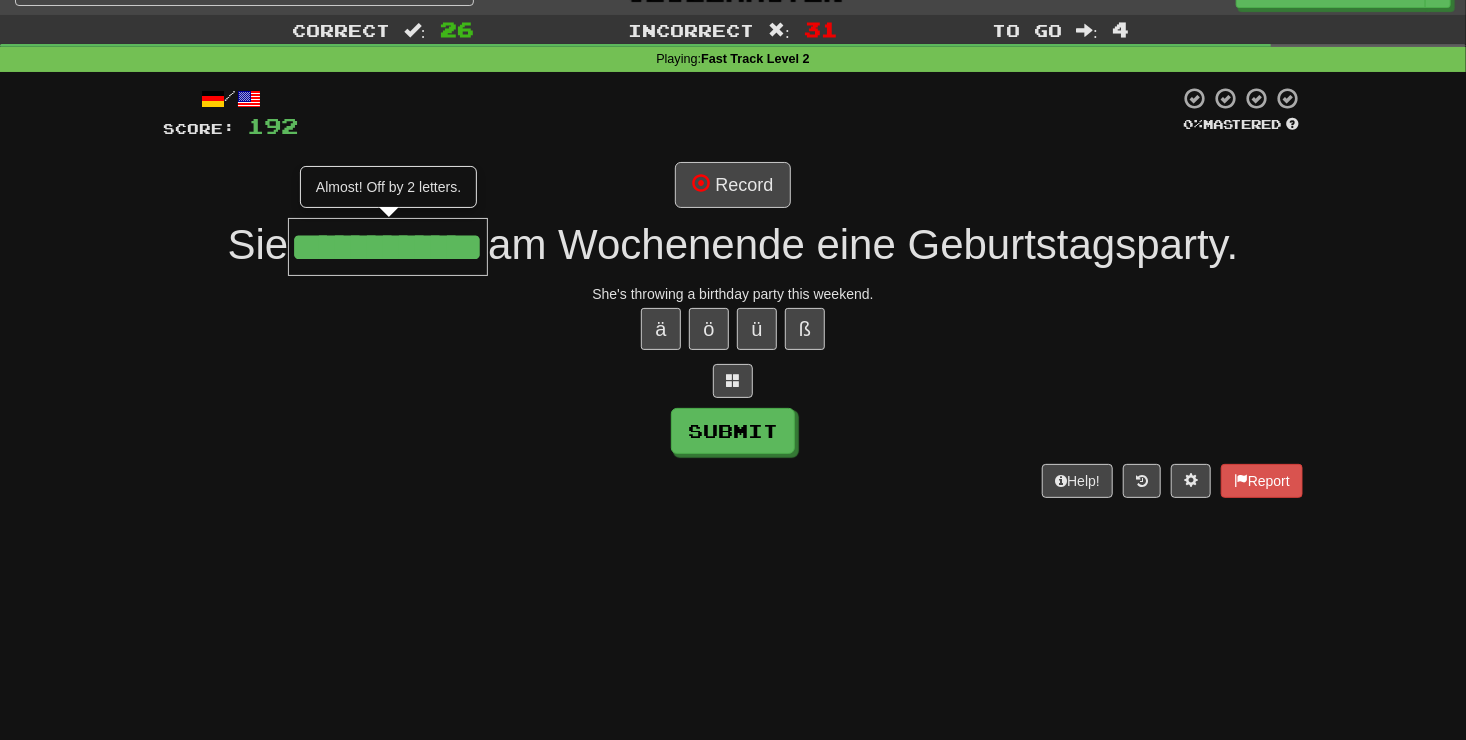 scroll, scrollTop: 0, scrollLeft: 24, axis: horizontal 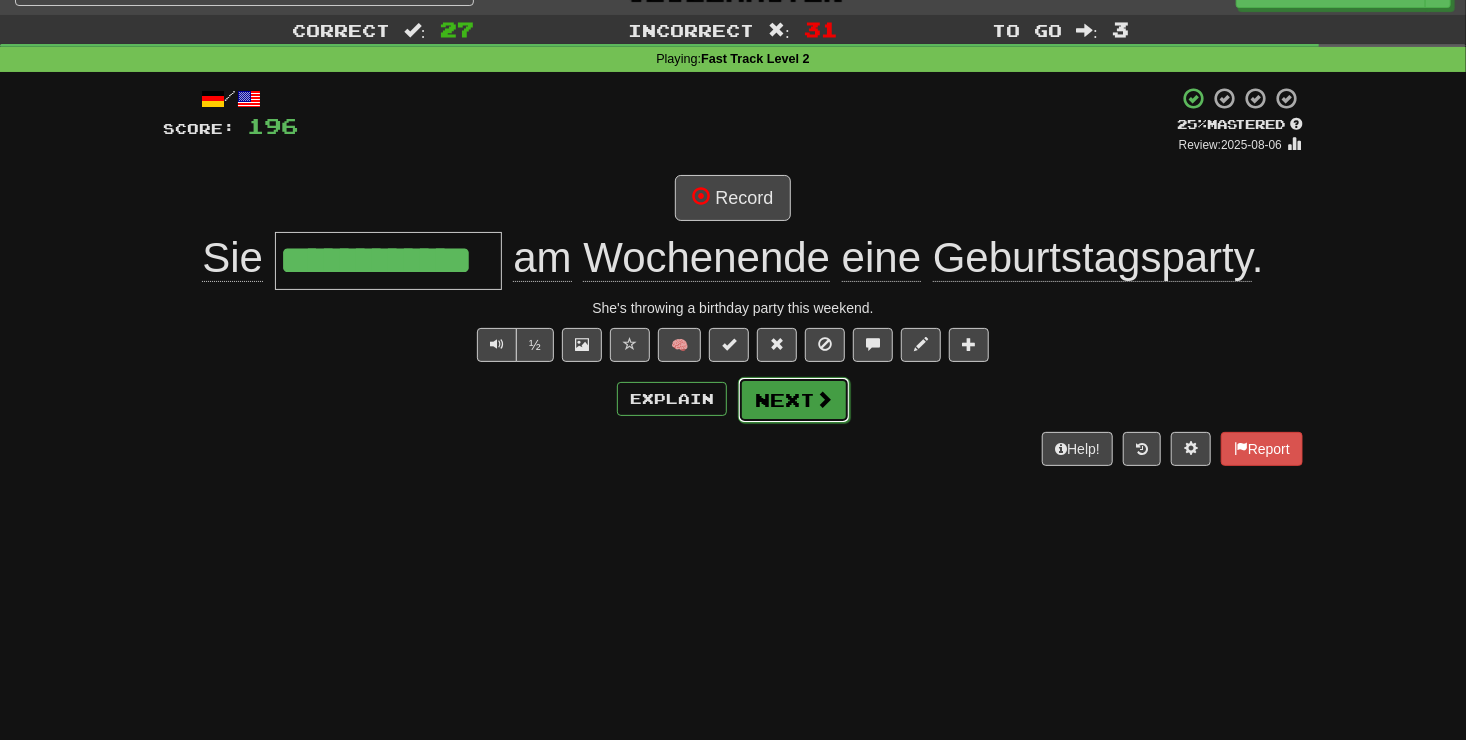 click on "Next" at bounding box center (794, 400) 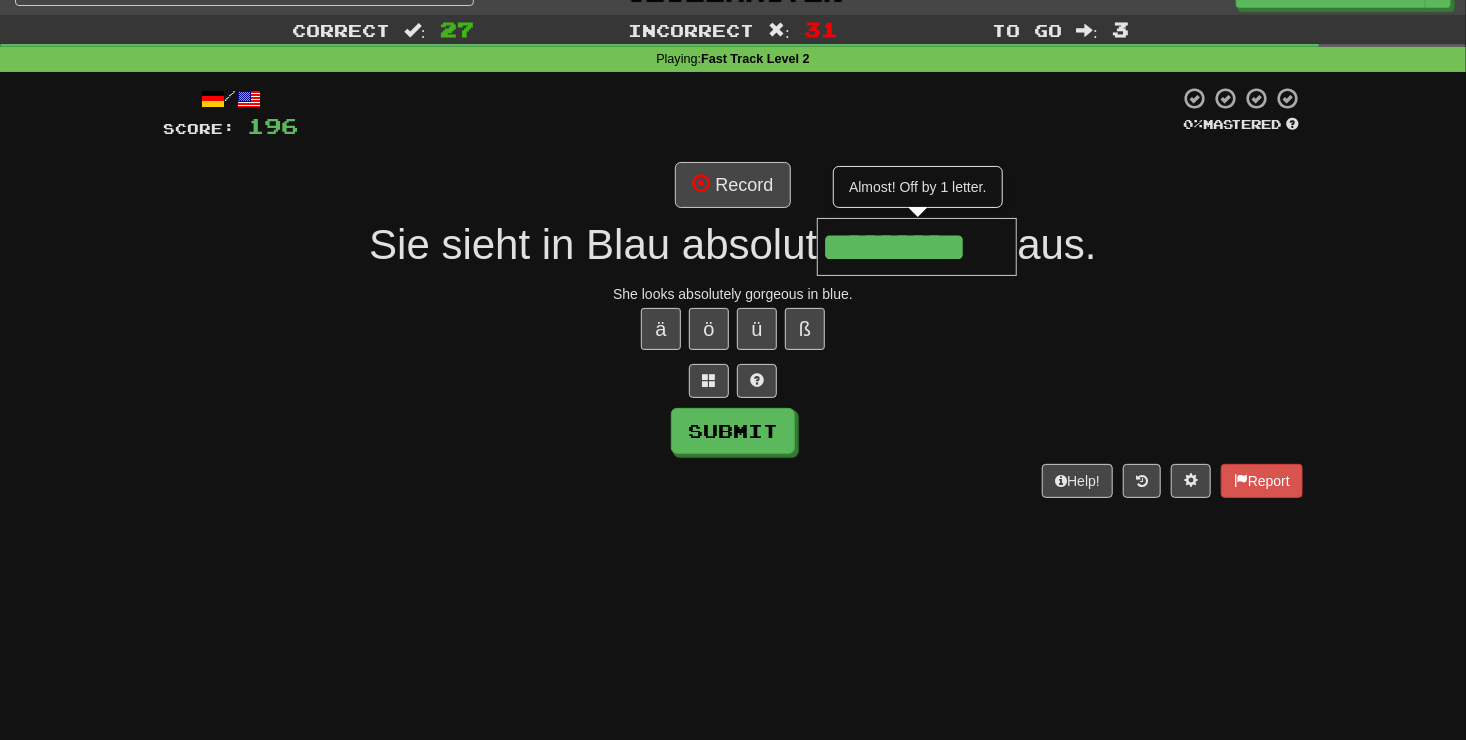 scroll, scrollTop: 0, scrollLeft: 15, axis: horizontal 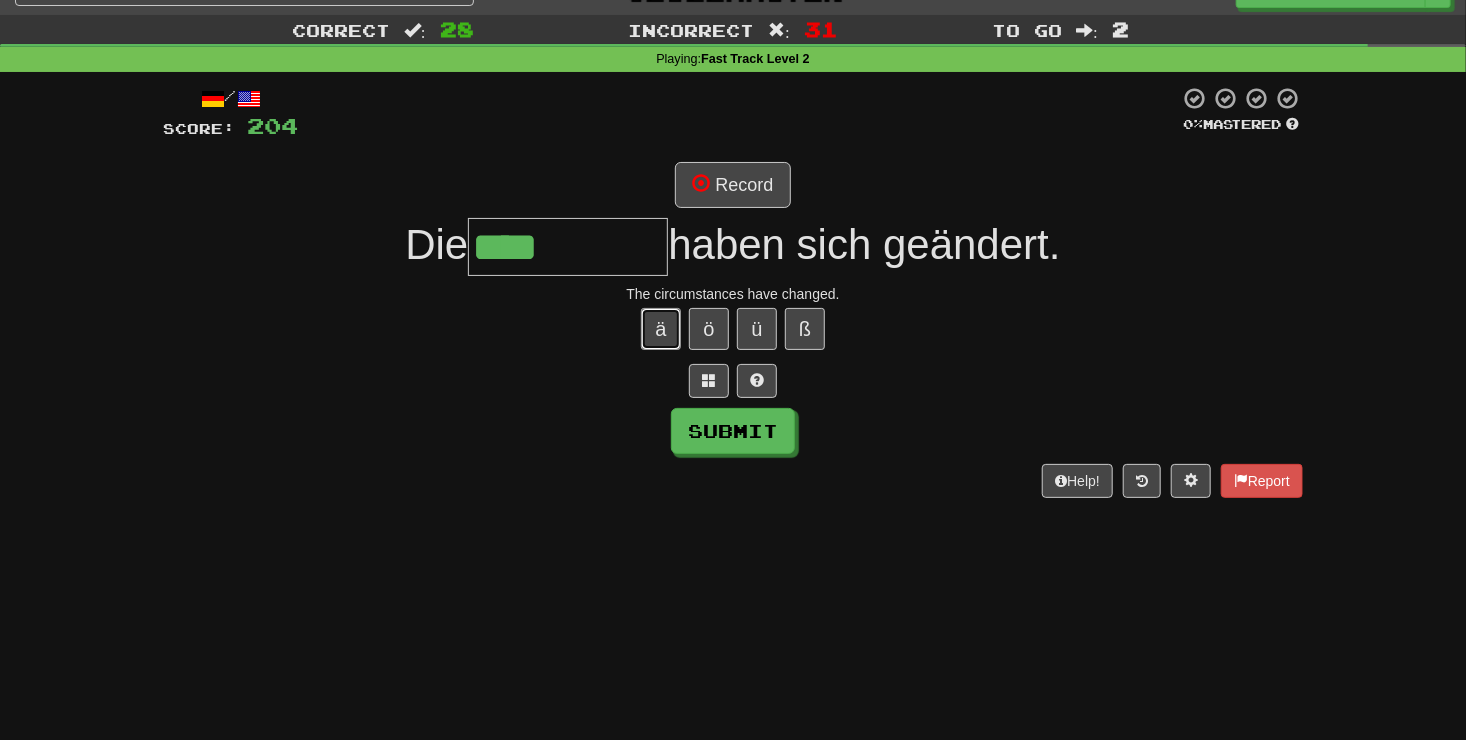 click on "ä" at bounding box center (661, 329) 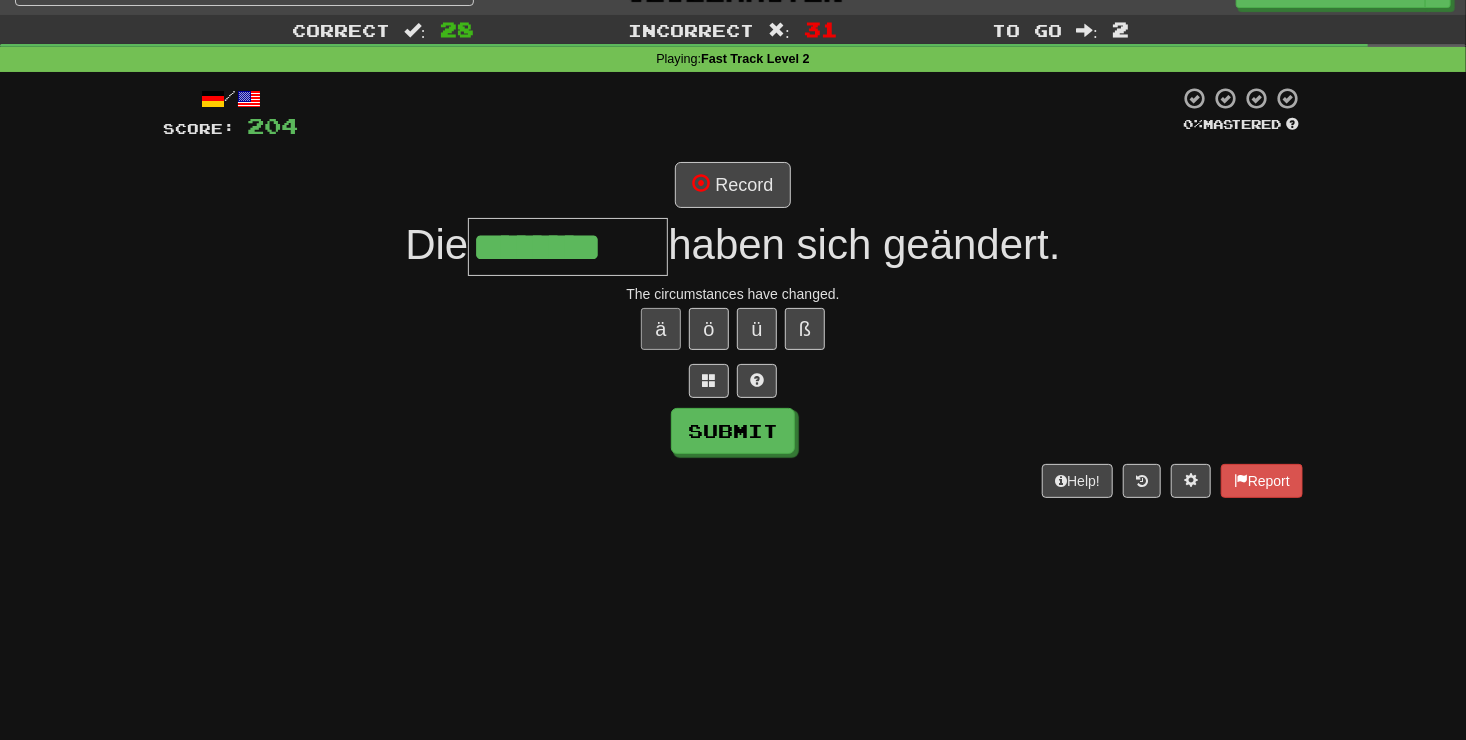 type on "********" 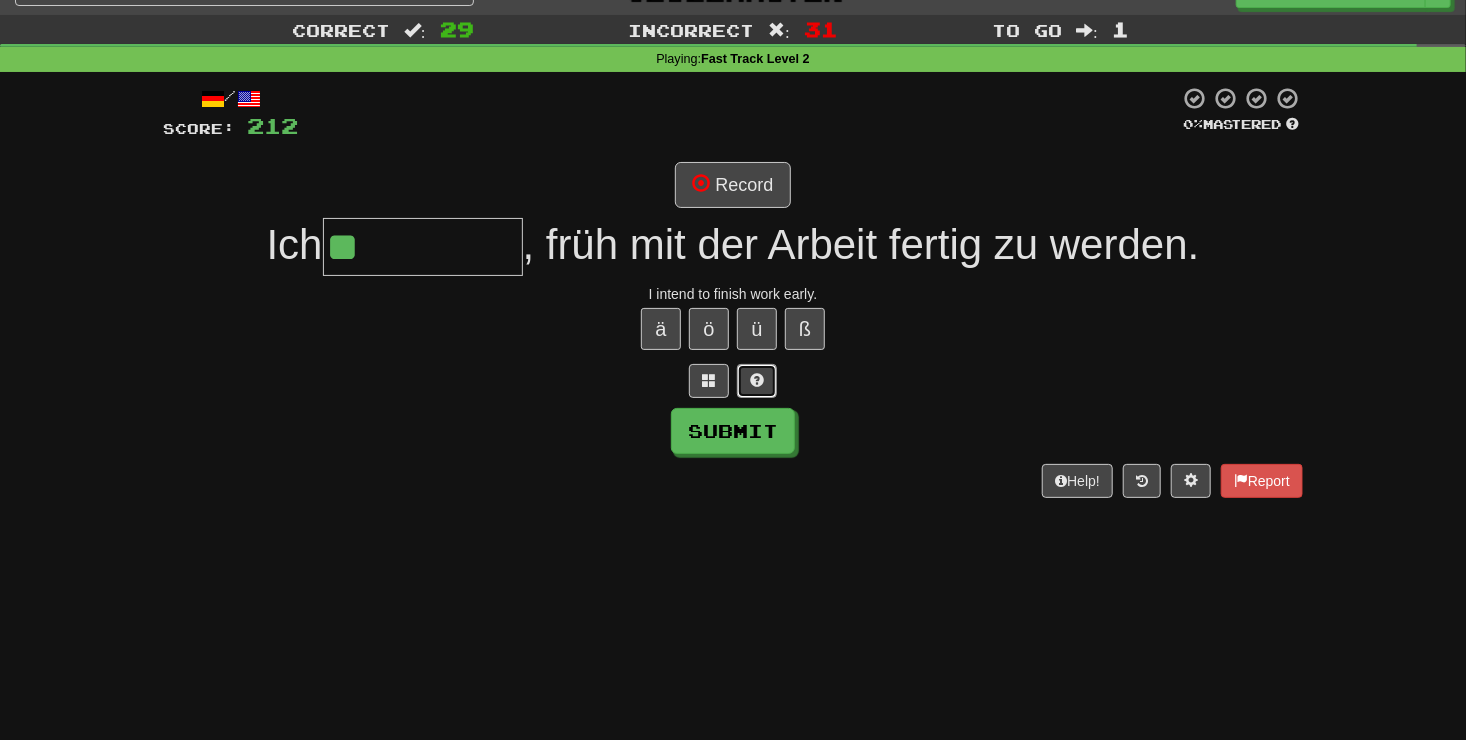 click at bounding box center [757, 381] 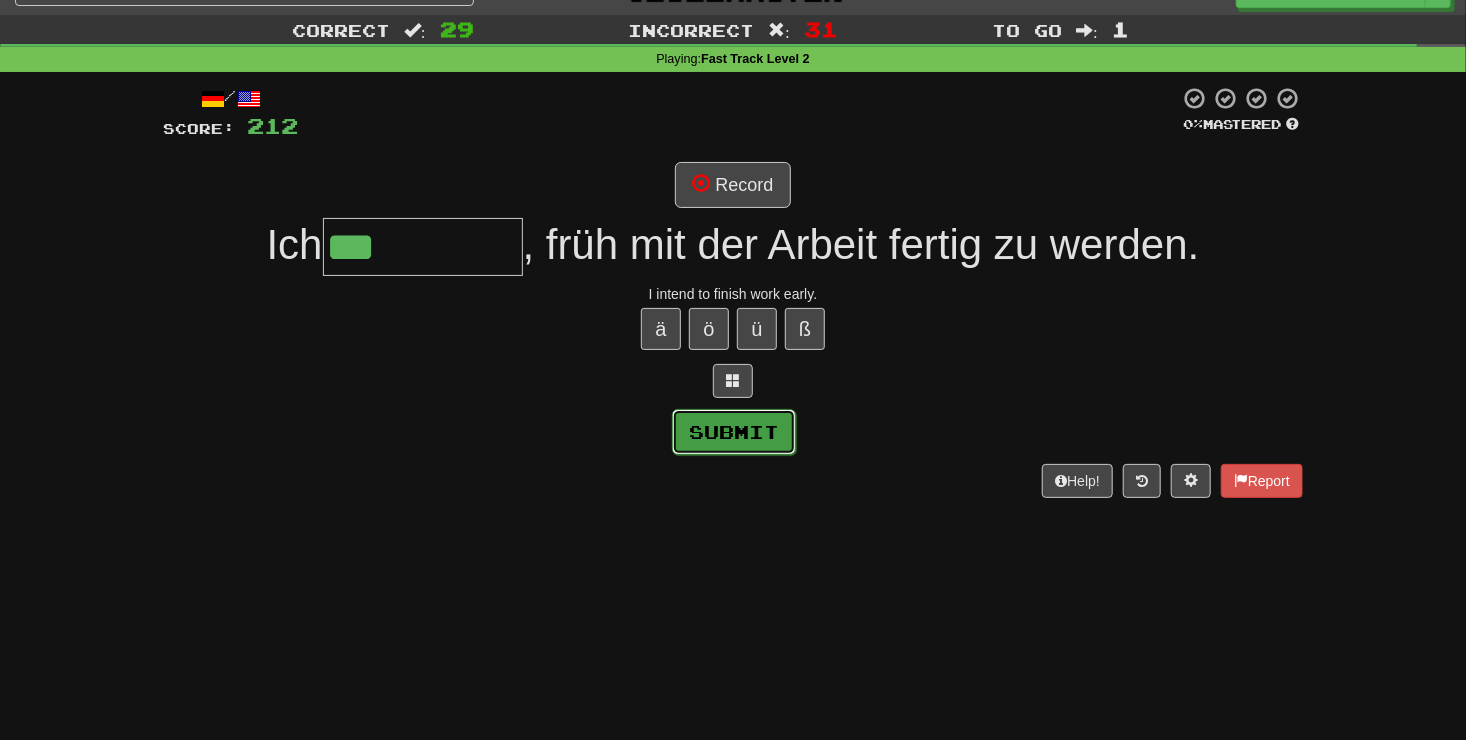 click on "Submit" at bounding box center (734, 432) 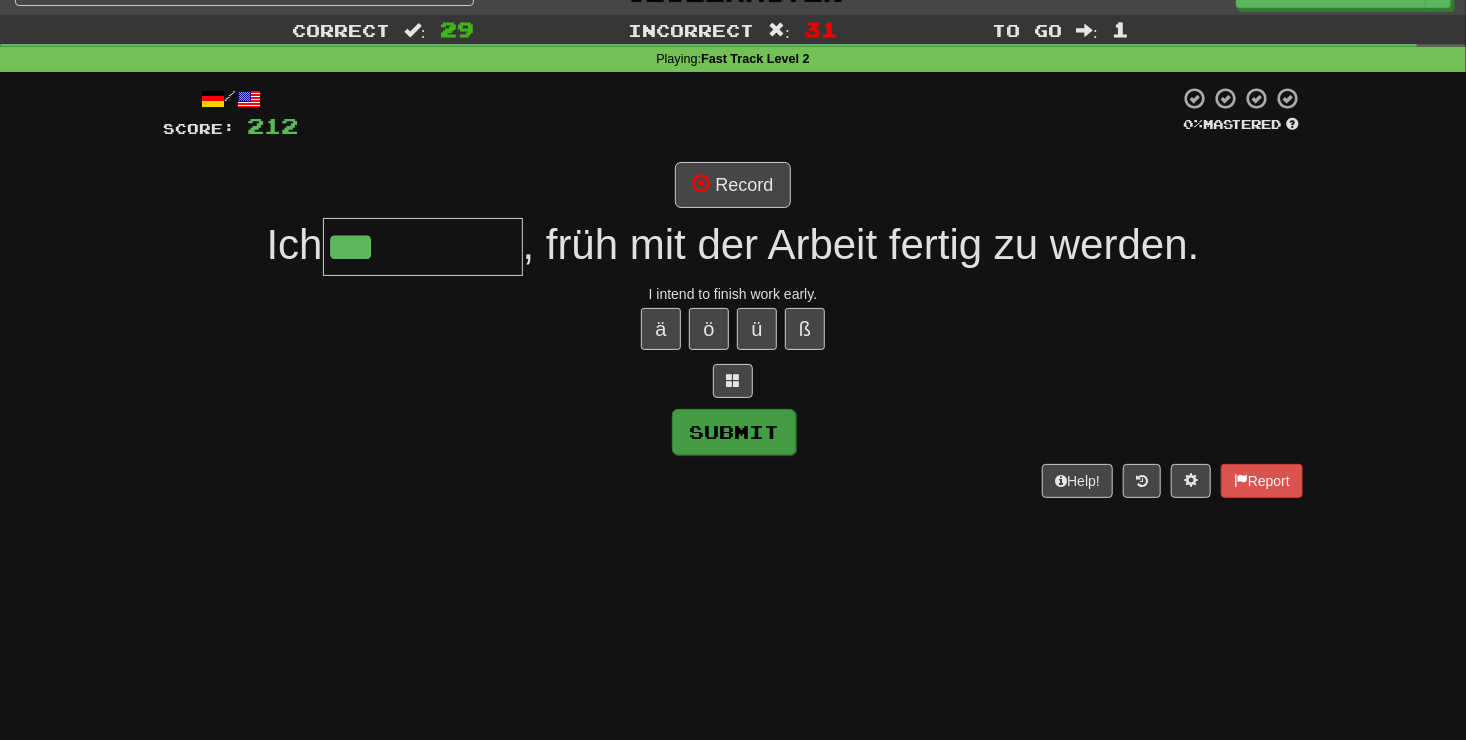 type on "**********" 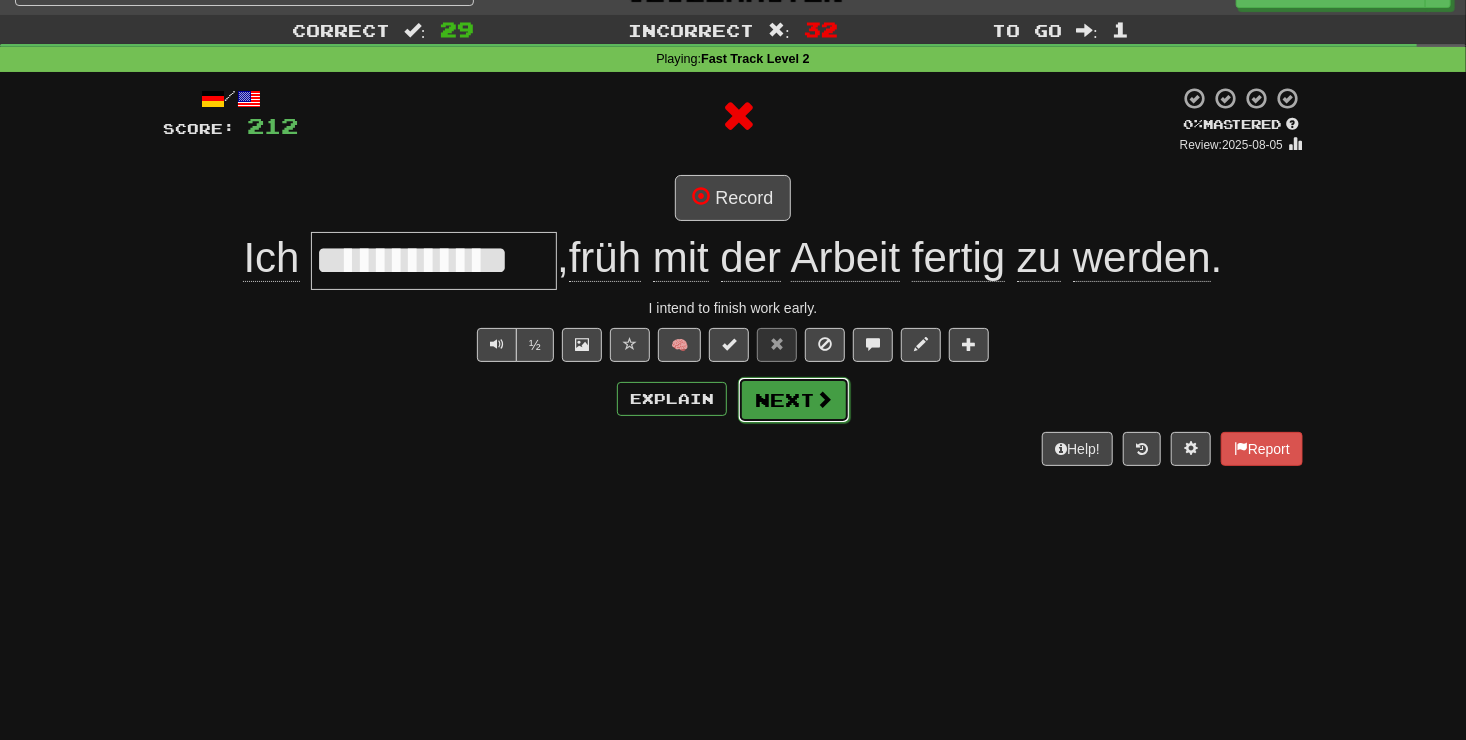click on "Next" at bounding box center [794, 400] 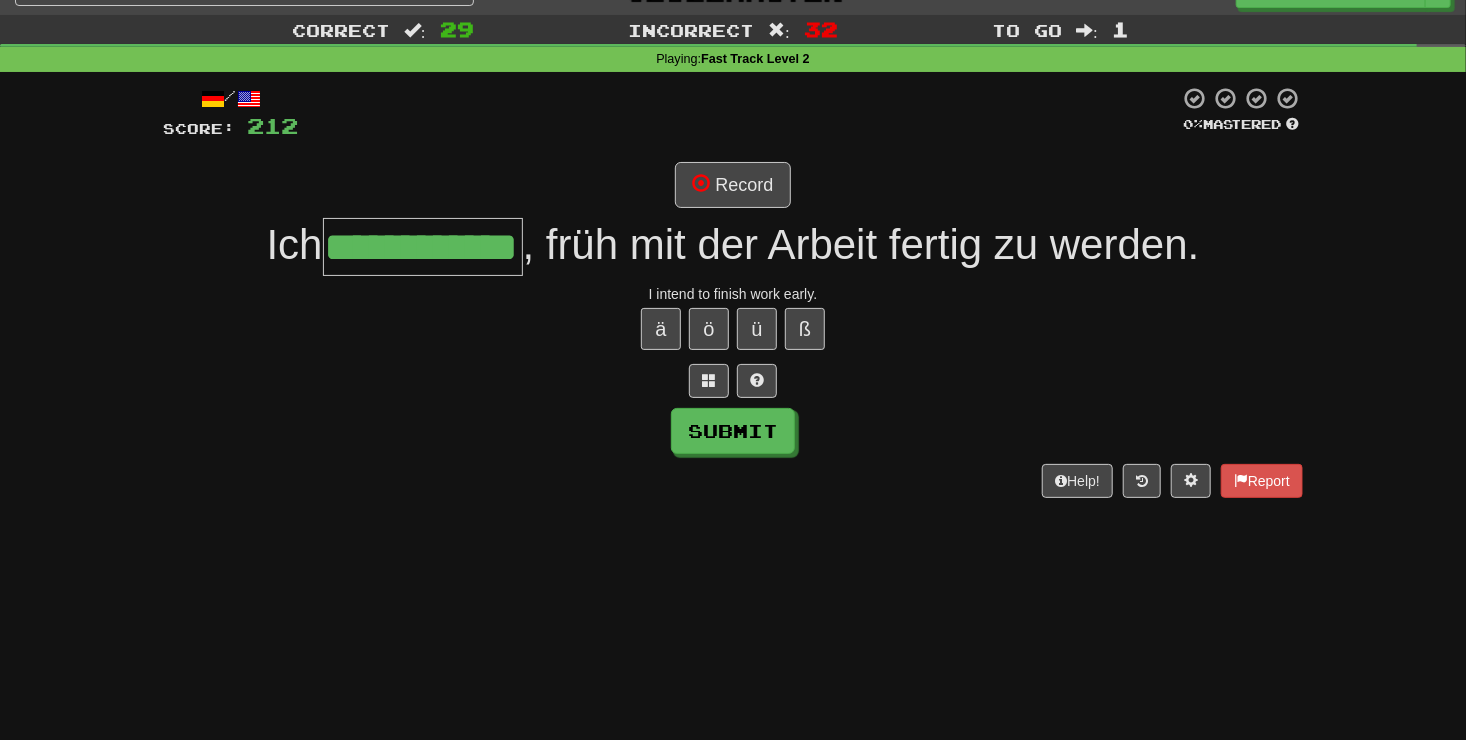 scroll, scrollTop: 0, scrollLeft: 43, axis: horizontal 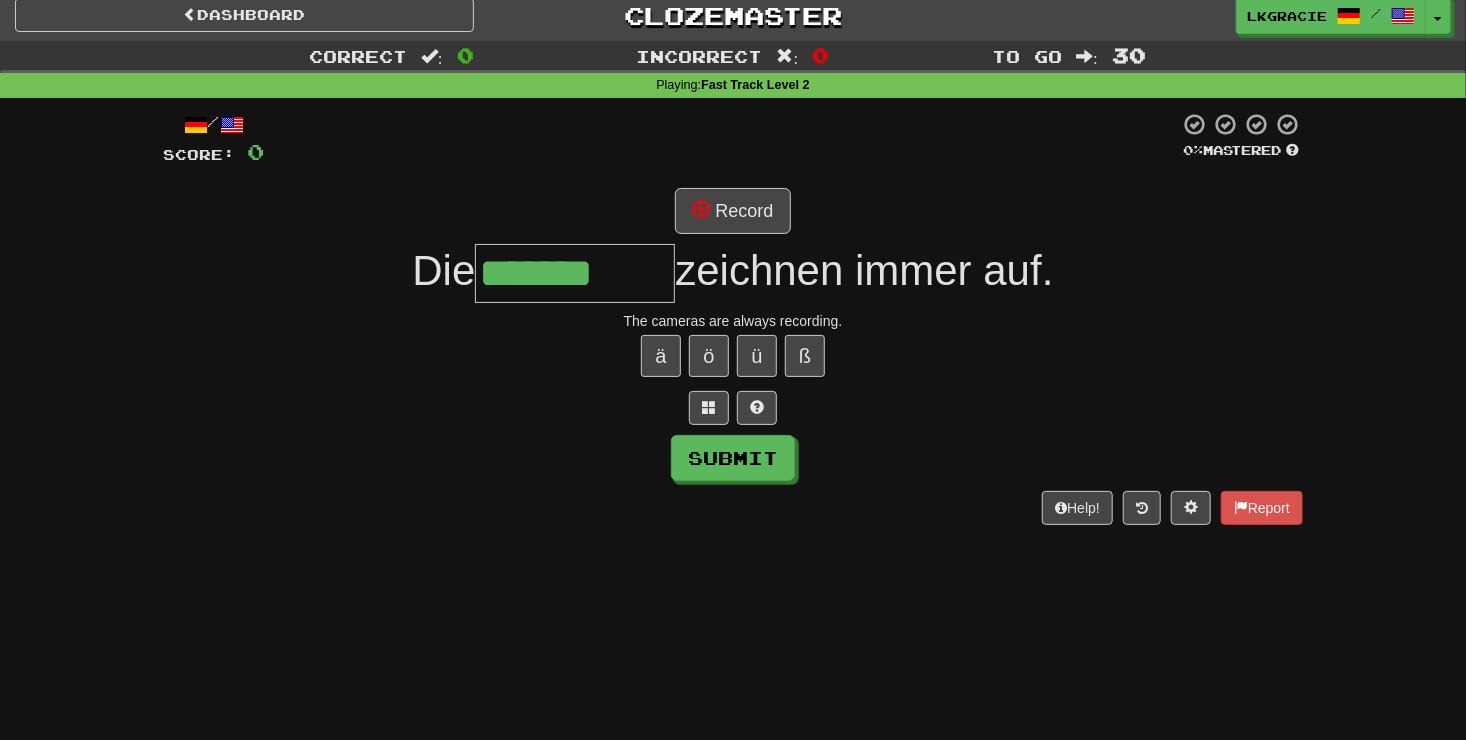type on "*******" 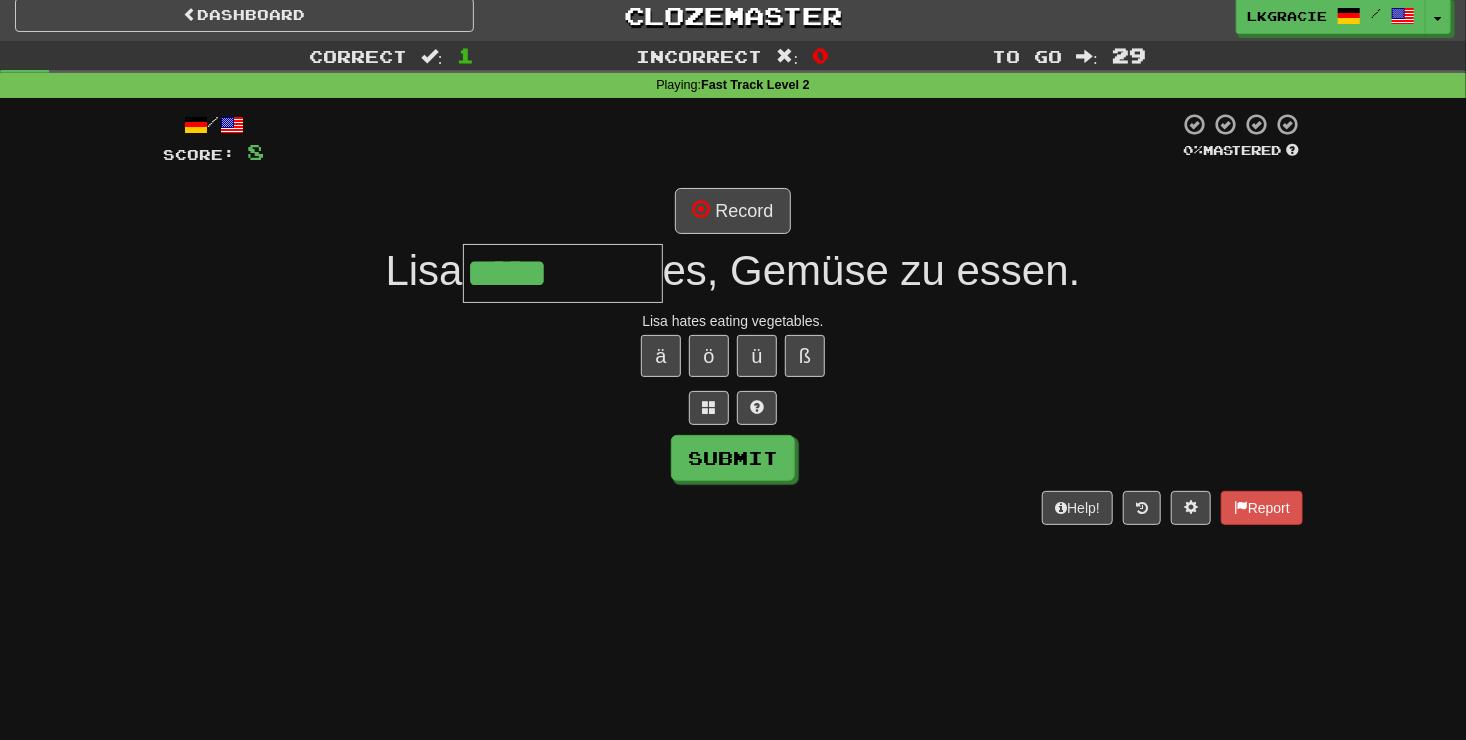 type on "*****" 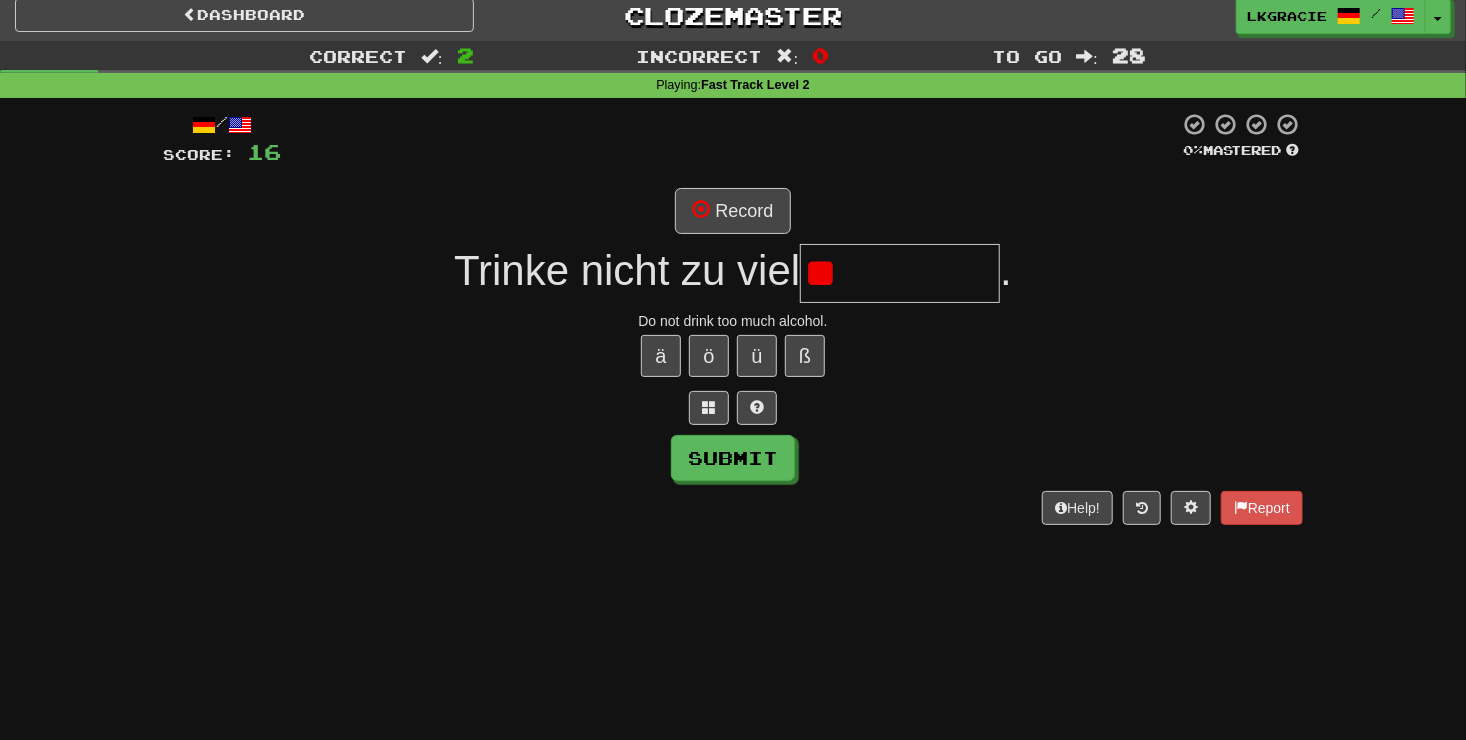 type on "*" 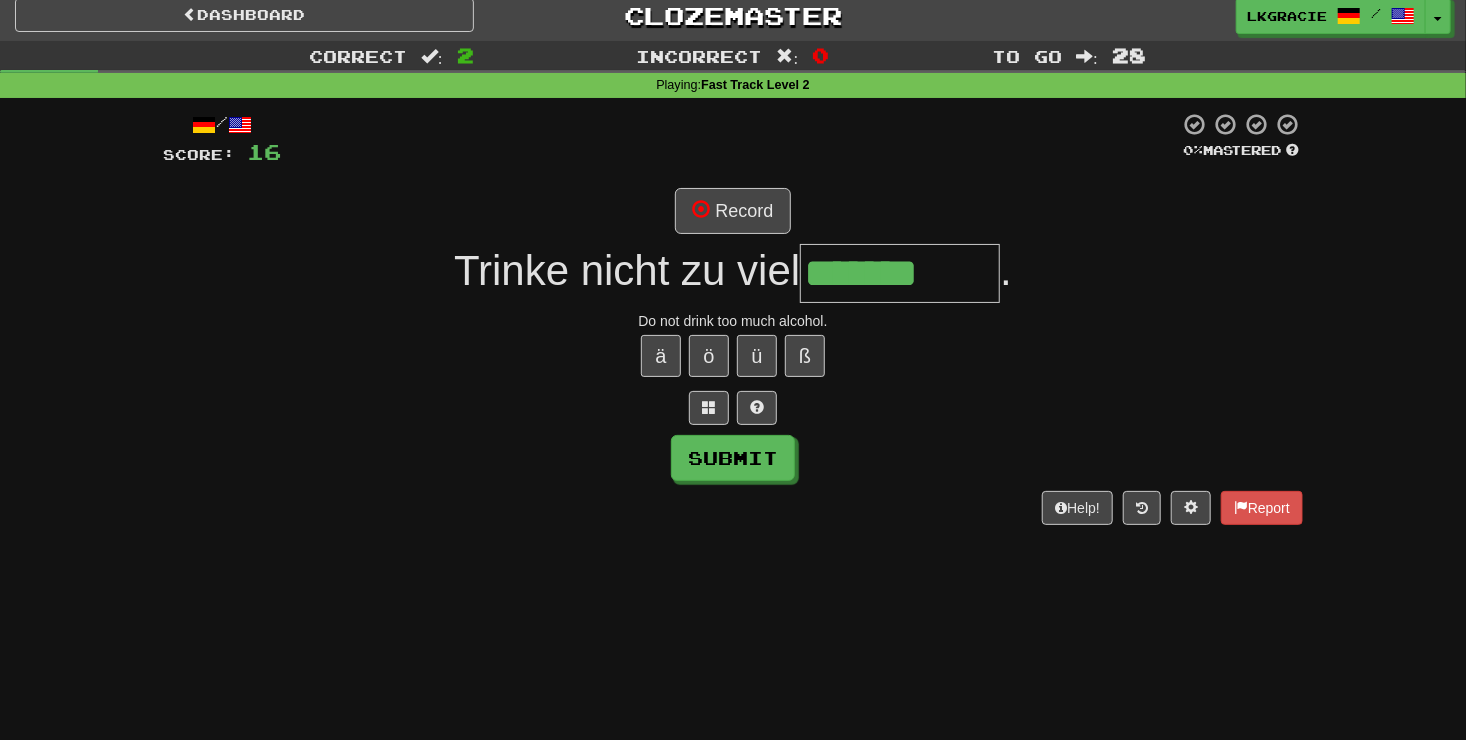 type on "*******" 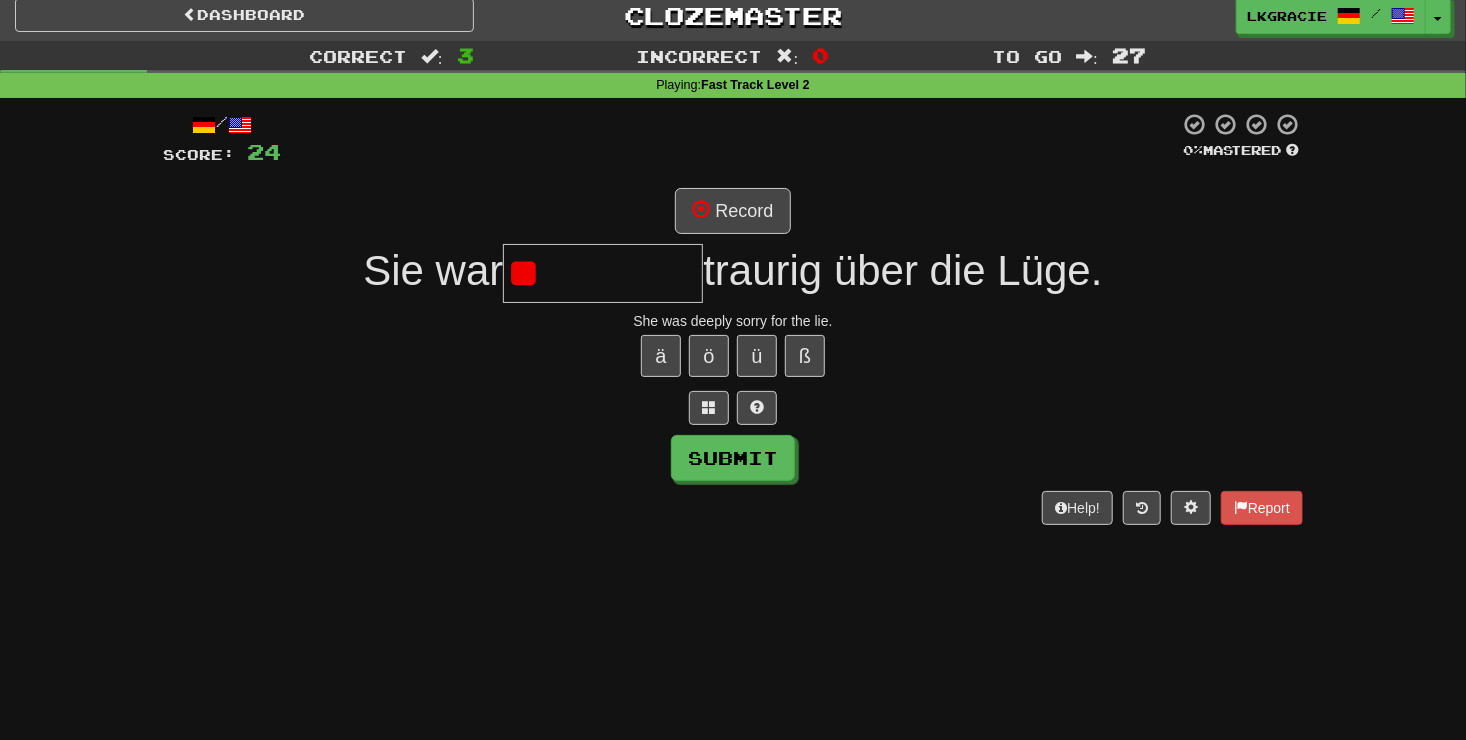 type on "*" 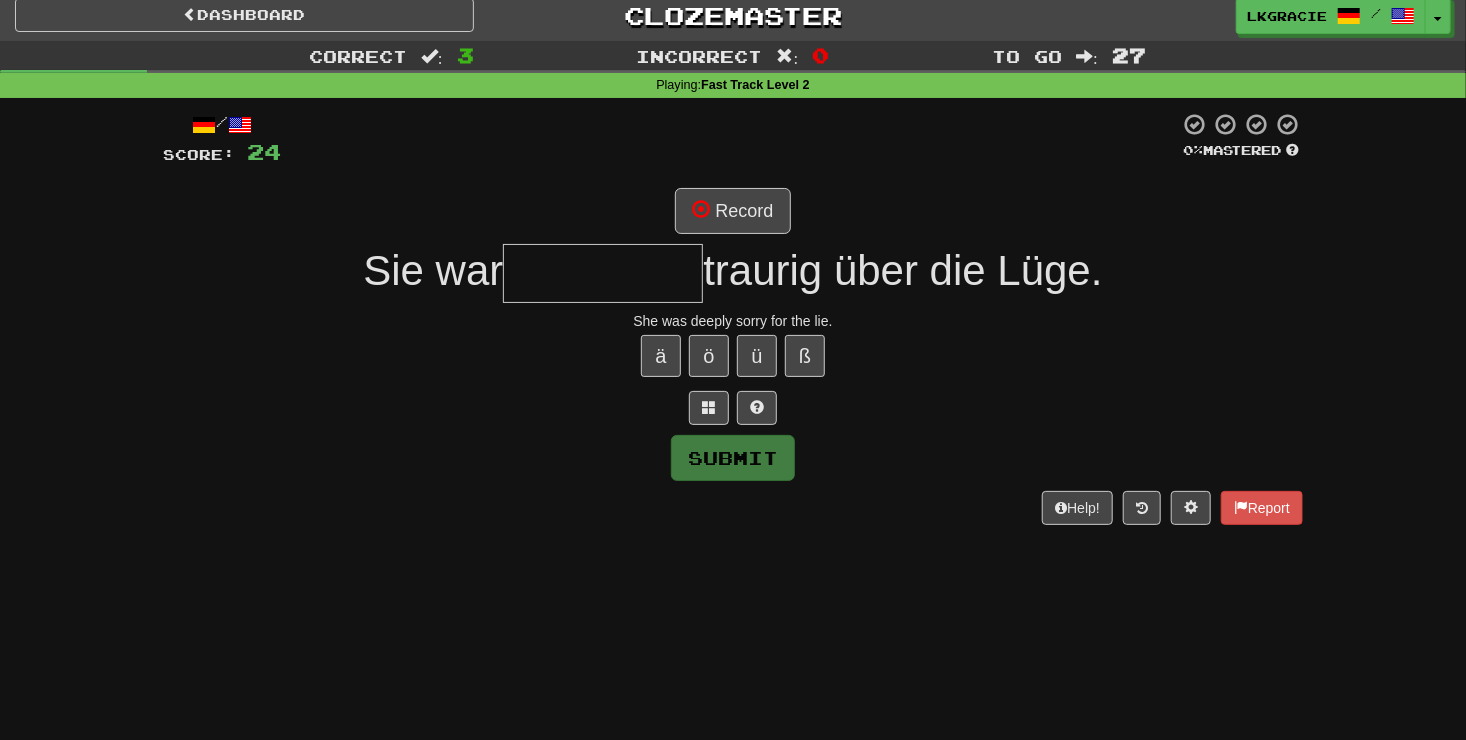 type on "*" 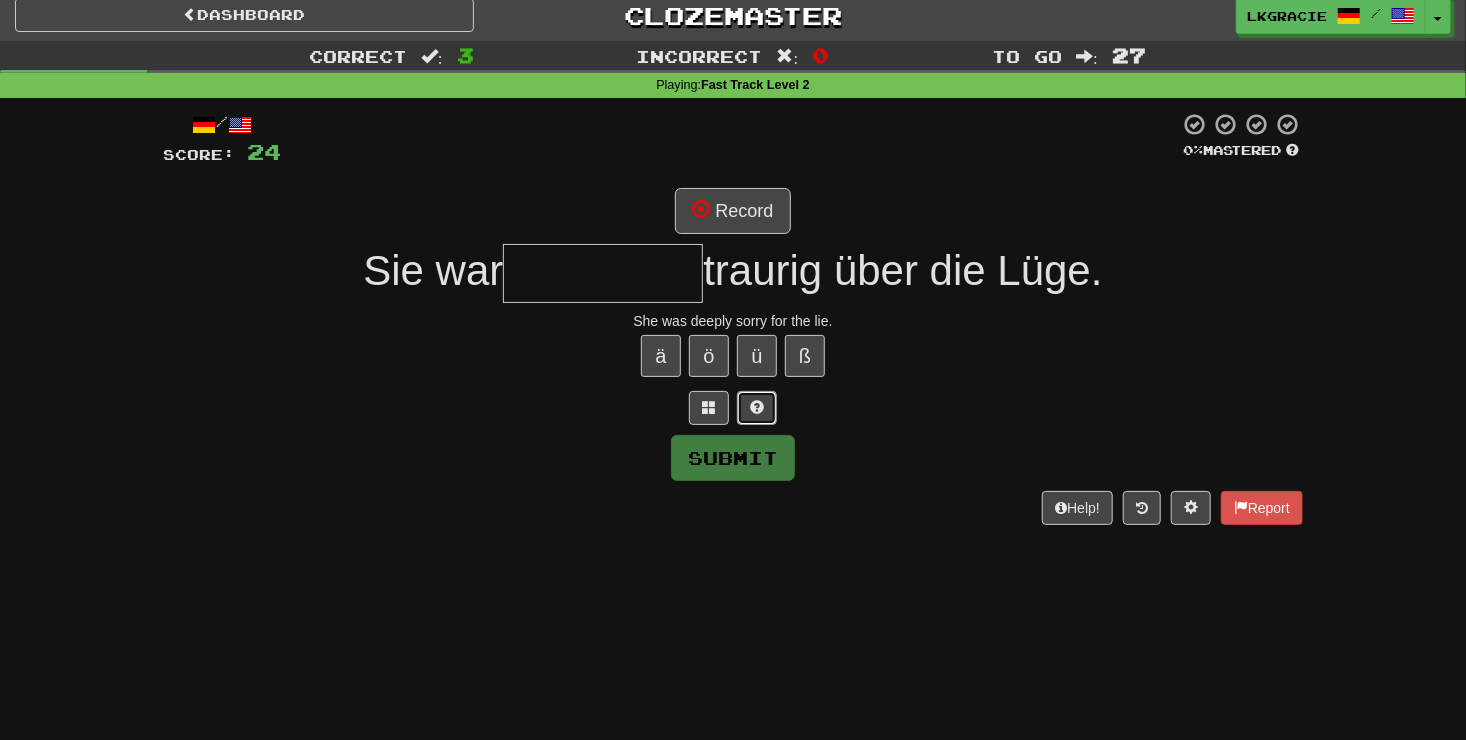 click at bounding box center (757, 407) 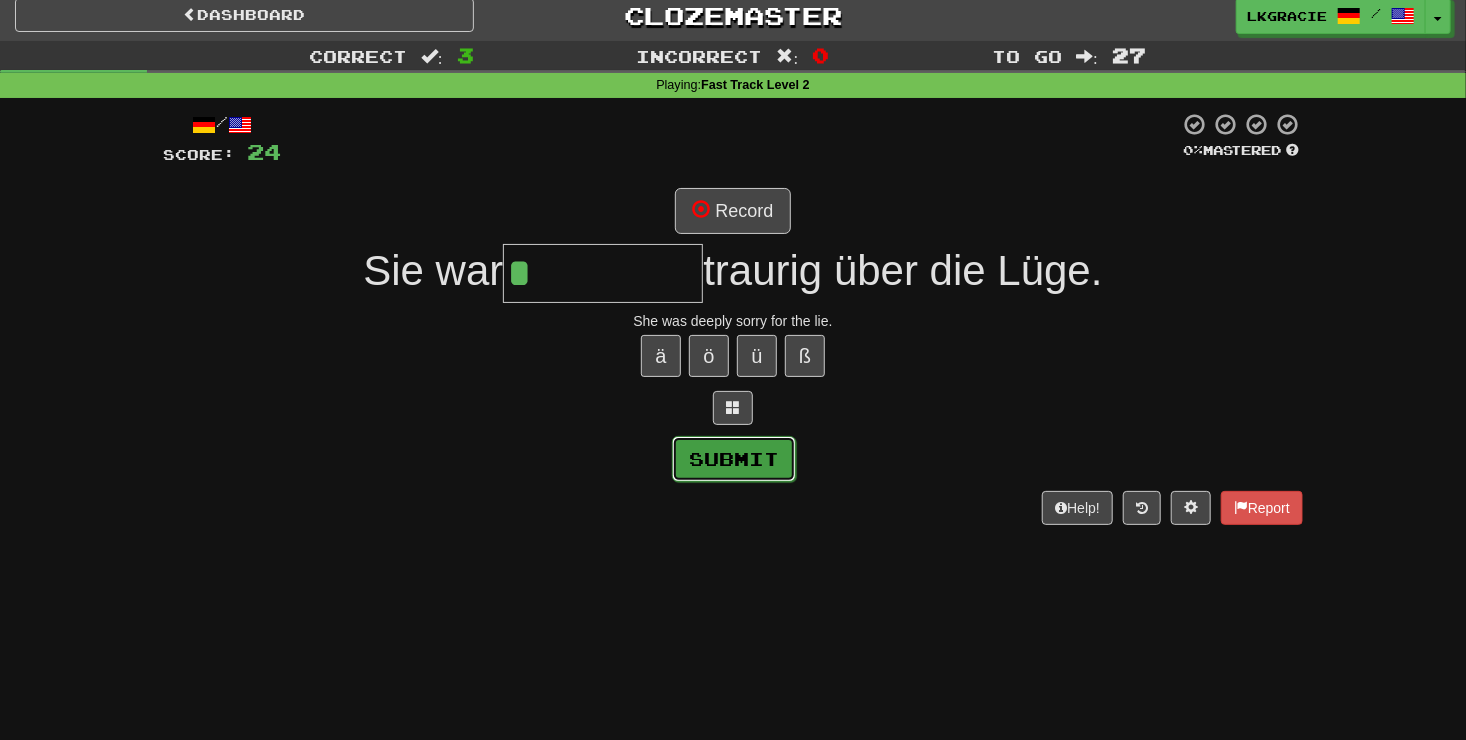 click on "Submit" at bounding box center [734, 459] 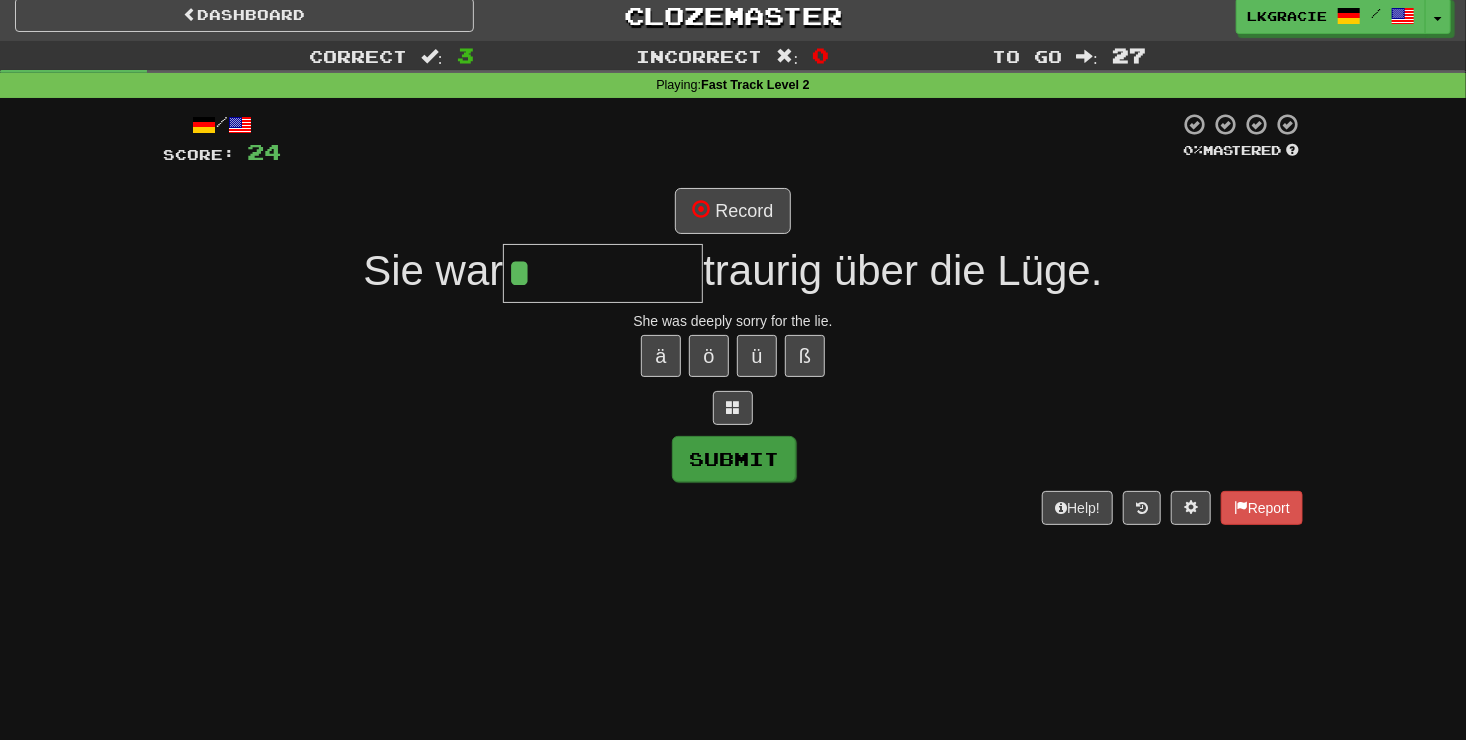 type on "********" 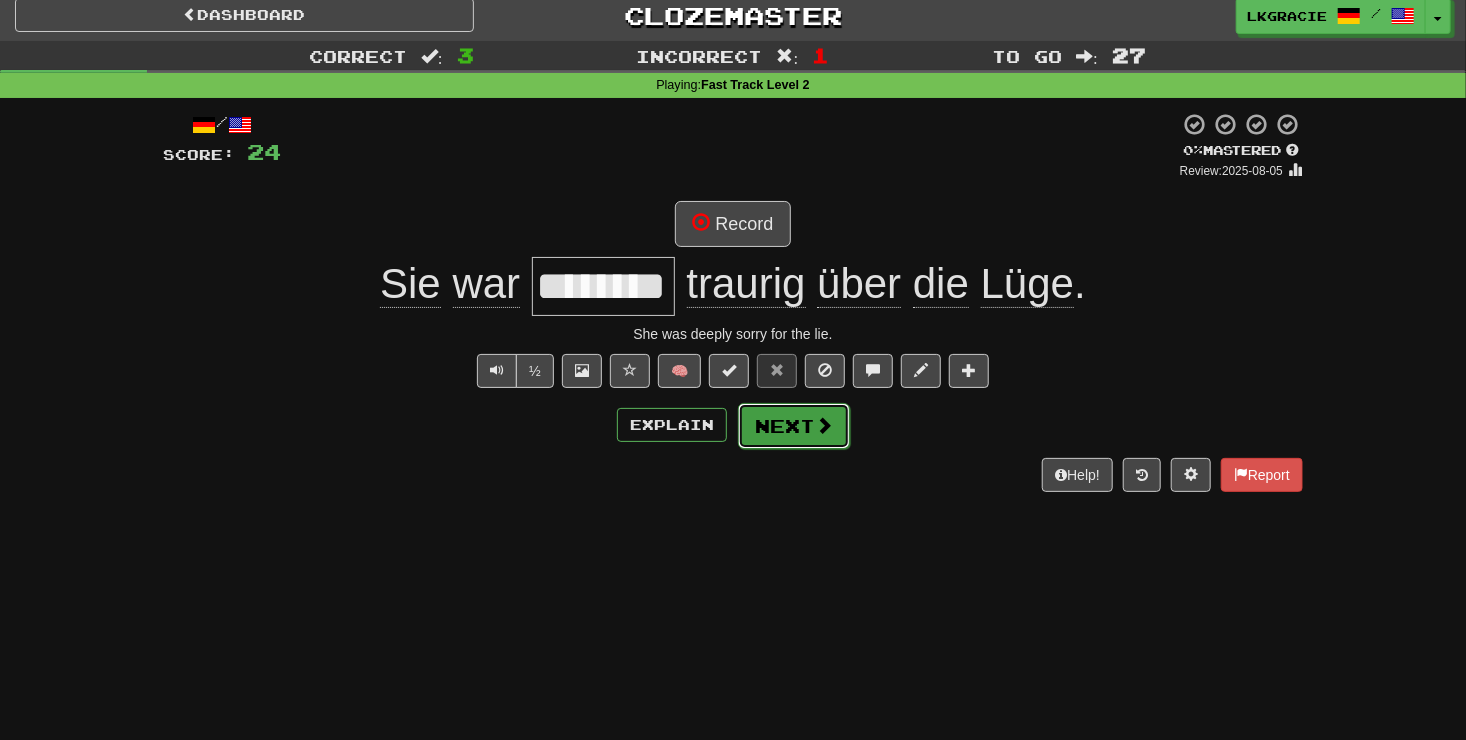 click at bounding box center [824, 425] 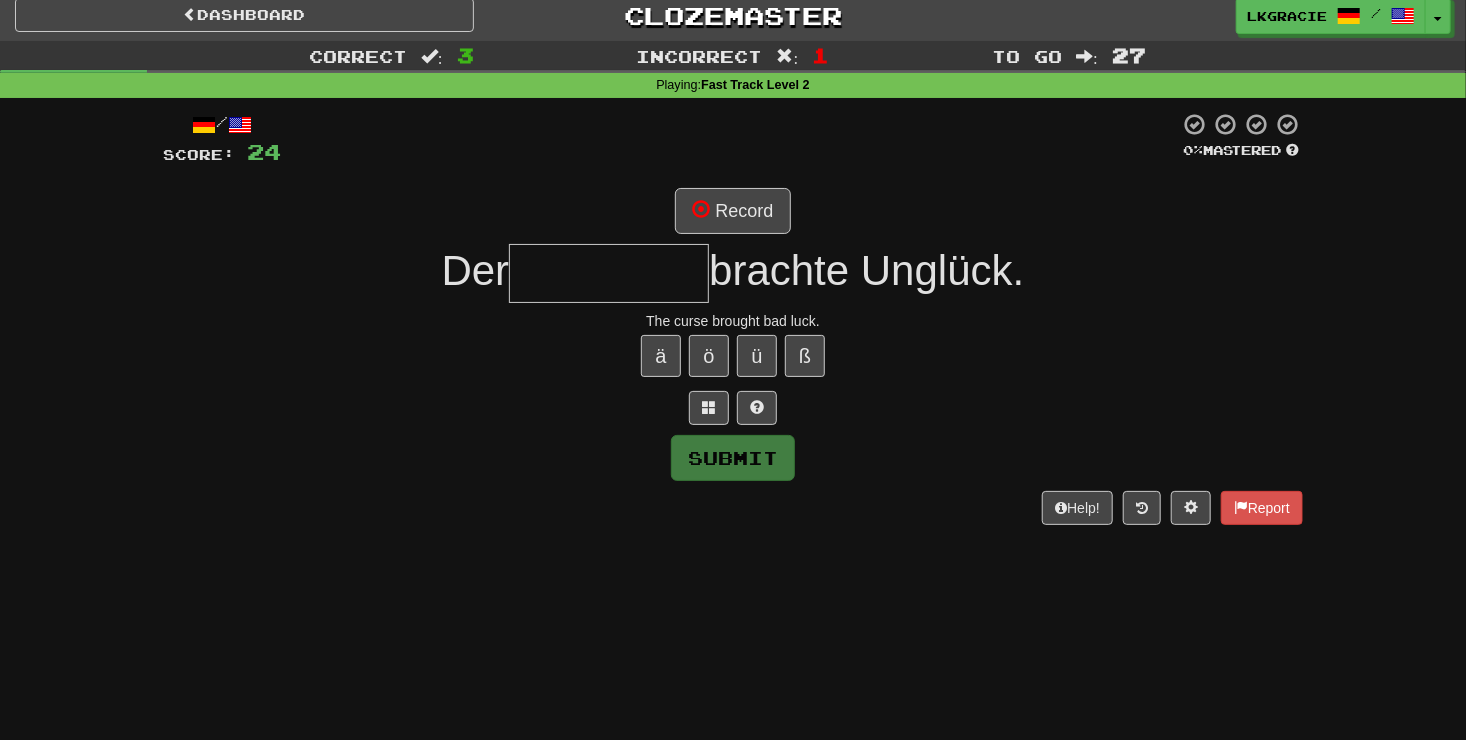 type on "*" 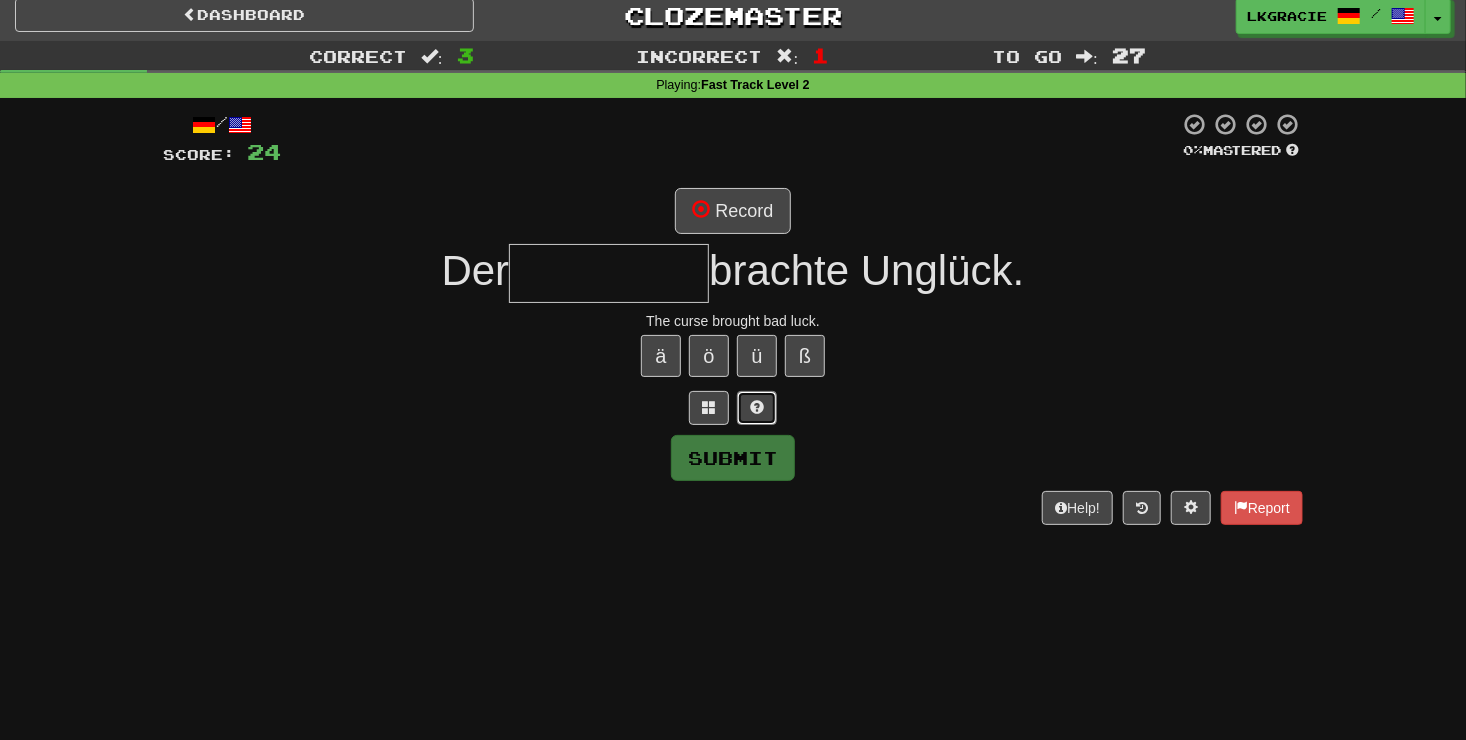 drag, startPoint x: 737, startPoint y: 401, endPoint x: 757, endPoint y: 401, distance: 20 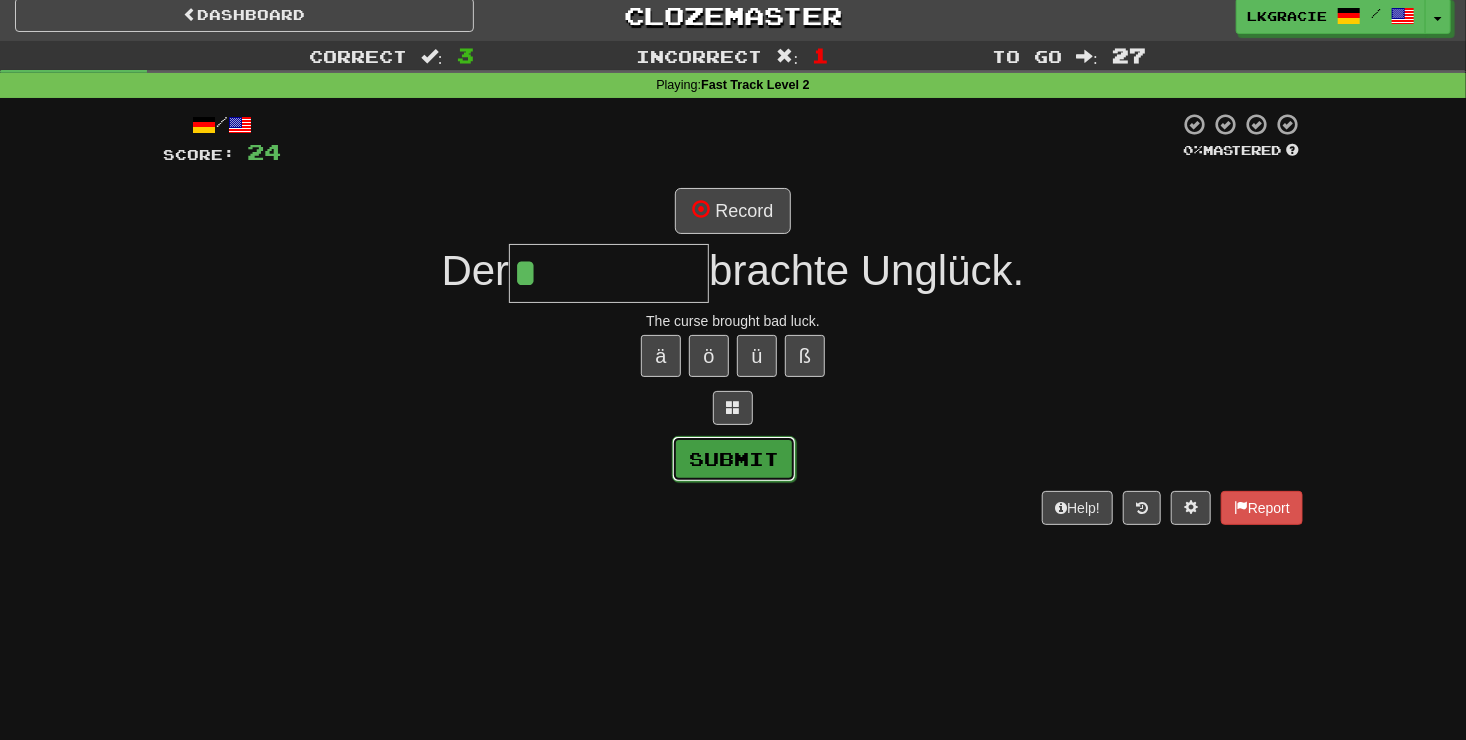 click on "Submit" at bounding box center [734, 459] 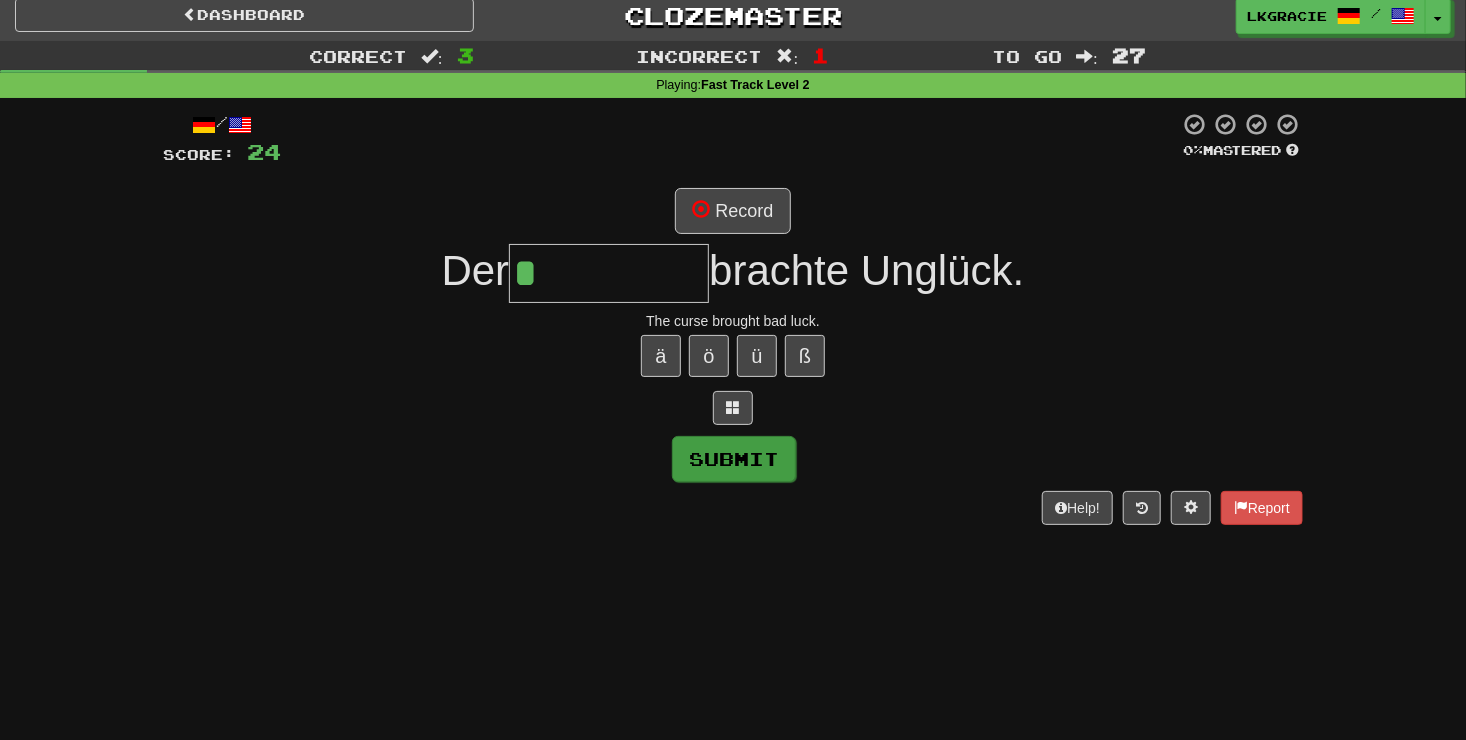 type on "*****" 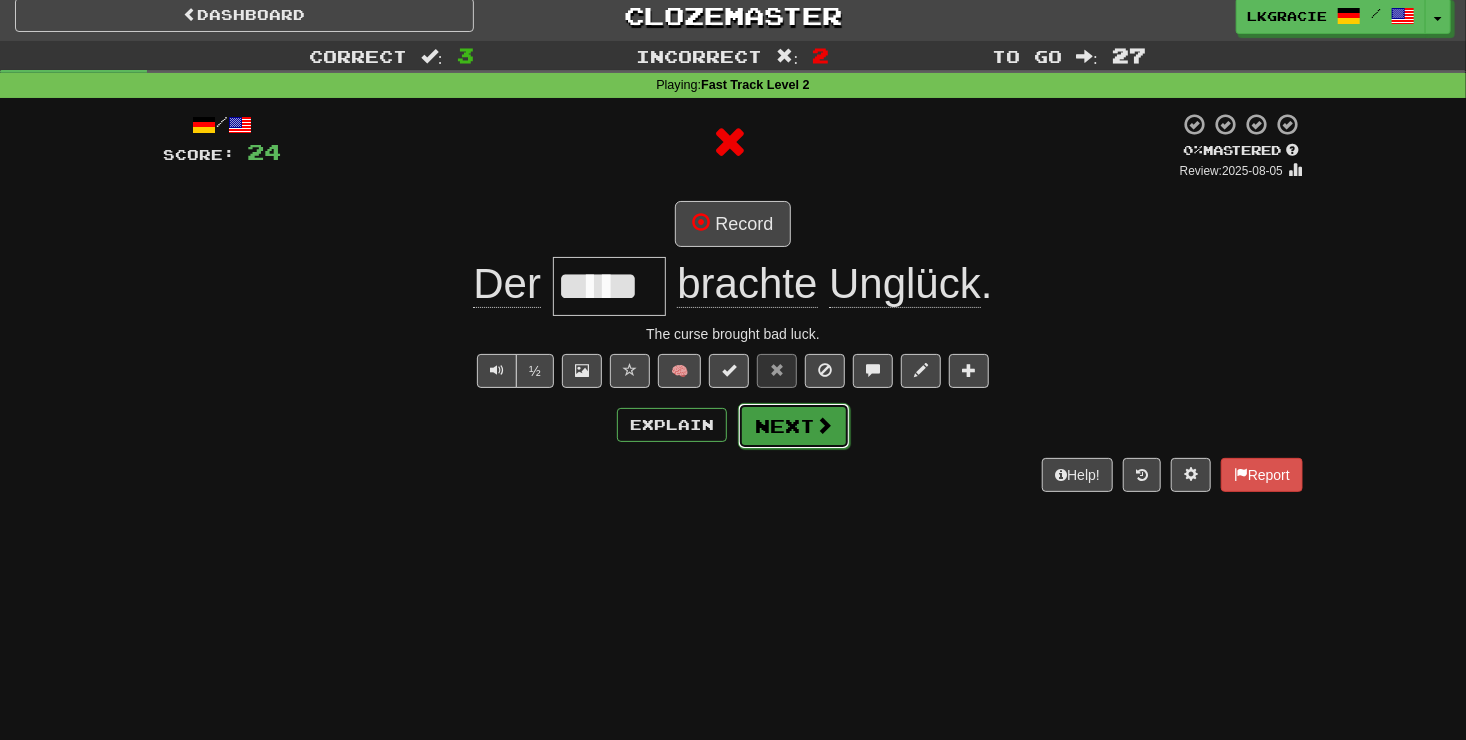 click on "Next" at bounding box center (794, 426) 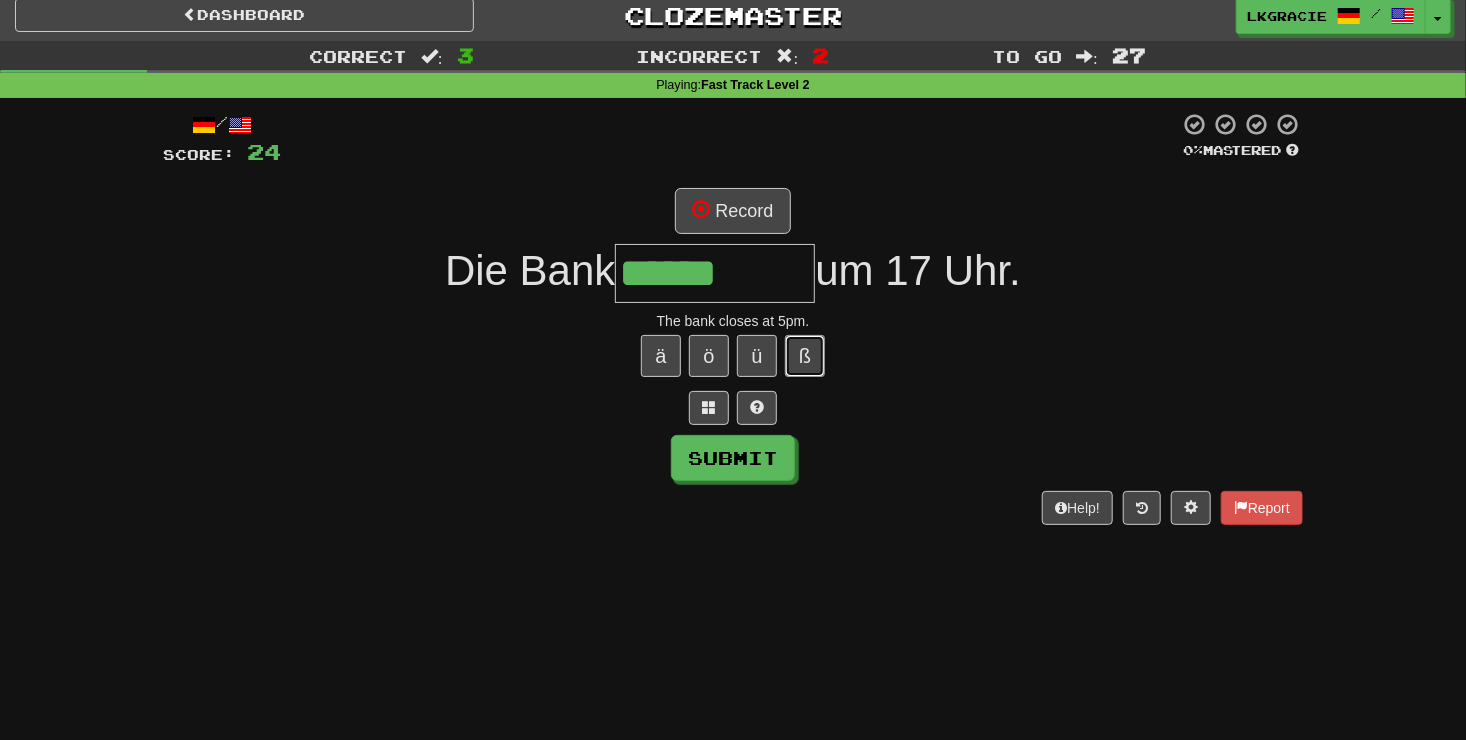click on "ß" at bounding box center [805, 356] 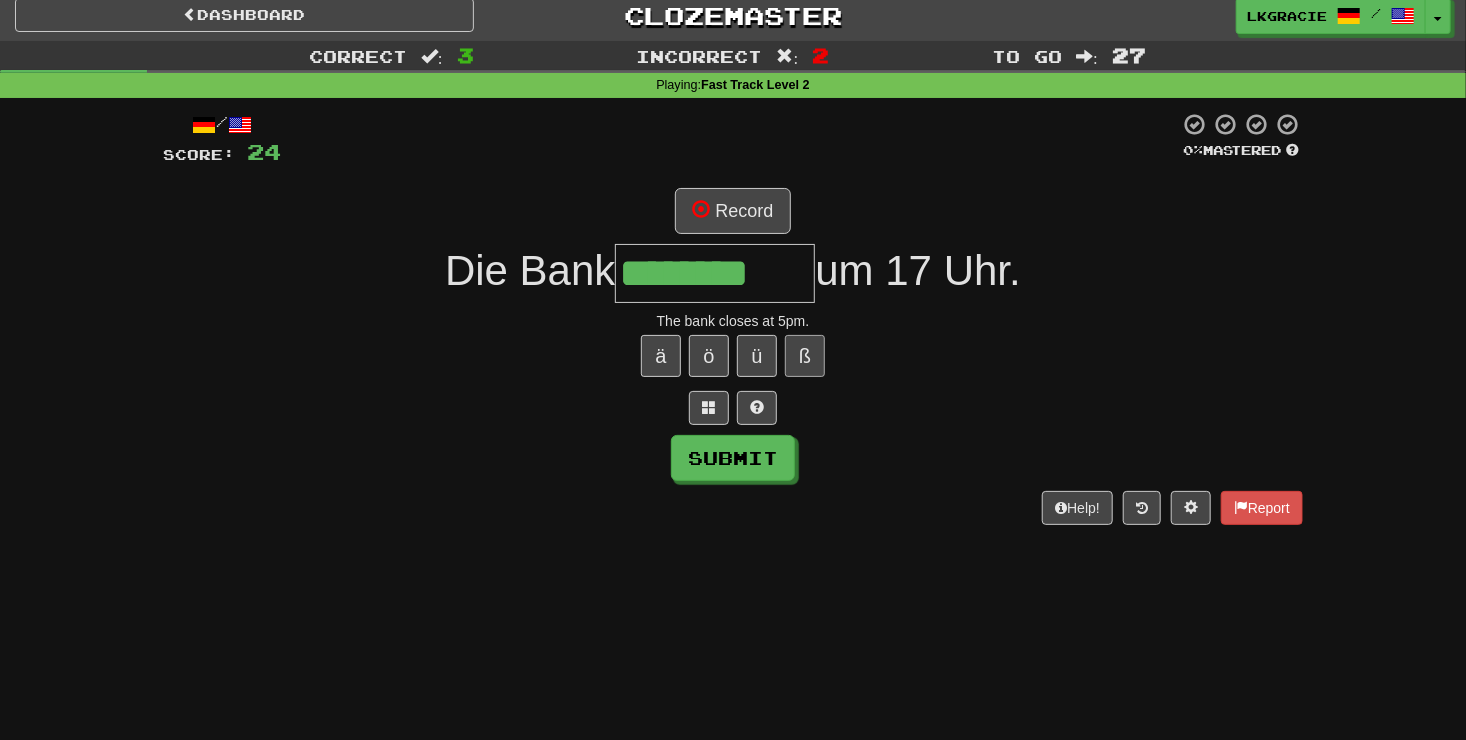 type on "********" 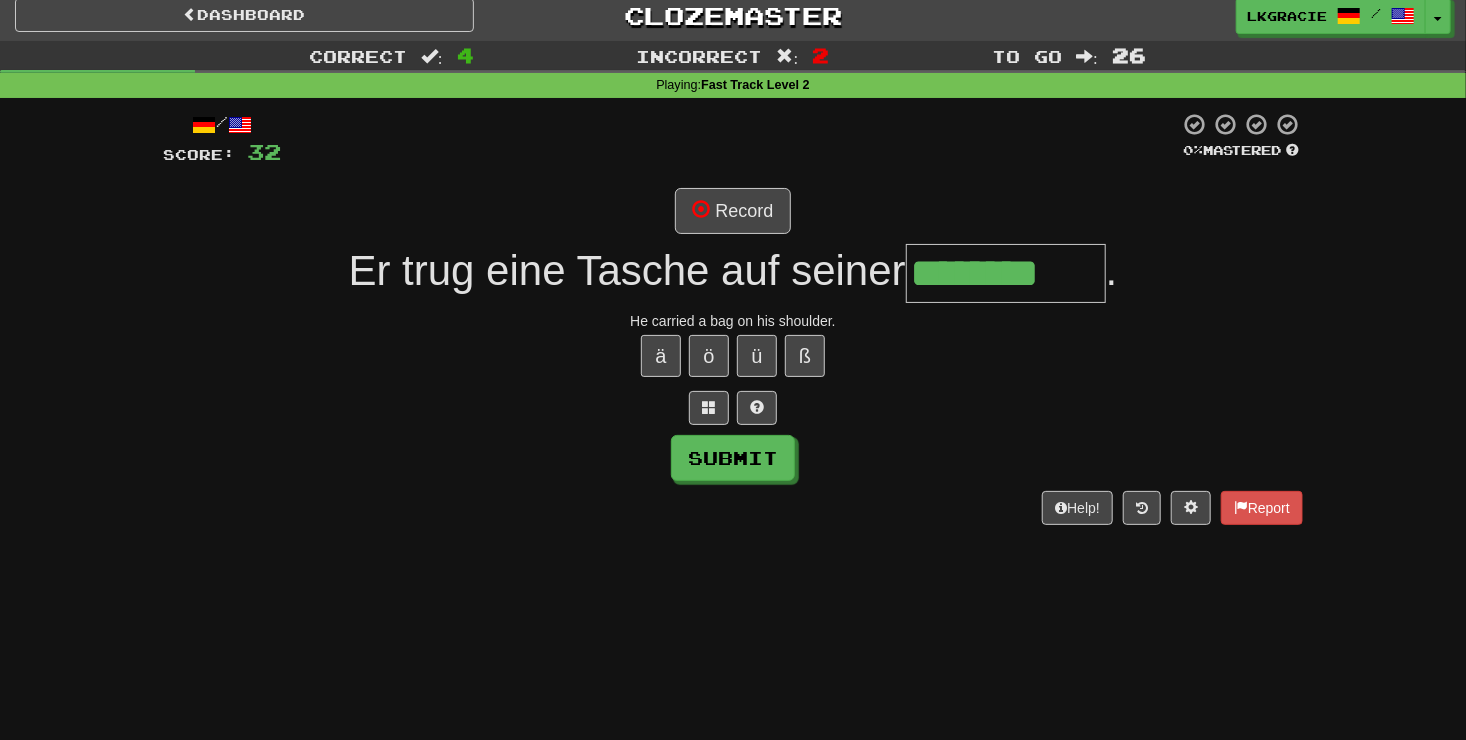 type on "********" 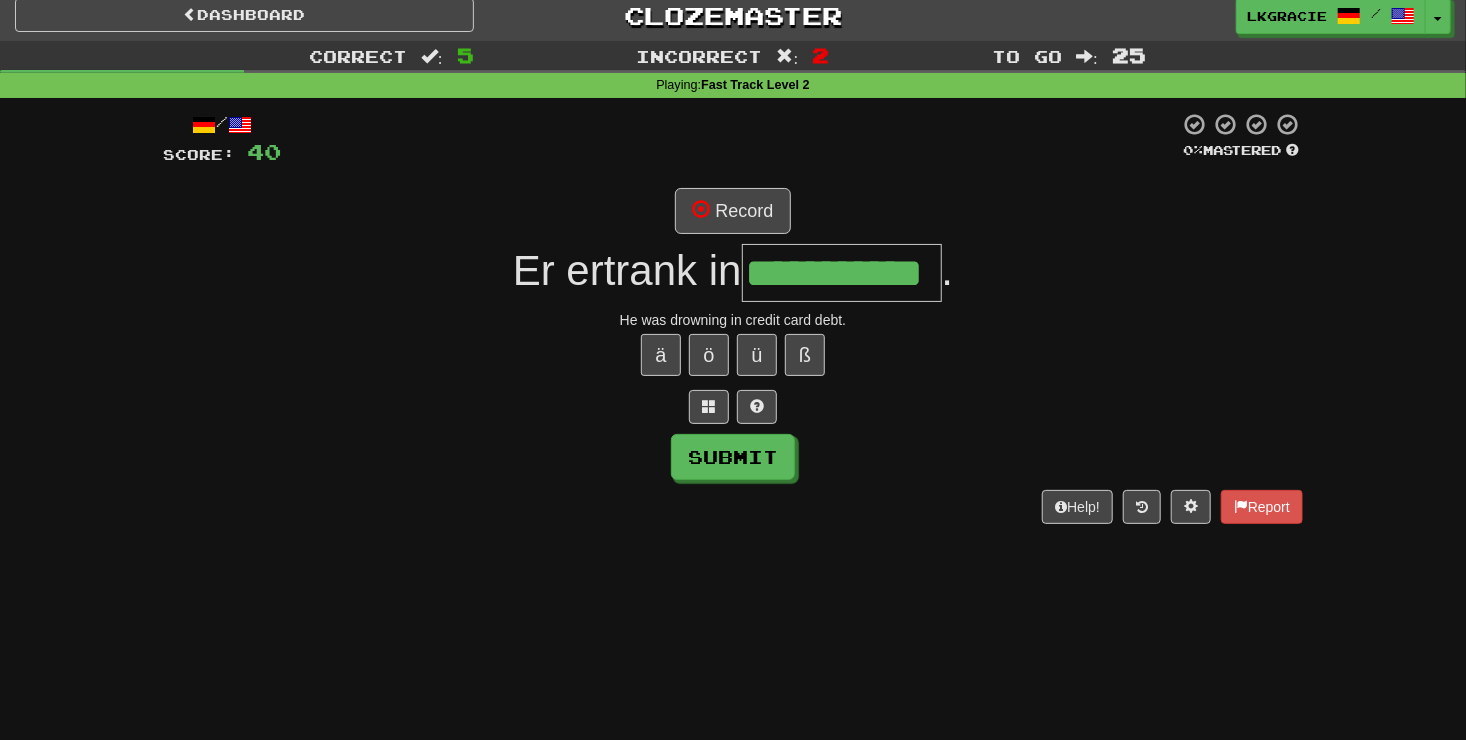 scroll, scrollTop: 0, scrollLeft: 3, axis: horizontal 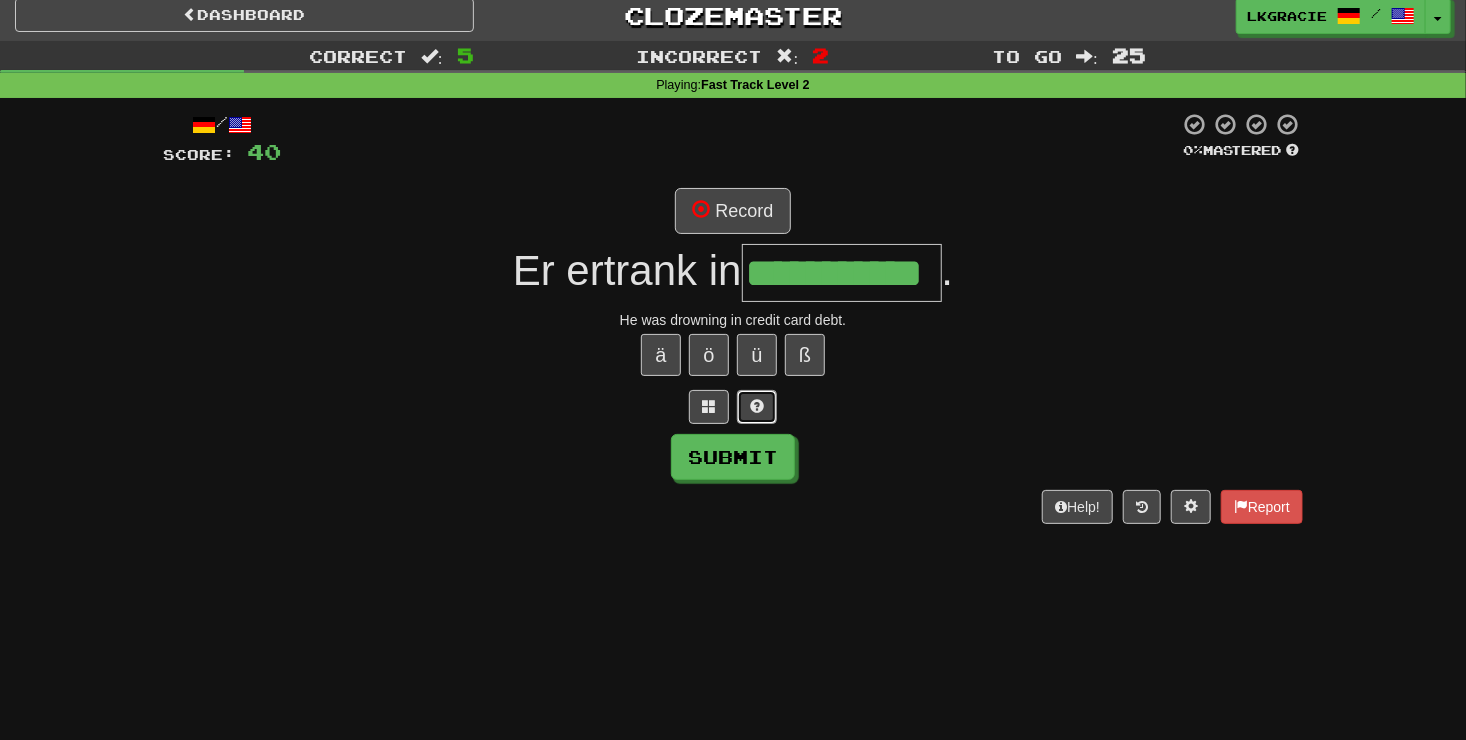 click at bounding box center (757, 406) 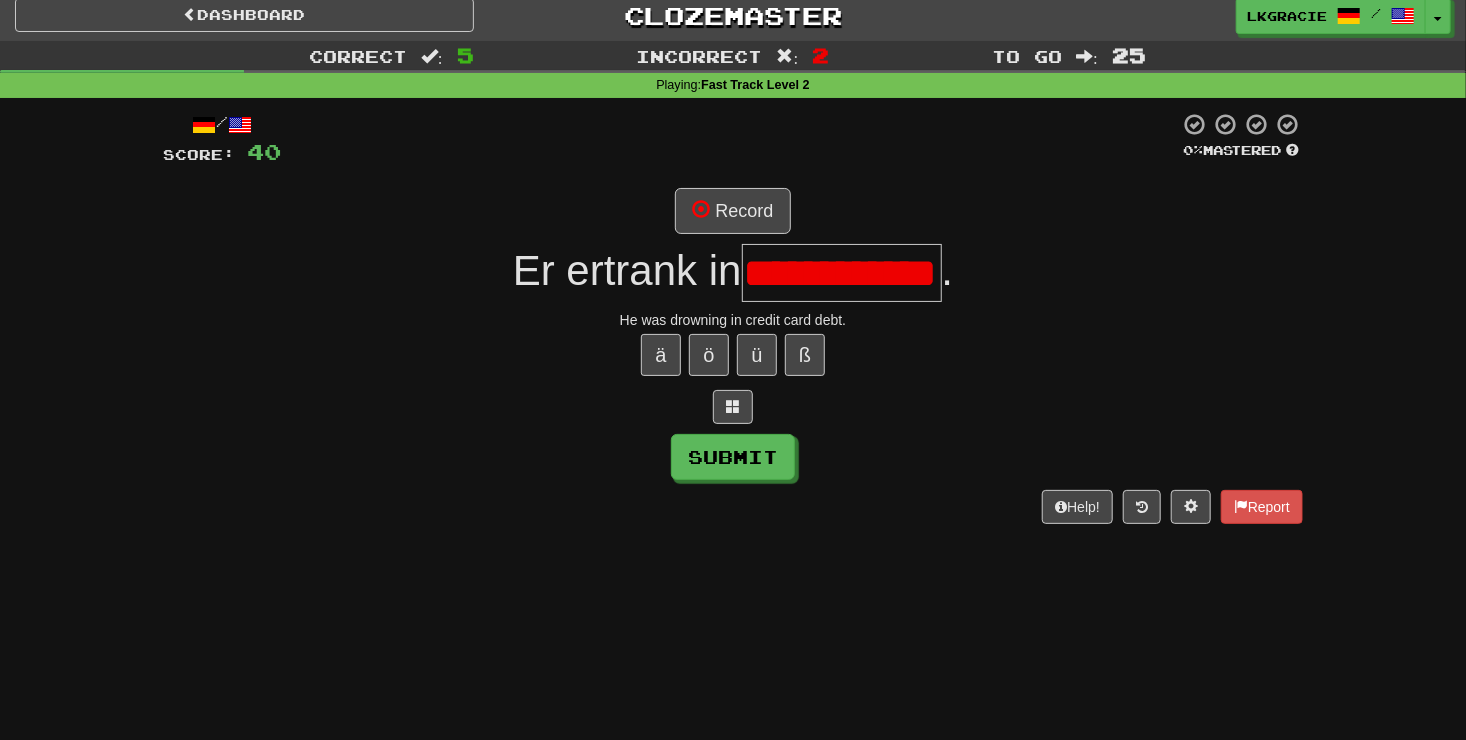 scroll, scrollTop: 0, scrollLeft: 33, axis: horizontal 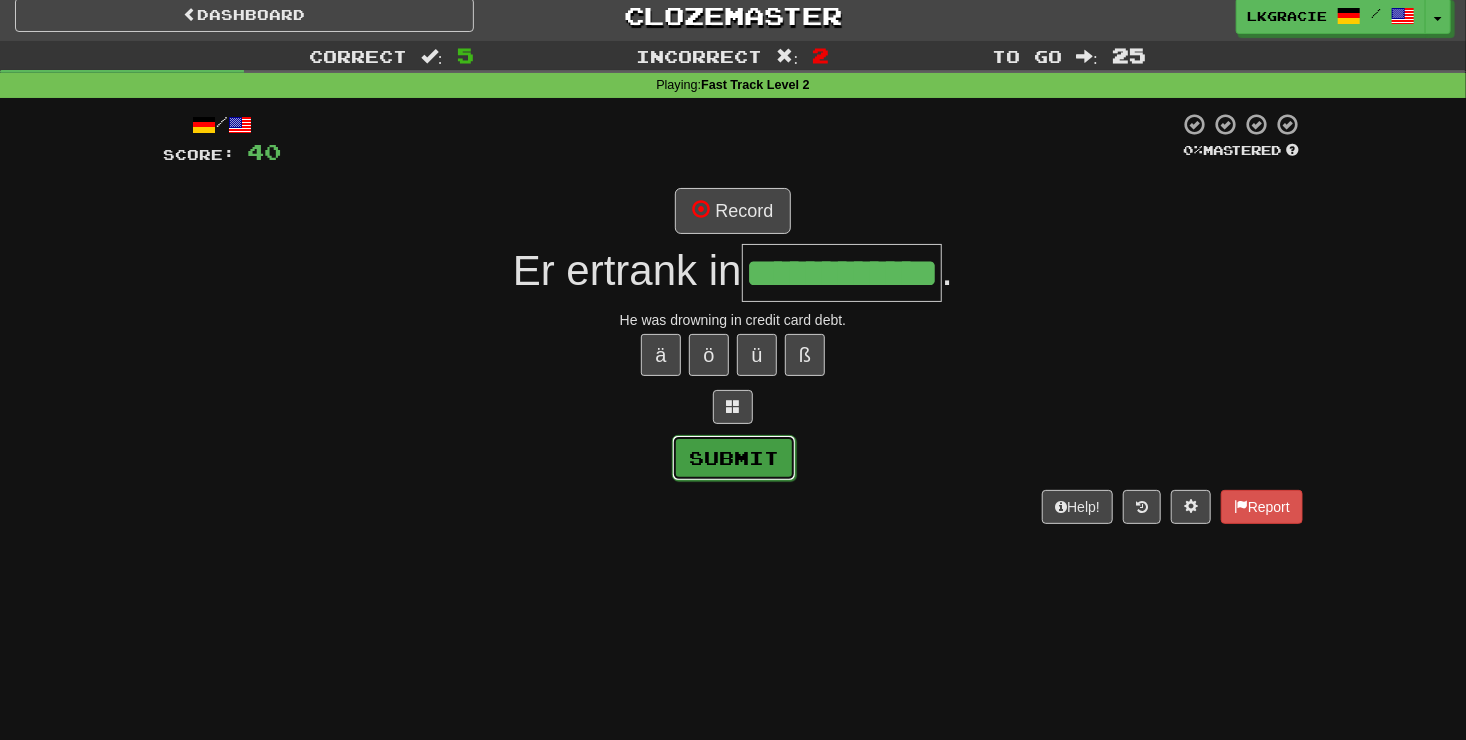 click on "Submit" at bounding box center [734, 458] 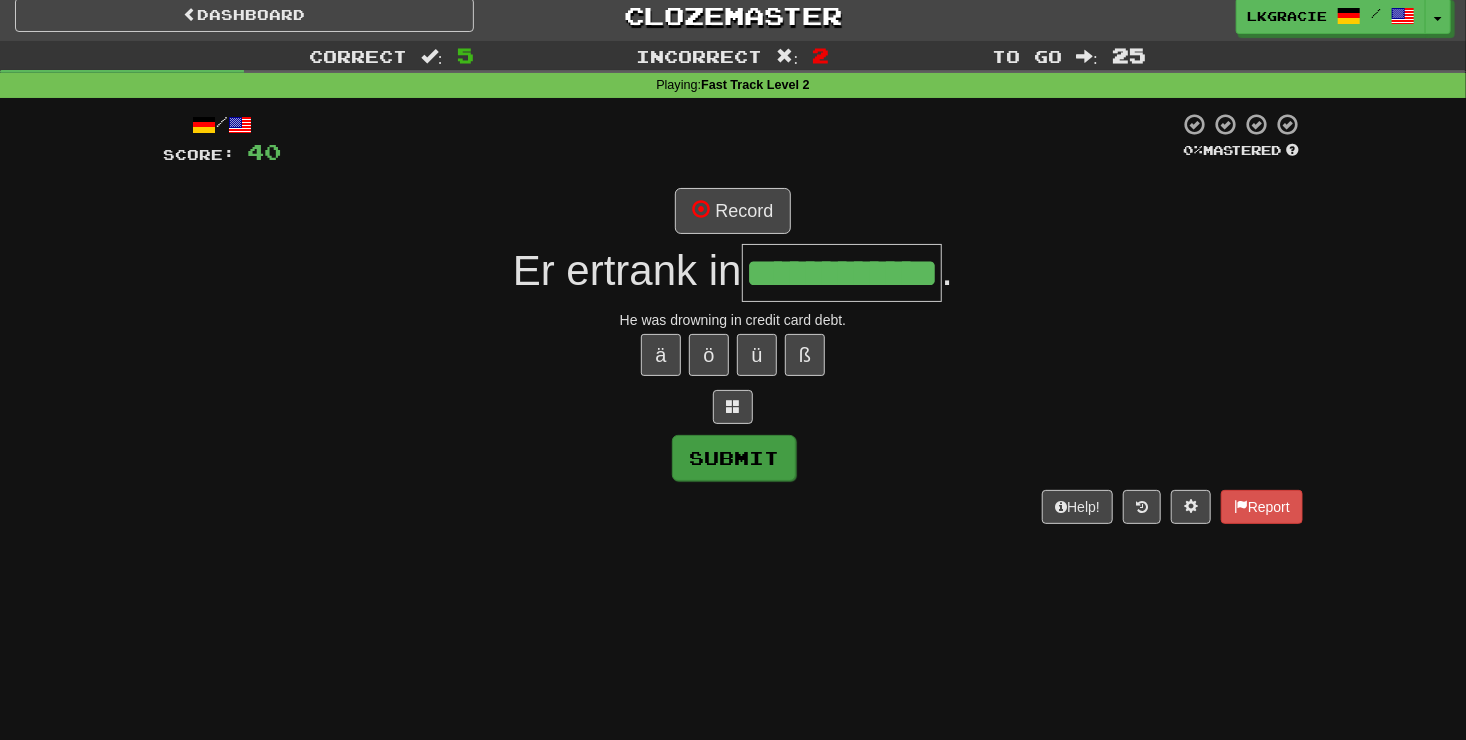 type on "**********" 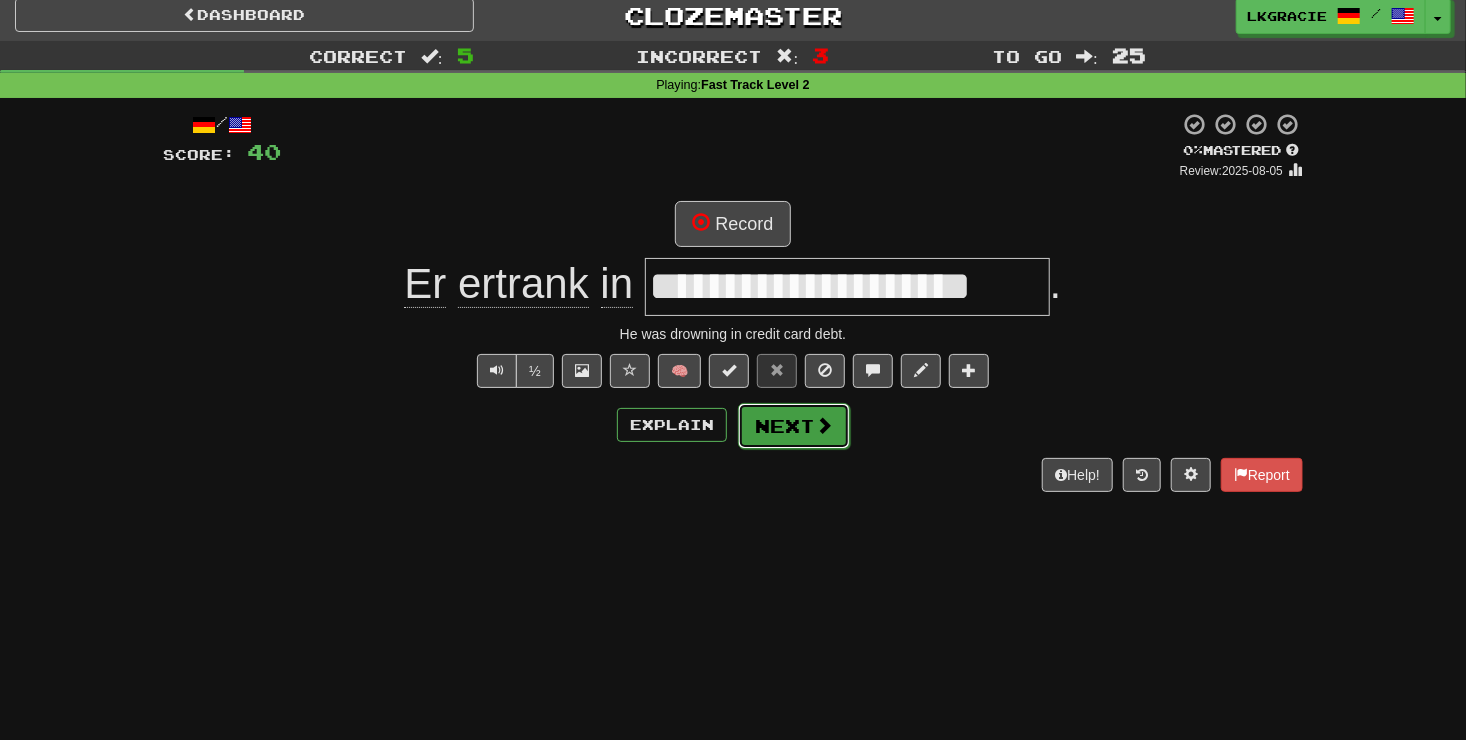 click at bounding box center (824, 425) 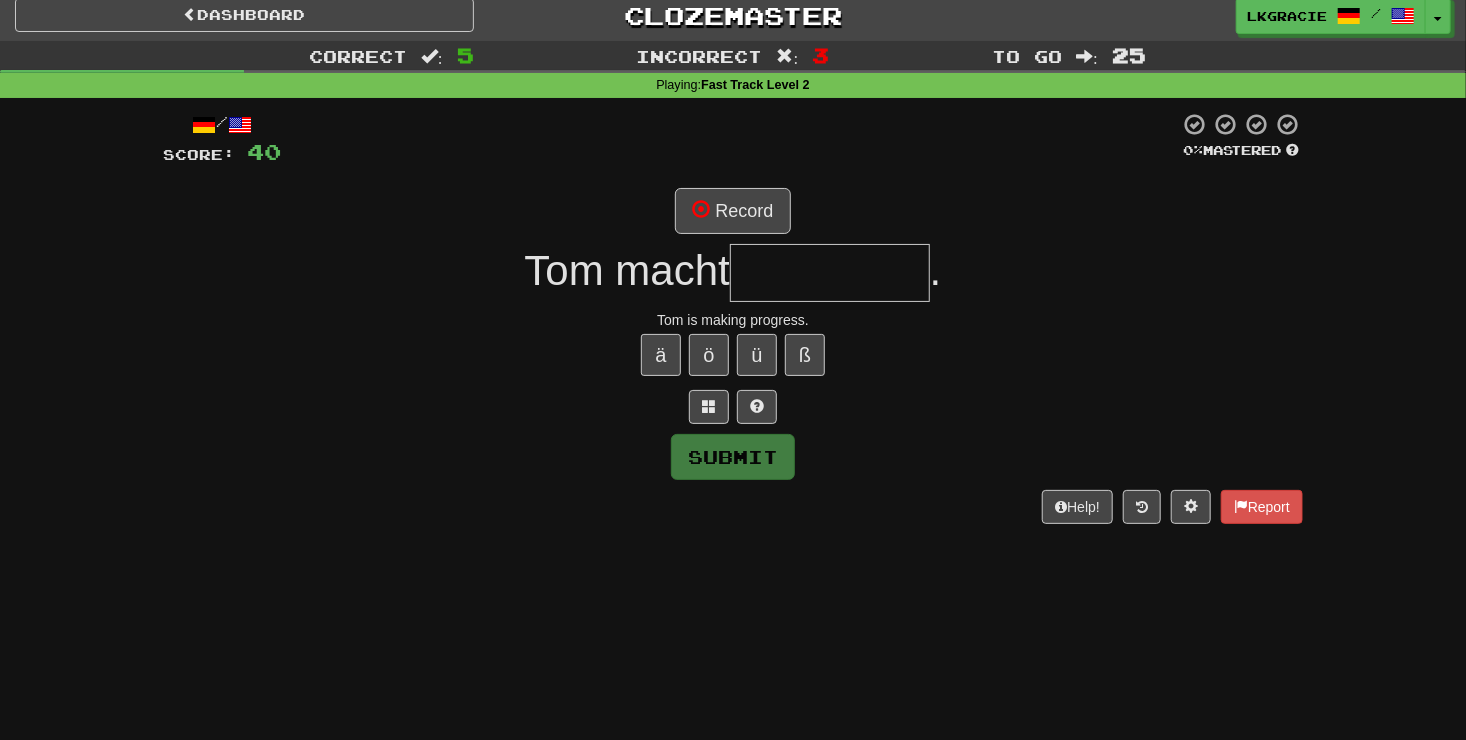 type on "*" 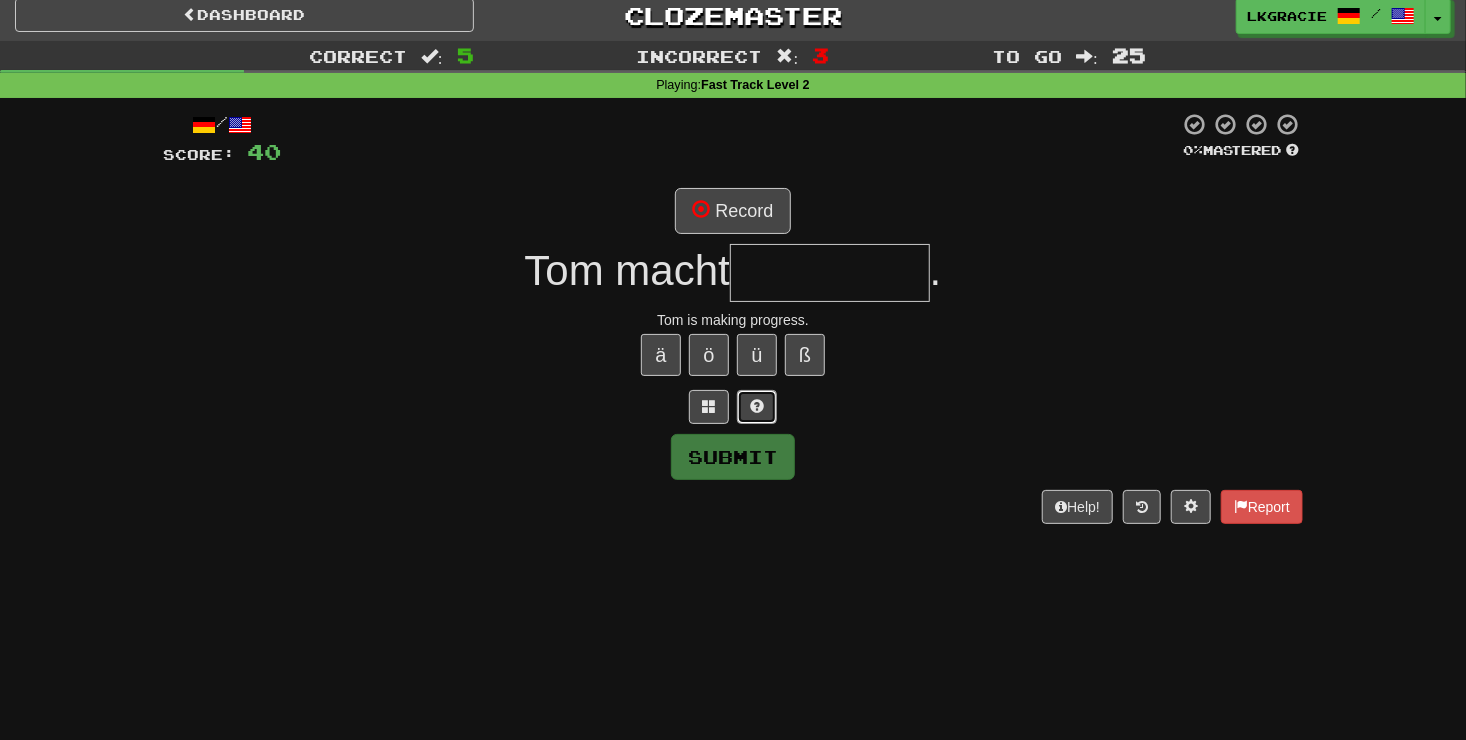 click at bounding box center [757, 407] 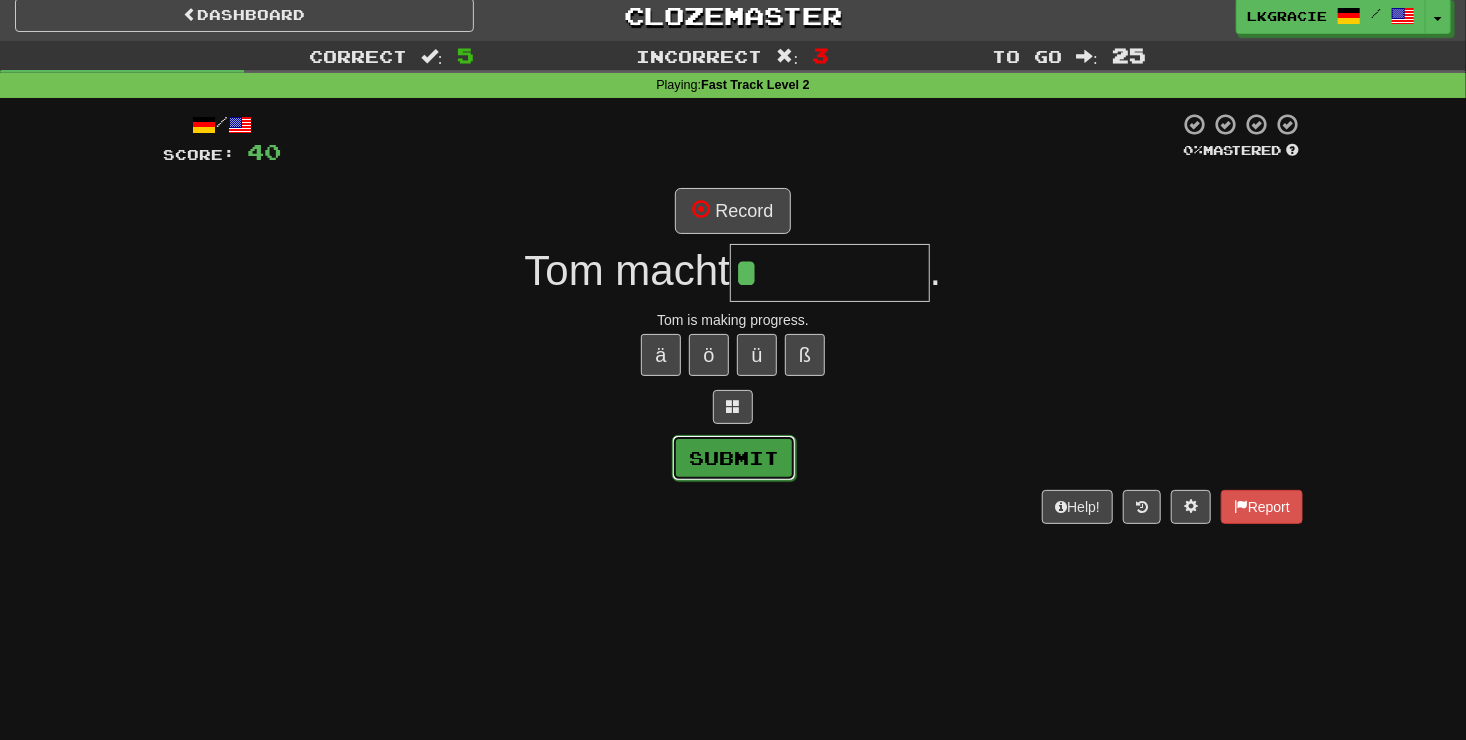 click on "Submit" at bounding box center [734, 458] 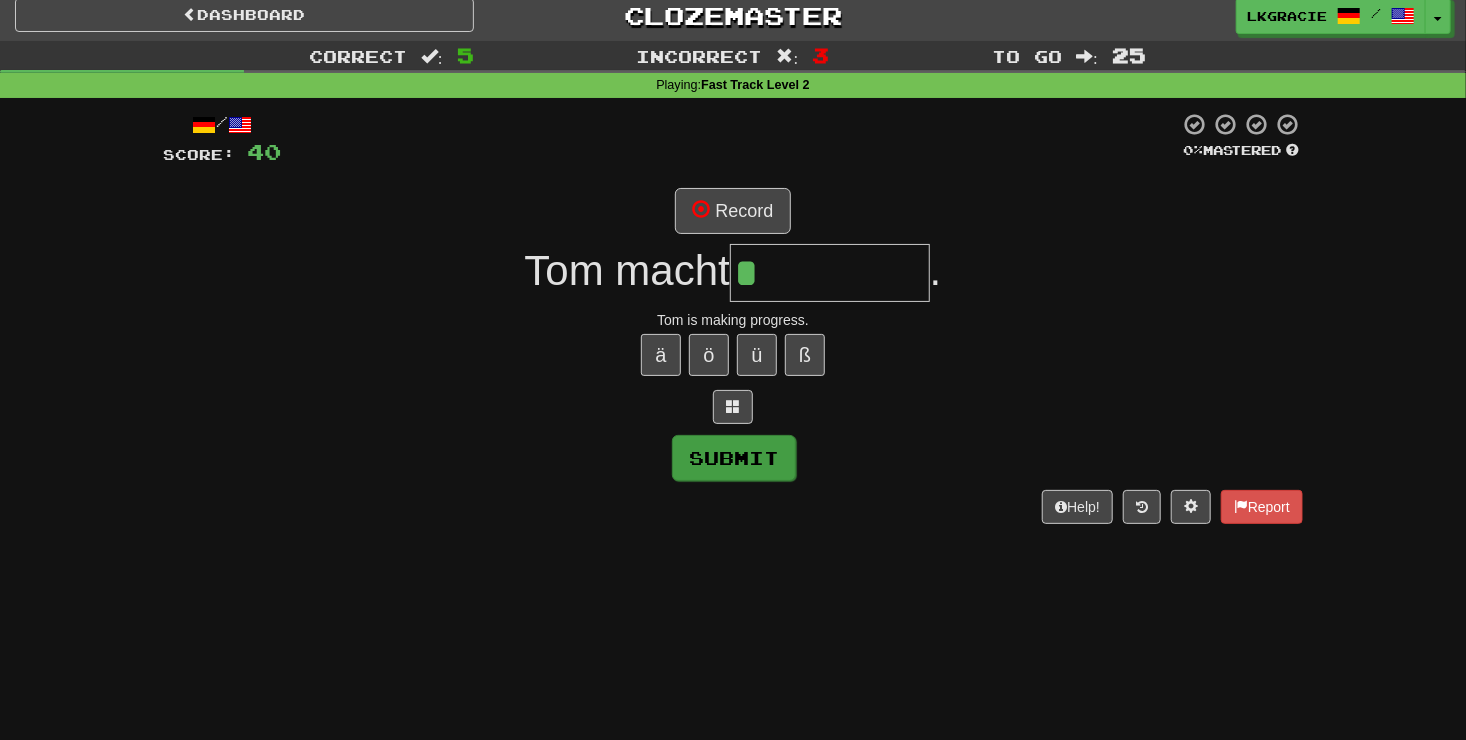 type on "**********" 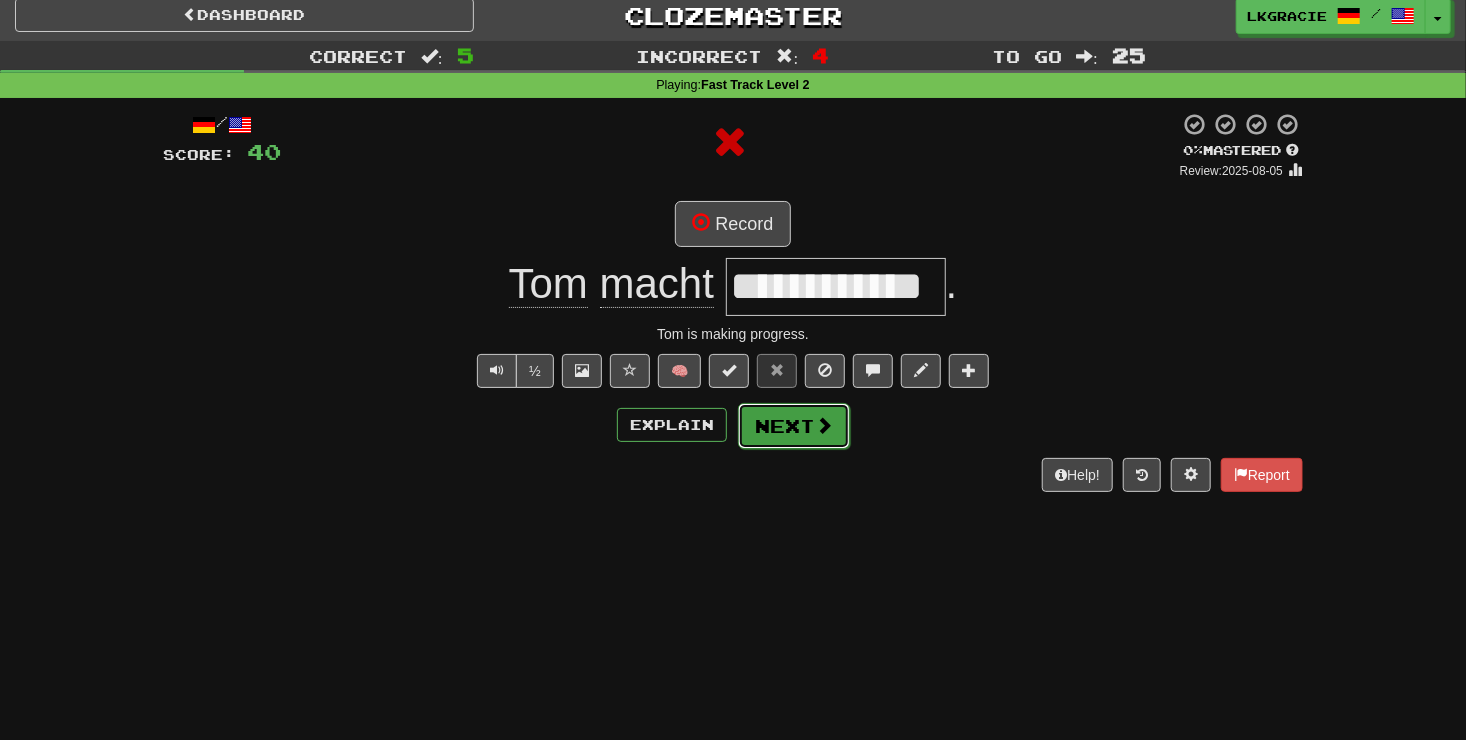 click on "Next" at bounding box center [794, 426] 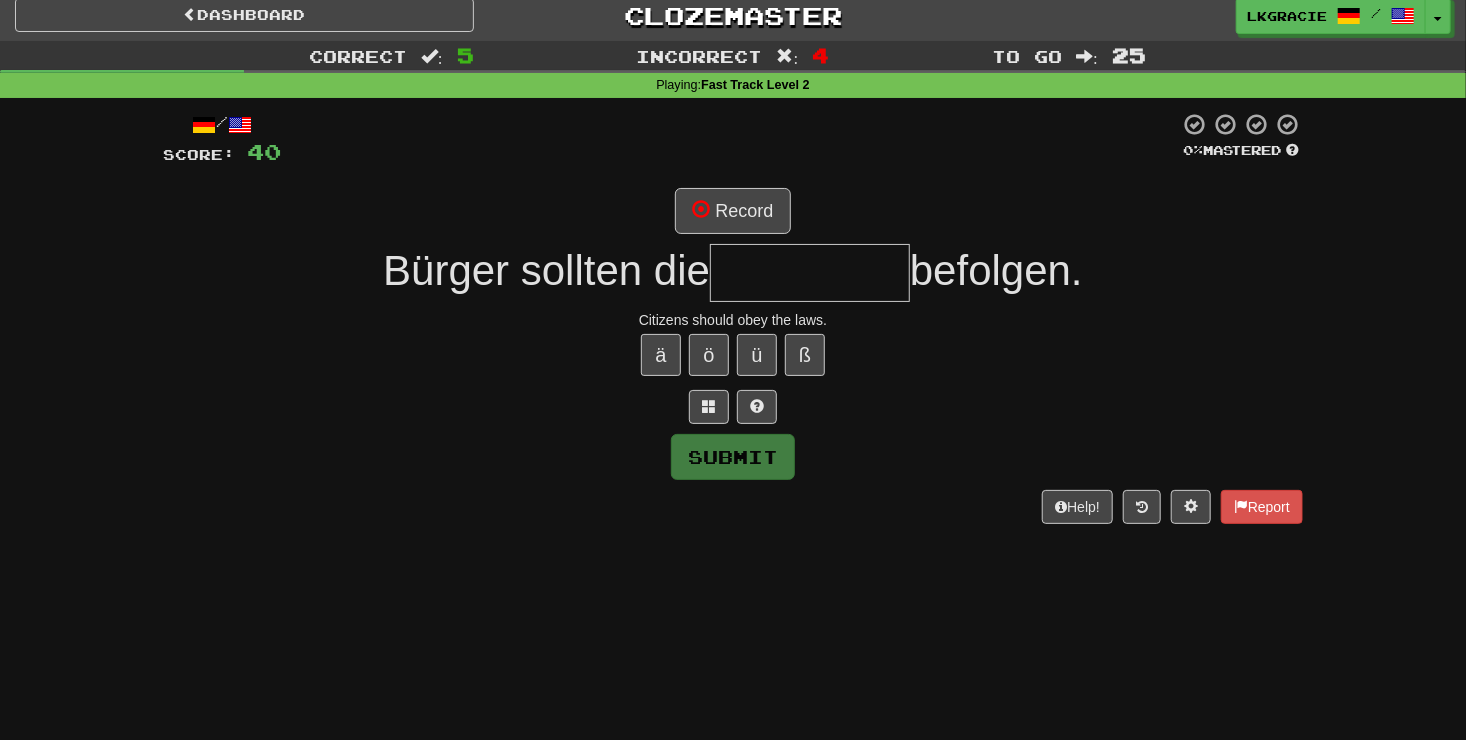type on "*" 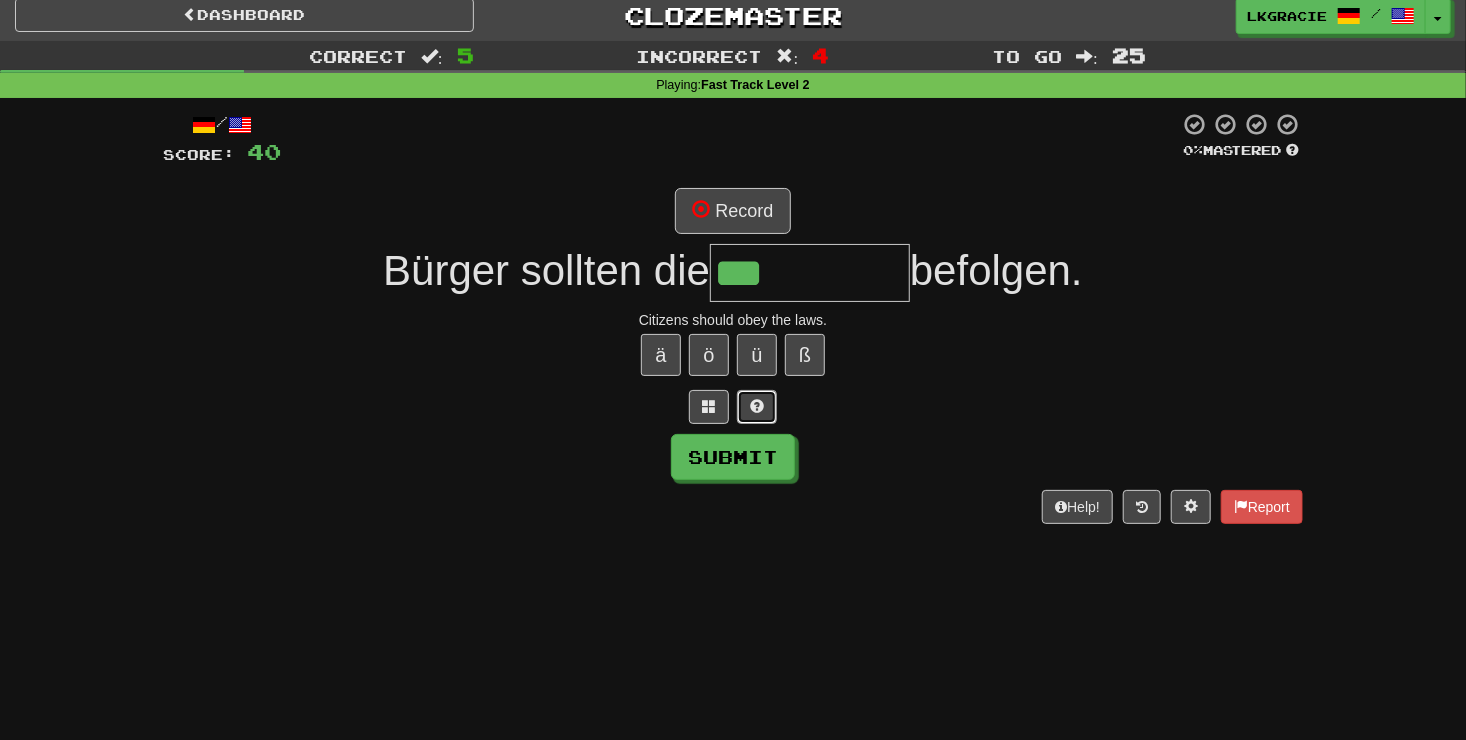 click at bounding box center (757, 406) 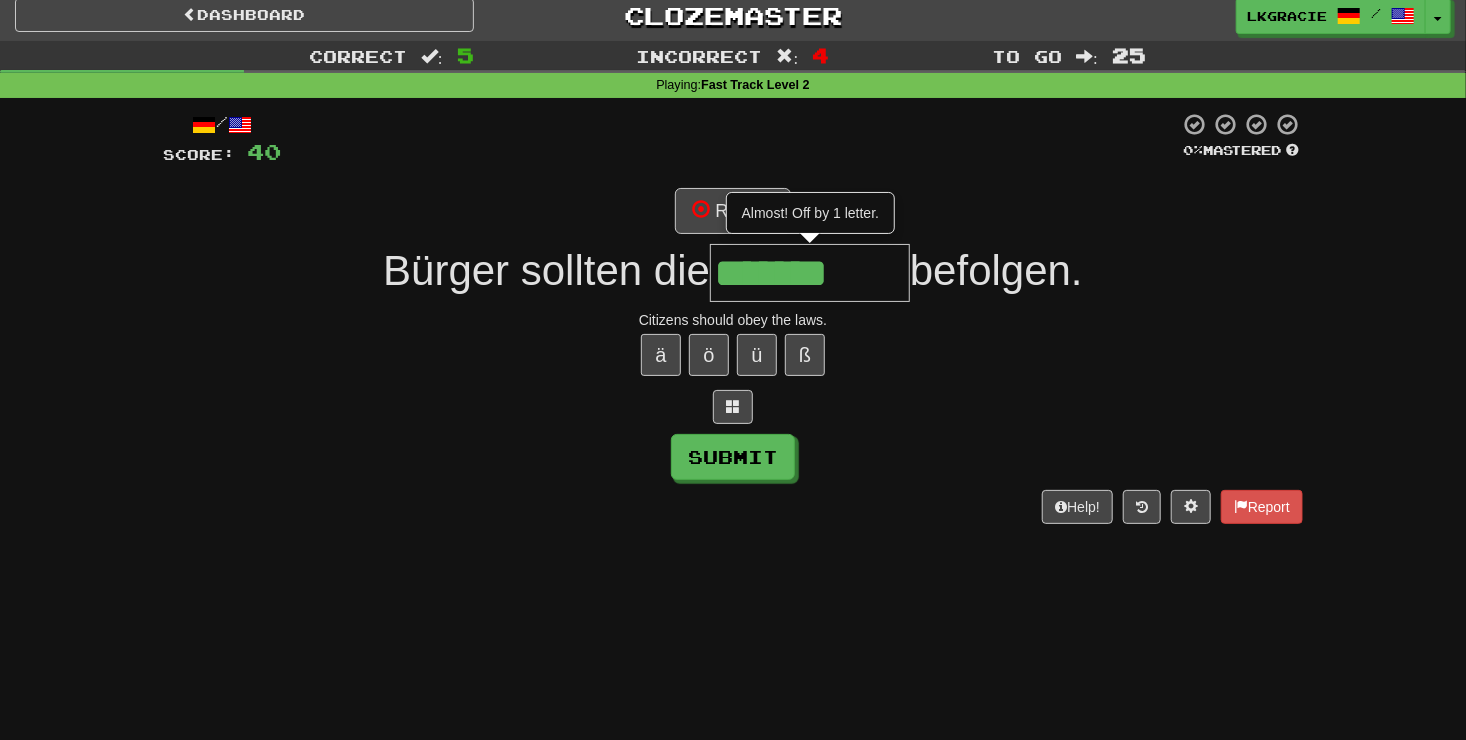 type on "*******" 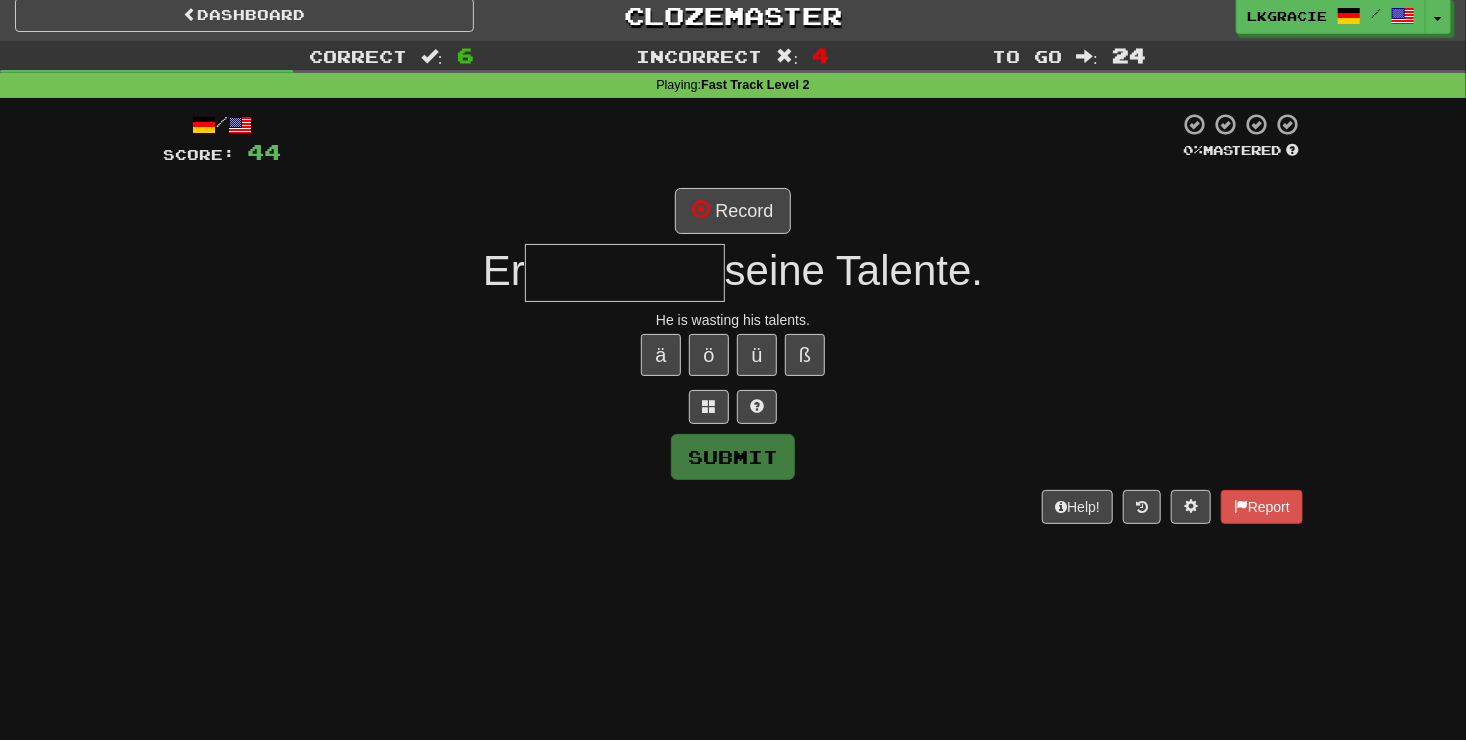 type on "*" 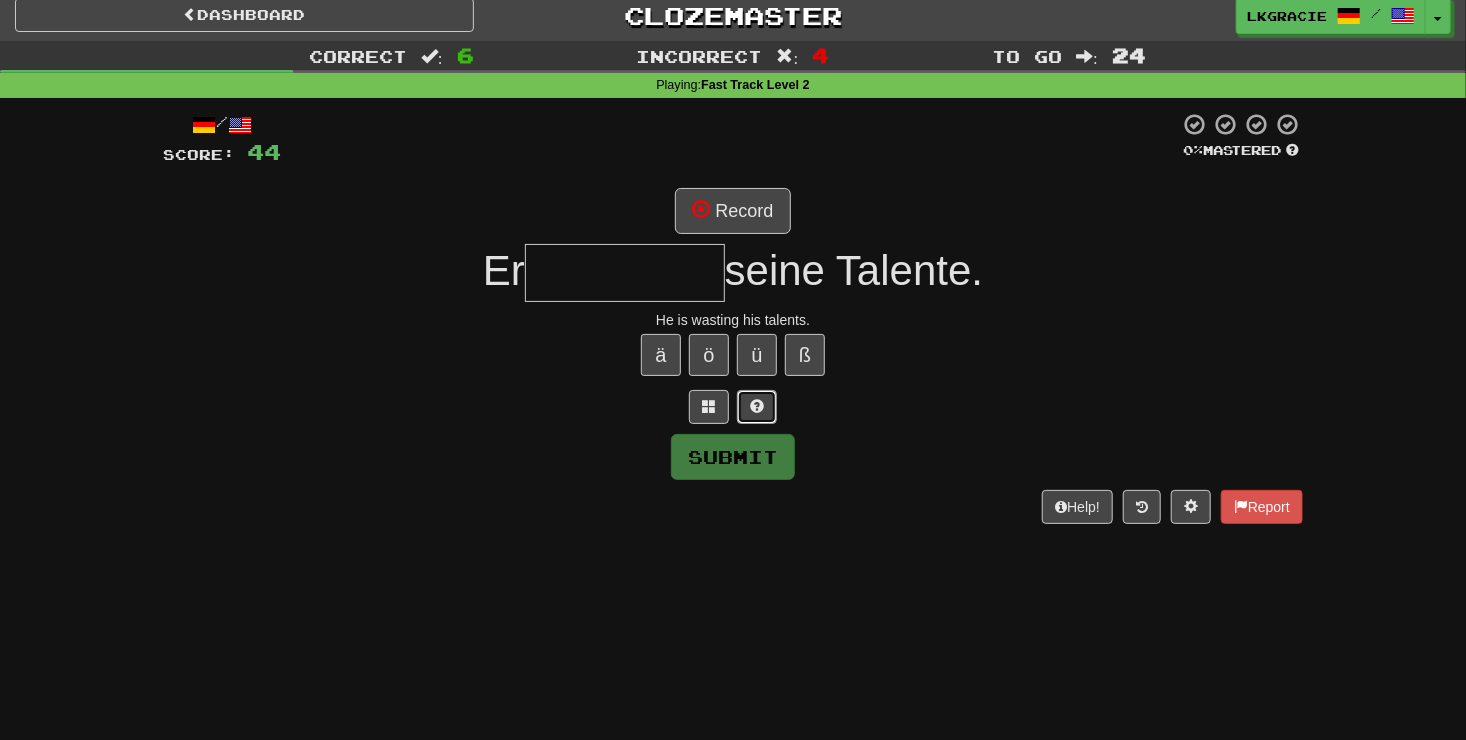 click at bounding box center [757, 407] 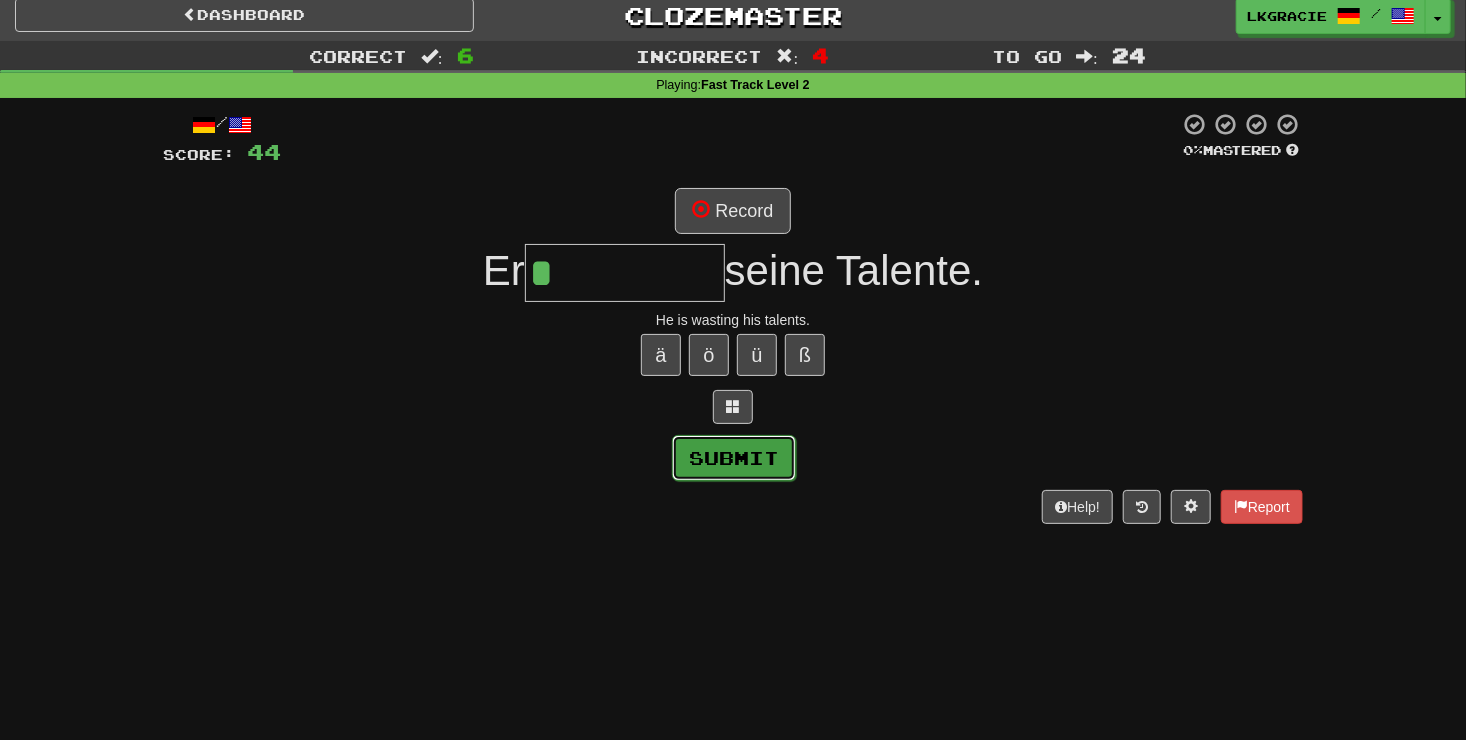 click on "Submit" at bounding box center (734, 458) 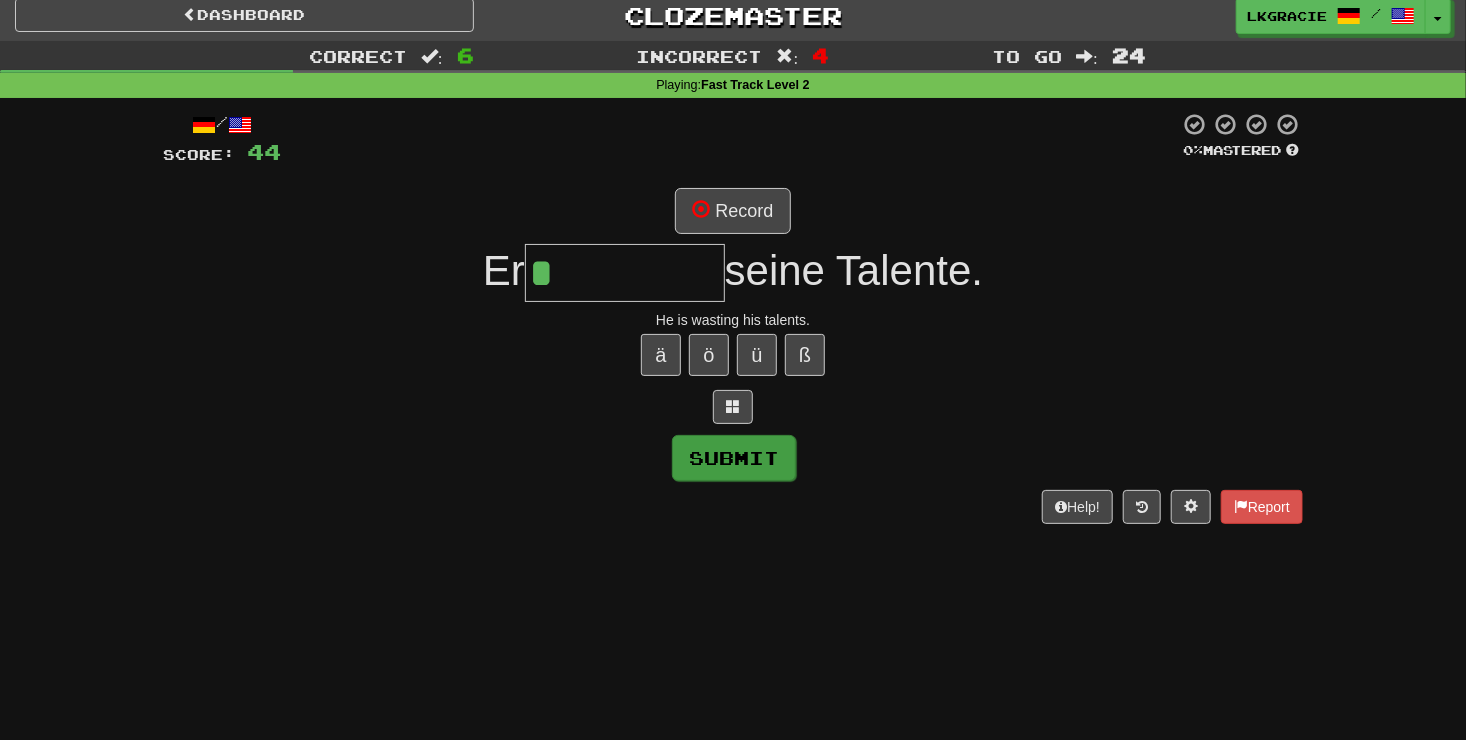 type on "**********" 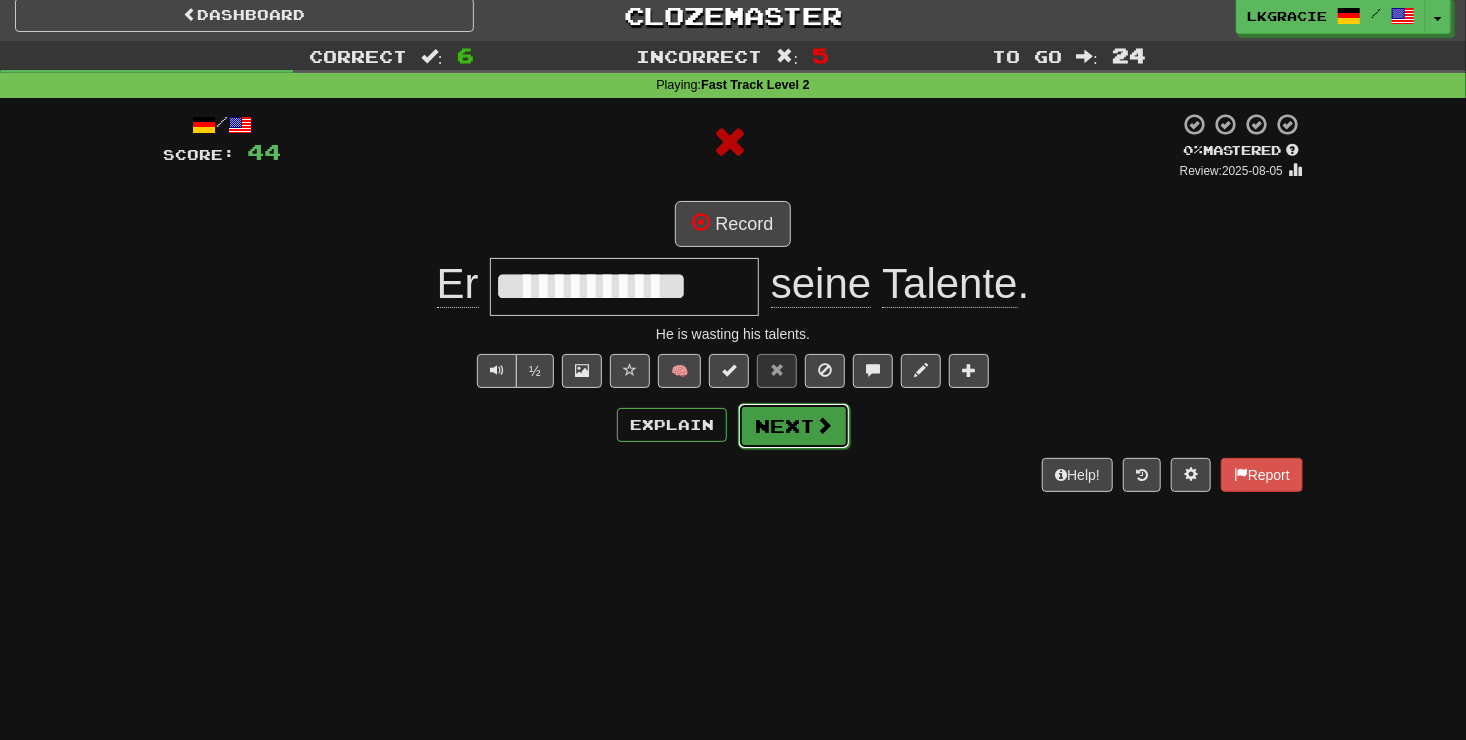 click on "Next" at bounding box center [794, 426] 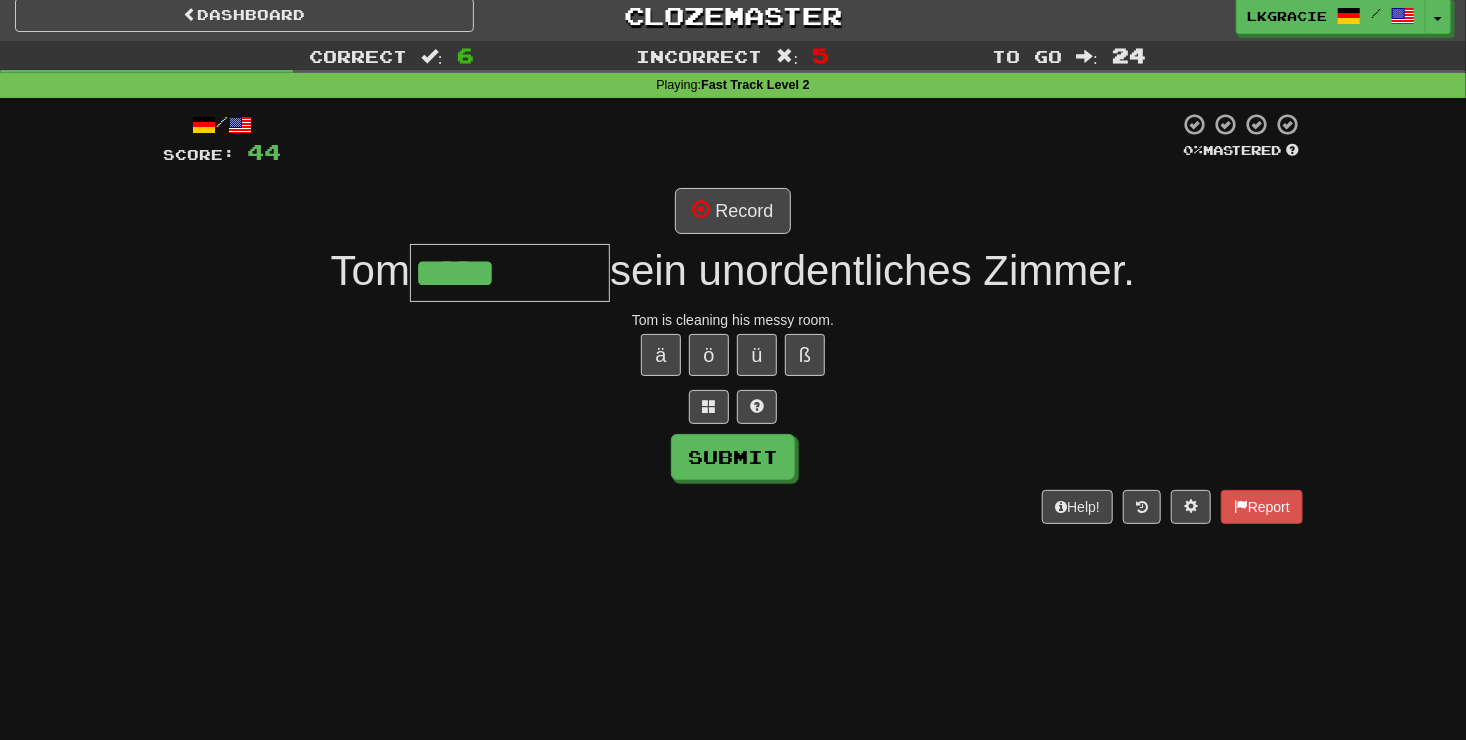 type on "*****" 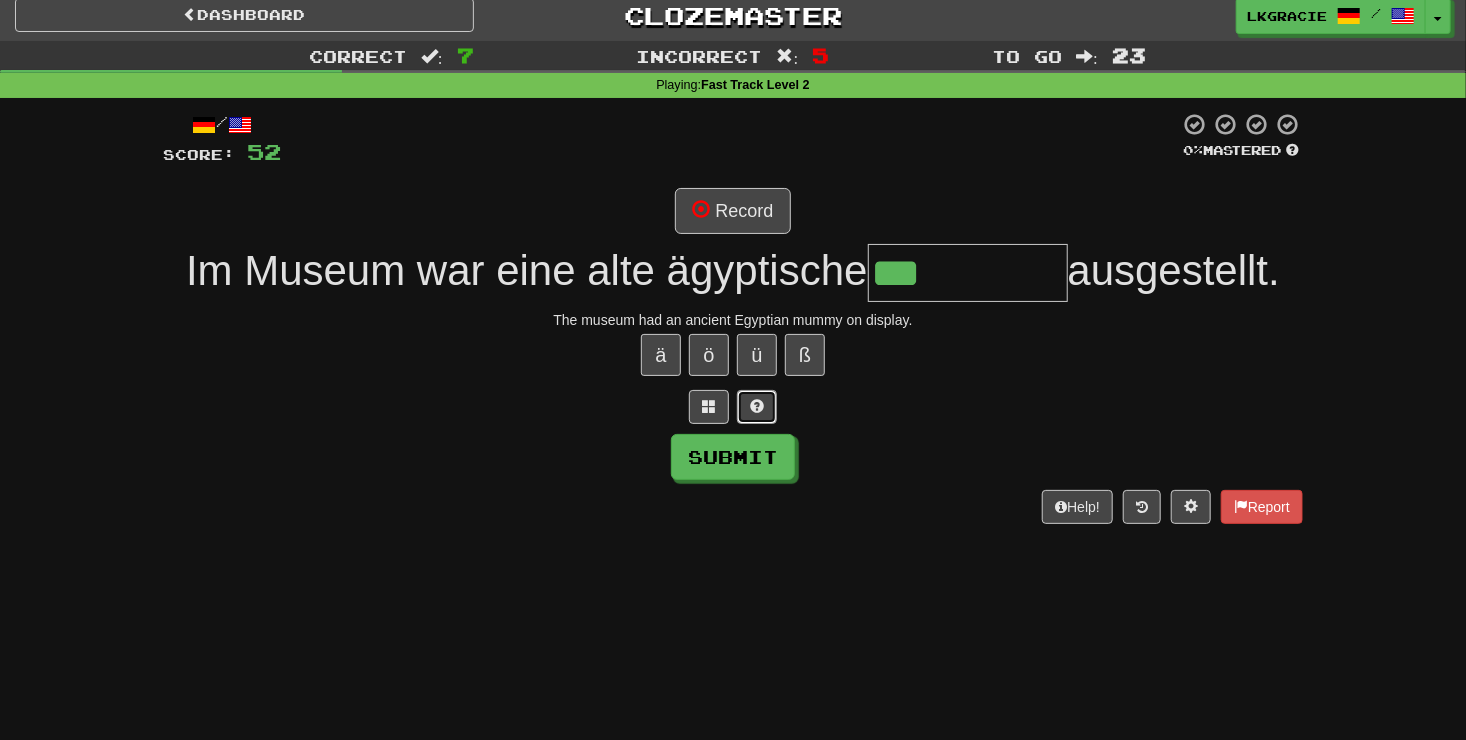 click at bounding box center (757, 406) 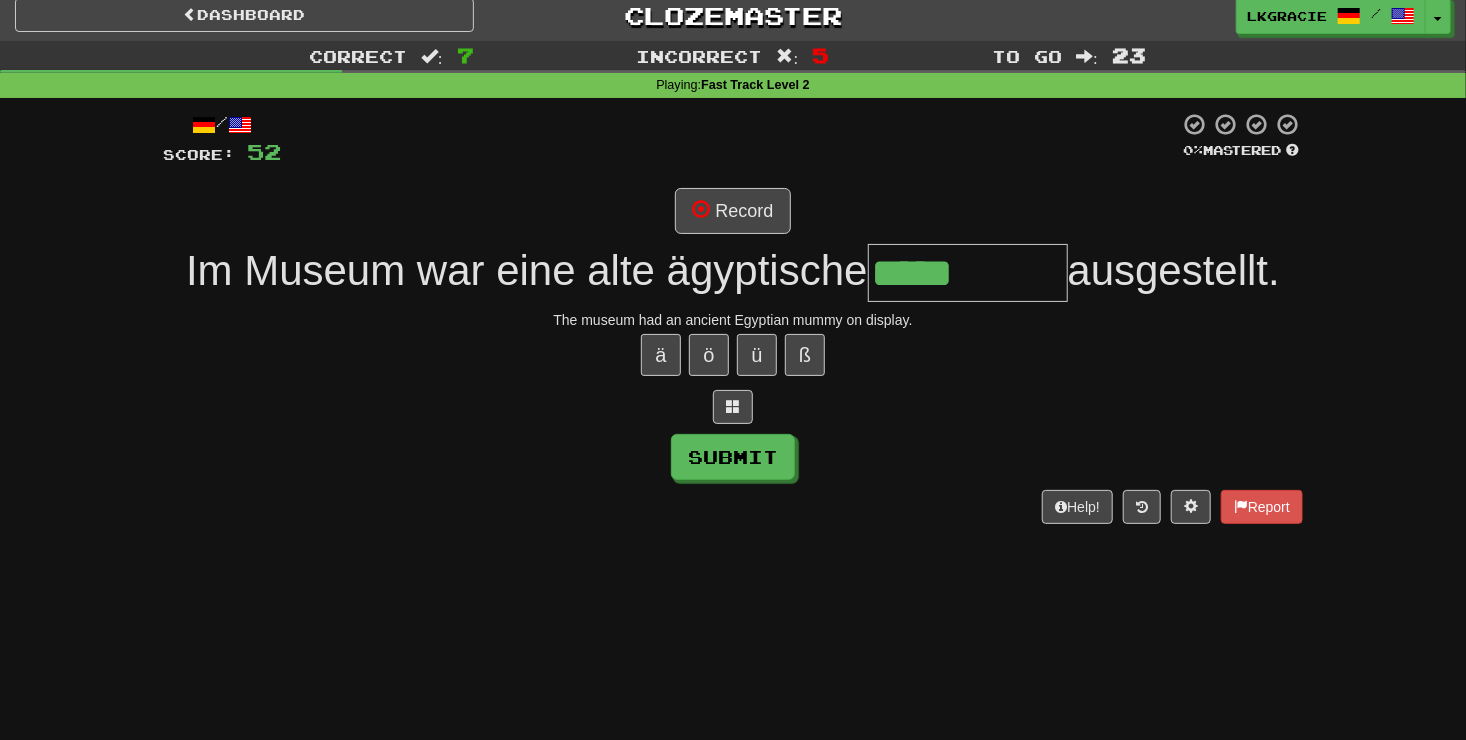 type on "*****" 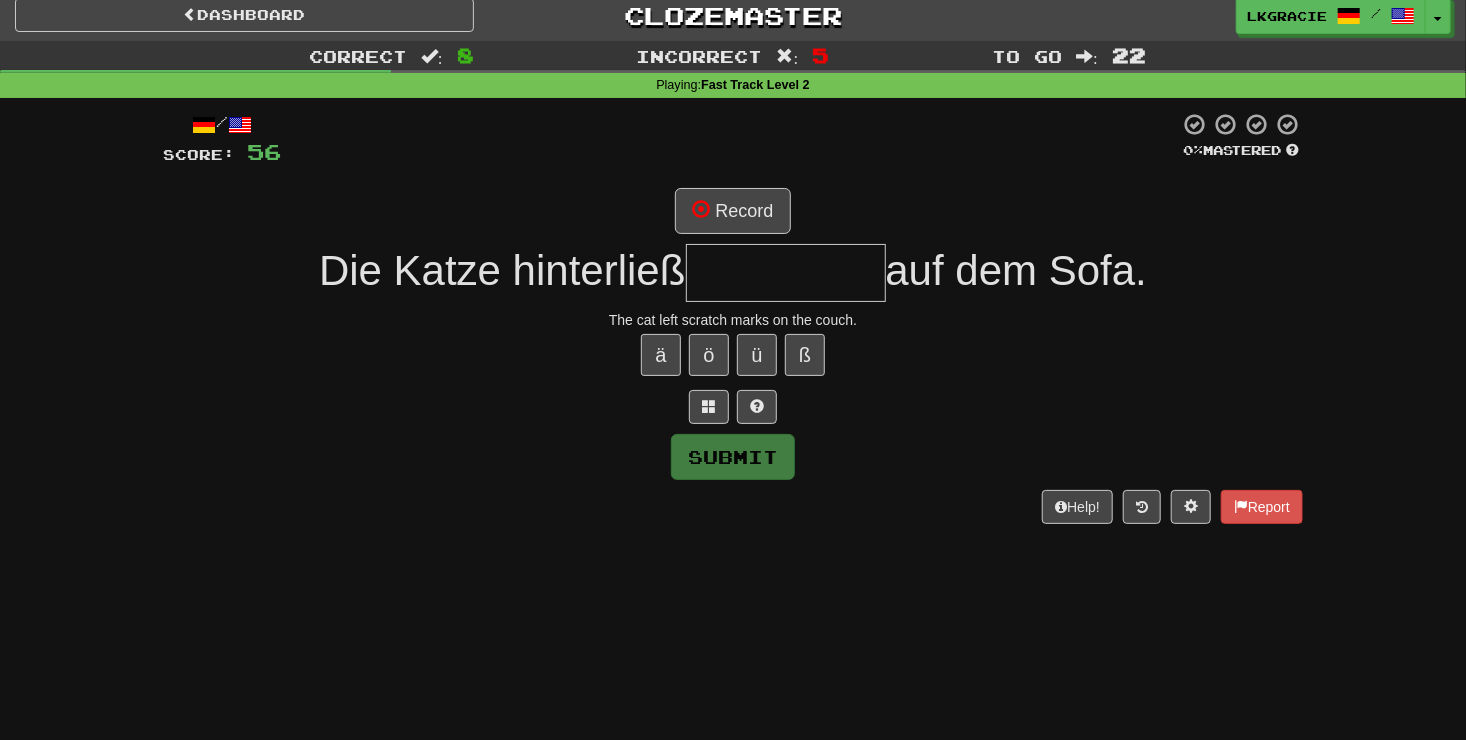 type on "*" 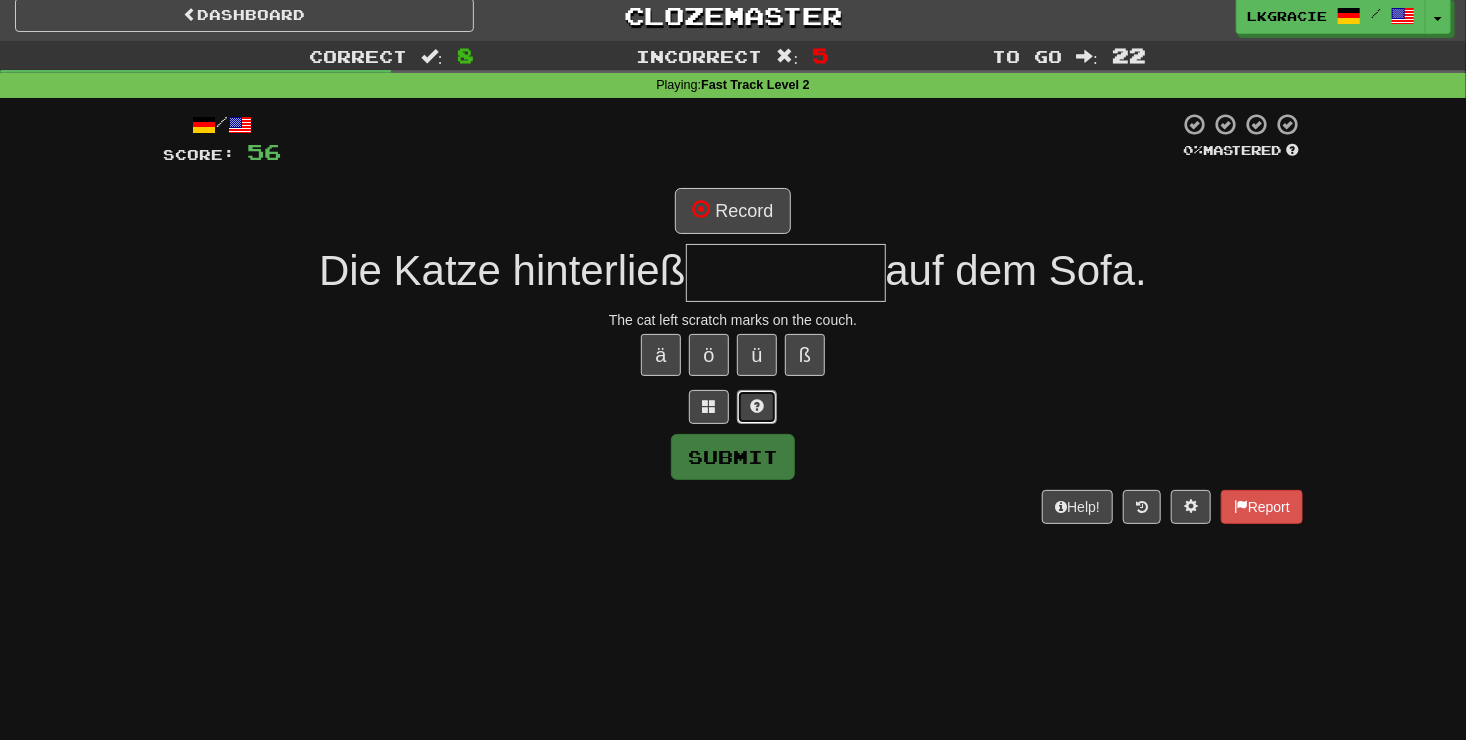 click at bounding box center (757, 406) 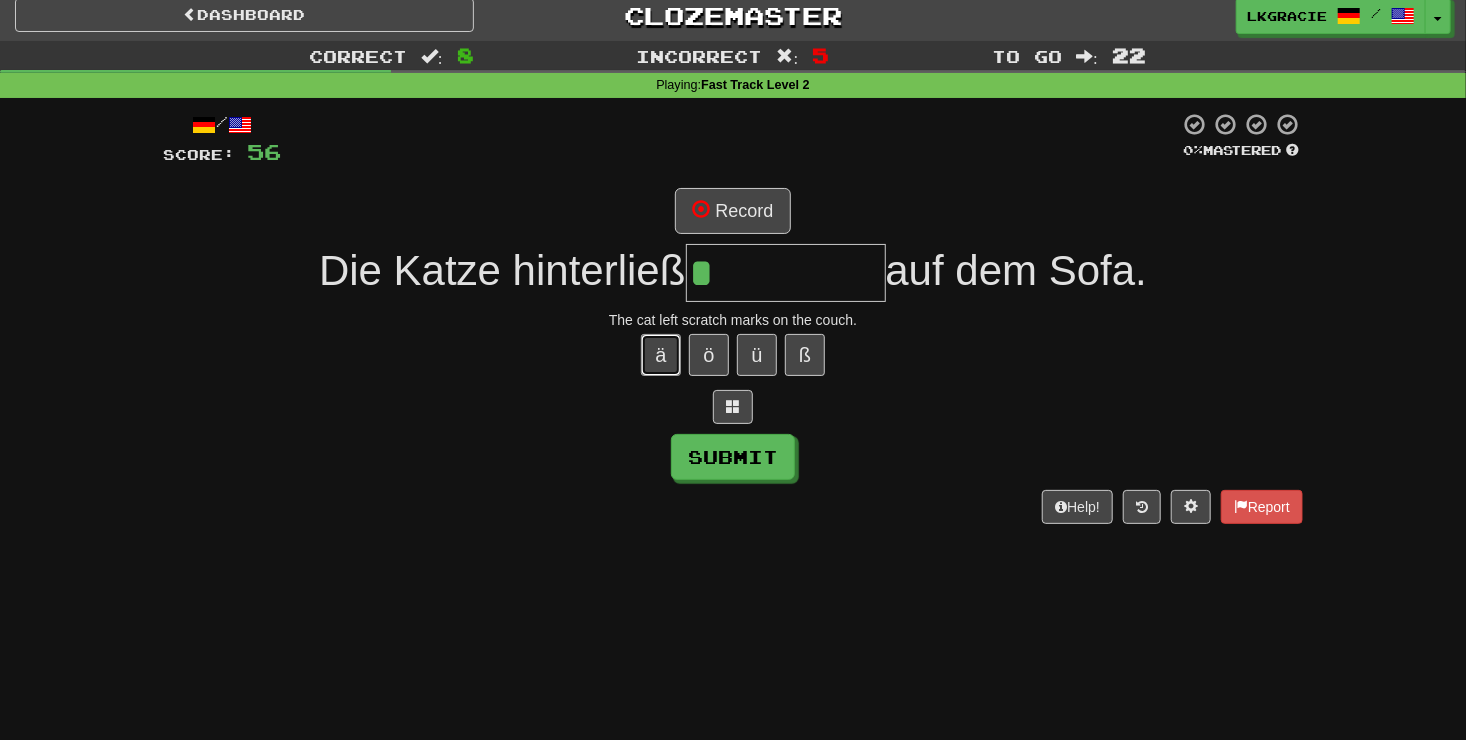 click on "ä" at bounding box center (661, 355) 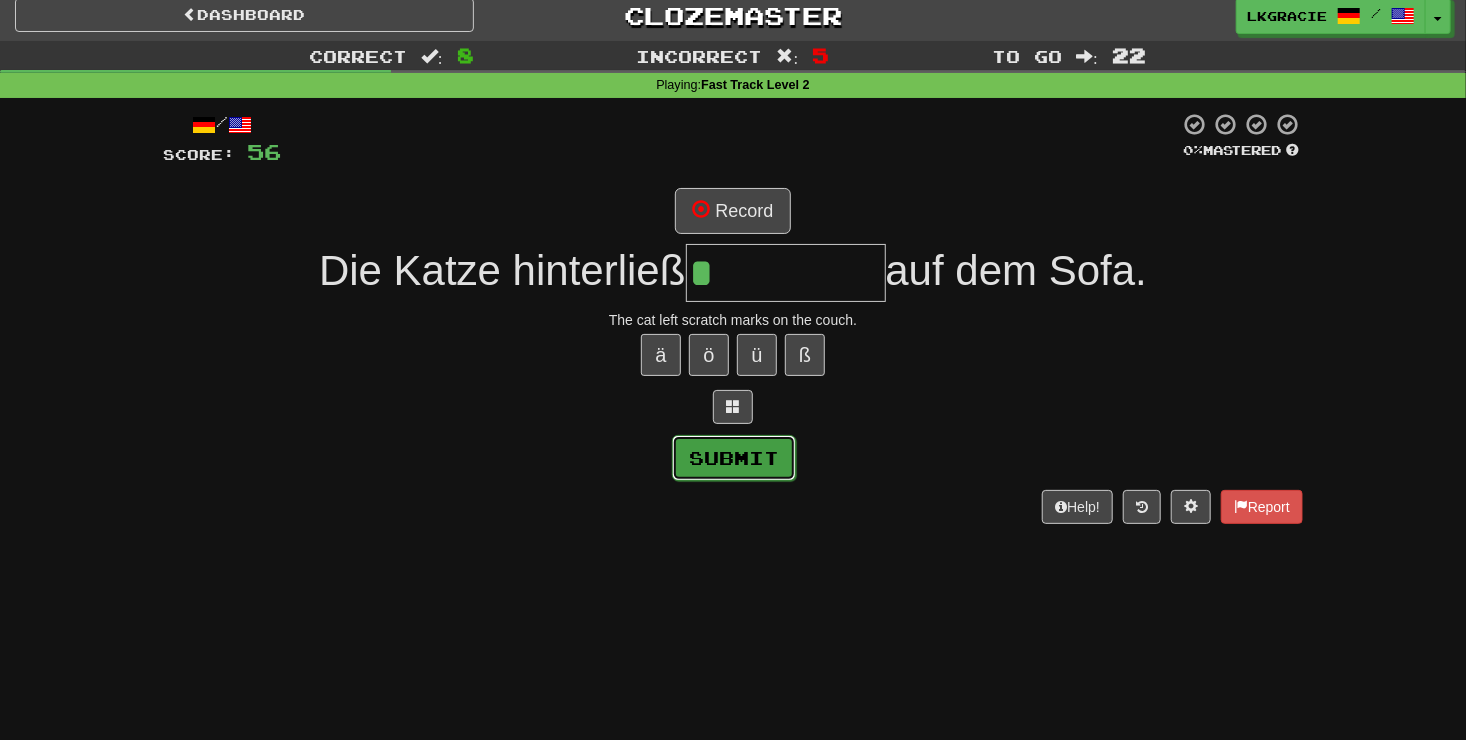 click on "Submit" at bounding box center [734, 458] 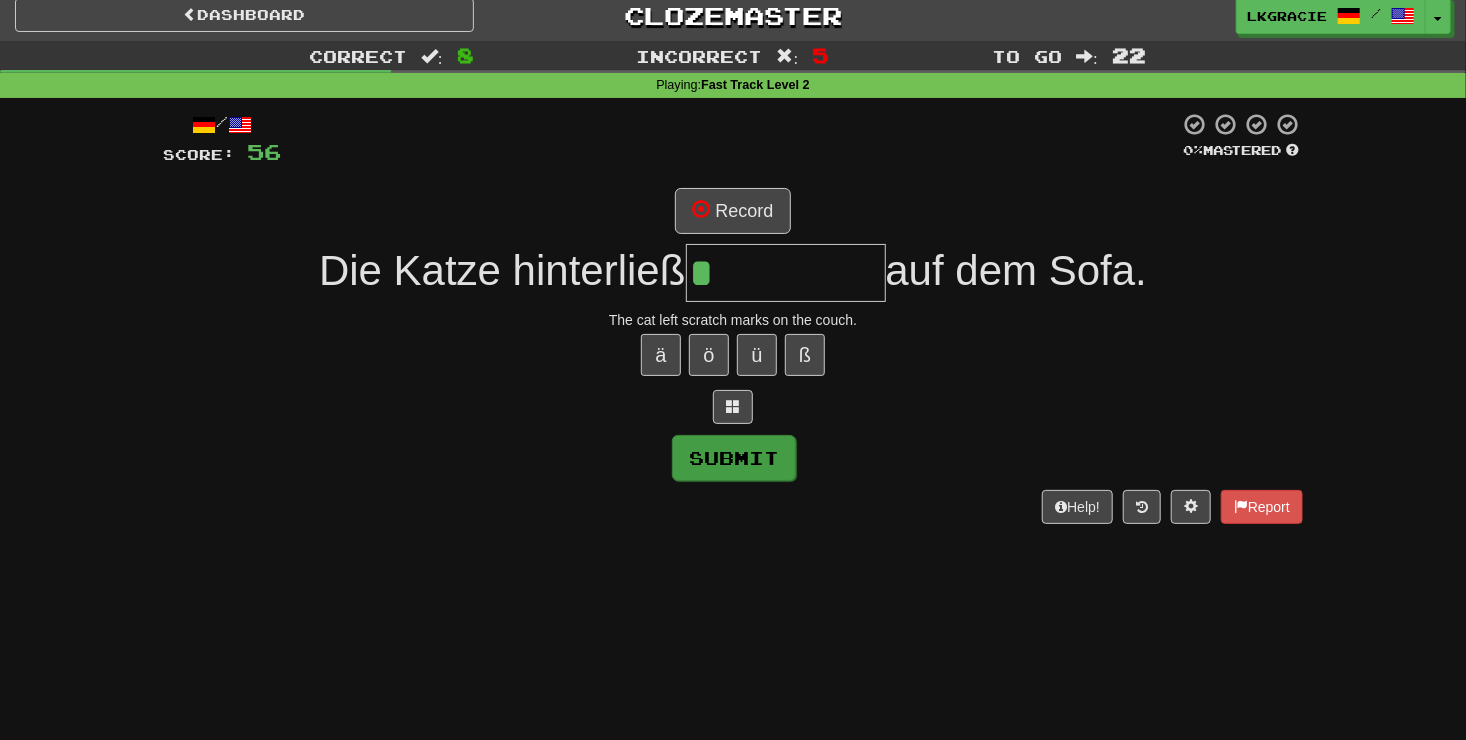 type on "**********" 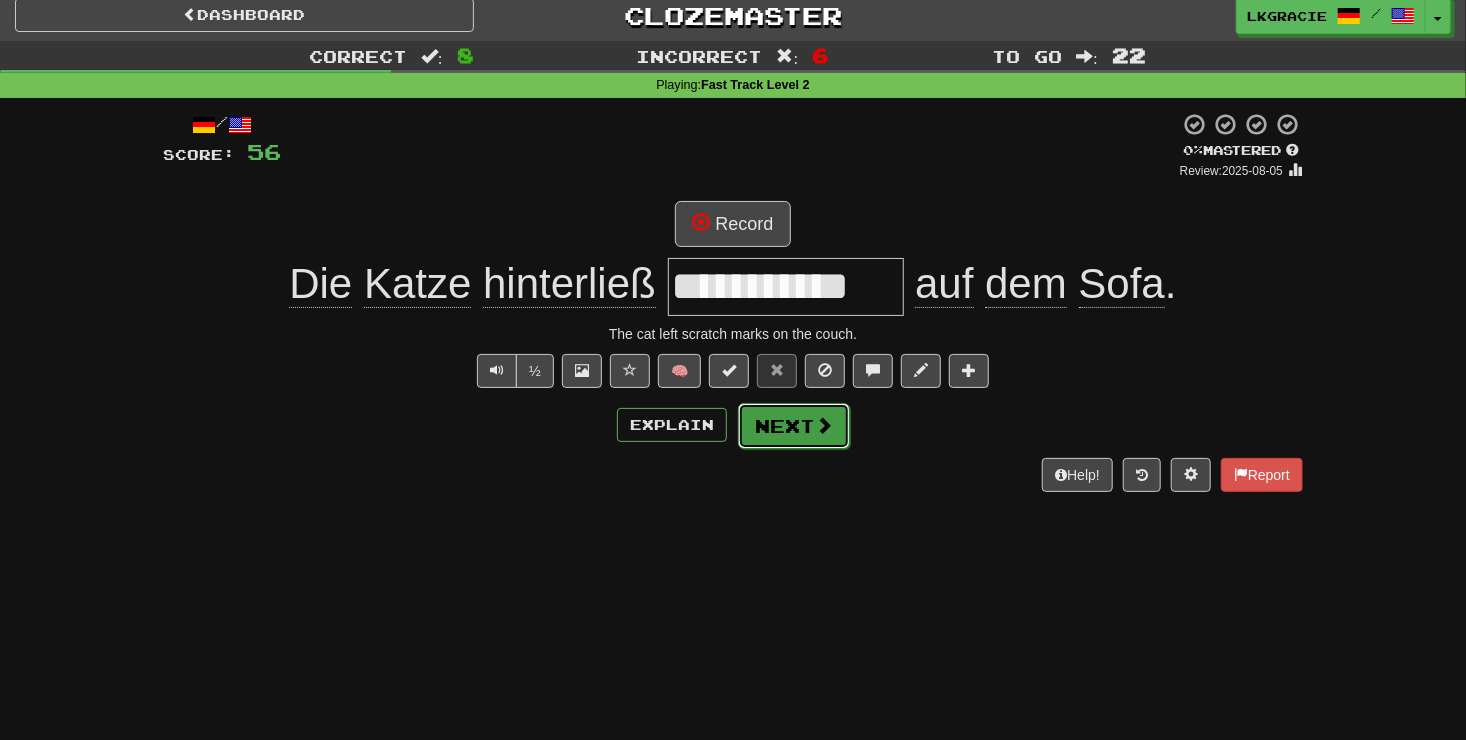 click on "Next" at bounding box center [794, 426] 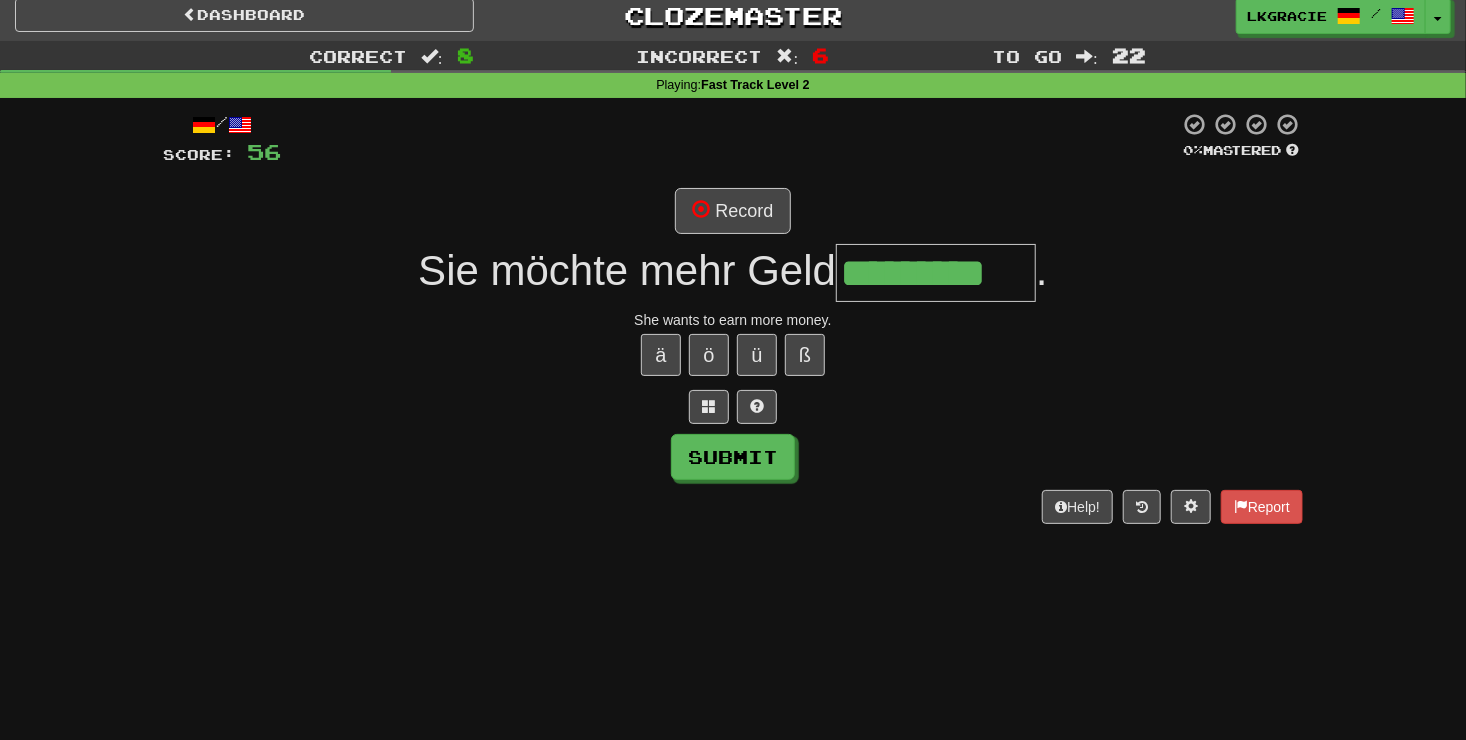 type on "*********" 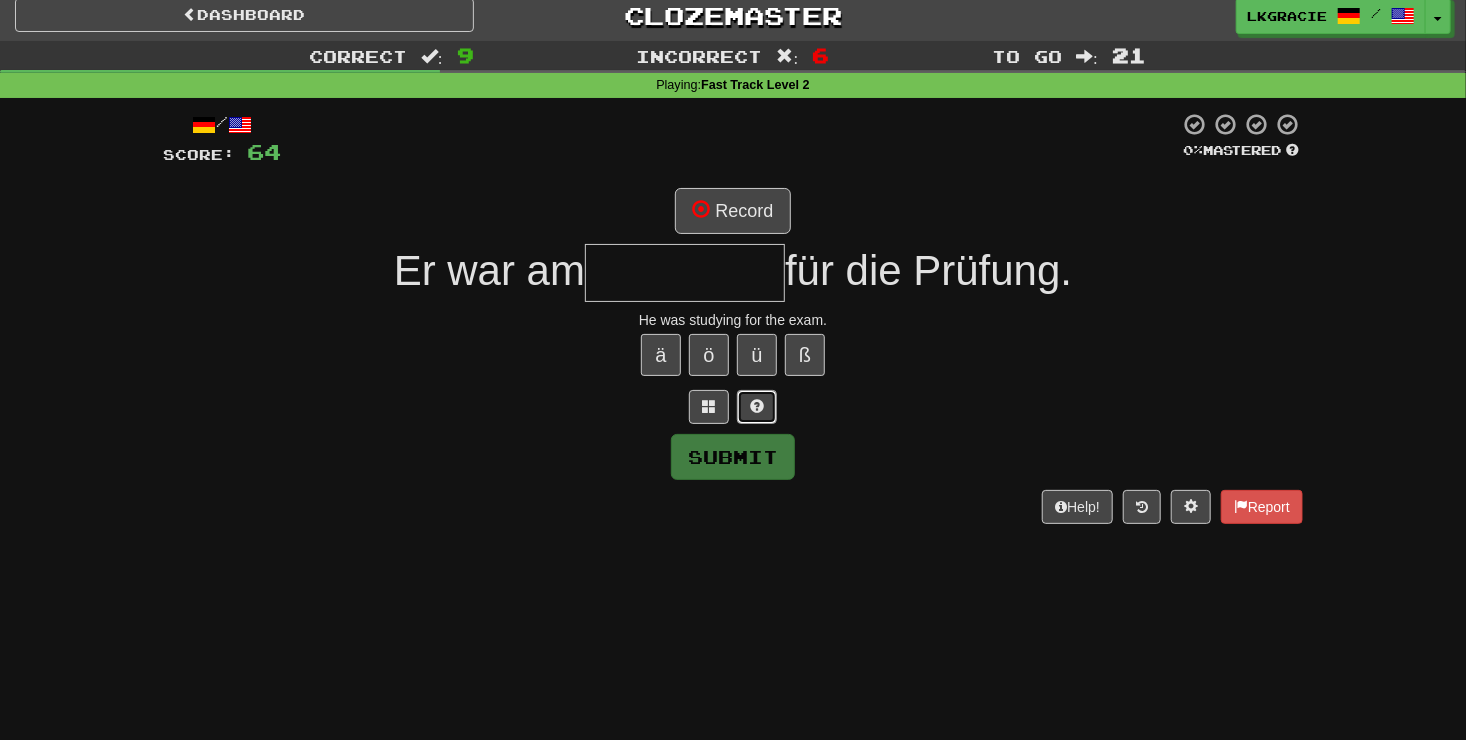 click at bounding box center (757, 406) 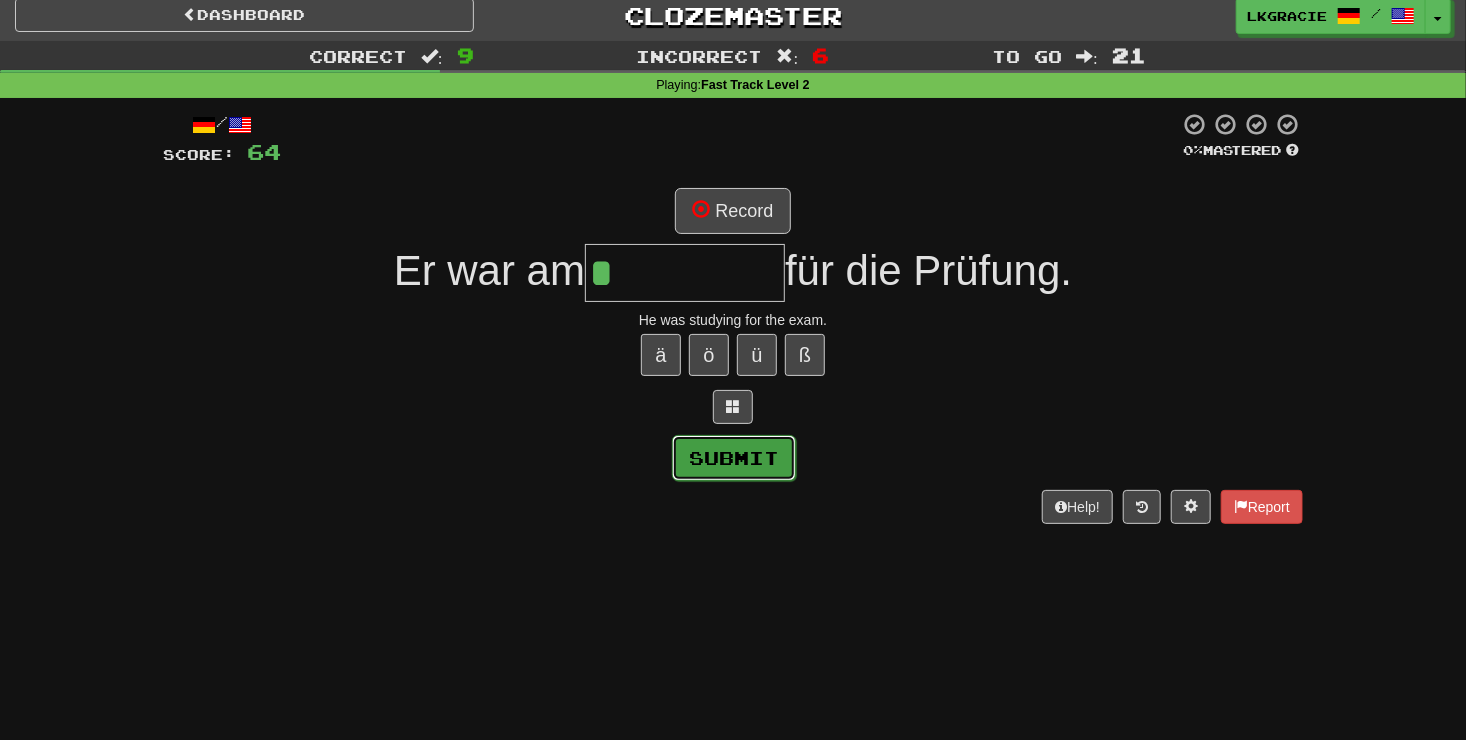 click on "Submit" at bounding box center [734, 458] 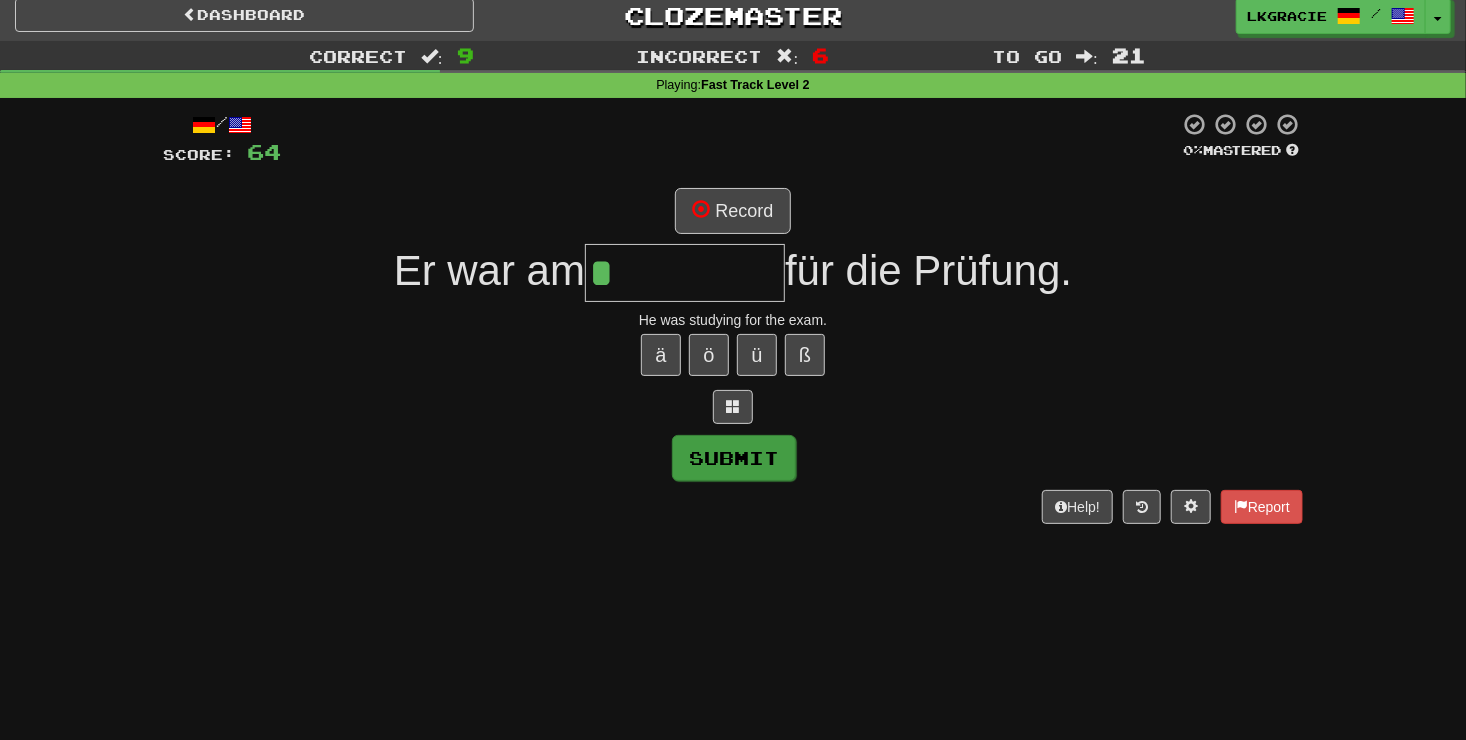 type on "******" 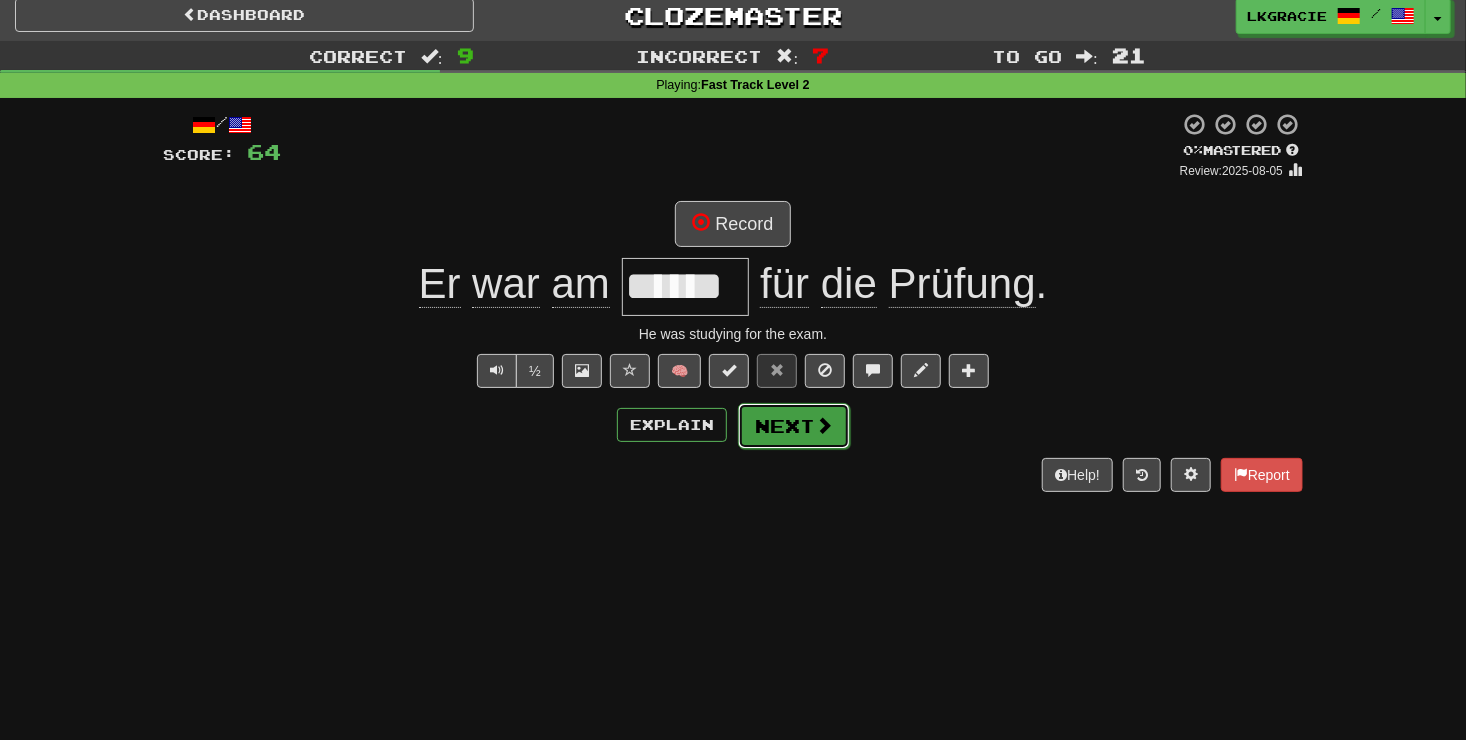 click on "Next" at bounding box center (794, 426) 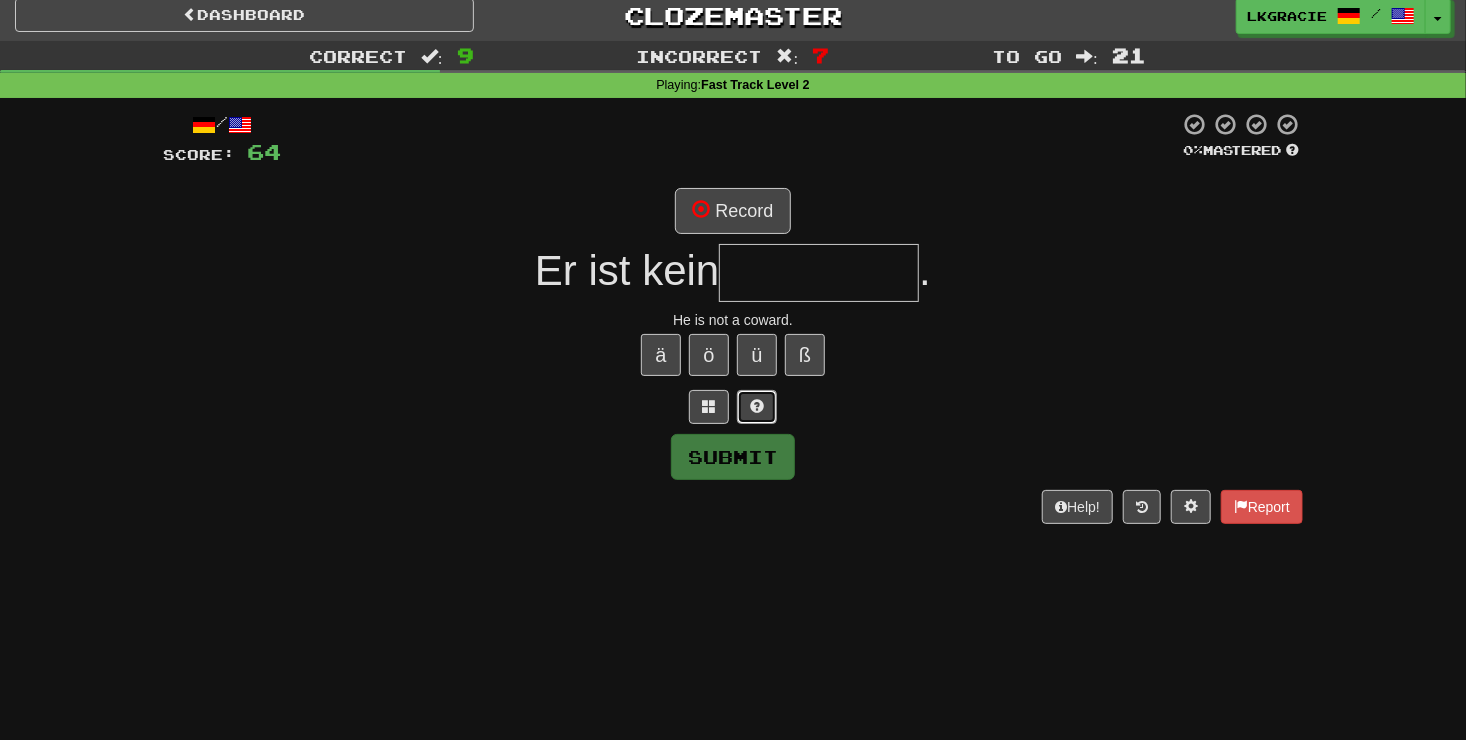 click at bounding box center [757, 407] 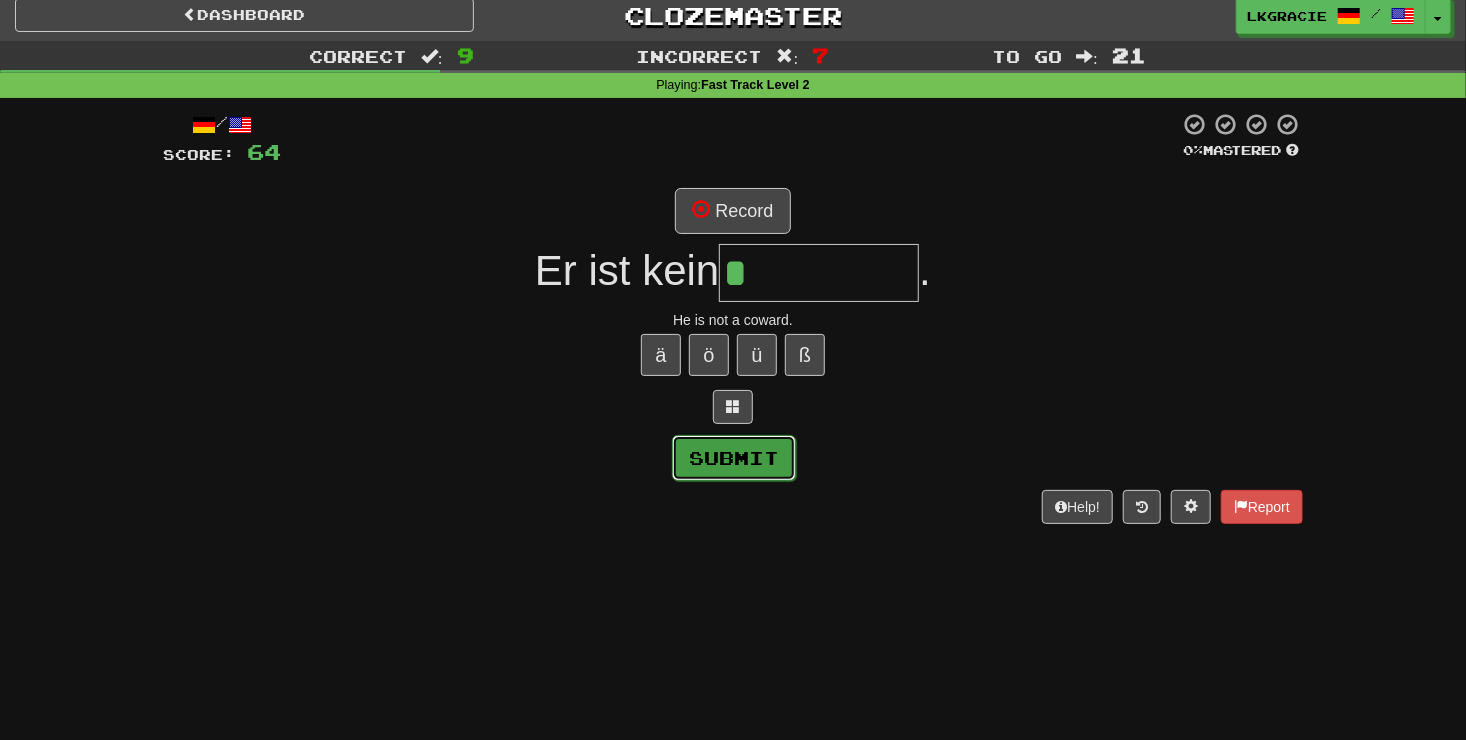 click on "Submit" at bounding box center (734, 458) 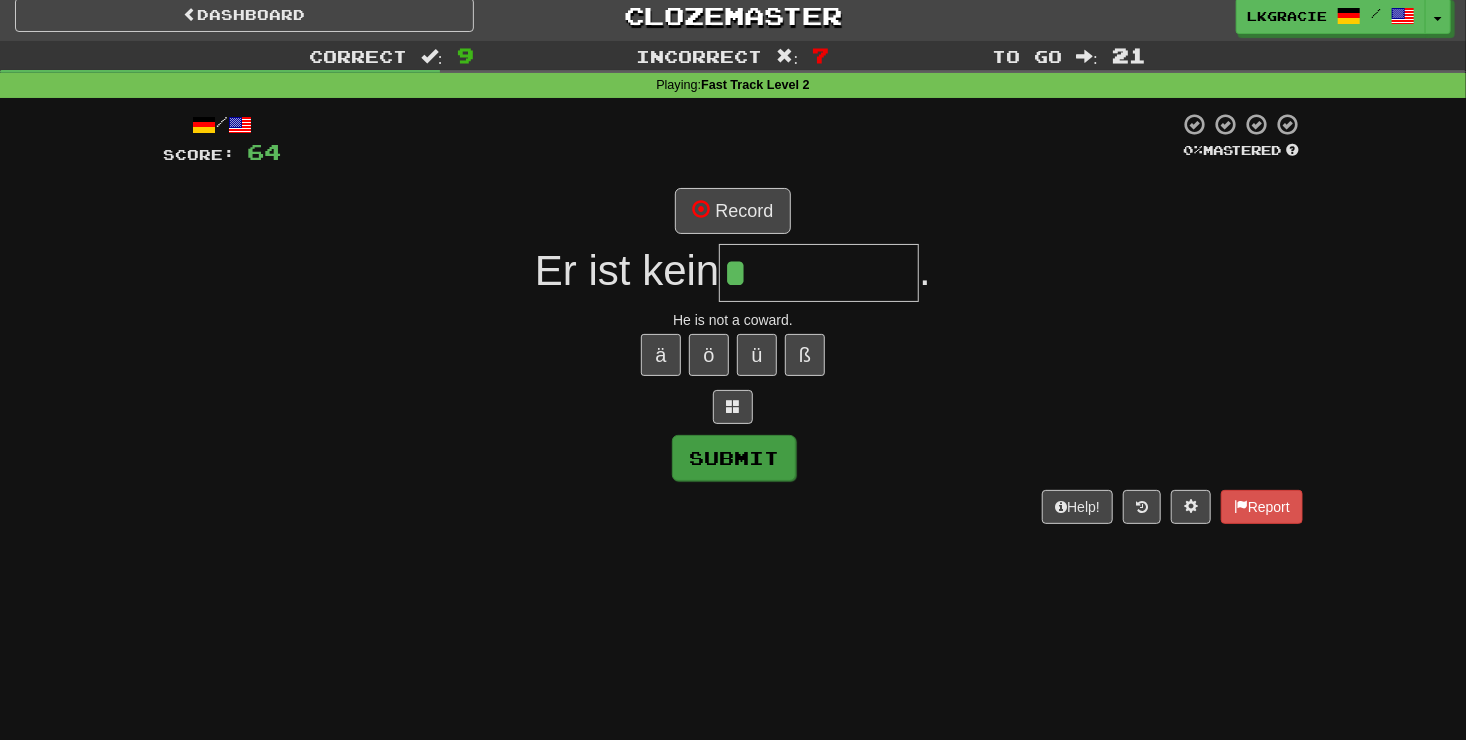 type on "********" 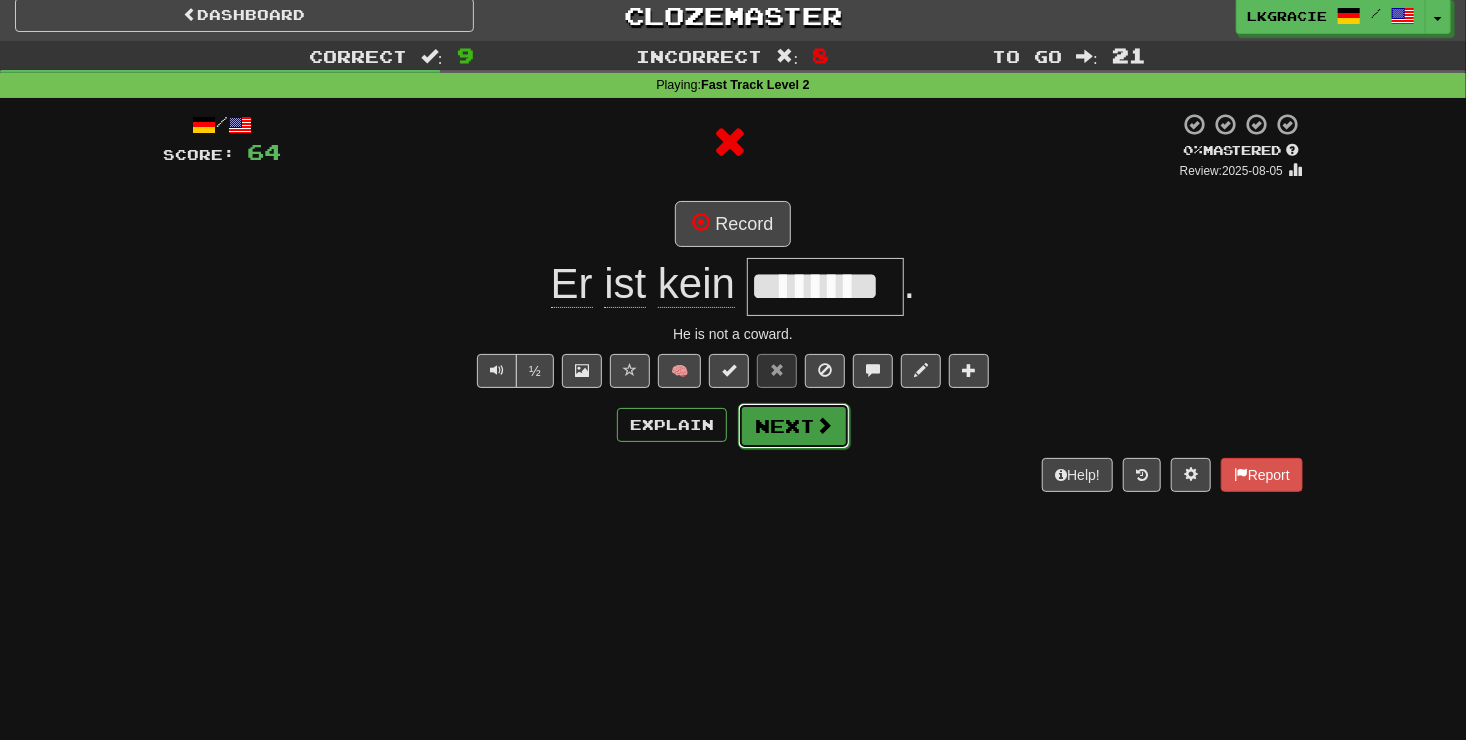 click on "Next" at bounding box center (794, 426) 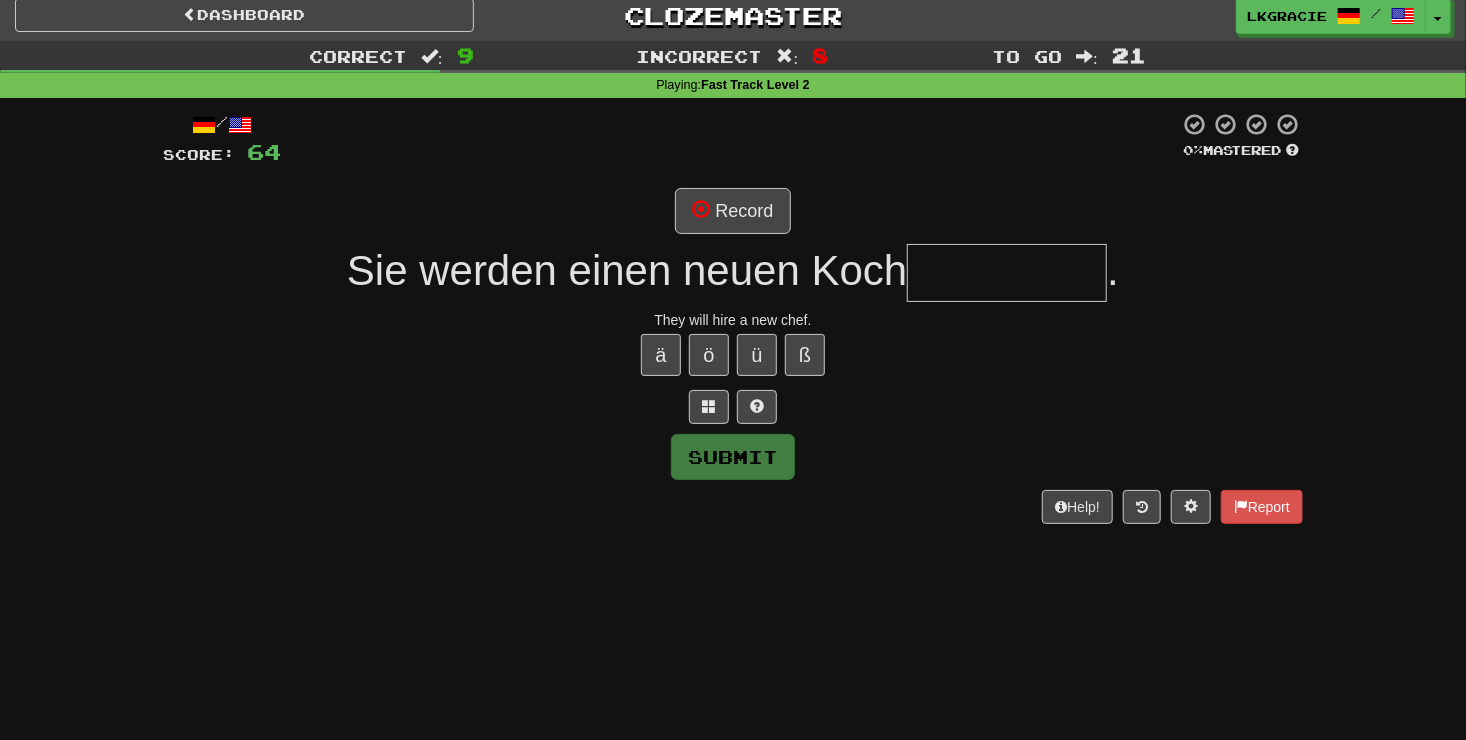 type on "*" 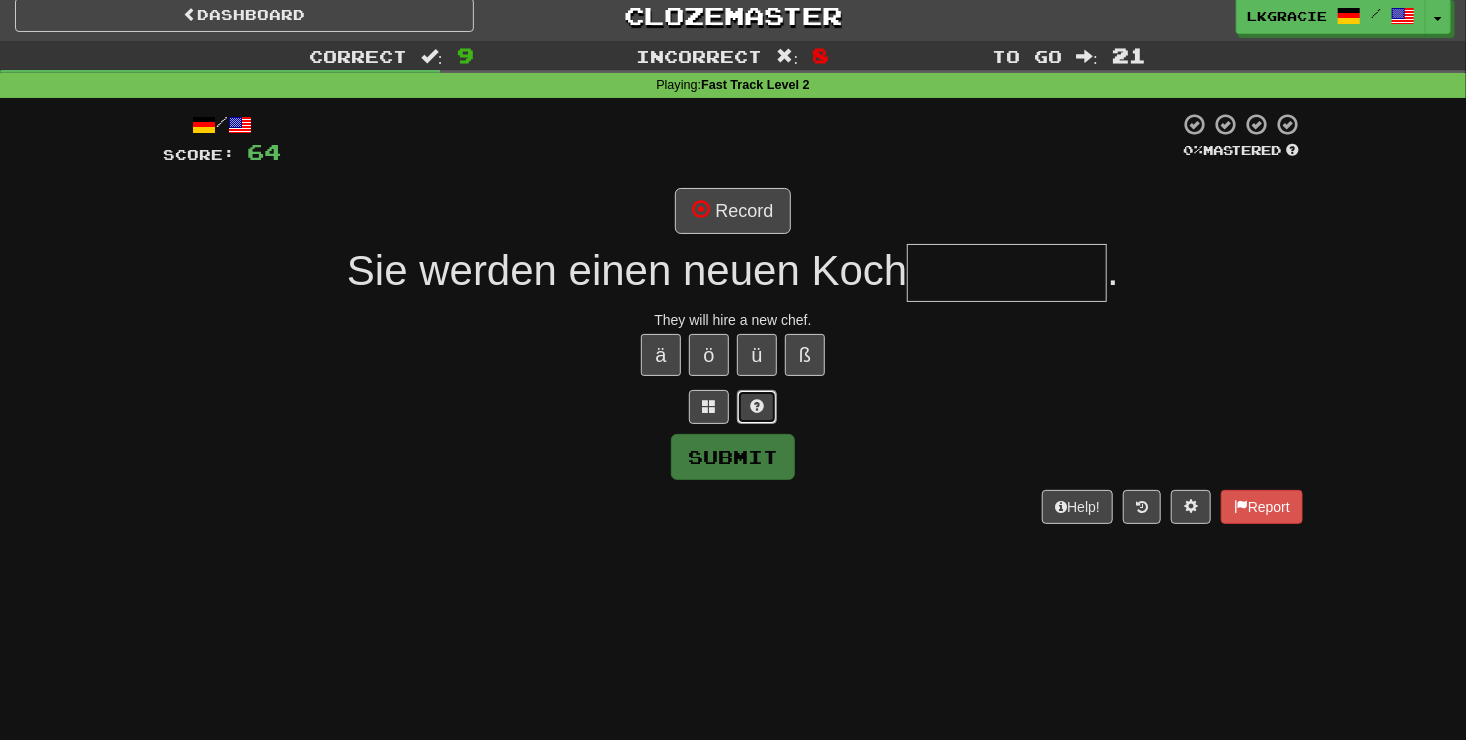 click at bounding box center [757, 407] 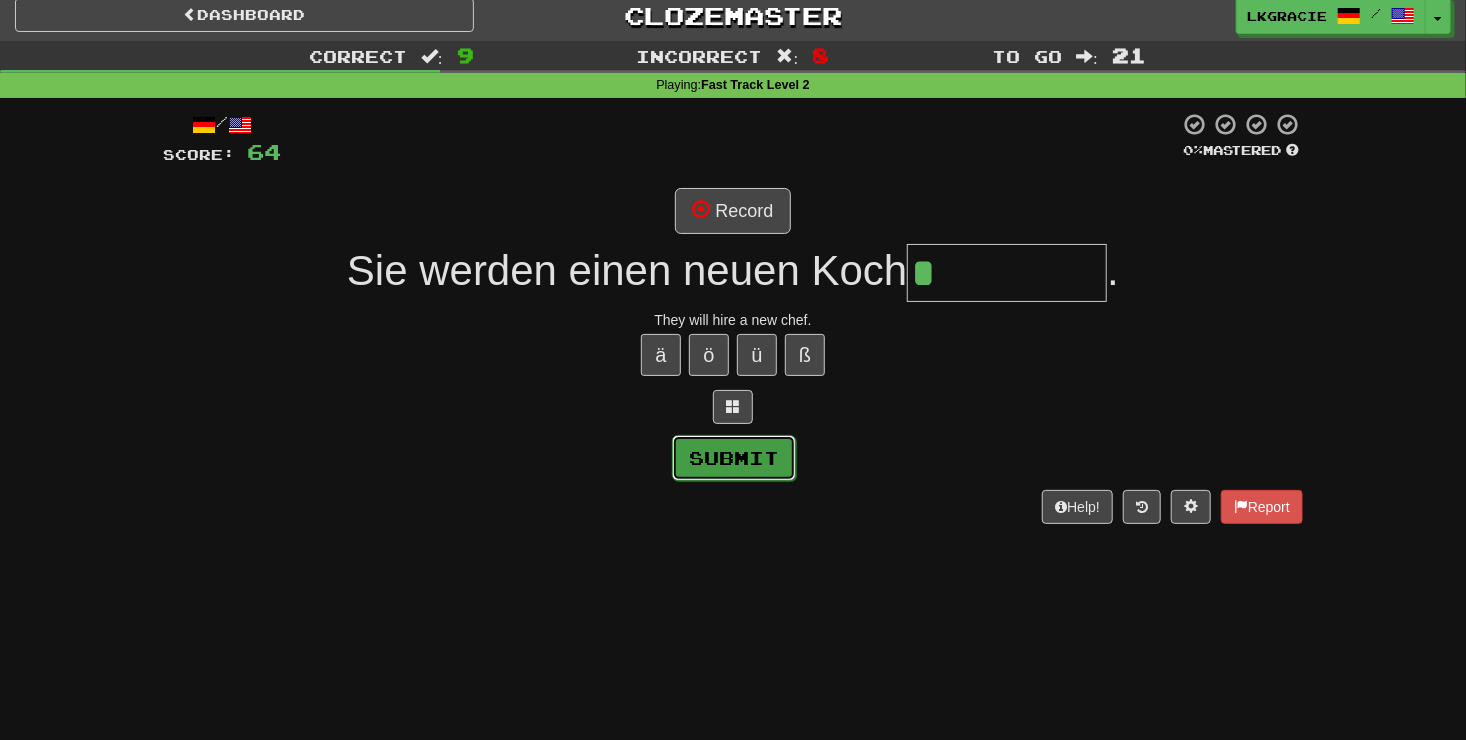 click on "Submit" at bounding box center (734, 458) 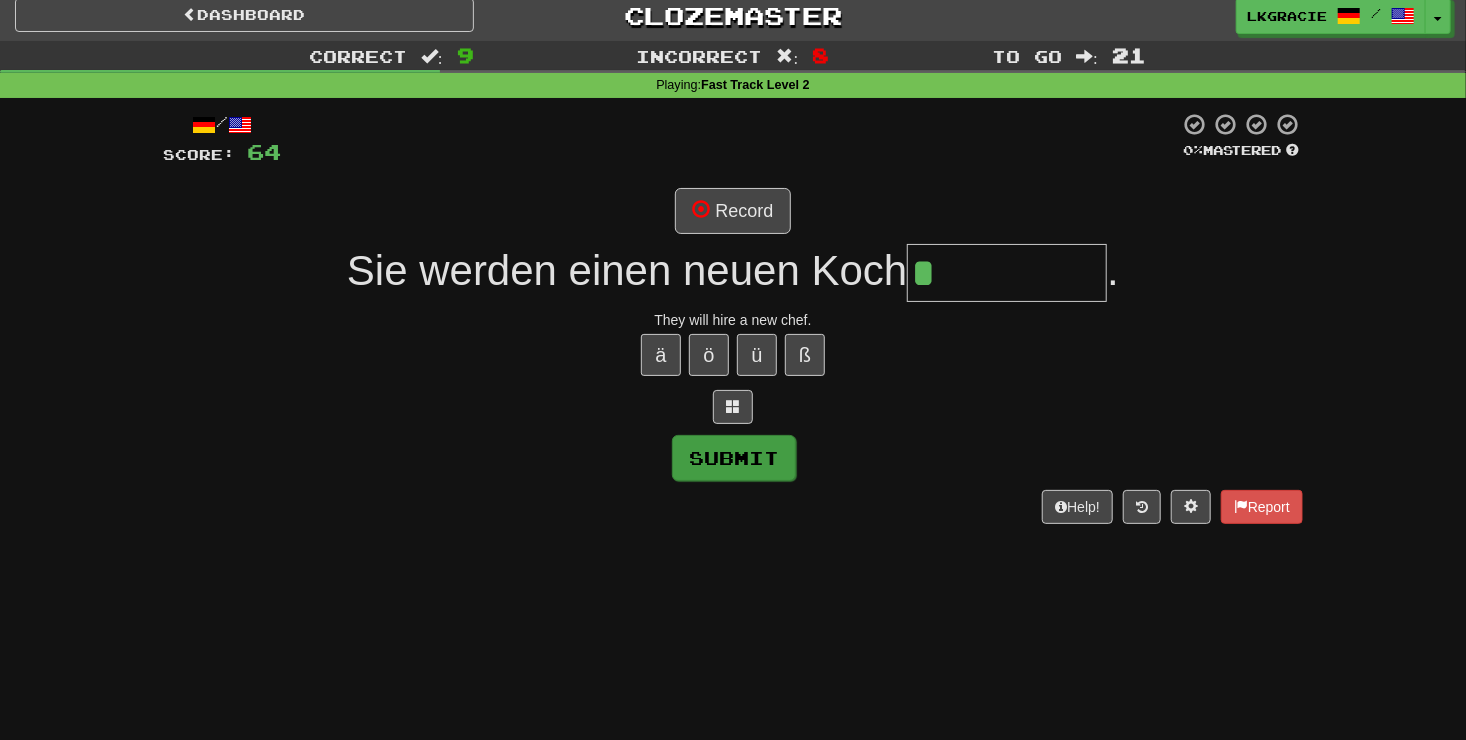type on "**********" 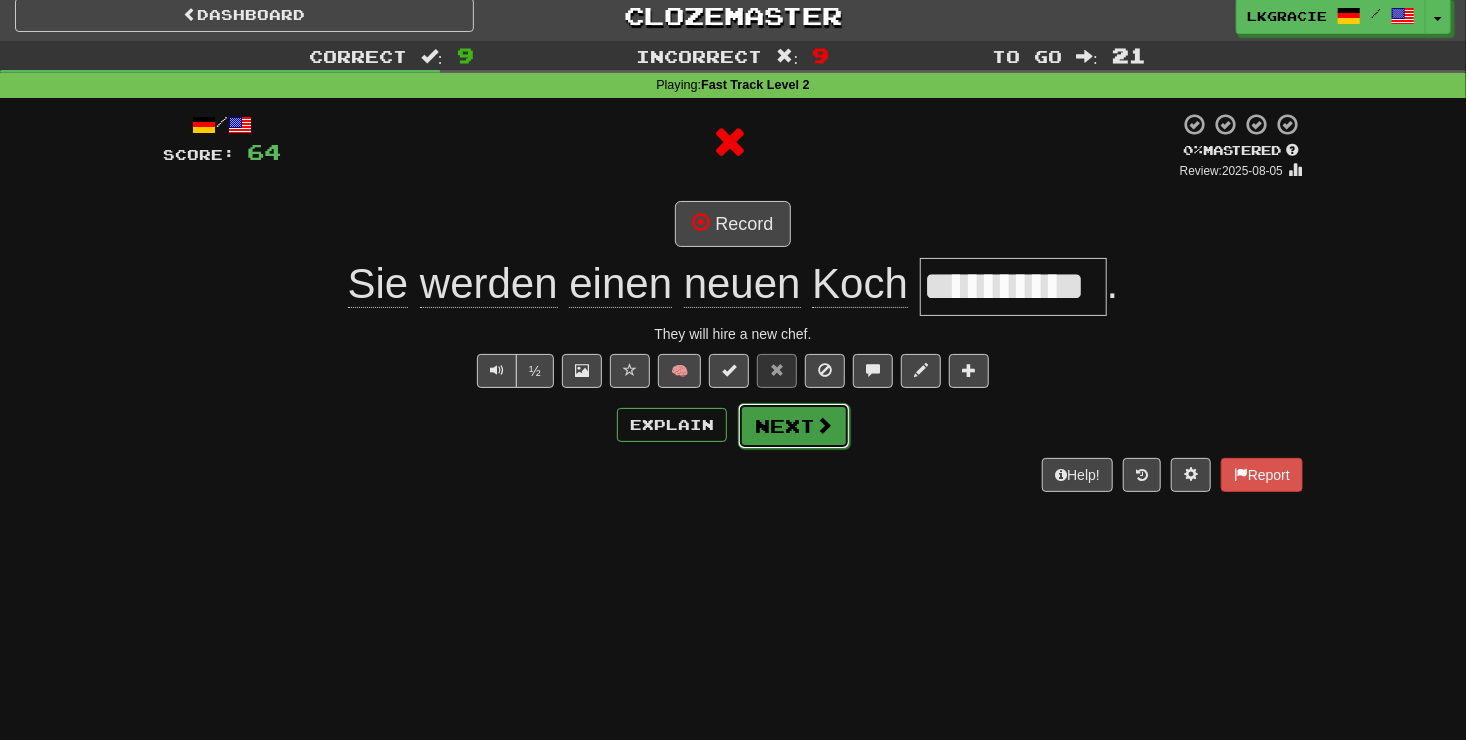 click at bounding box center (824, 425) 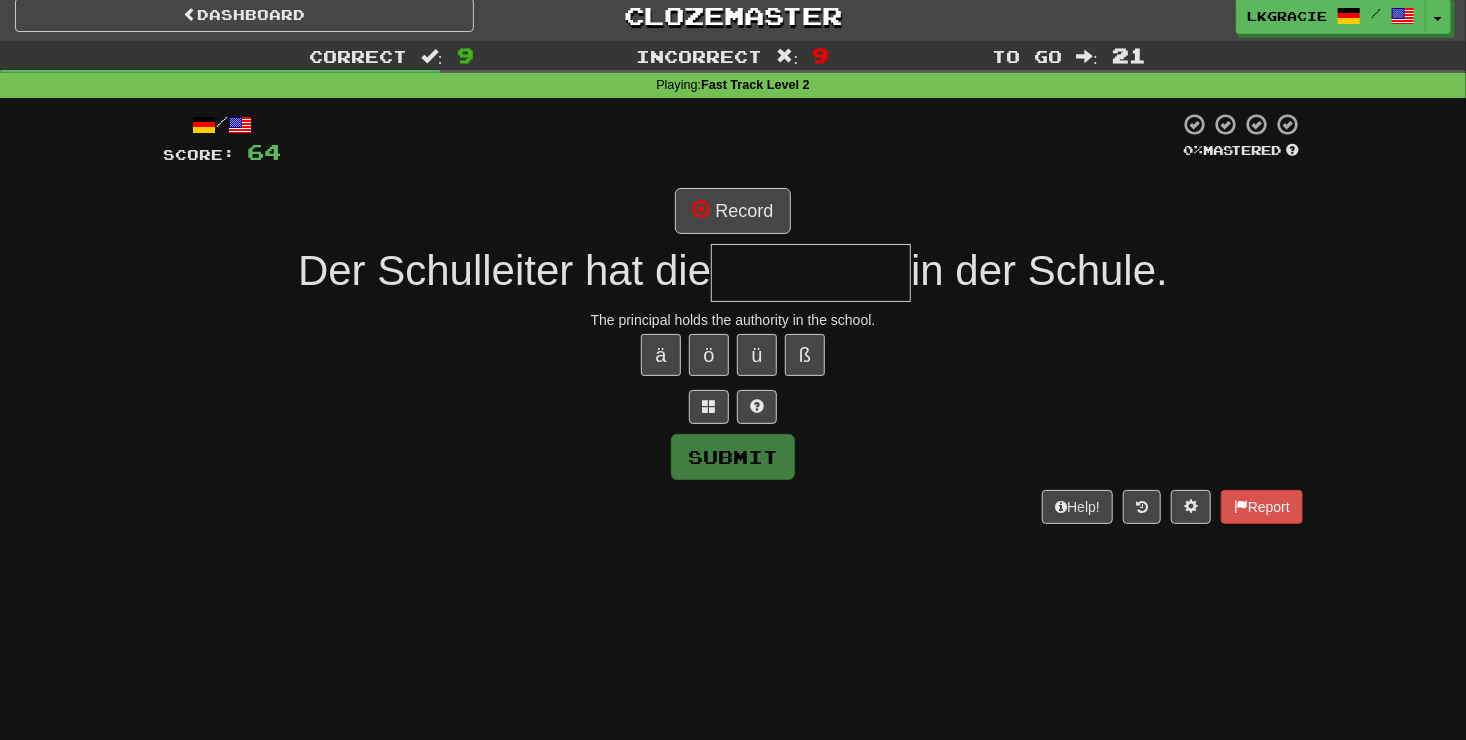 type on "*" 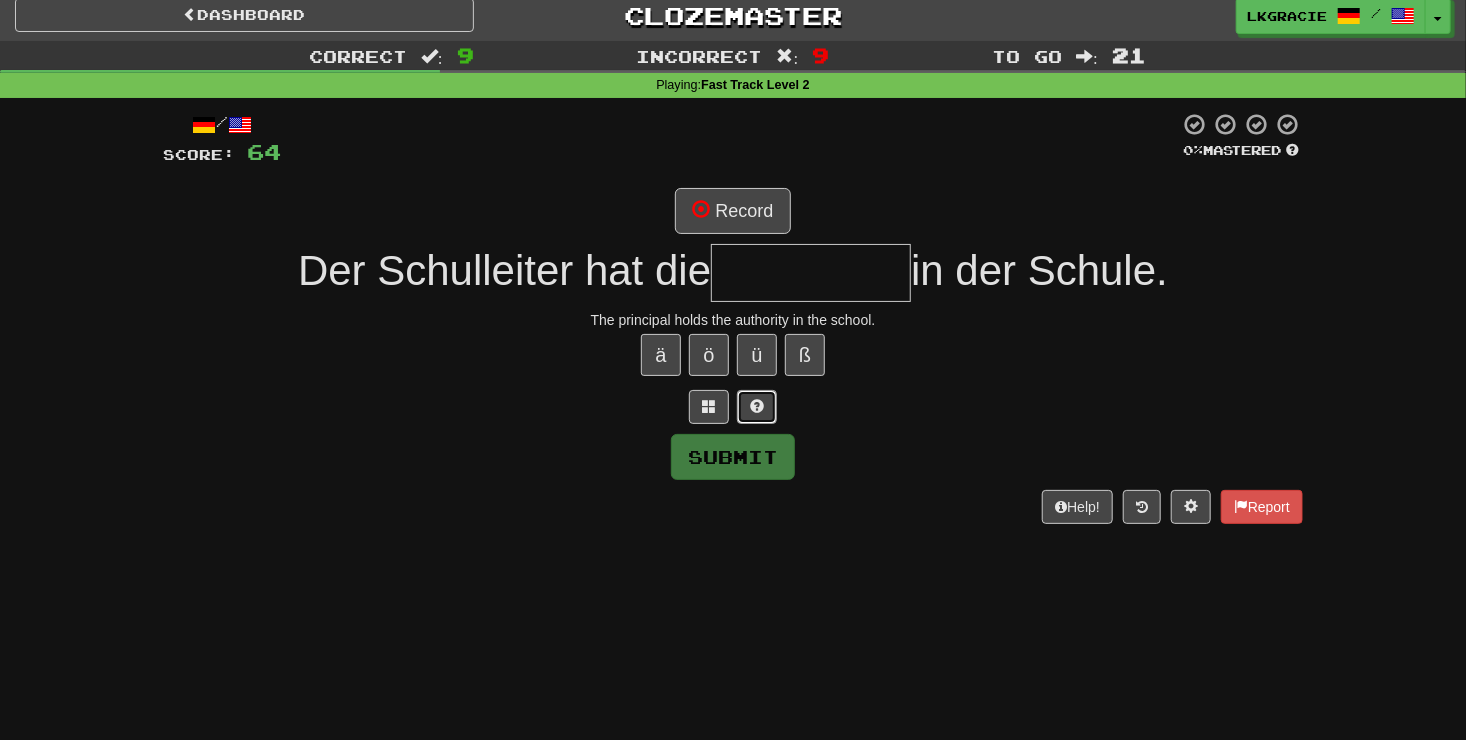 click at bounding box center [757, 407] 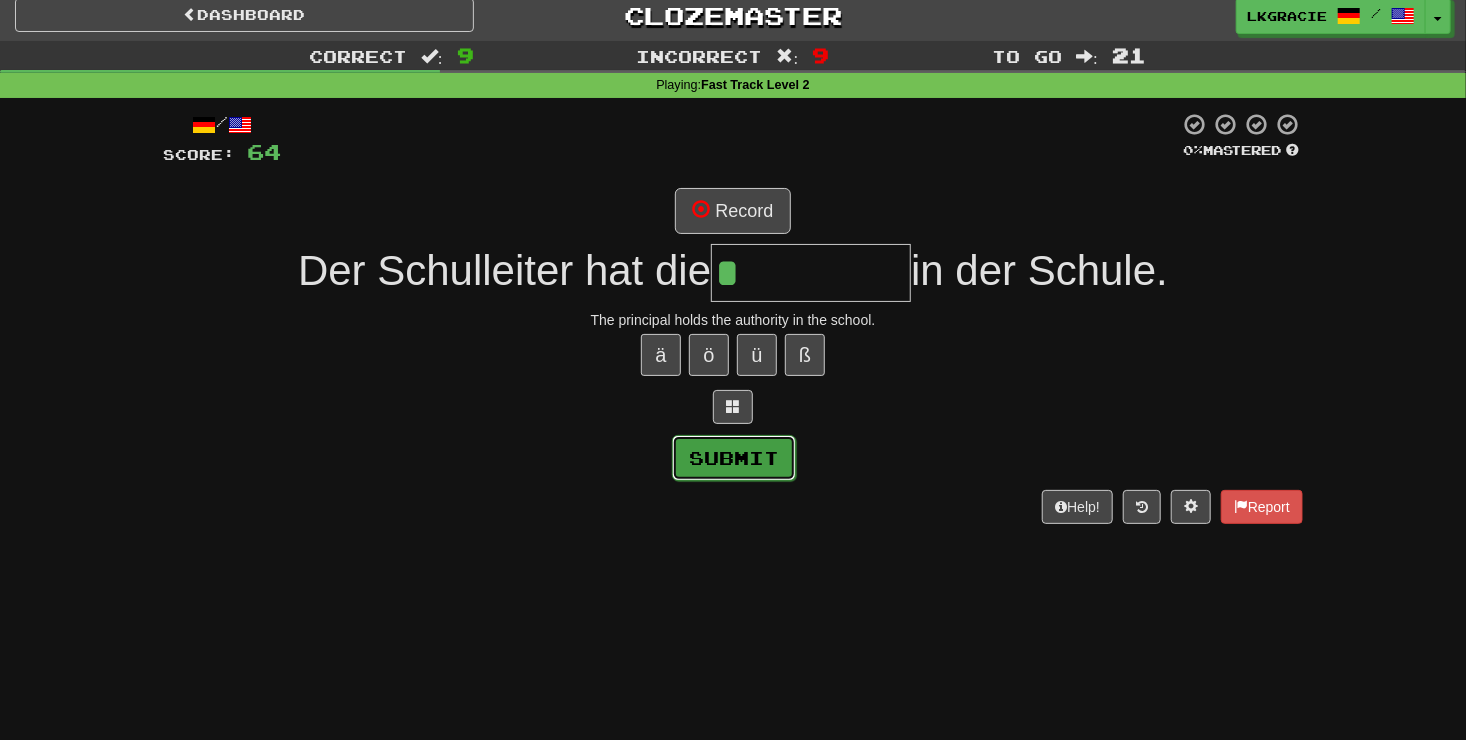 click on "Submit" at bounding box center (734, 458) 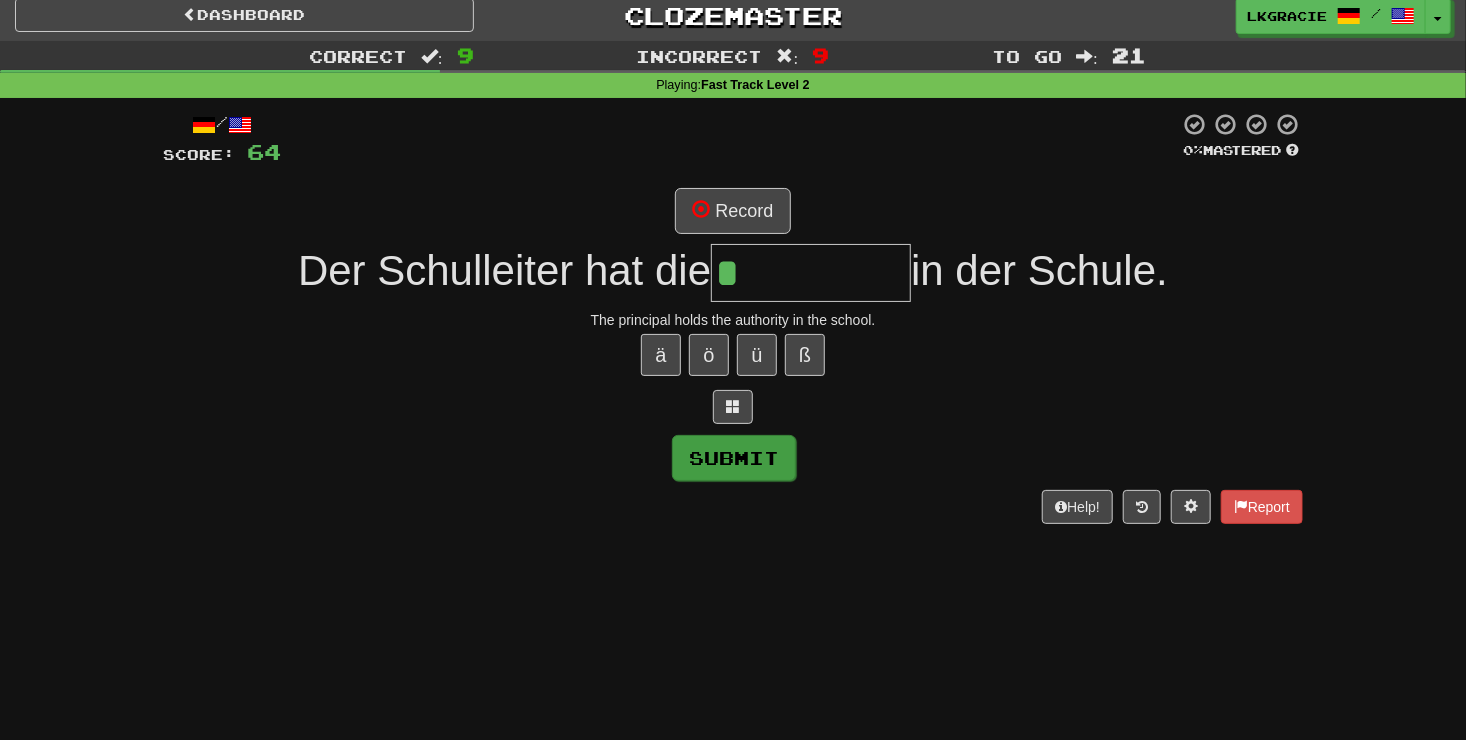 type on "*********" 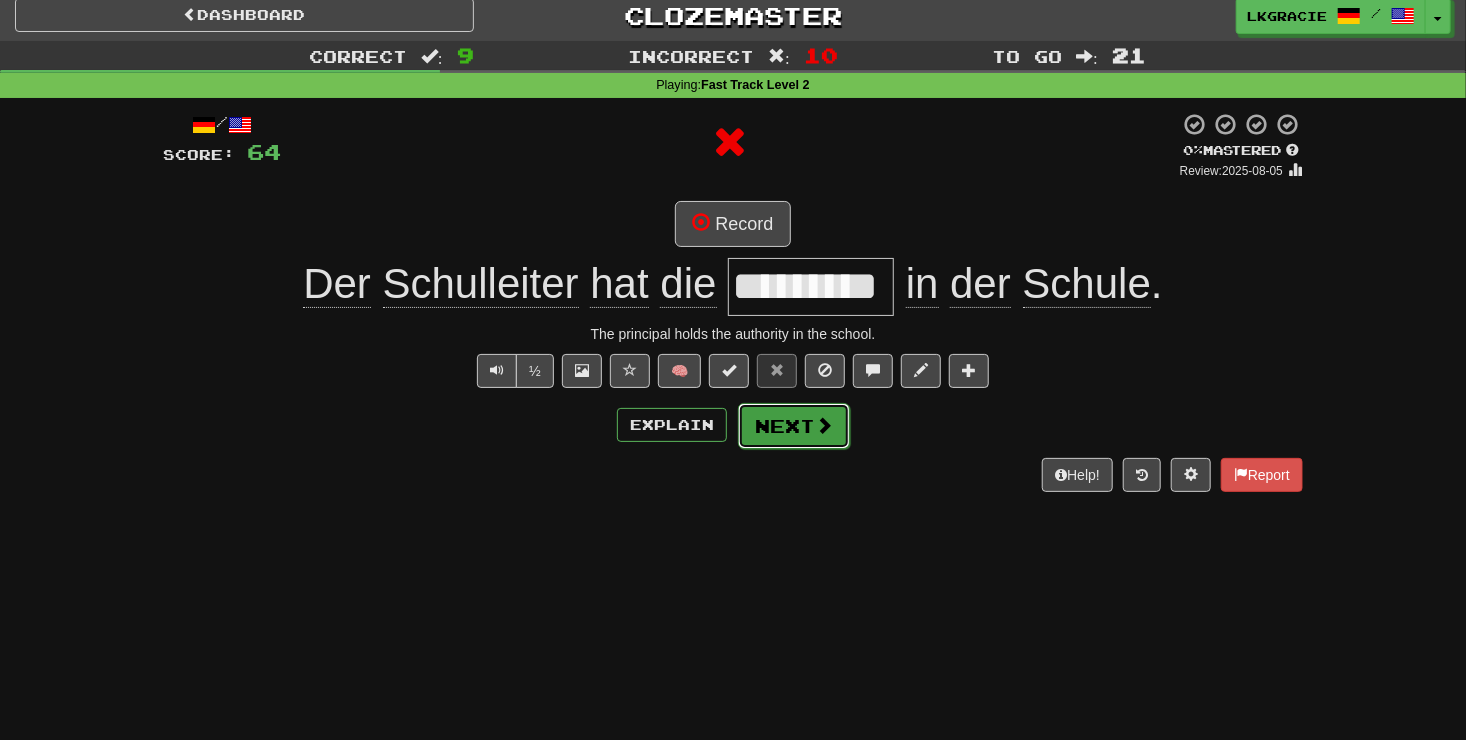 click on "Next" at bounding box center (794, 426) 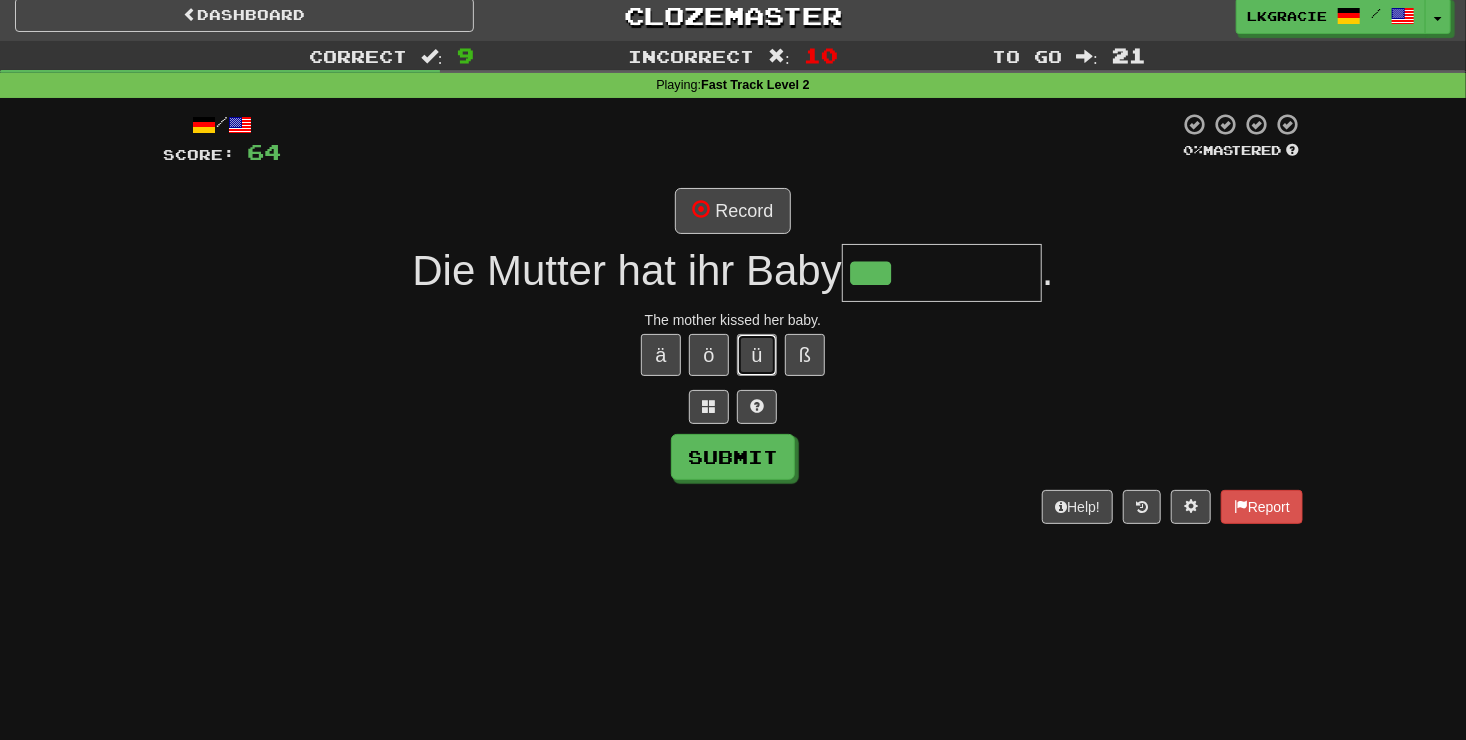 click on "ü" at bounding box center [757, 355] 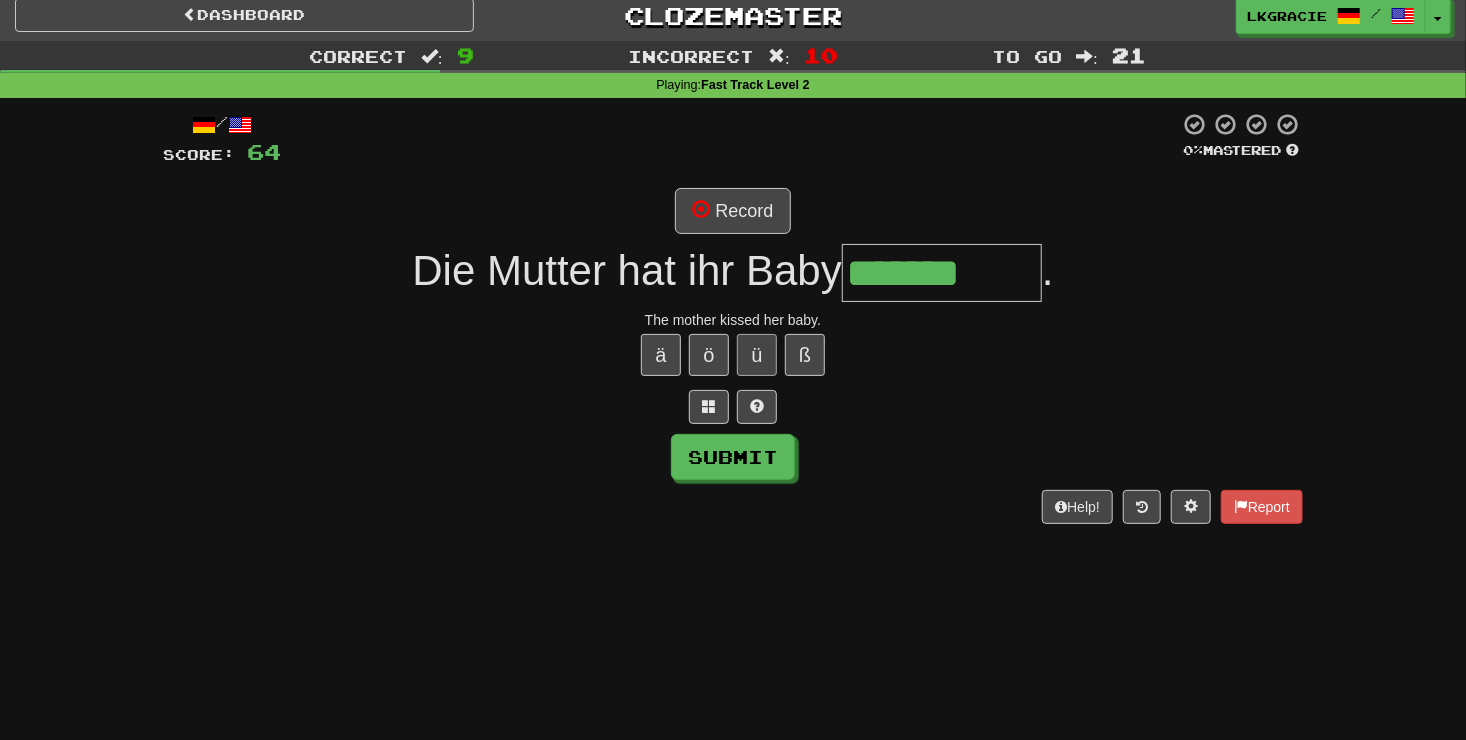 type on "*******" 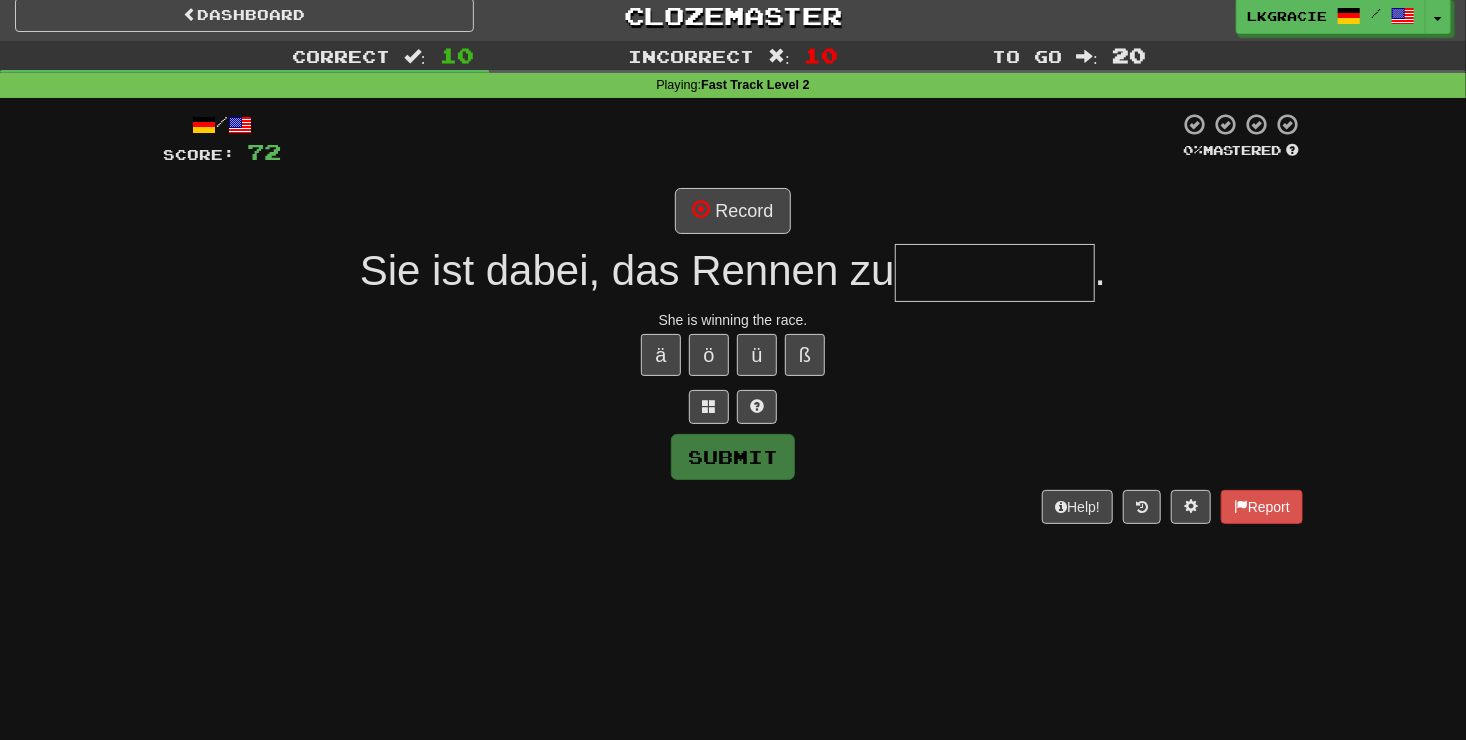 type on "*" 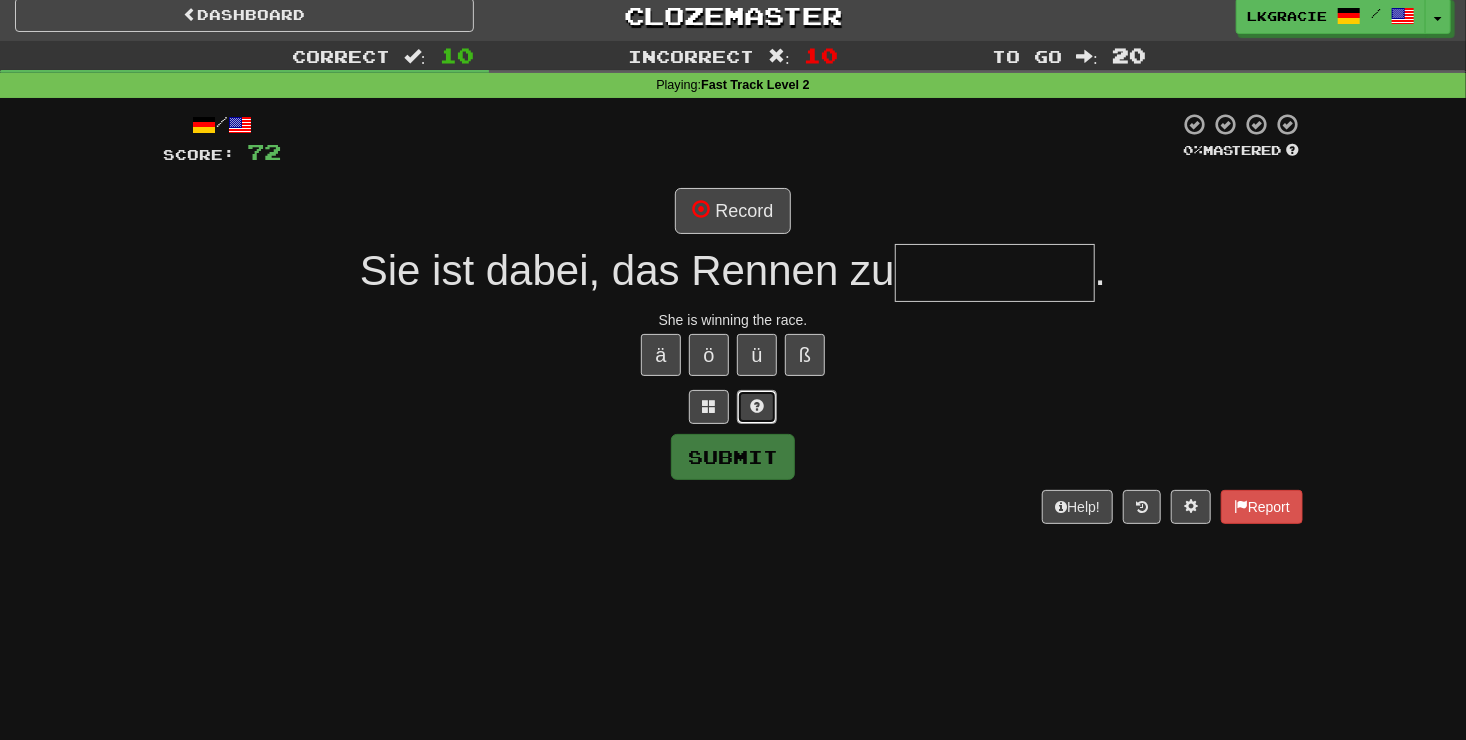click at bounding box center (757, 407) 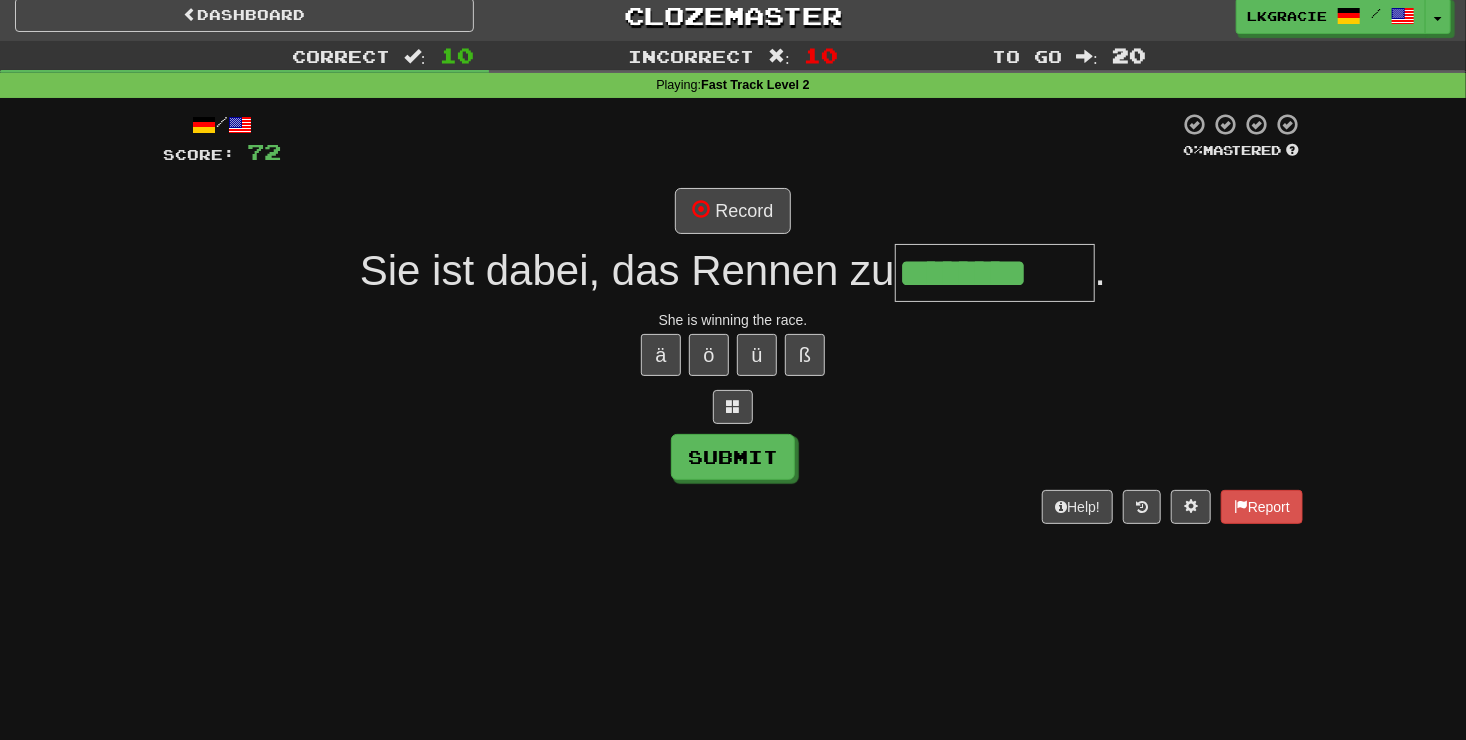 type on "********" 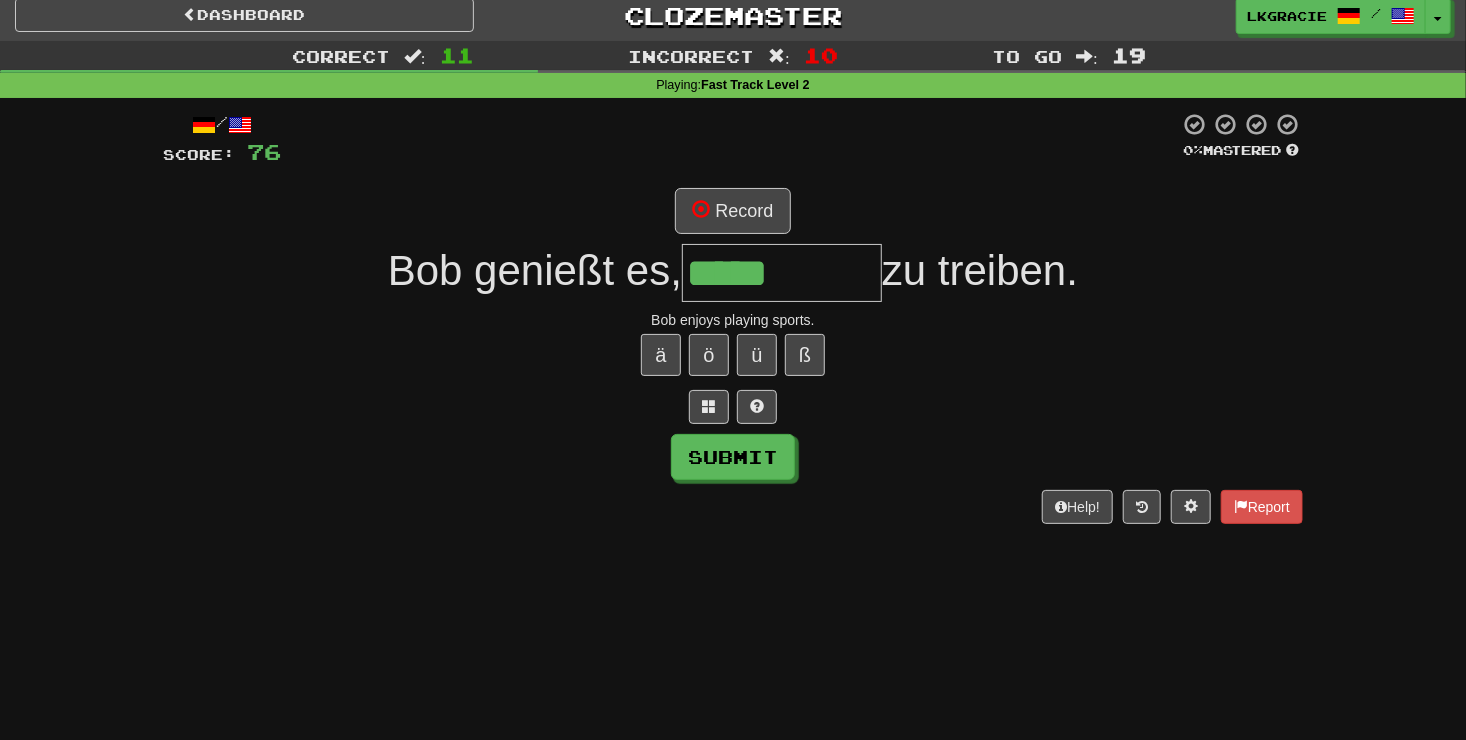 type on "*****" 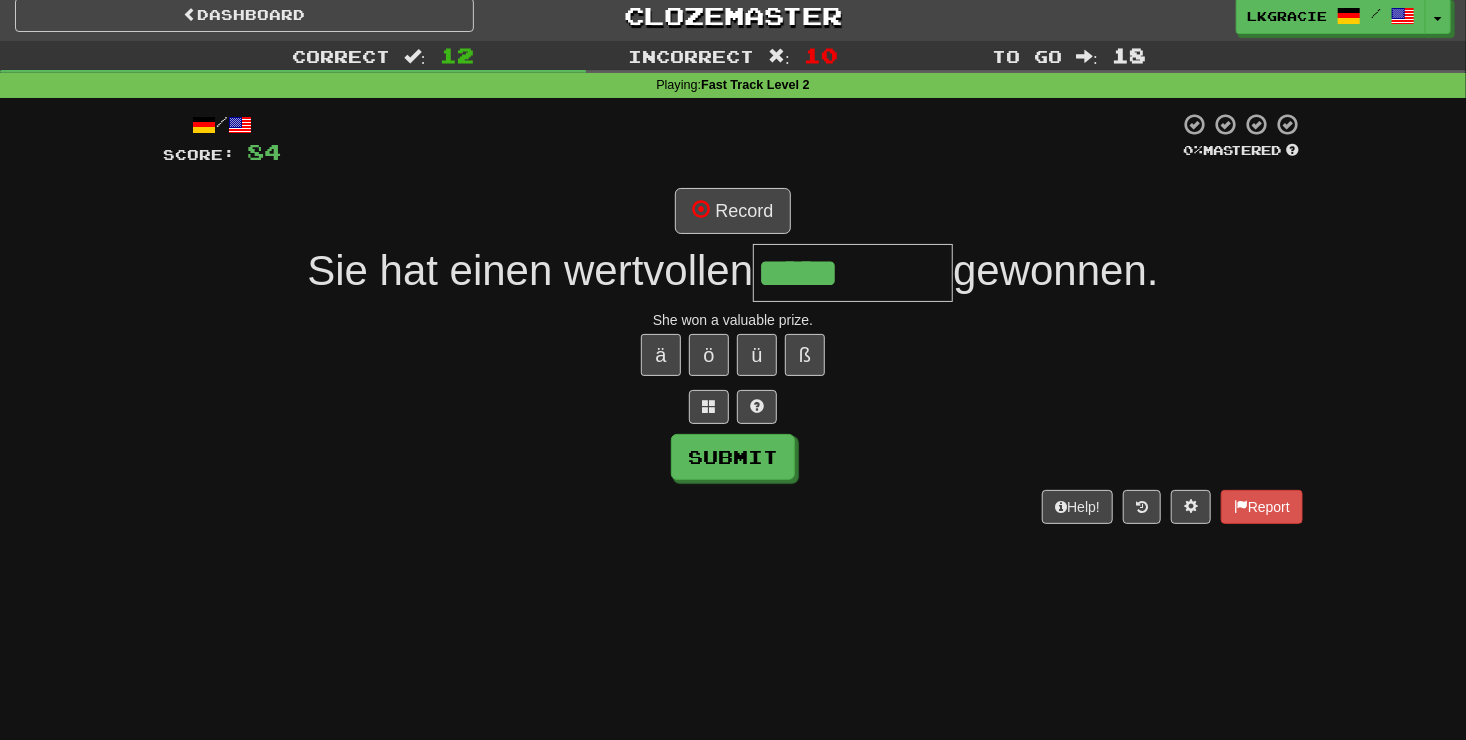type on "*****" 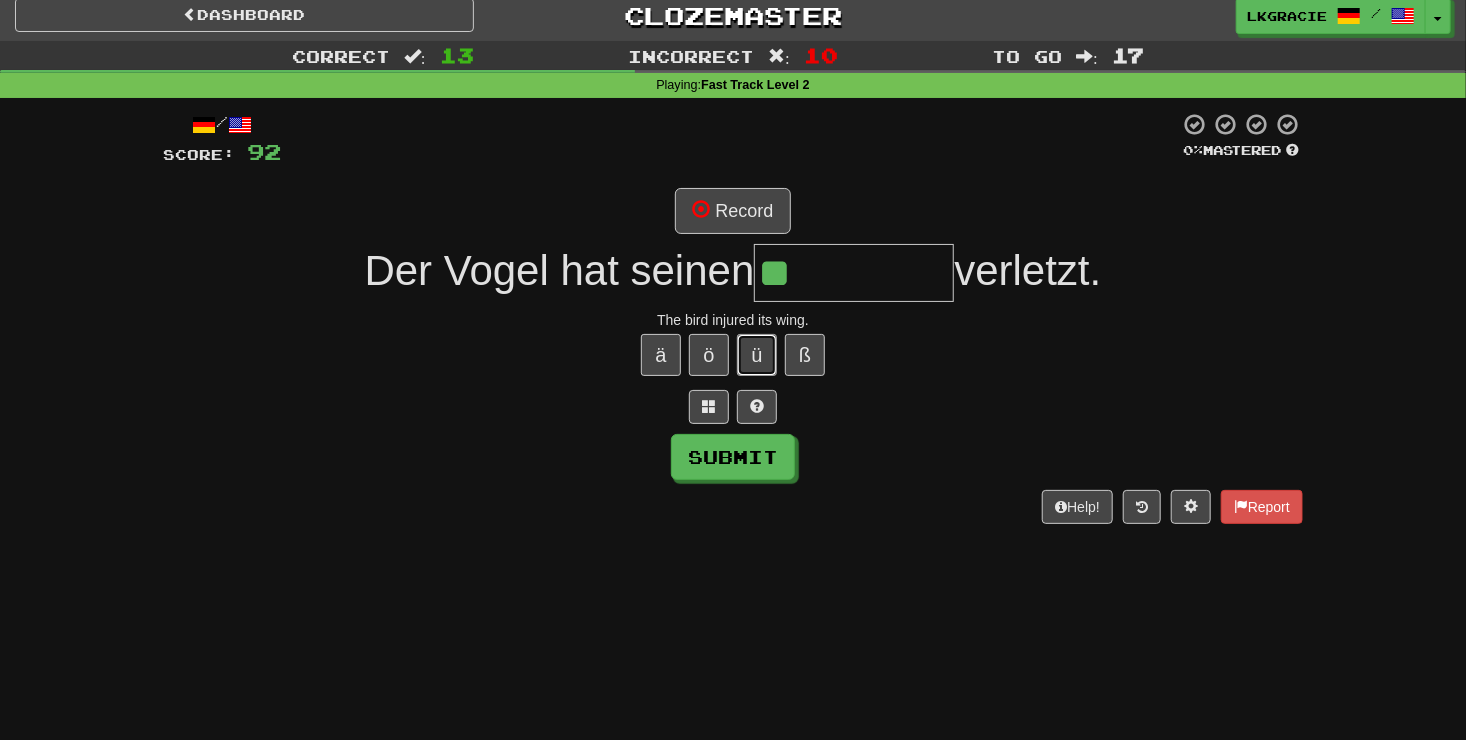 click on "ü" at bounding box center [757, 355] 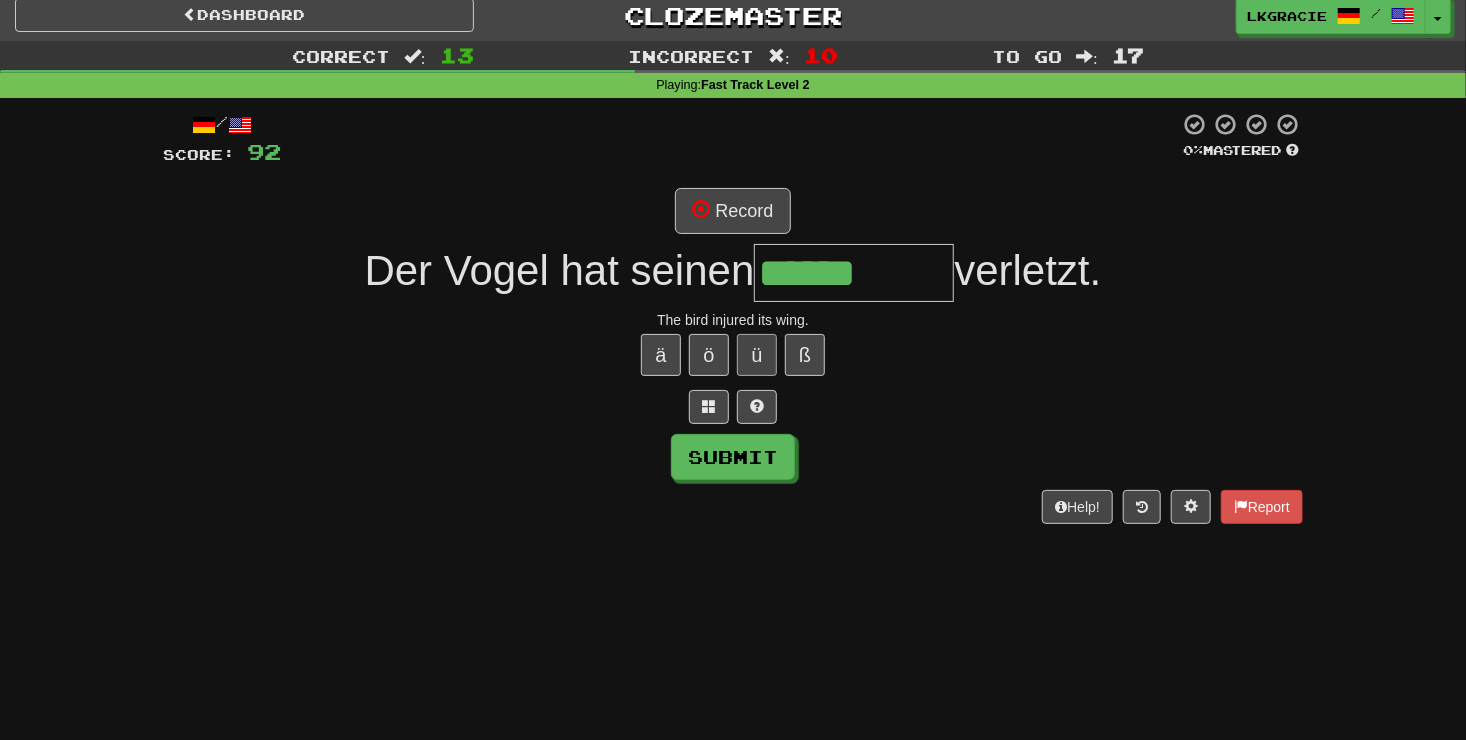 type on "******" 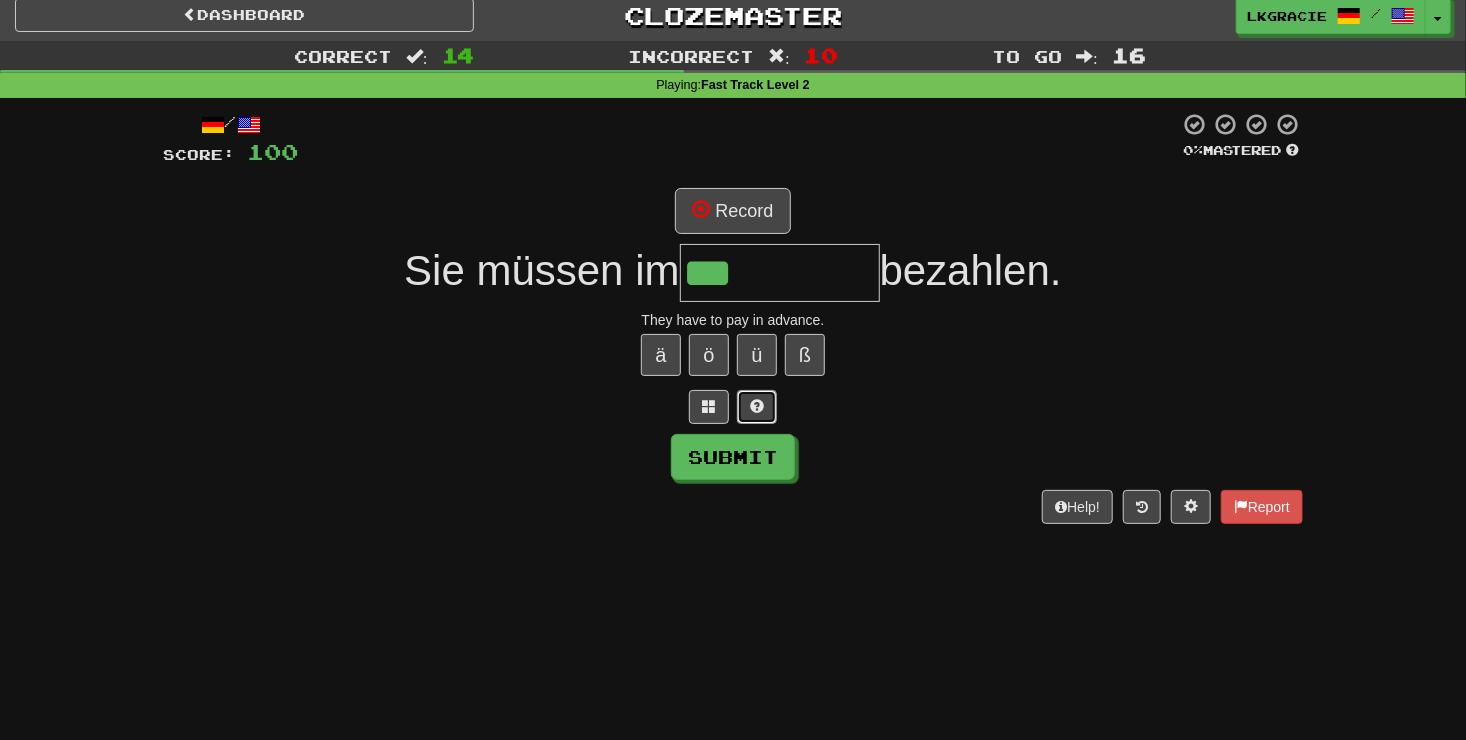 click at bounding box center [757, 406] 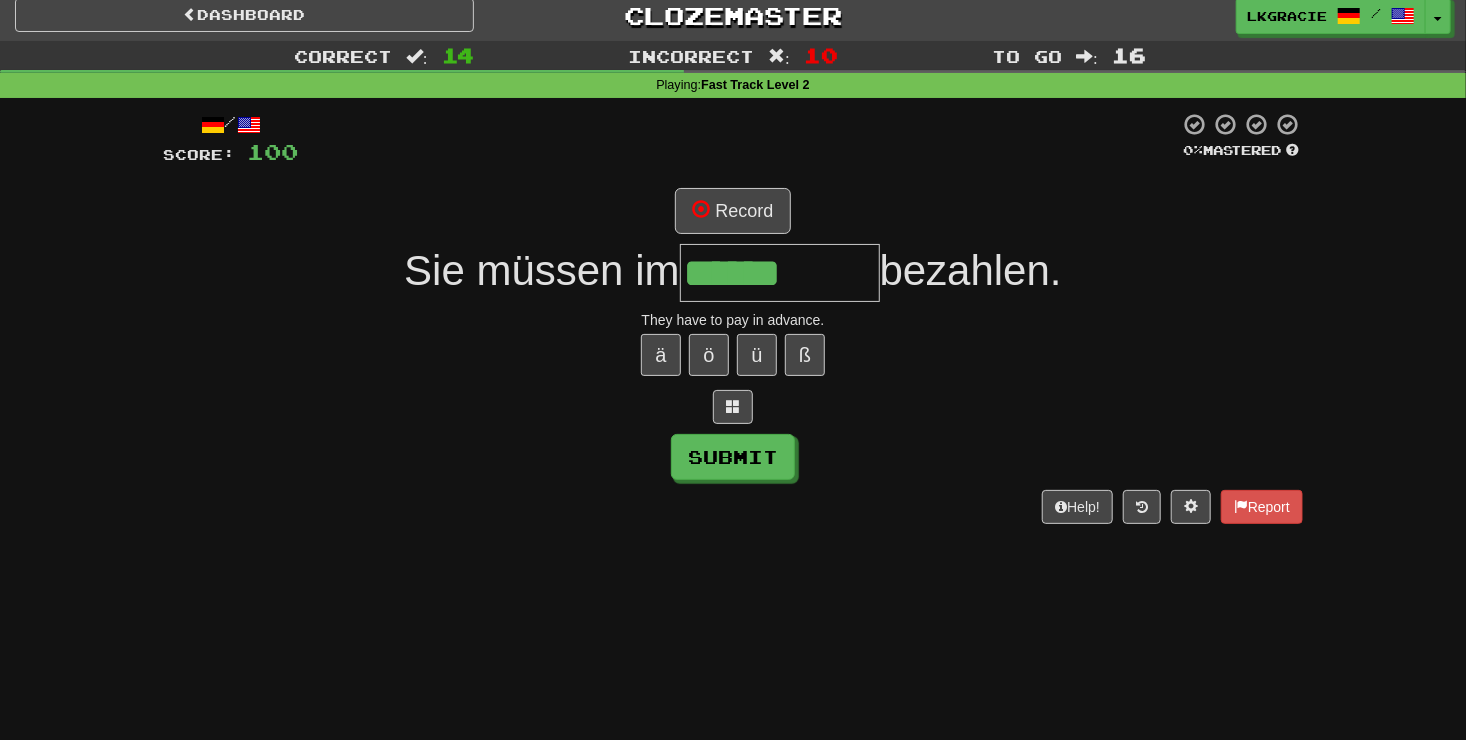 type on "******" 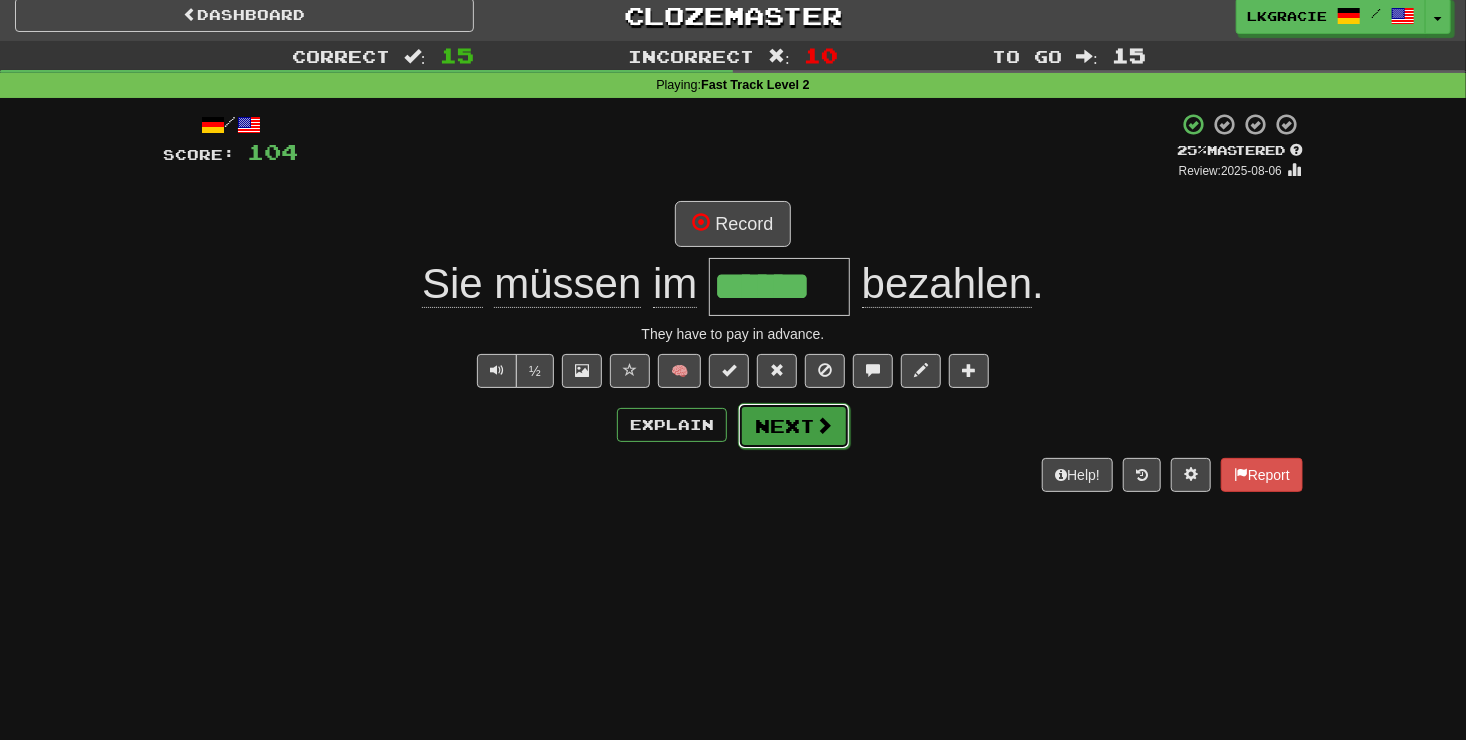 click on "Next" at bounding box center [794, 426] 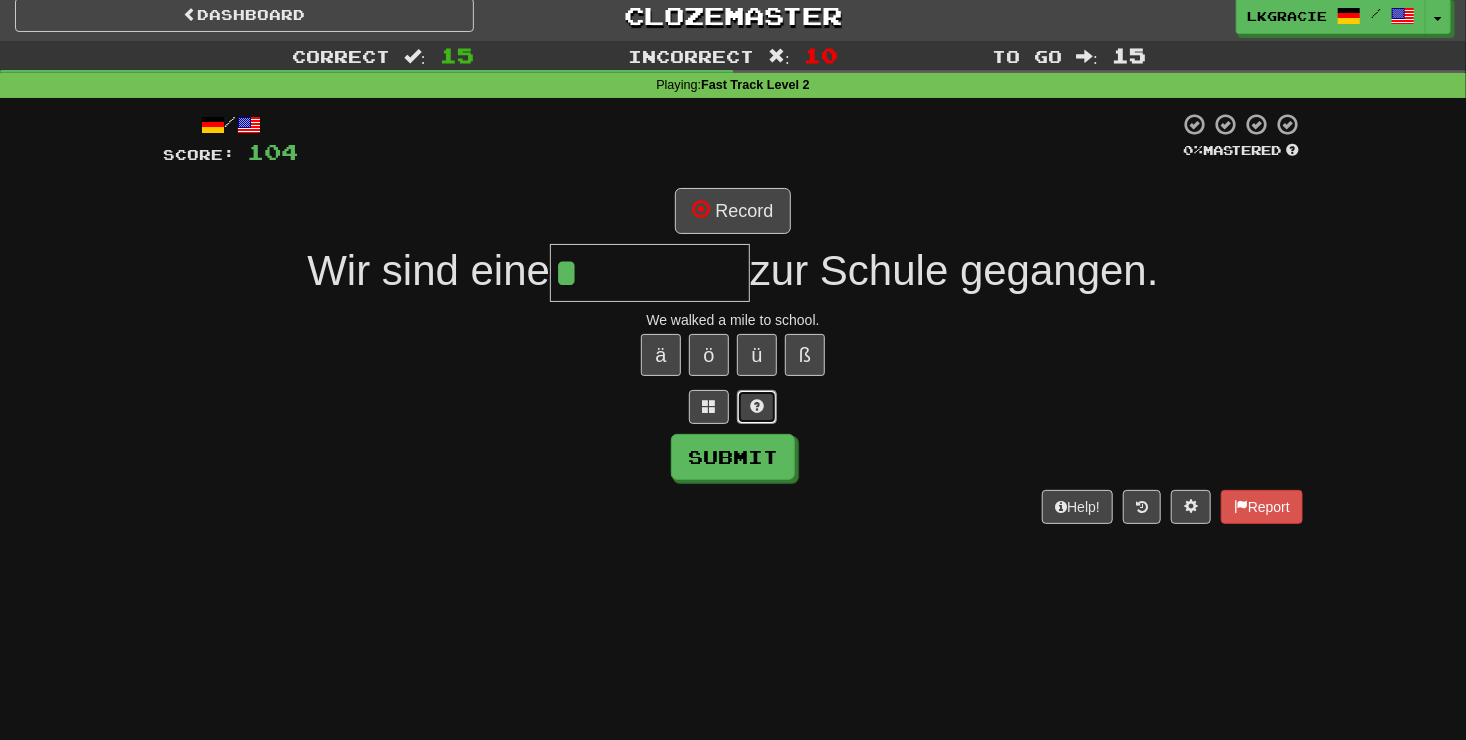 click at bounding box center (757, 407) 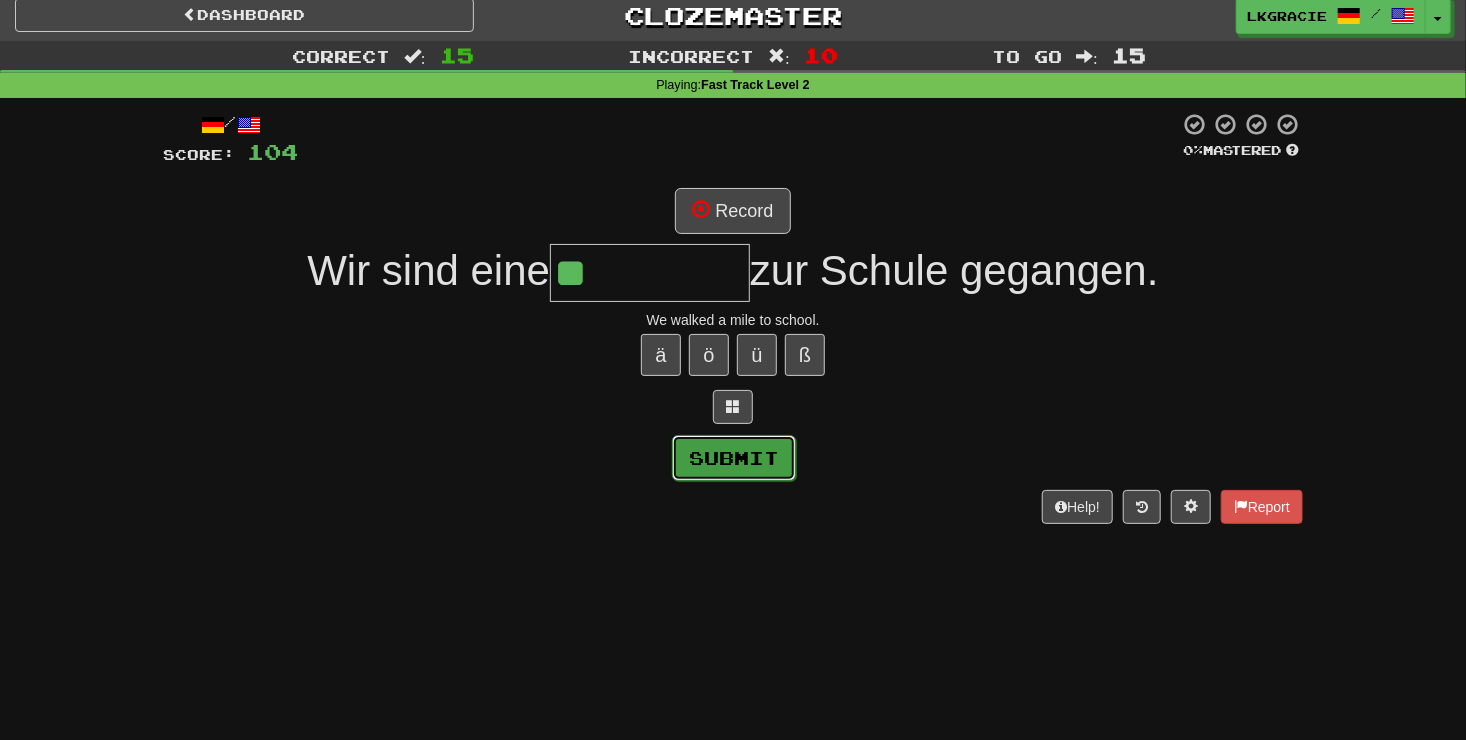 click on "Submit" at bounding box center (734, 458) 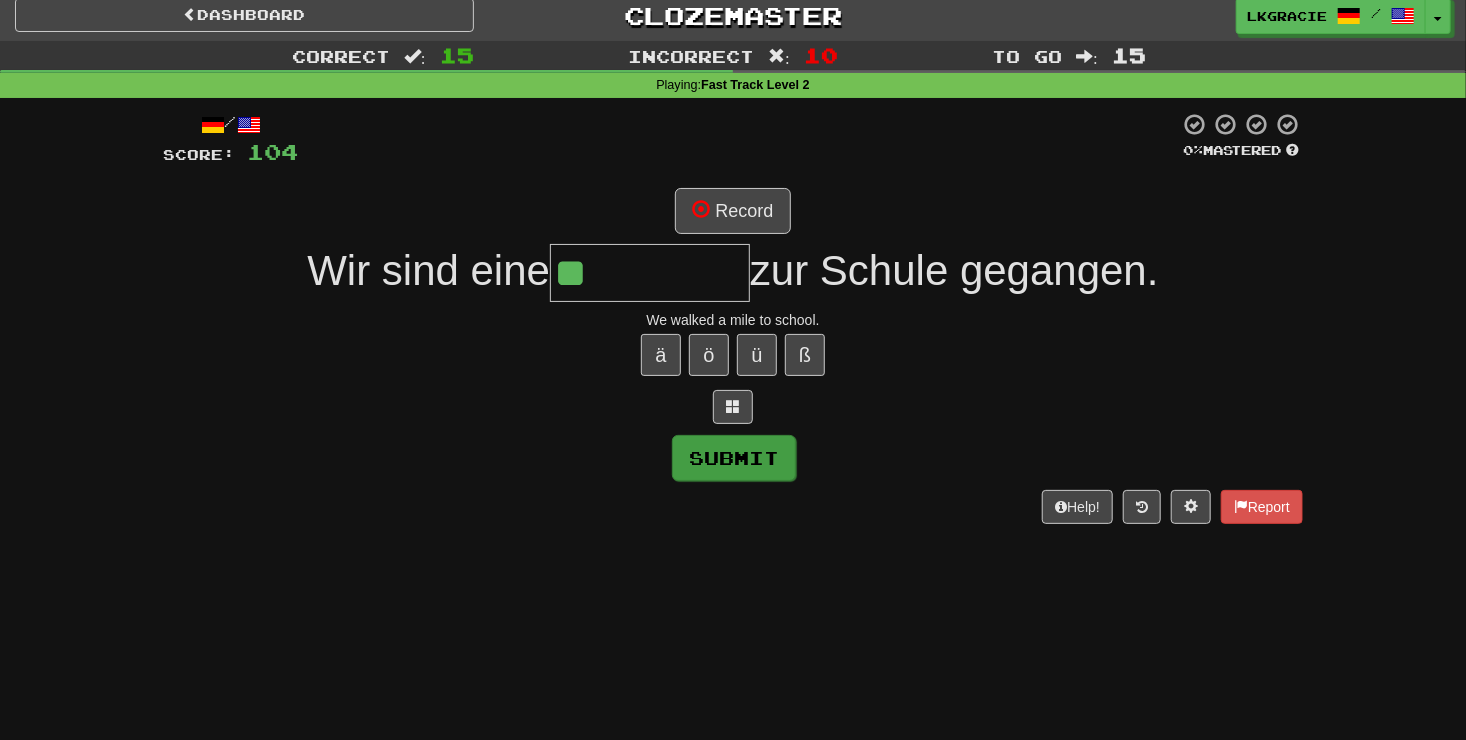 type on "*****" 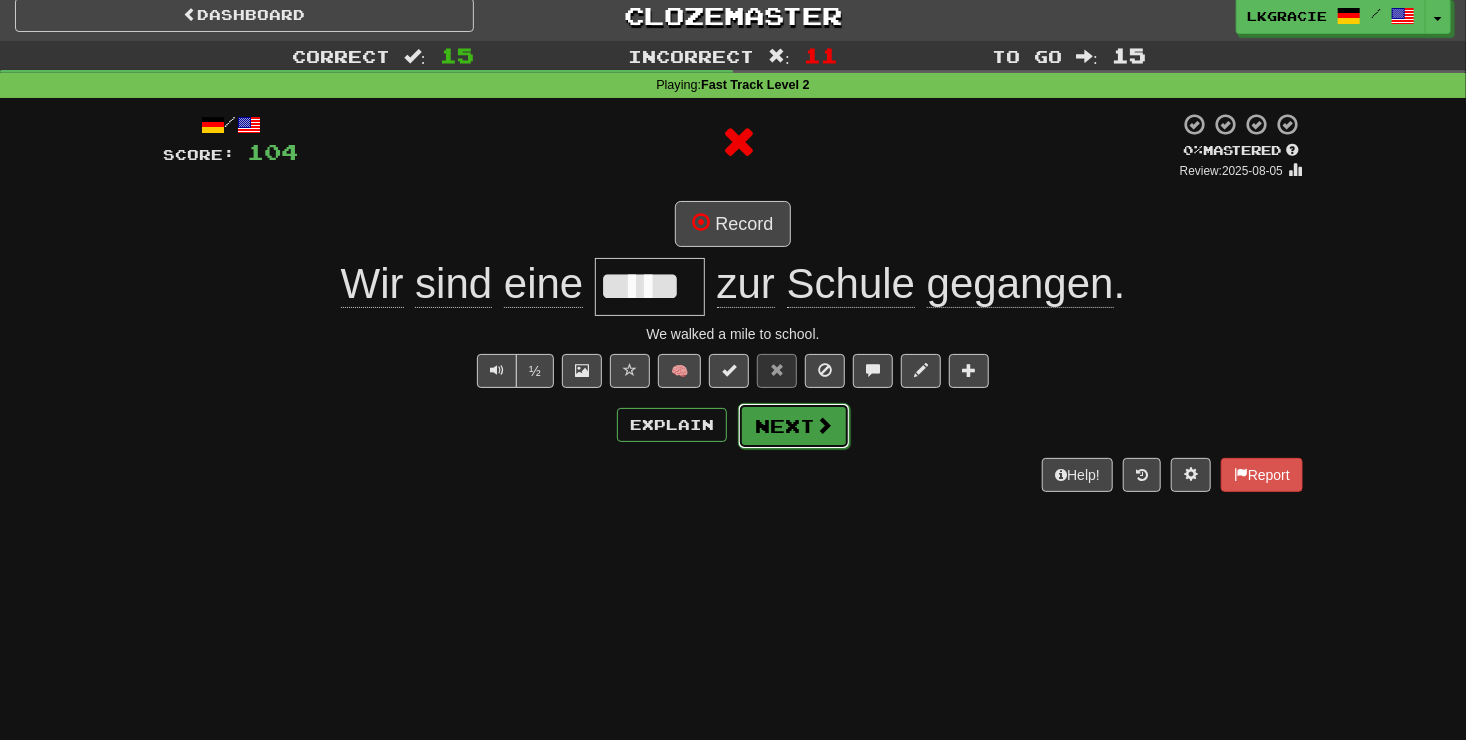 click on "Next" at bounding box center (794, 426) 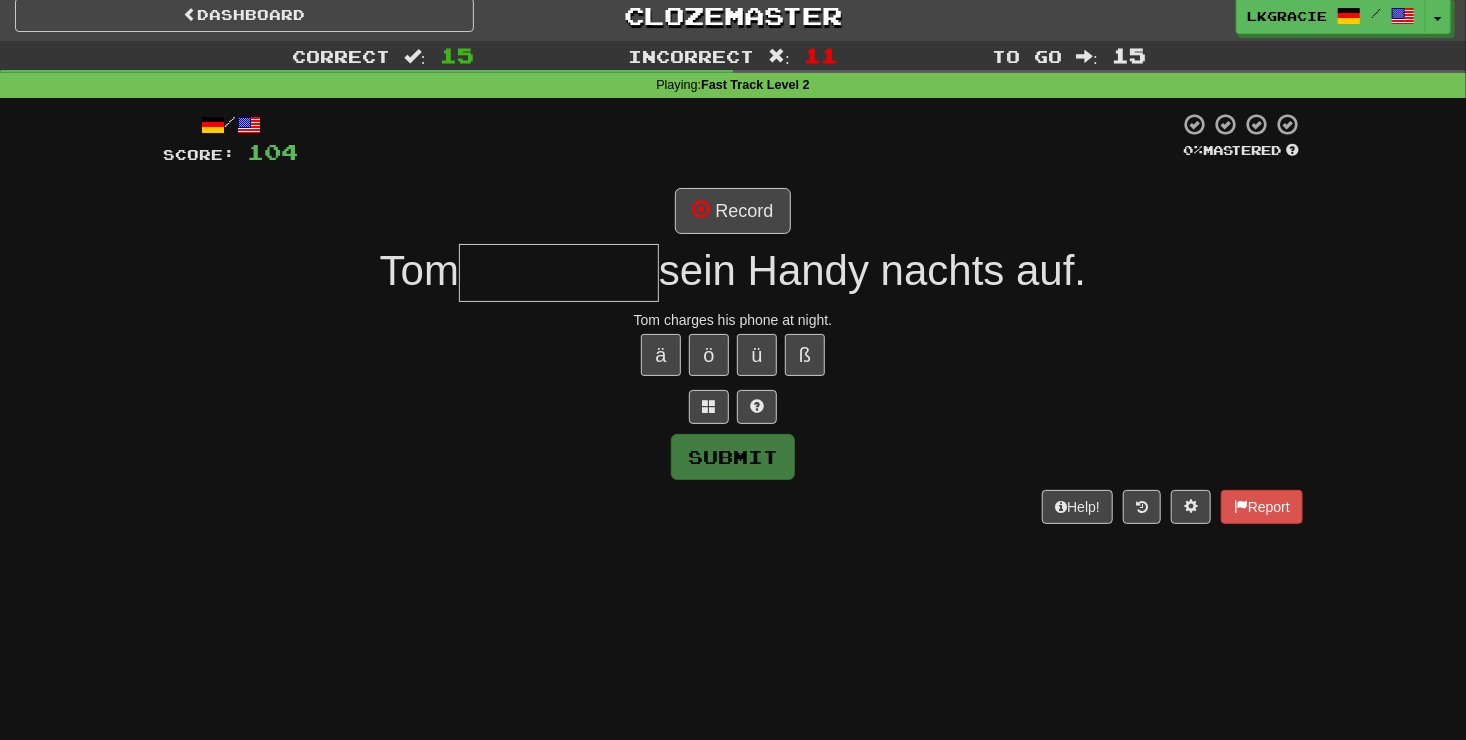 type on "*" 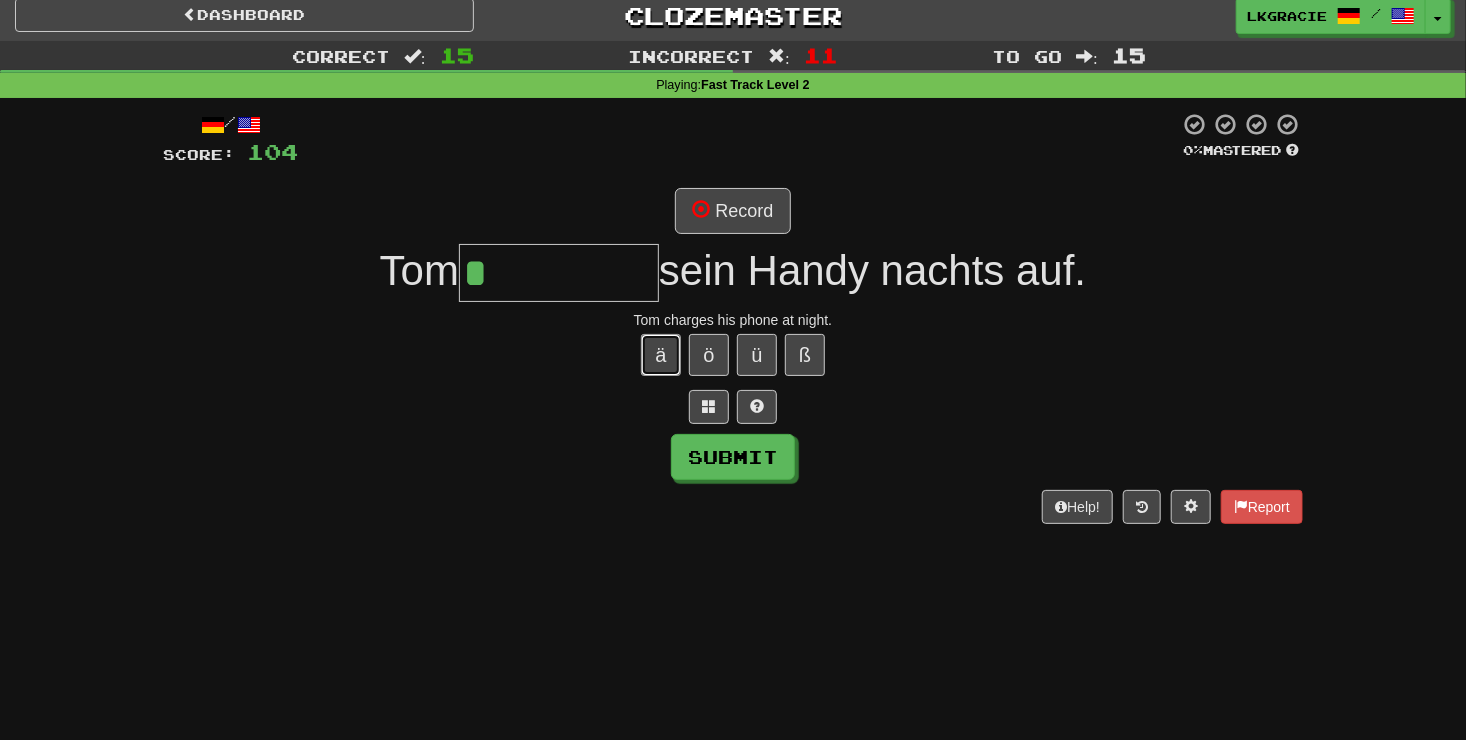 click on "ä" at bounding box center [661, 355] 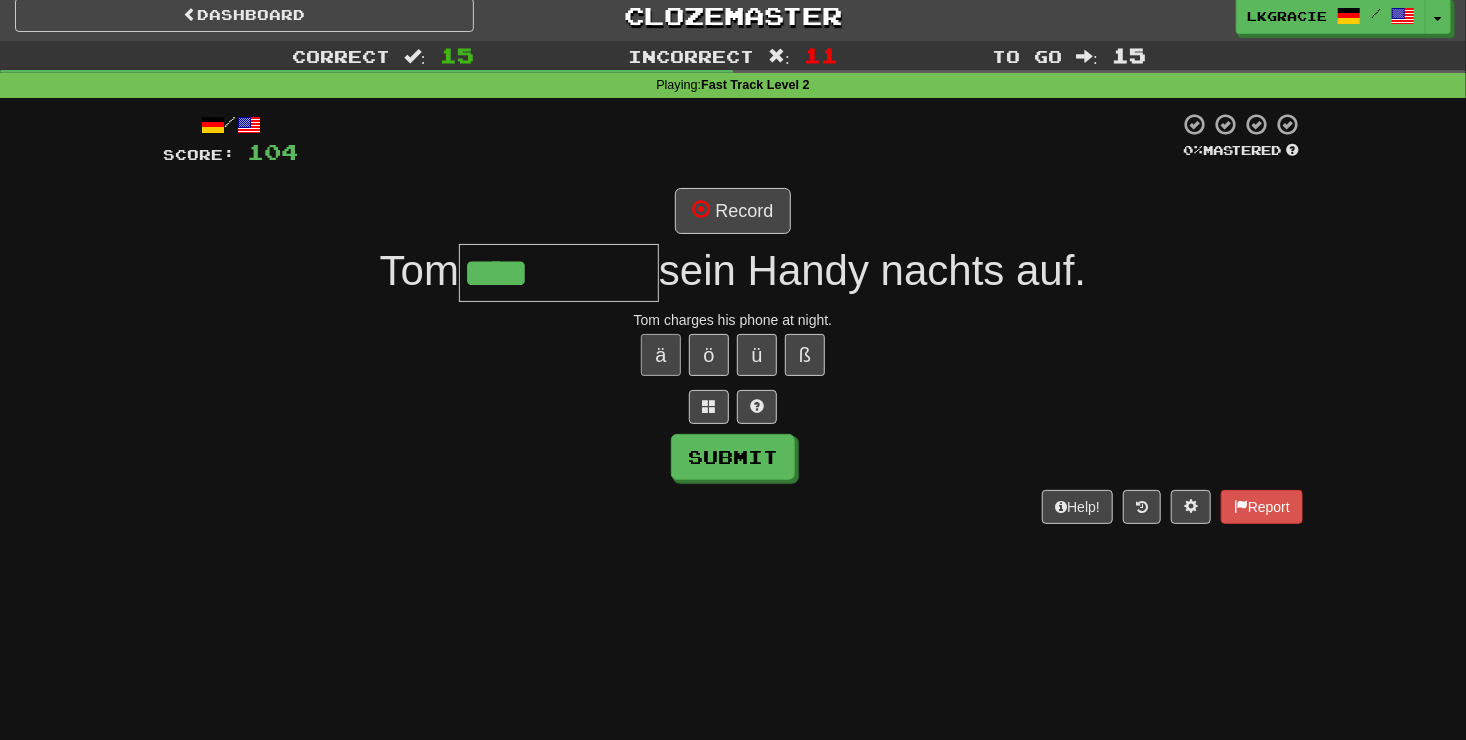type on "****" 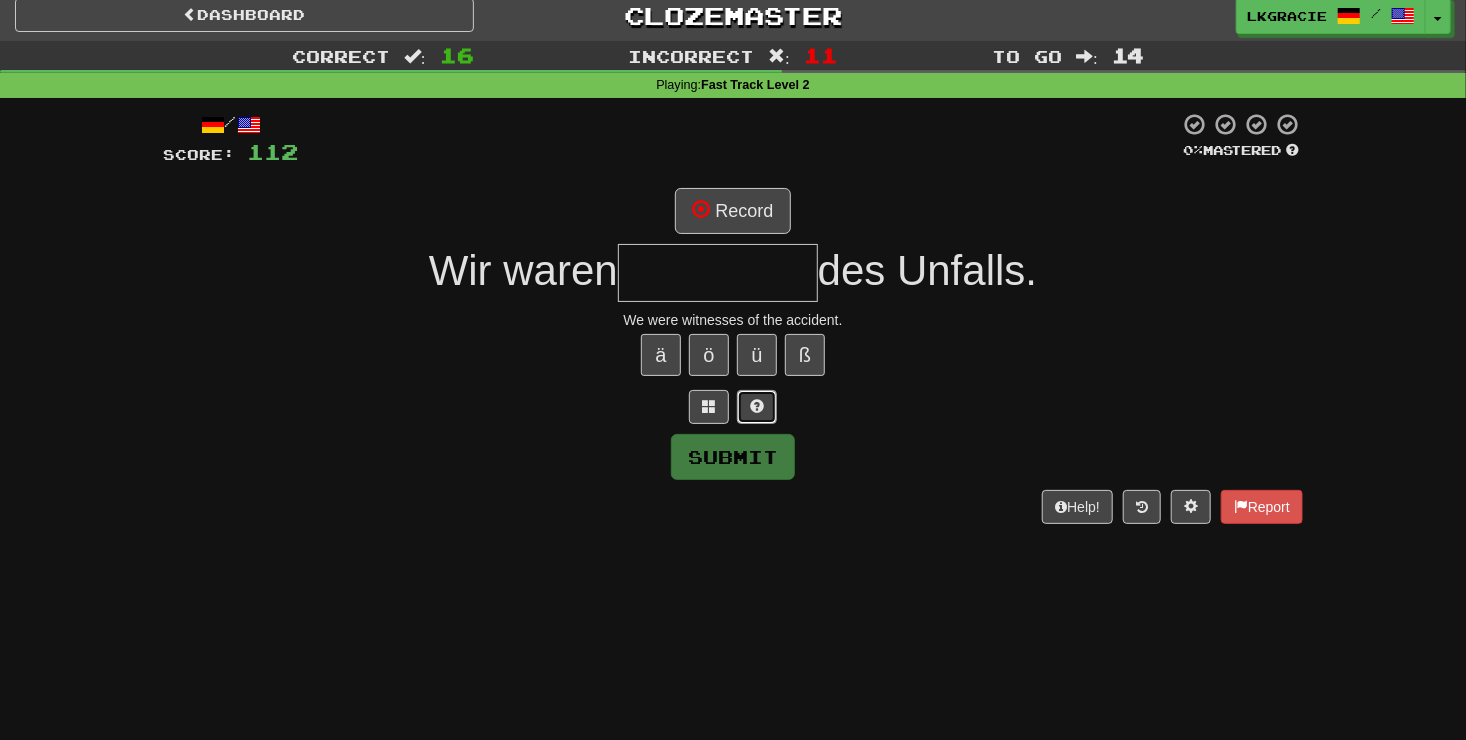 click at bounding box center [757, 406] 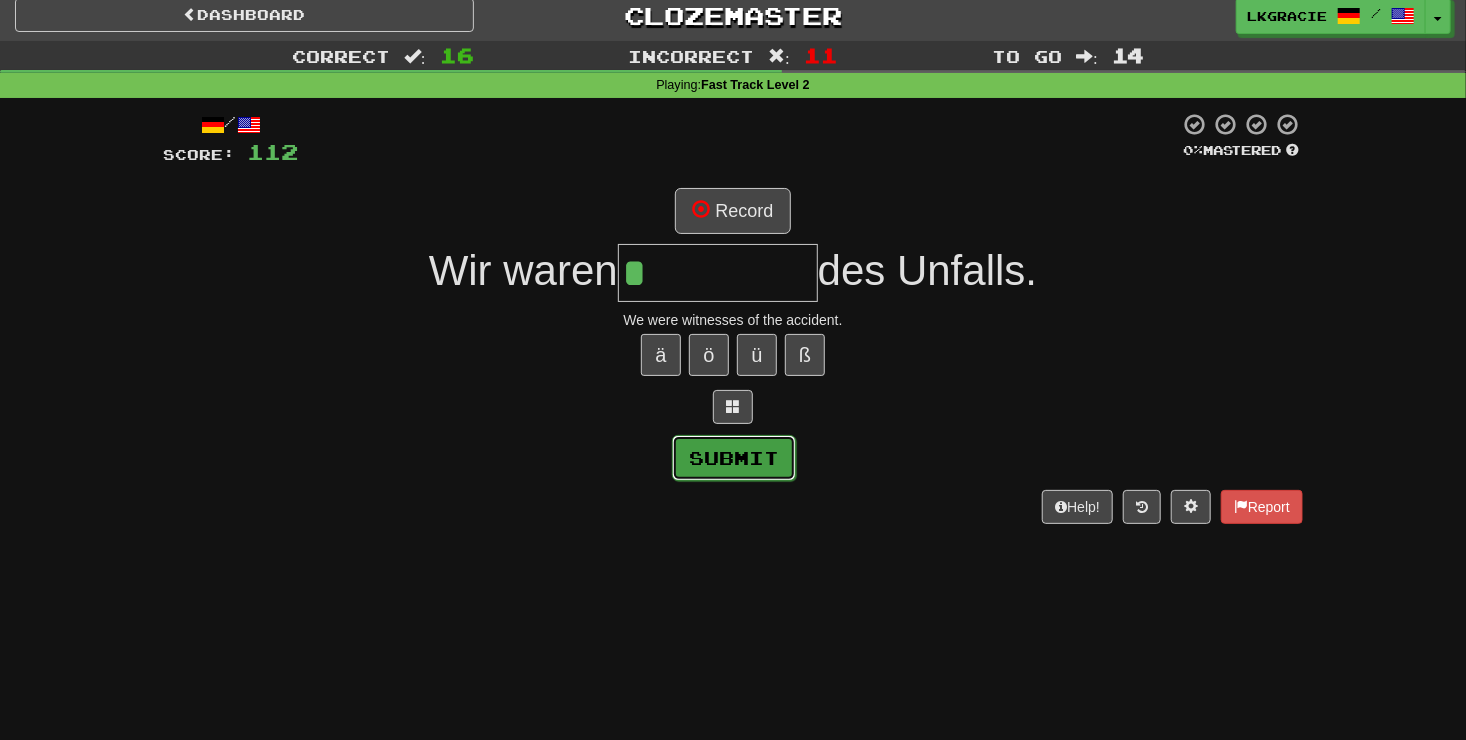 click on "Submit" at bounding box center (734, 458) 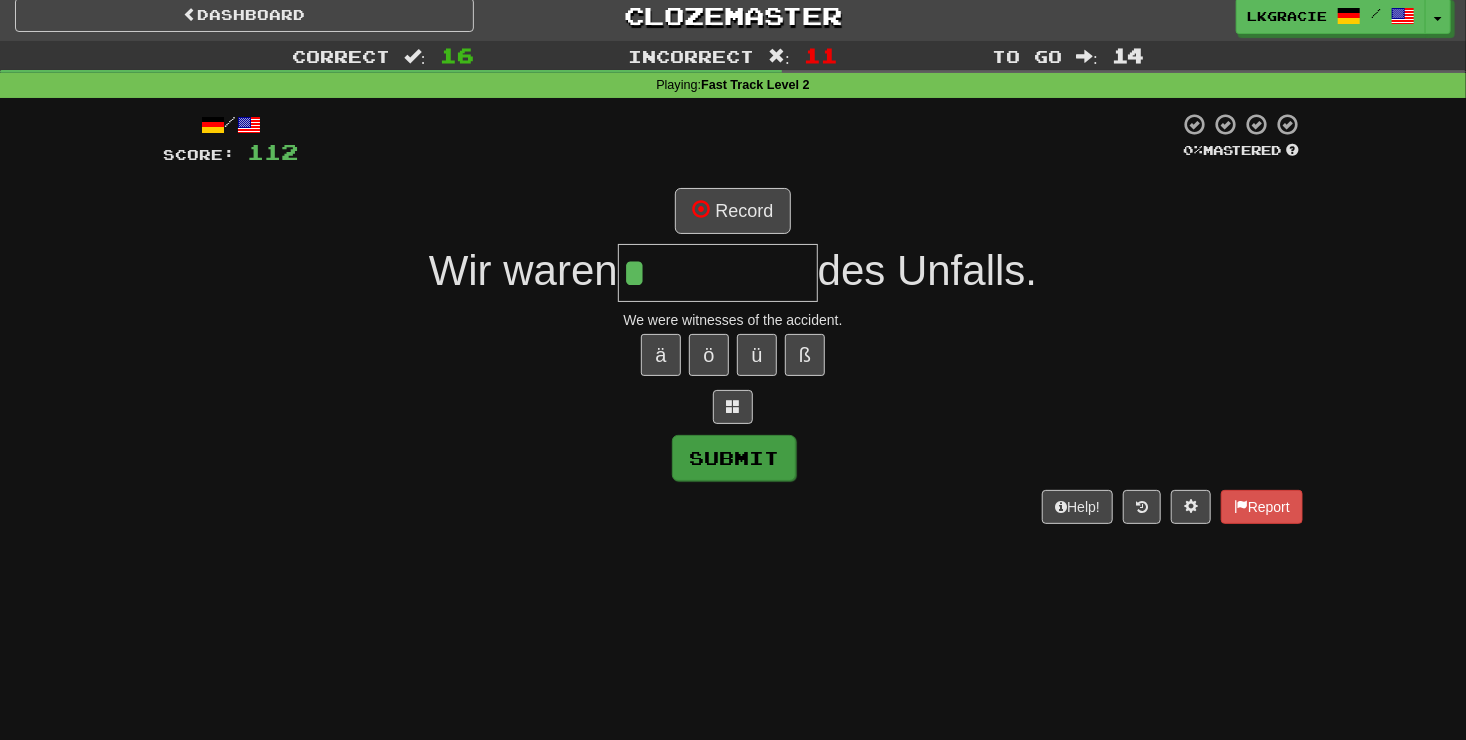 type on "******" 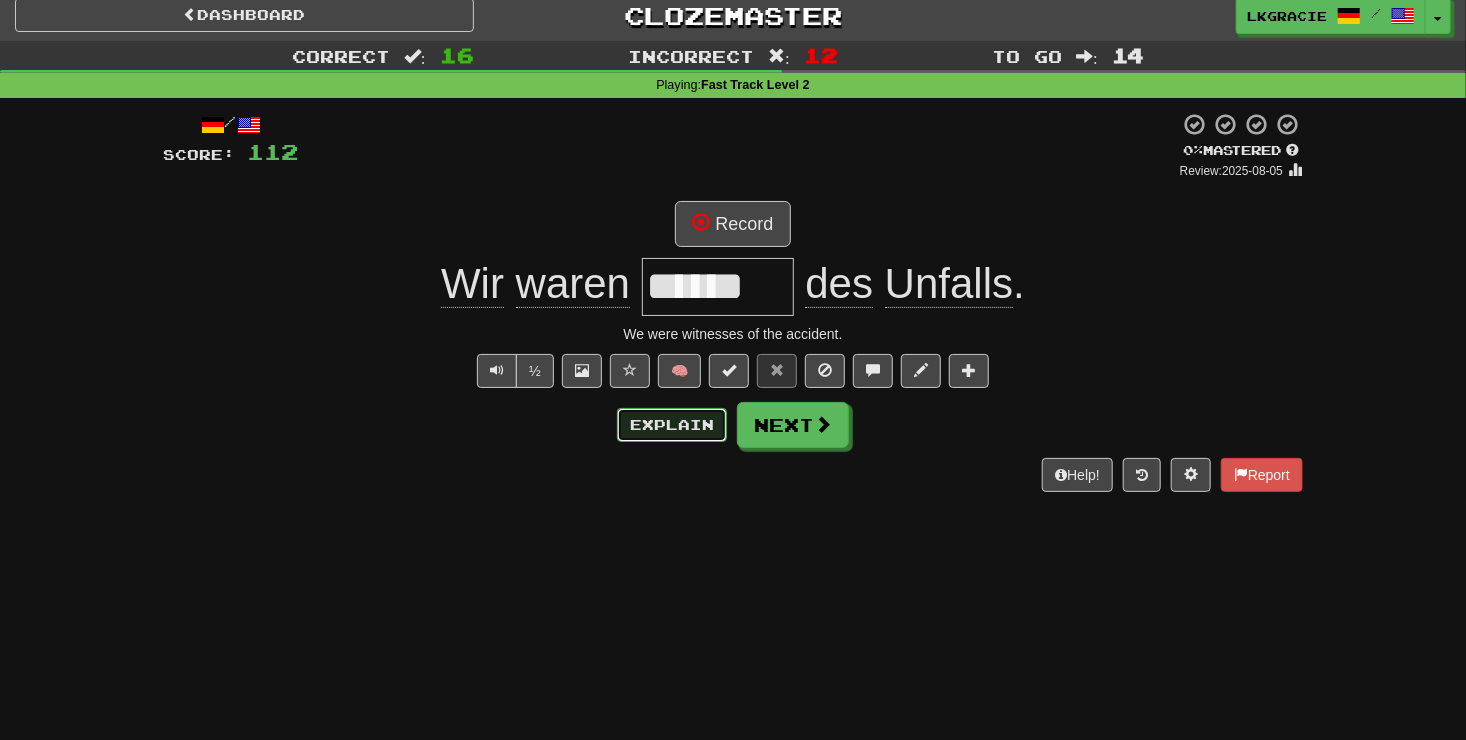 click on "Explain" at bounding box center [672, 425] 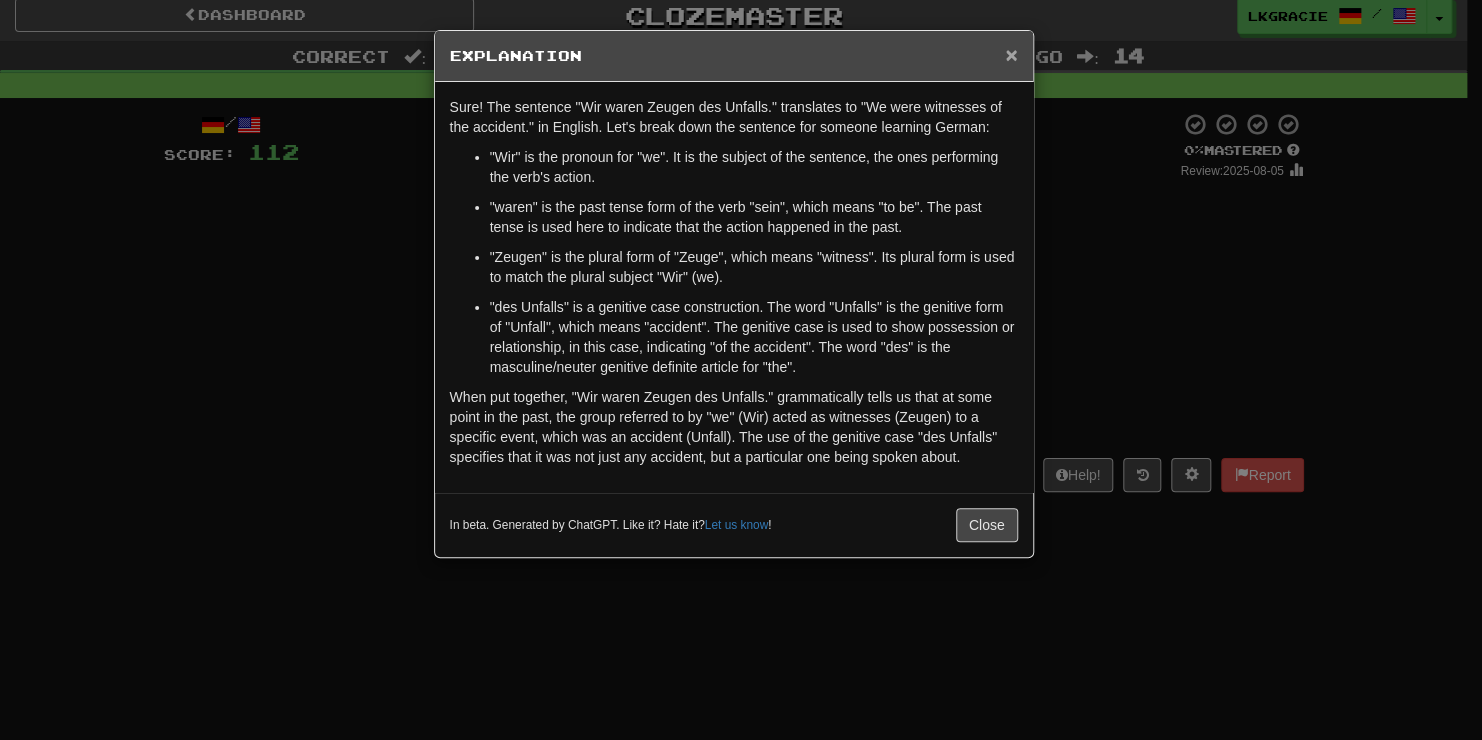 click on "×" at bounding box center (1011, 54) 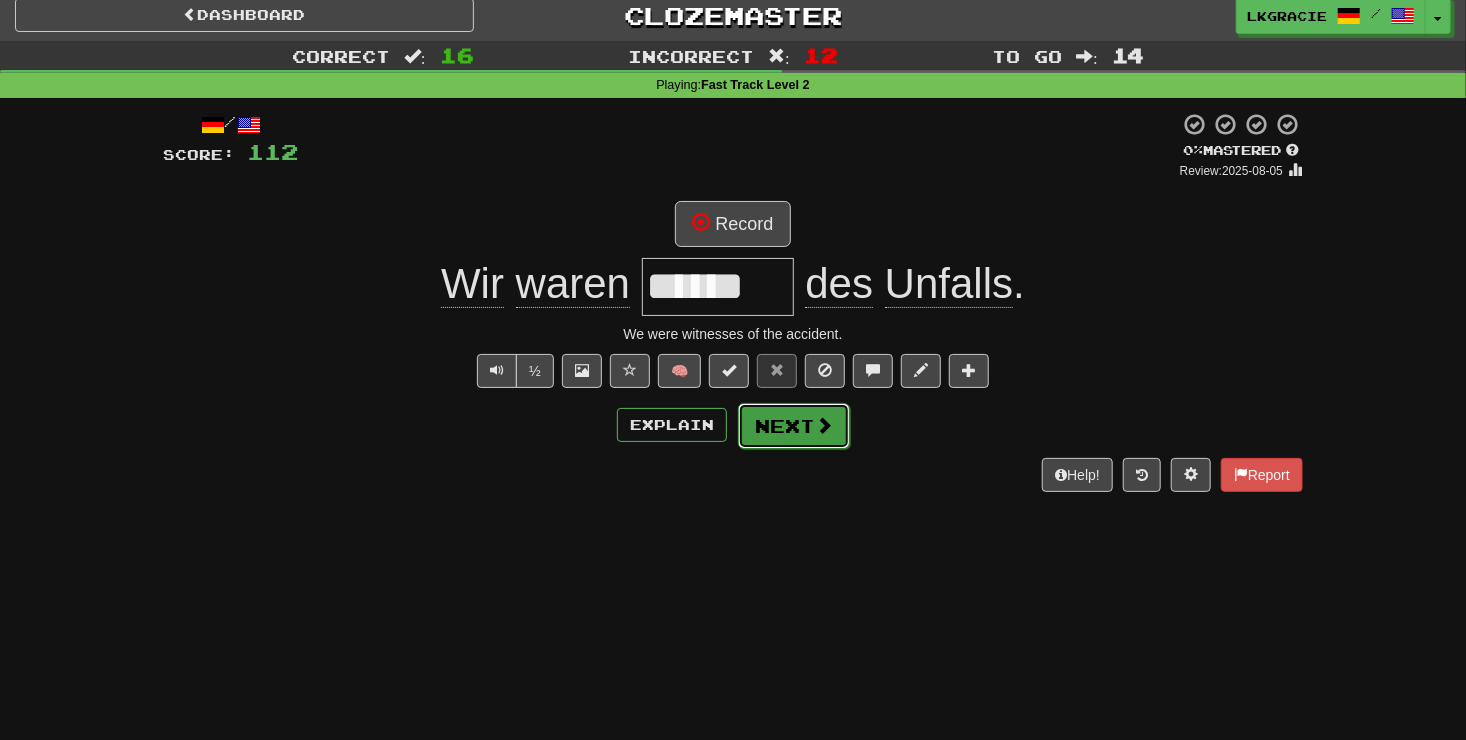 click on "Next" at bounding box center [794, 426] 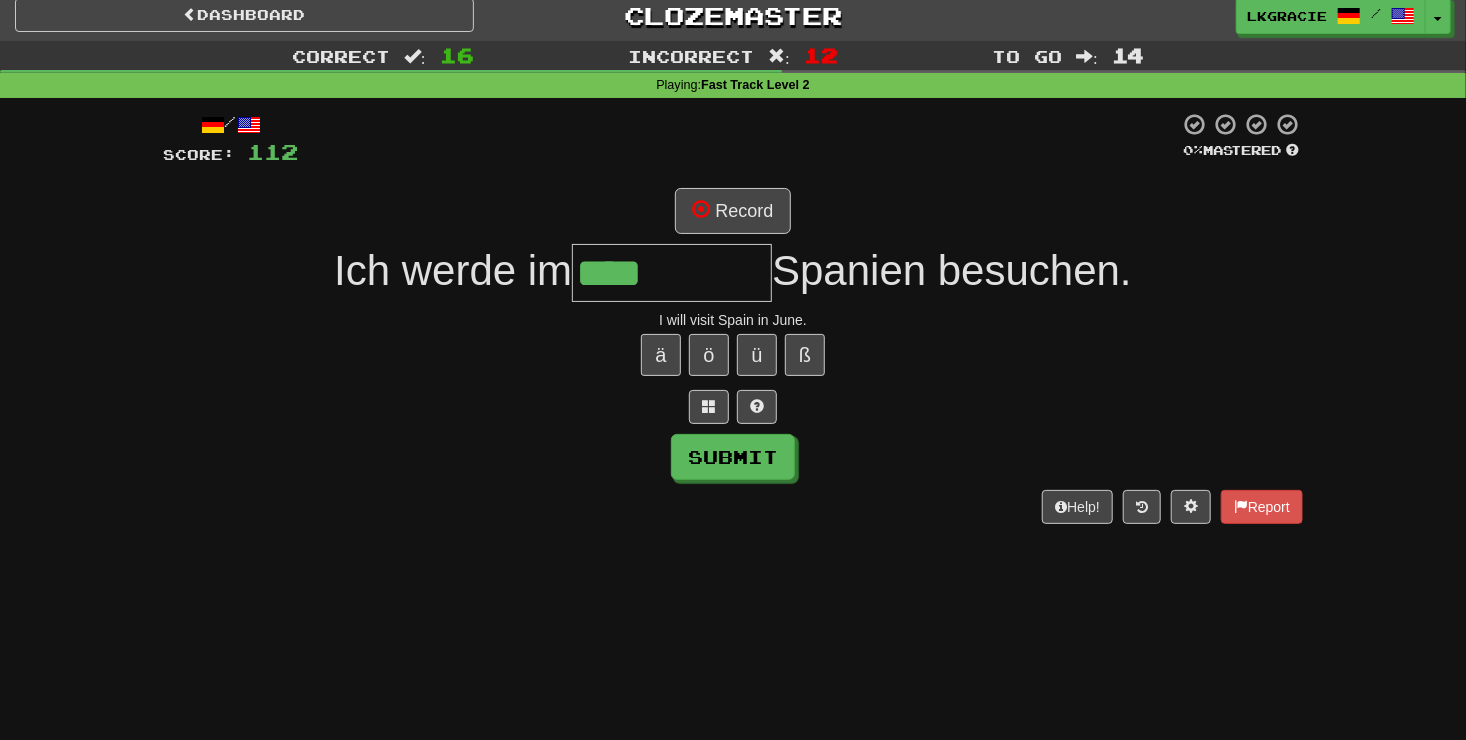 type on "****" 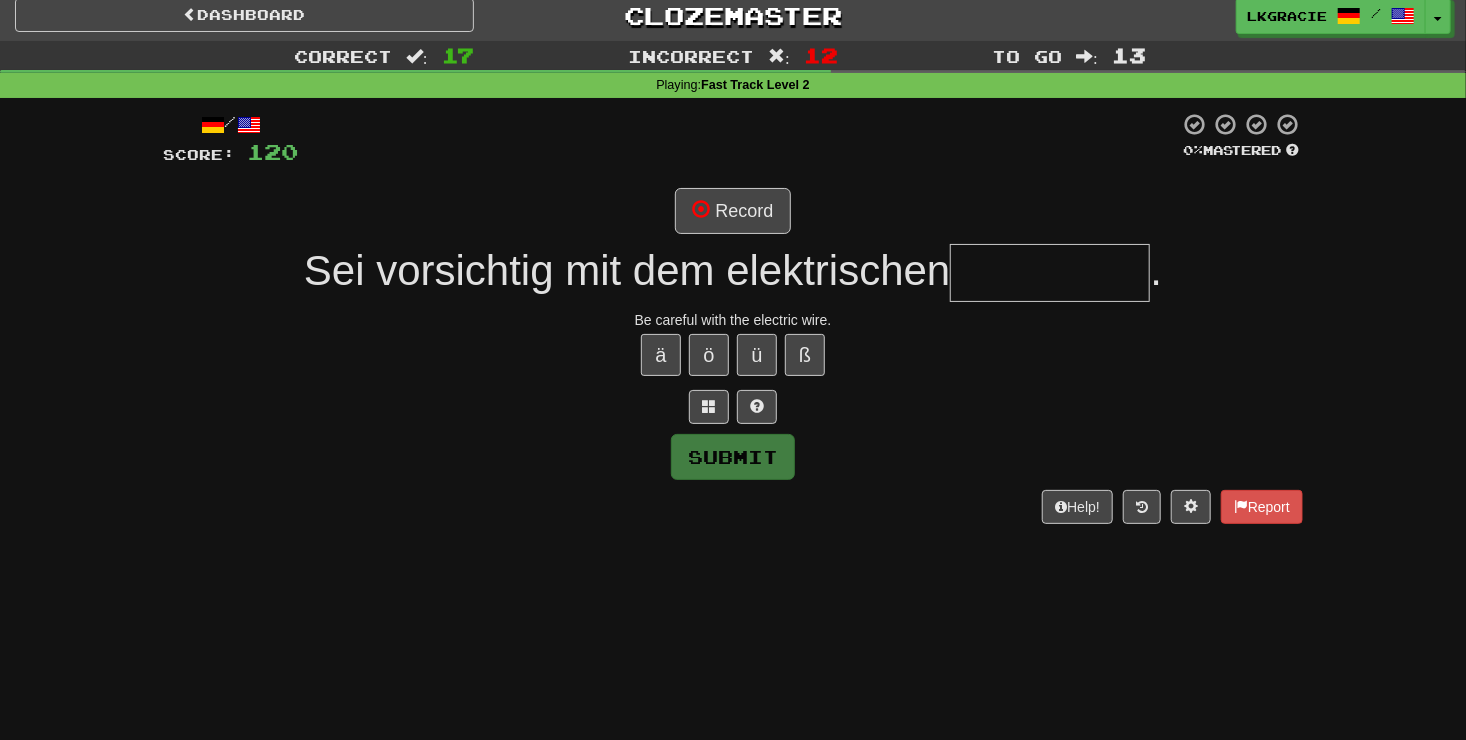 type on "*" 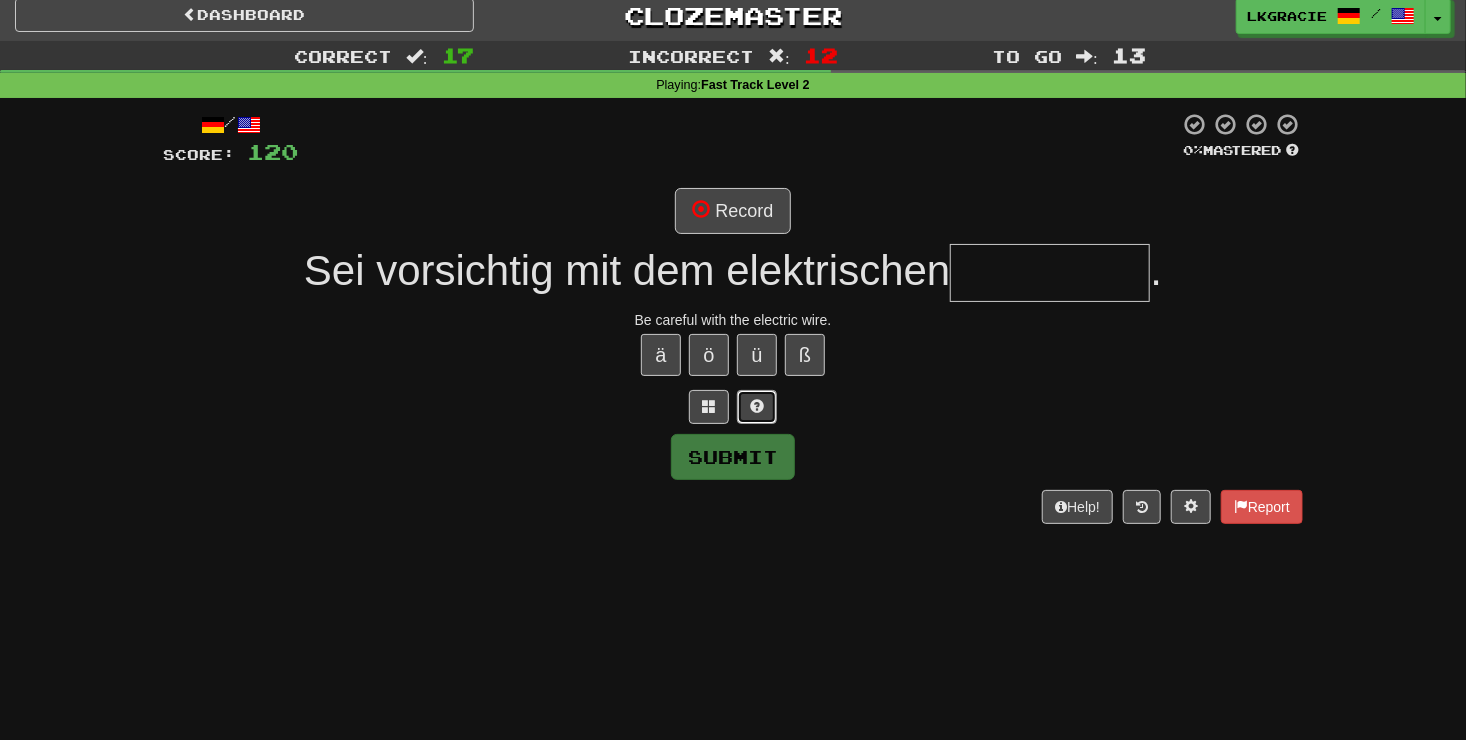 click at bounding box center (757, 406) 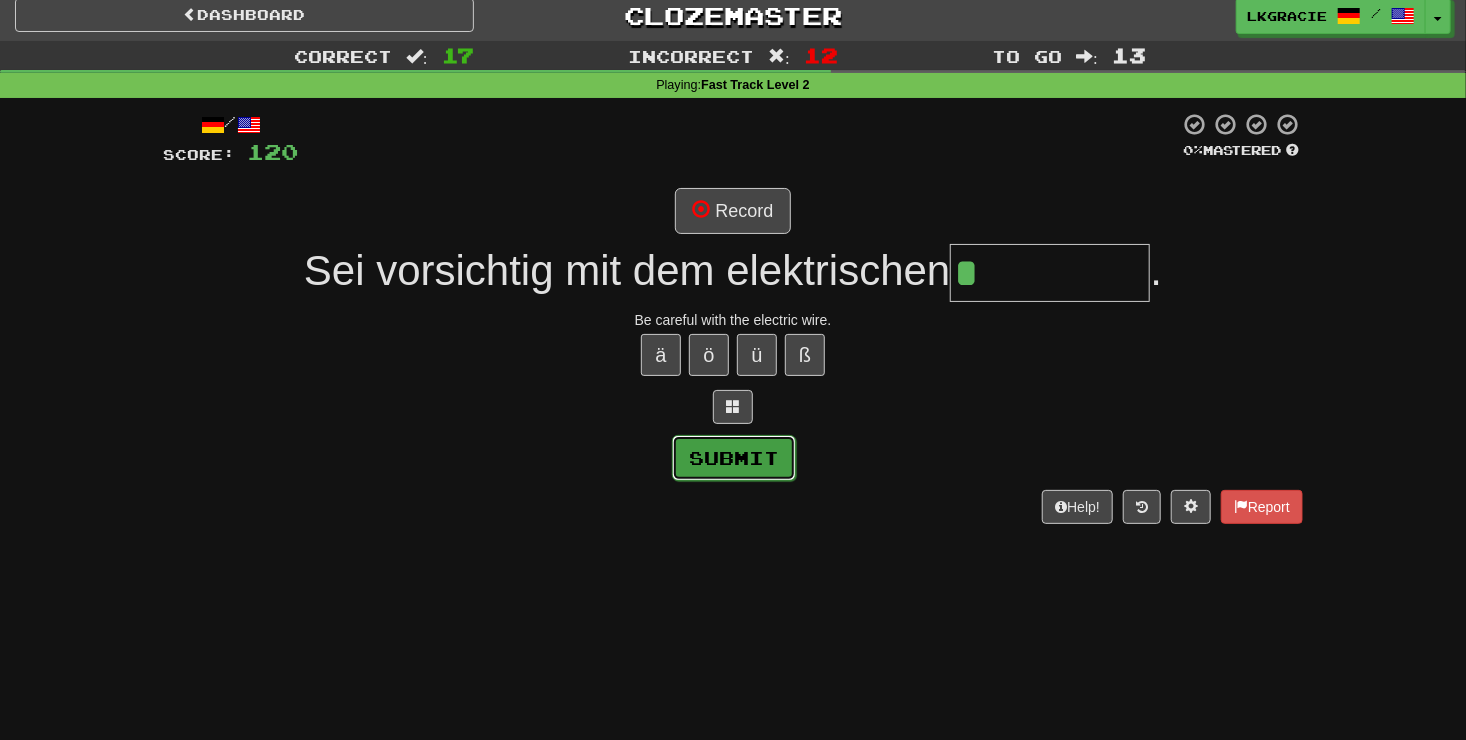 click on "Submit" at bounding box center [734, 458] 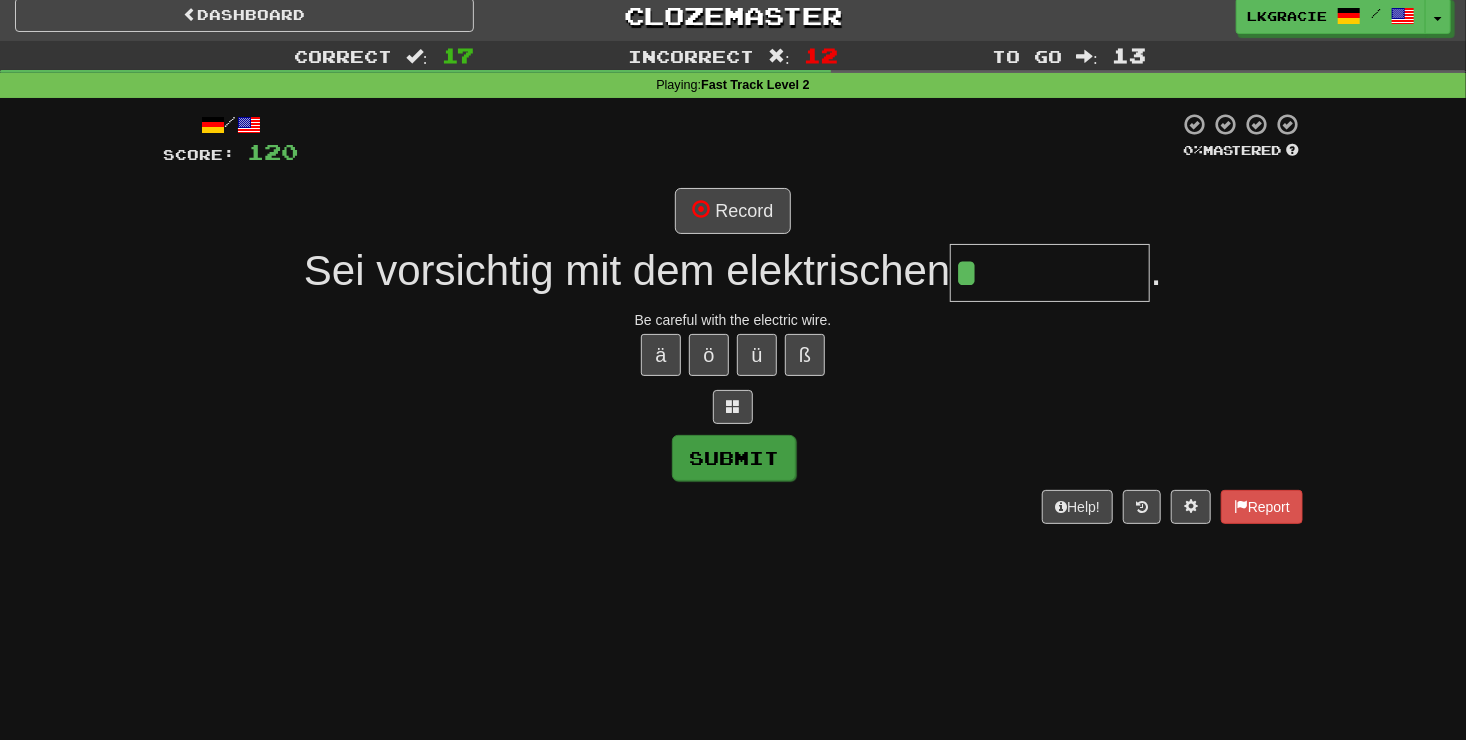 type on "*****" 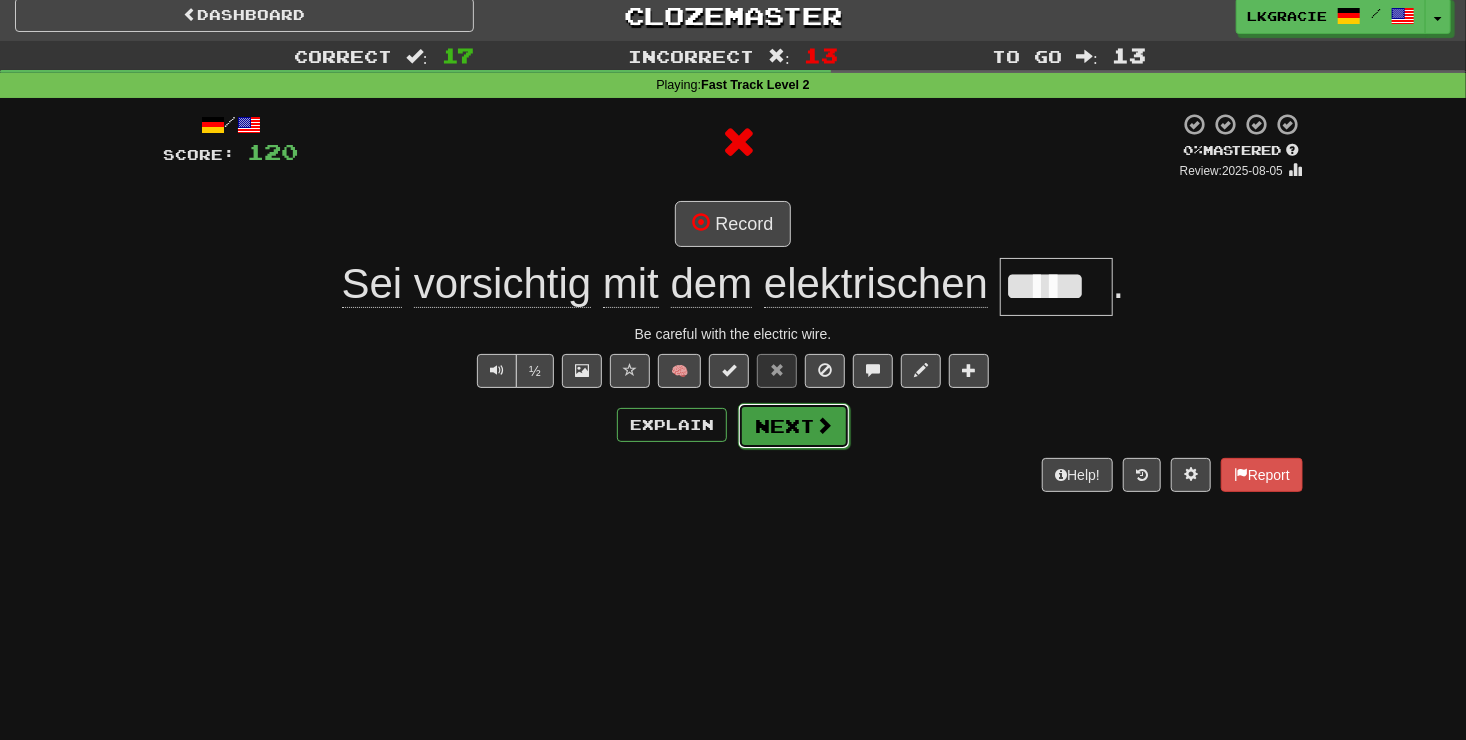 click on "Next" at bounding box center [794, 426] 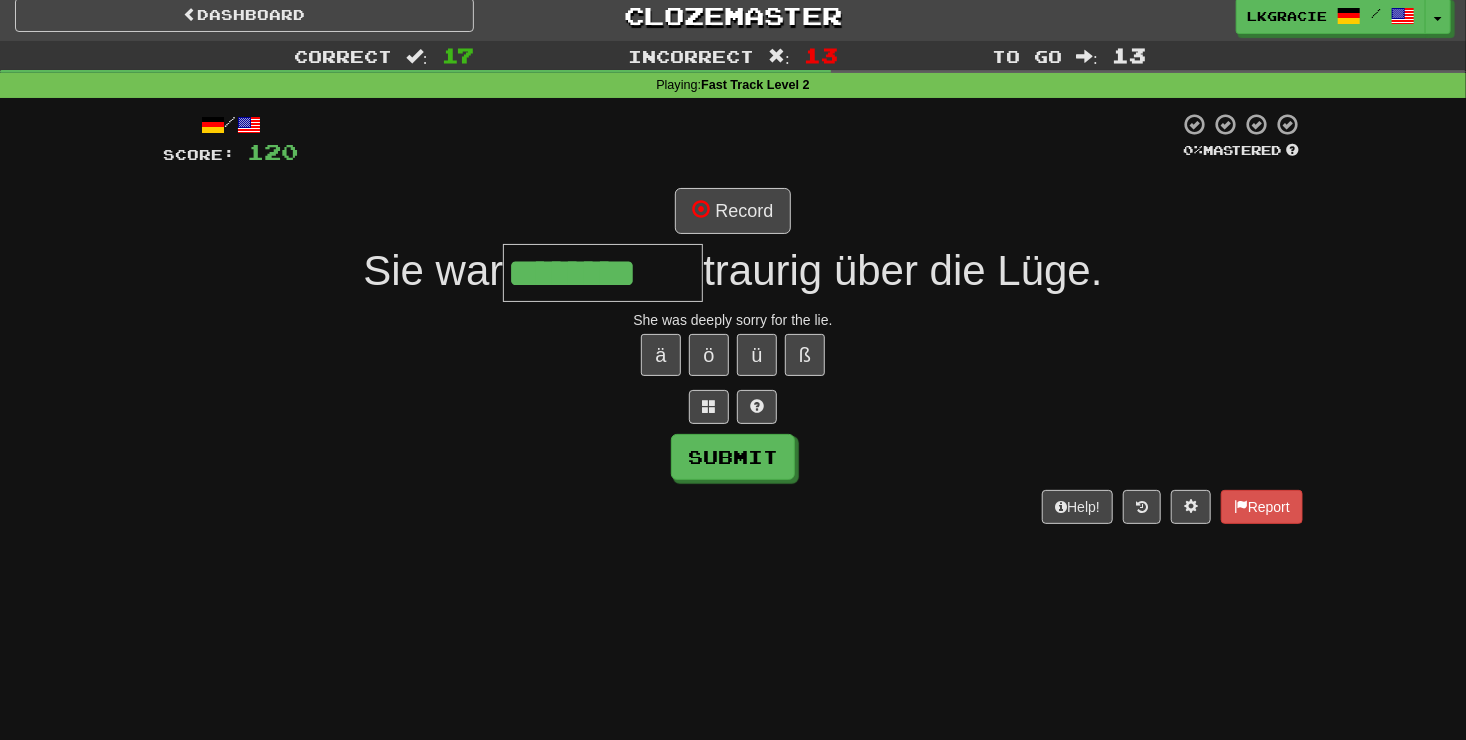 type on "********" 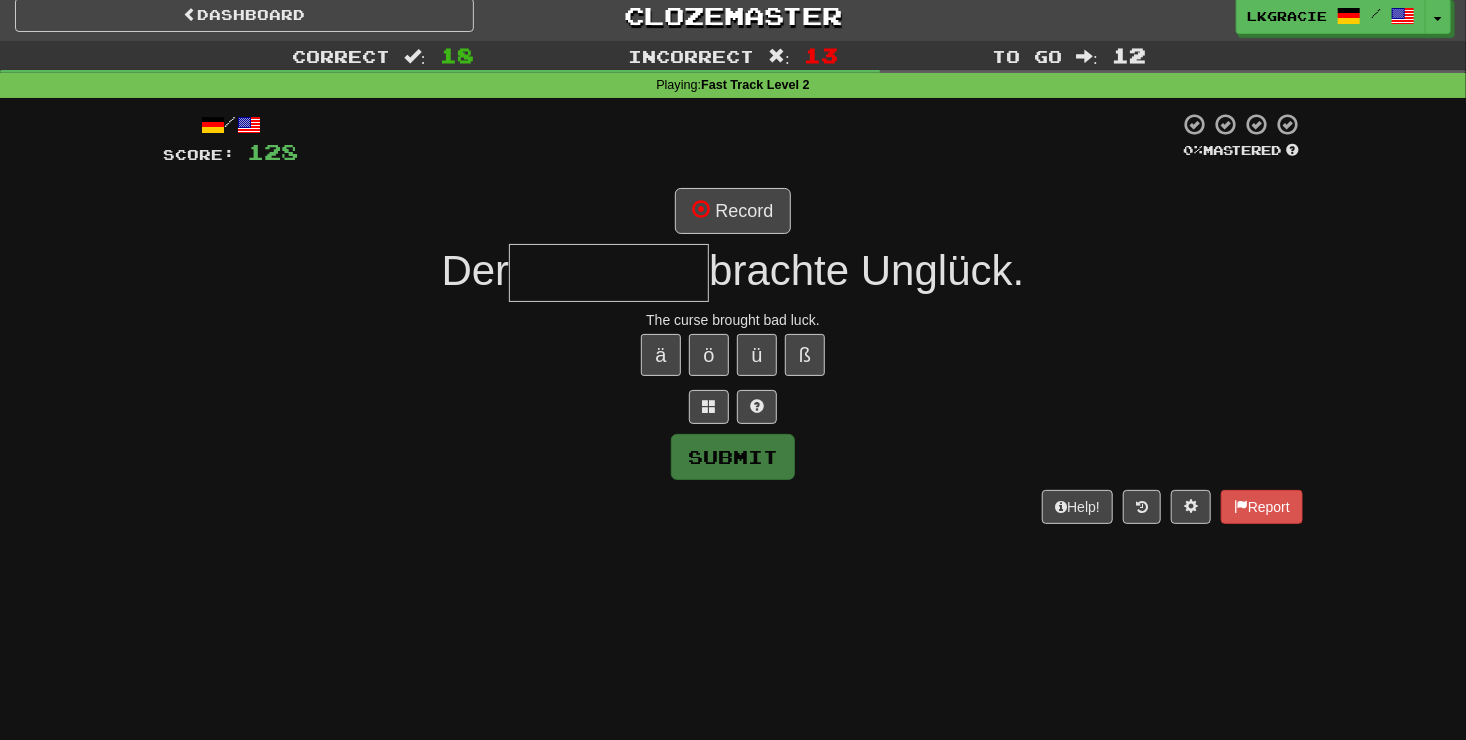 type on "*" 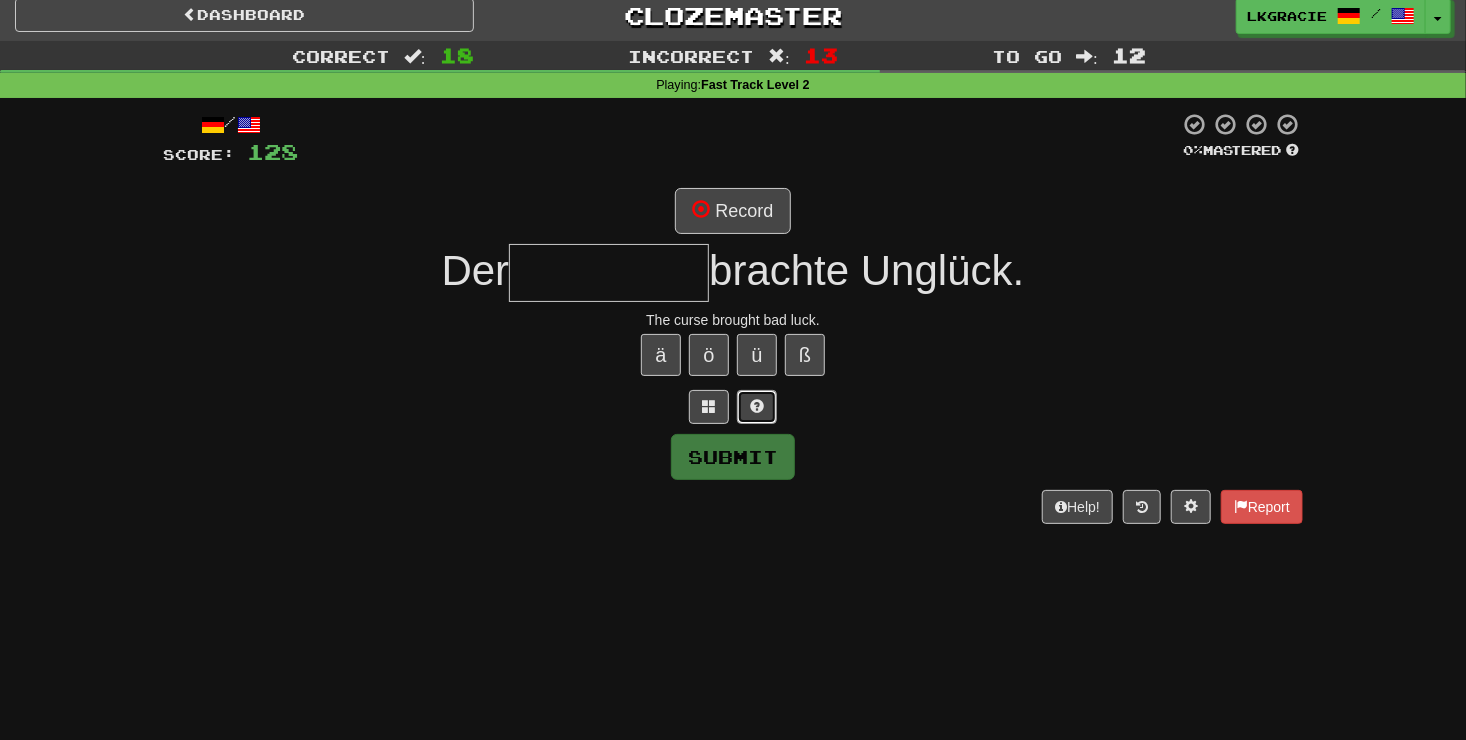 click at bounding box center [757, 406] 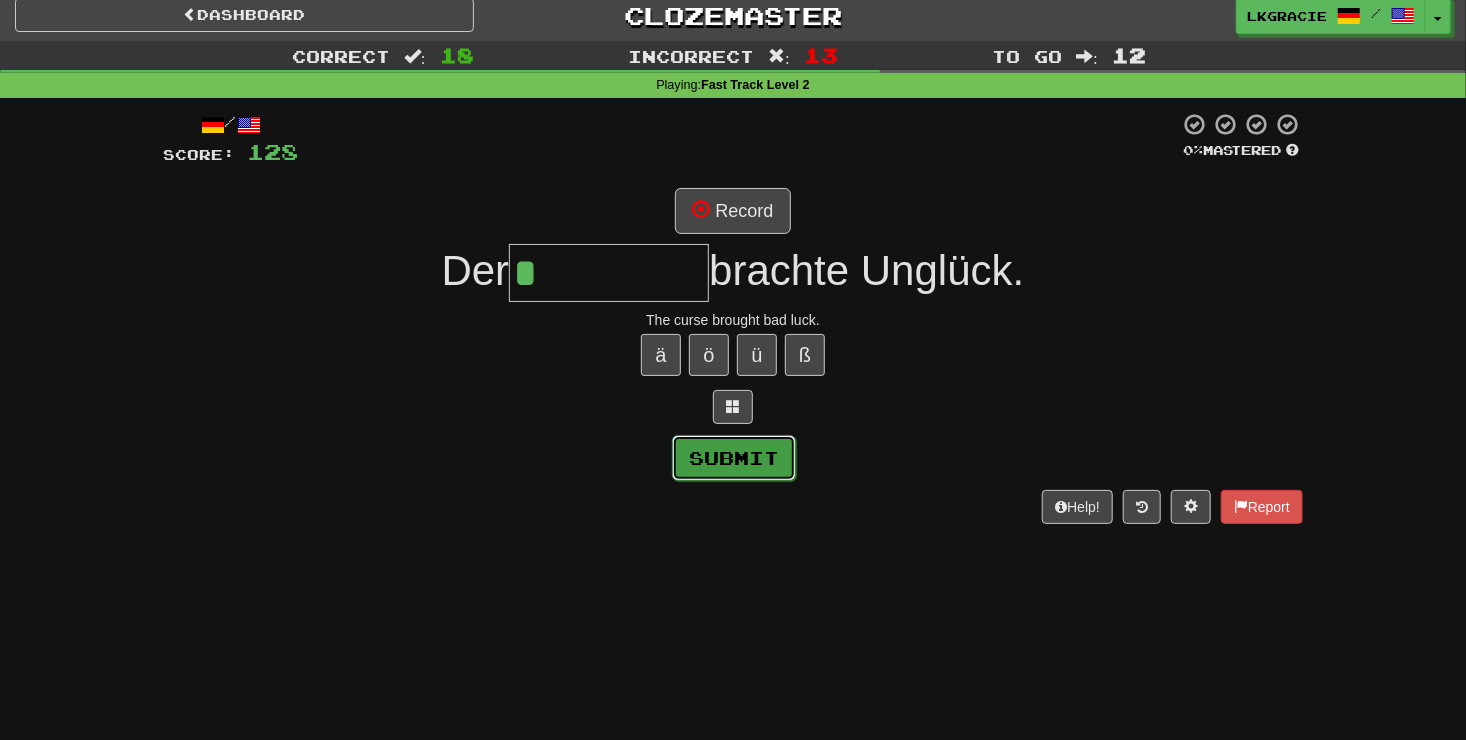 click on "Submit" at bounding box center [734, 458] 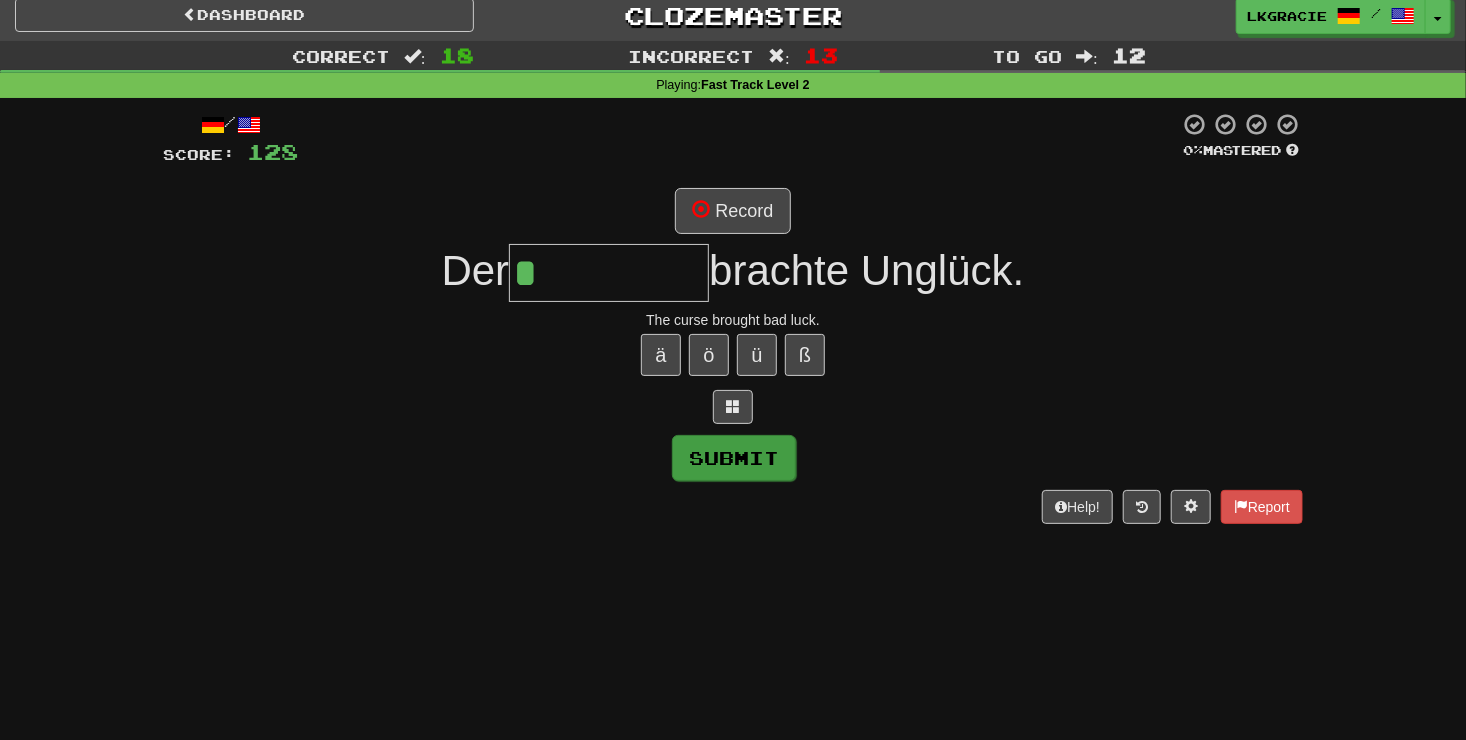 type on "*****" 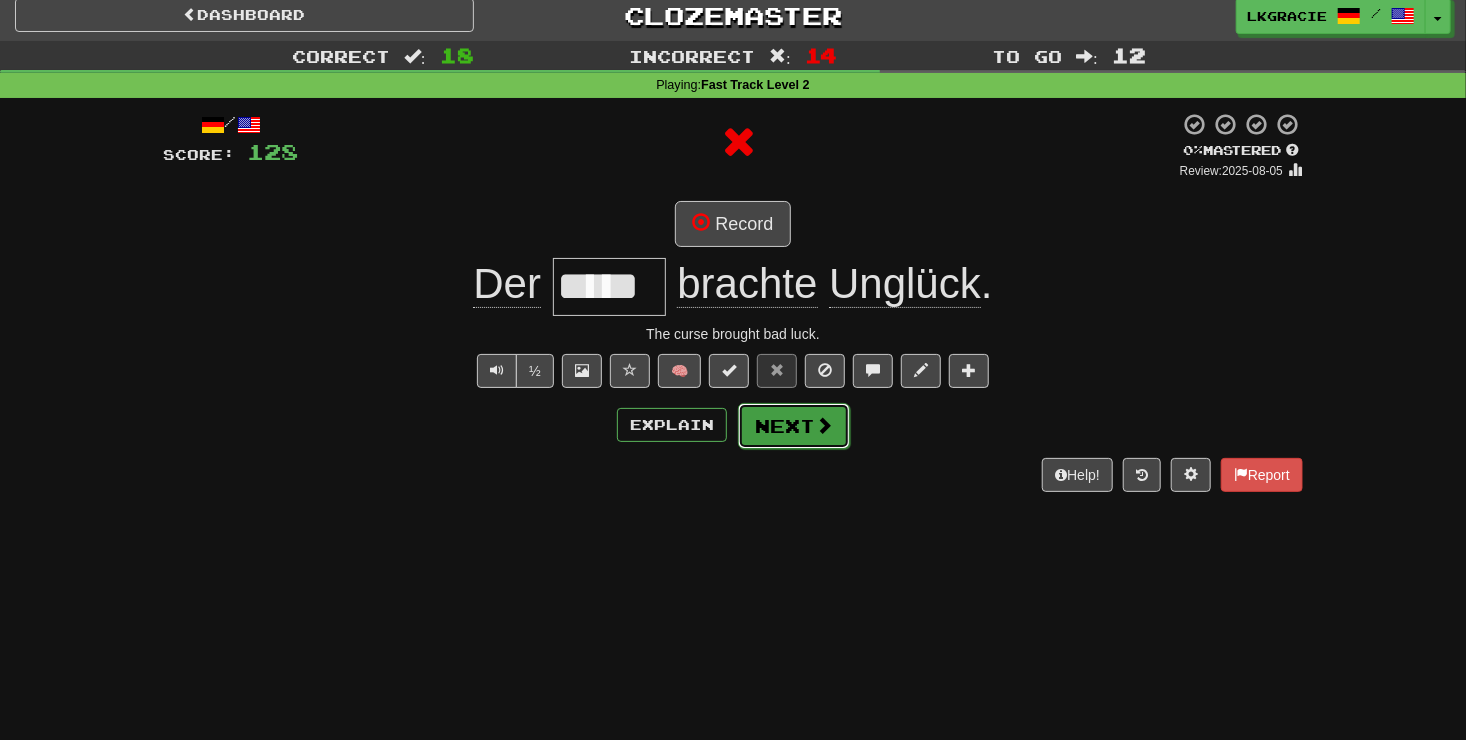 click on "Next" at bounding box center (794, 426) 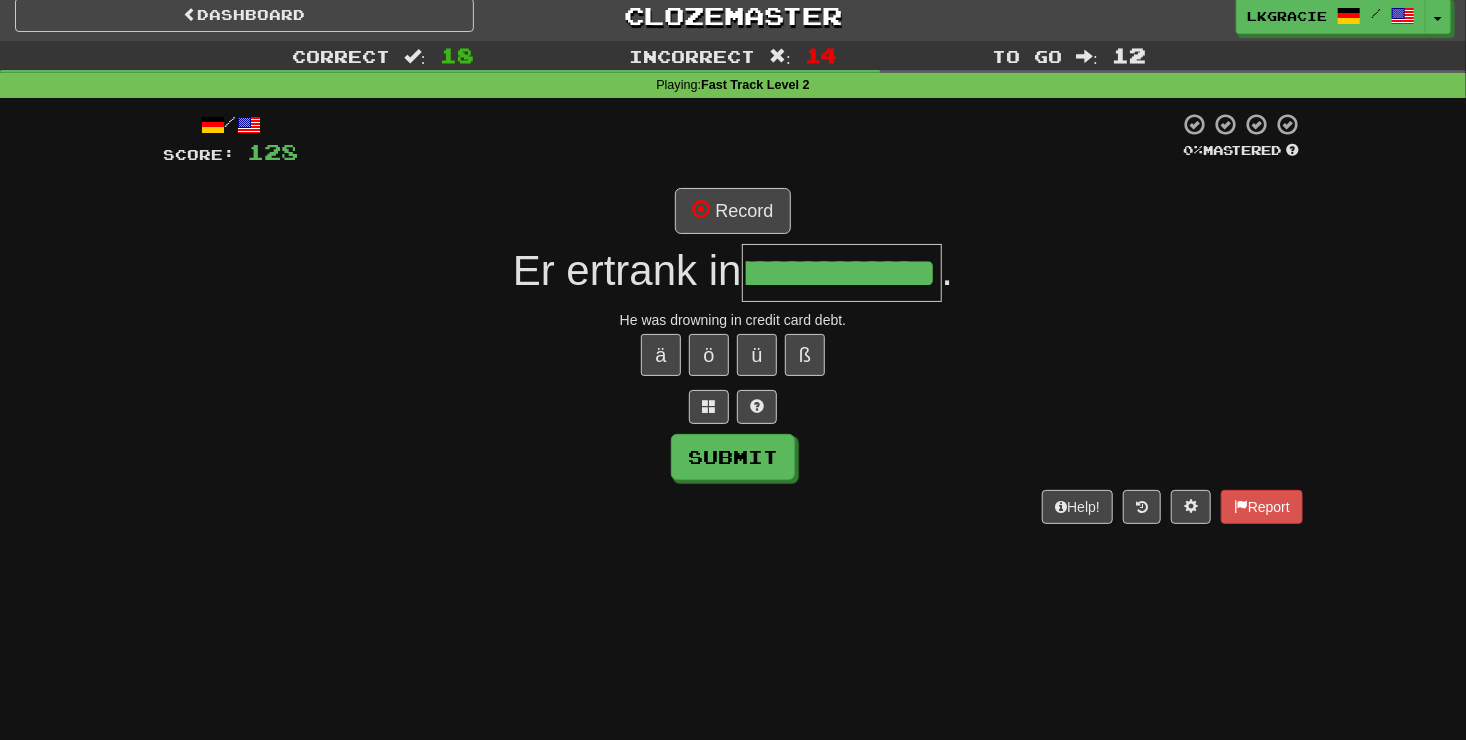 scroll, scrollTop: 0, scrollLeft: 194, axis: horizontal 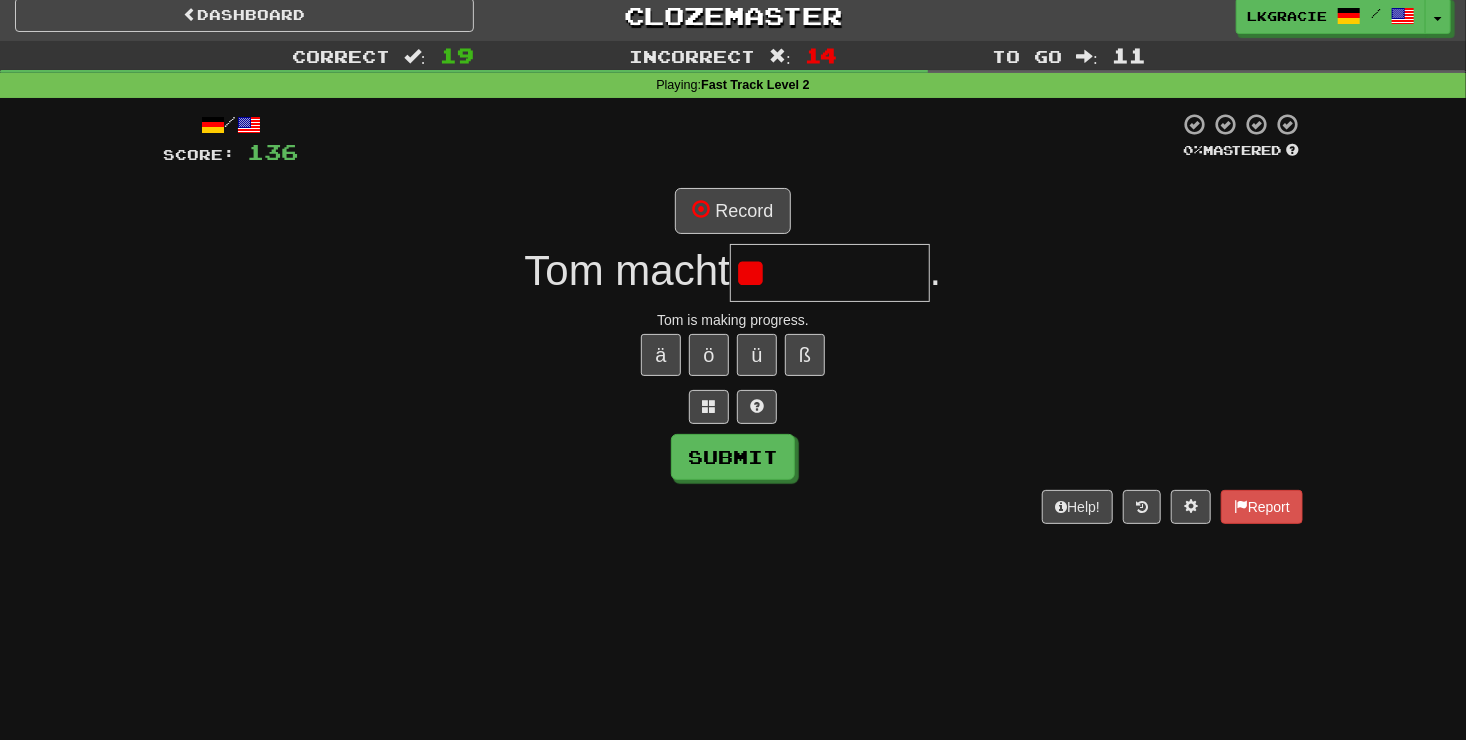 type on "*" 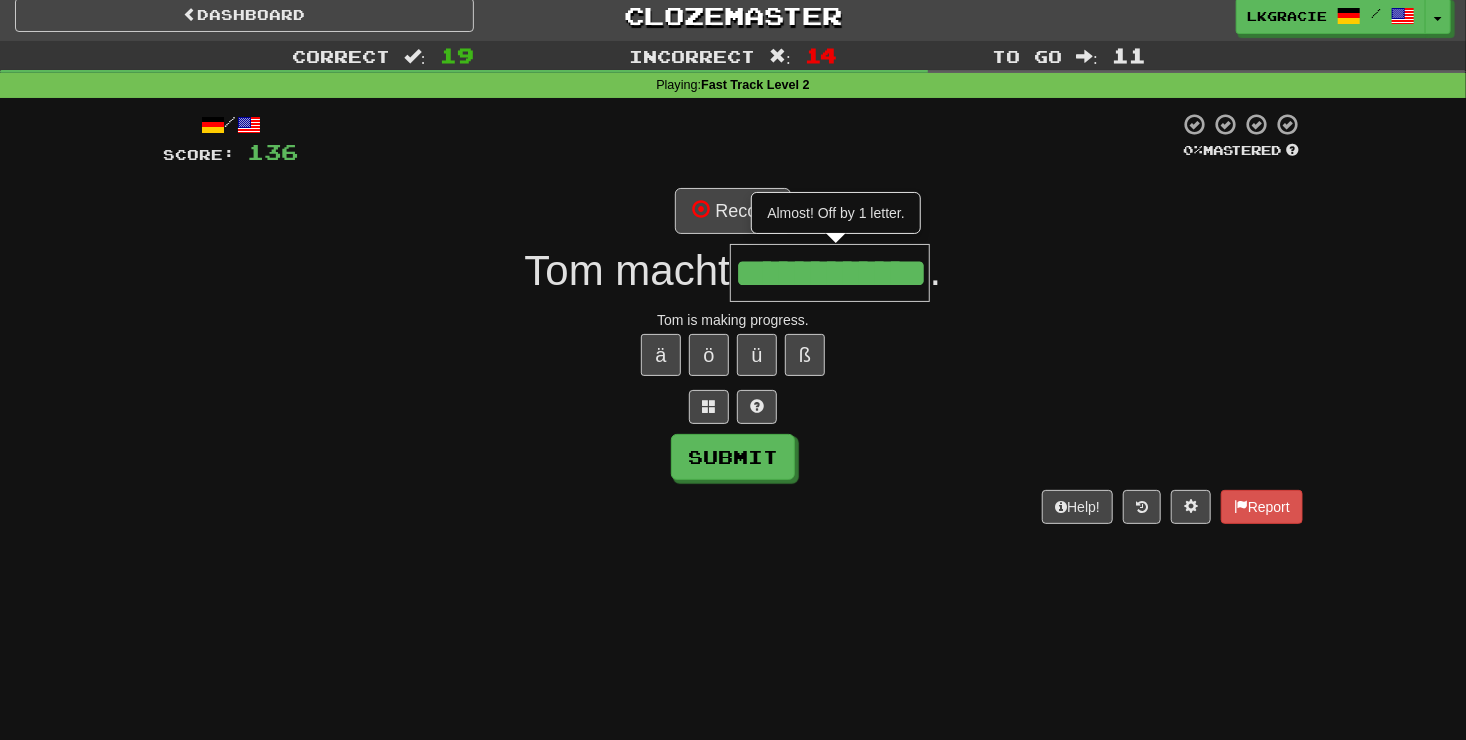 scroll, scrollTop: 0, scrollLeft: 3, axis: horizontal 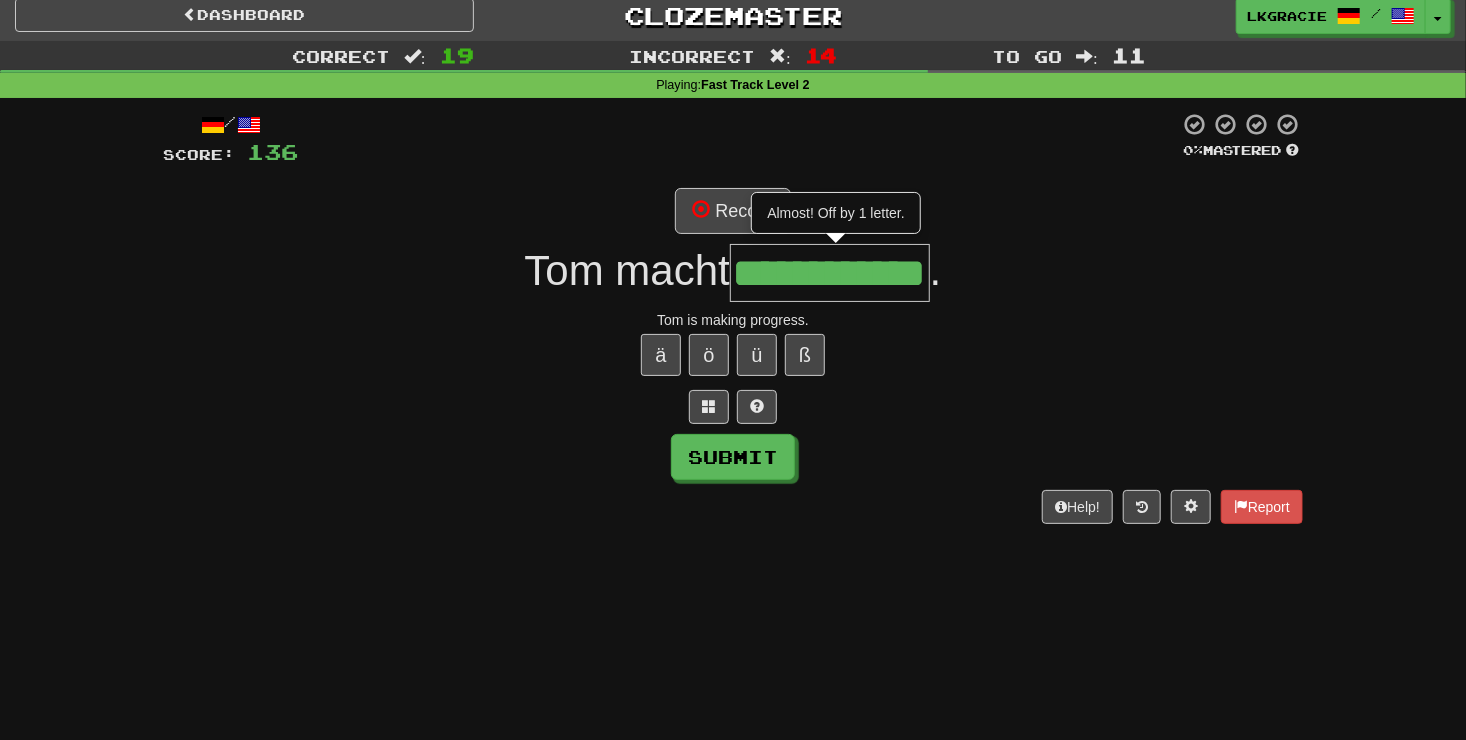 type on "**********" 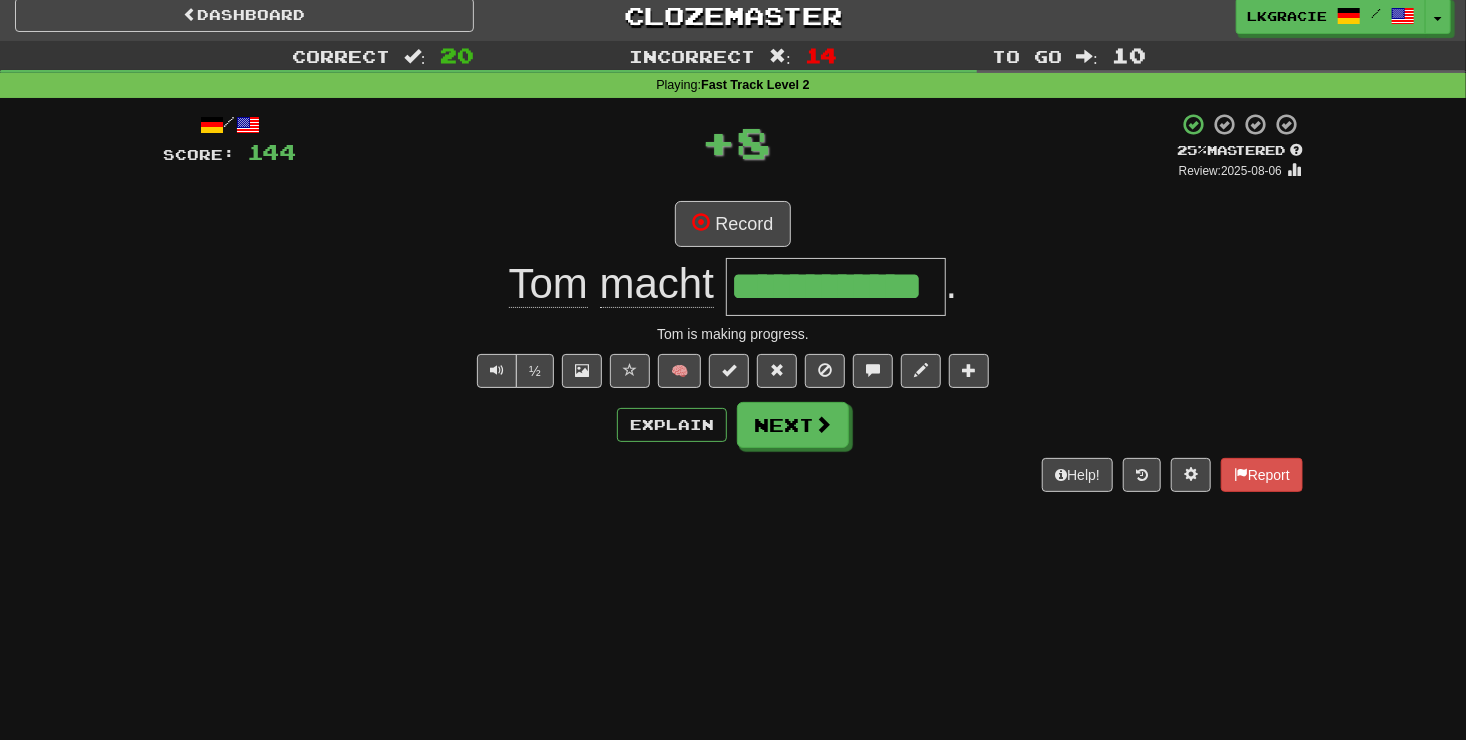 scroll, scrollTop: 0, scrollLeft: 0, axis: both 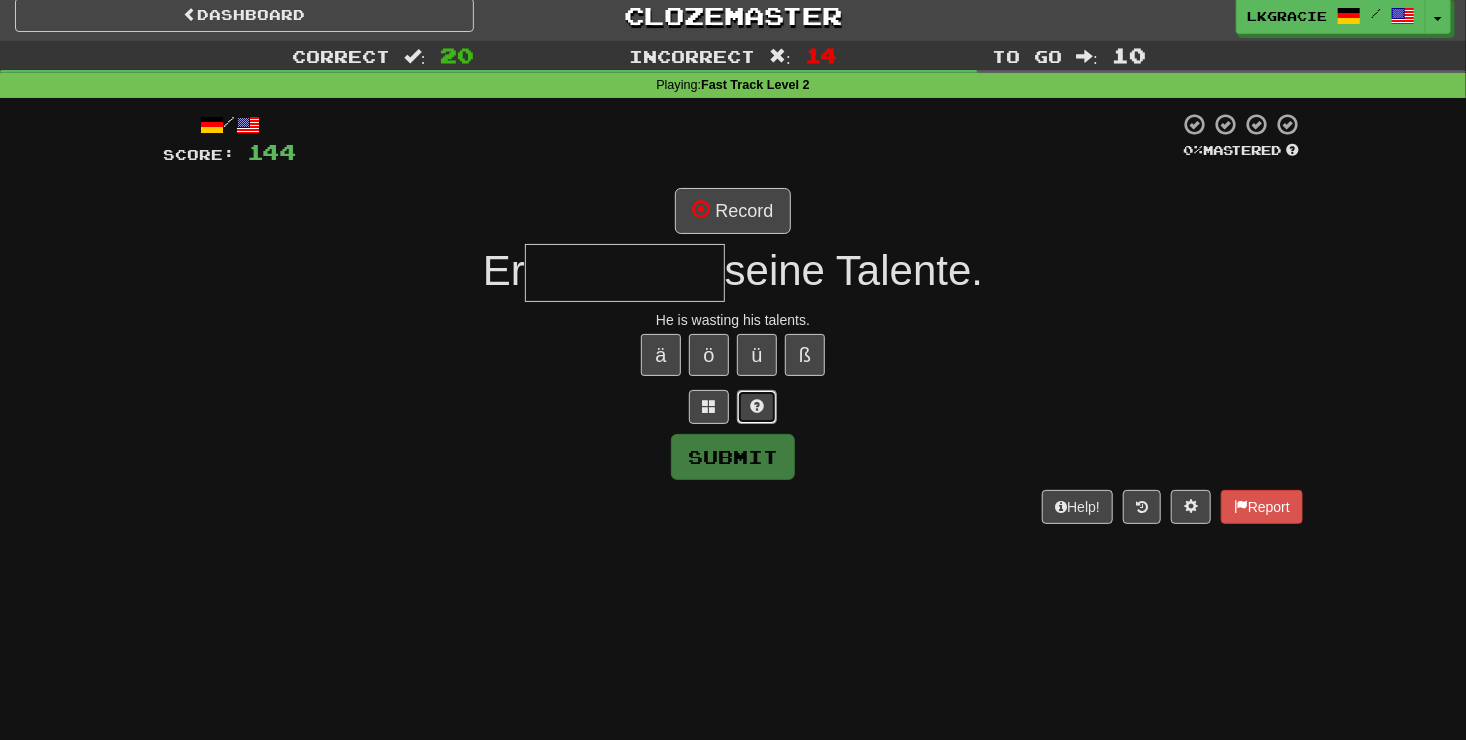 click at bounding box center [757, 406] 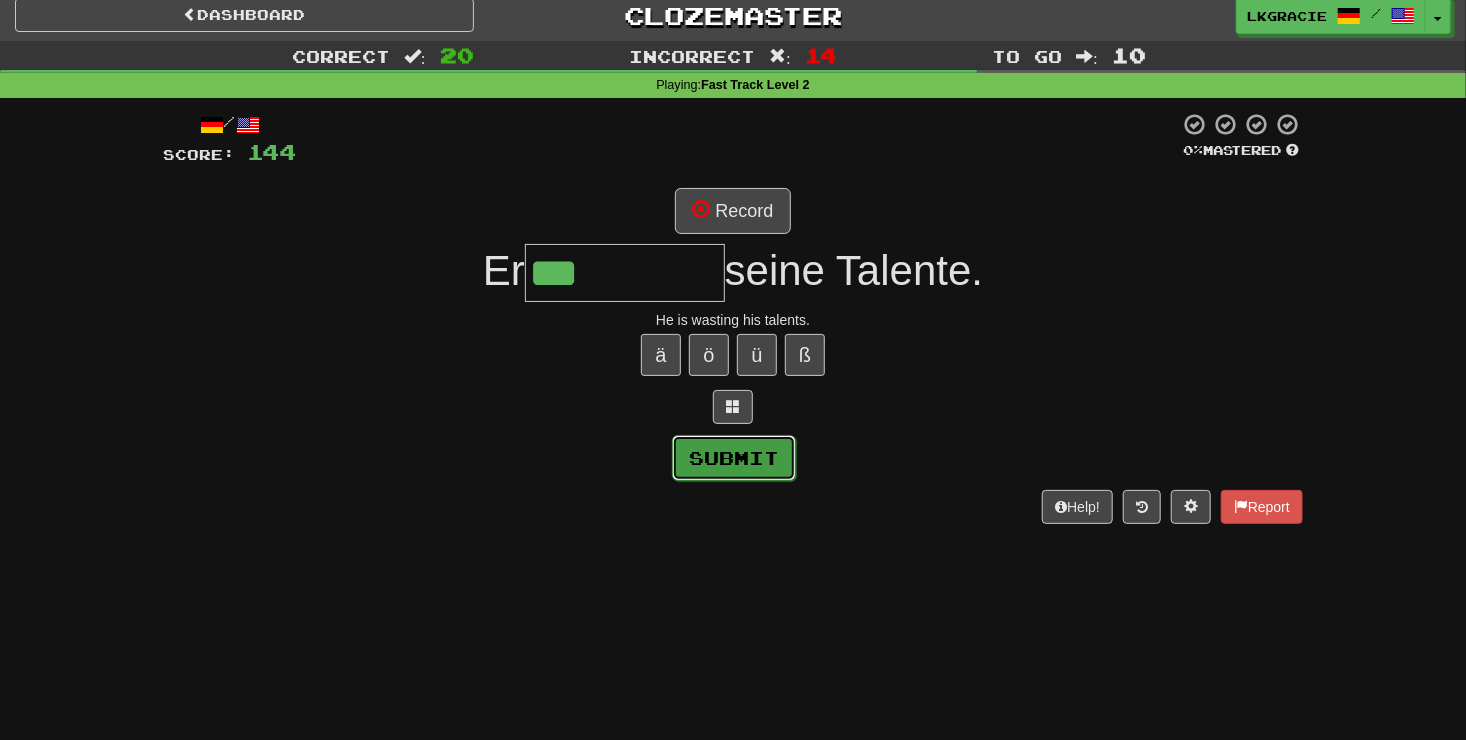 click on "Submit" at bounding box center [734, 458] 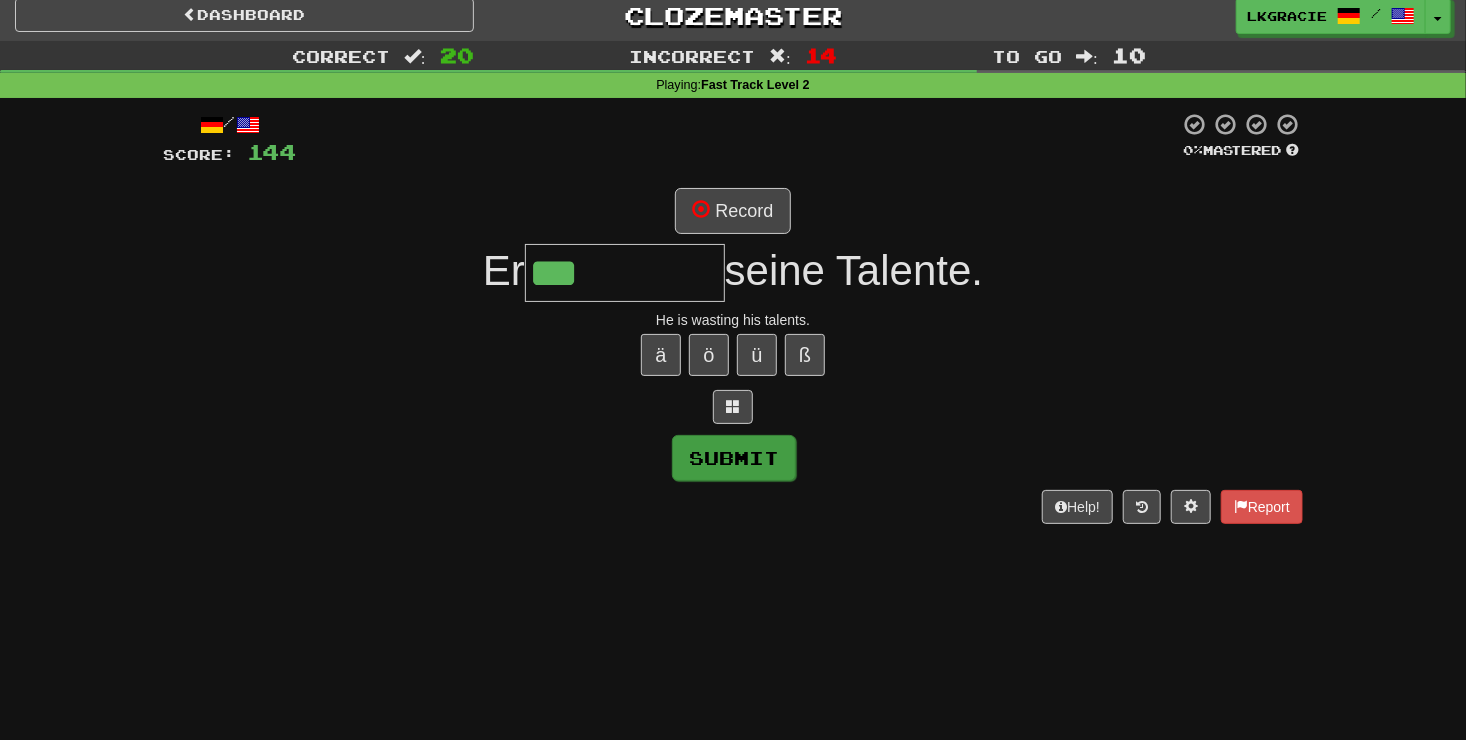type on "**********" 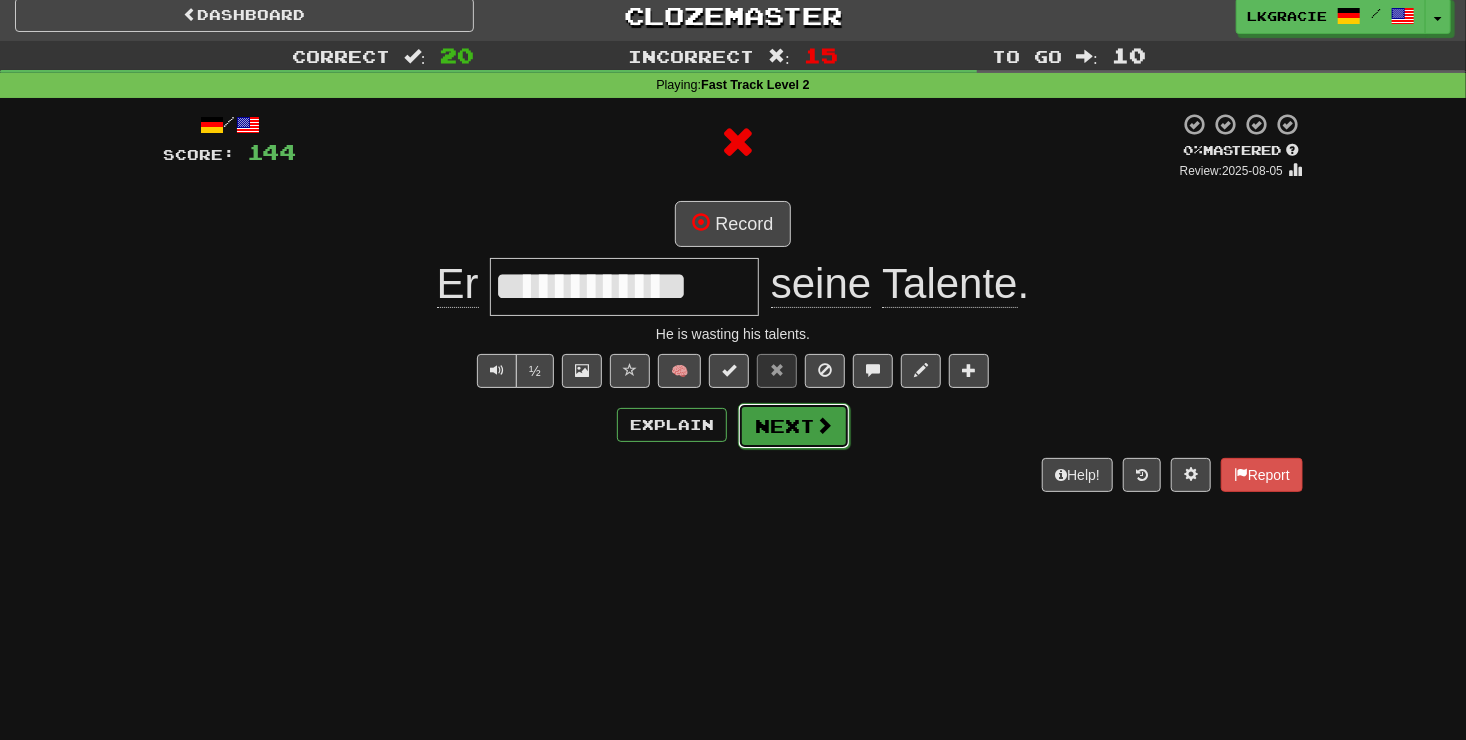 click on "Next" at bounding box center [794, 426] 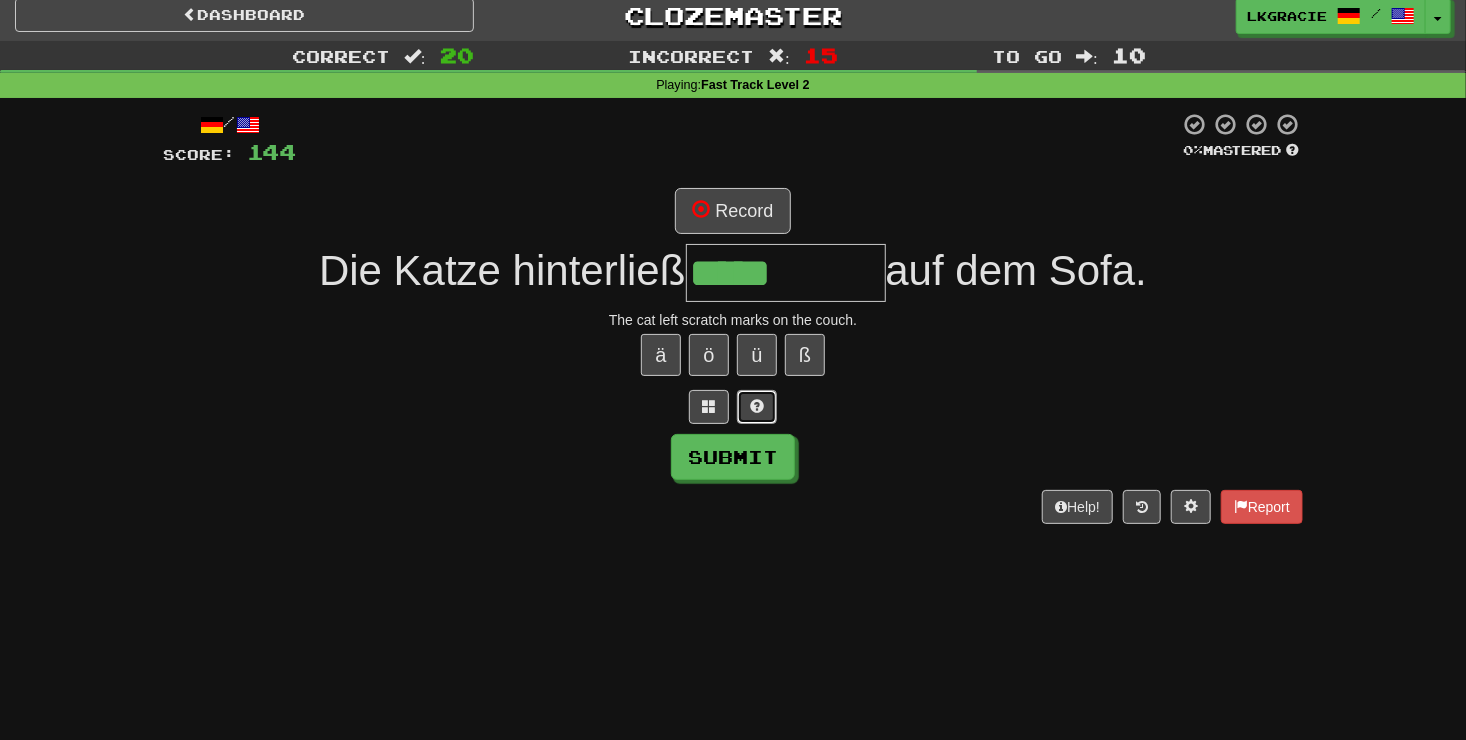 click at bounding box center [757, 406] 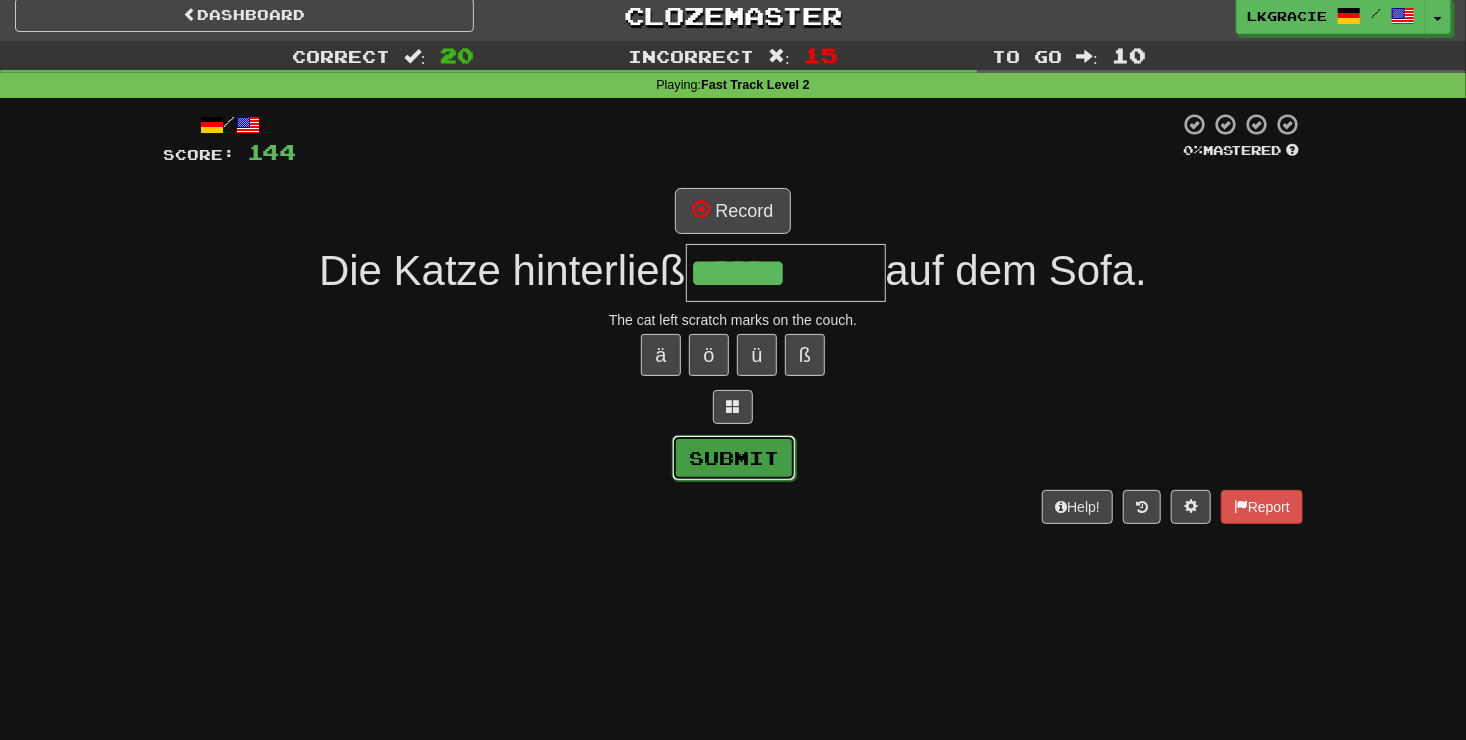 click on "Submit" at bounding box center (734, 458) 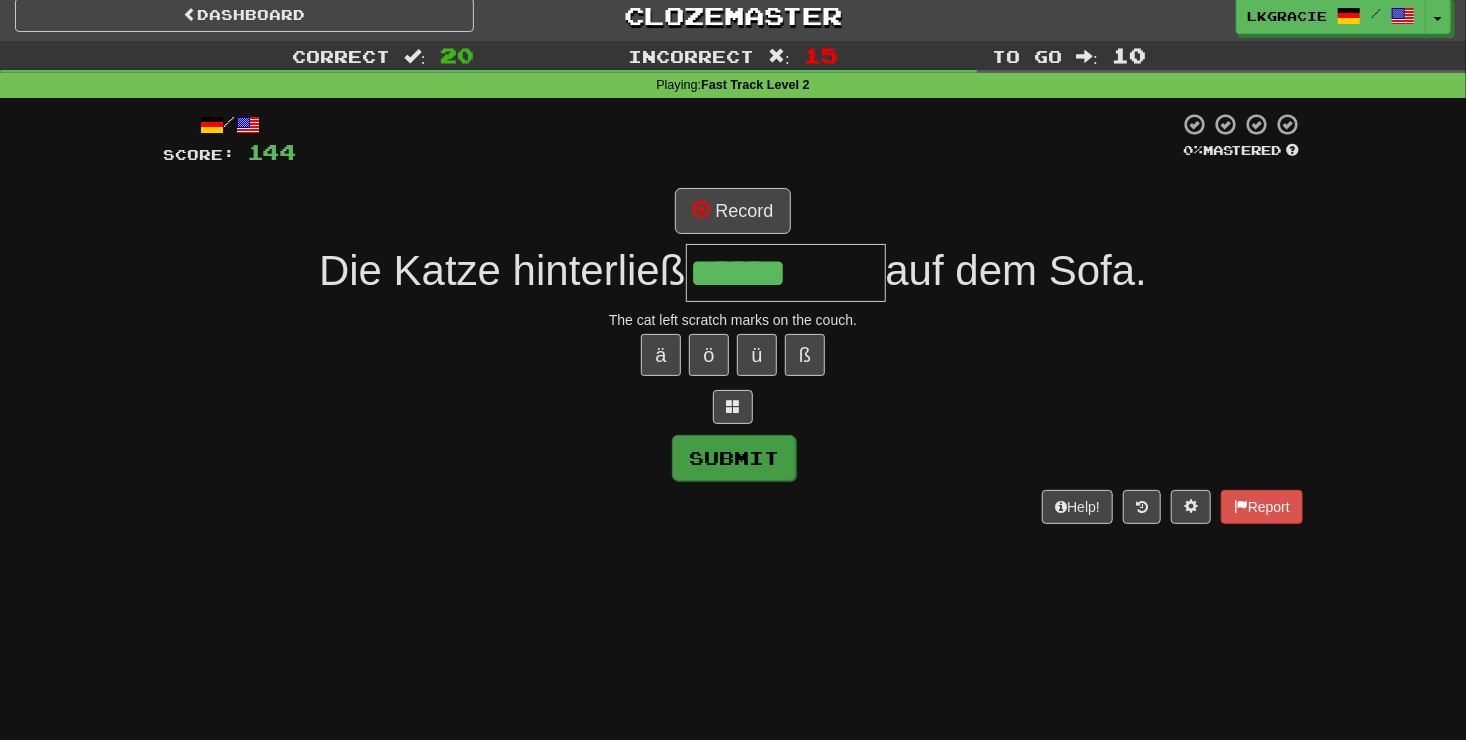 type on "**********" 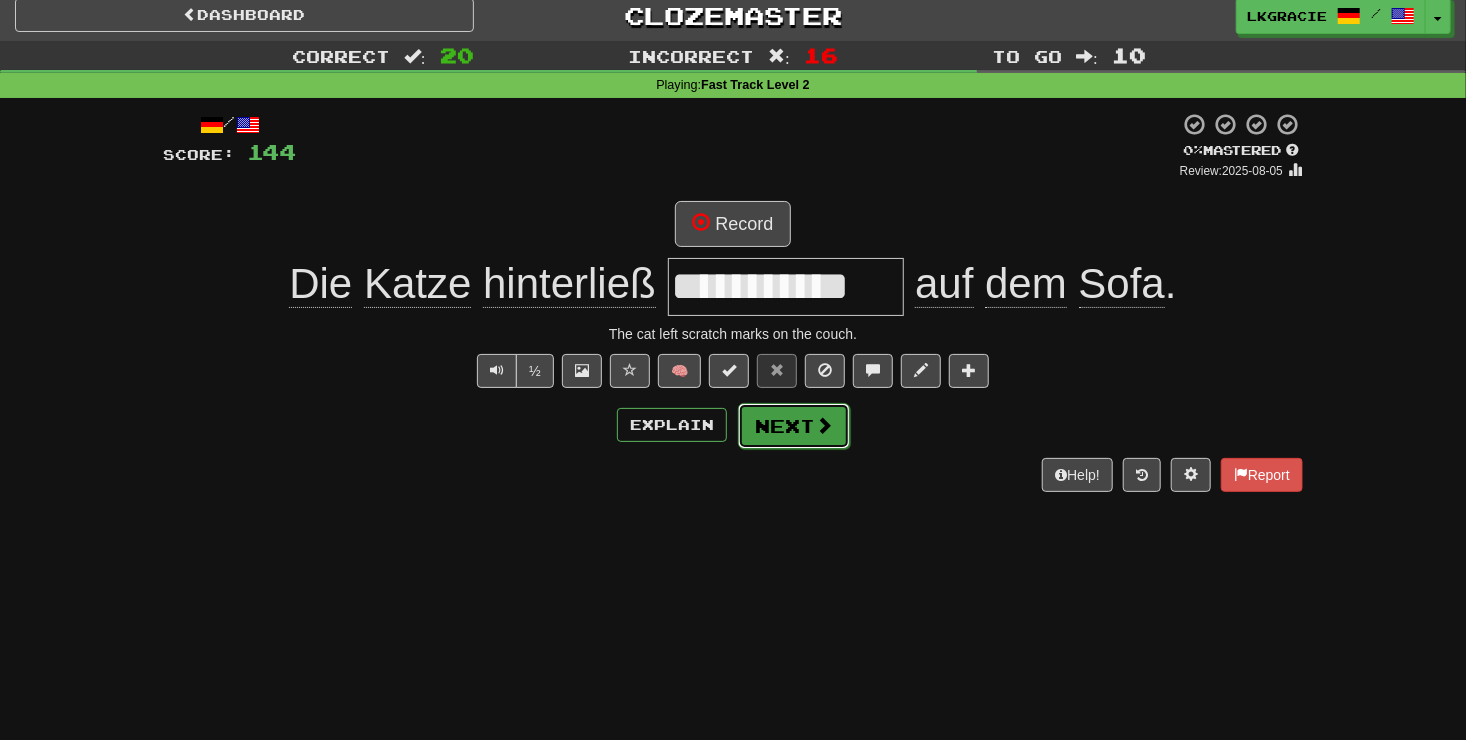 click at bounding box center (824, 425) 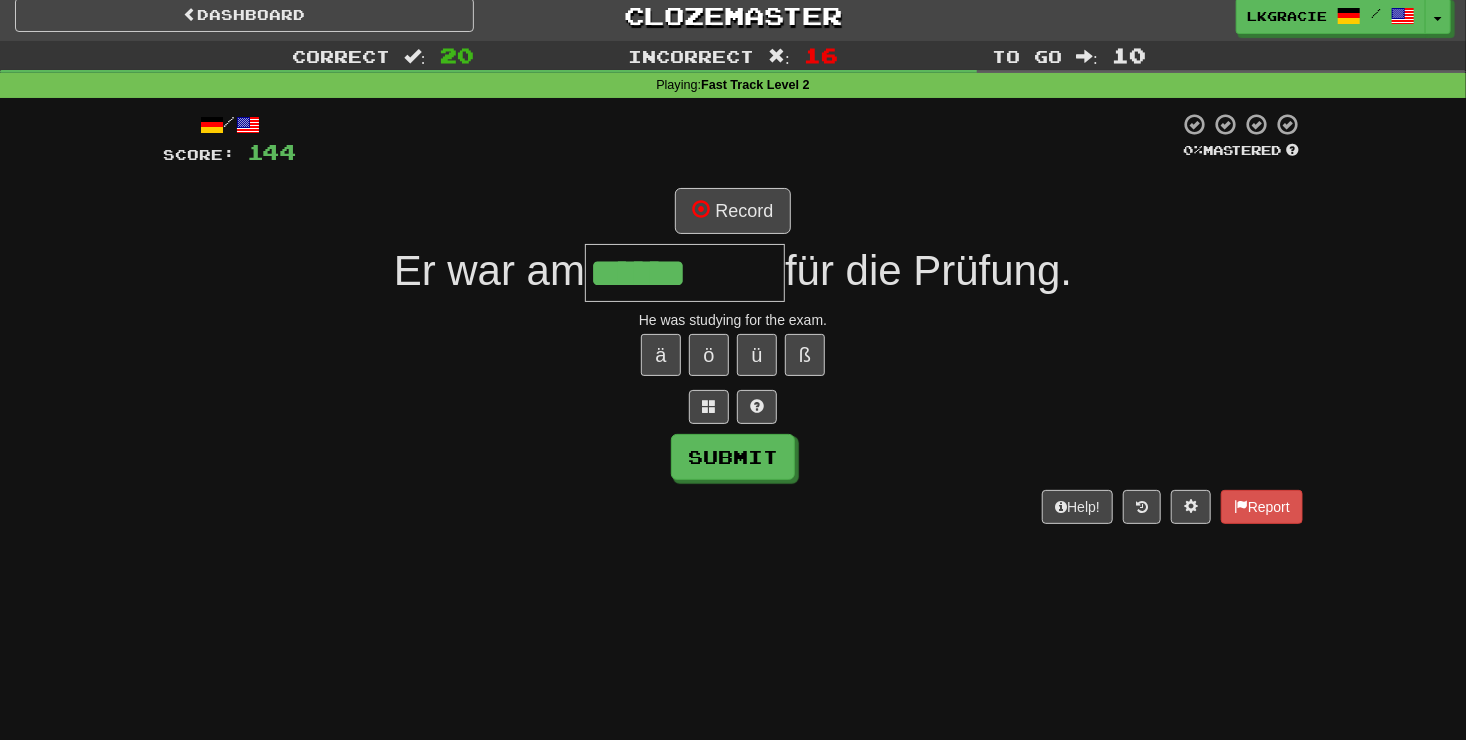 type on "******" 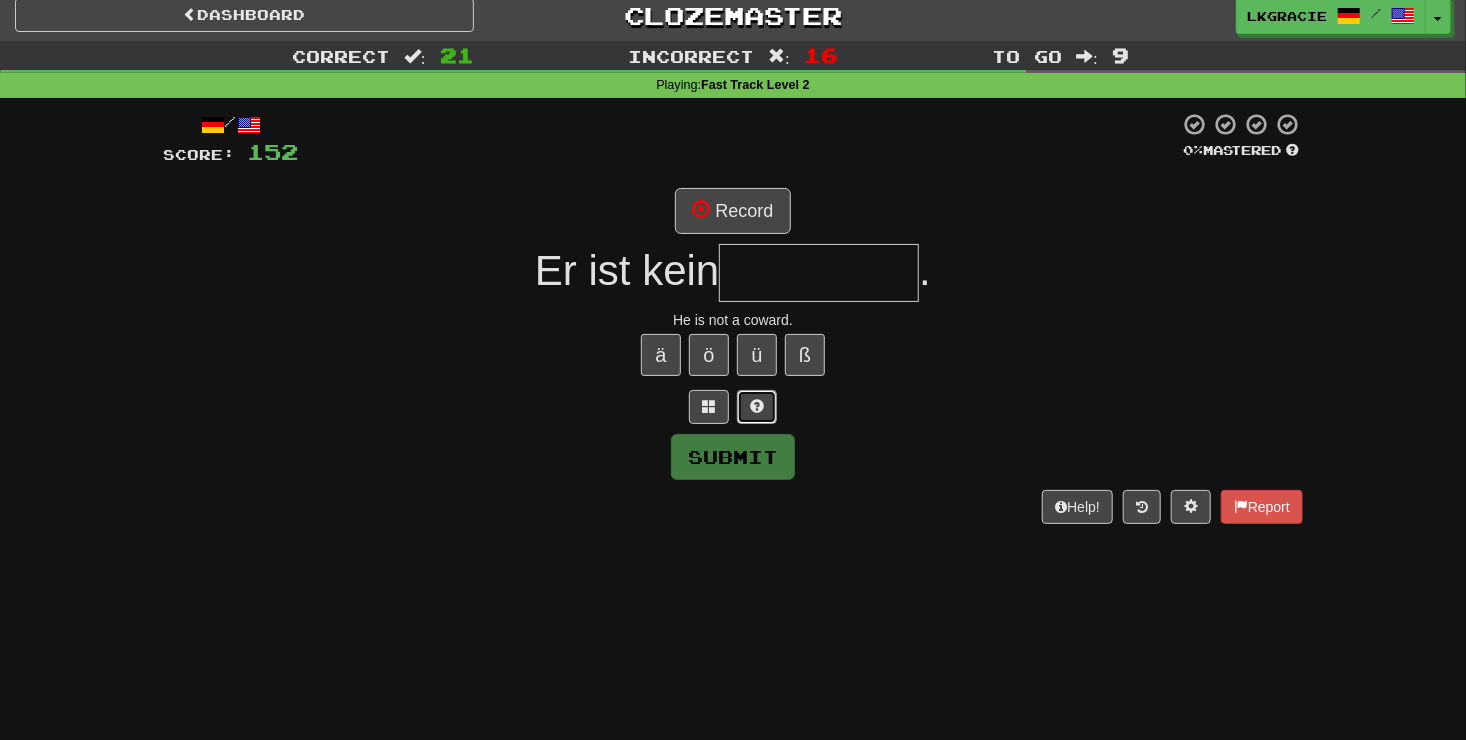 click at bounding box center (757, 407) 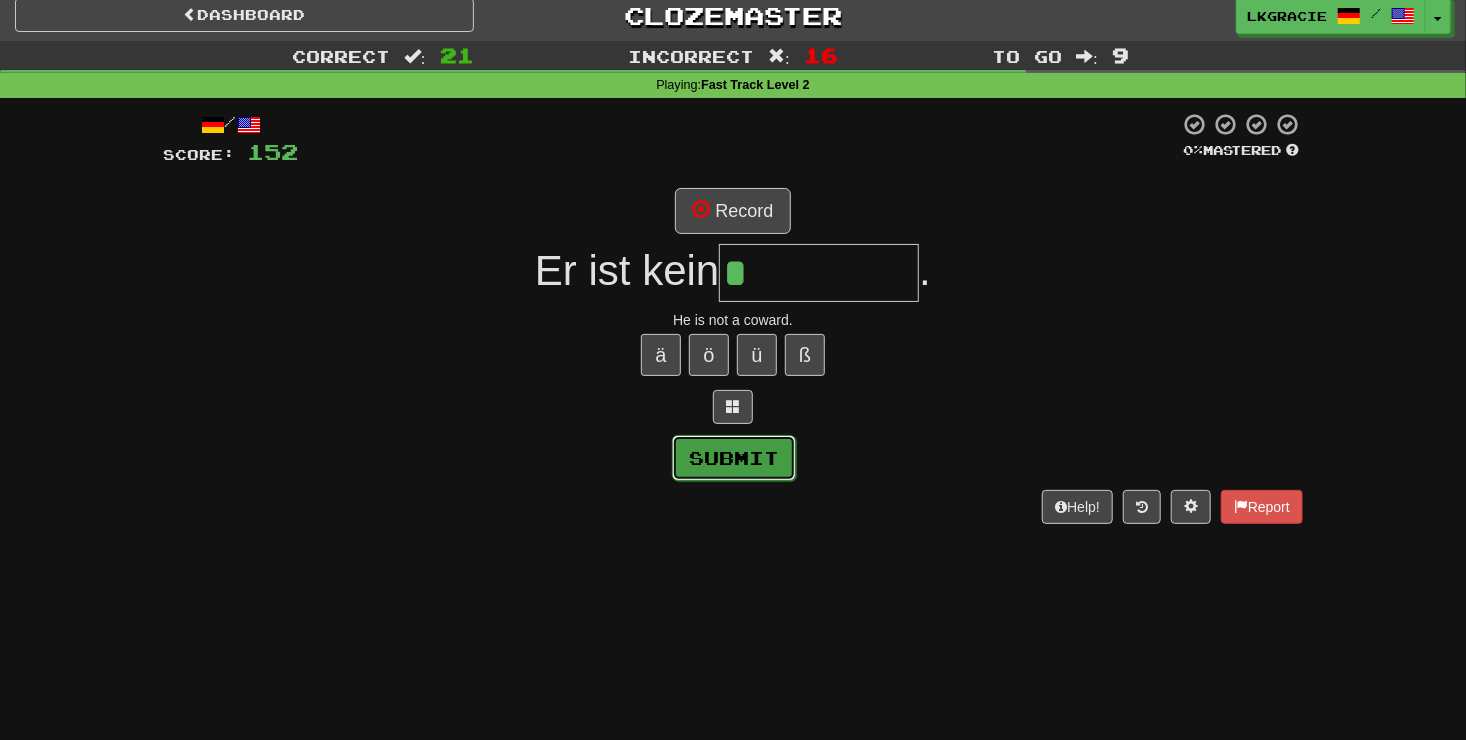 click on "Submit" at bounding box center (734, 458) 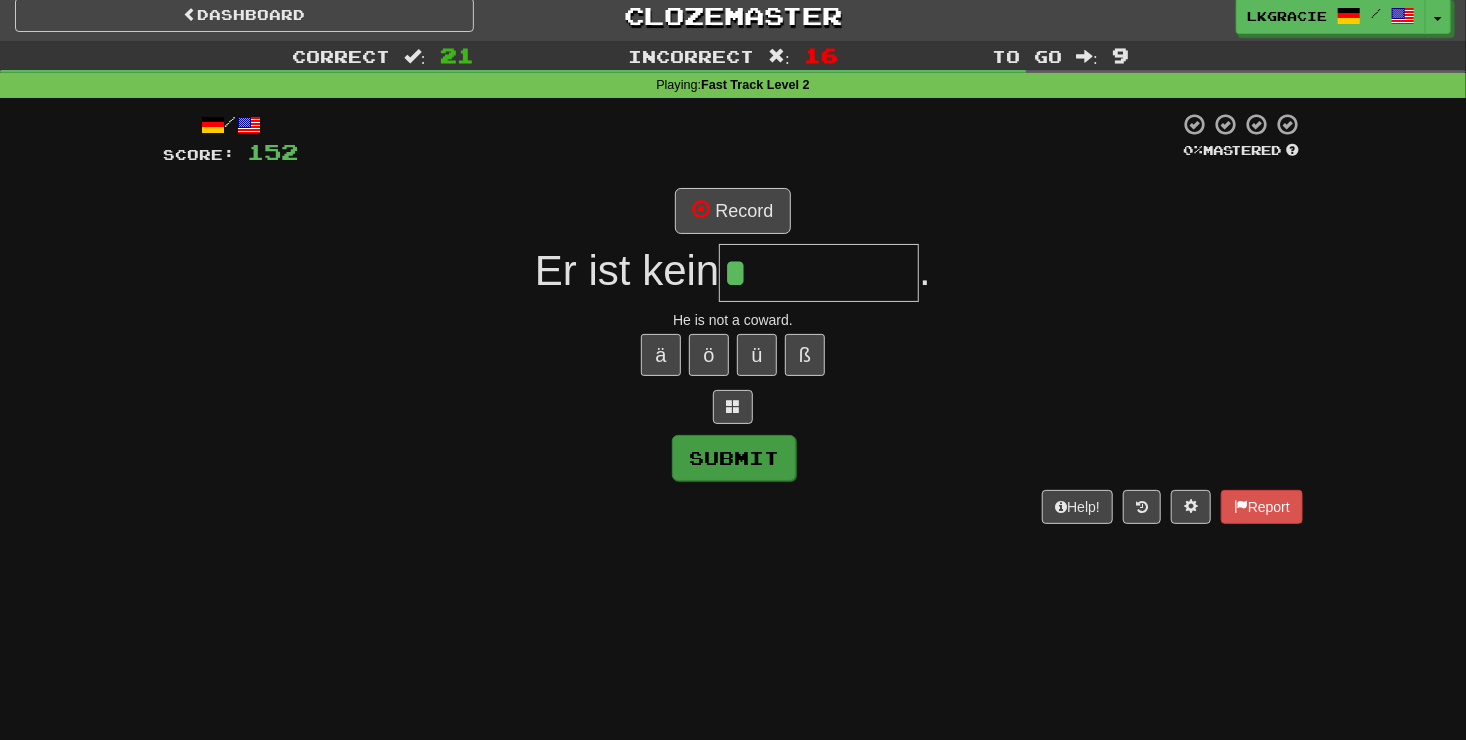 type on "********" 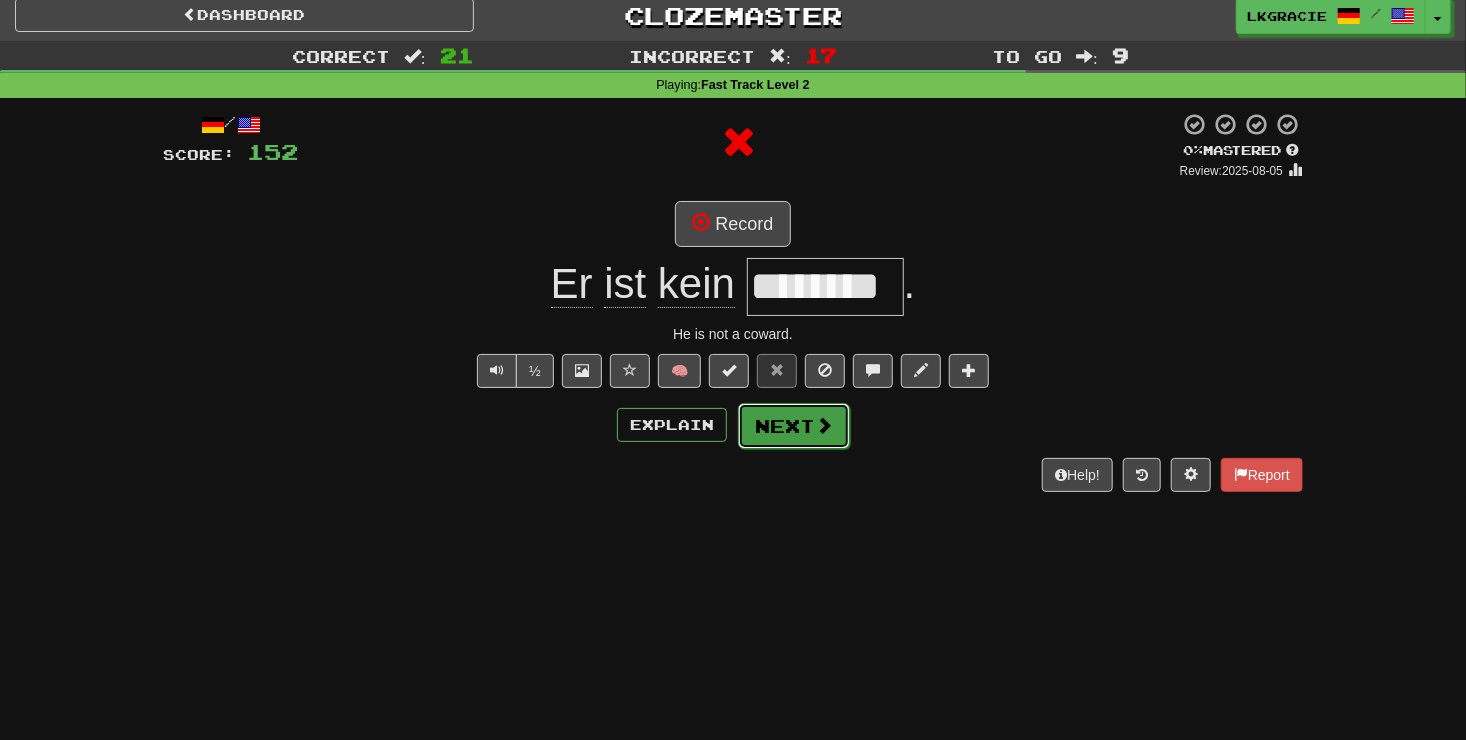 click on "Next" at bounding box center (794, 426) 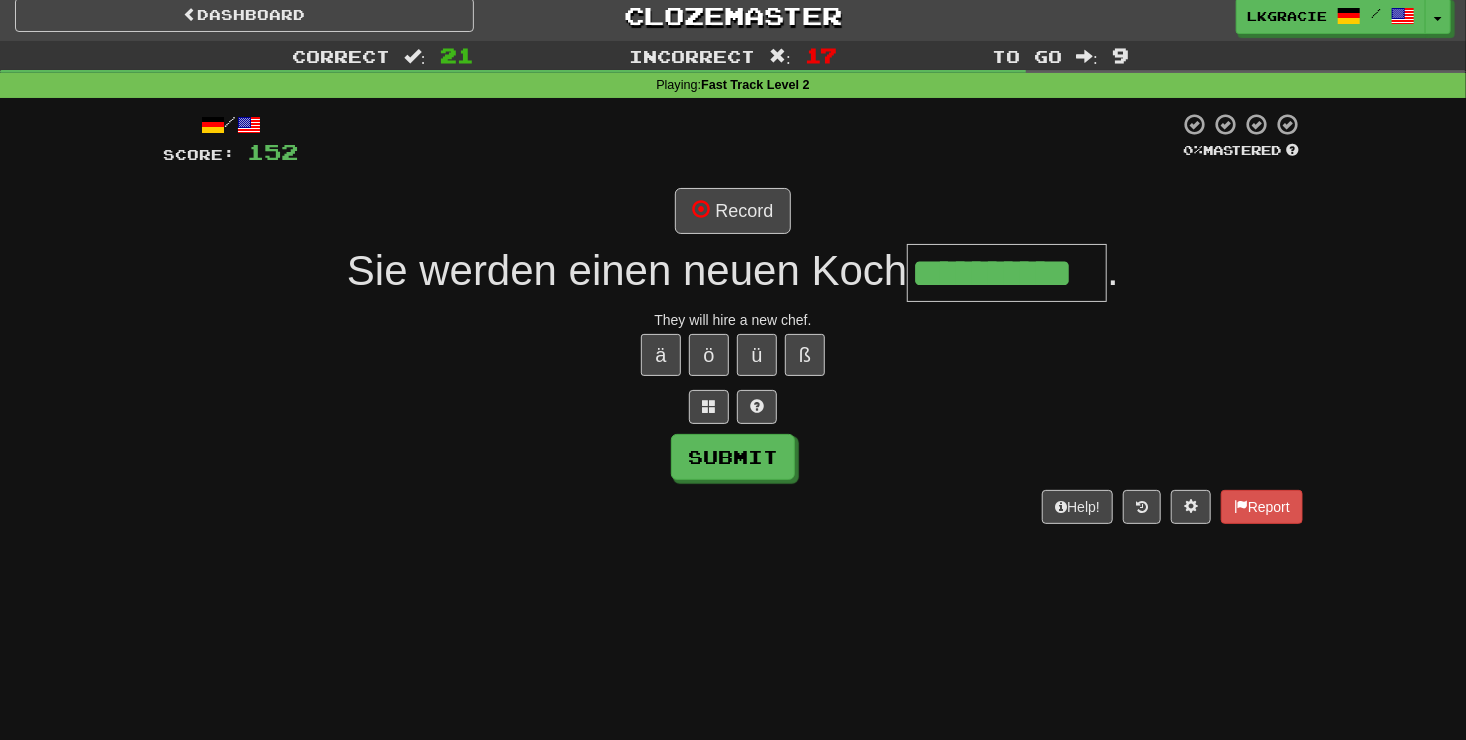type on "**********" 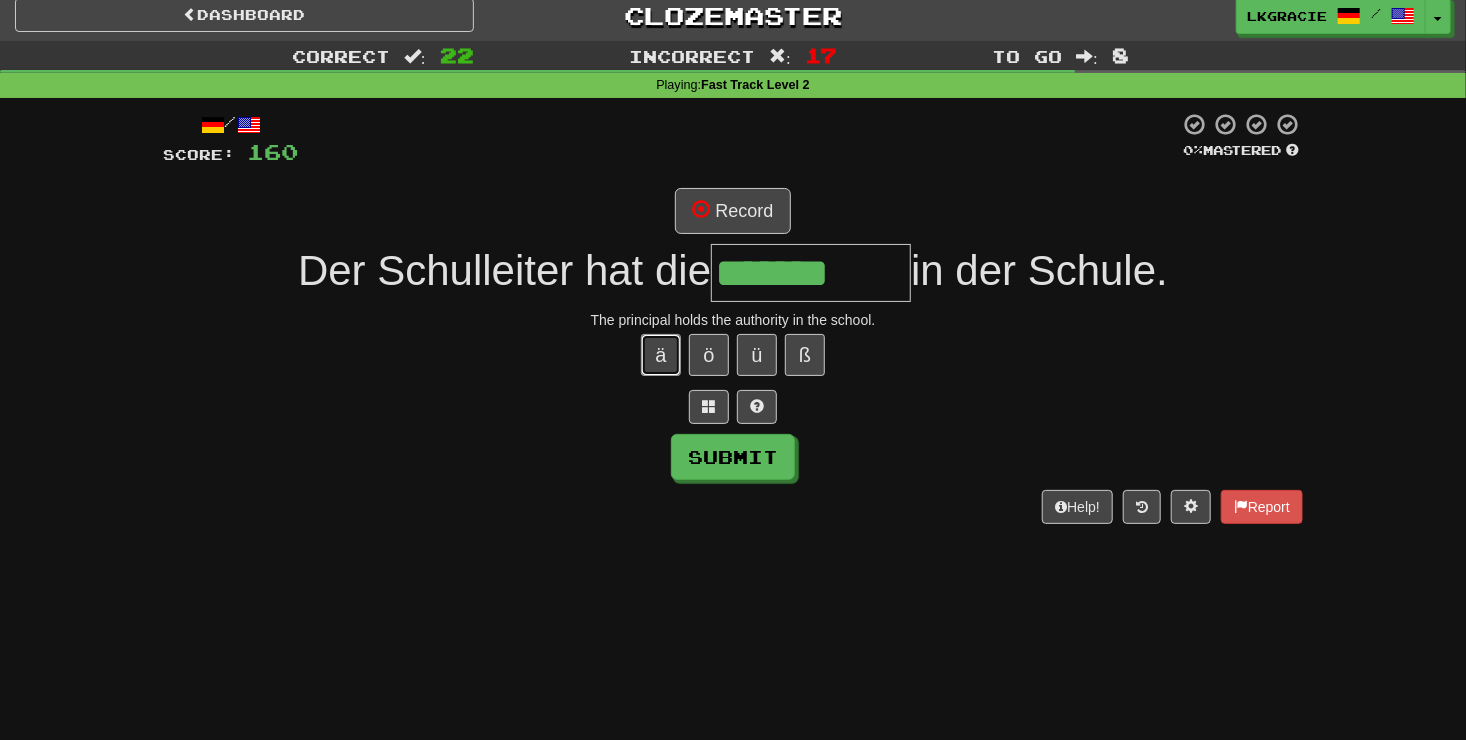 click on "ä" at bounding box center [661, 355] 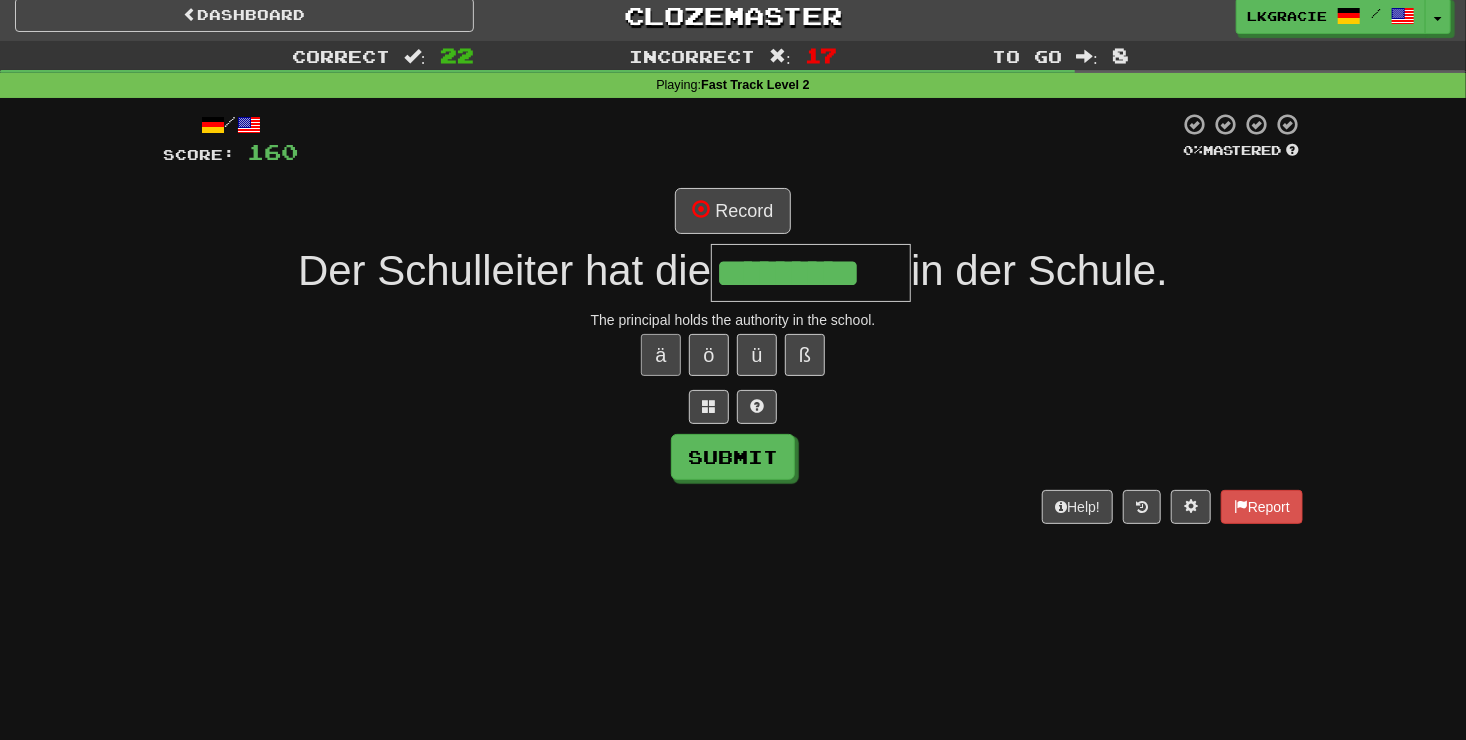type on "*********" 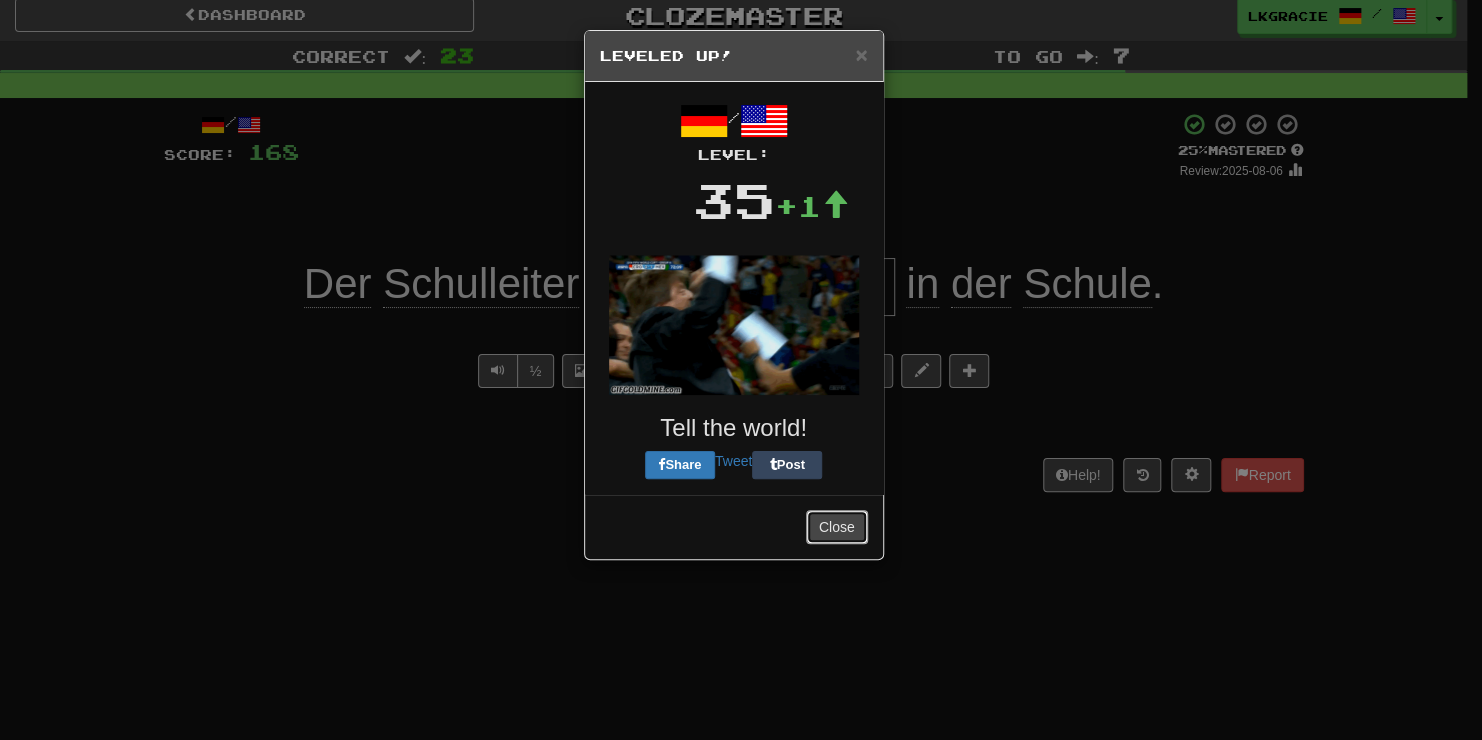 click on "Close" at bounding box center (837, 527) 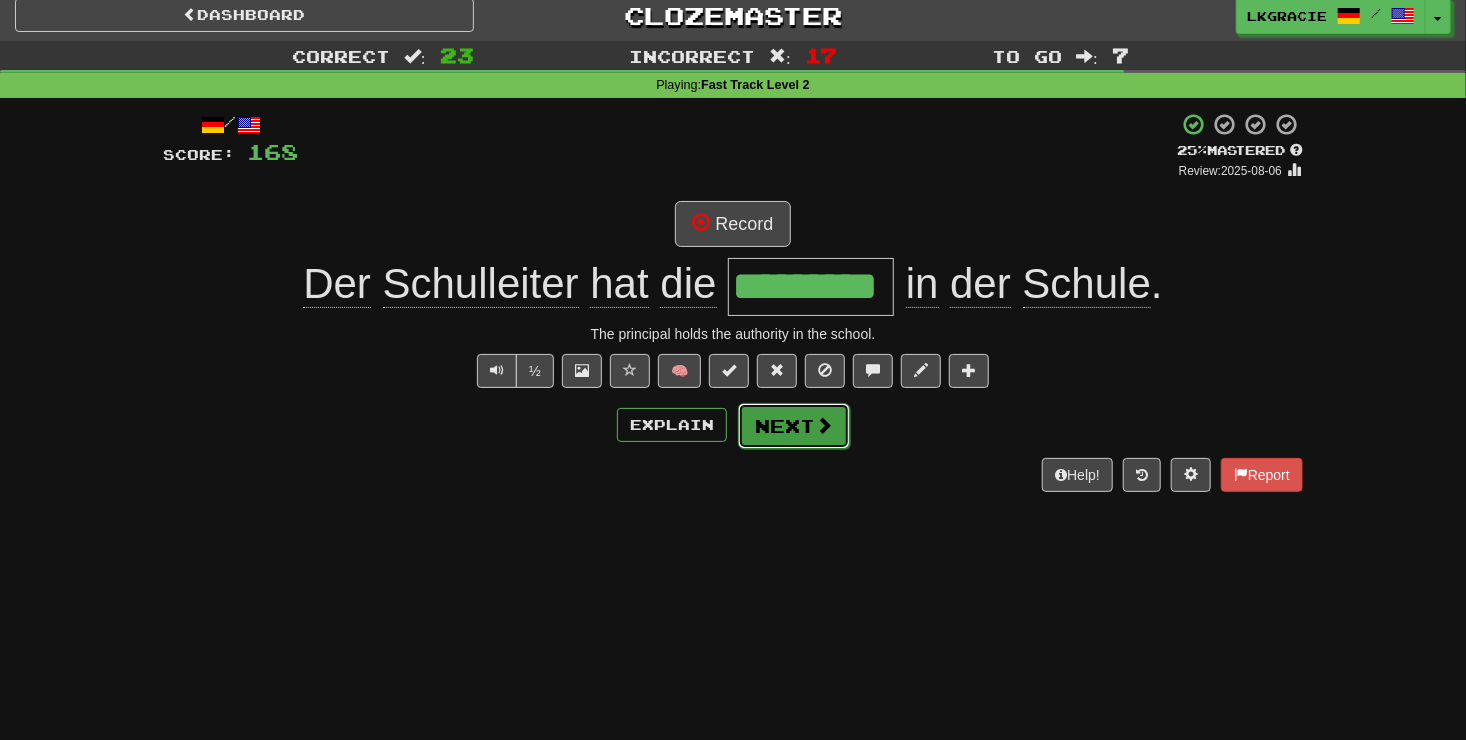 click at bounding box center [824, 425] 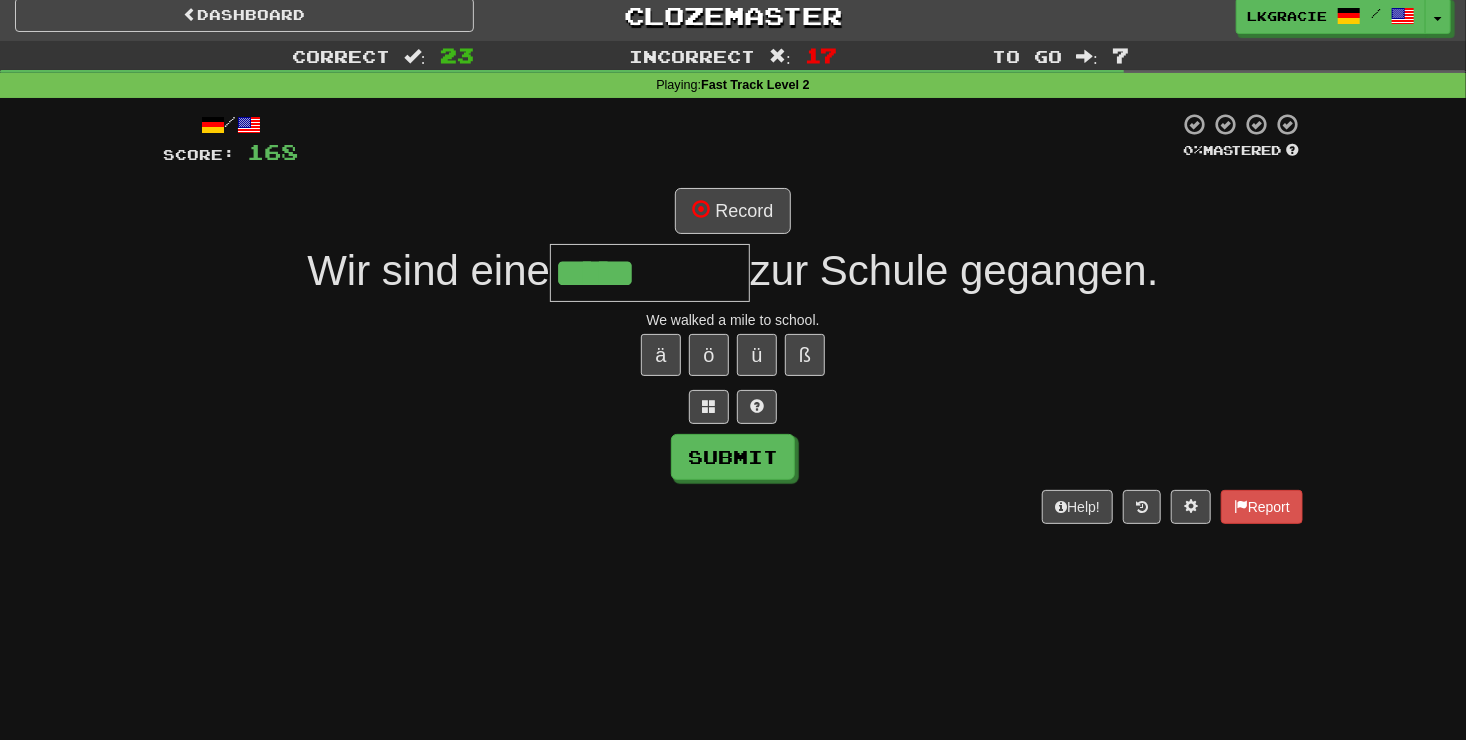 type on "*****" 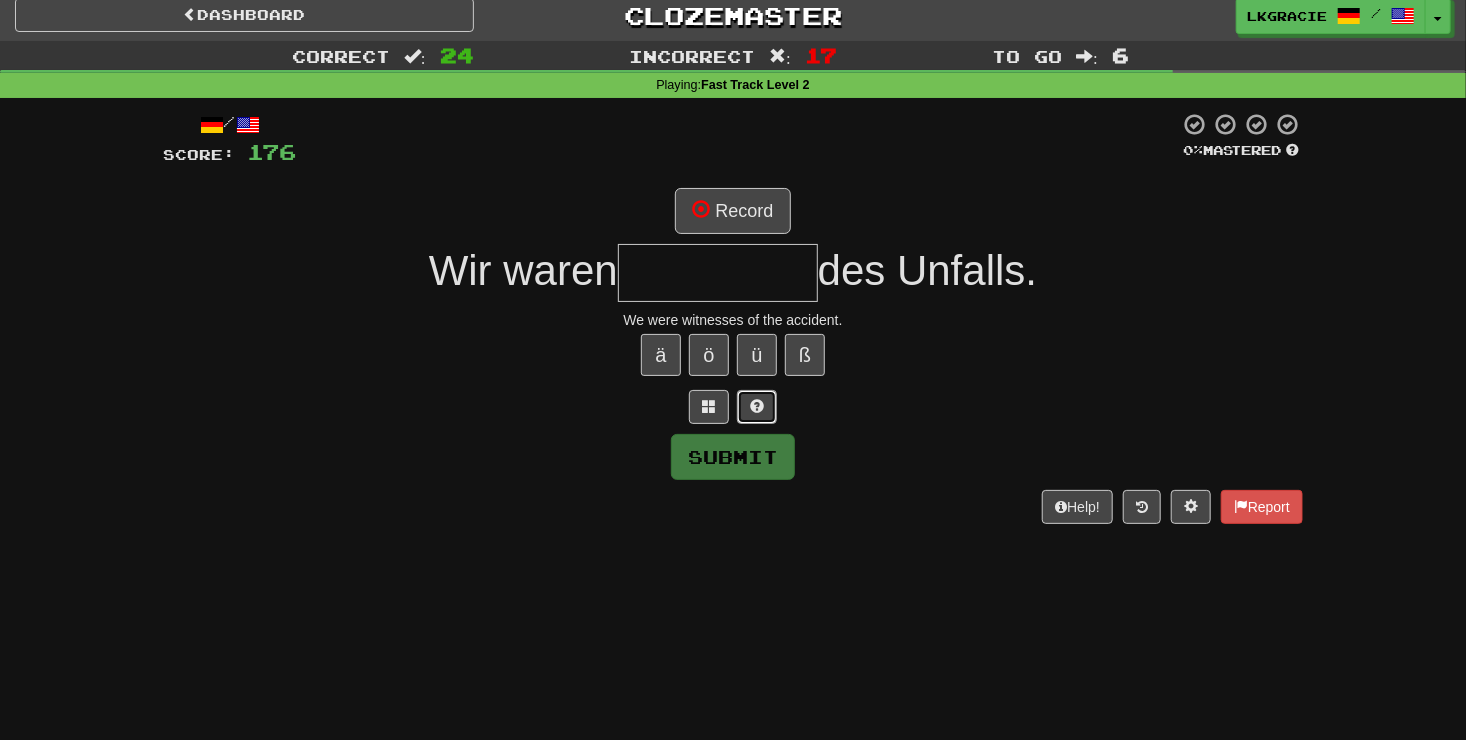 click at bounding box center (757, 406) 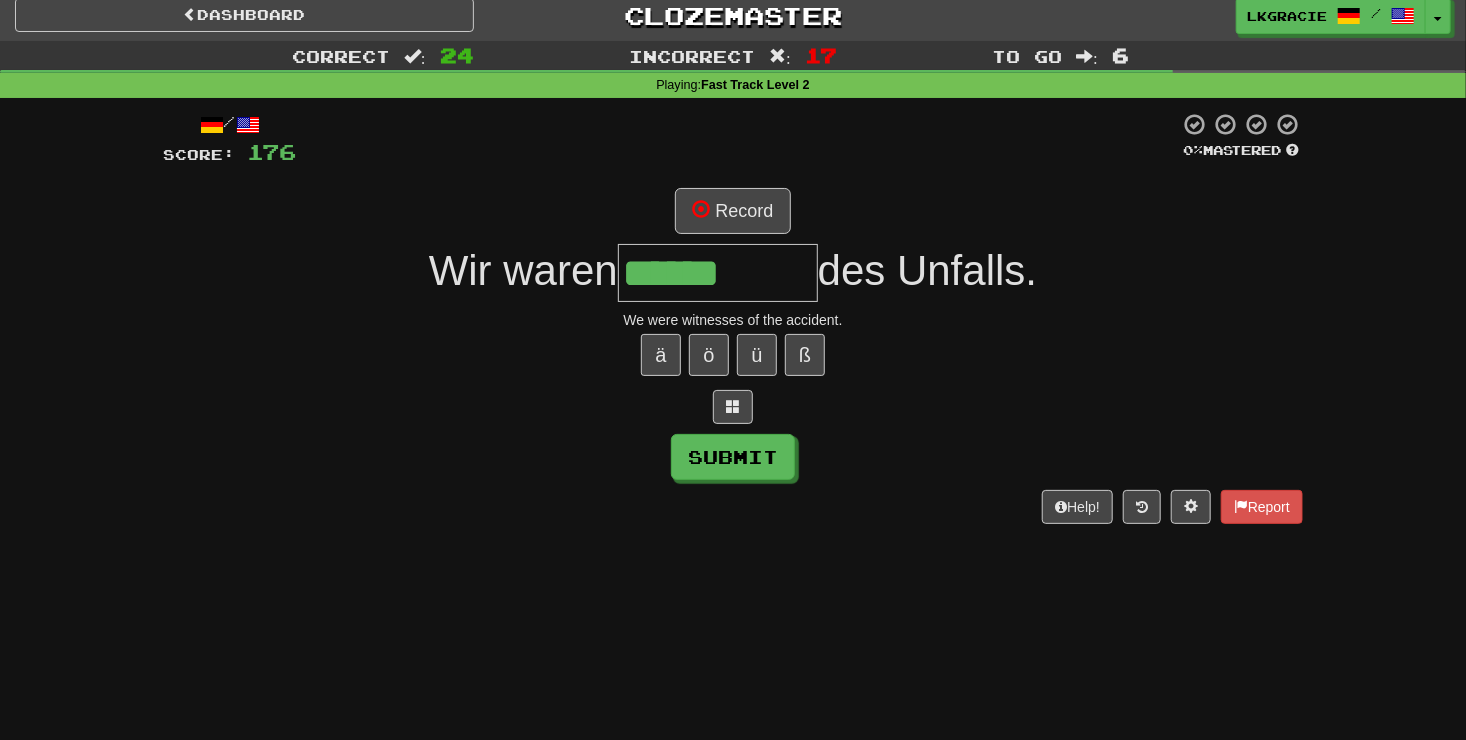 type on "******" 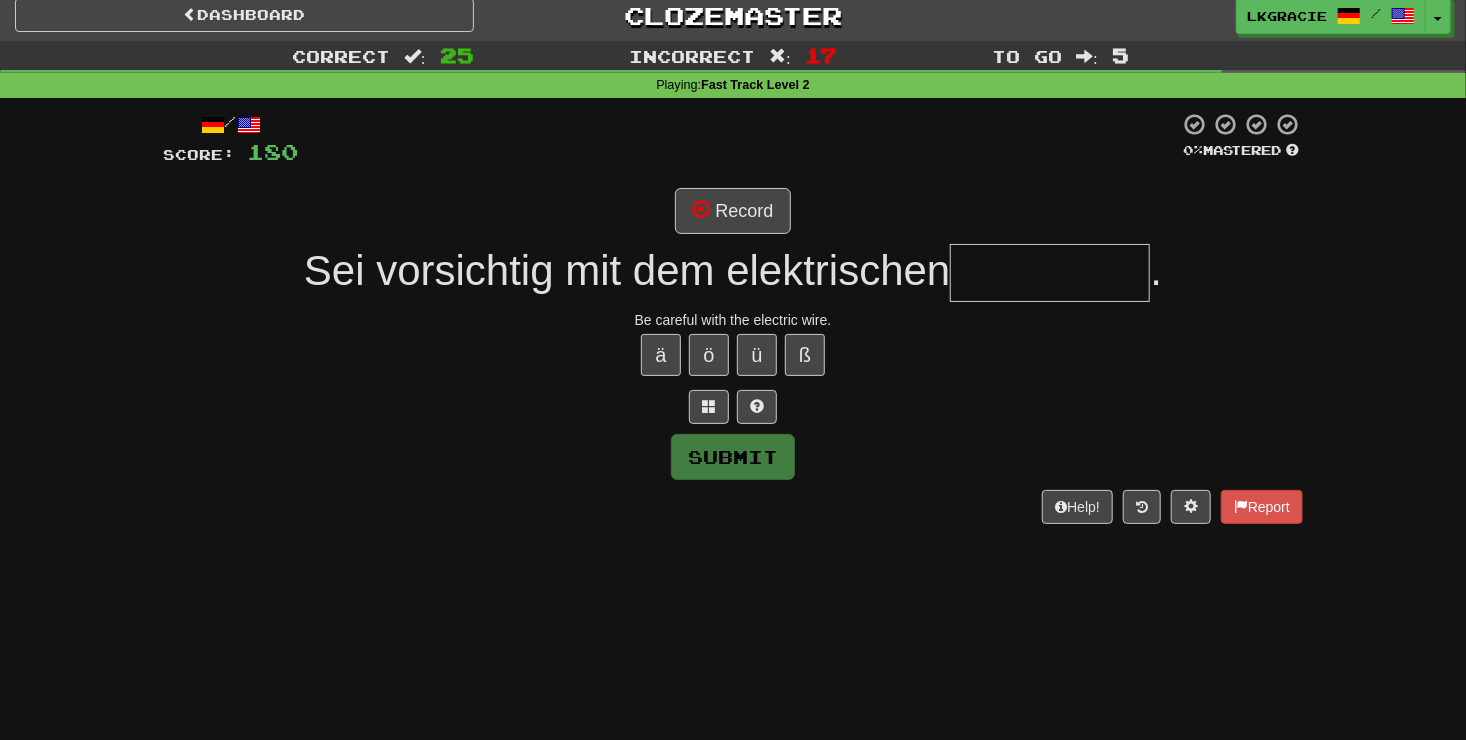 type on "*" 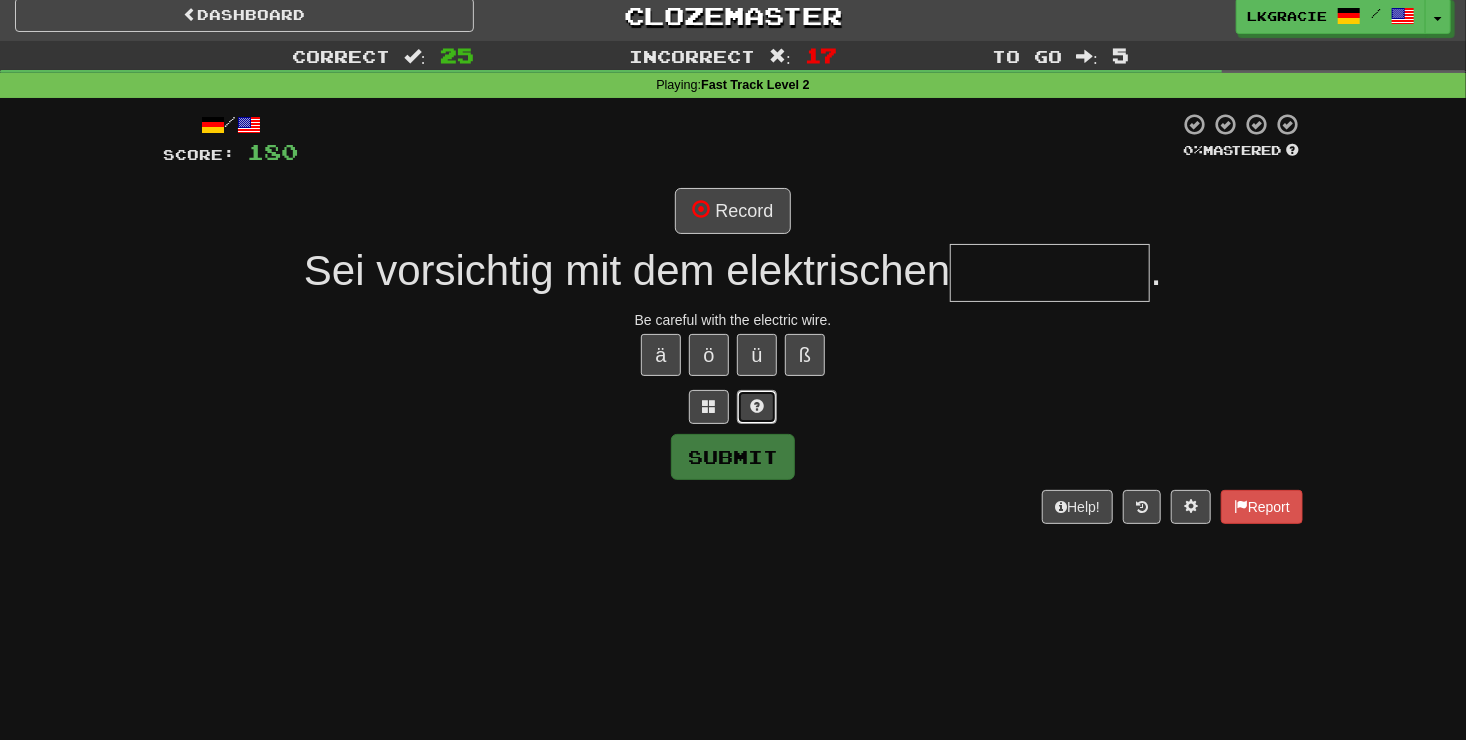 click at bounding box center (757, 406) 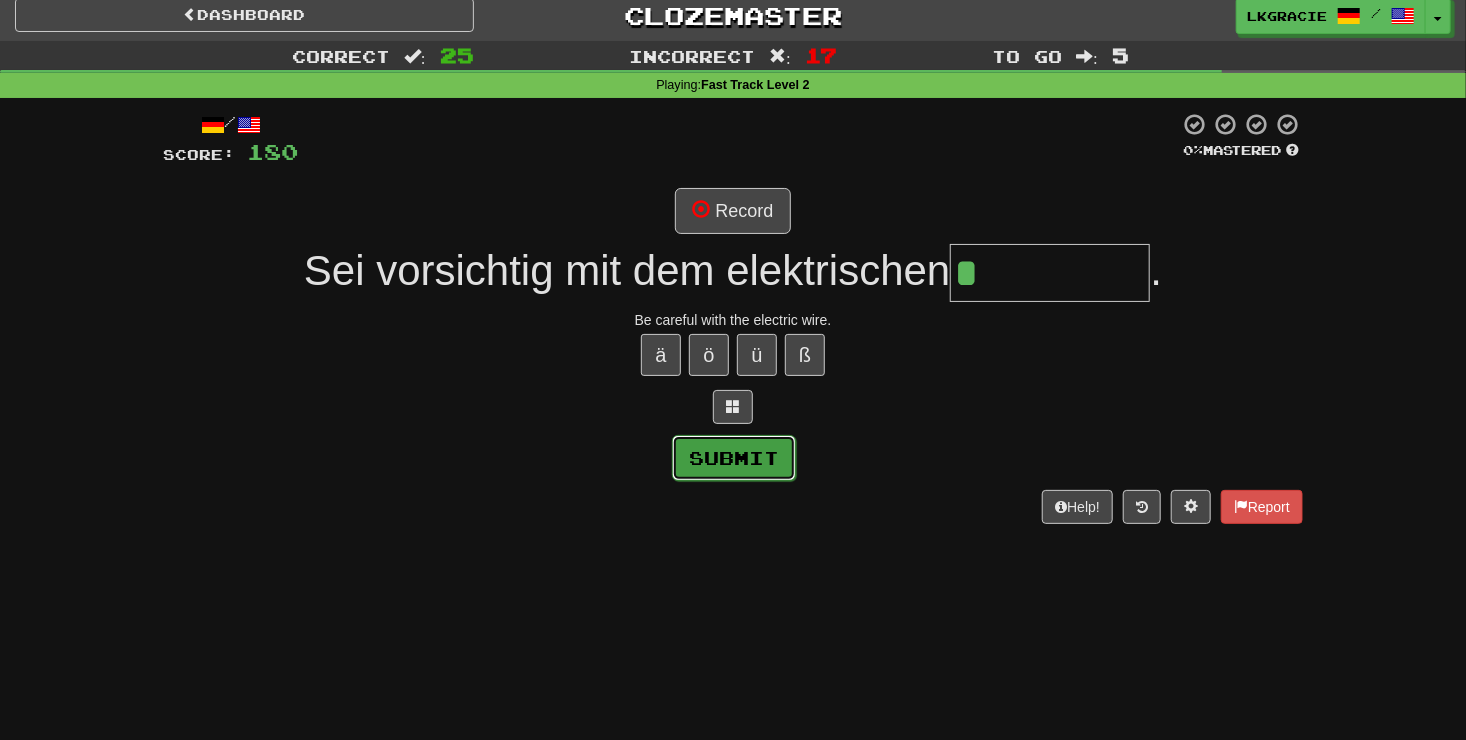 click on "Submit" at bounding box center [734, 458] 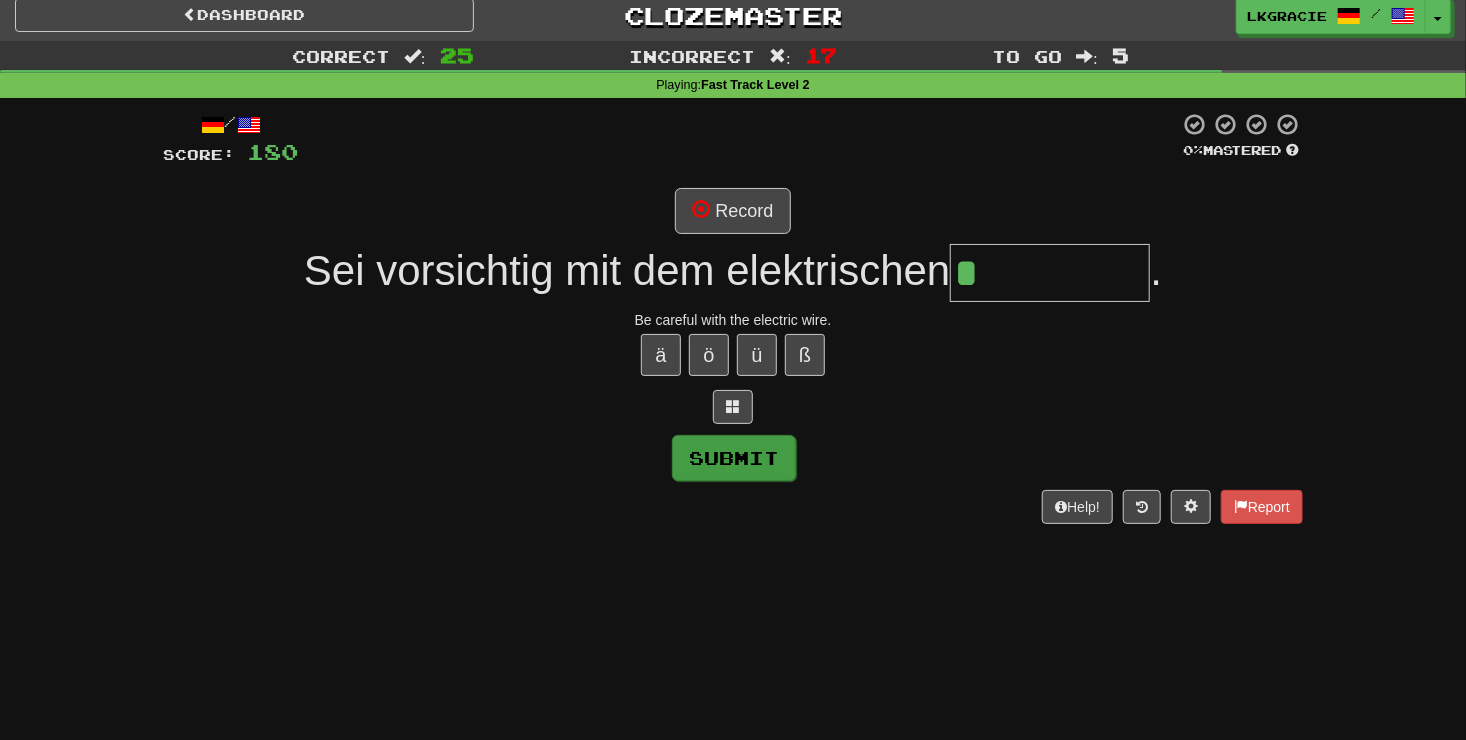 type on "*****" 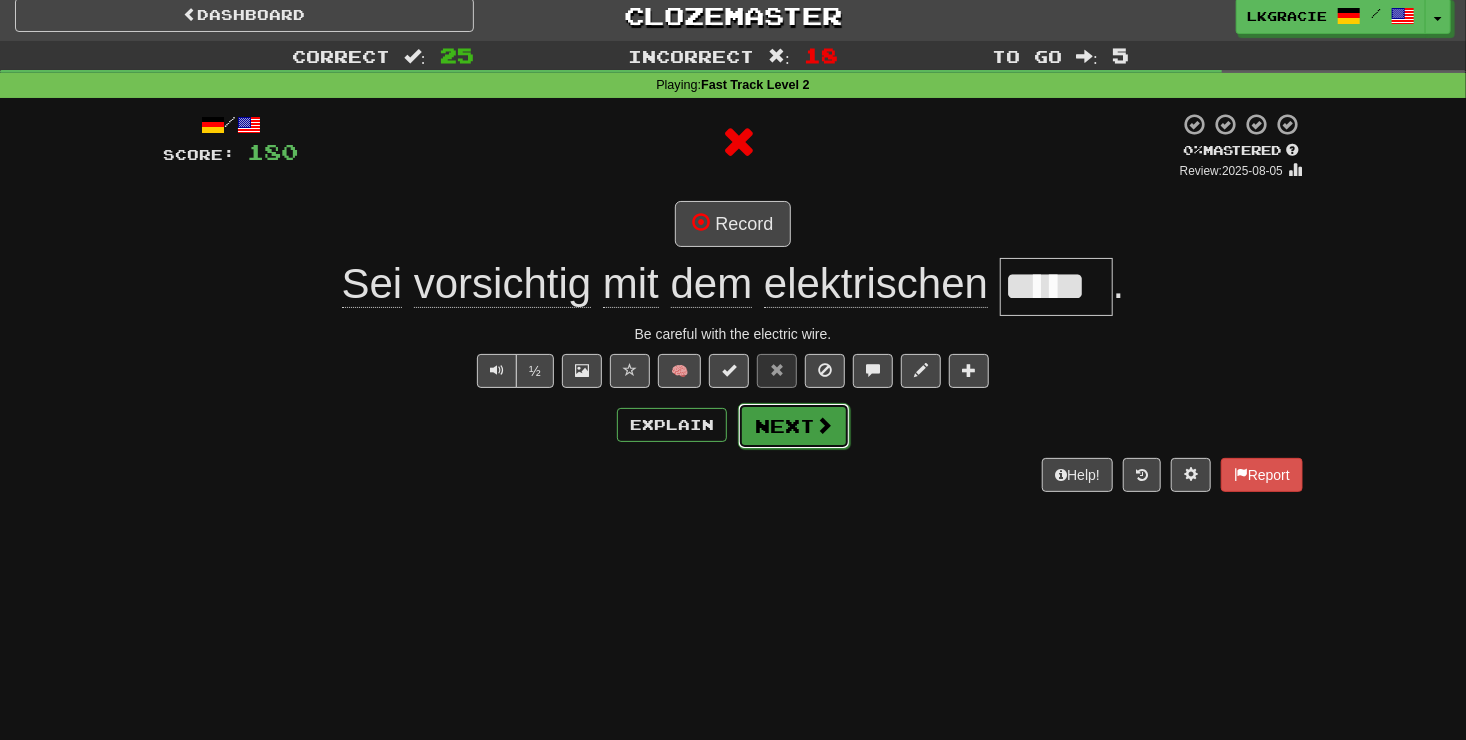 click at bounding box center [824, 425] 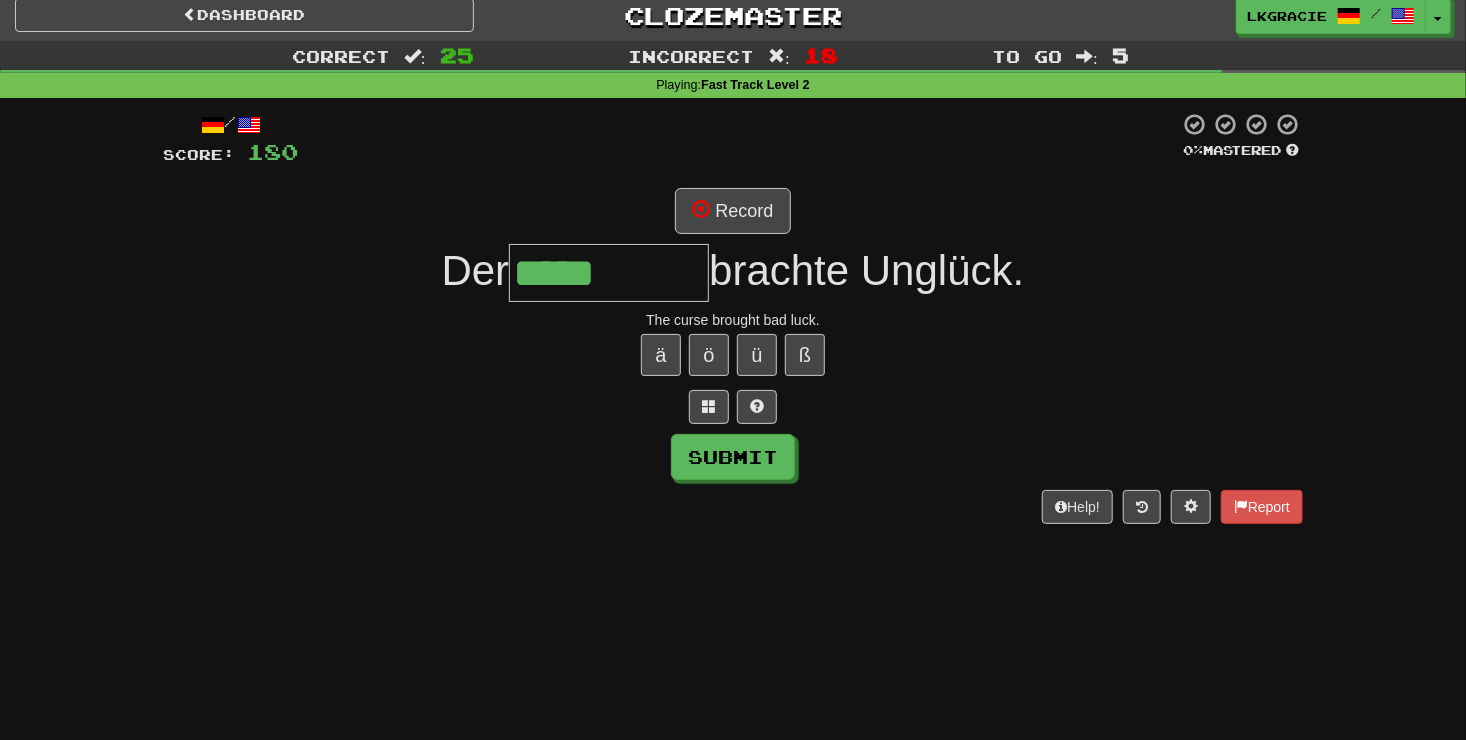 type on "*****" 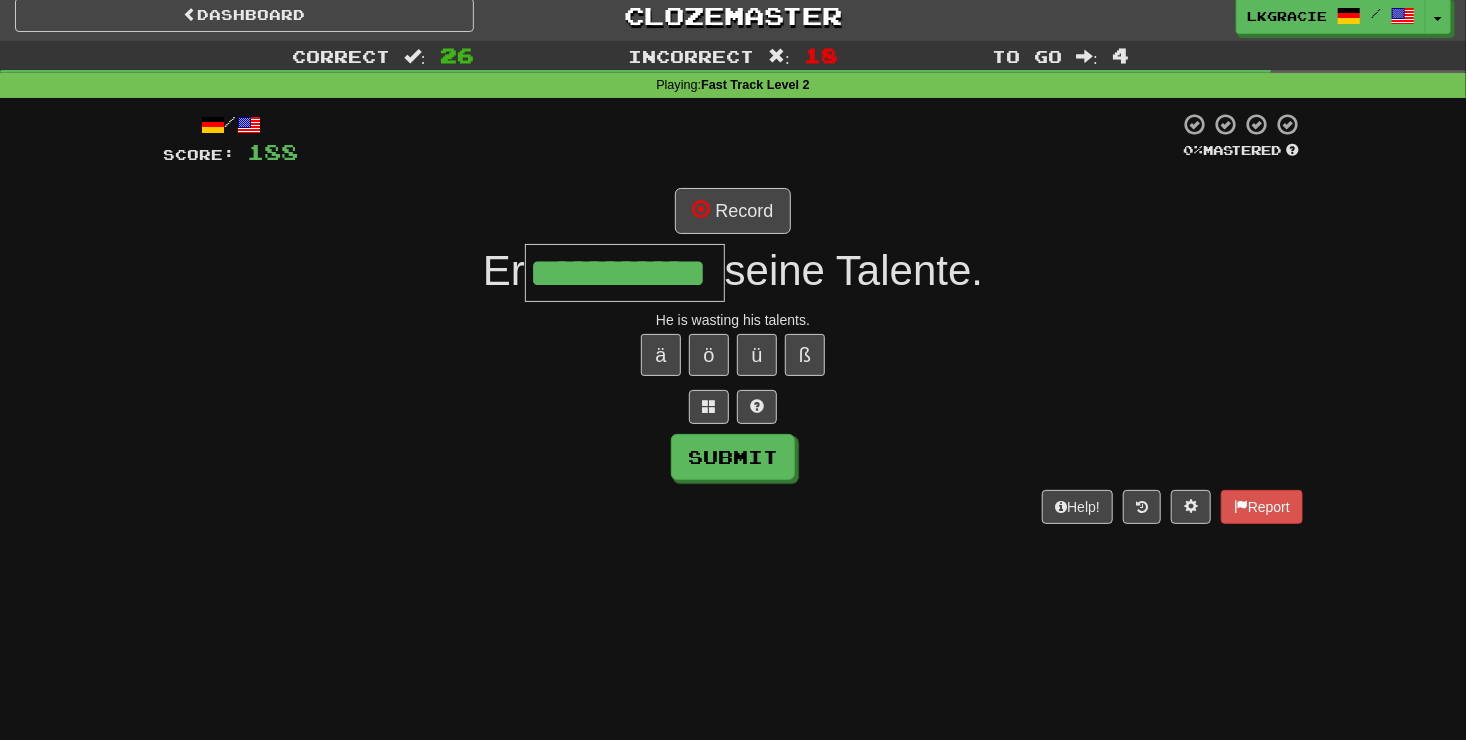 scroll, scrollTop: 0, scrollLeft: 66, axis: horizontal 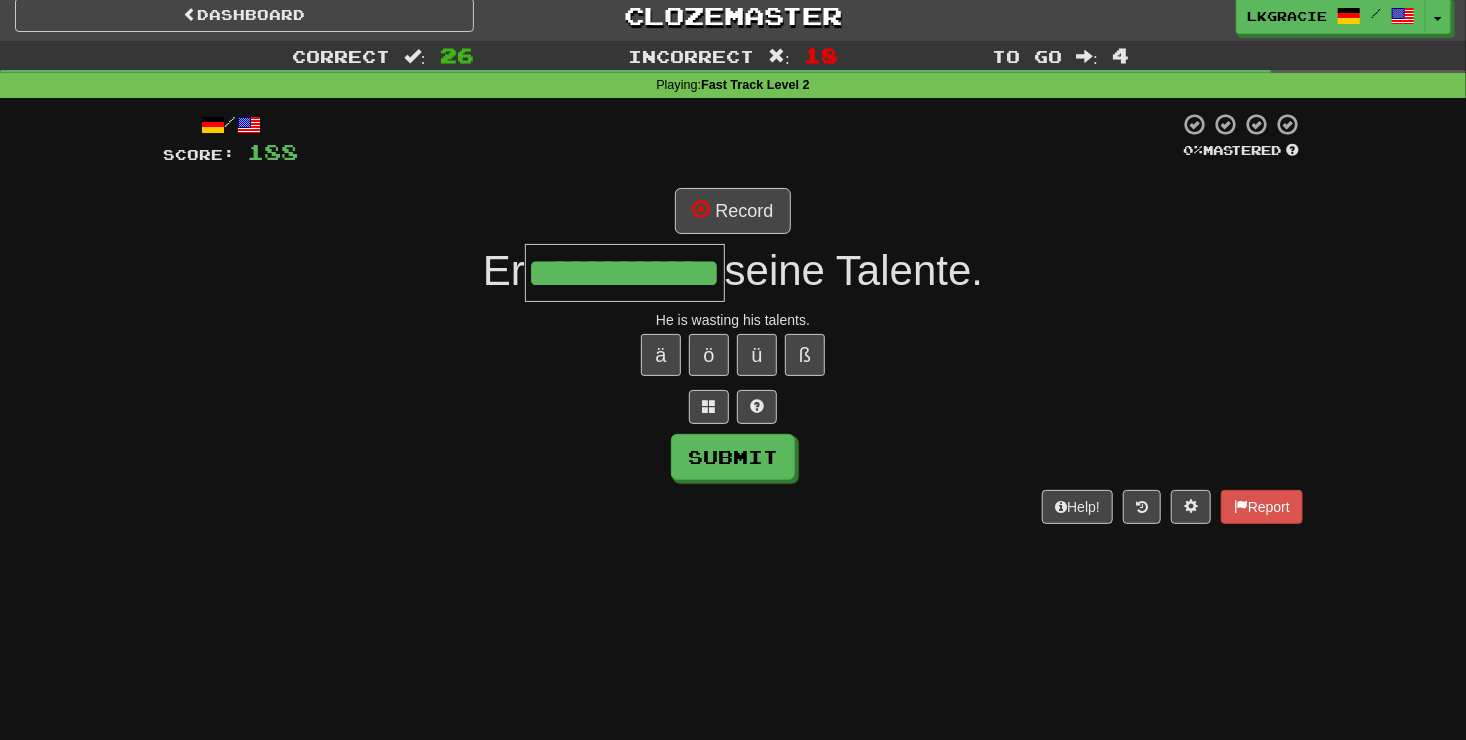 type on "**********" 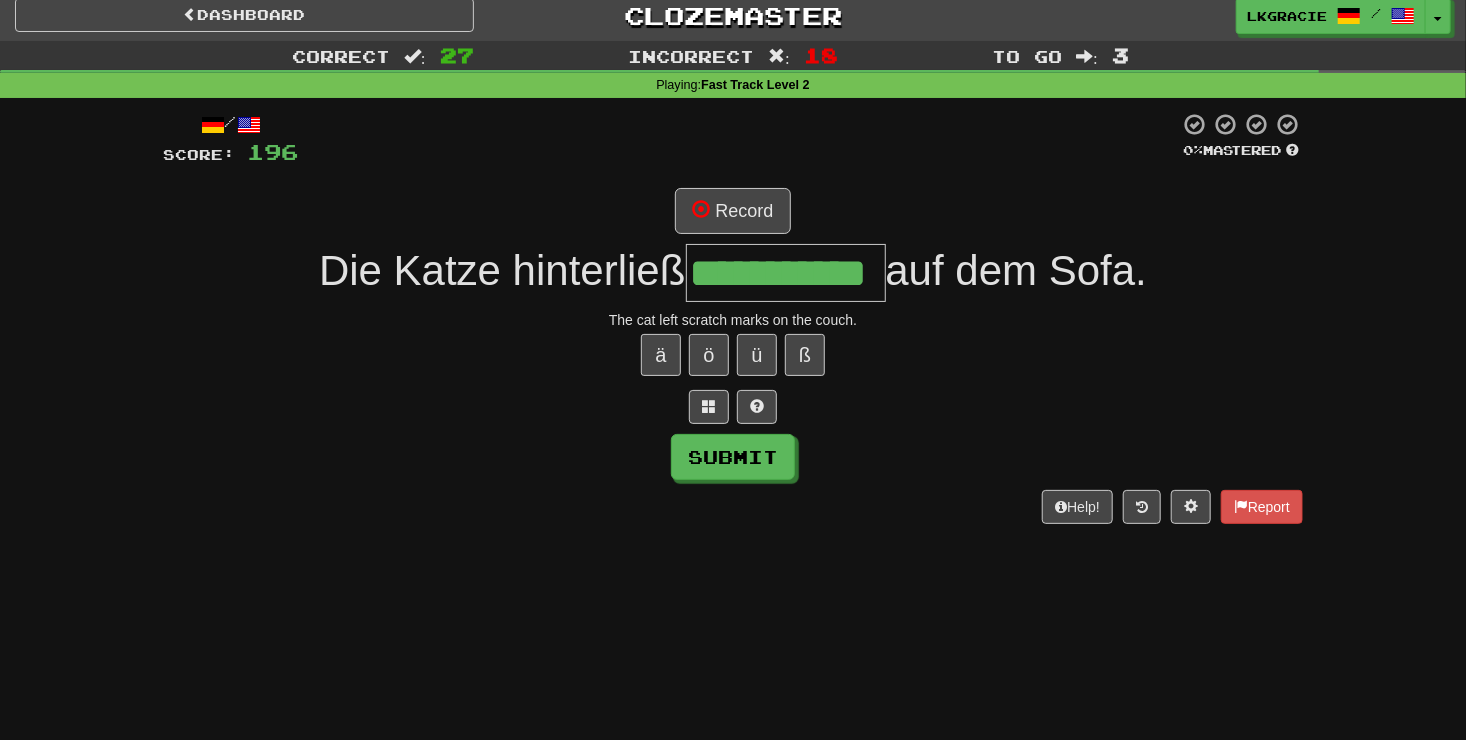 scroll, scrollTop: 0, scrollLeft: 26, axis: horizontal 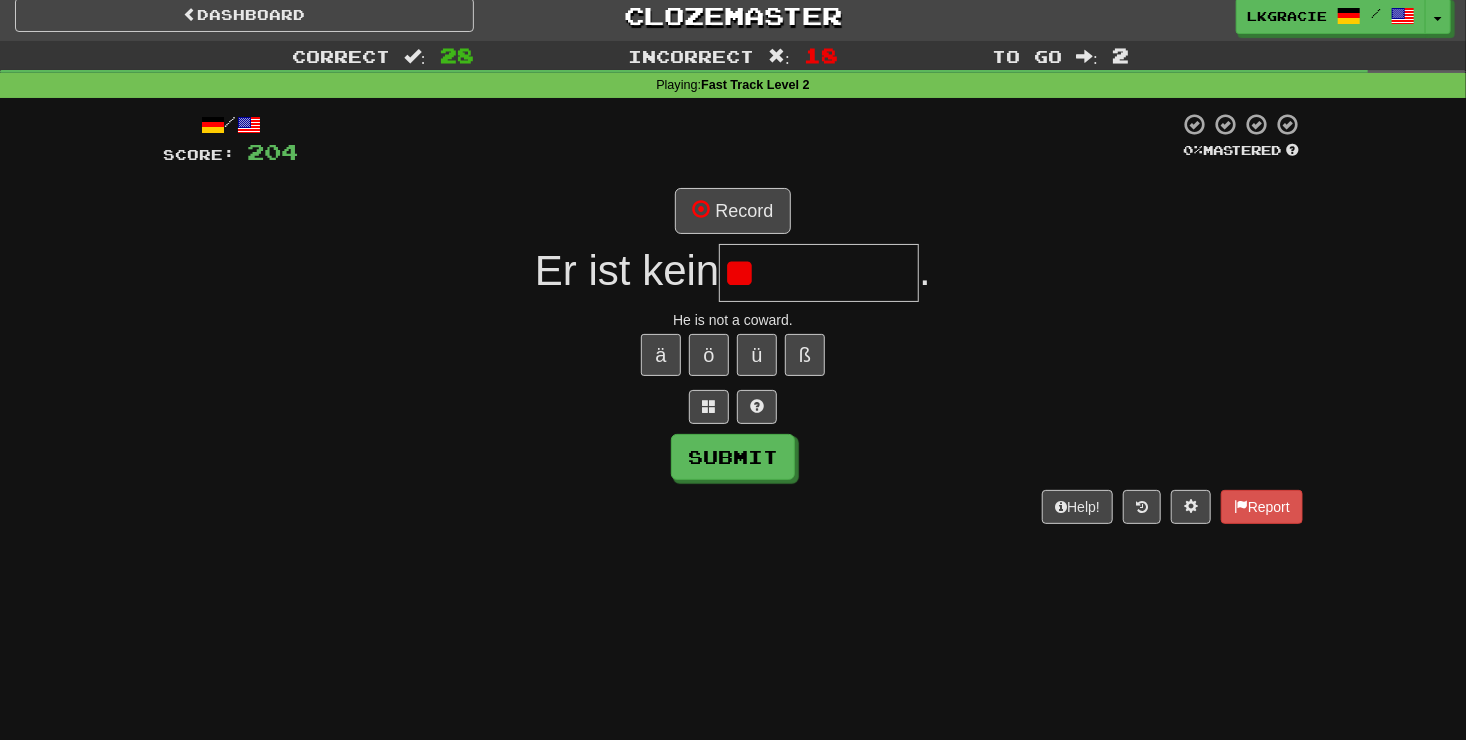 type on "*" 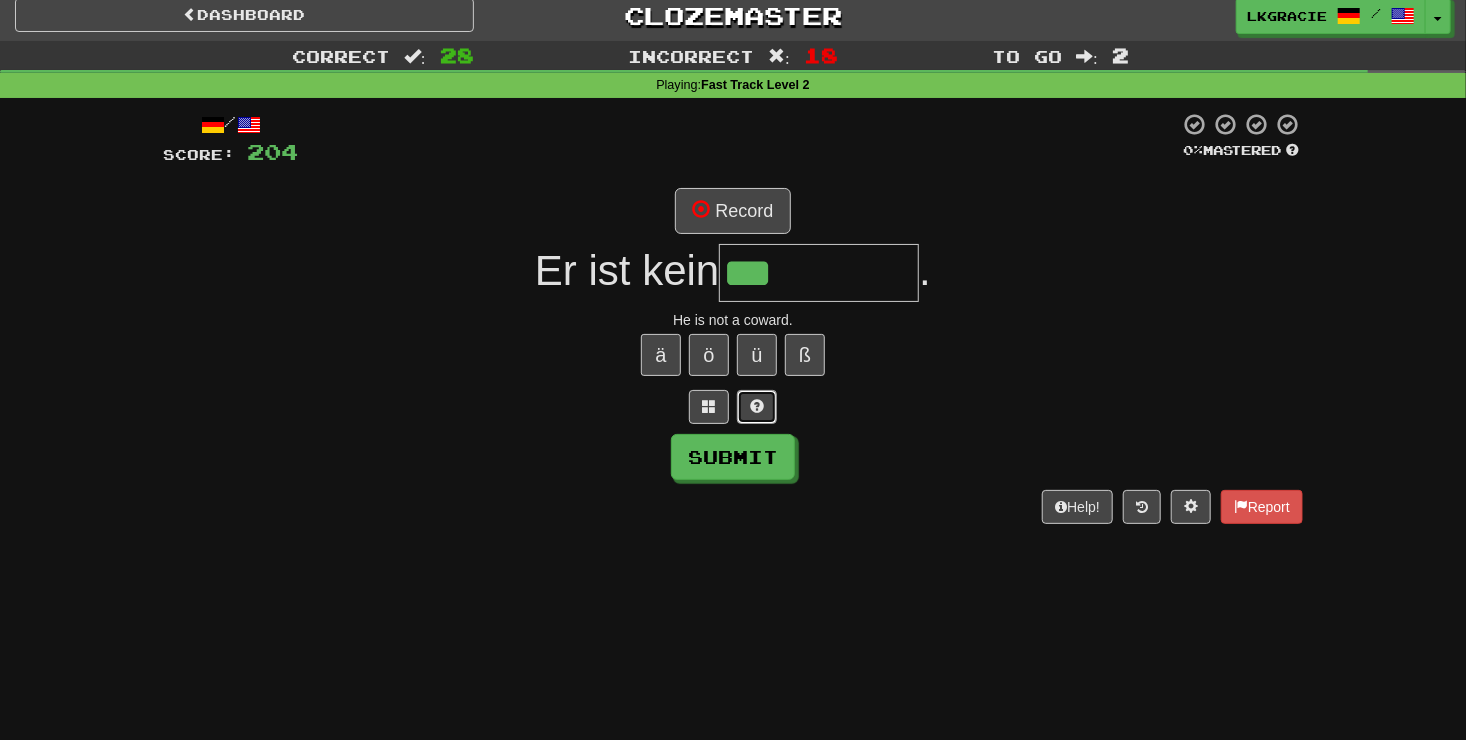click at bounding box center (757, 406) 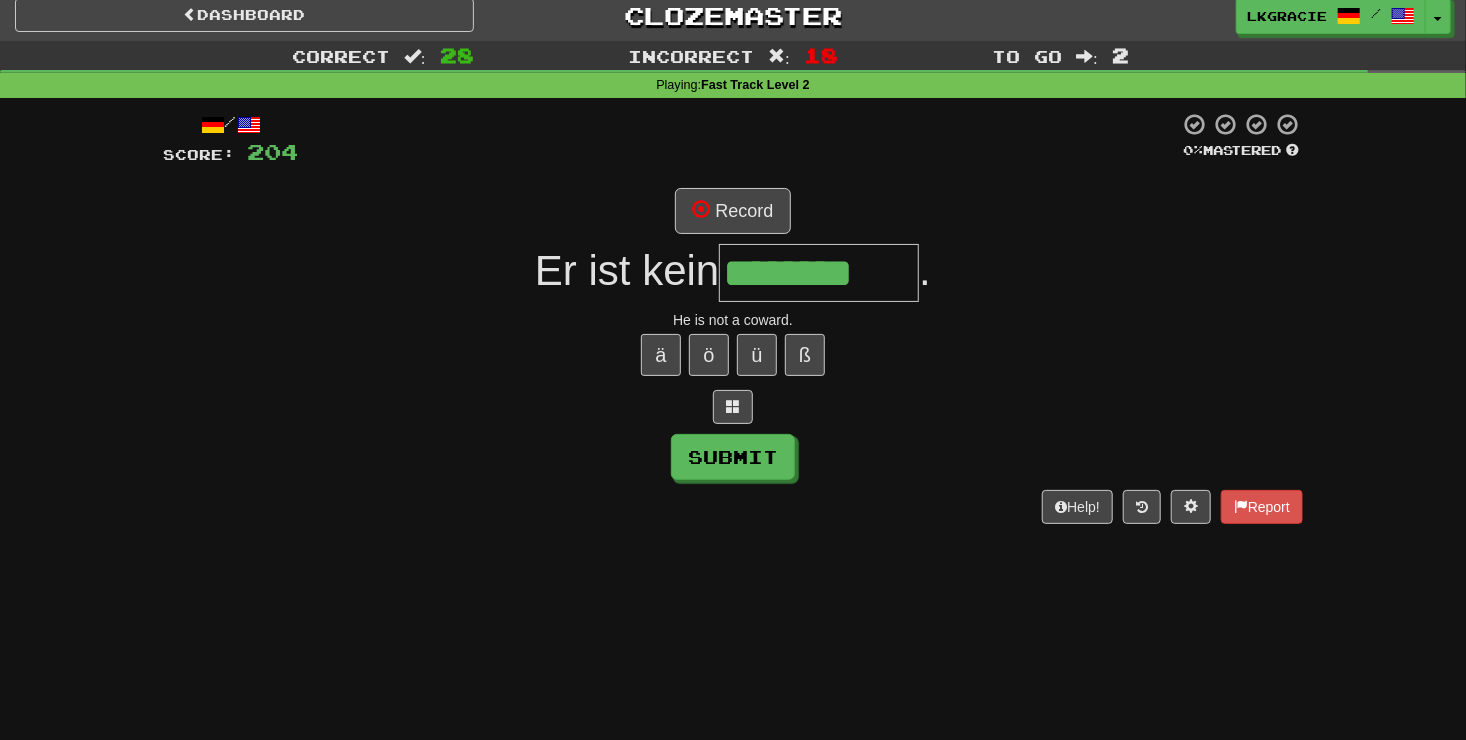 type on "********" 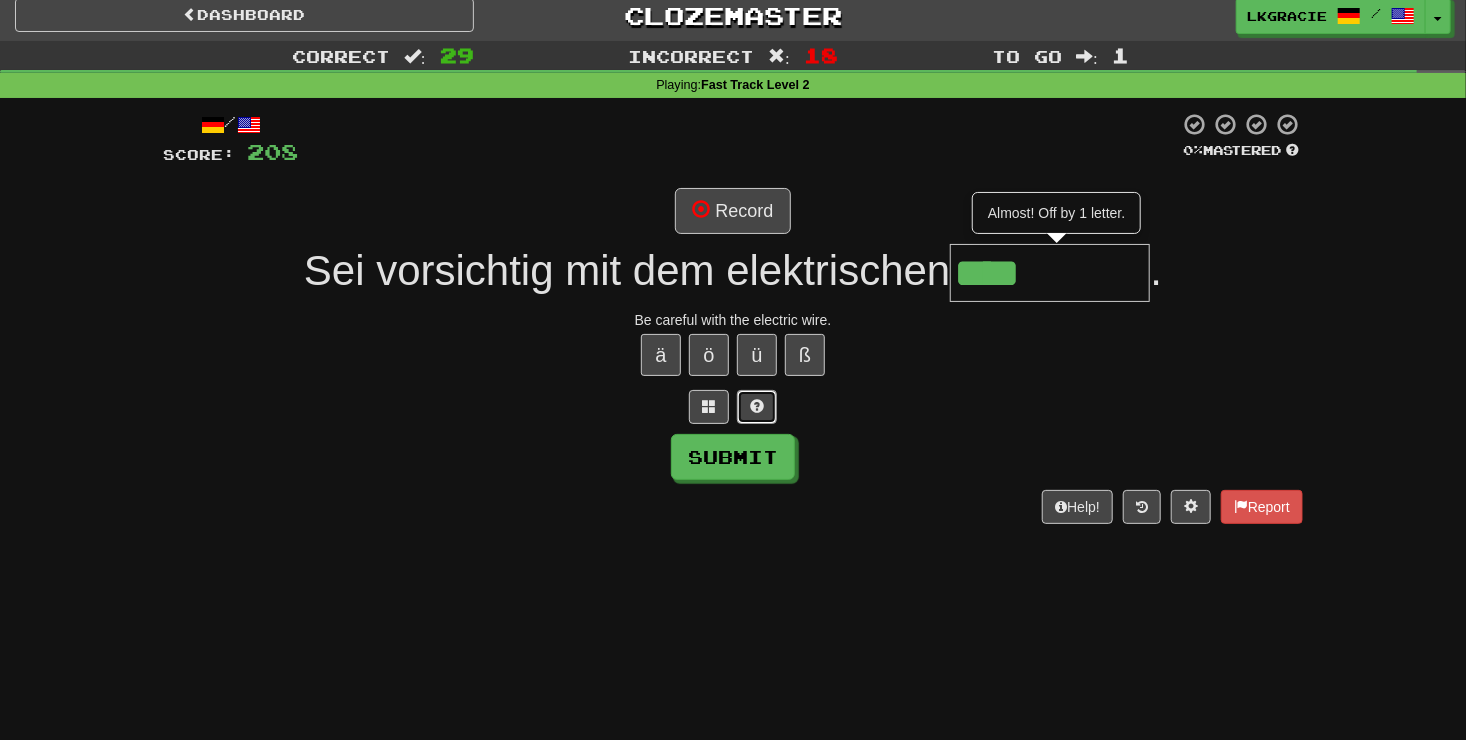 click at bounding box center [757, 406] 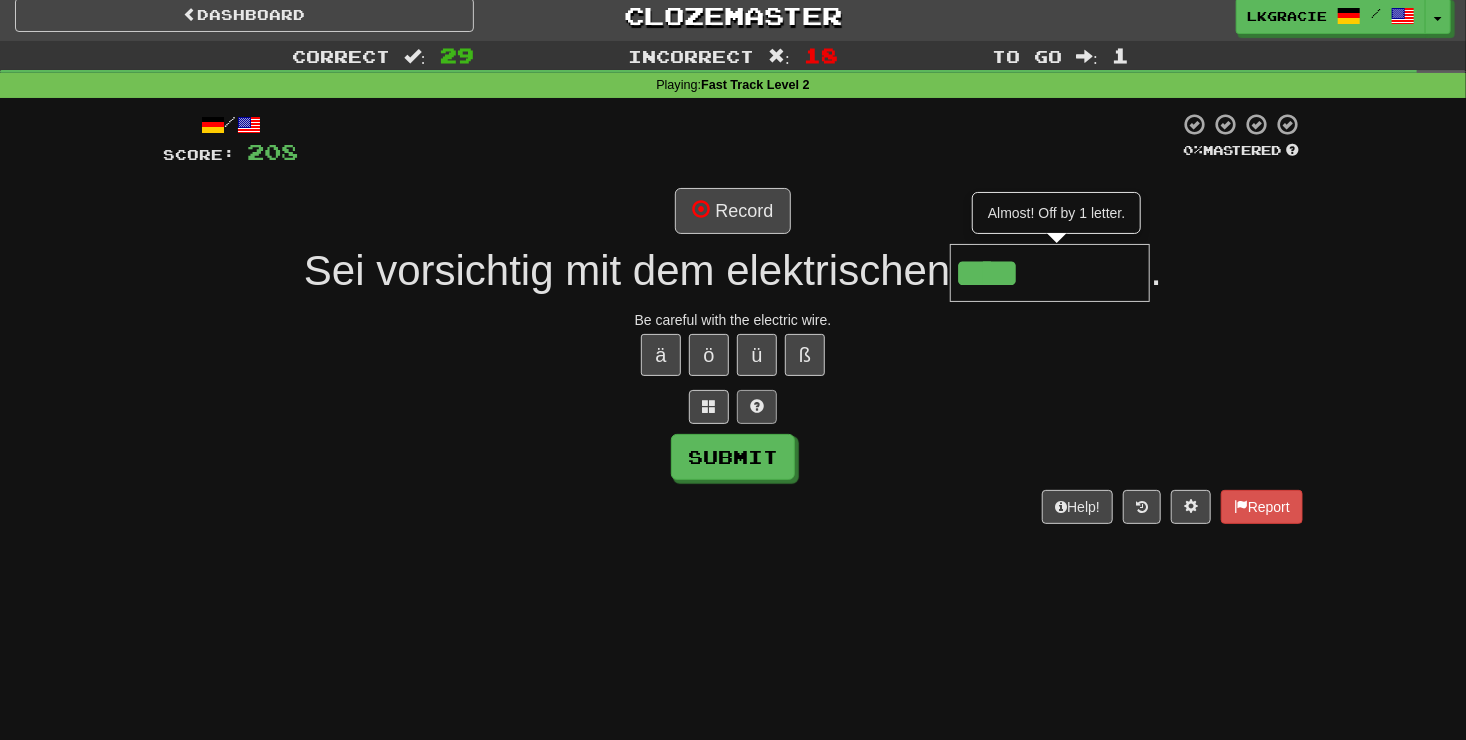 type on "*****" 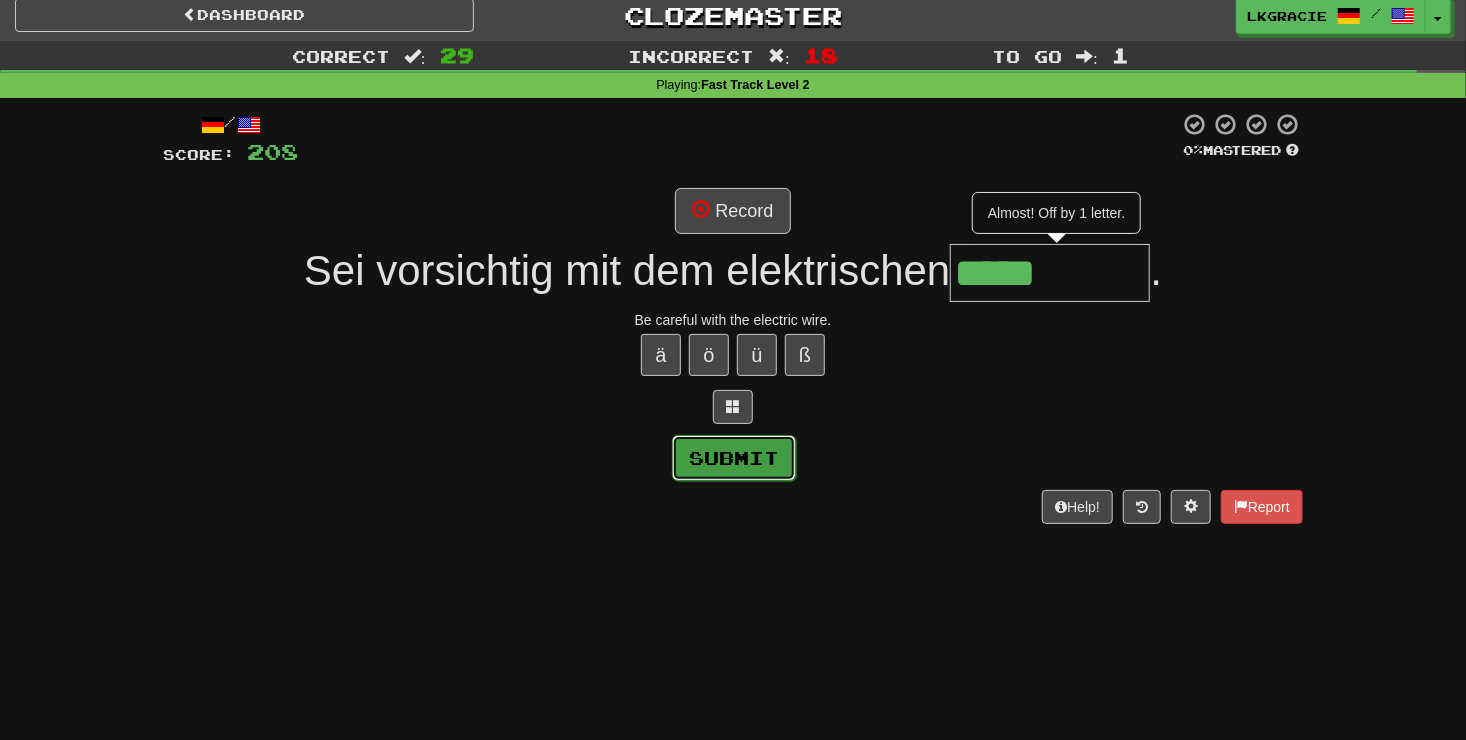 click on "Submit" at bounding box center (734, 458) 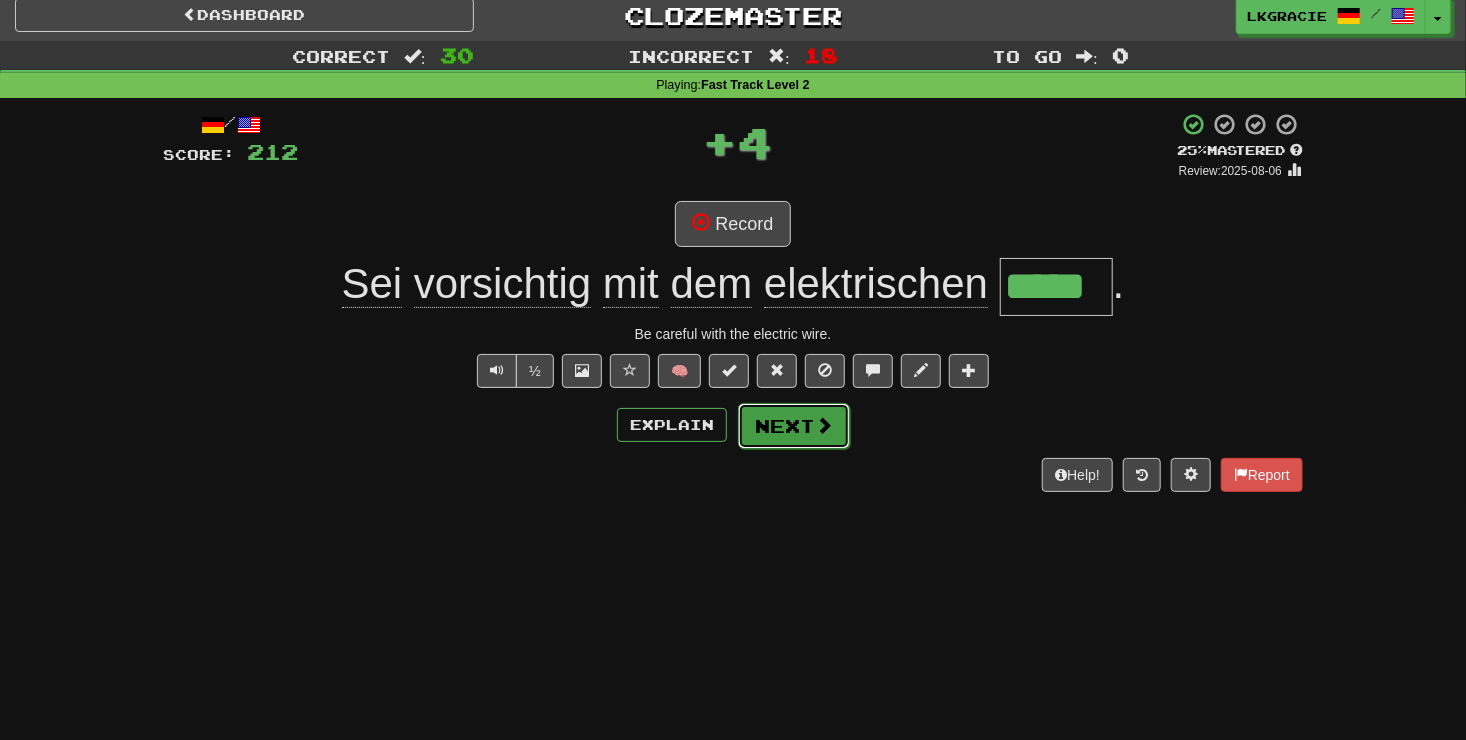 click on "Next" at bounding box center [794, 426] 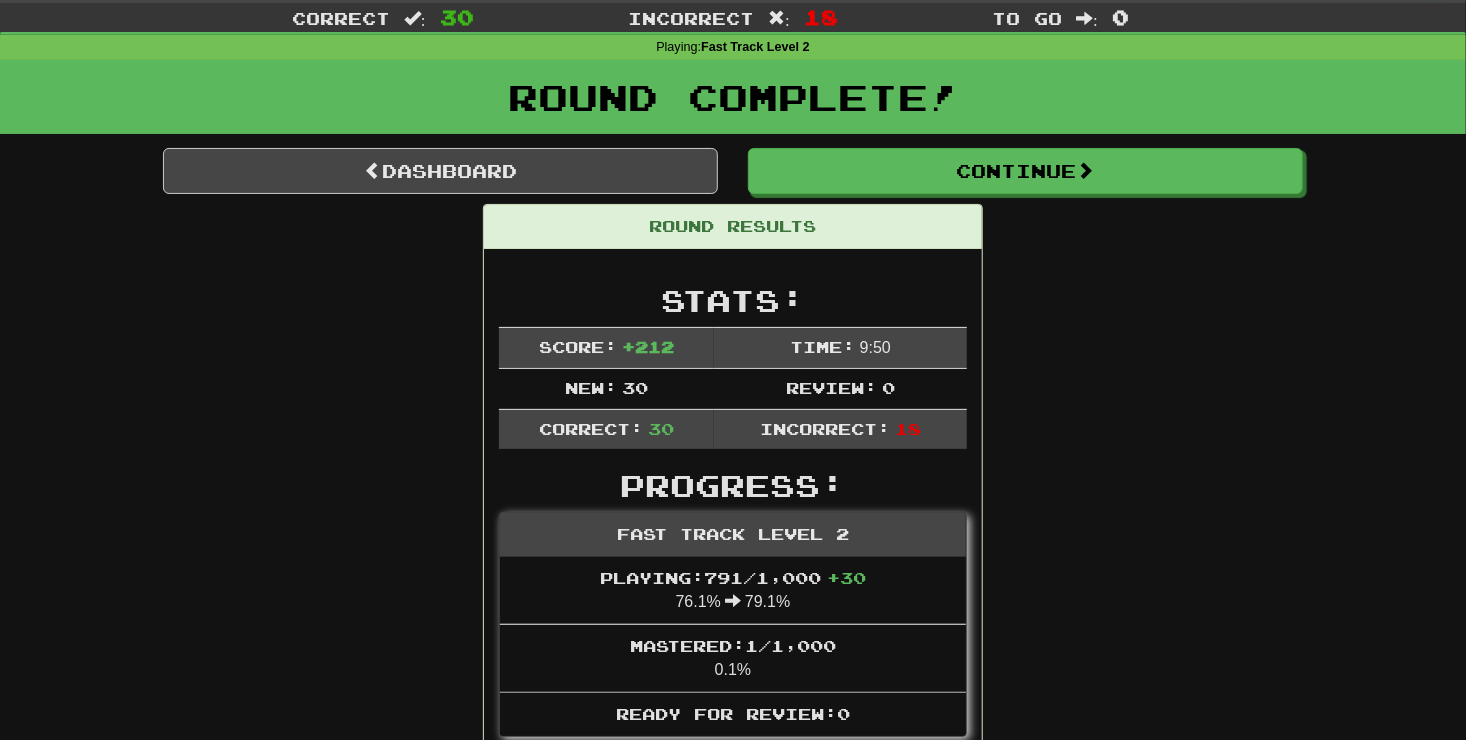scroll, scrollTop: 0, scrollLeft: 0, axis: both 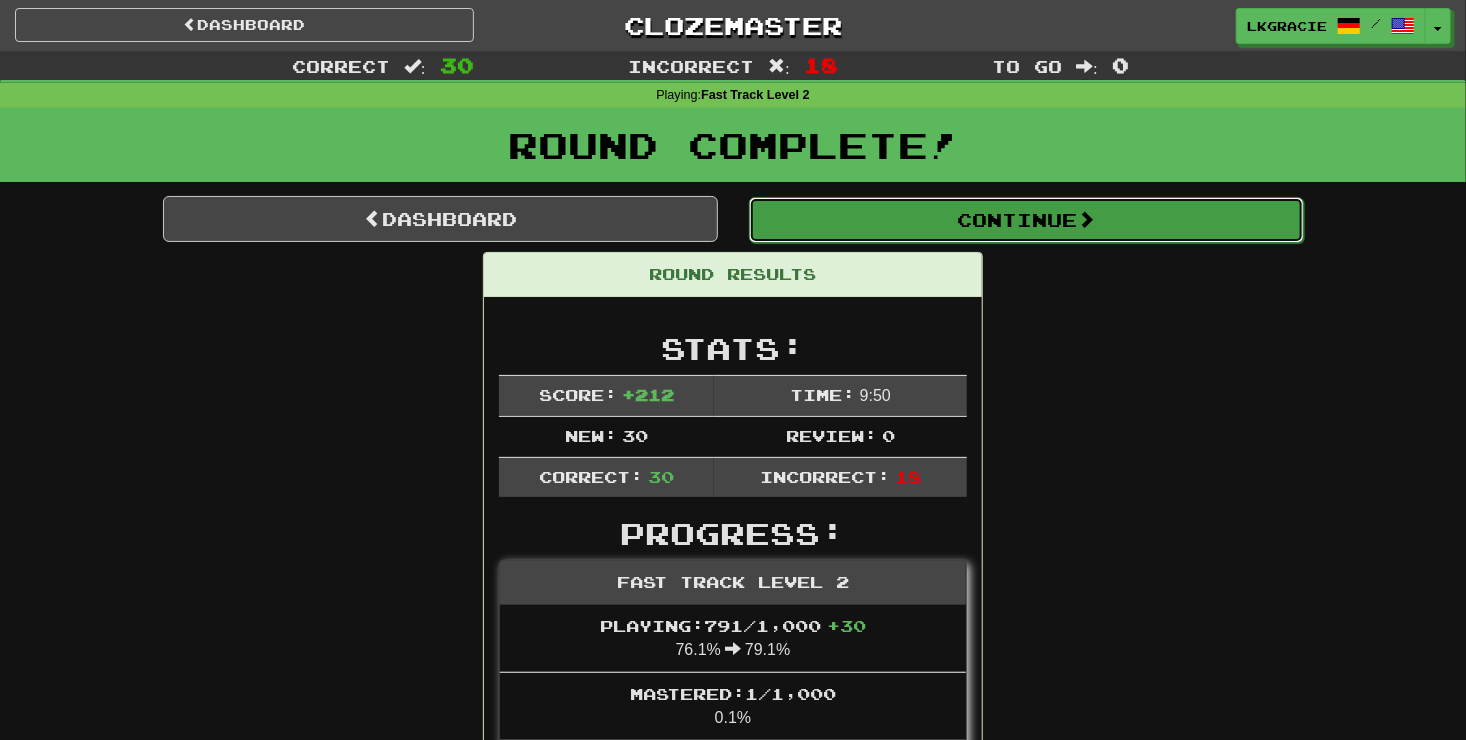 click on "Continue" at bounding box center (1026, 220) 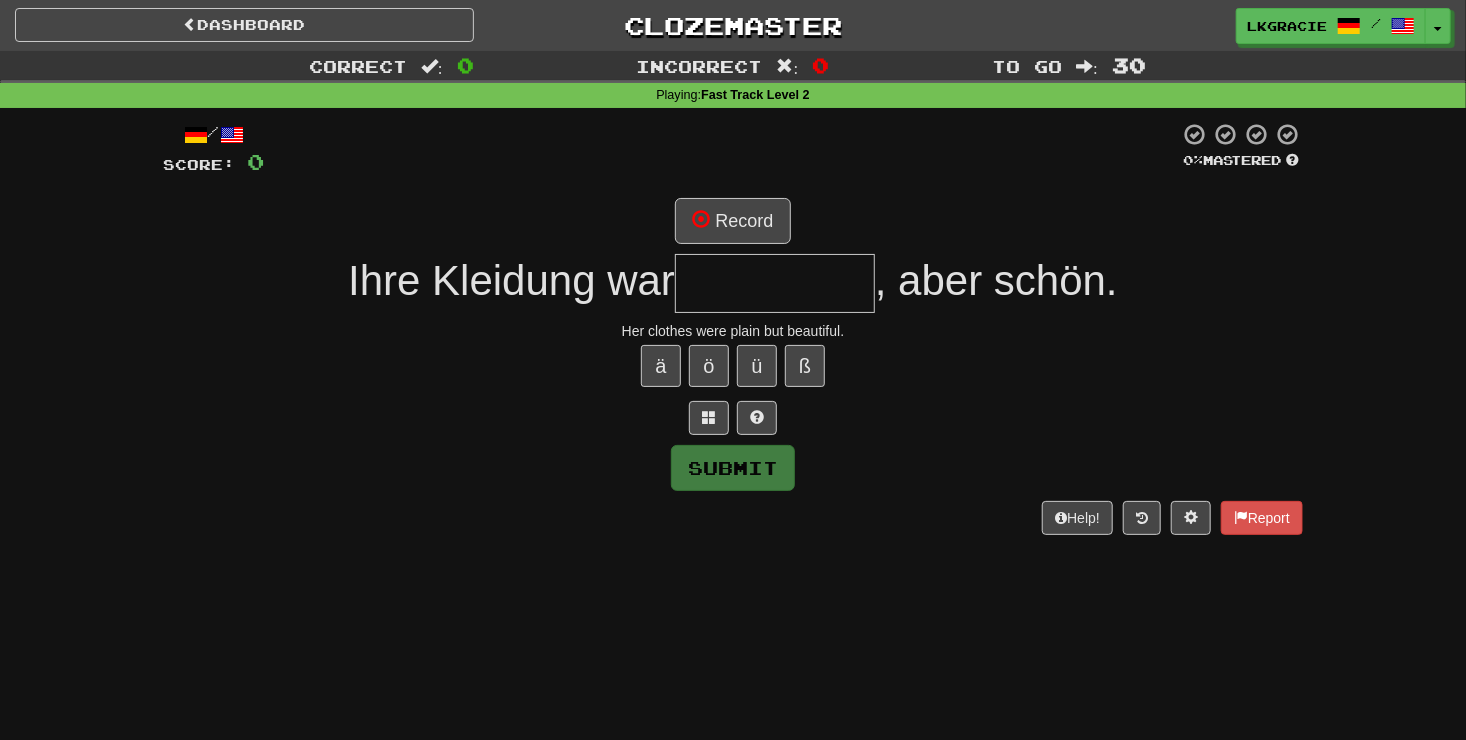 type on "*" 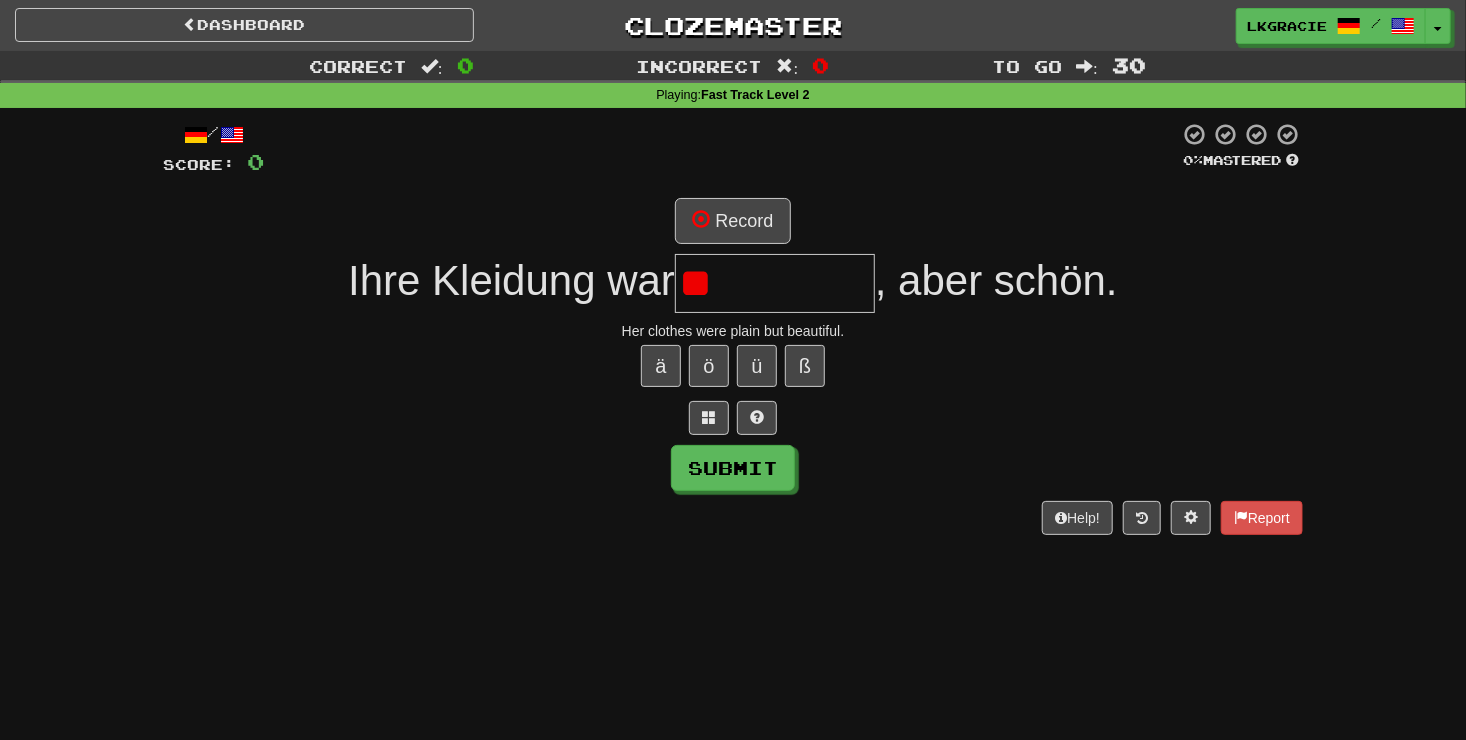 type on "*" 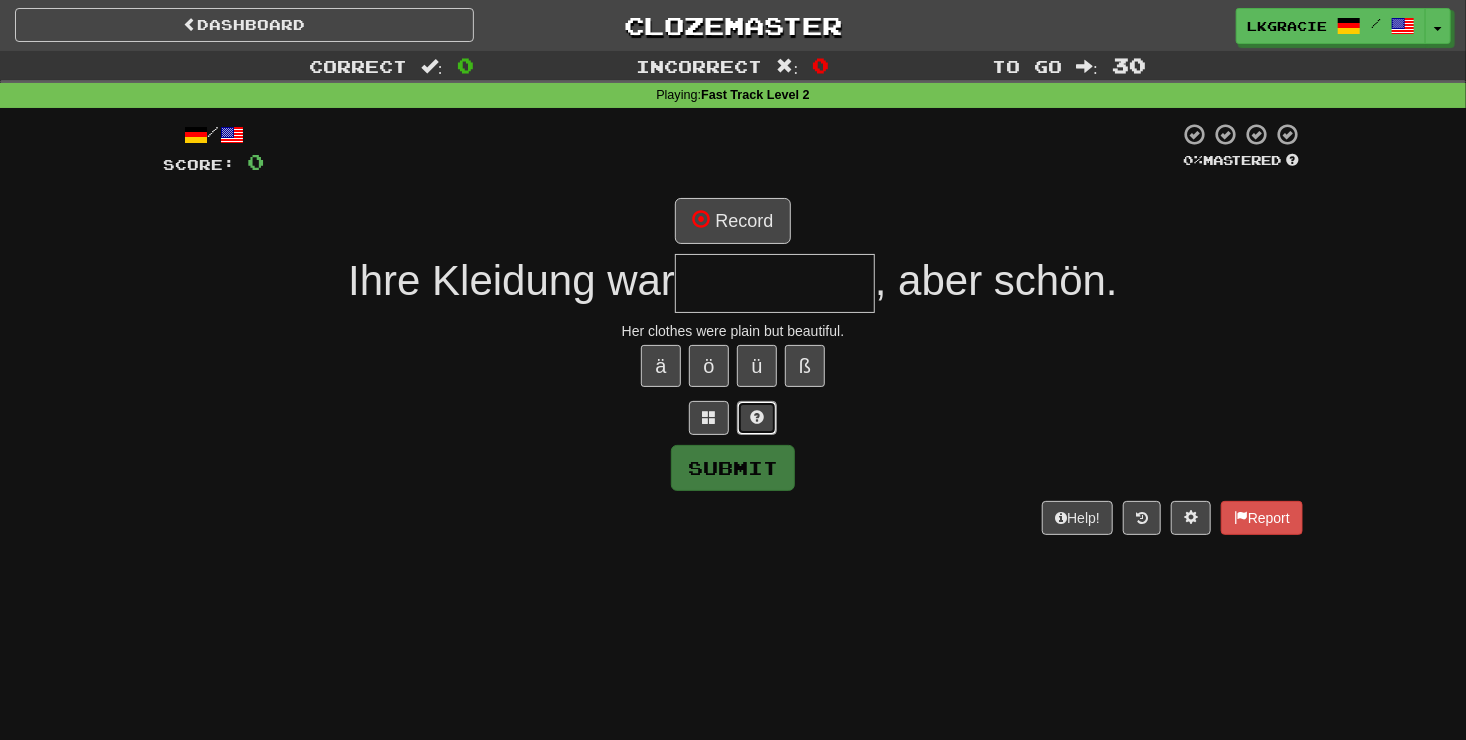 click at bounding box center [757, 418] 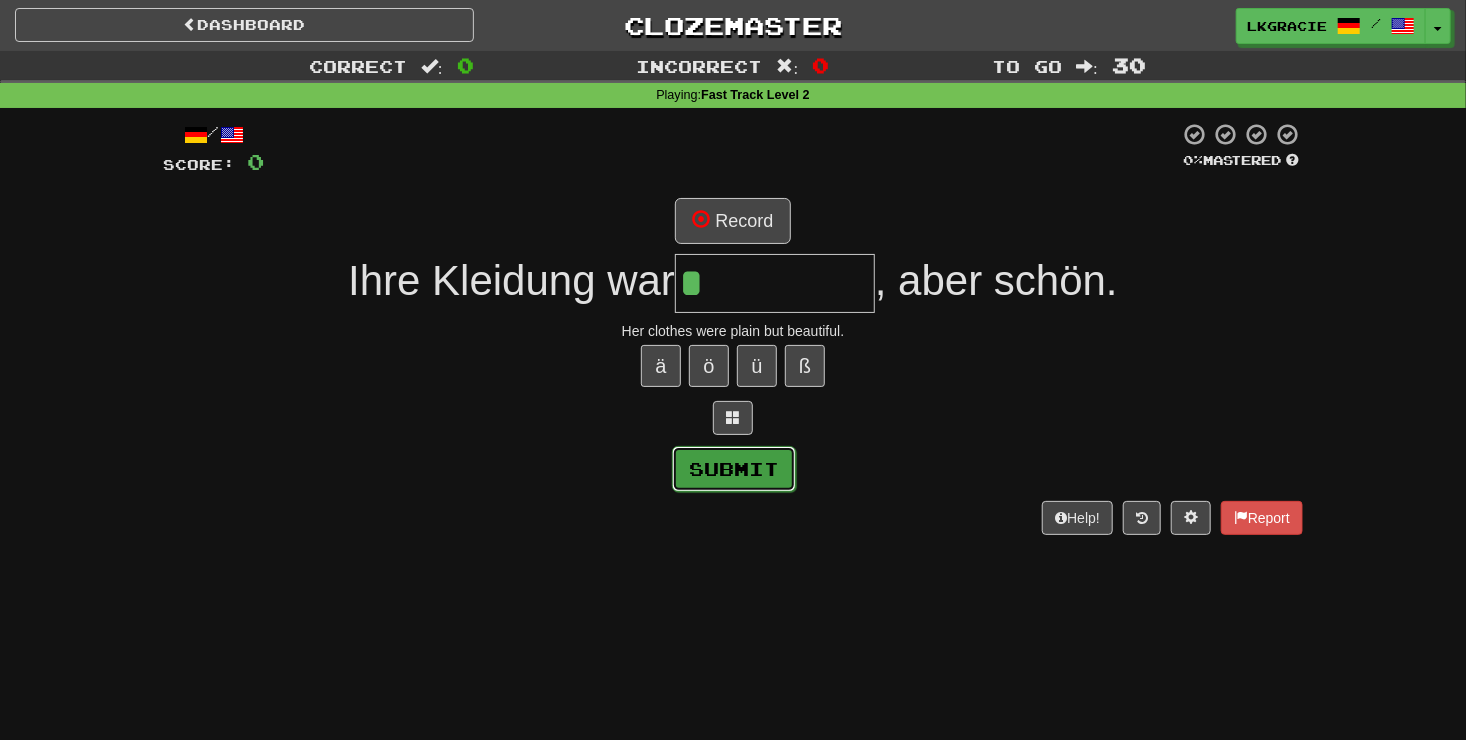 click on "Submit" at bounding box center (734, 469) 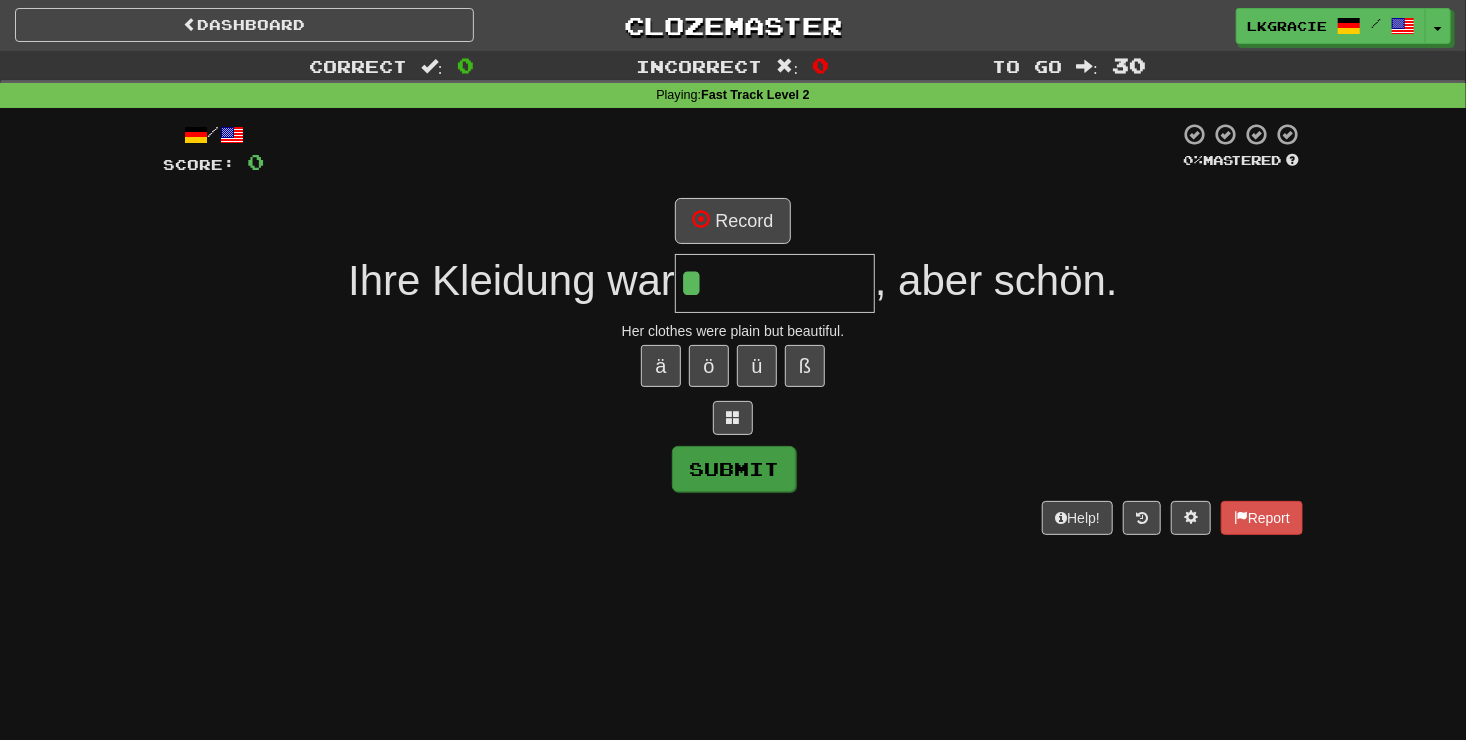 type on "********" 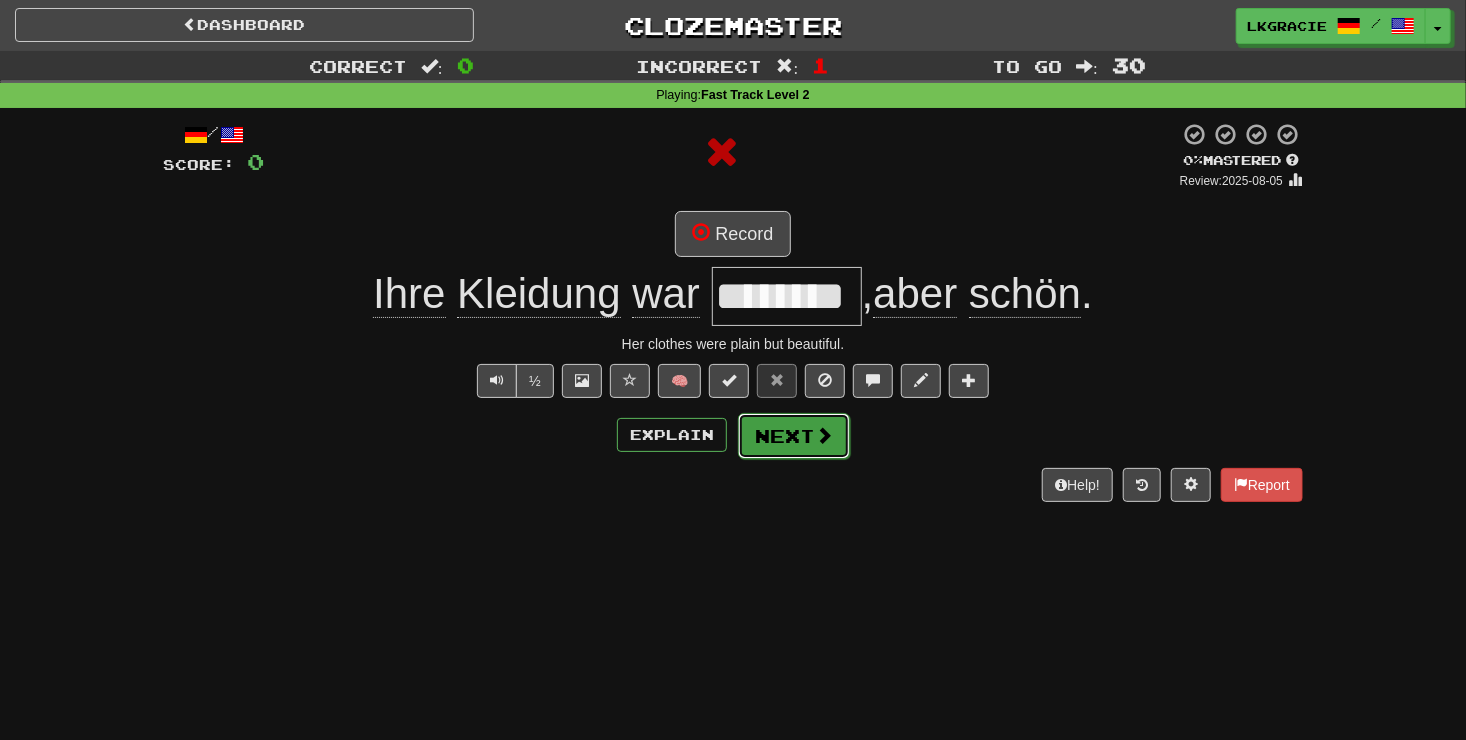 click on "Next" at bounding box center (794, 436) 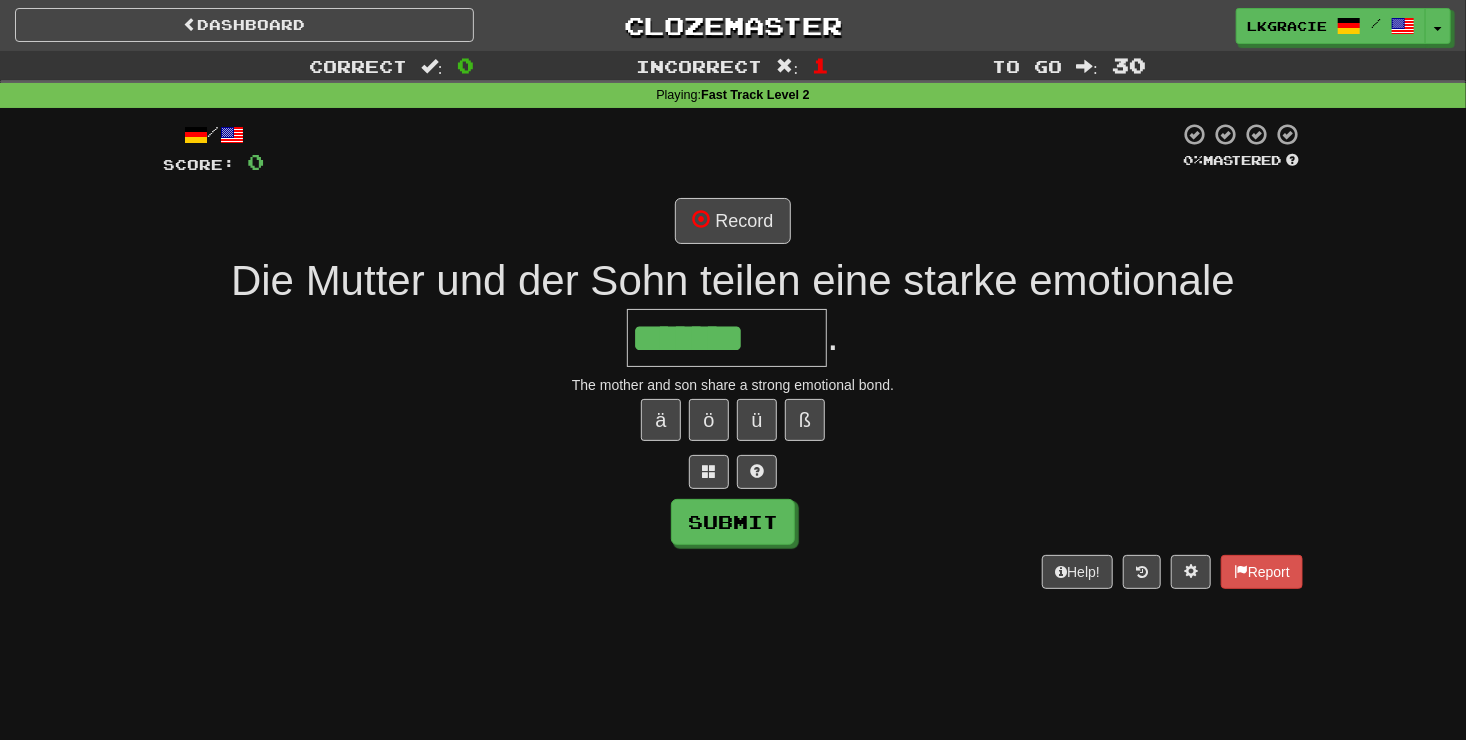 type on "*******" 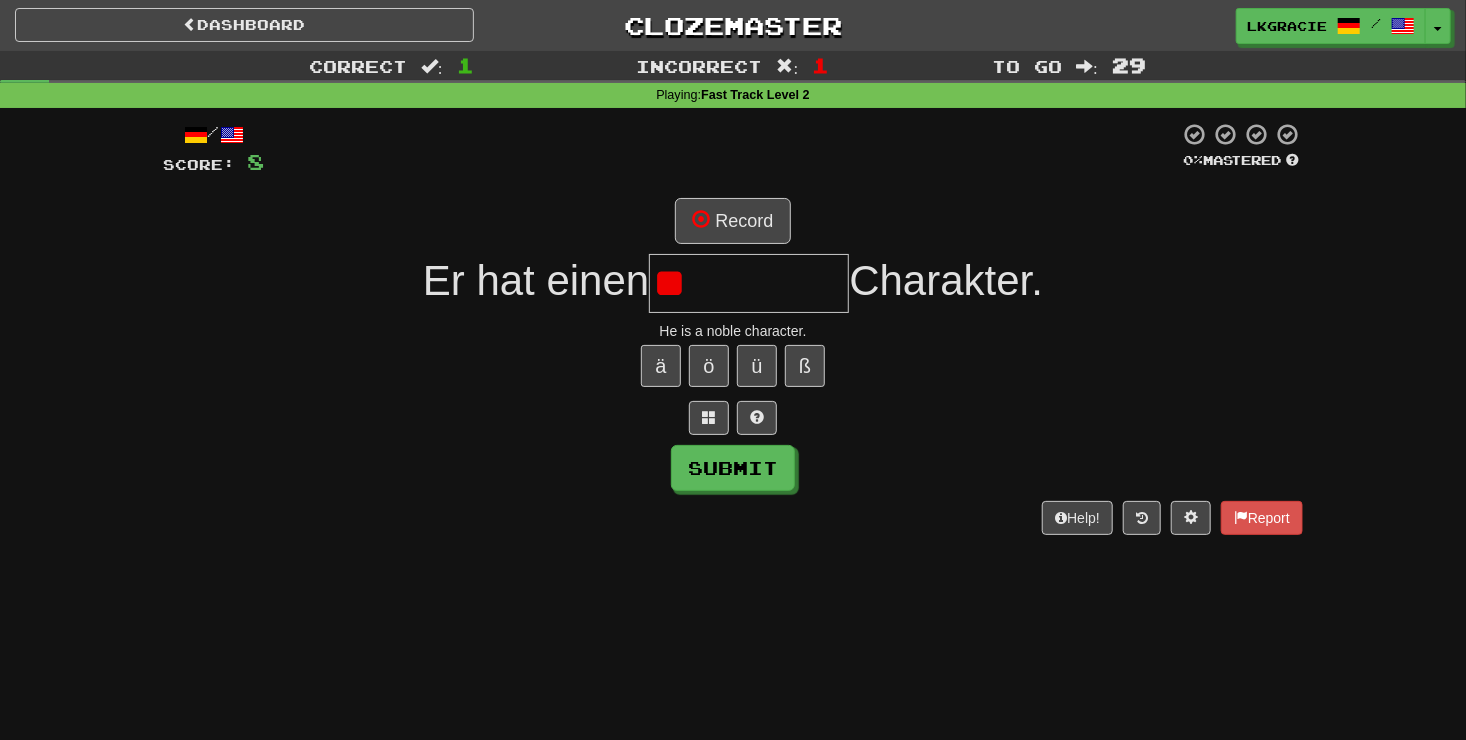 type on "*" 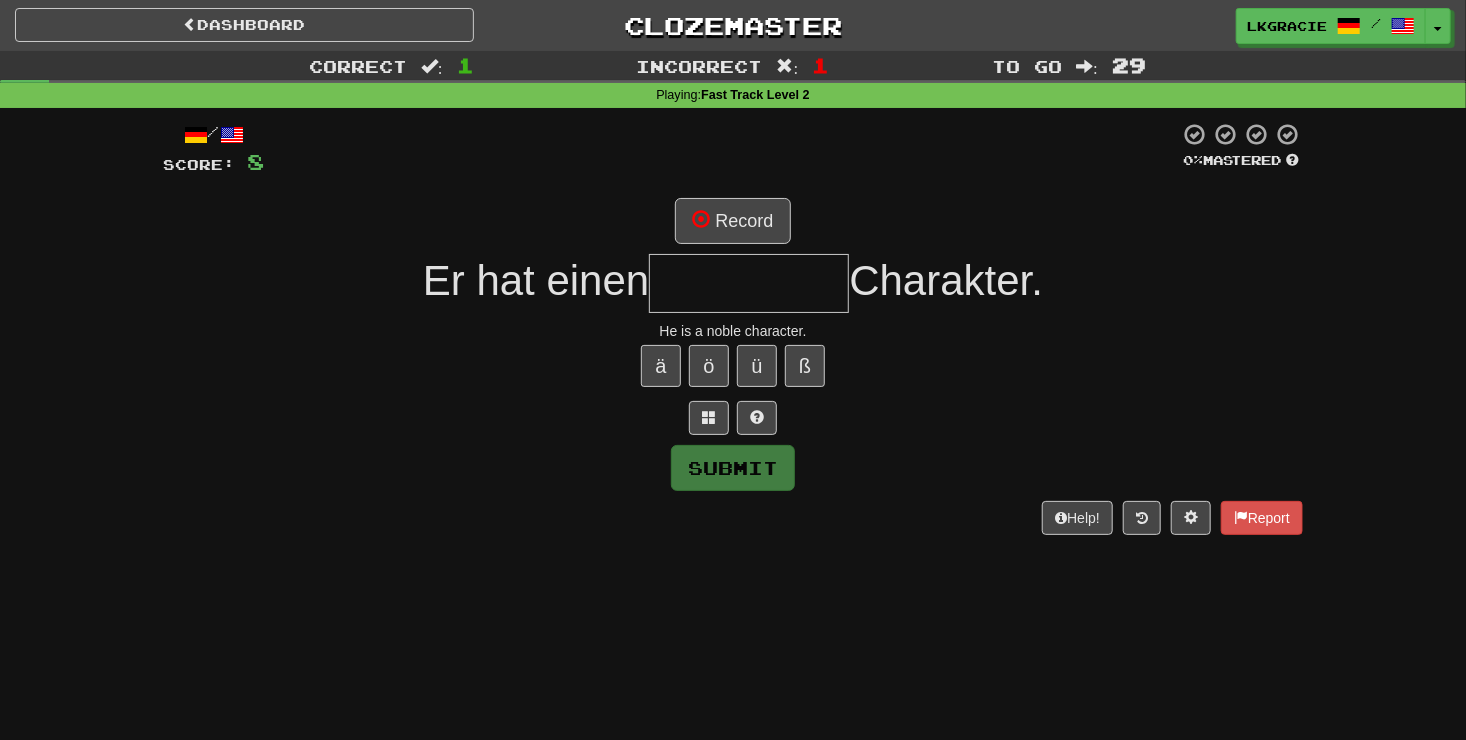 type on "*" 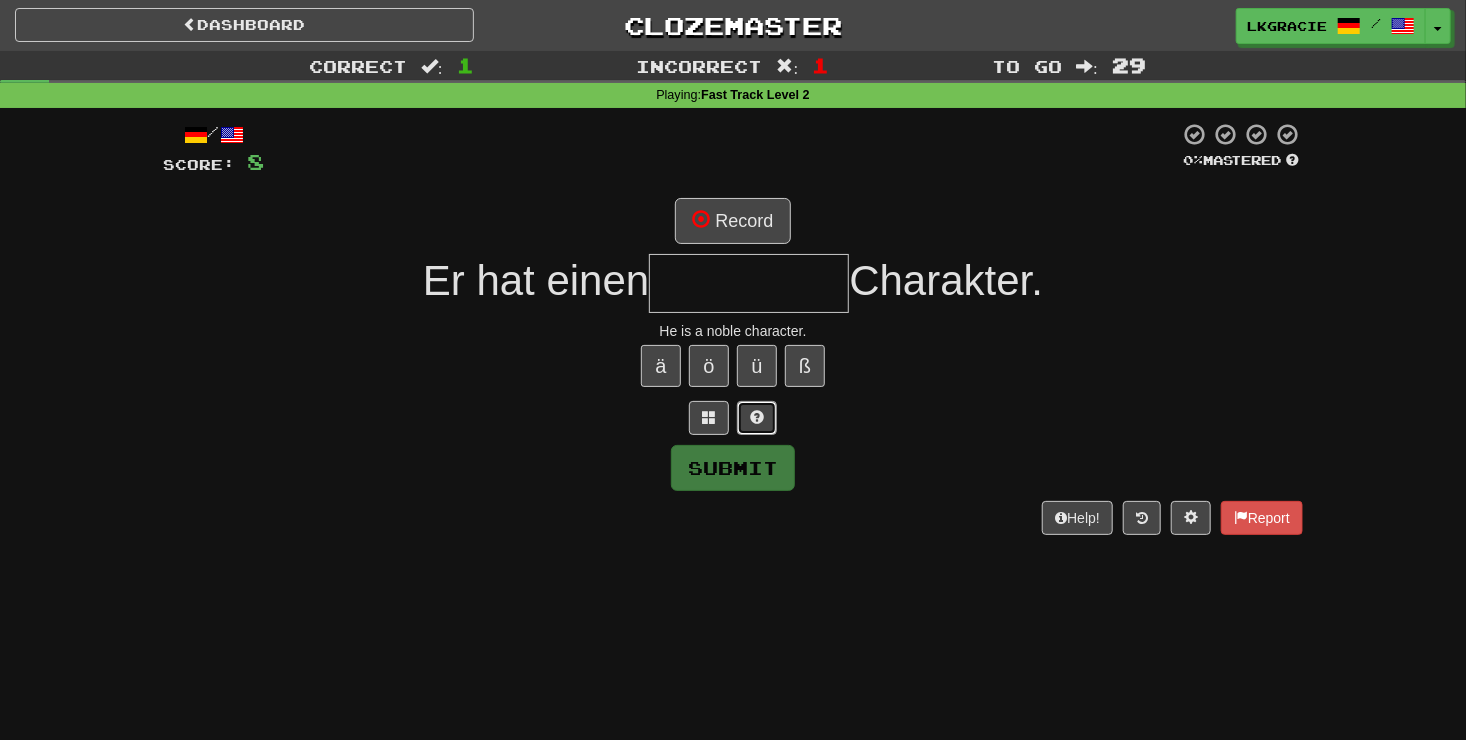 click at bounding box center (757, 417) 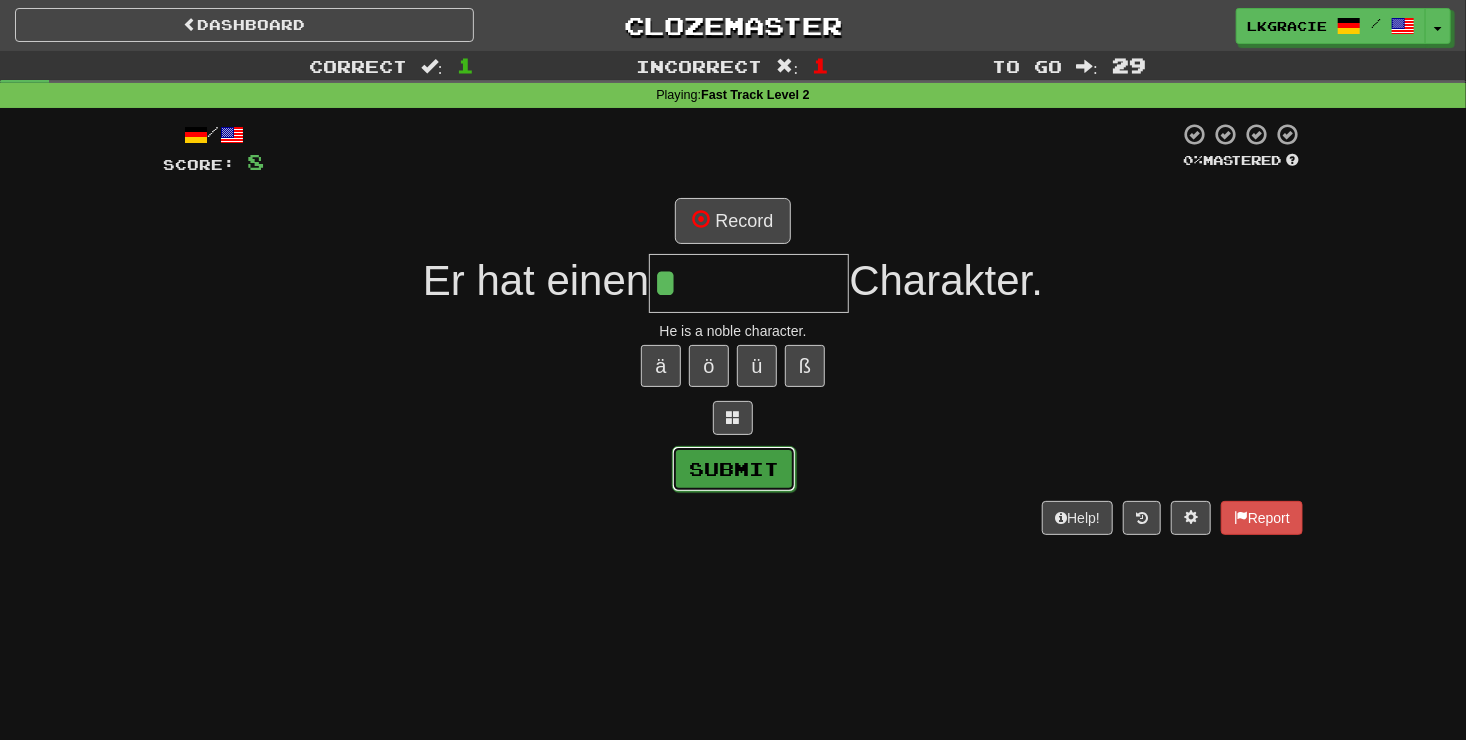 click on "Submit" at bounding box center [734, 469] 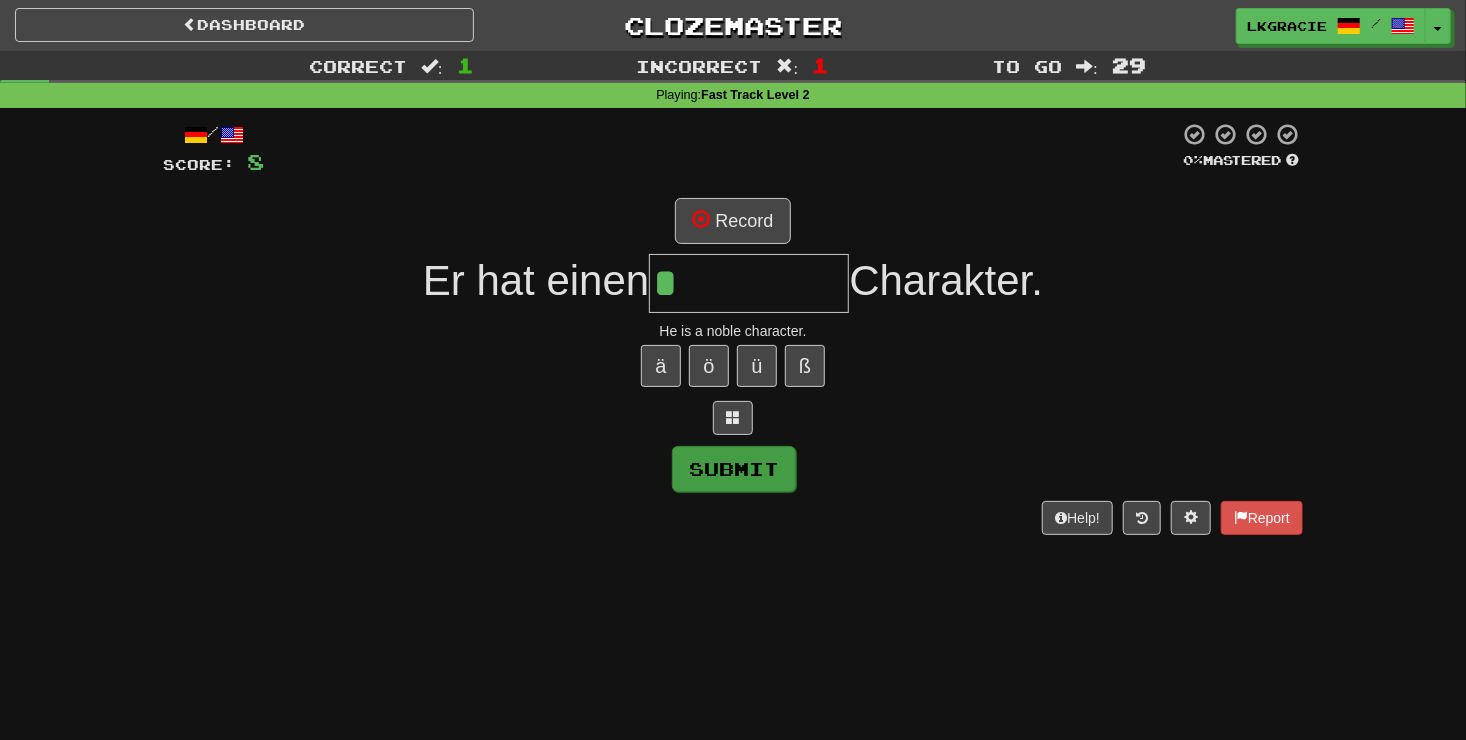 type on "*****" 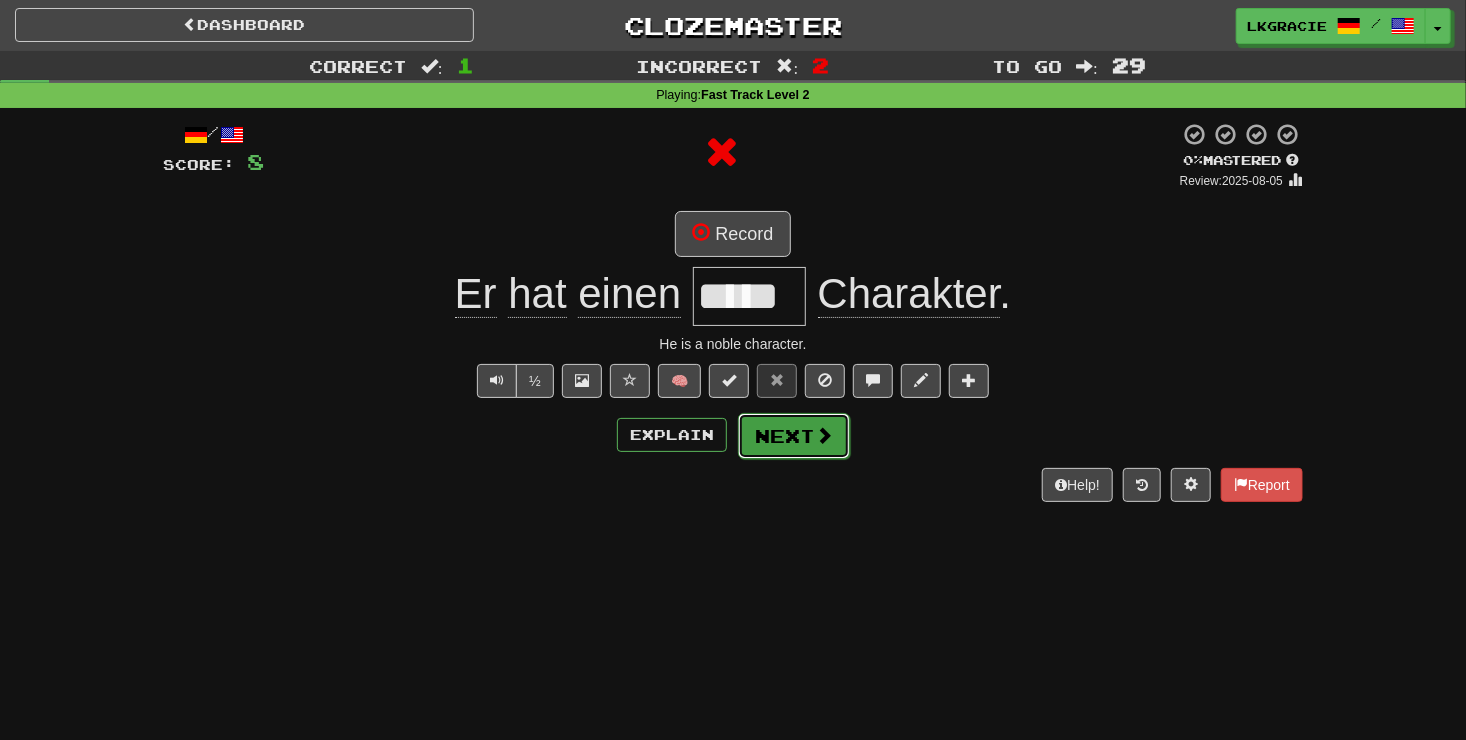 click on "Next" at bounding box center [794, 436] 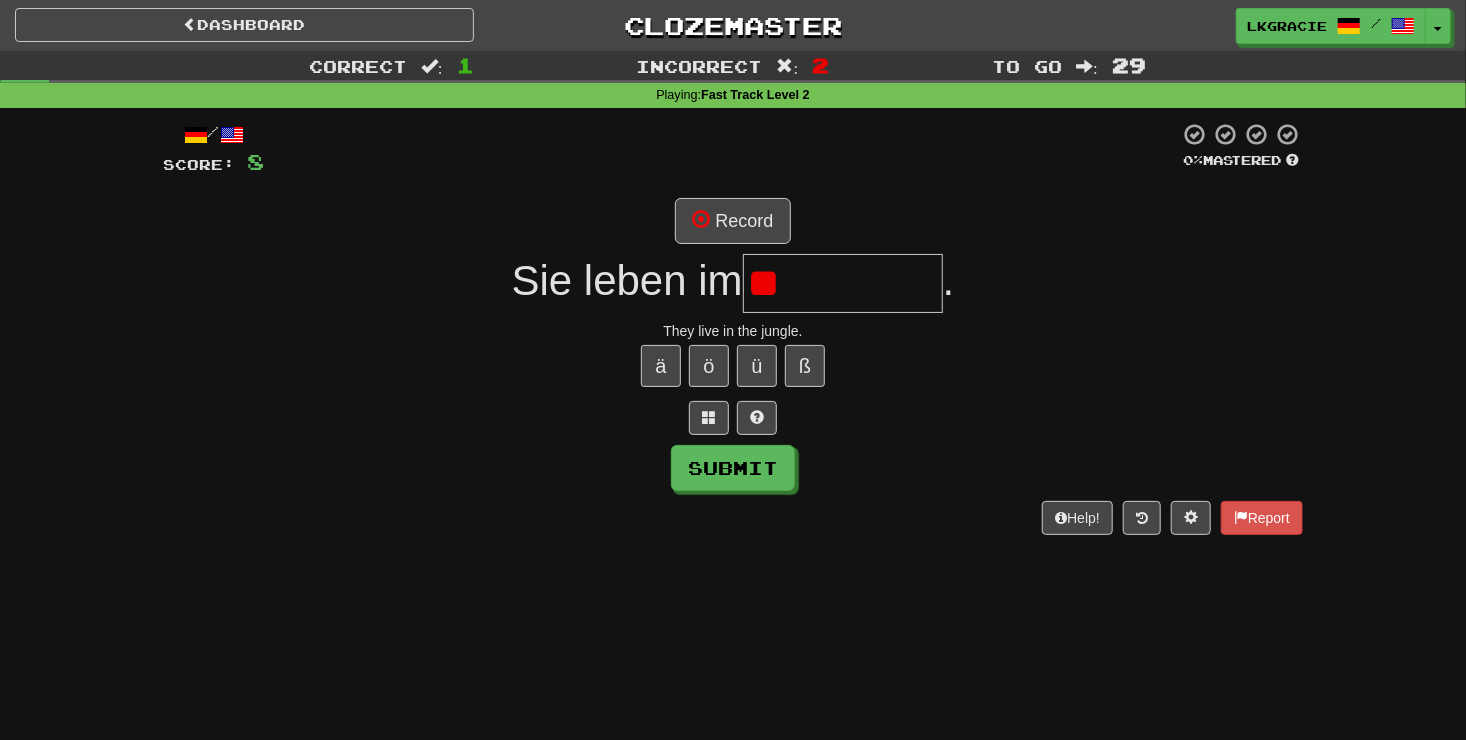 type on "*" 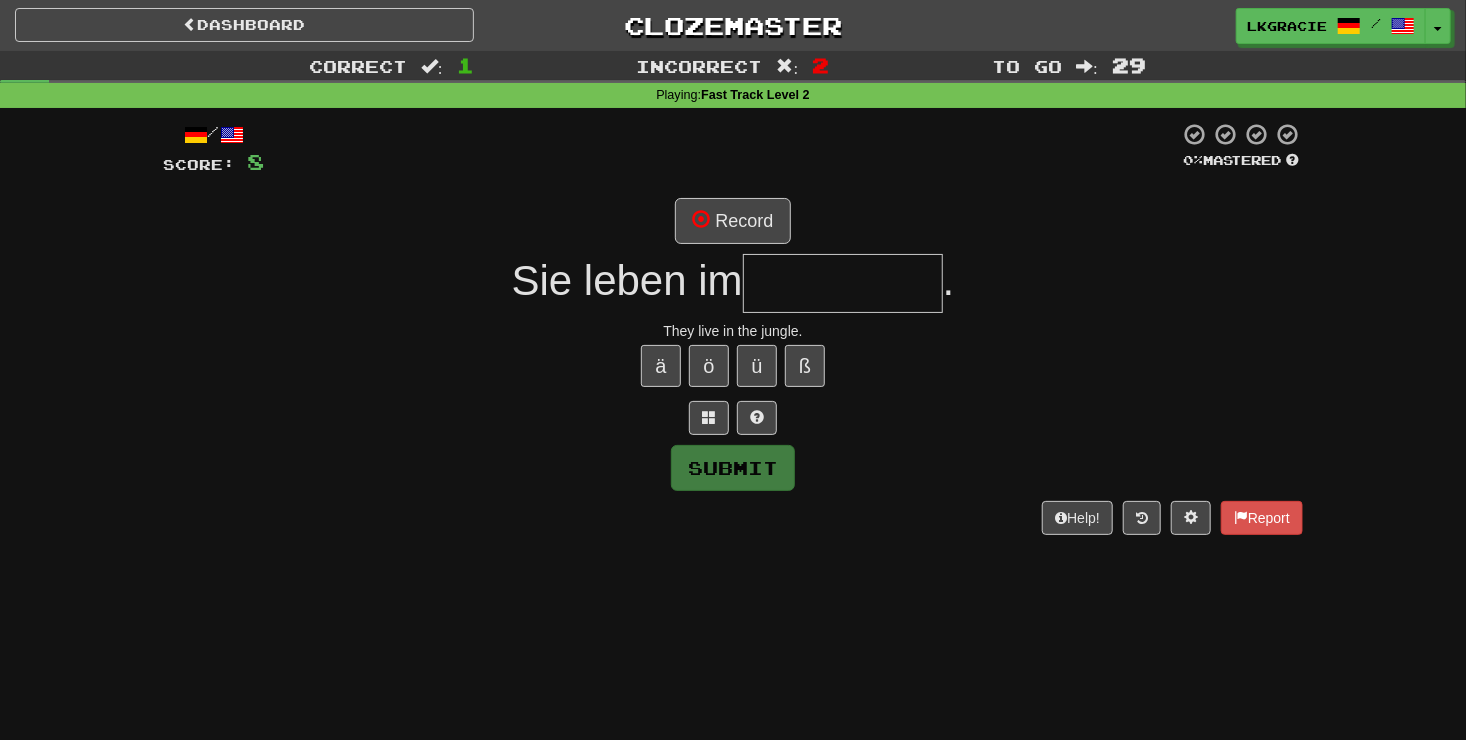 type on "*" 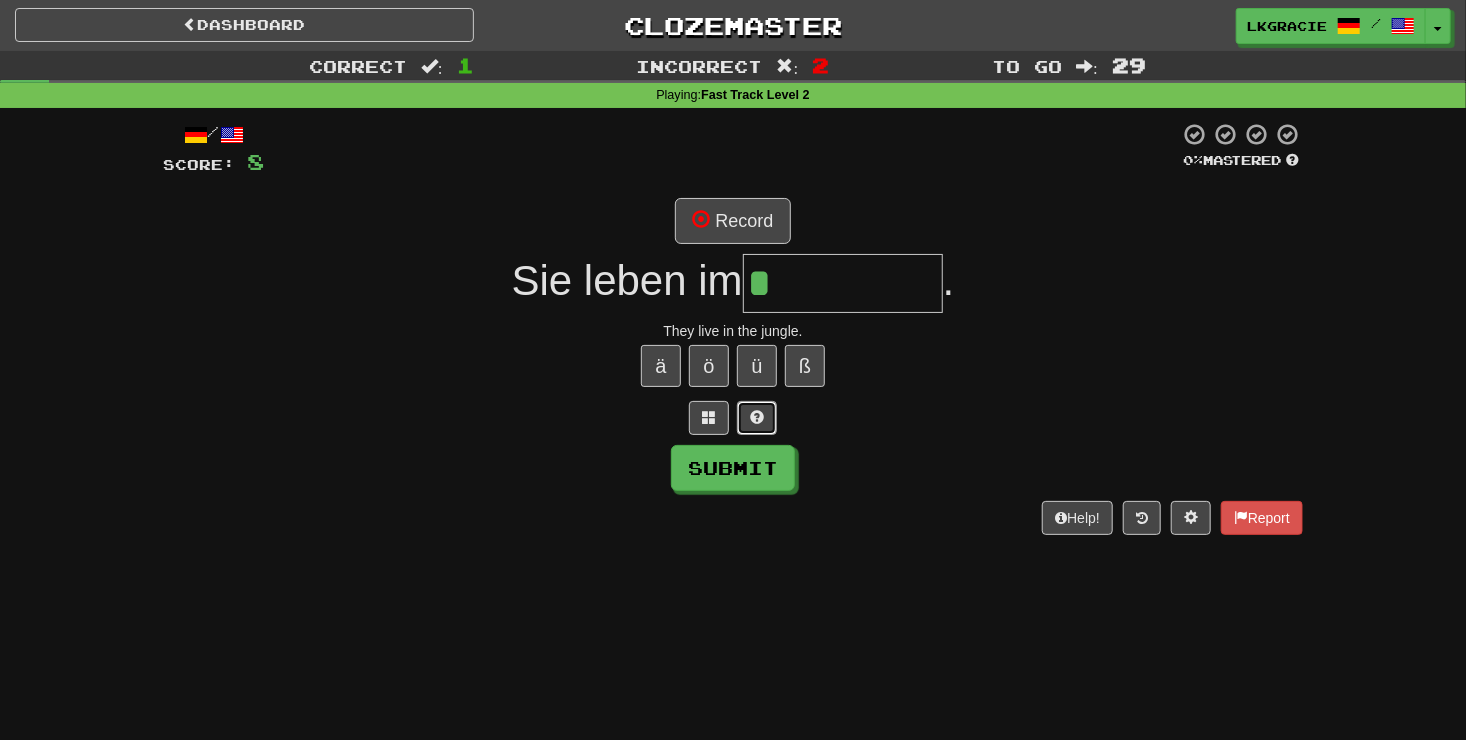 click at bounding box center [757, 418] 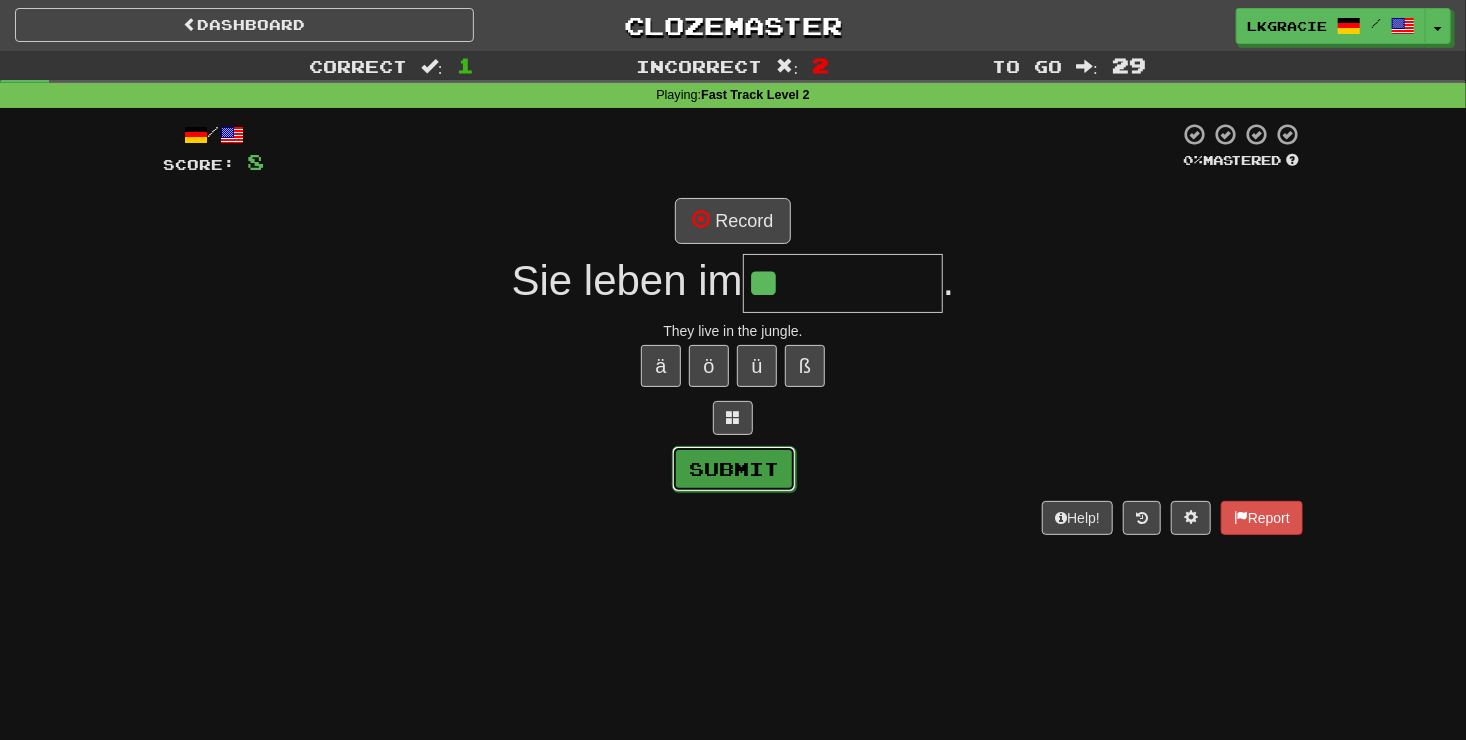 click on "Submit" at bounding box center (734, 469) 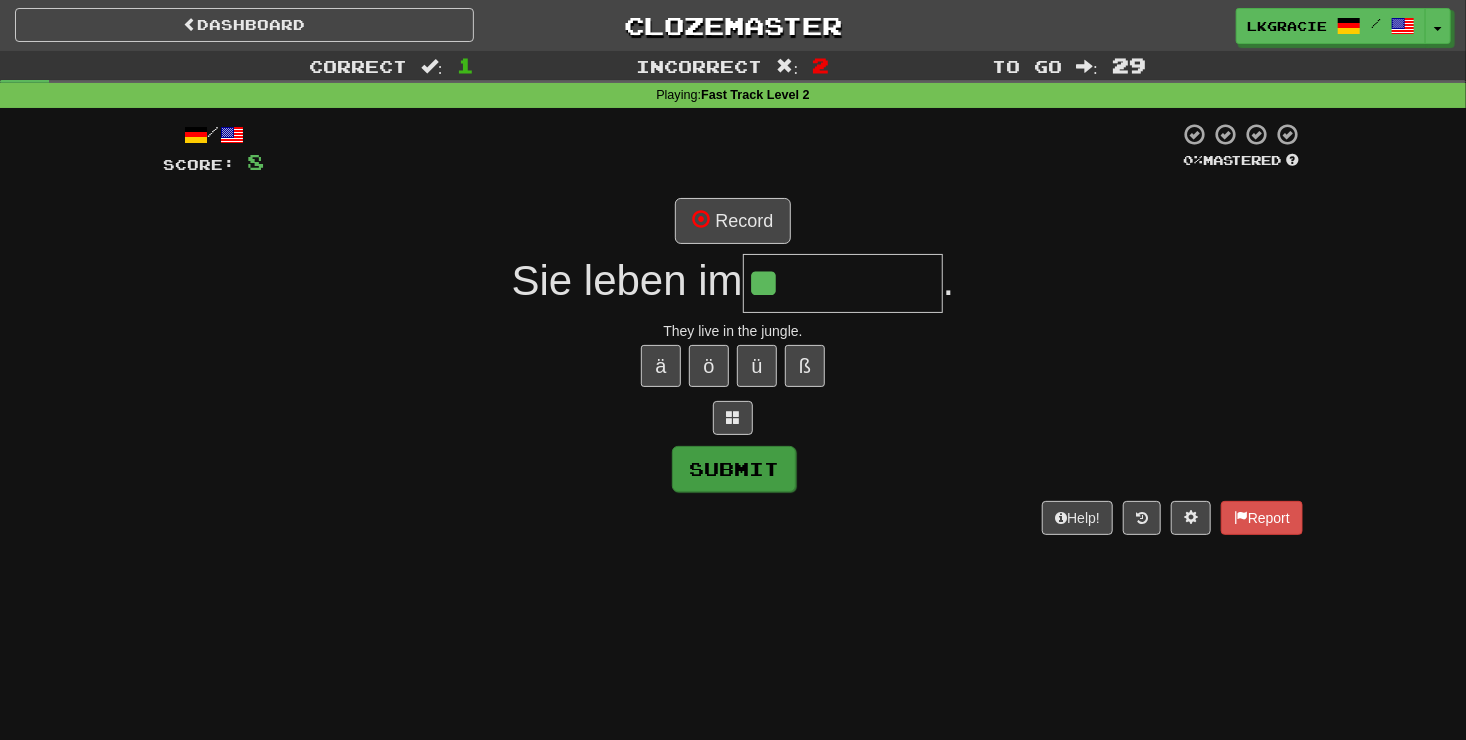 type on "*********" 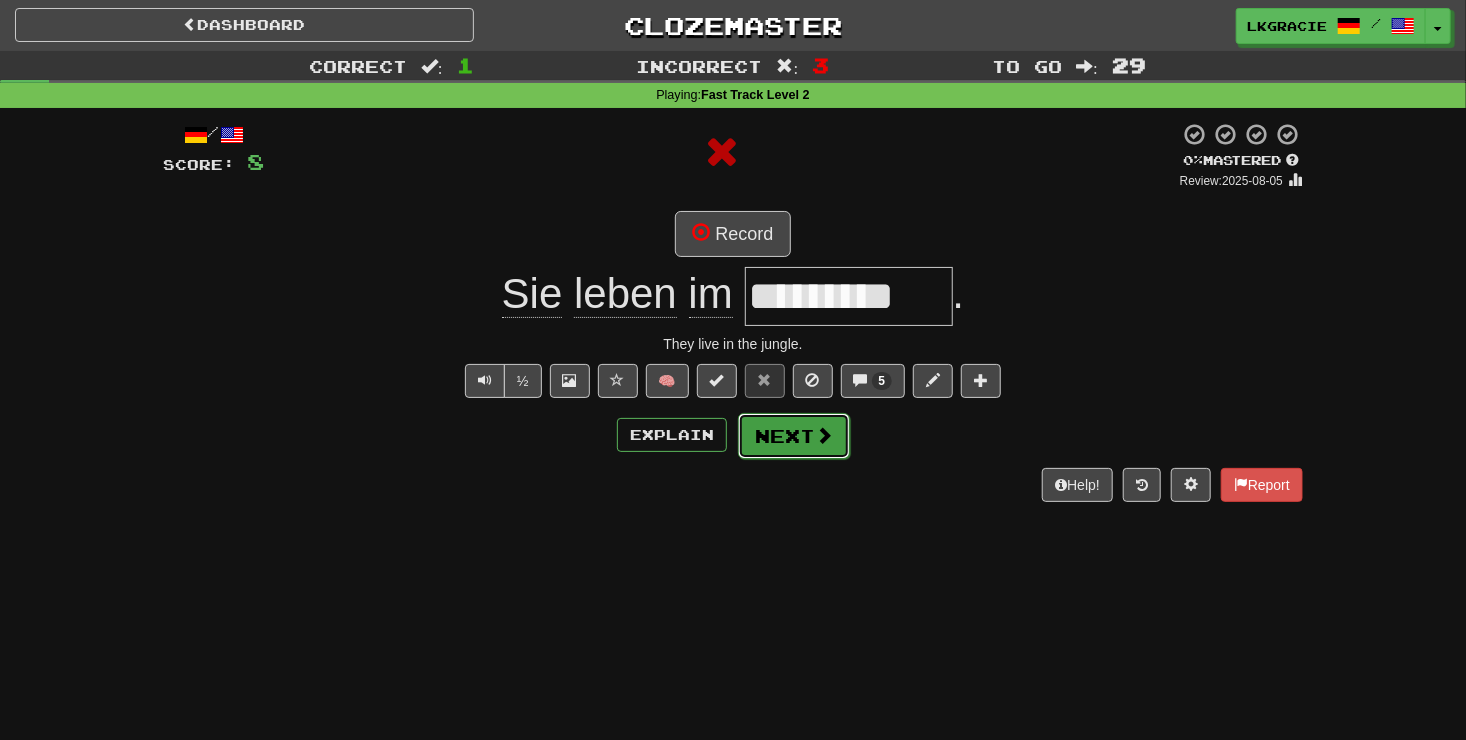 click at bounding box center [824, 435] 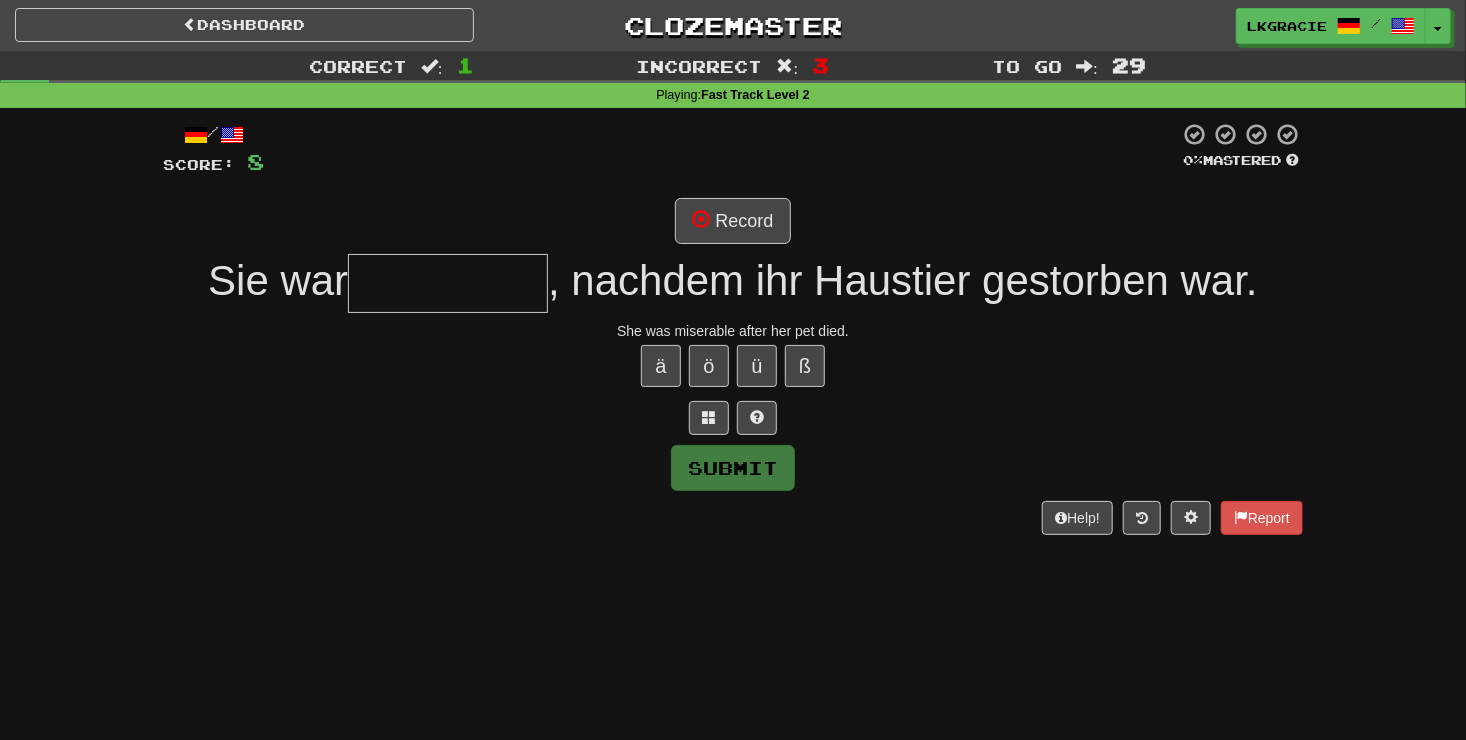 type on "*" 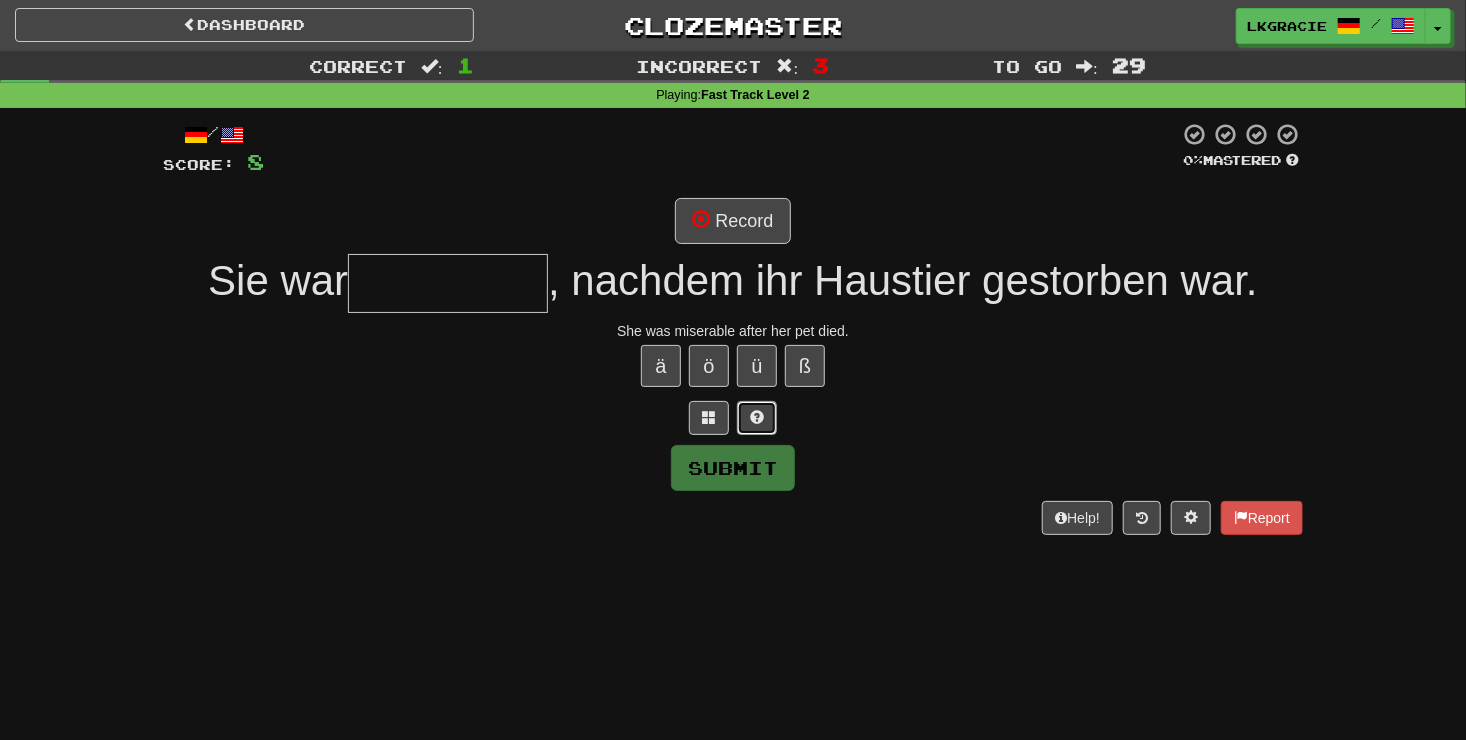 click at bounding box center (757, 418) 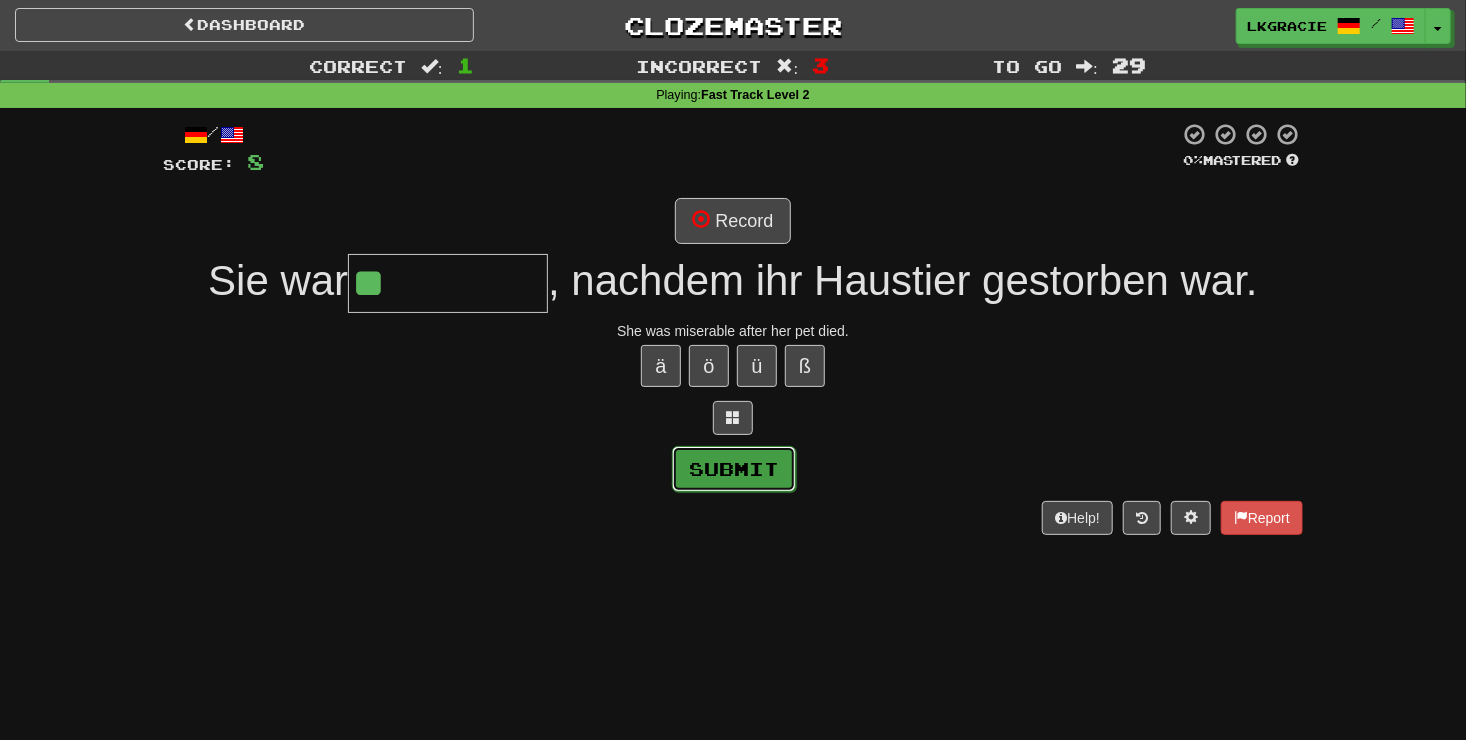 click on "Submit" at bounding box center (734, 469) 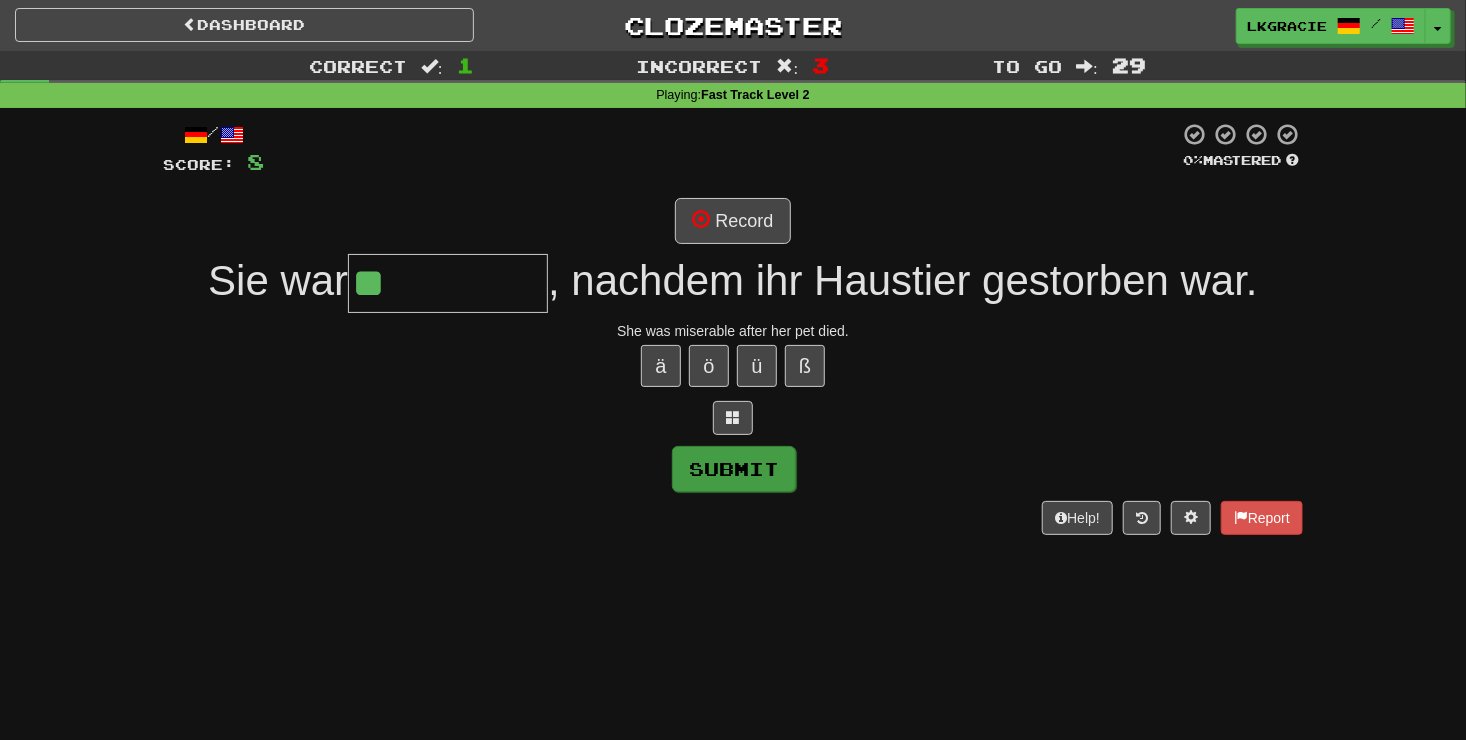 type on "**********" 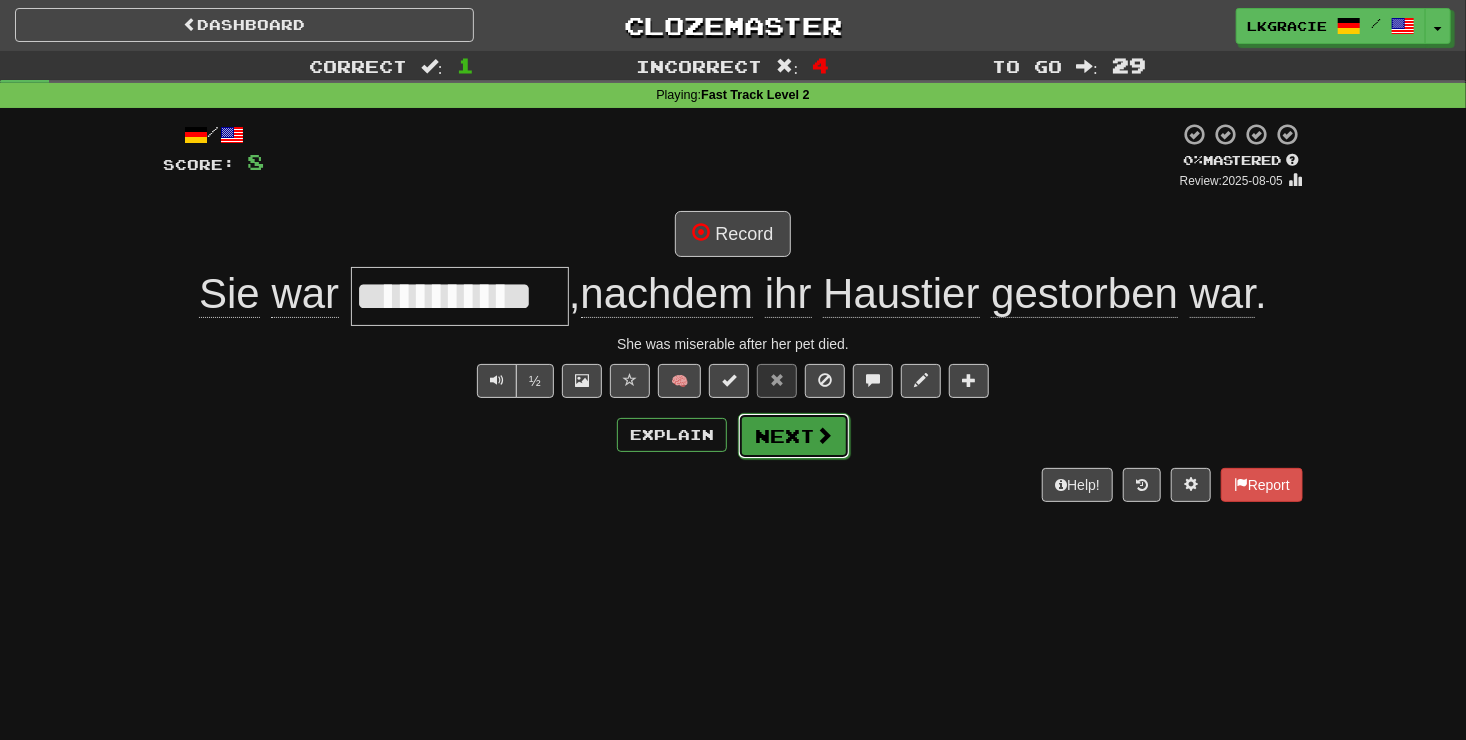 click on "Next" at bounding box center (794, 436) 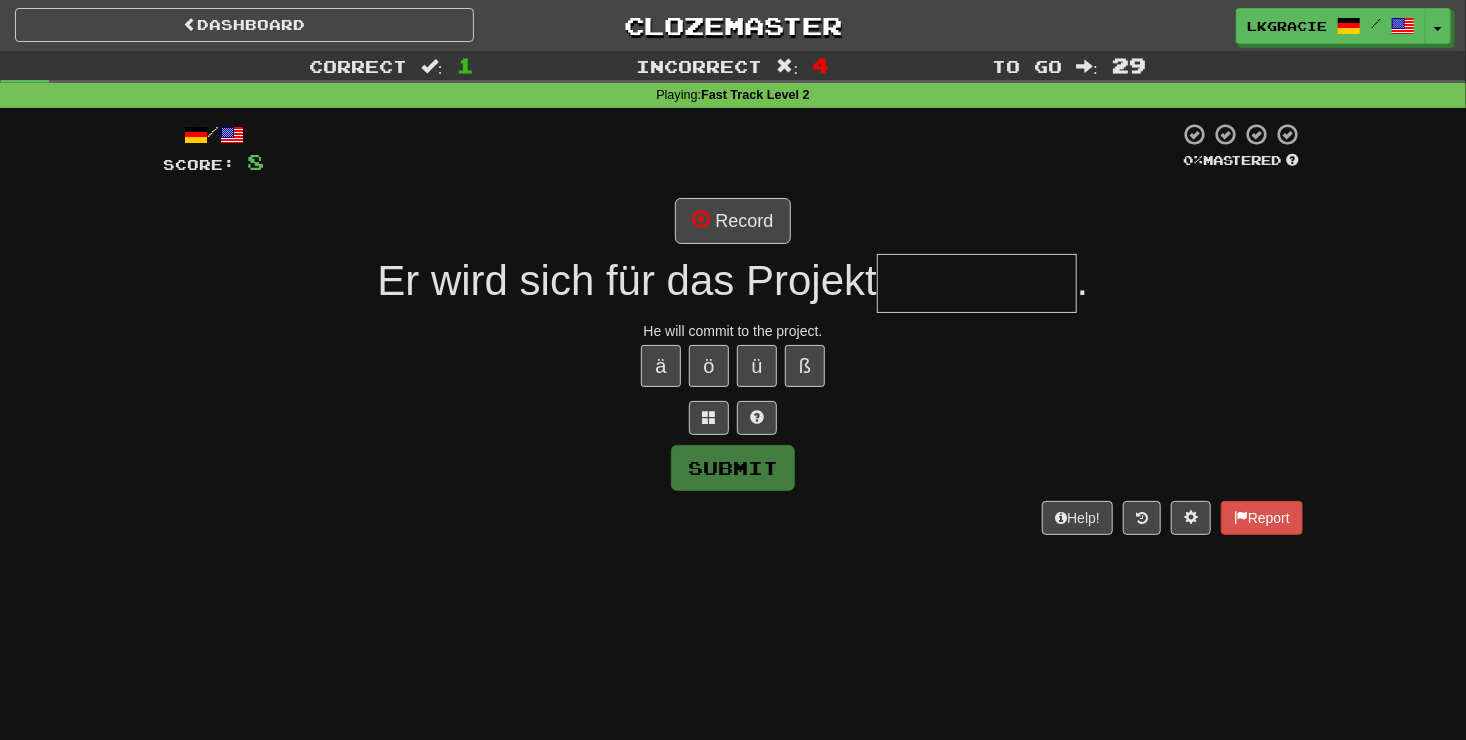 type on "*" 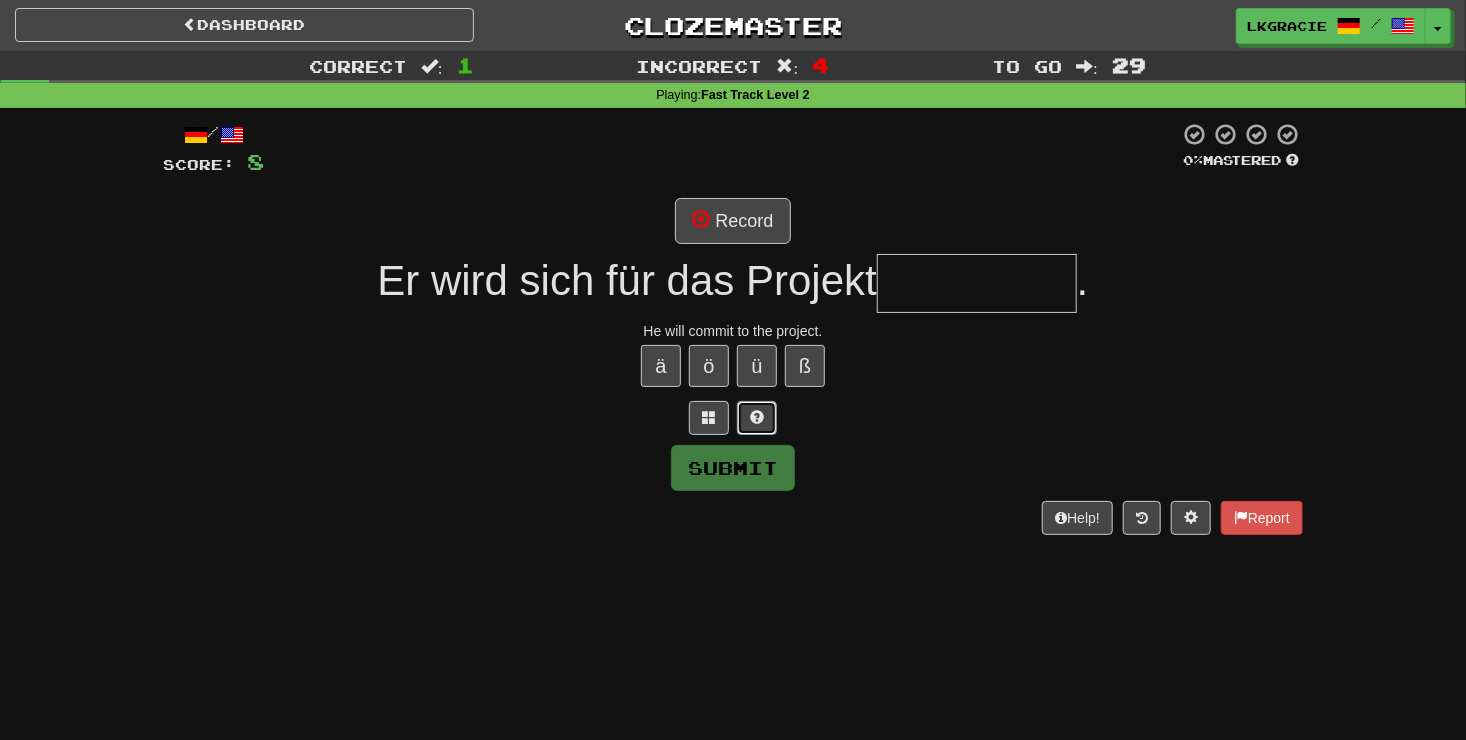 click at bounding box center (757, 418) 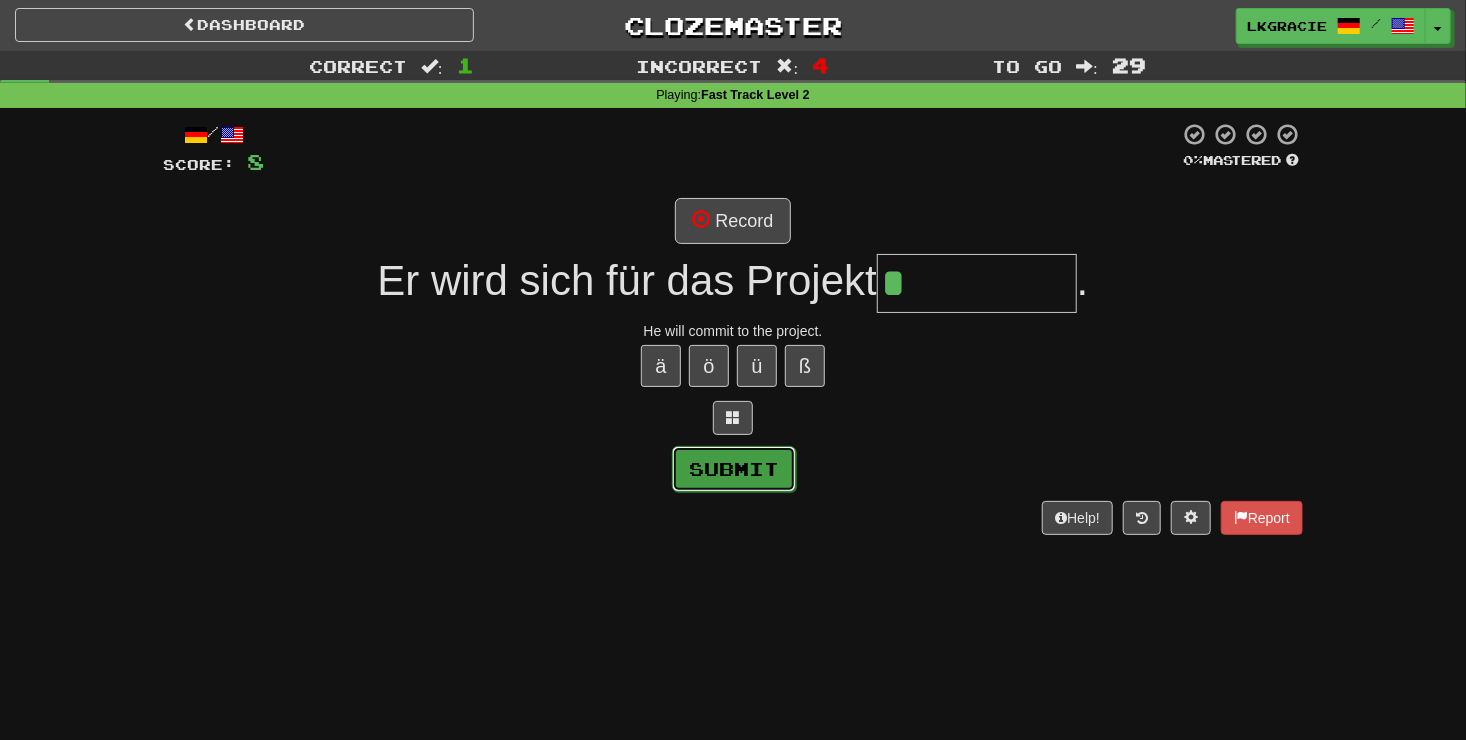 click on "Submit" at bounding box center [734, 469] 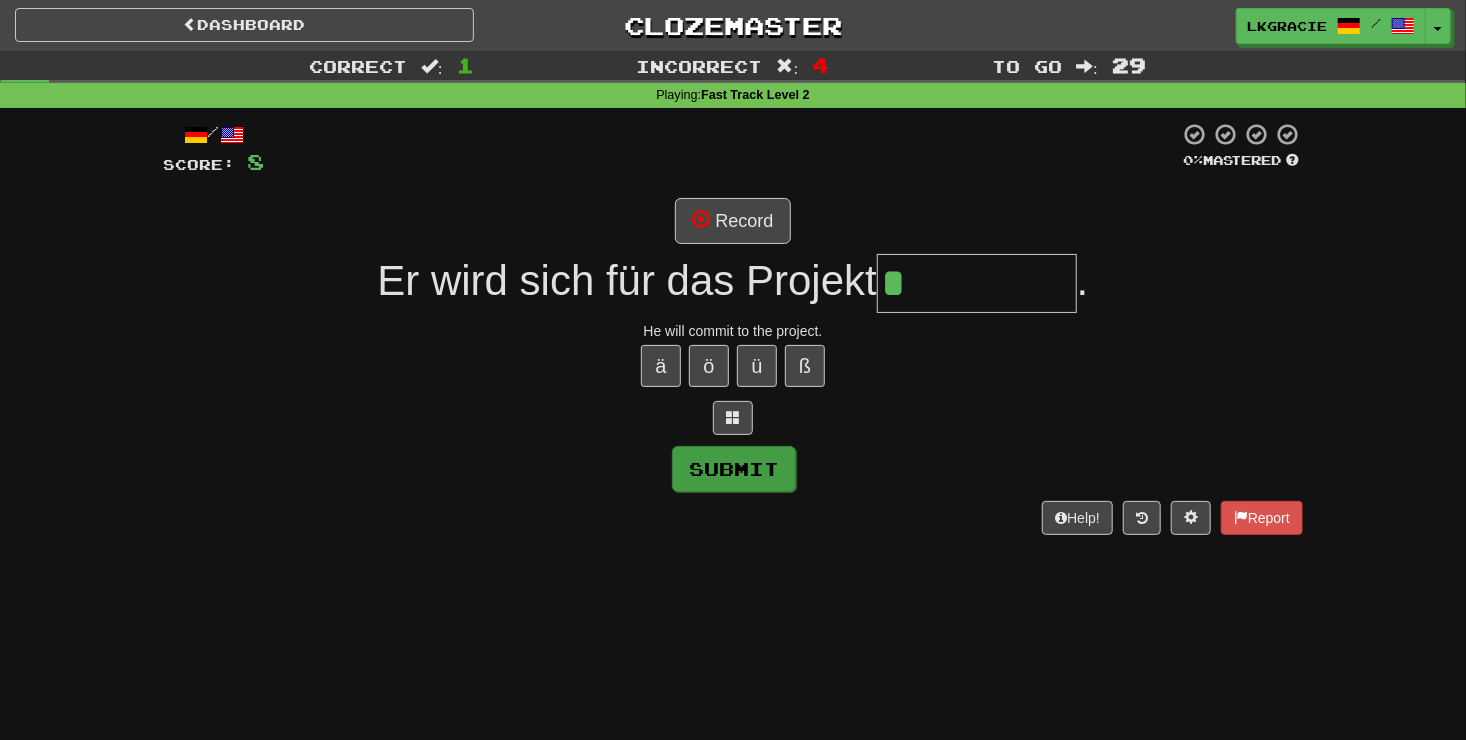 type on "*********" 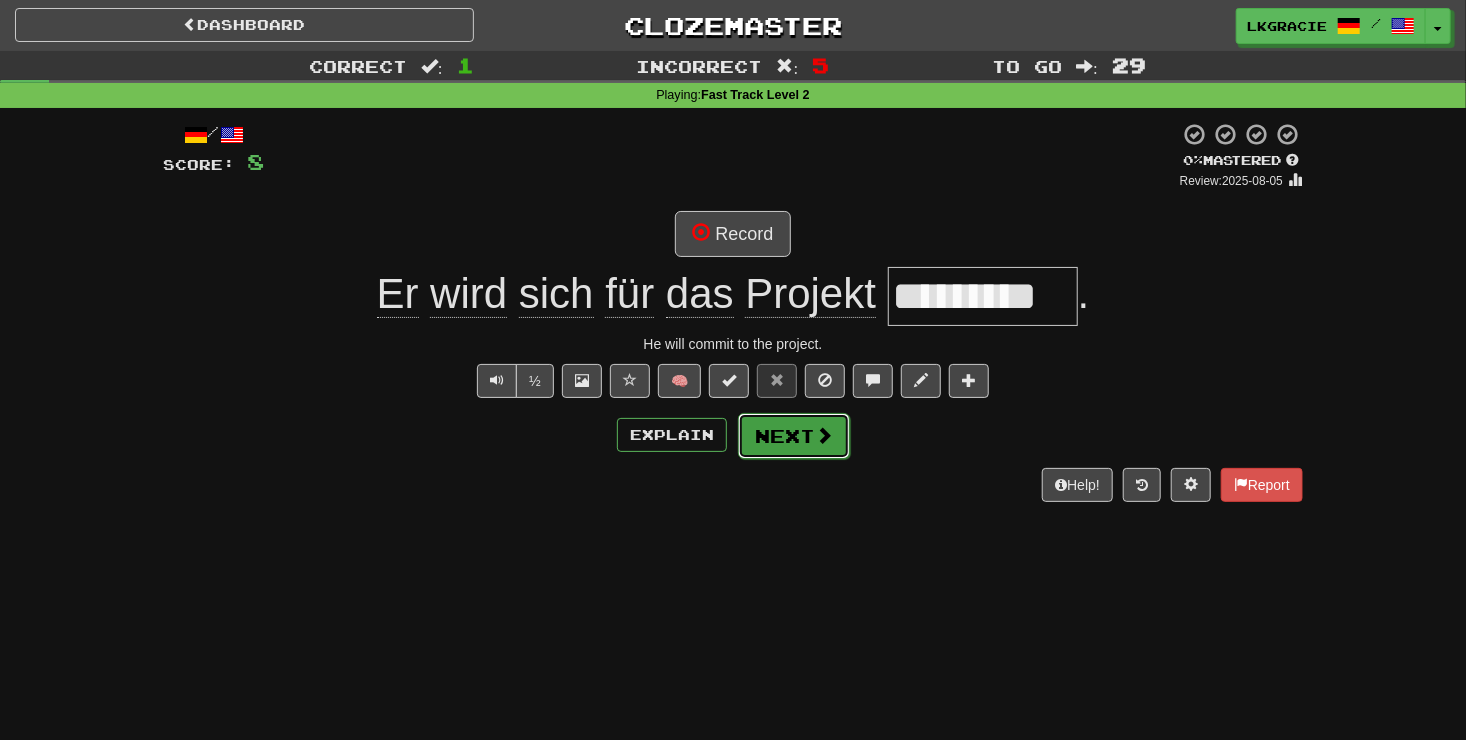 click on "Next" at bounding box center (794, 436) 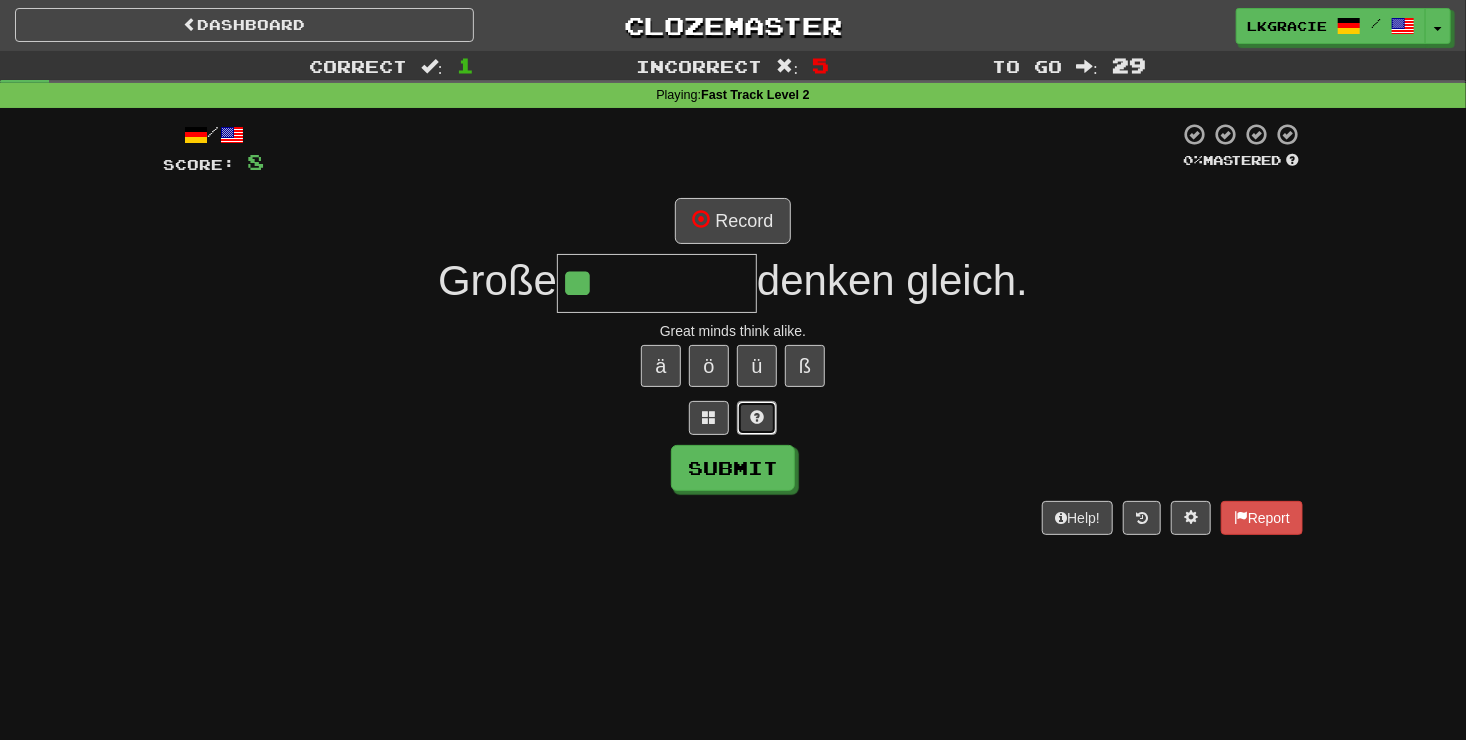 click at bounding box center [757, 418] 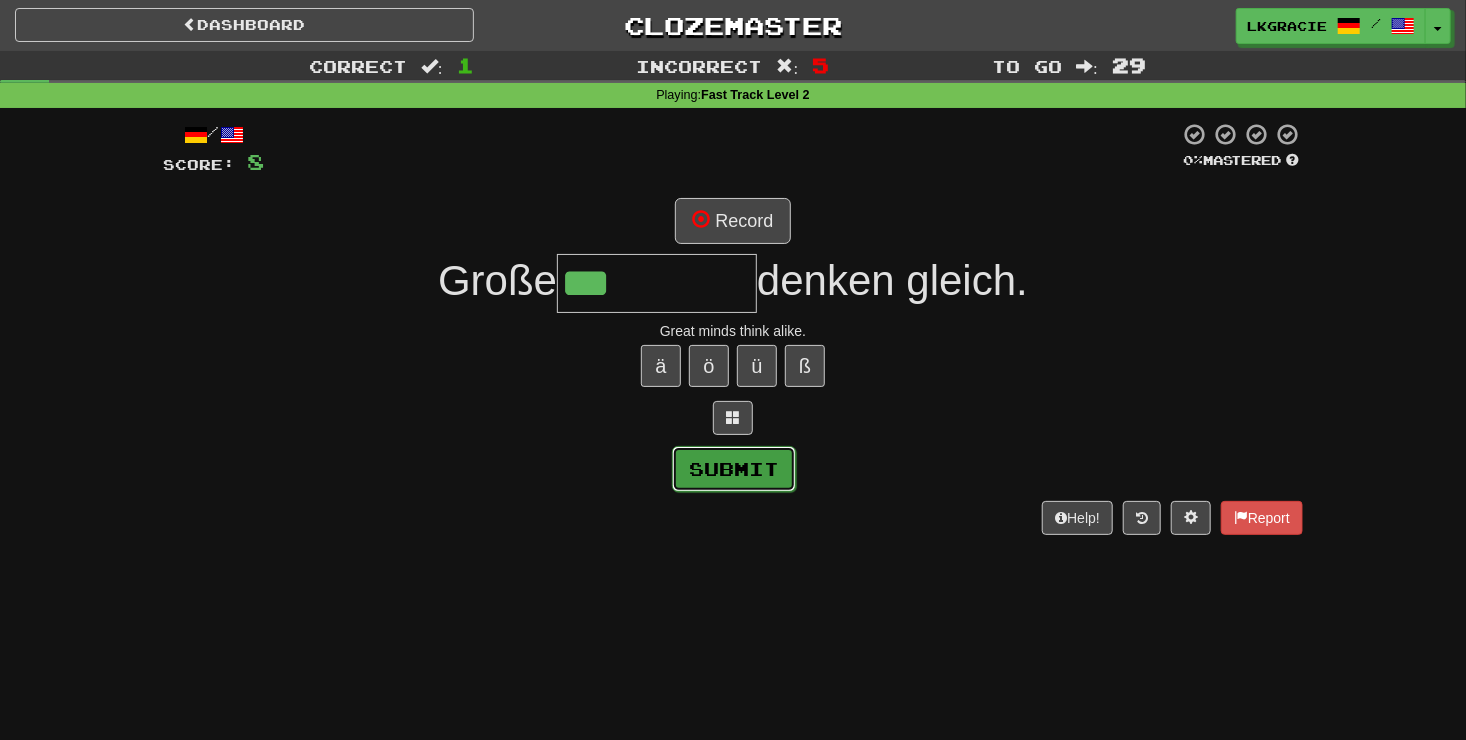click on "Submit" at bounding box center [734, 469] 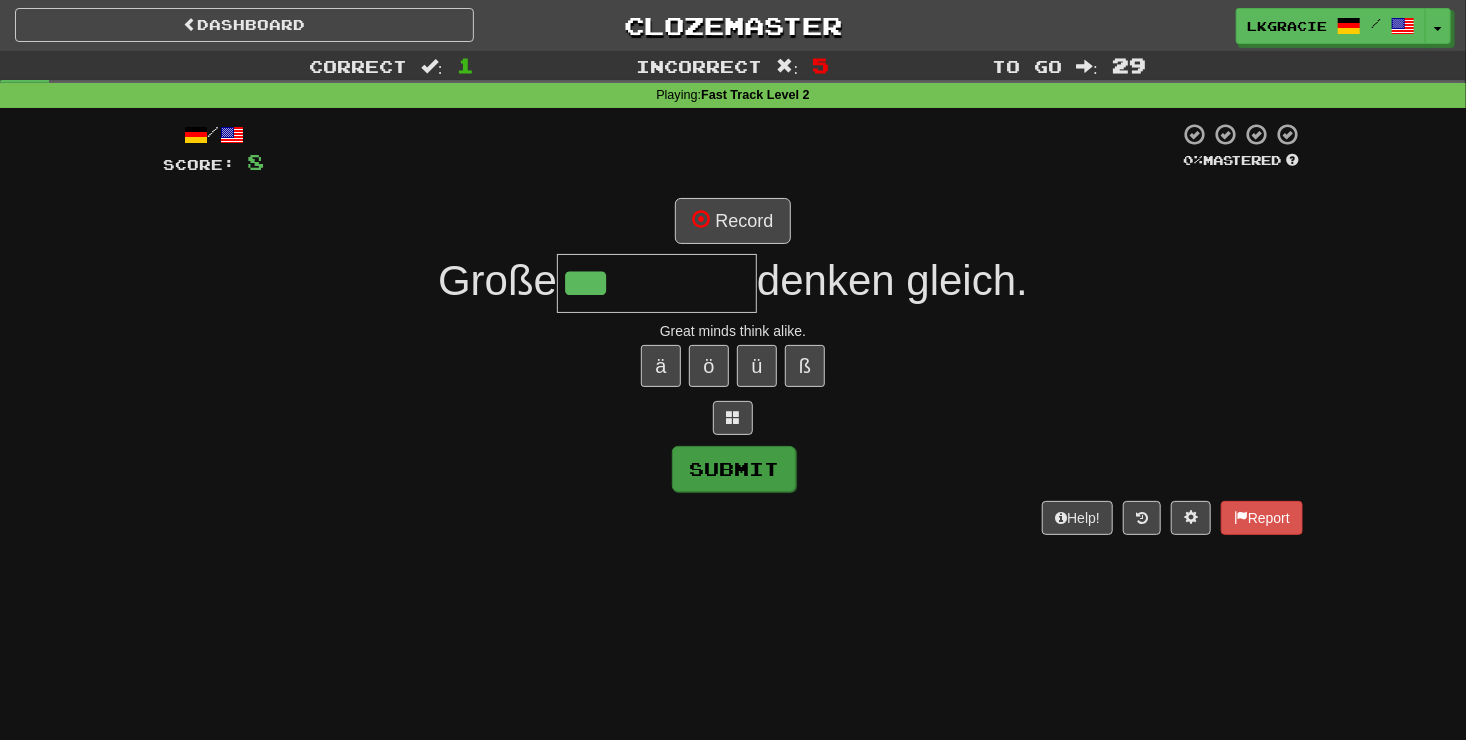 type on "*******" 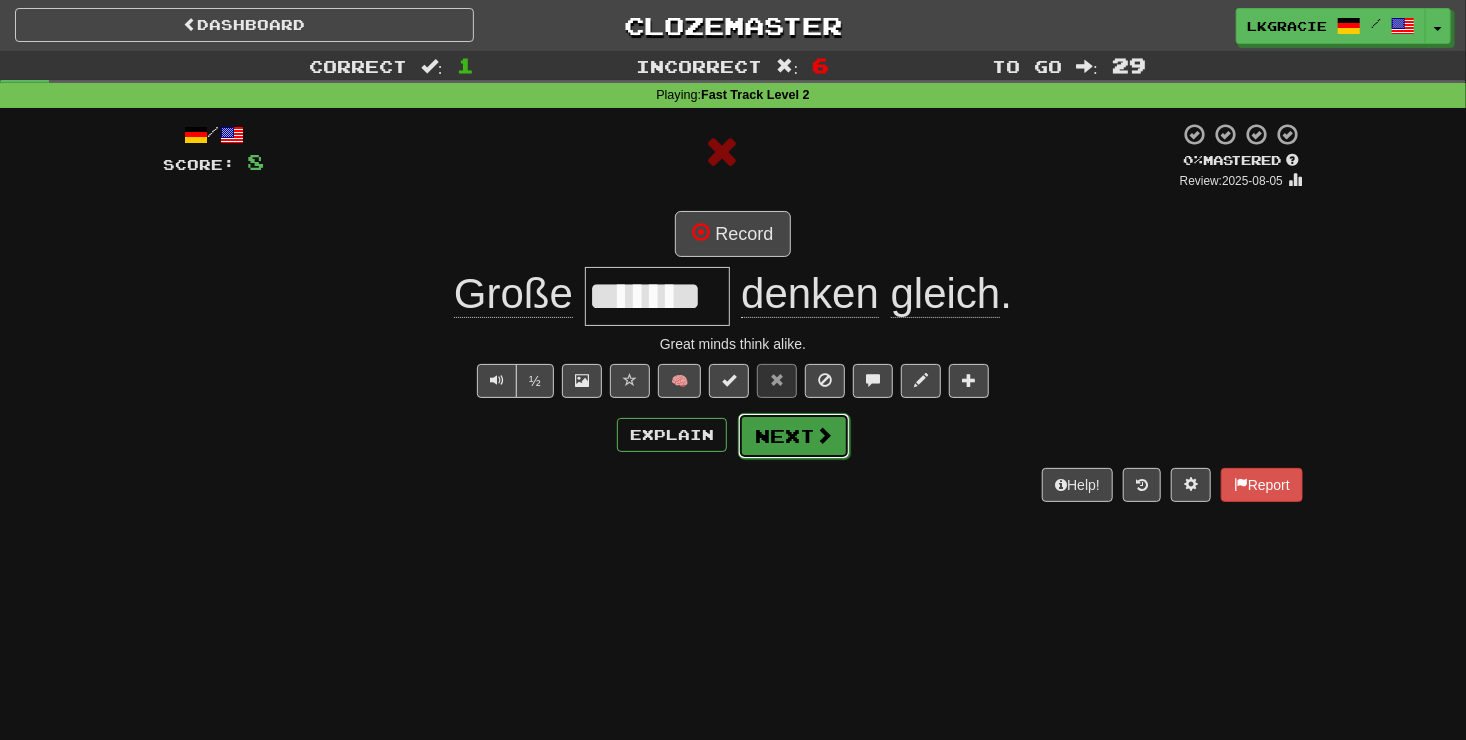 click at bounding box center [824, 435] 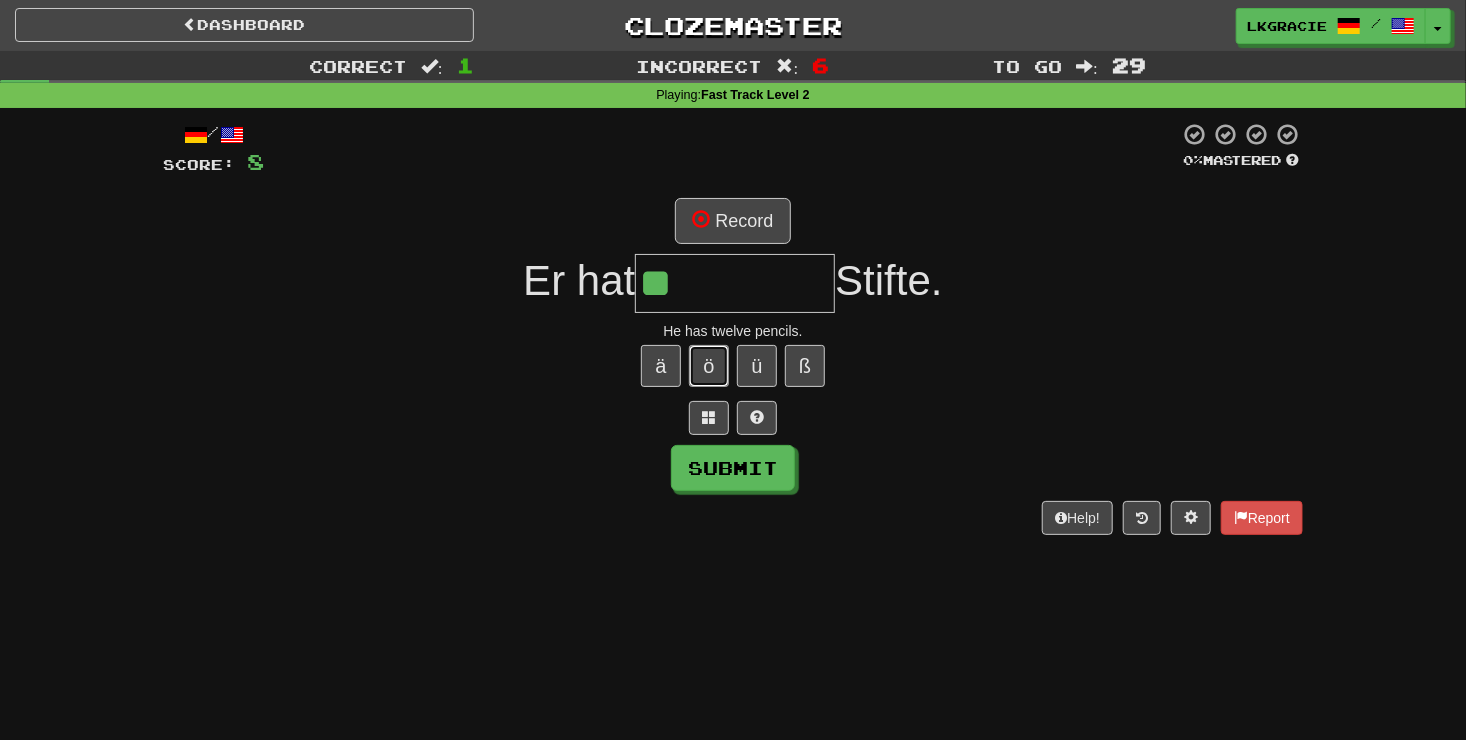 click on "ö" at bounding box center [709, 366] 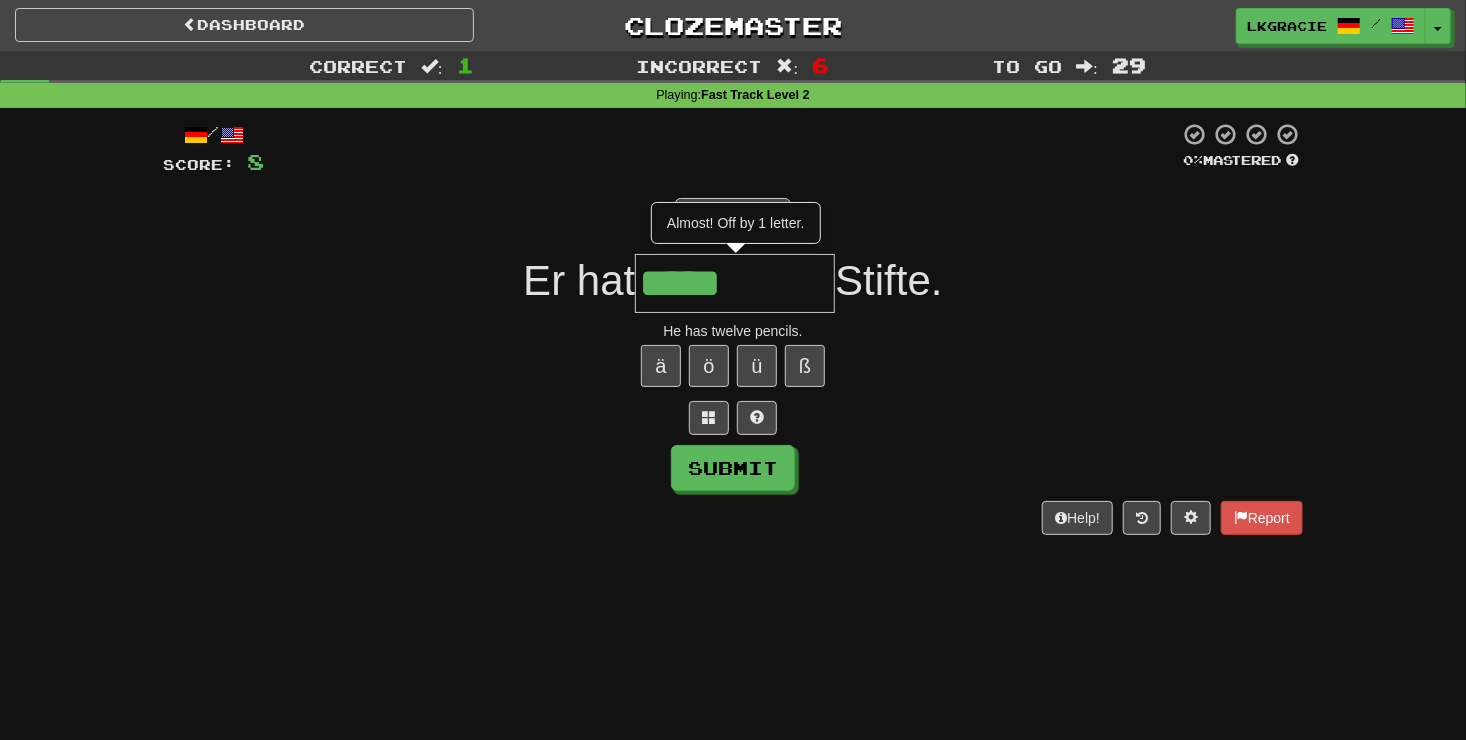 type on "*****" 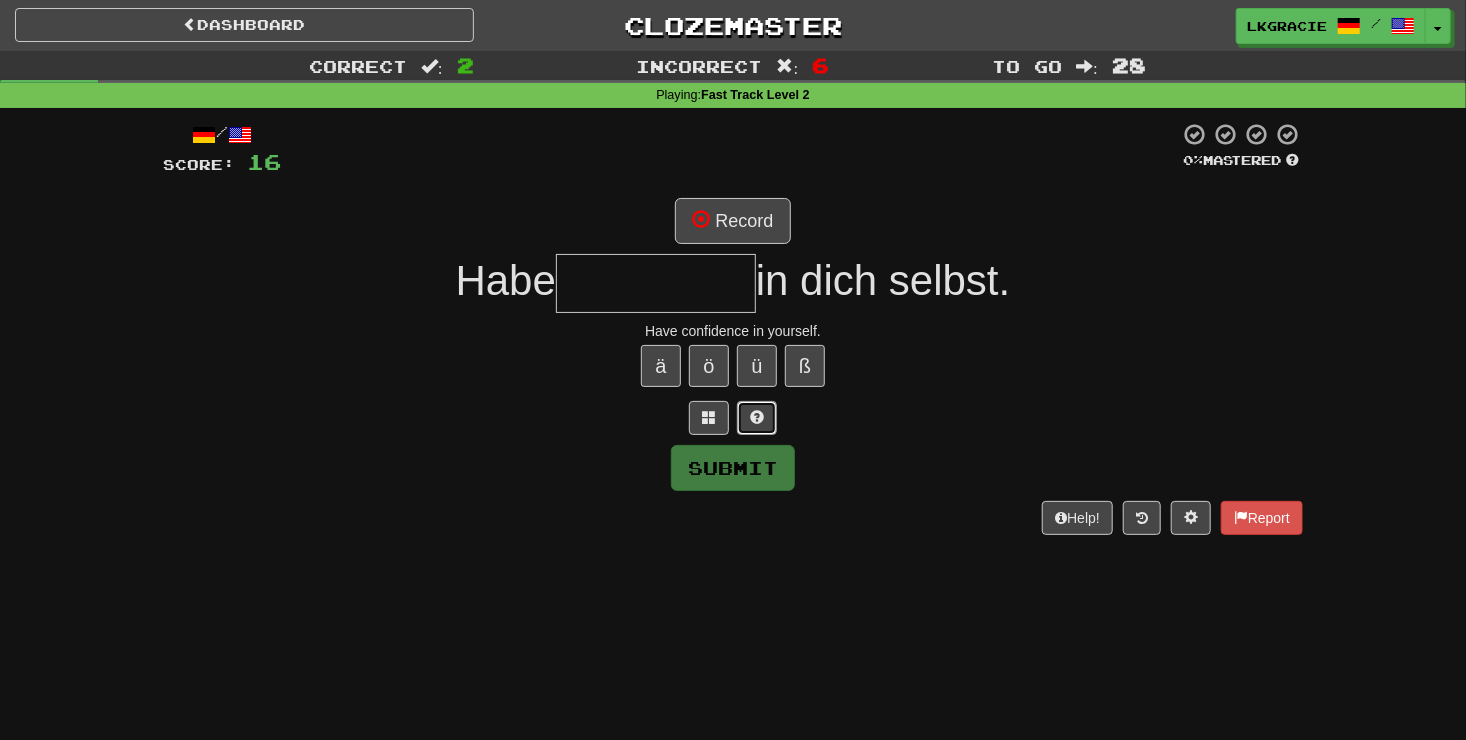 click at bounding box center [757, 418] 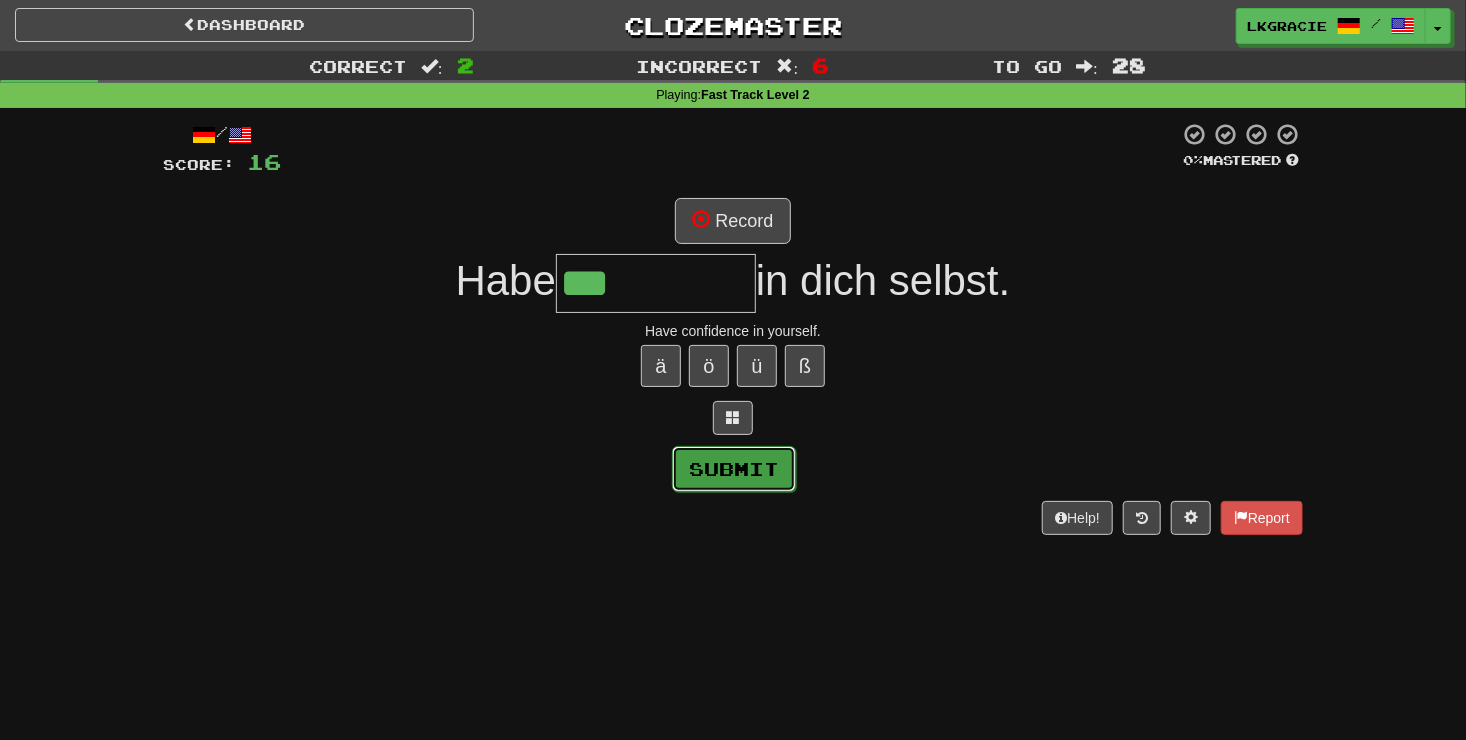 click on "Submit" at bounding box center (734, 469) 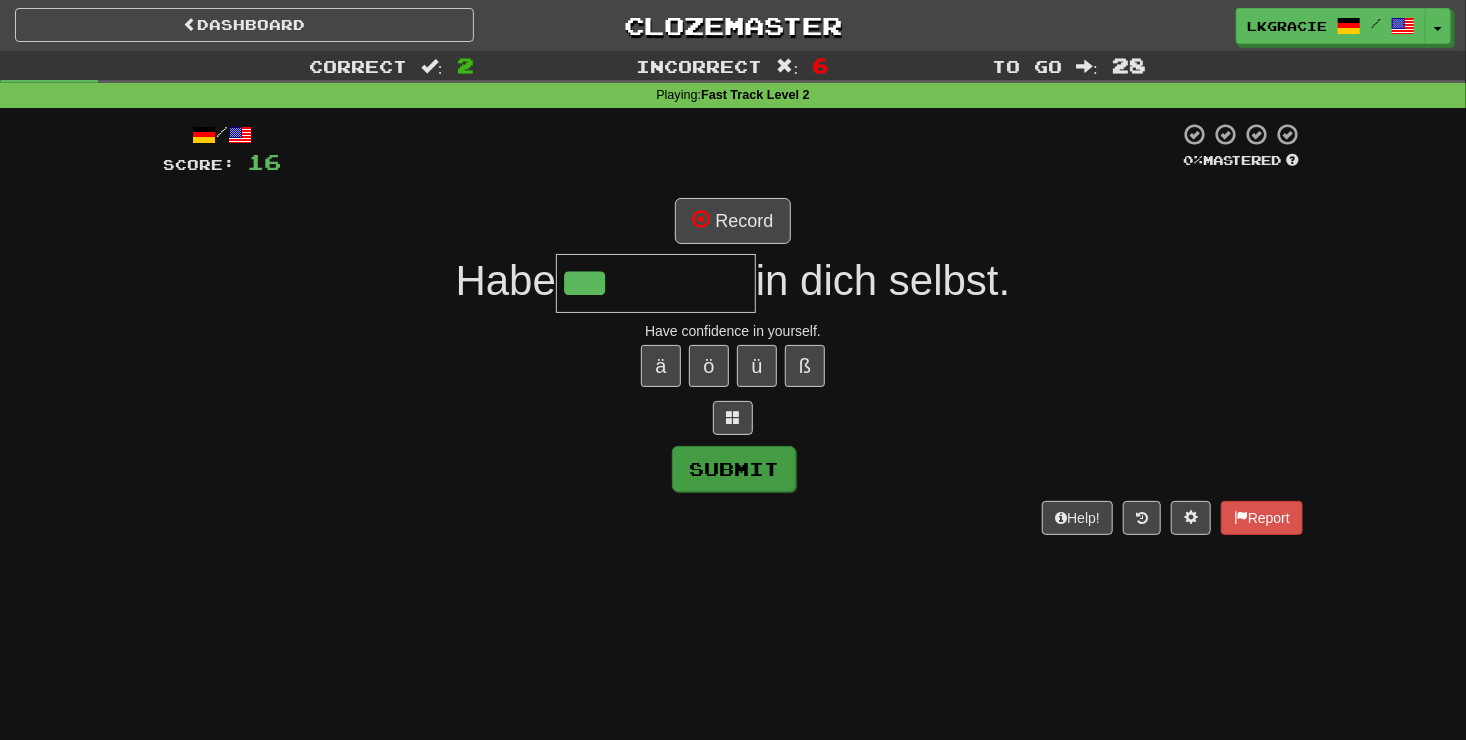 type on "*********" 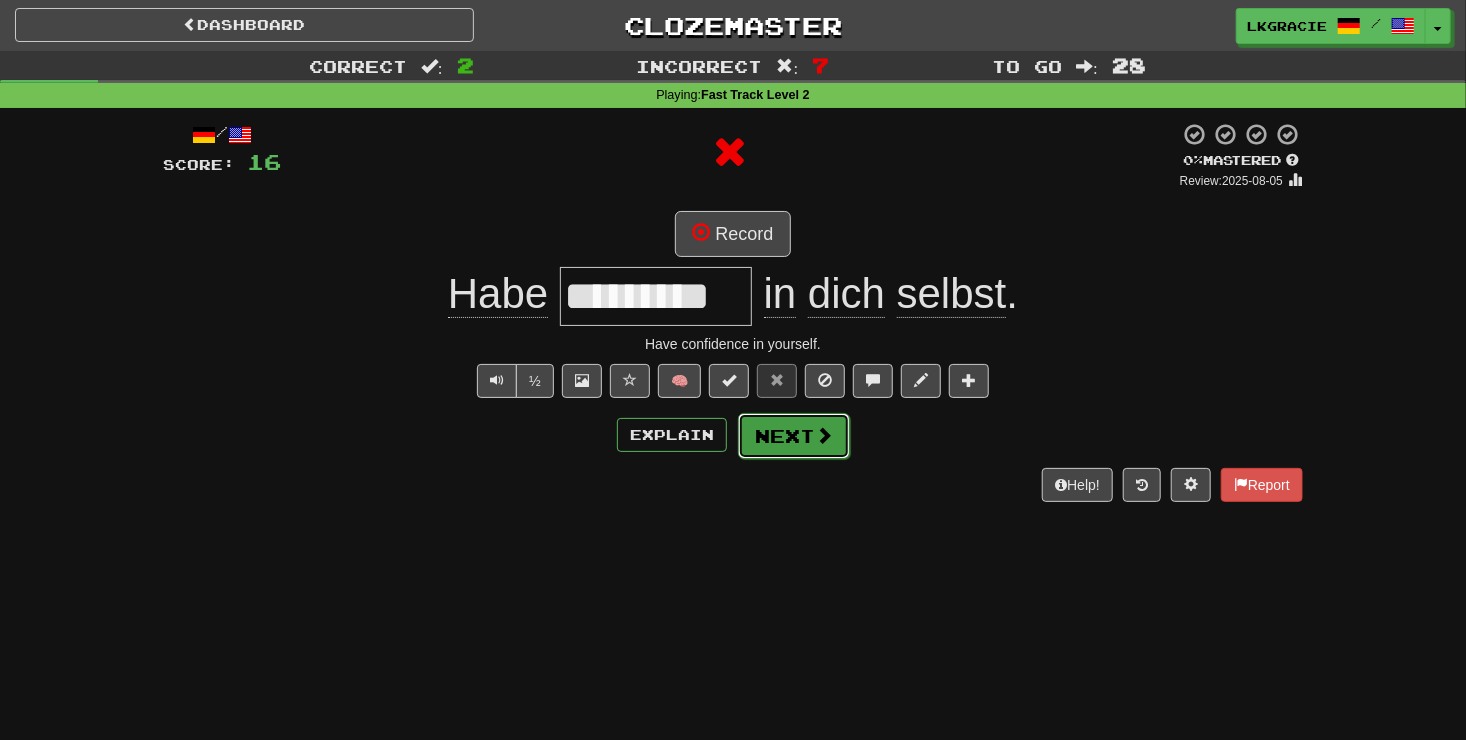 click at bounding box center (824, 435) 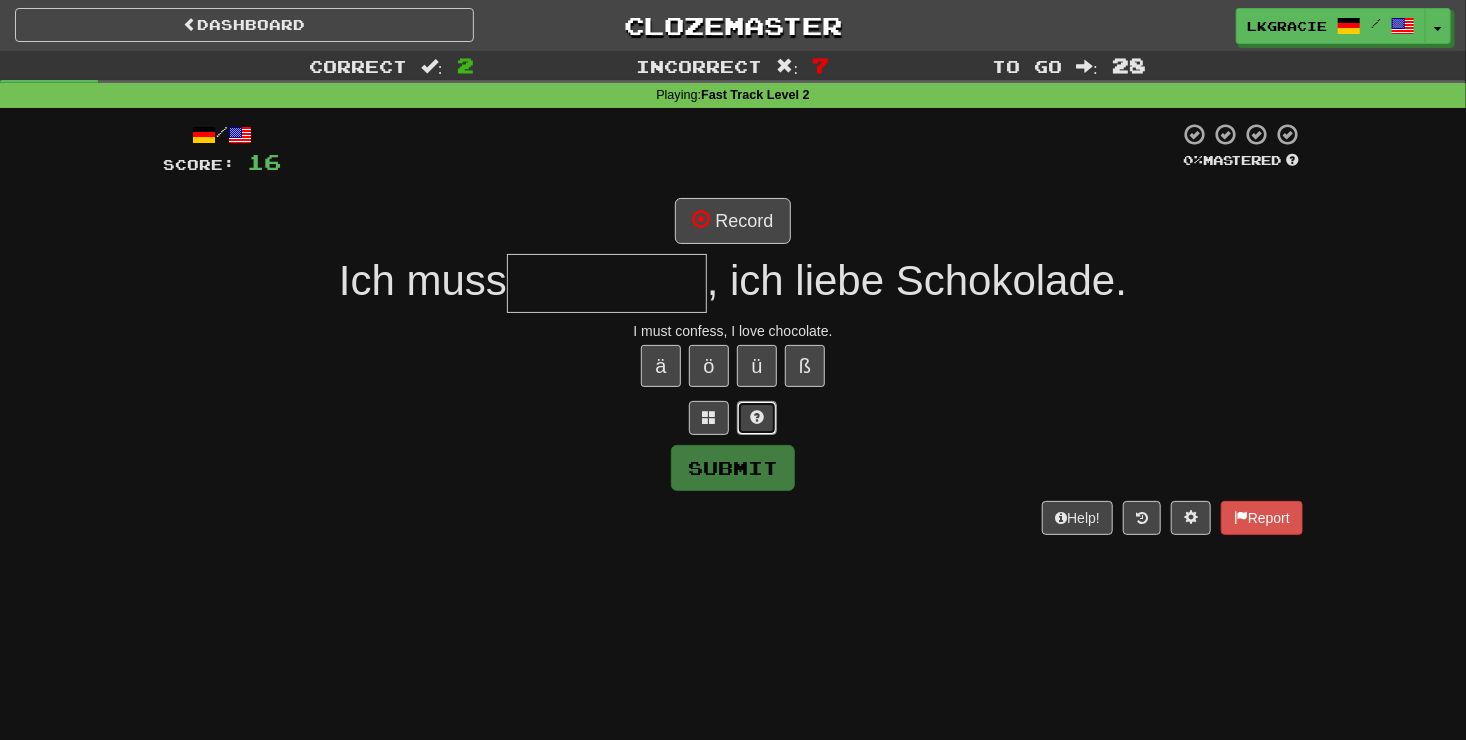click at bounding box center [757, 418] 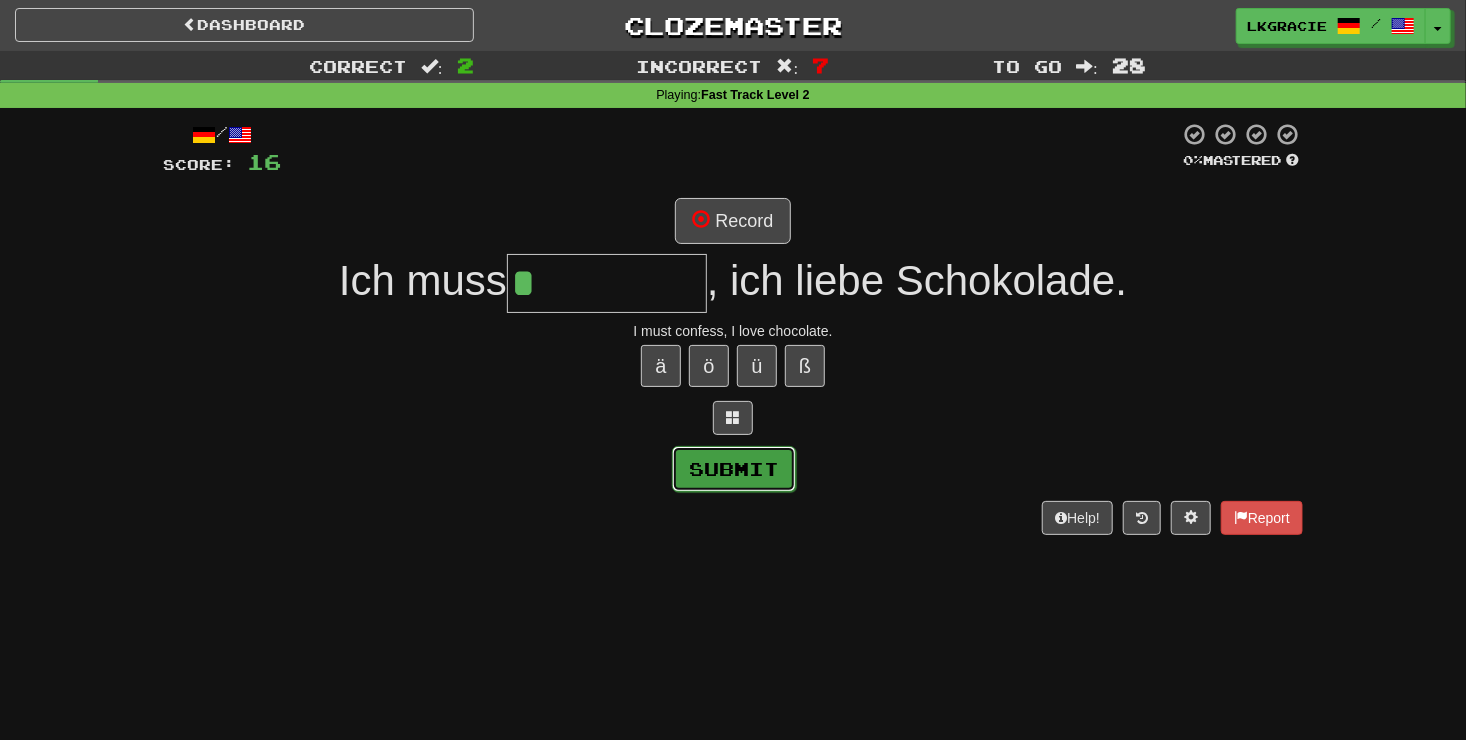 click on "Submit" at bounding box center [734, 469] 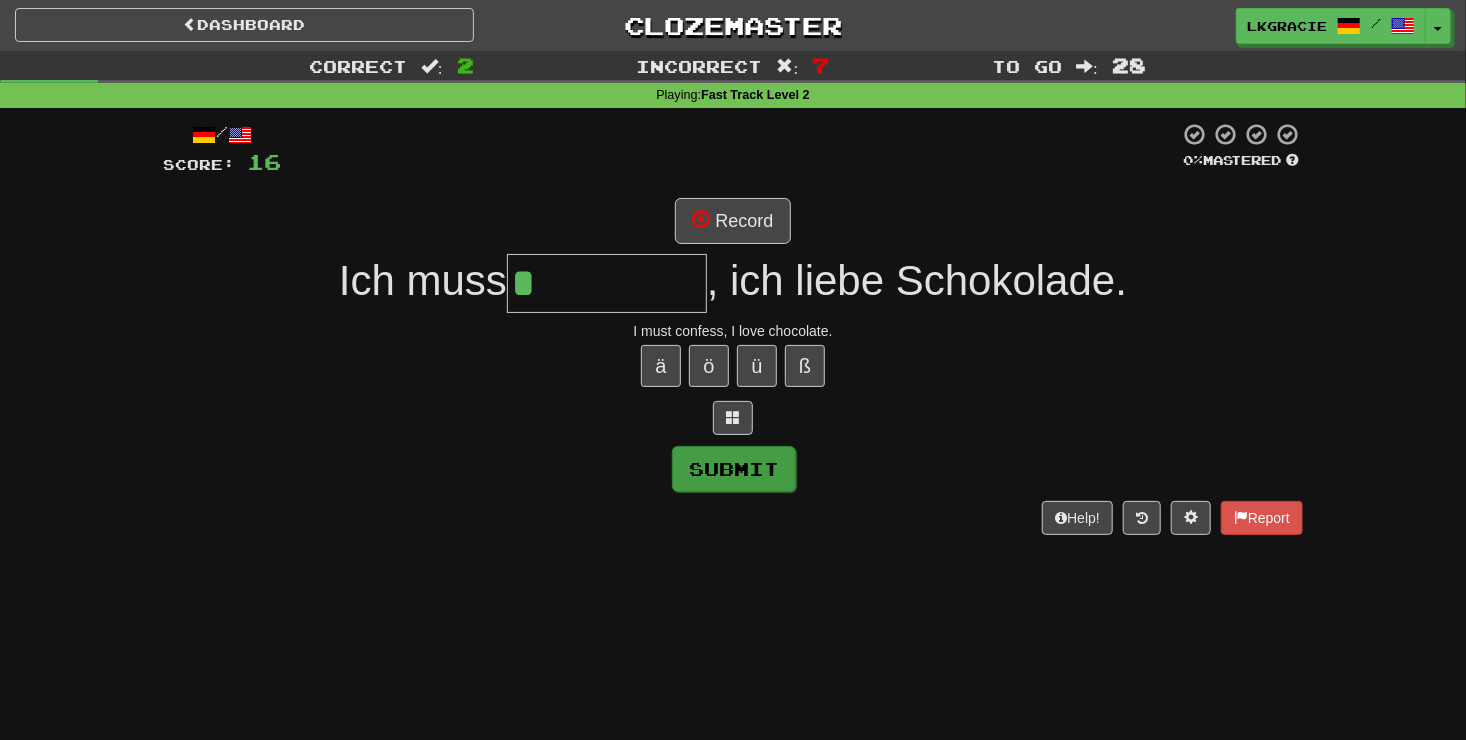 type on "********" 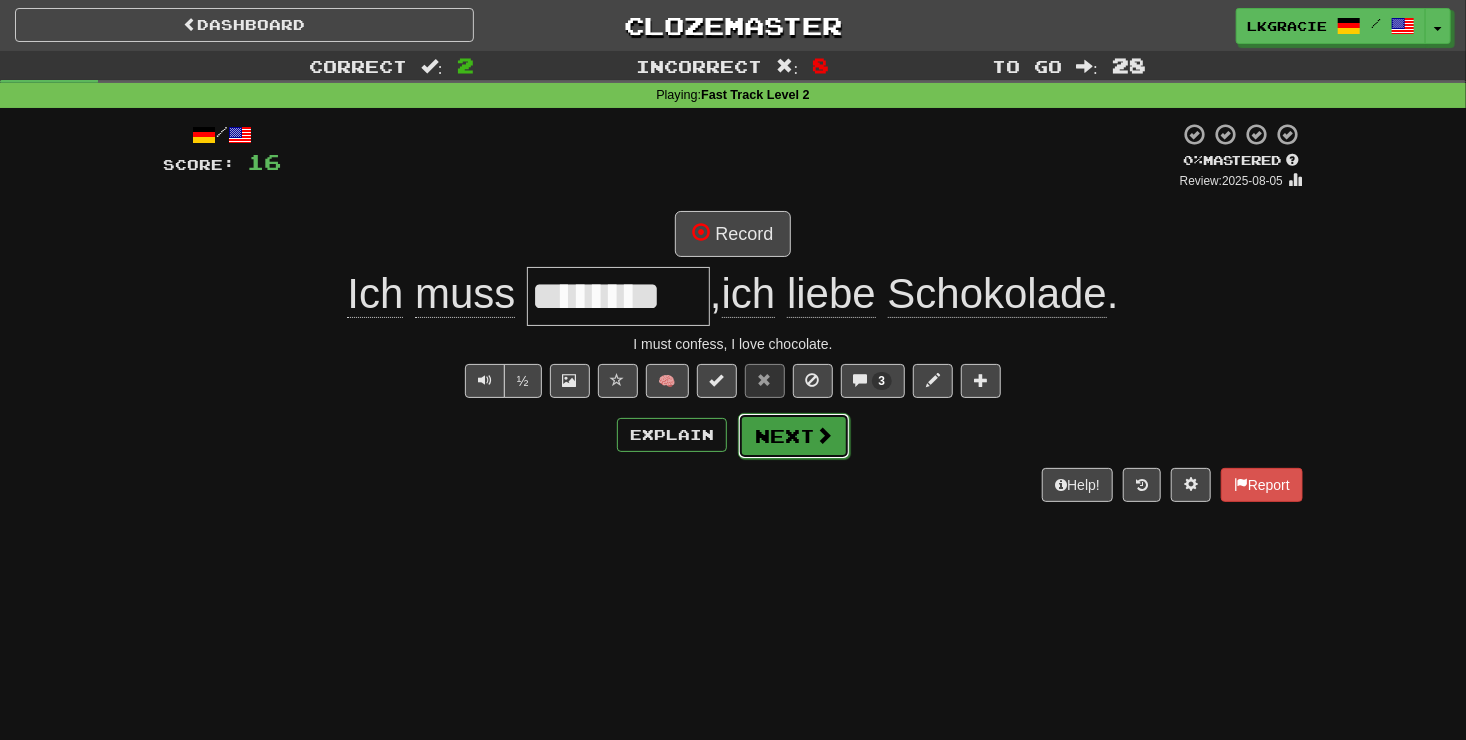 click on "Next" at bounding box center [794, 436] 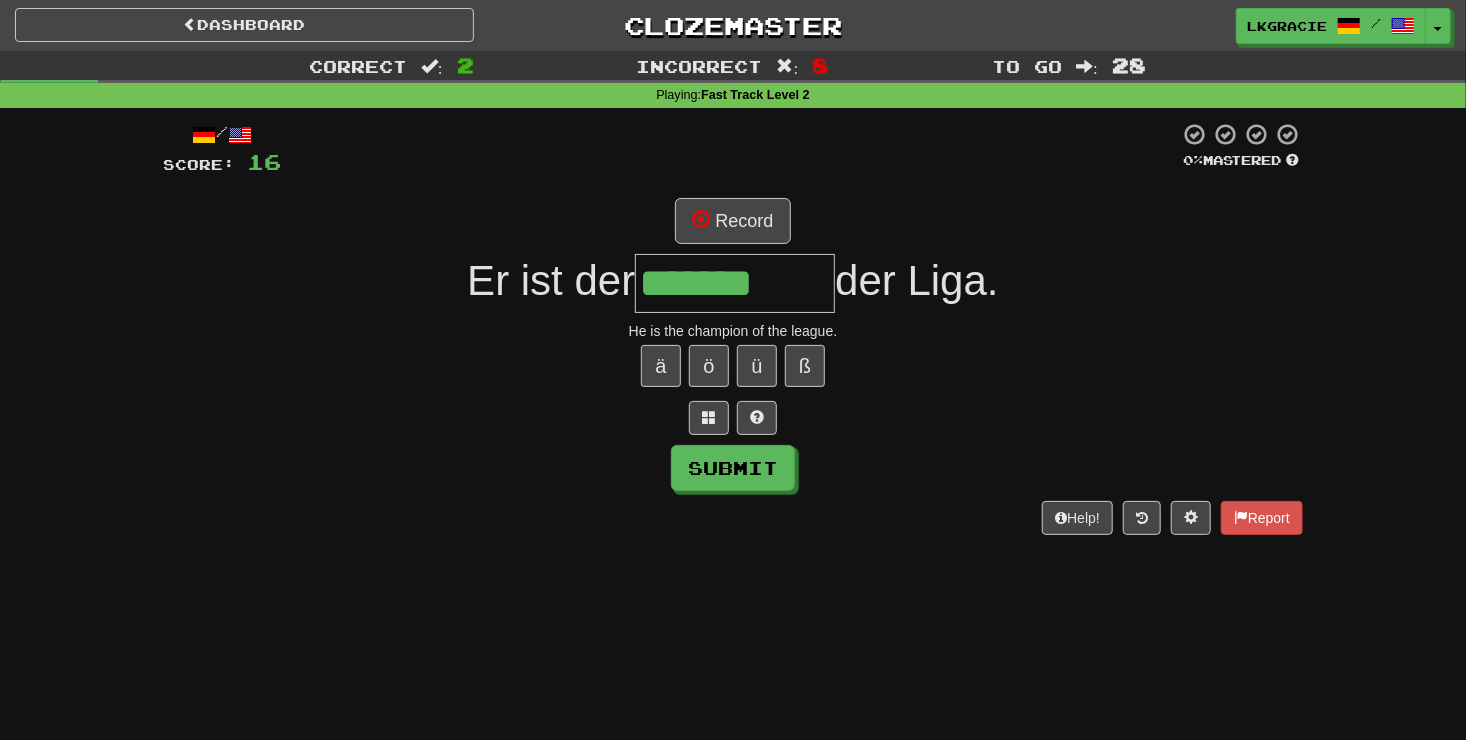 type on "*******" 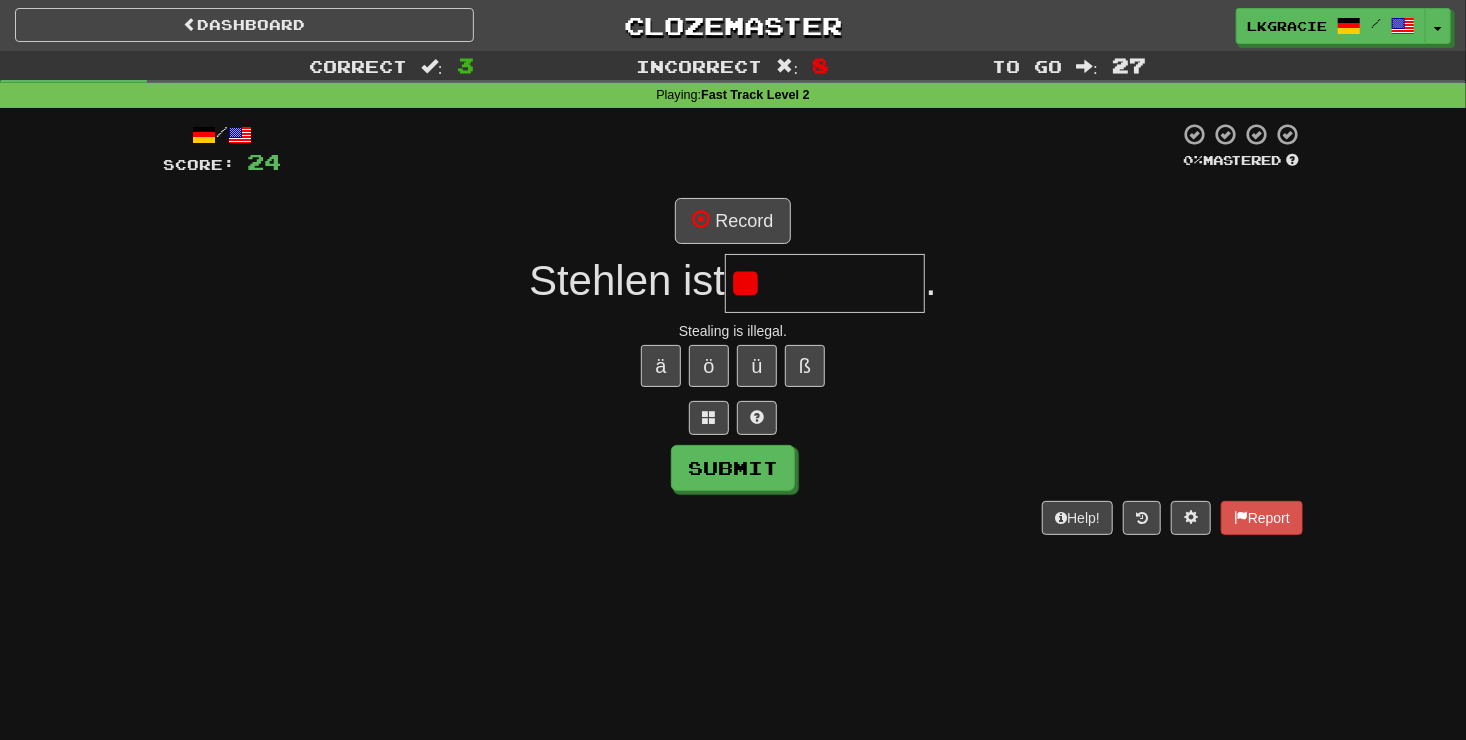 type on "*" 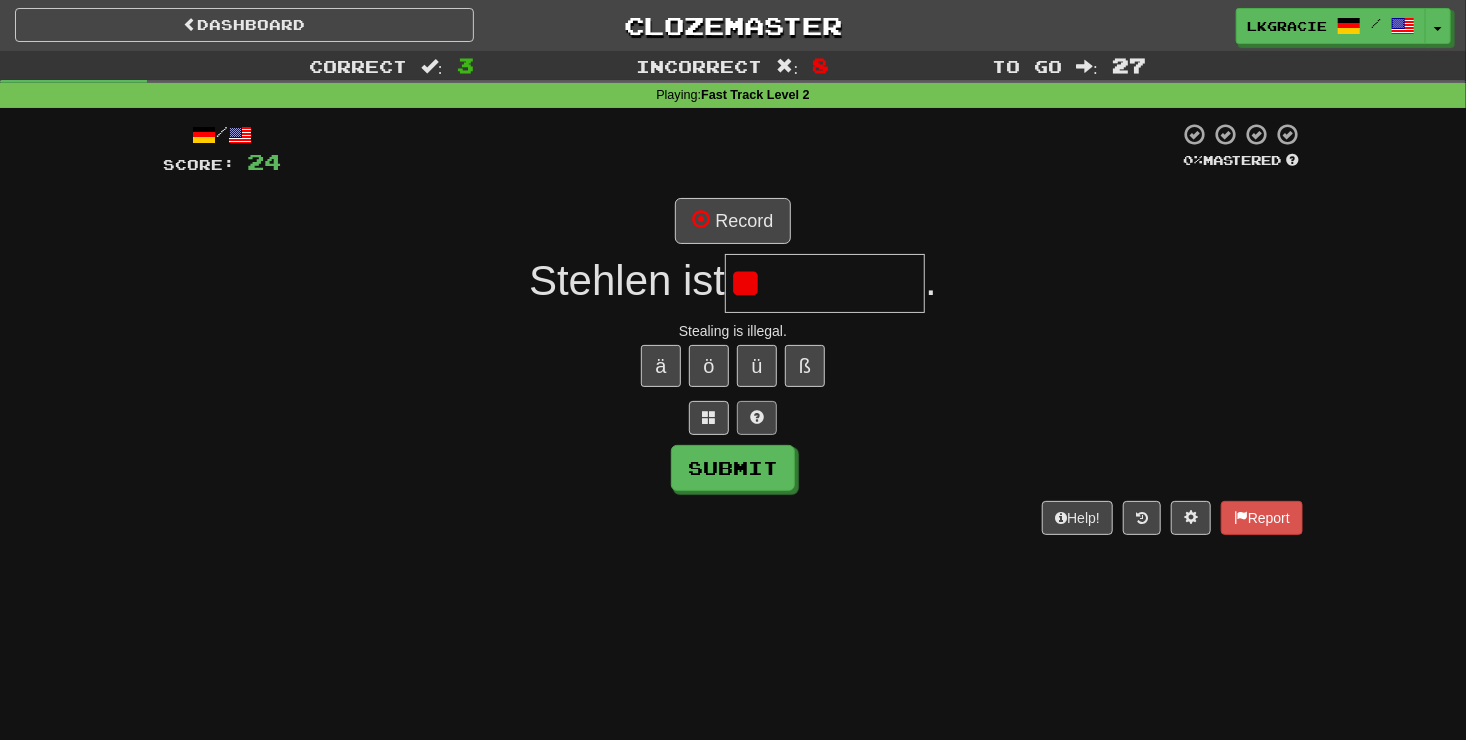 type on "*" 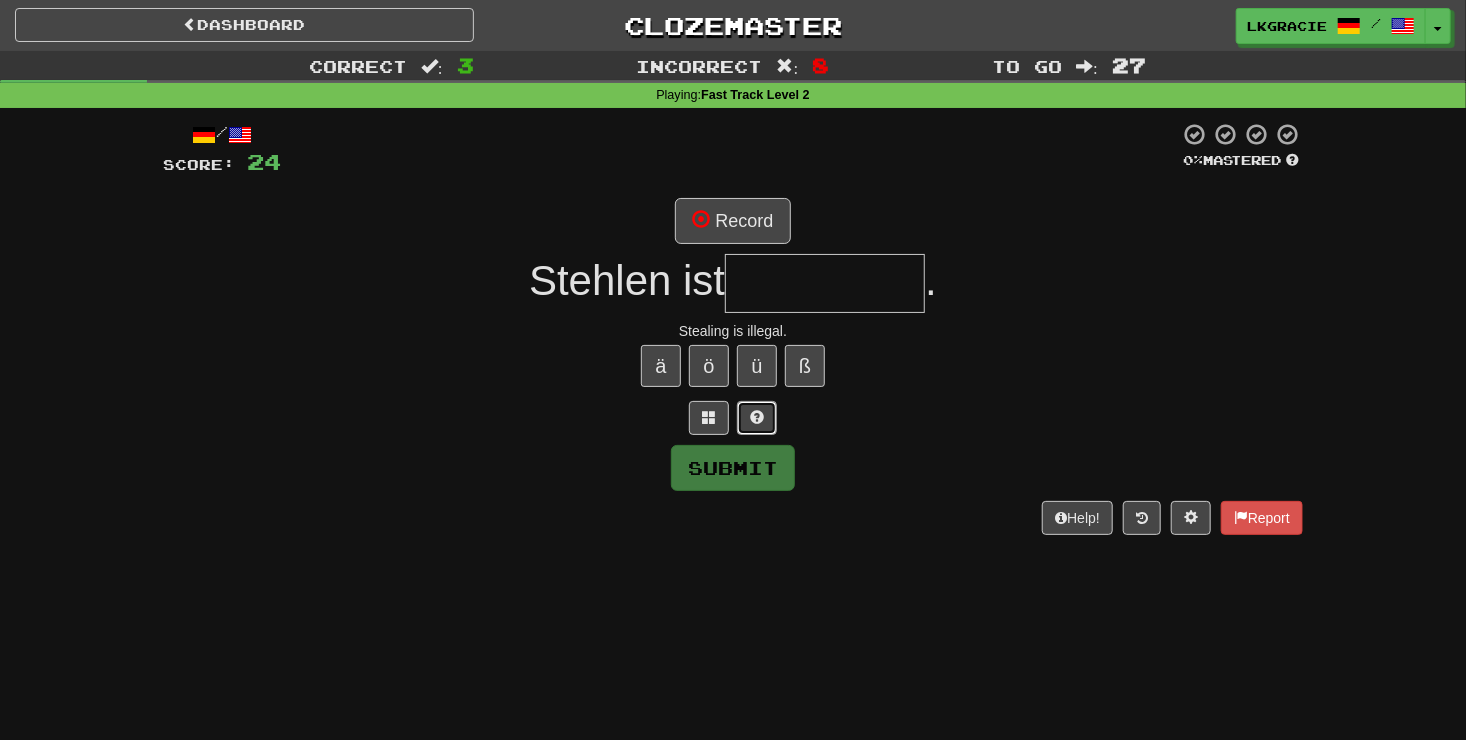 click at bounding box center [757, 417] 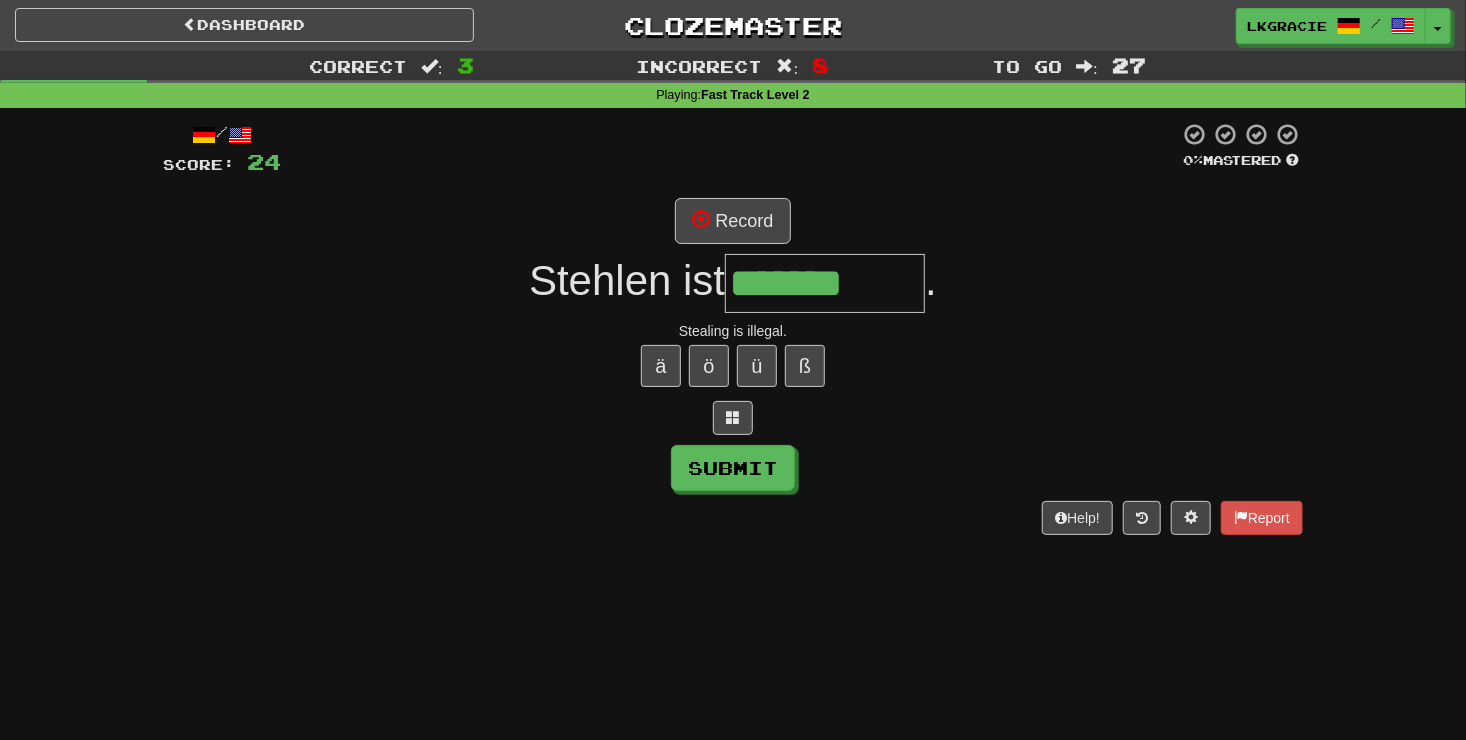 type on "*******" 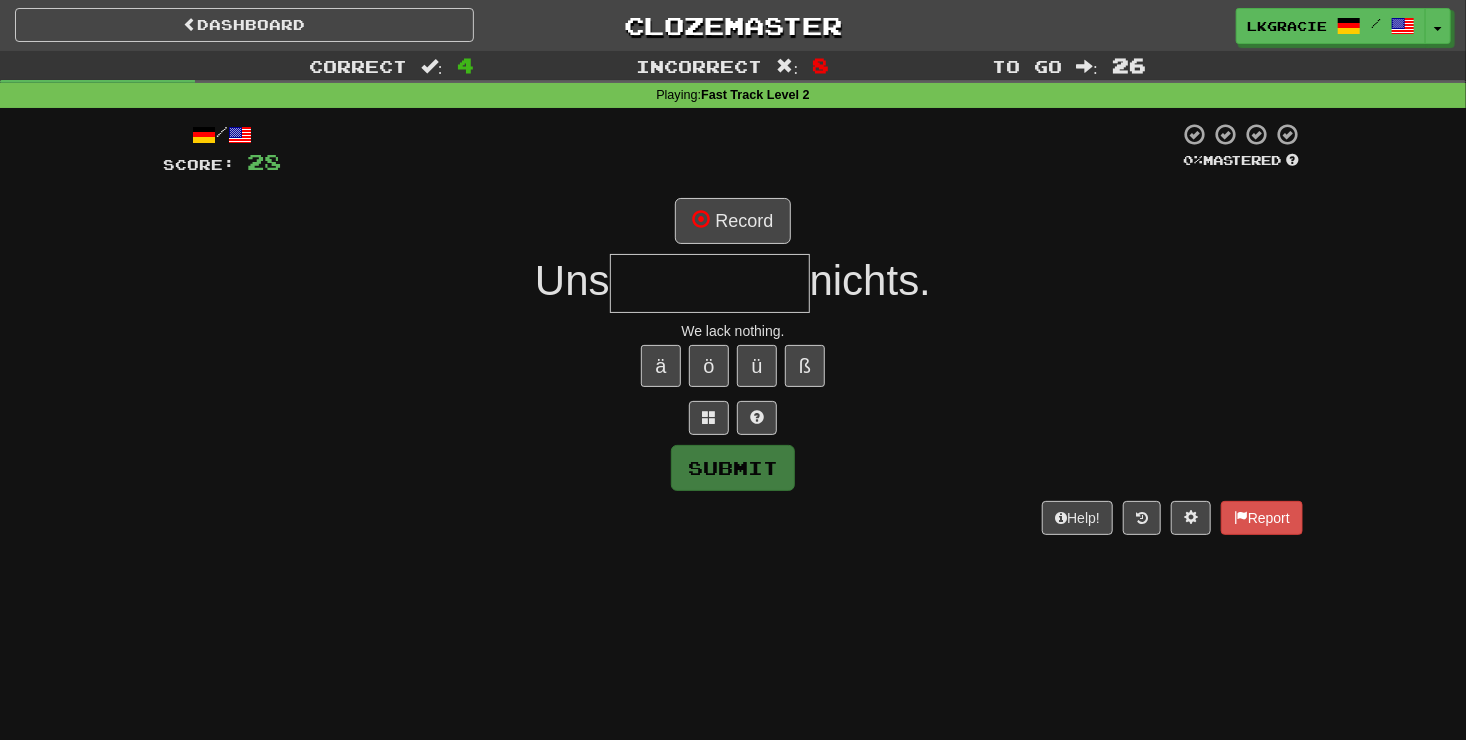 type on "*" 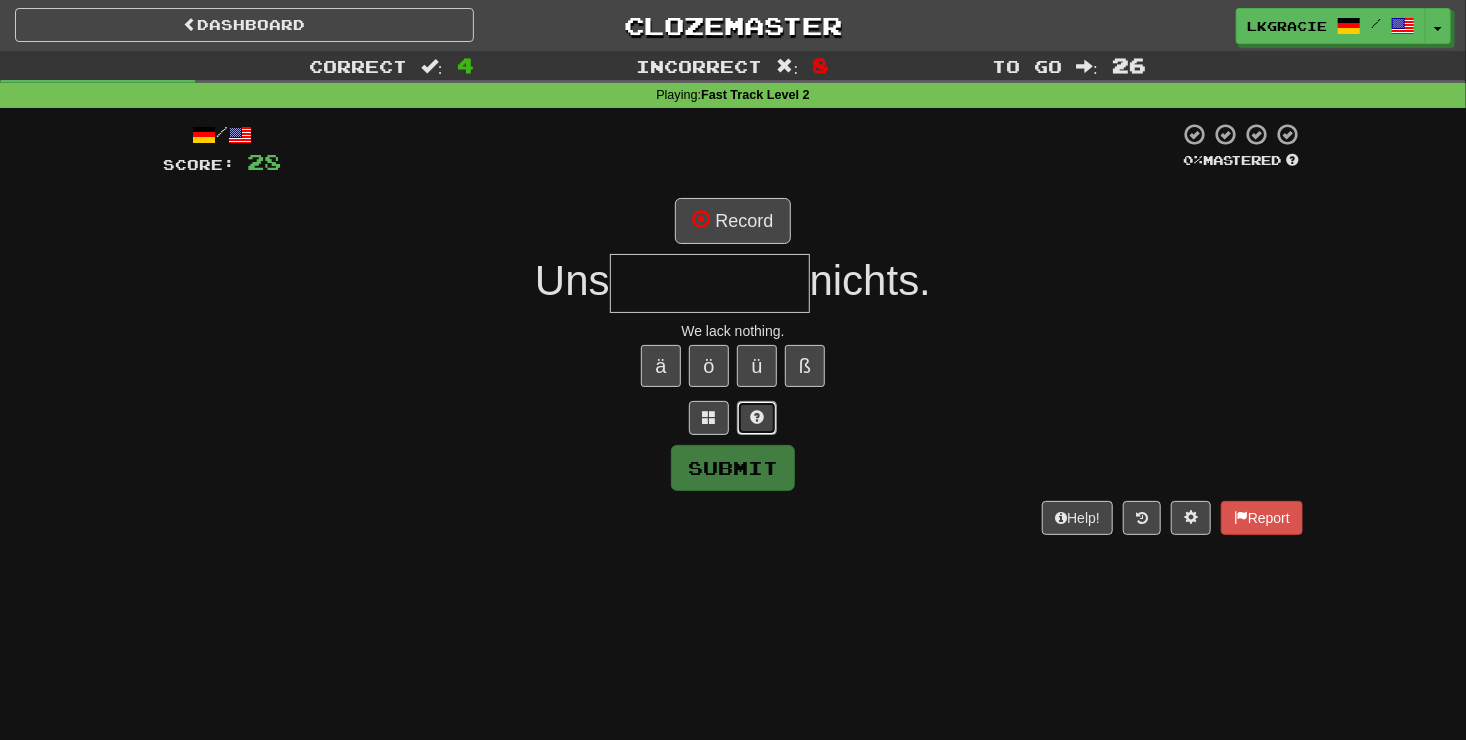 click at bounding box center (757, 417) 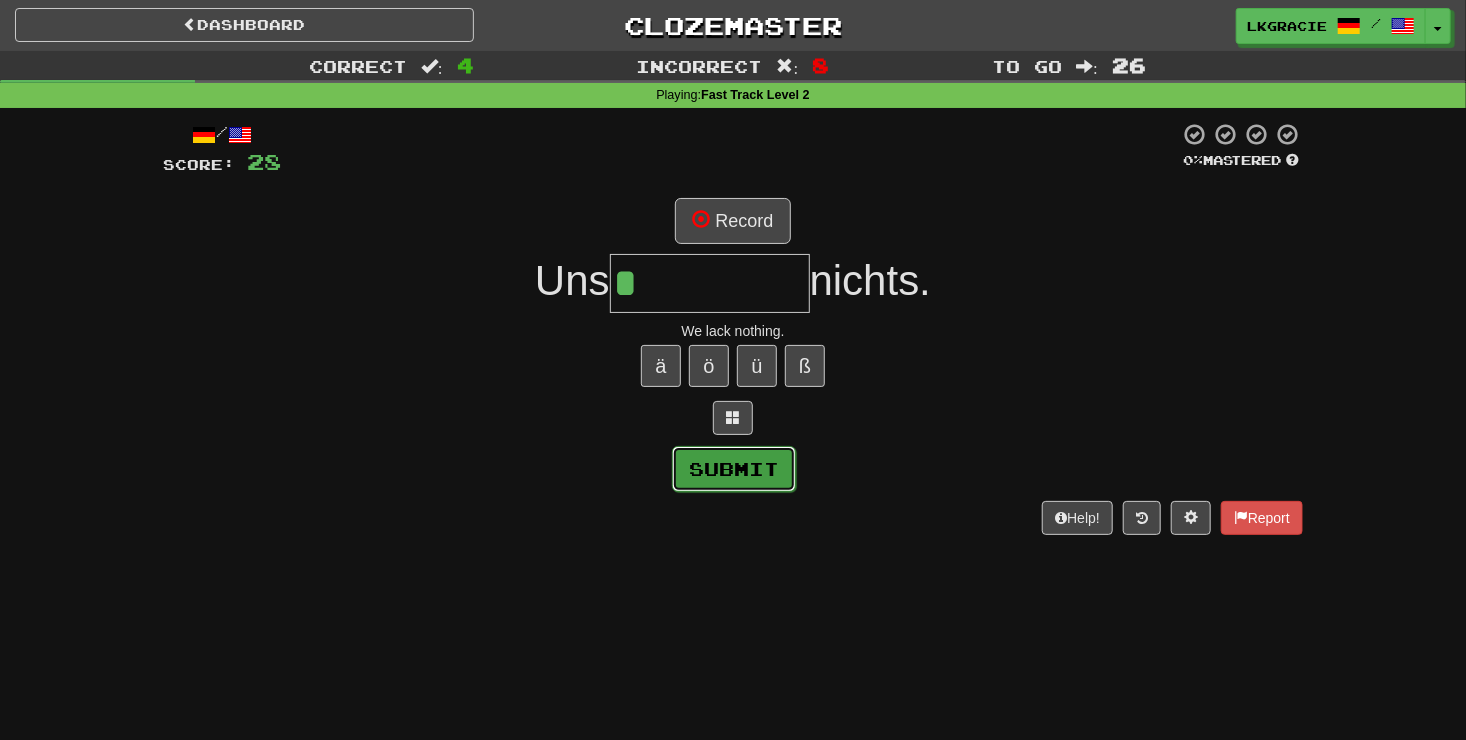 click on "Submit" at bounding box center (734, 469) 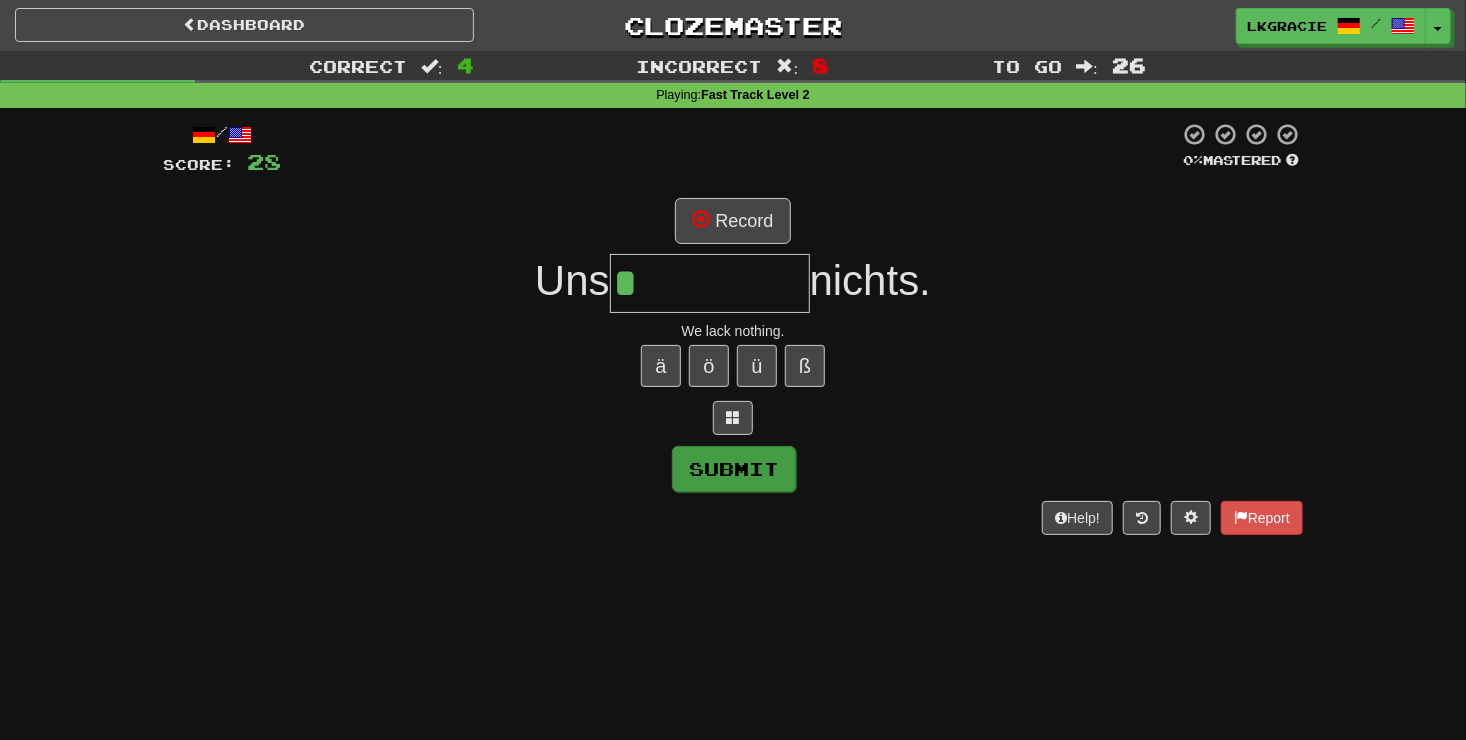 type on "*****" 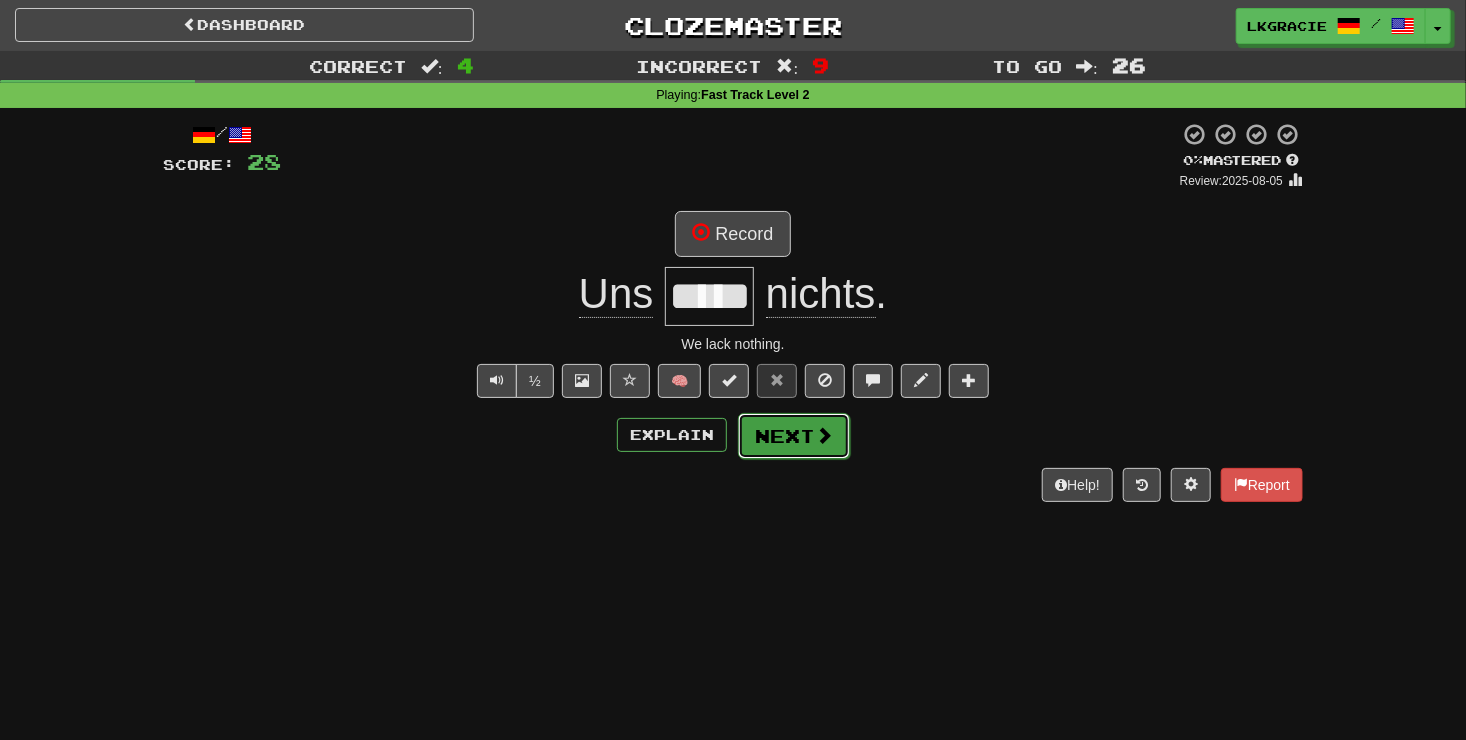 click at bounding box center [824, 435] 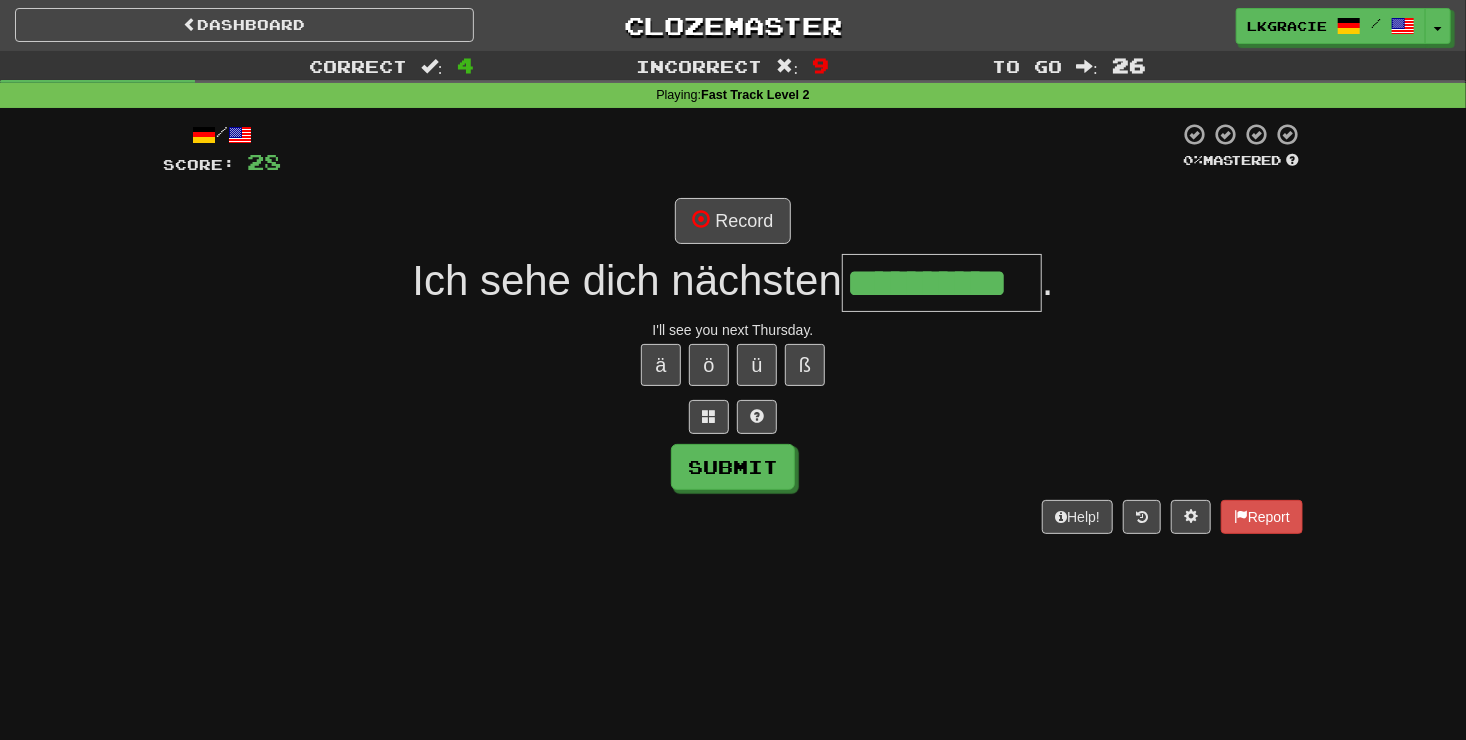 scroll, scrollTop: 0, scrollLeft: 17, axis: horizontal 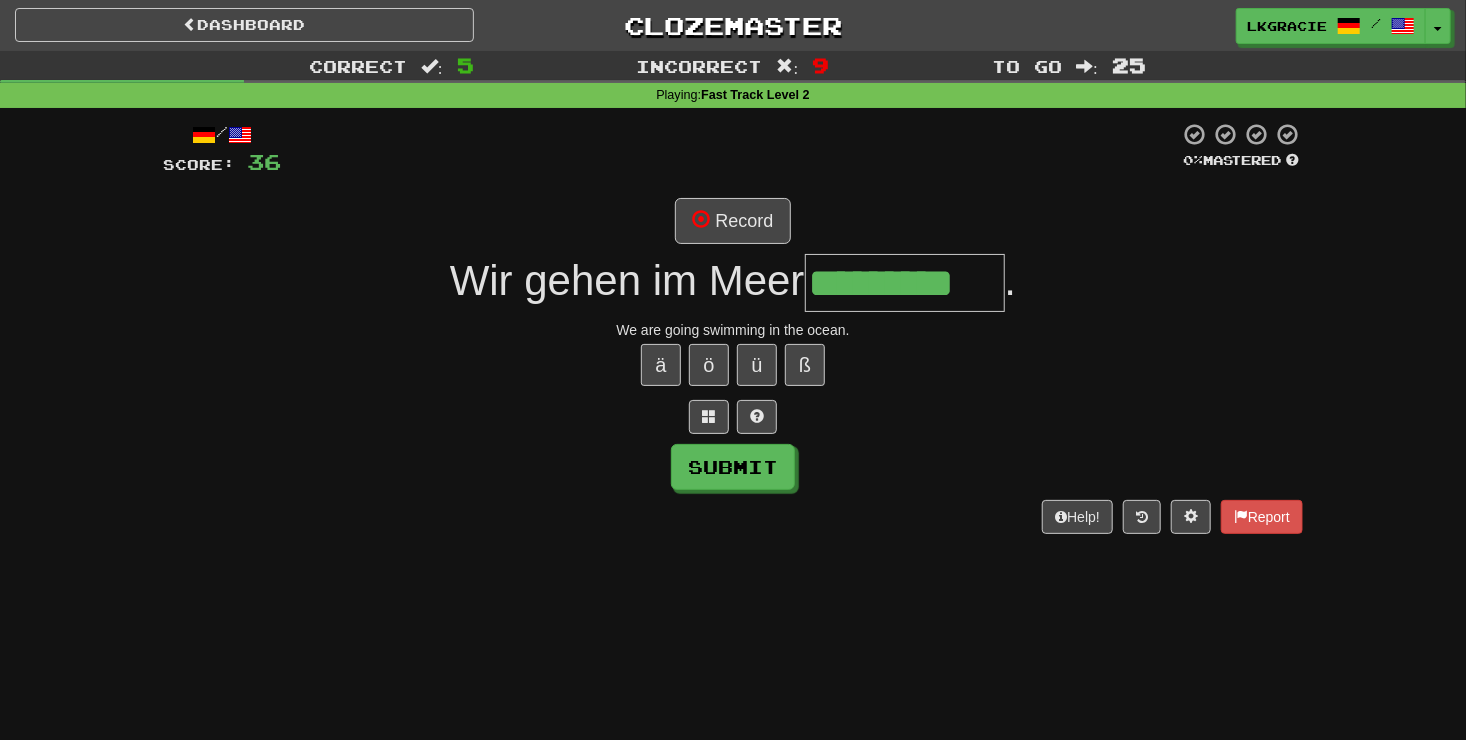 type on "*********" 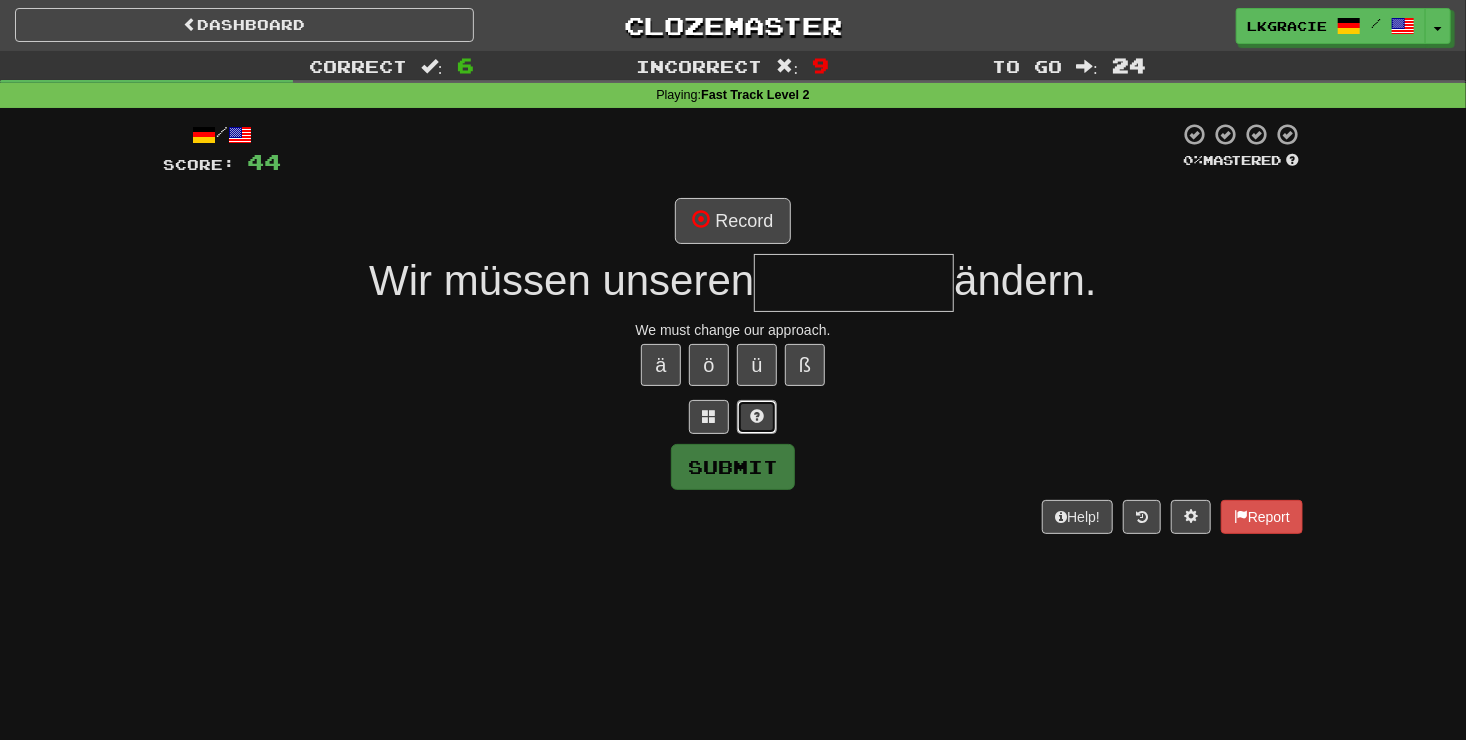 click at bounding box center [757, 417] 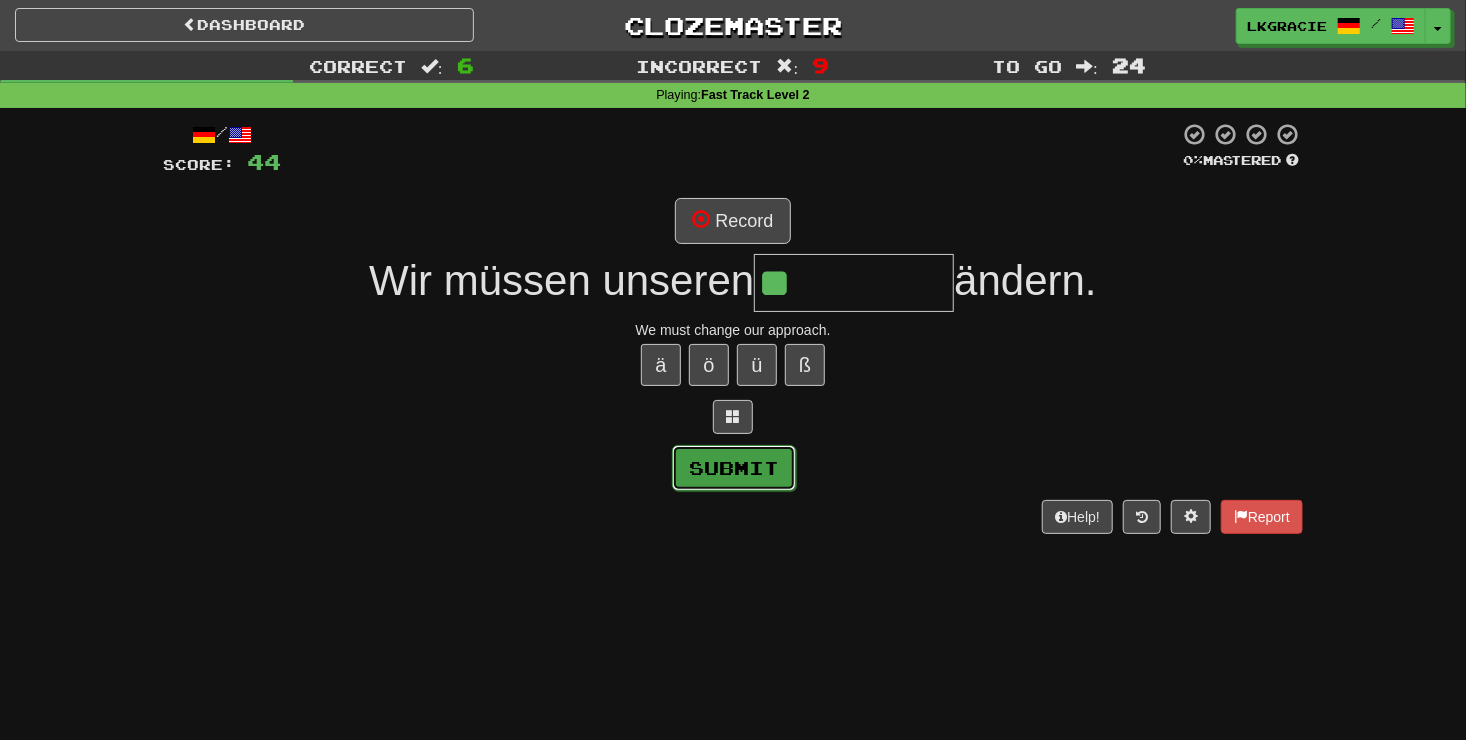 click on "Submit" at bounding box center [734, 468] 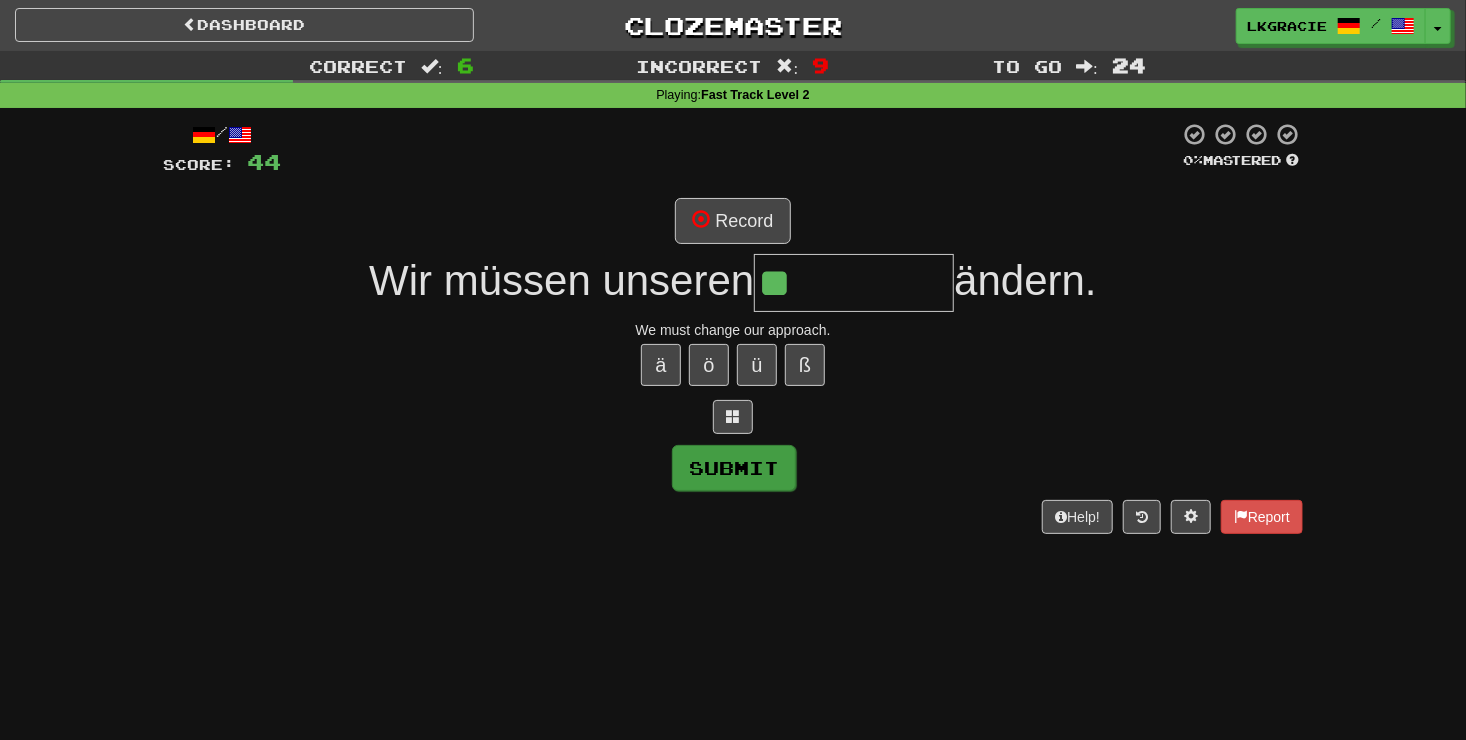 type on "******" 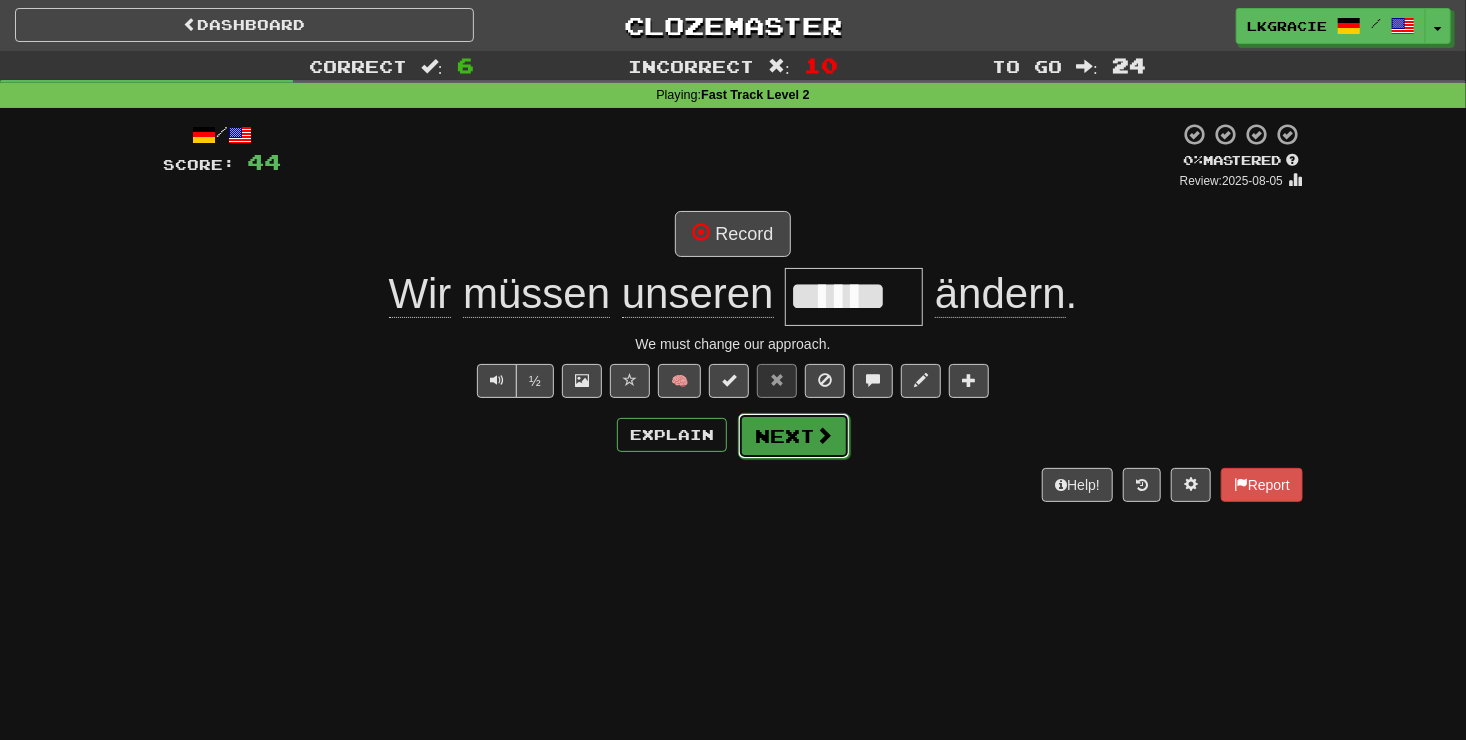 click on "Next" at bounding box center (794, 436) 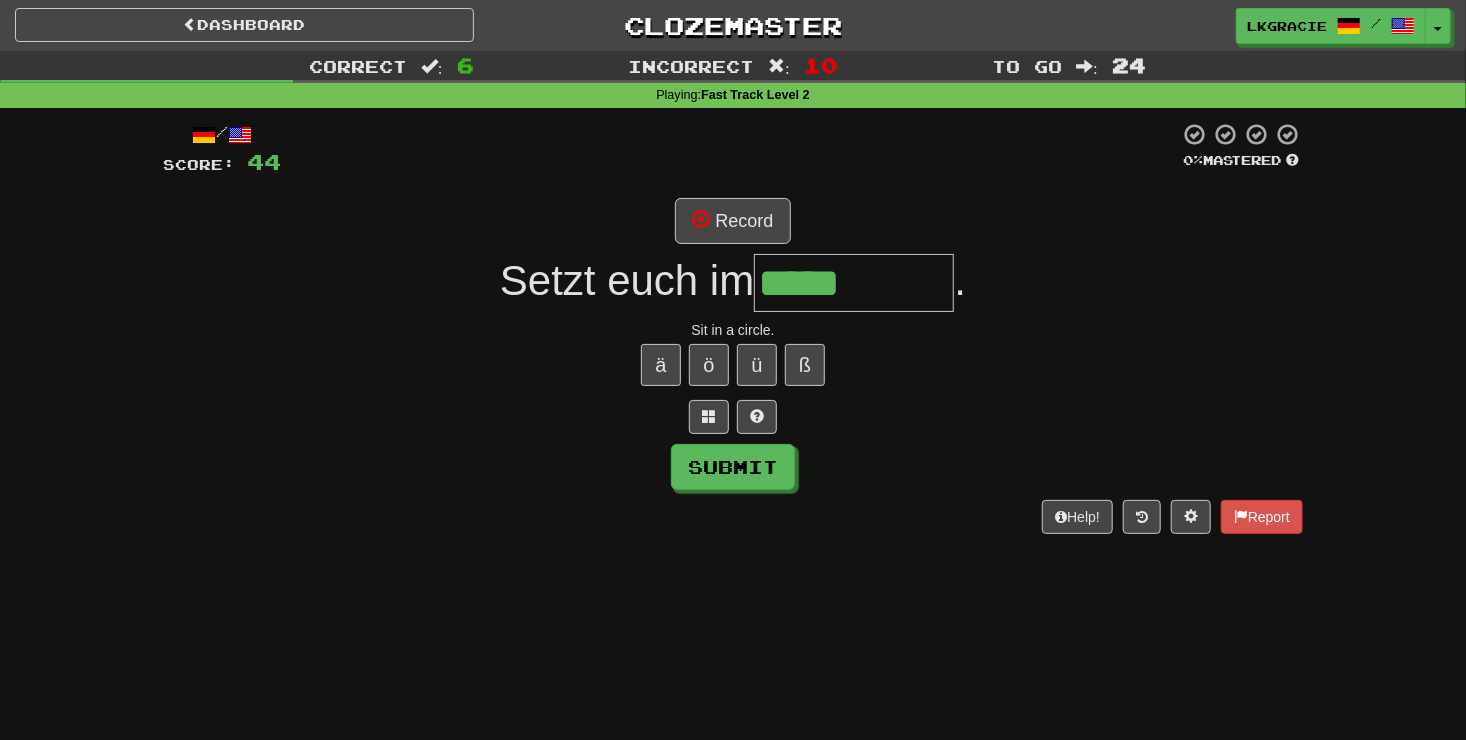 type on "*****" 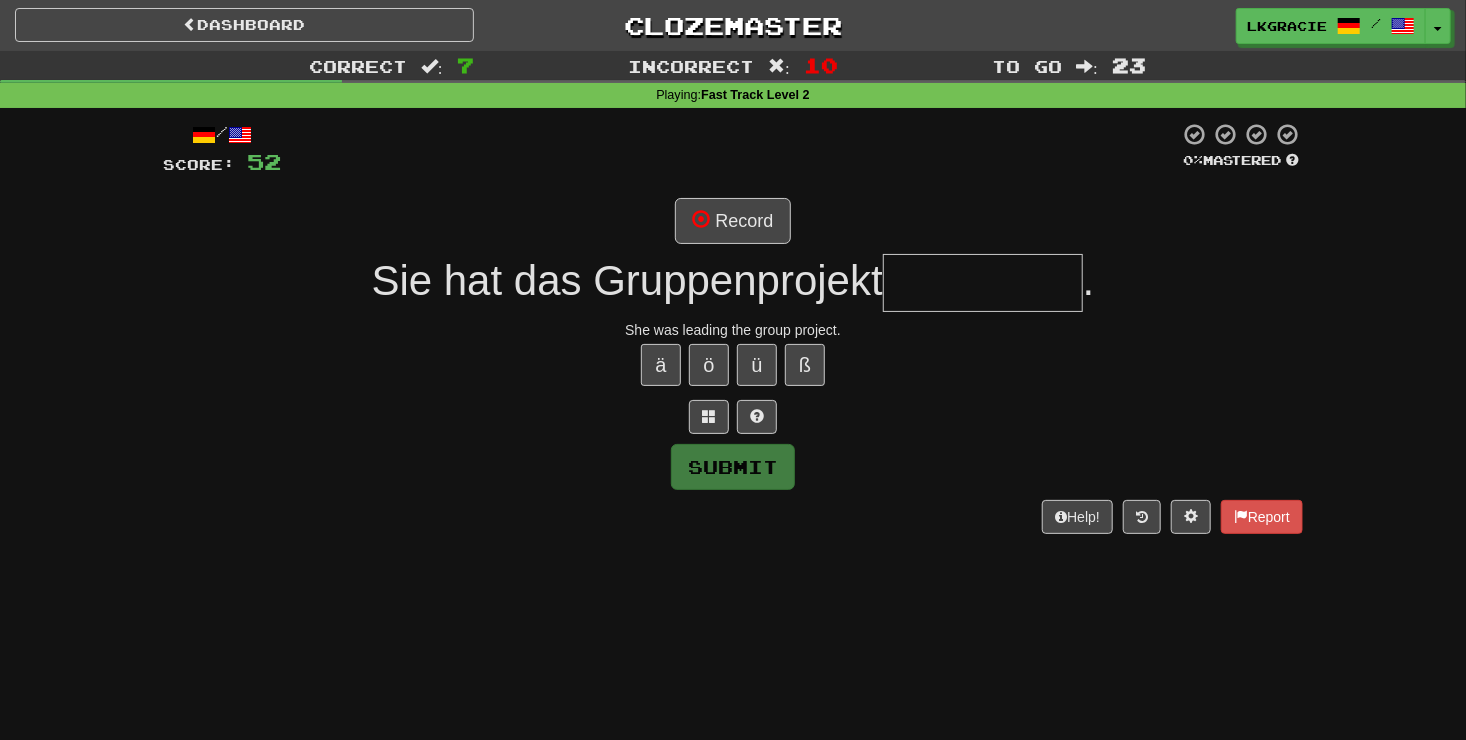 type on "*" 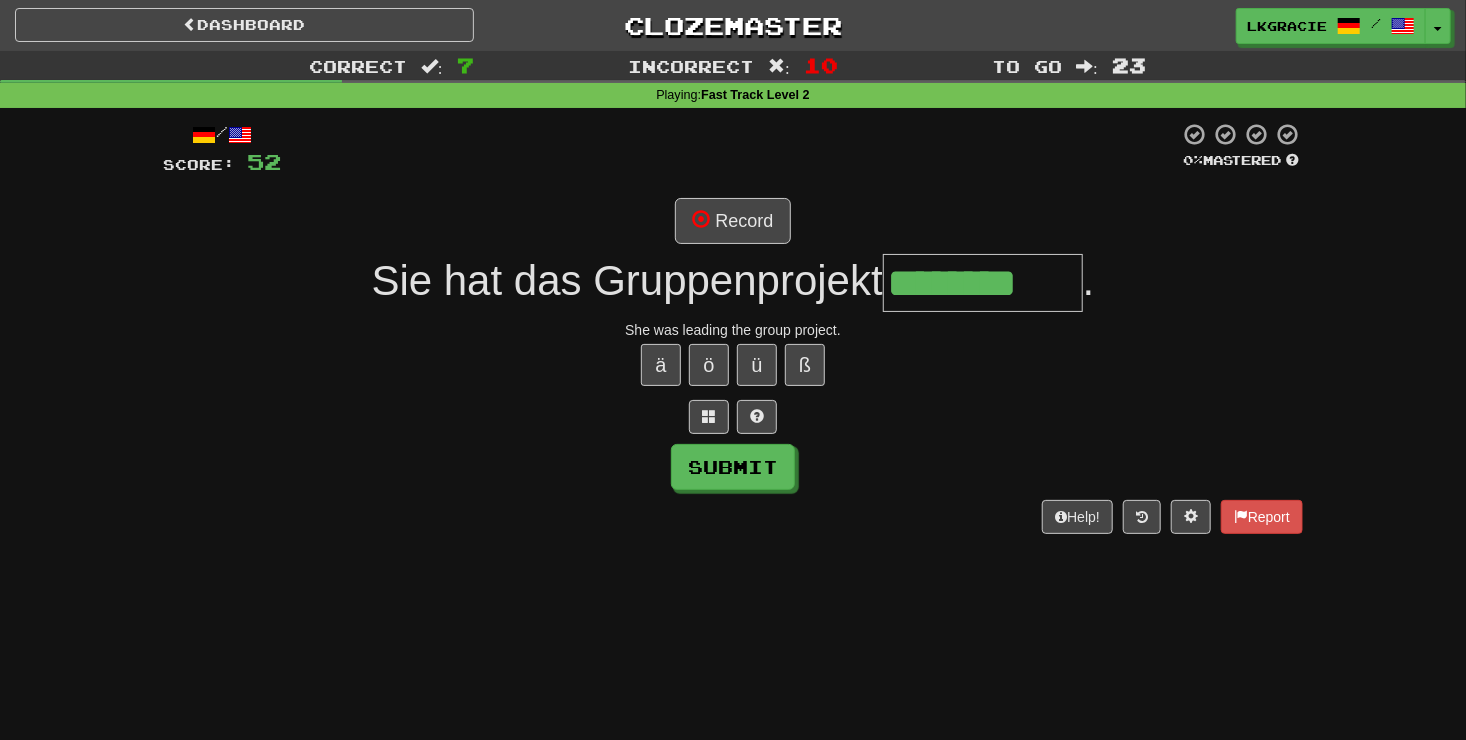 type on "********" 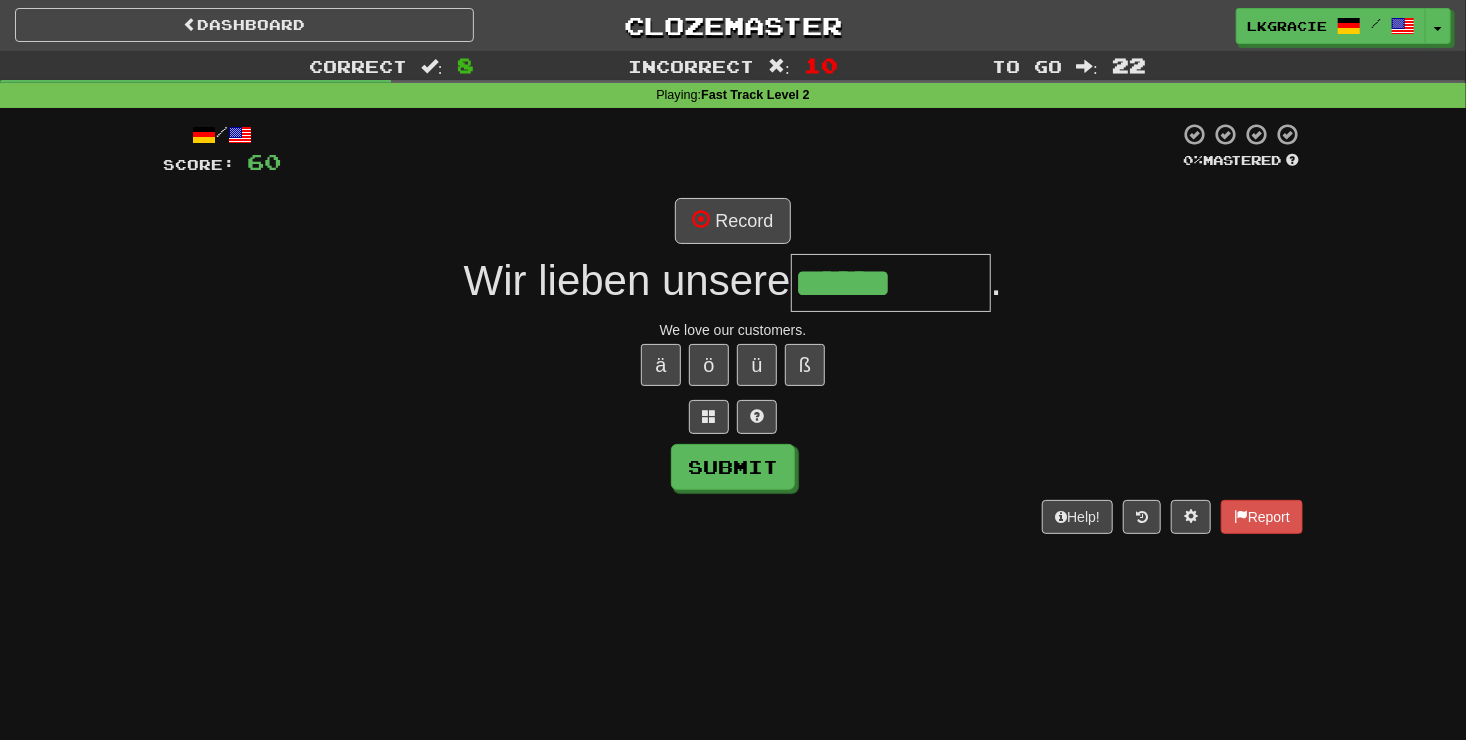 type on "******" 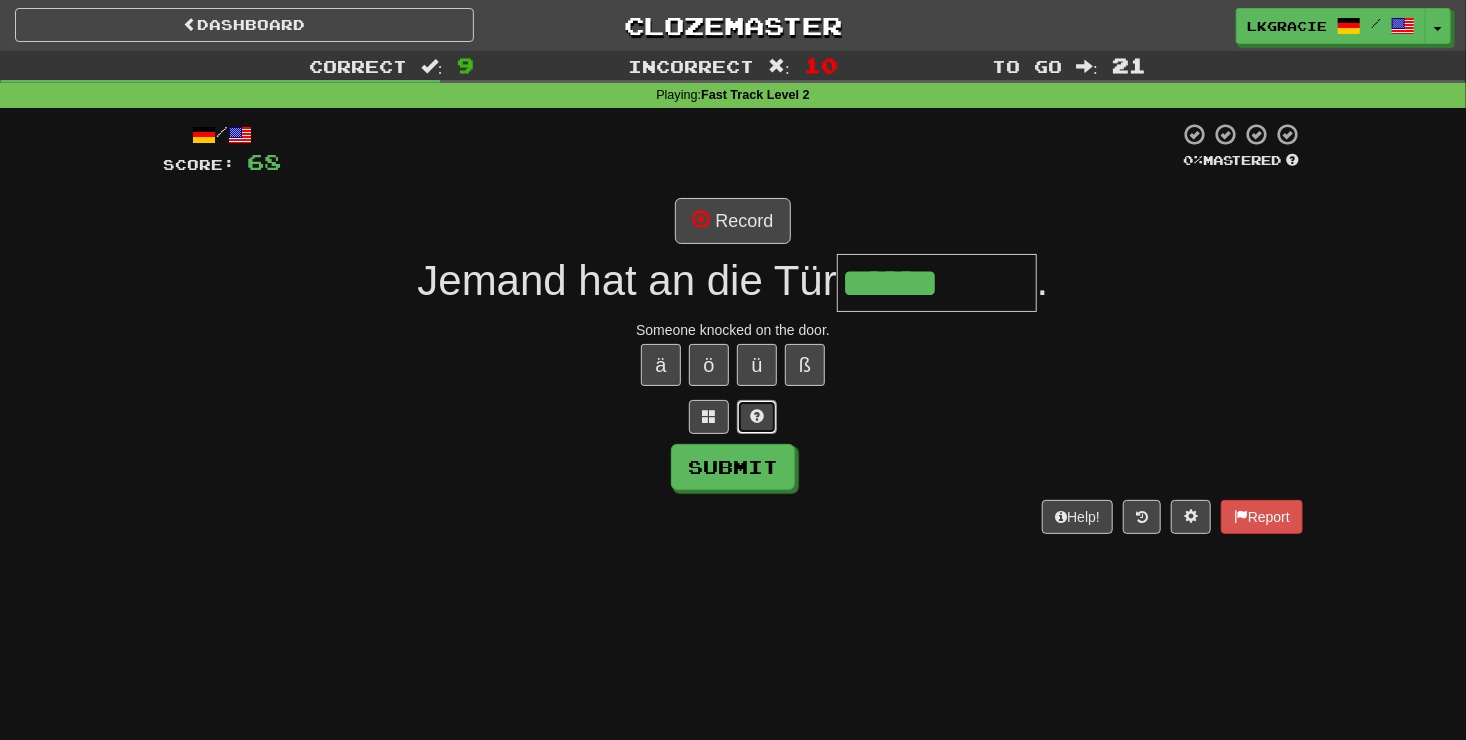 click at bounding box center [757, 417] 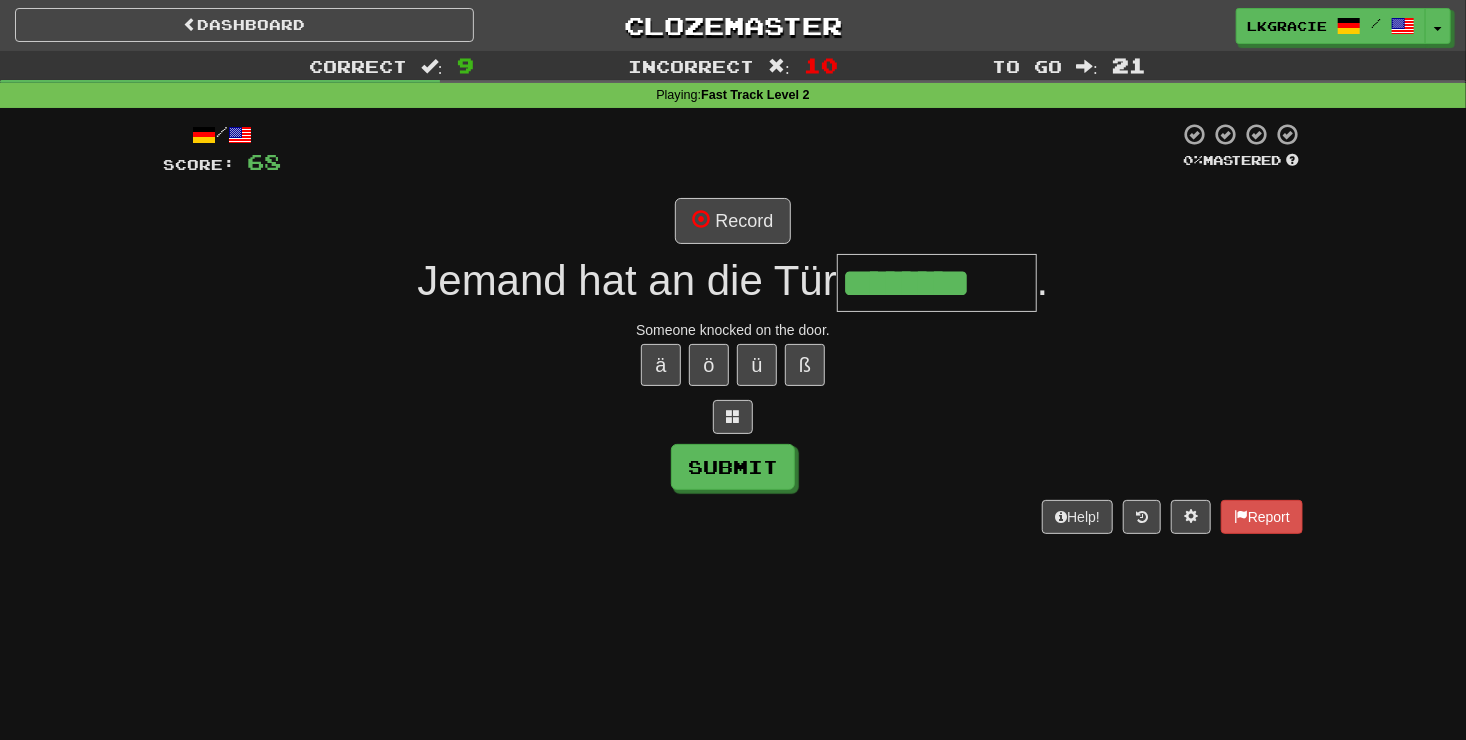 type on "********" 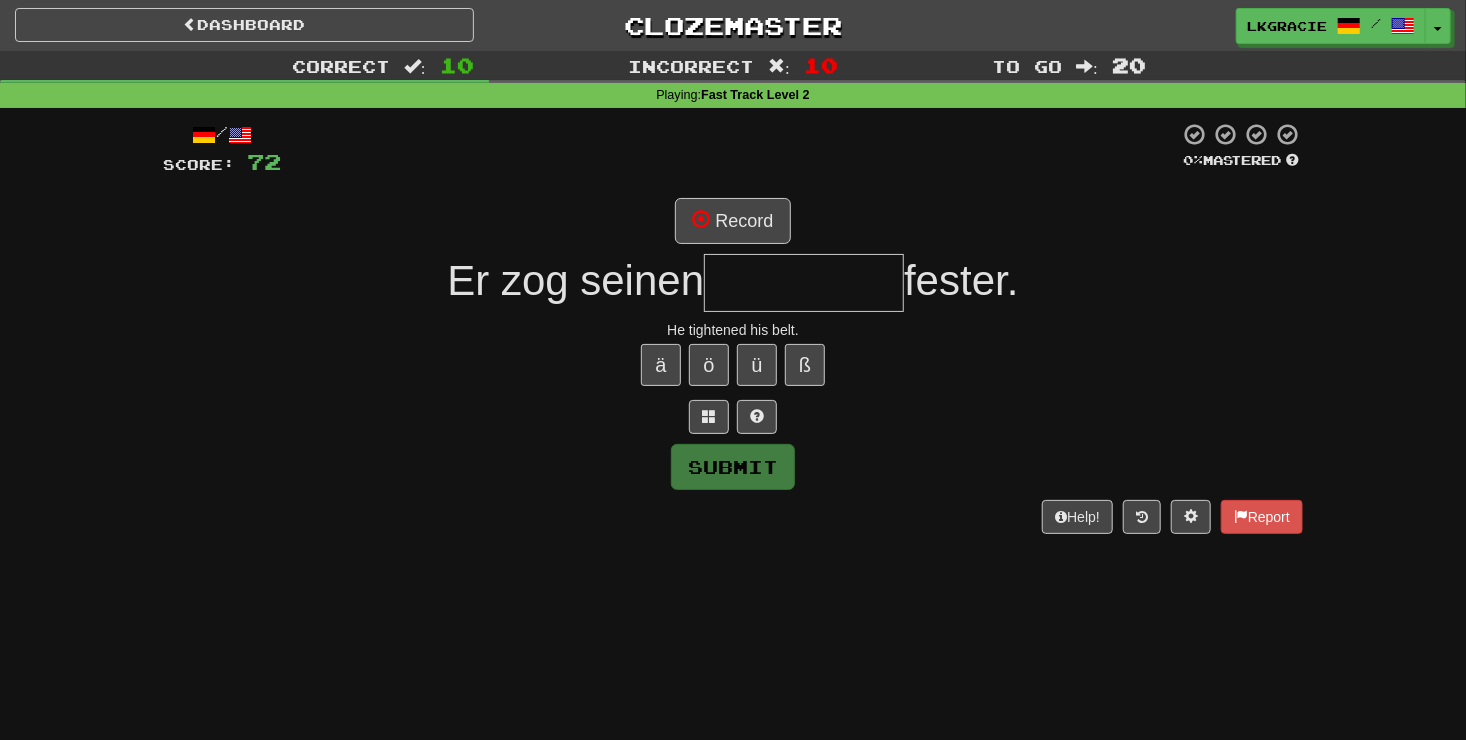 type on "*" 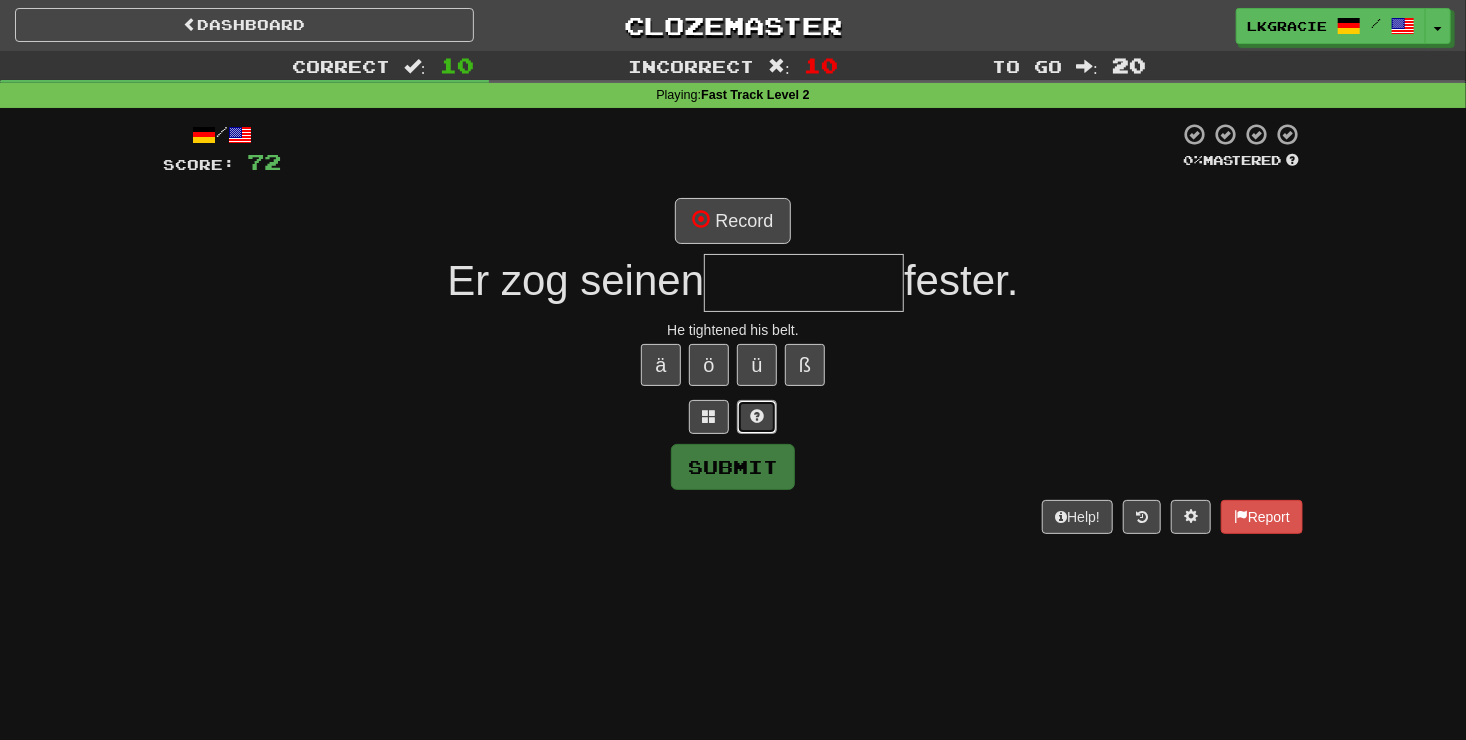click at bounding box center (757, 417) 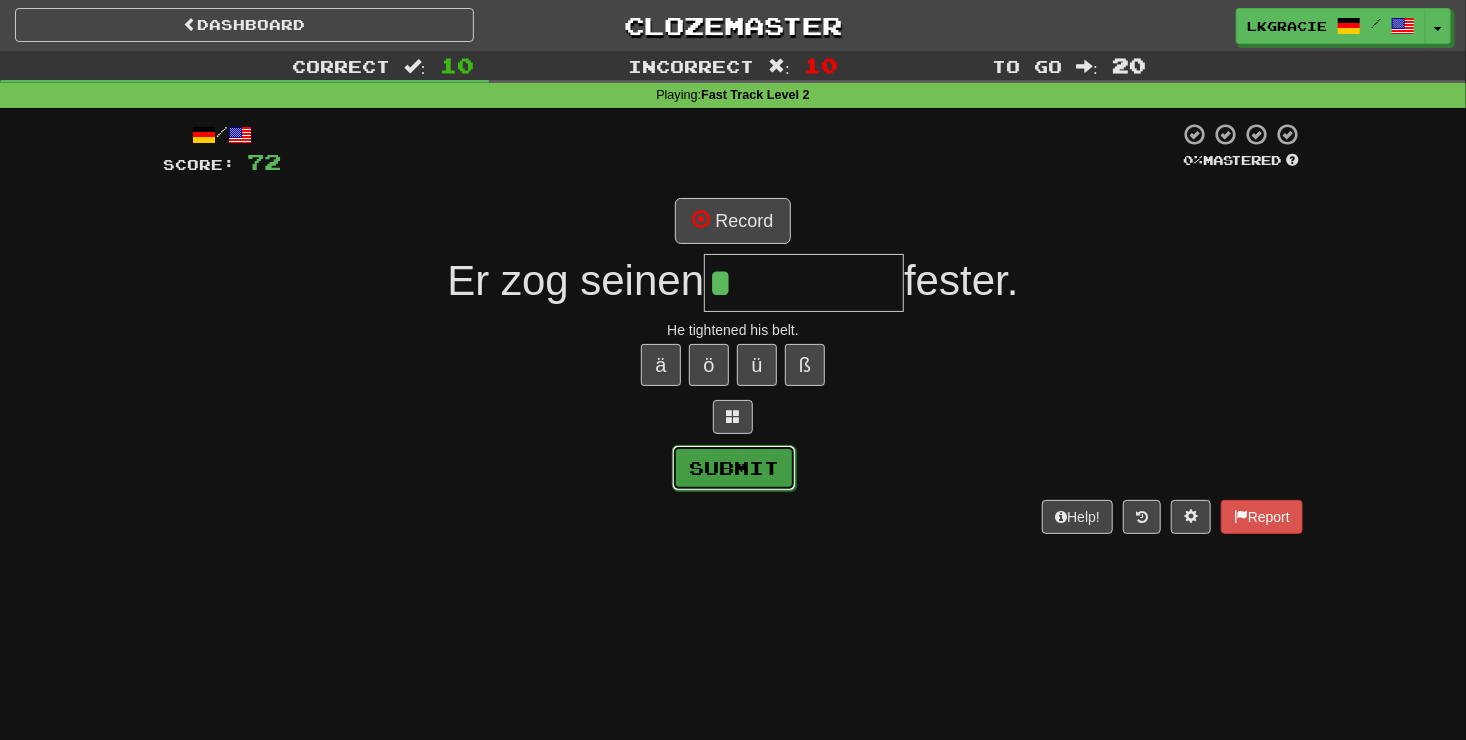 click on "Submit" at bounding box center (734, 468) 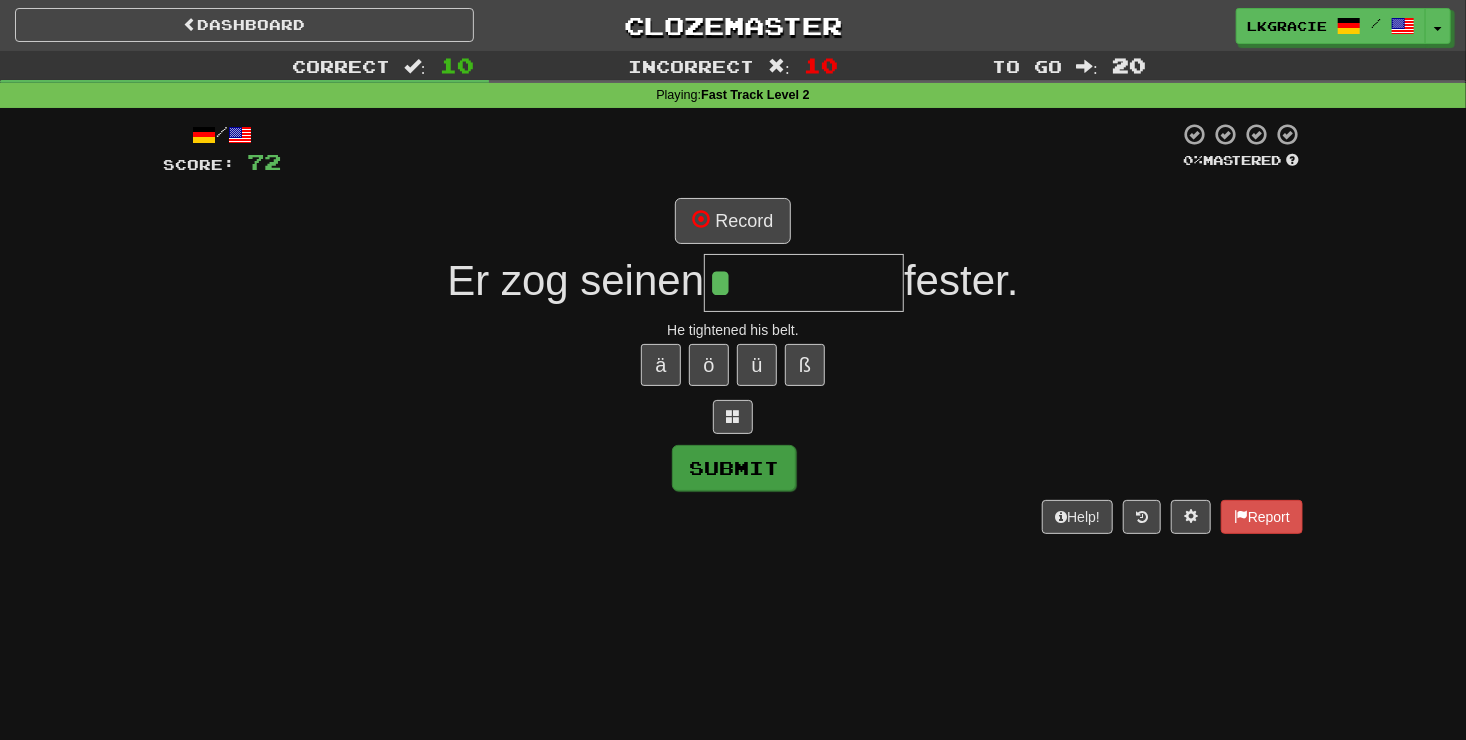 type on "******" 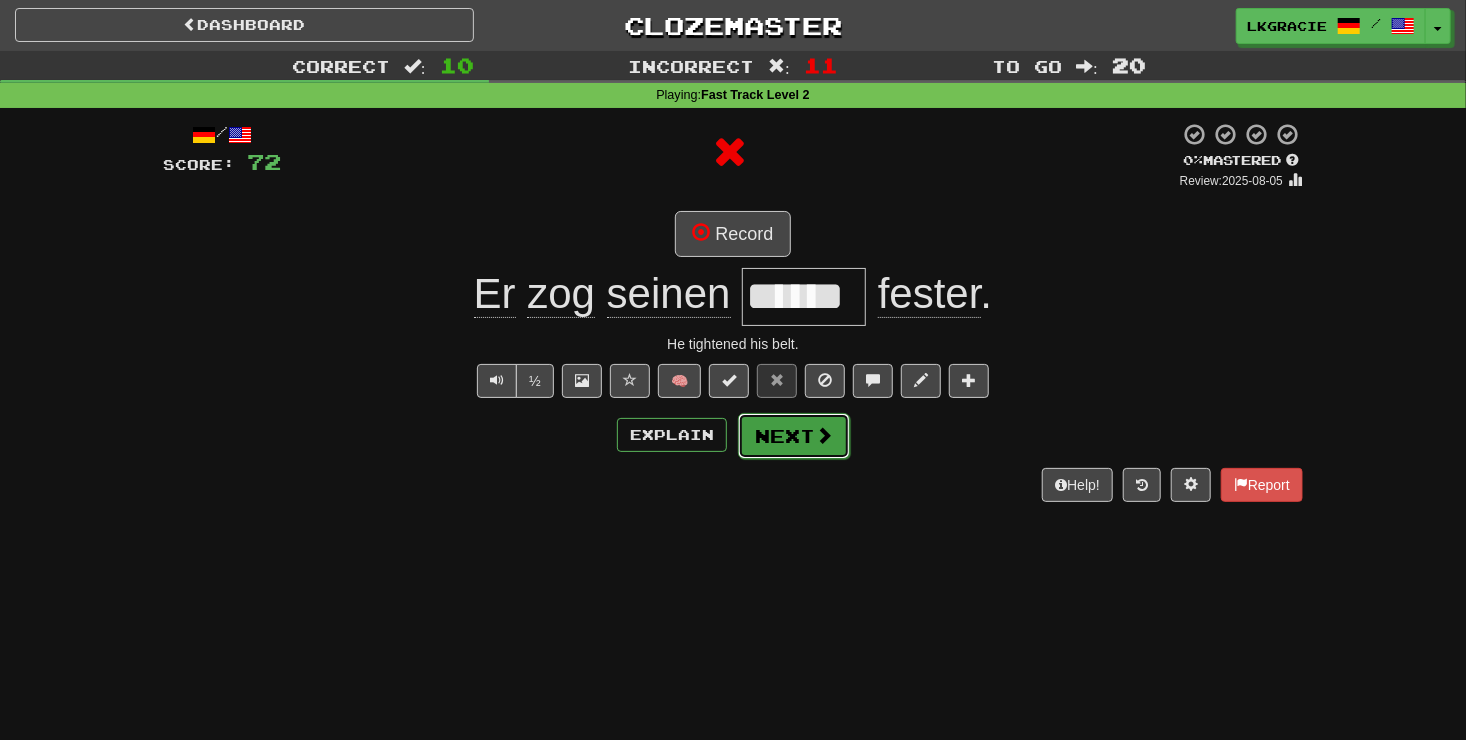 click on "Next" at bounding box center (794, 436) 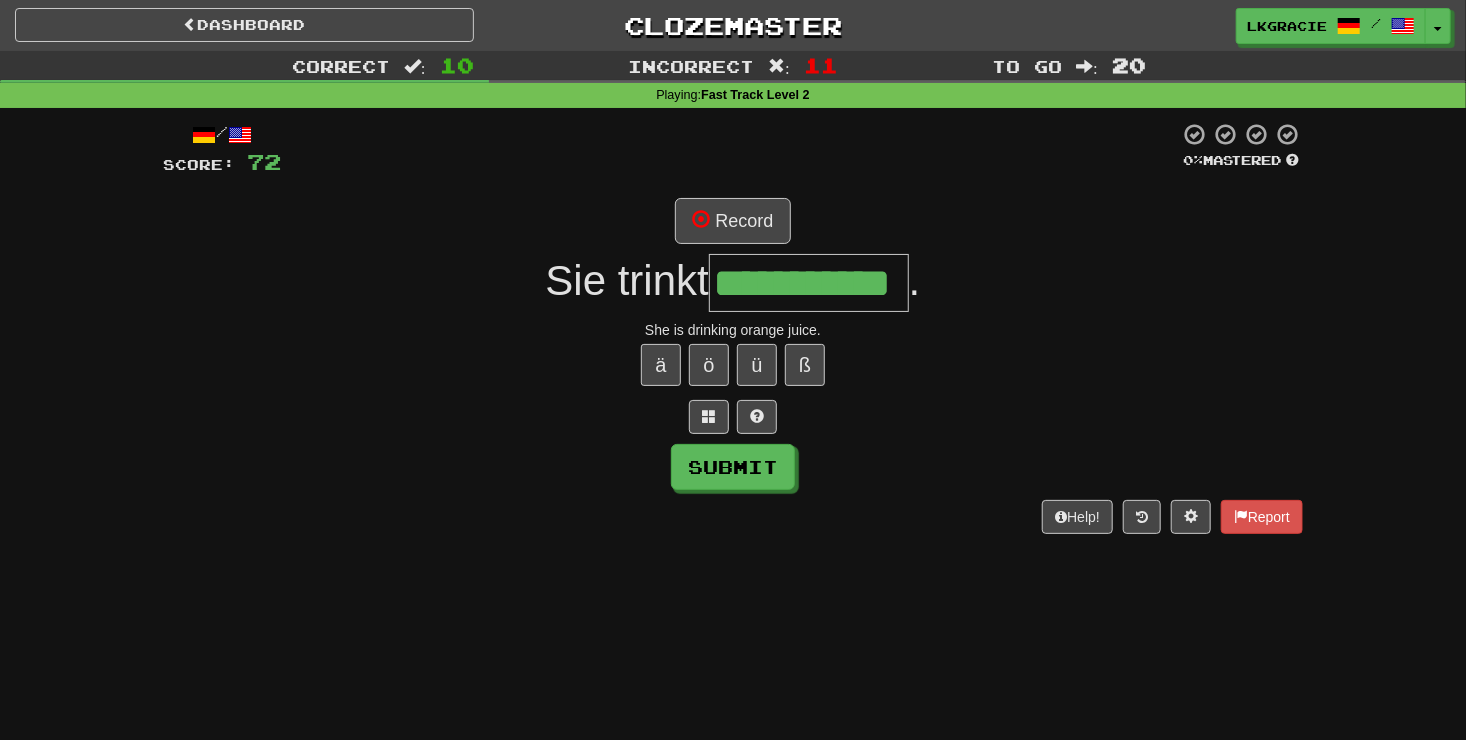 scroll, scrollTop: 0, scrollLeft: 28, axis: horizontal 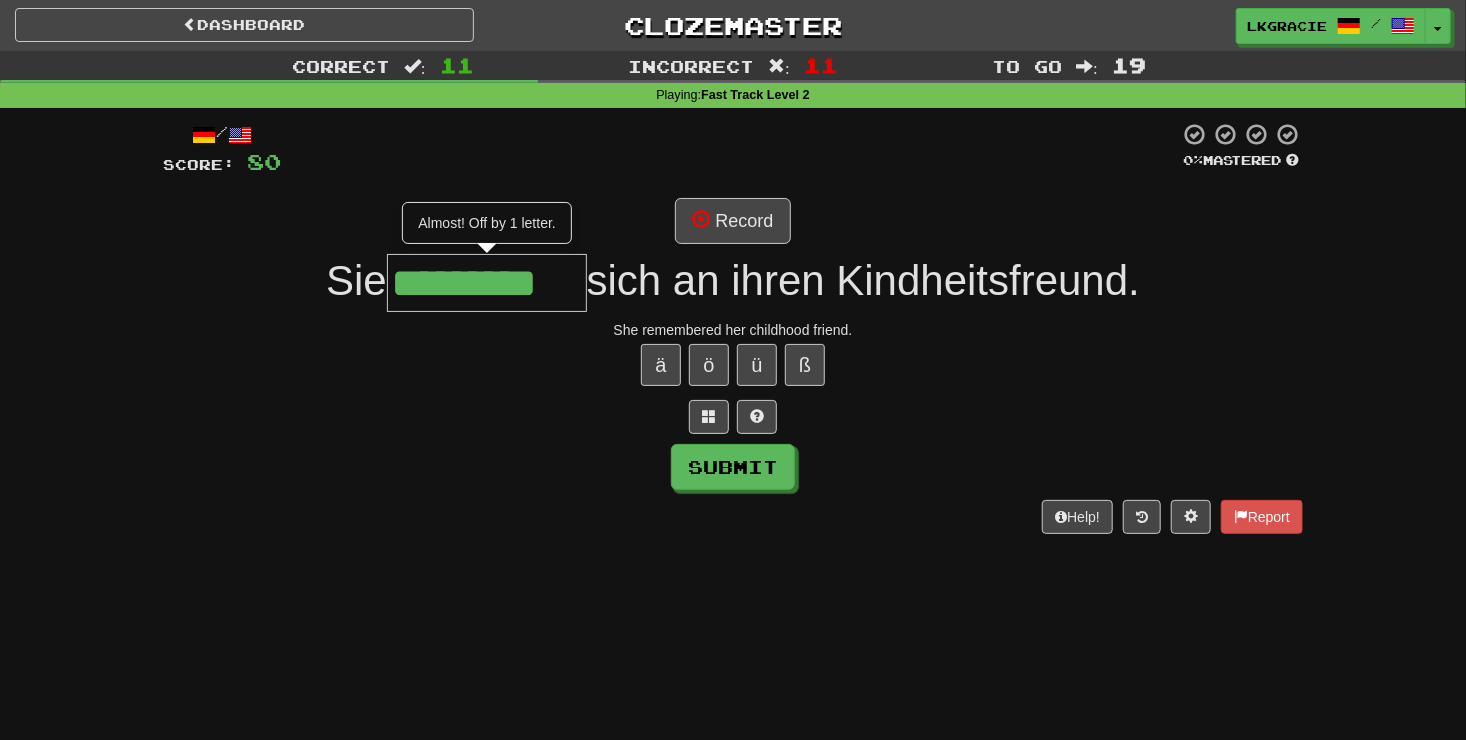 type on "*********" 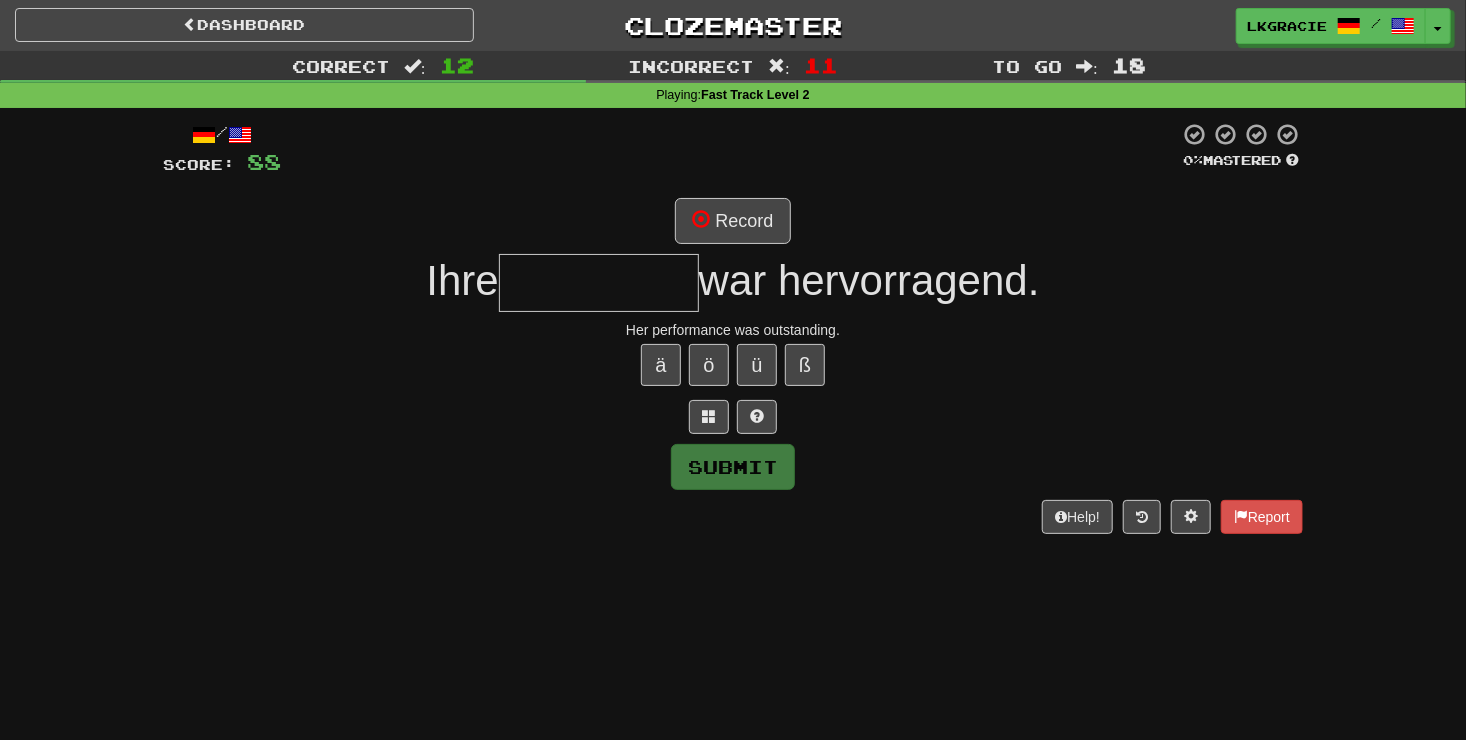 type on "*" 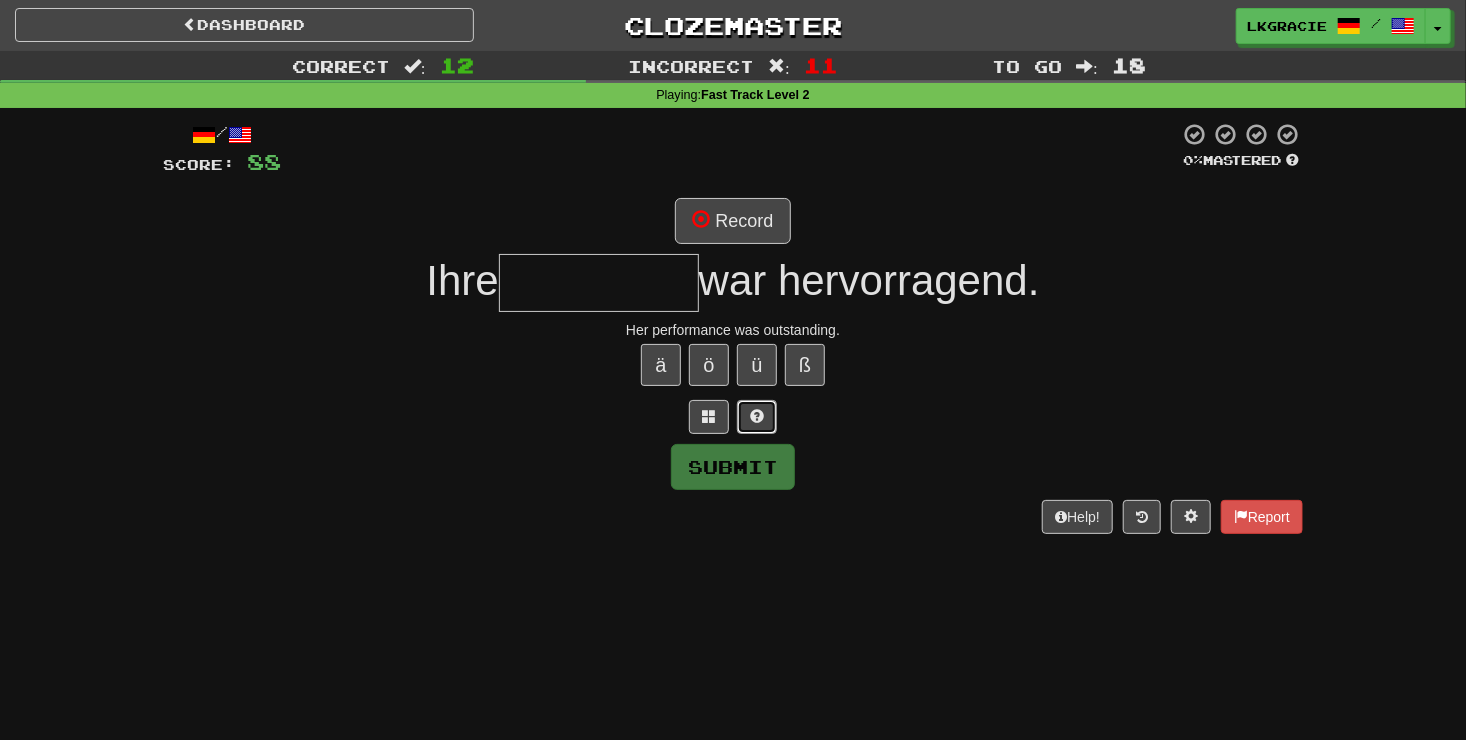 click at bounding box center [757, 416] 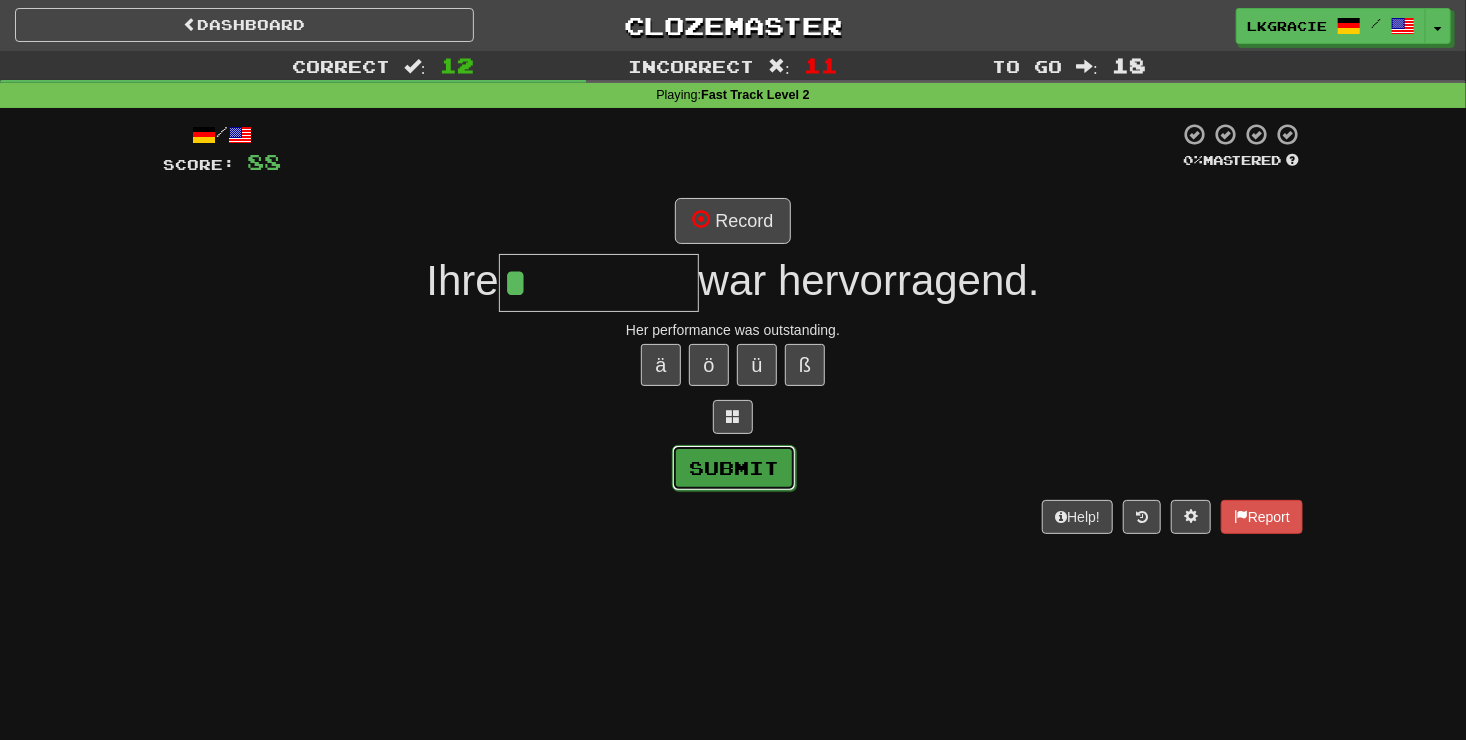 click on "Submit" at bounding box center [734, 468] 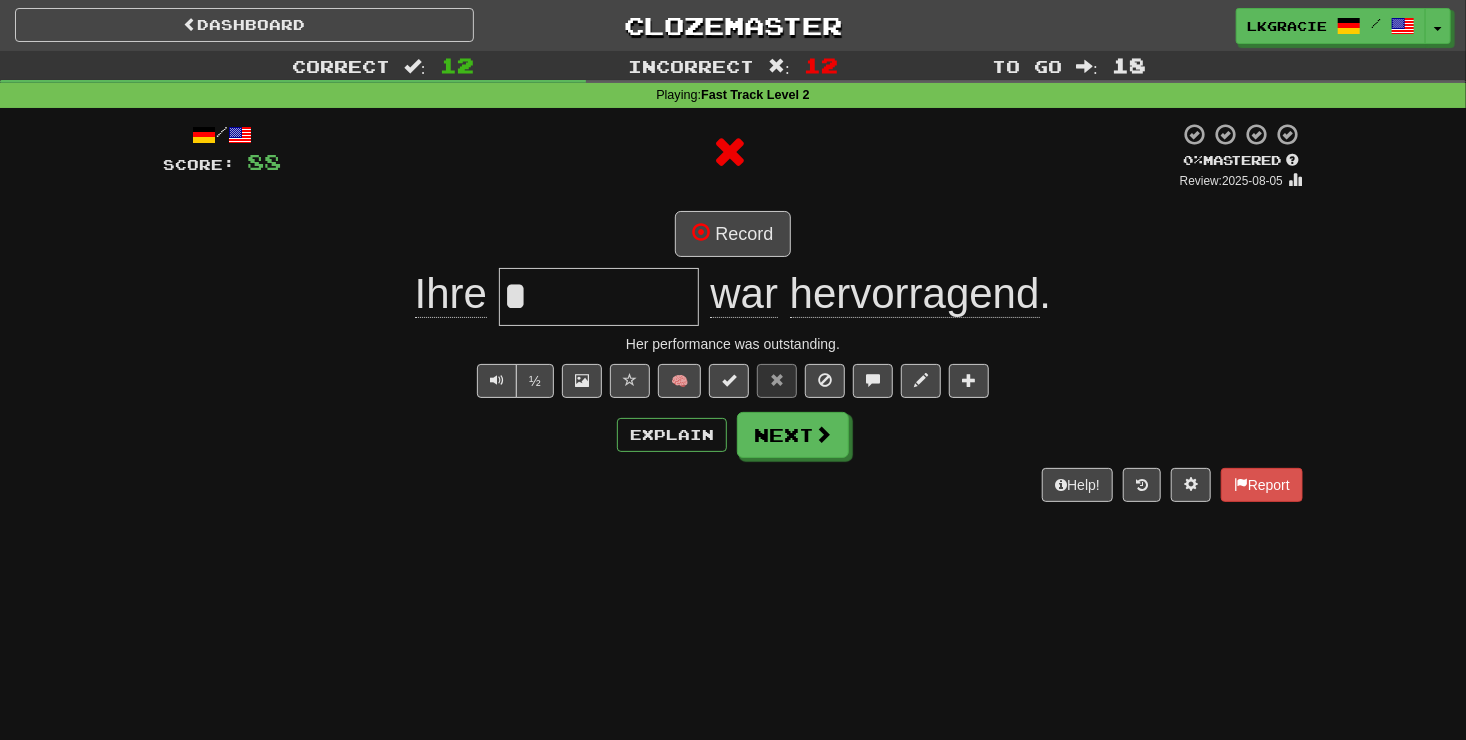 type on "********" 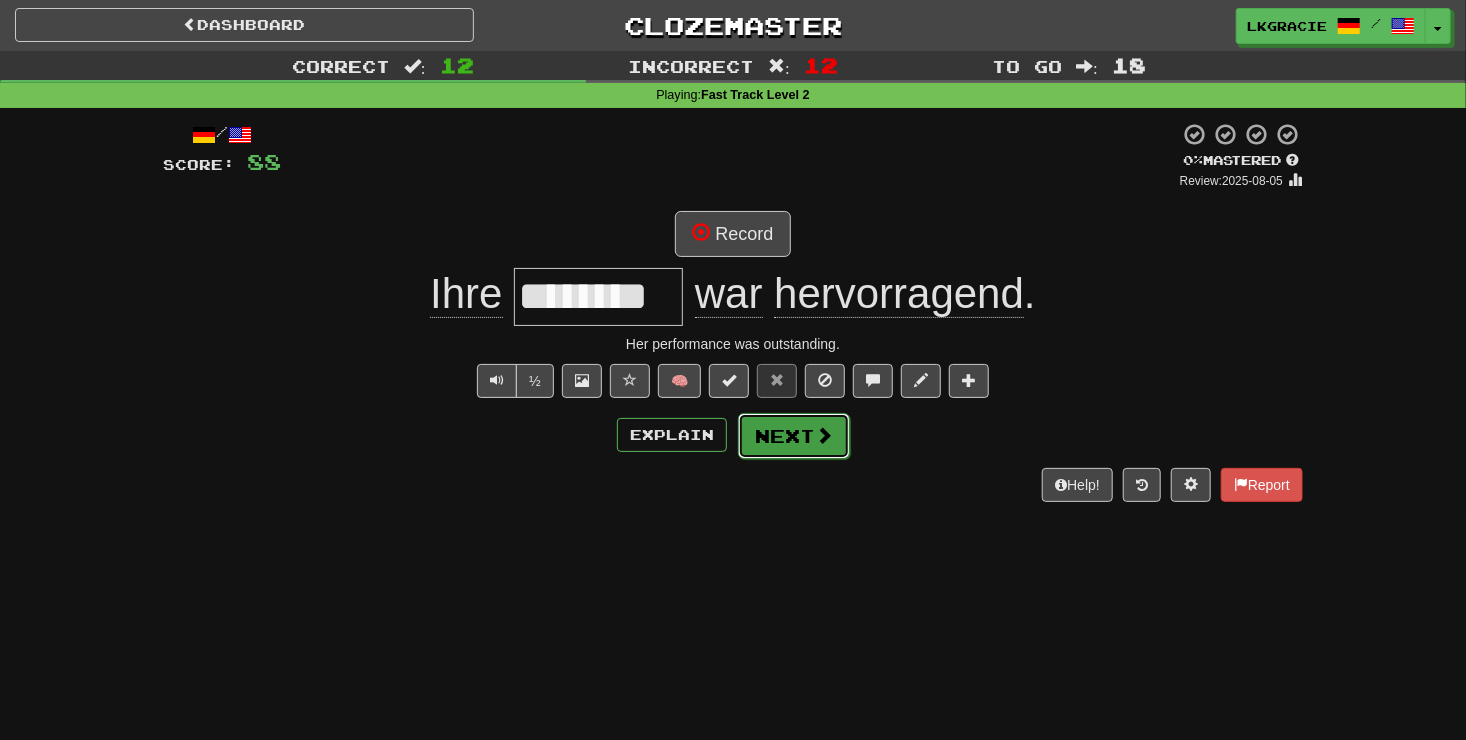 click on "Next" at bounding box center [794, 436] 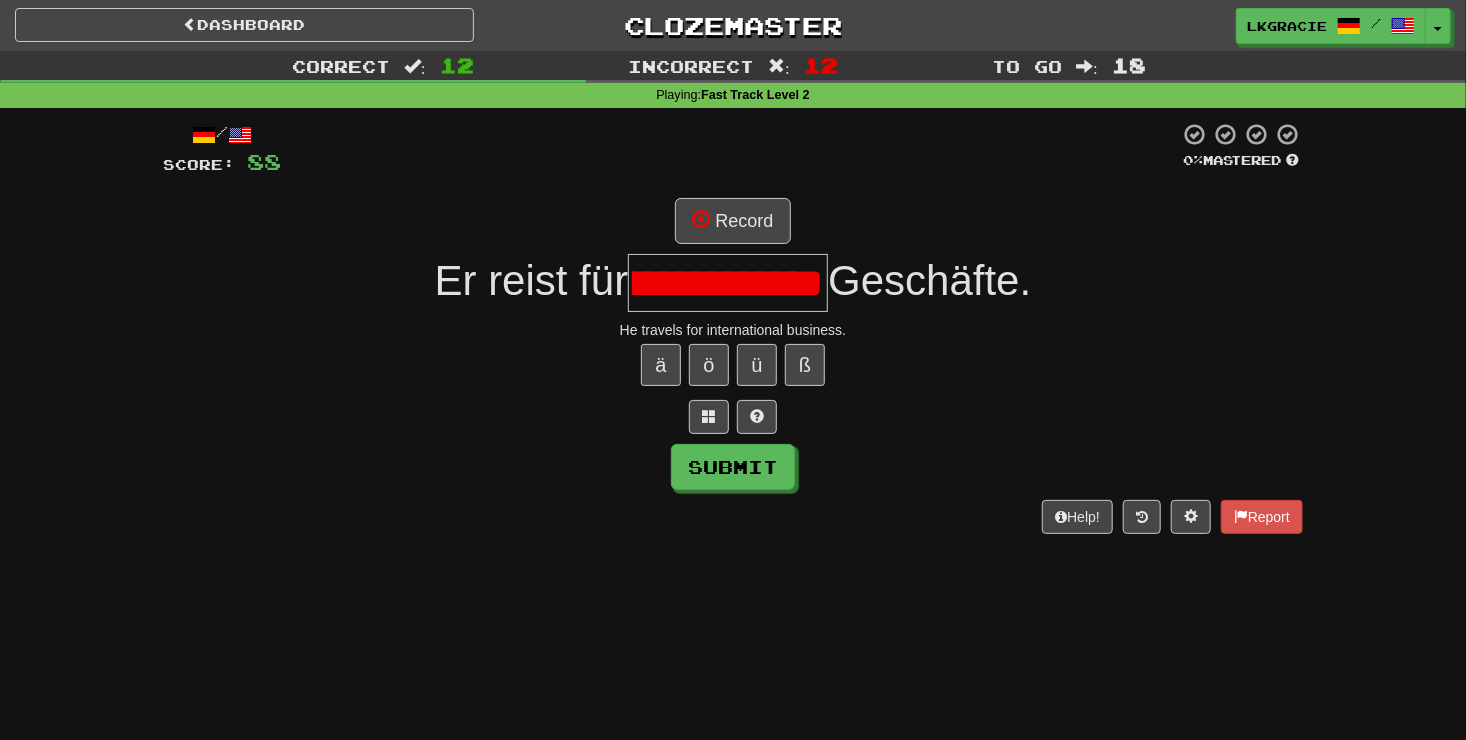 scroll, scrollTop: 0, scrollLeft: 59, axis: horizontal 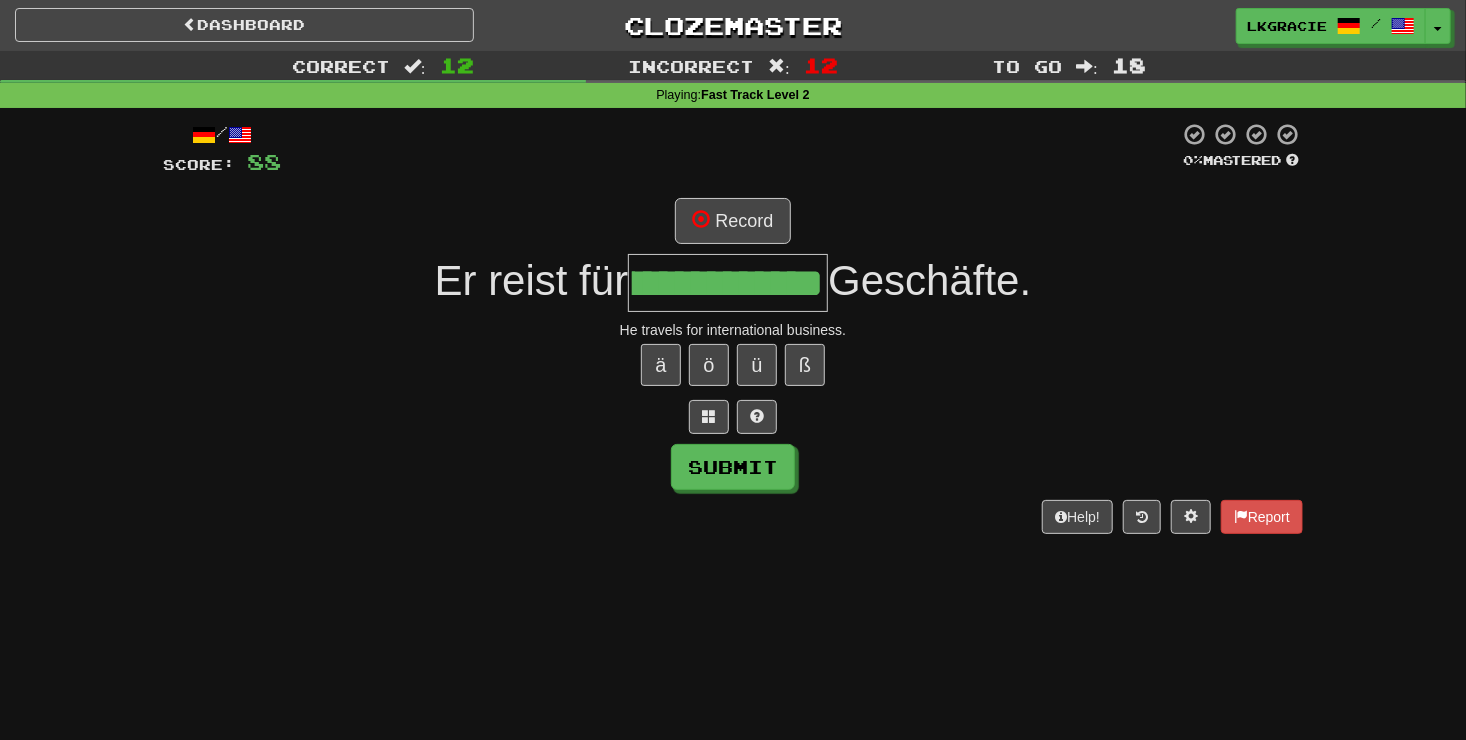 type on "**********" 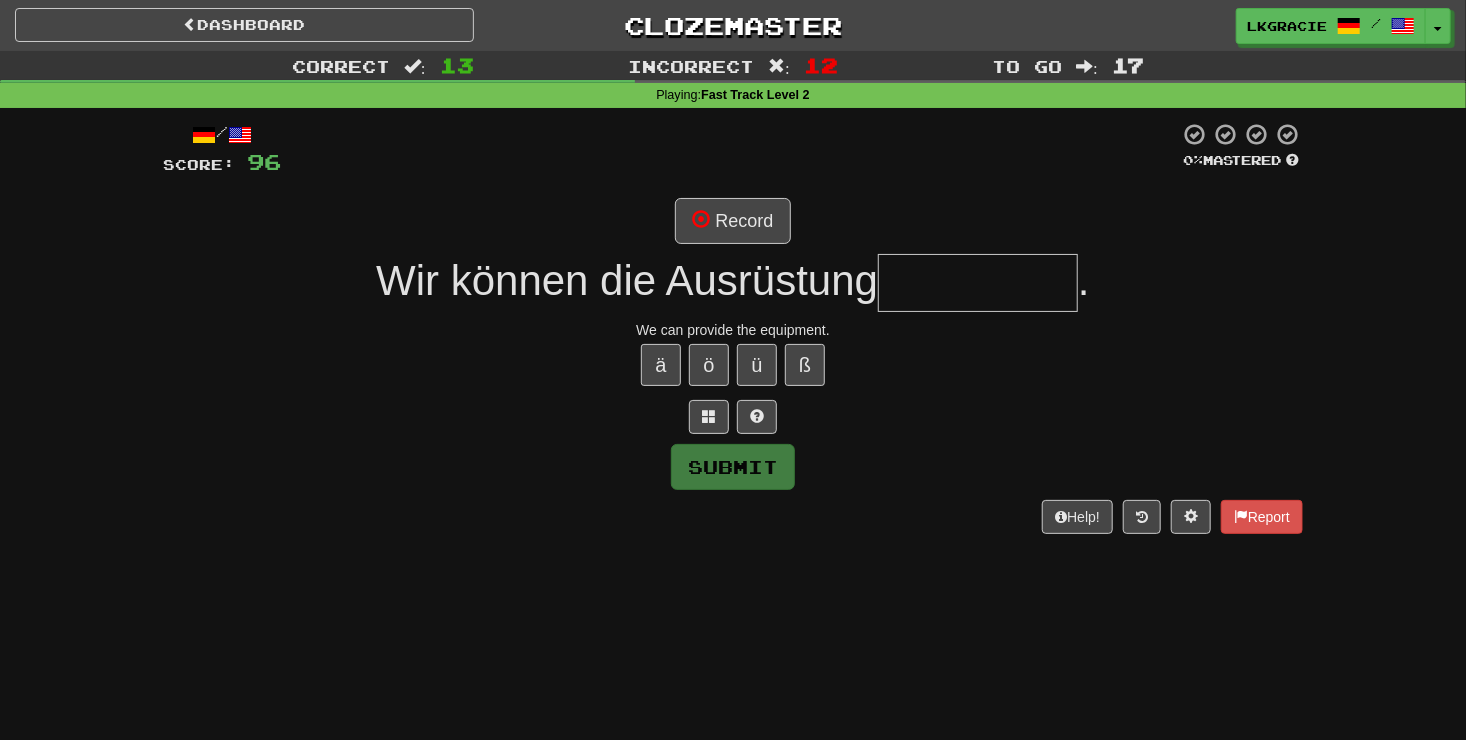 type on "*" 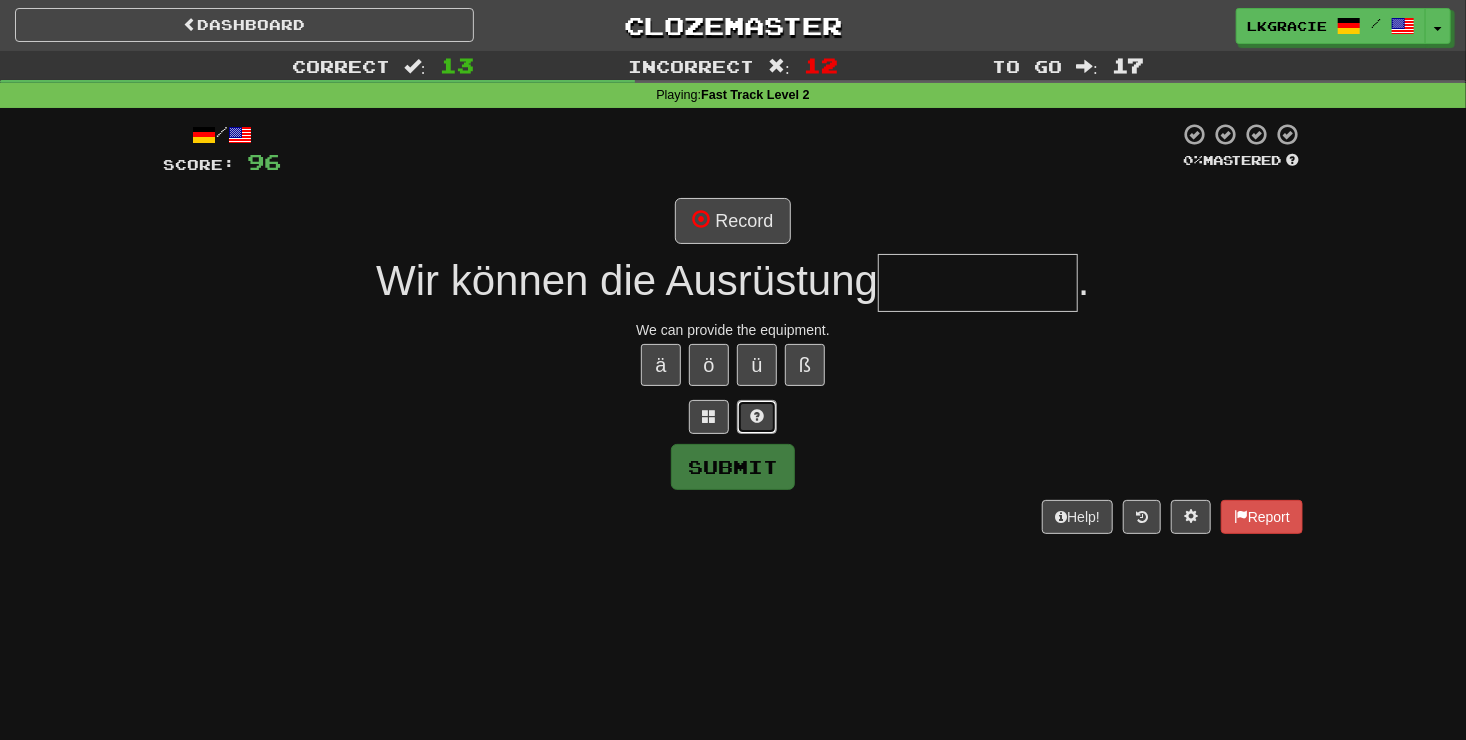 click at bounding box center (757, 416) 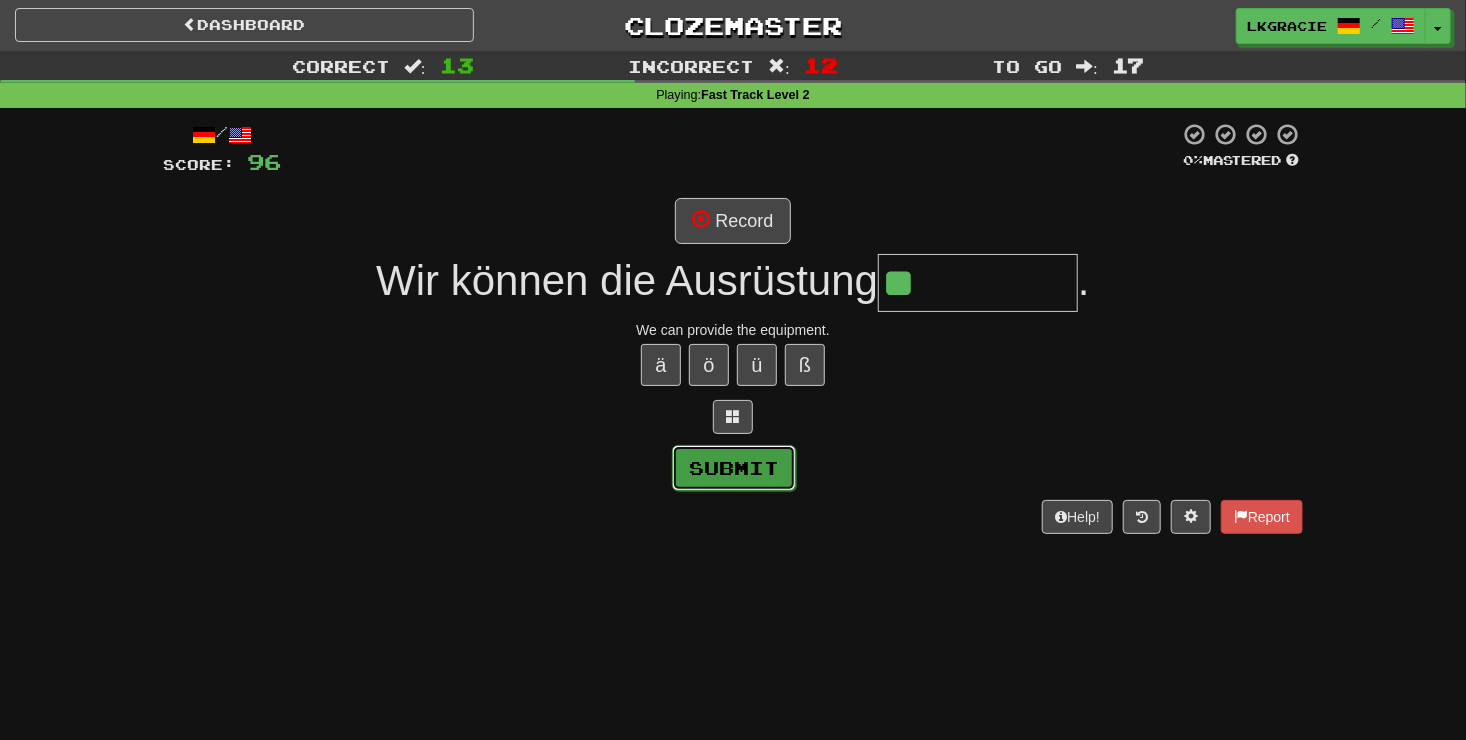 click on "Submit" at bounding box center [734, 468] 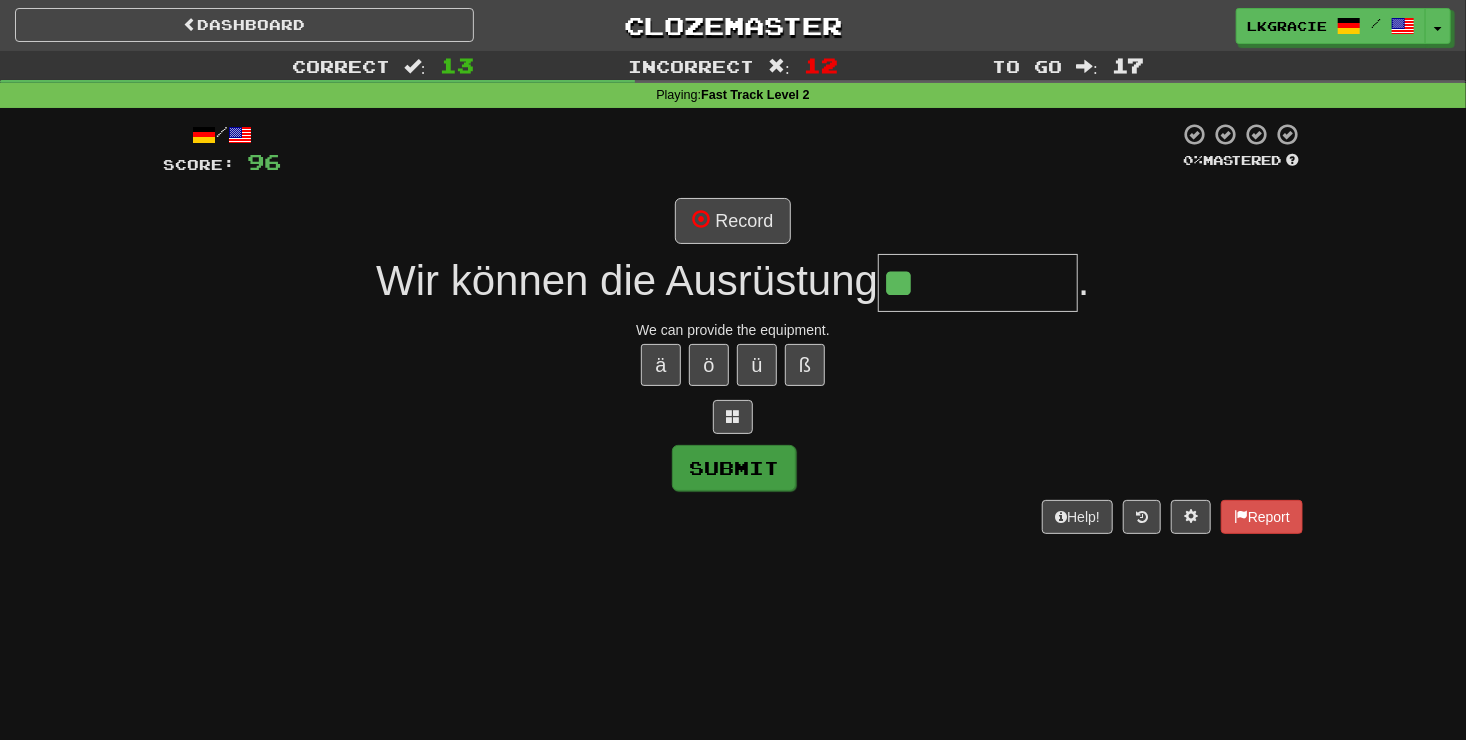 type on "**********" 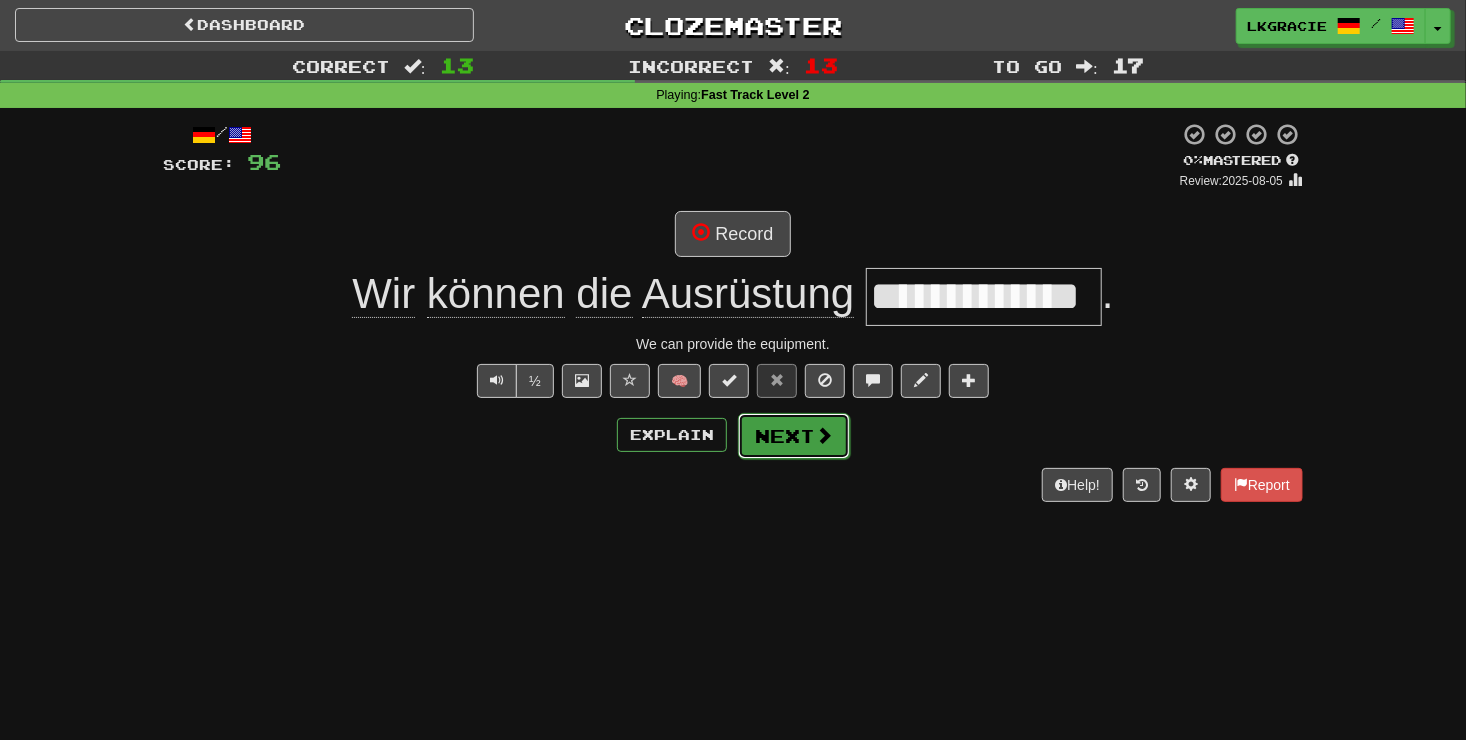 click on "Next" at bounding box center [794, 436] 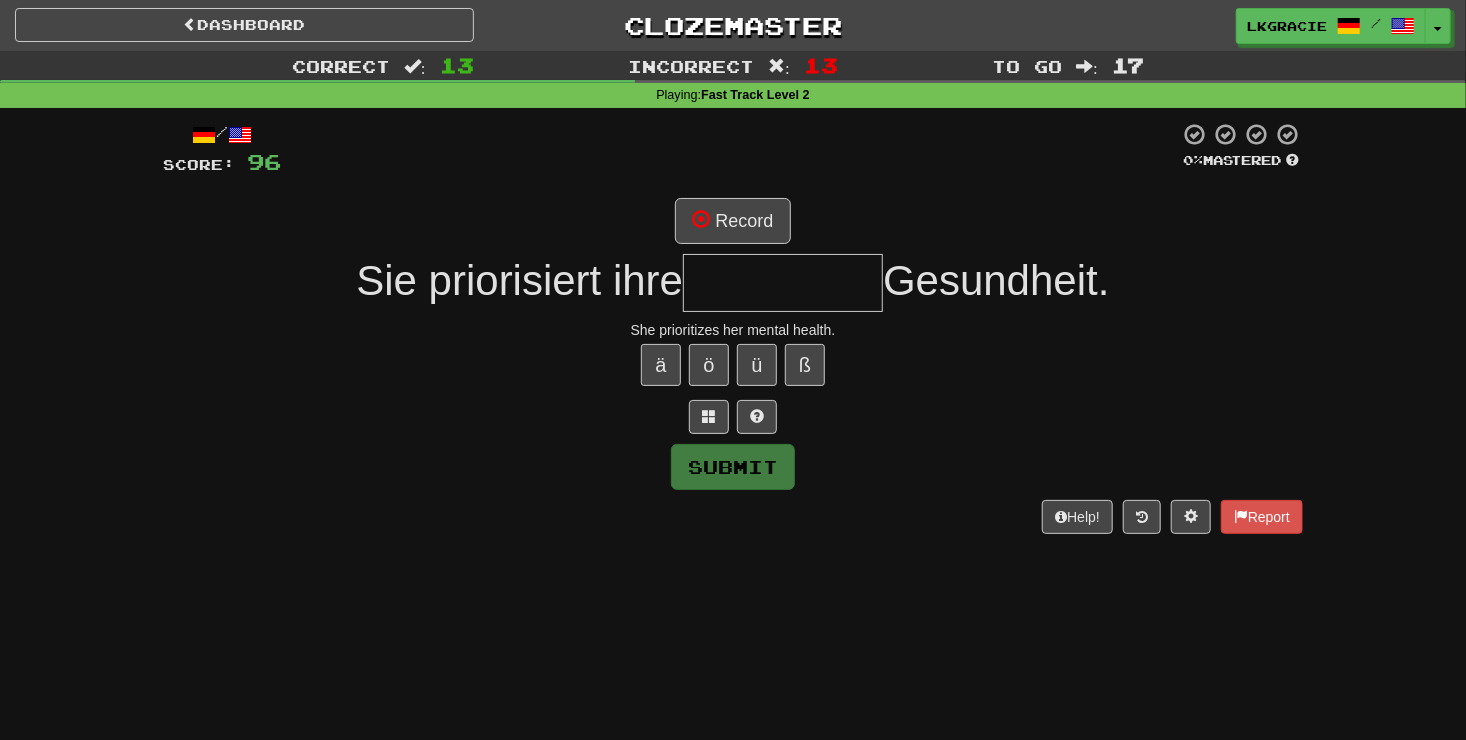 type 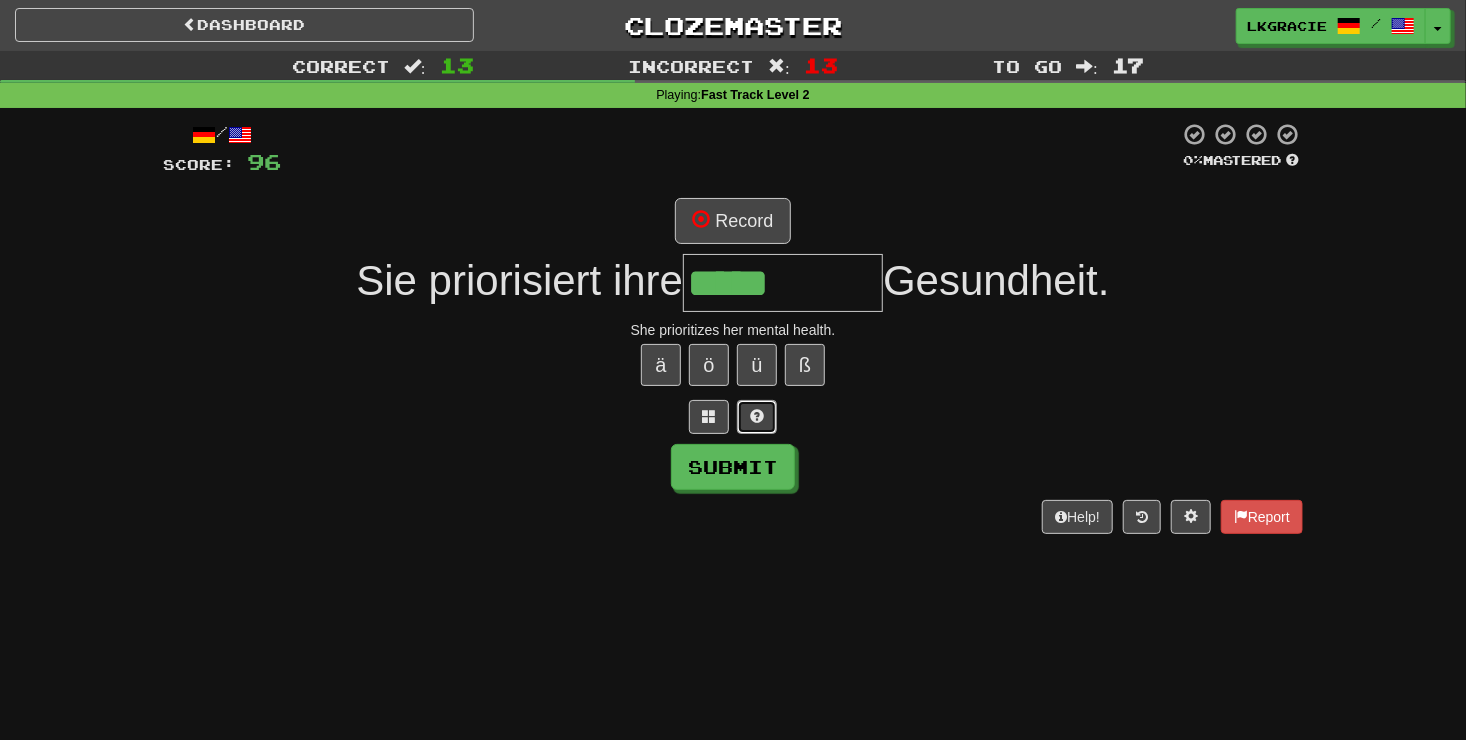 click at bounding box center (757, 416) 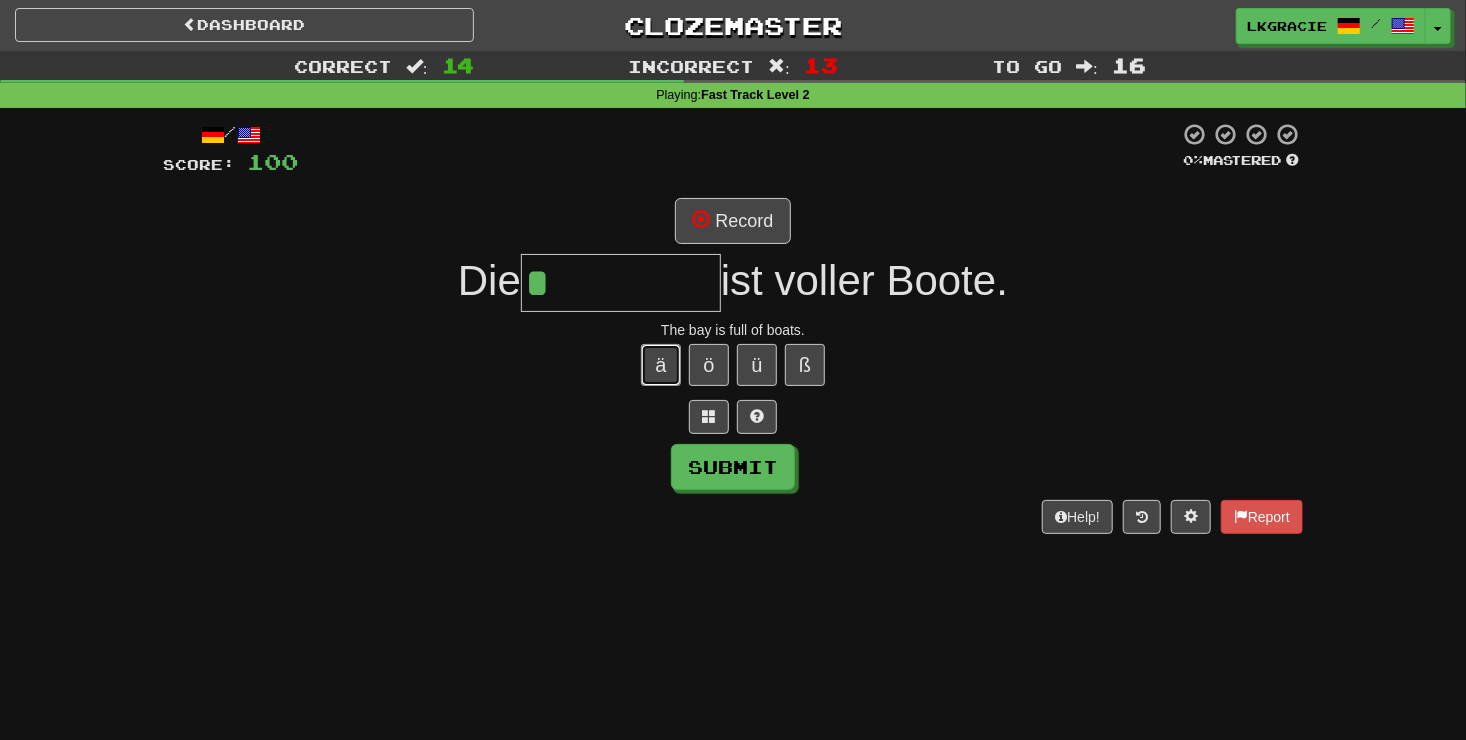 click on "ä" at bounding box center [661, 365] 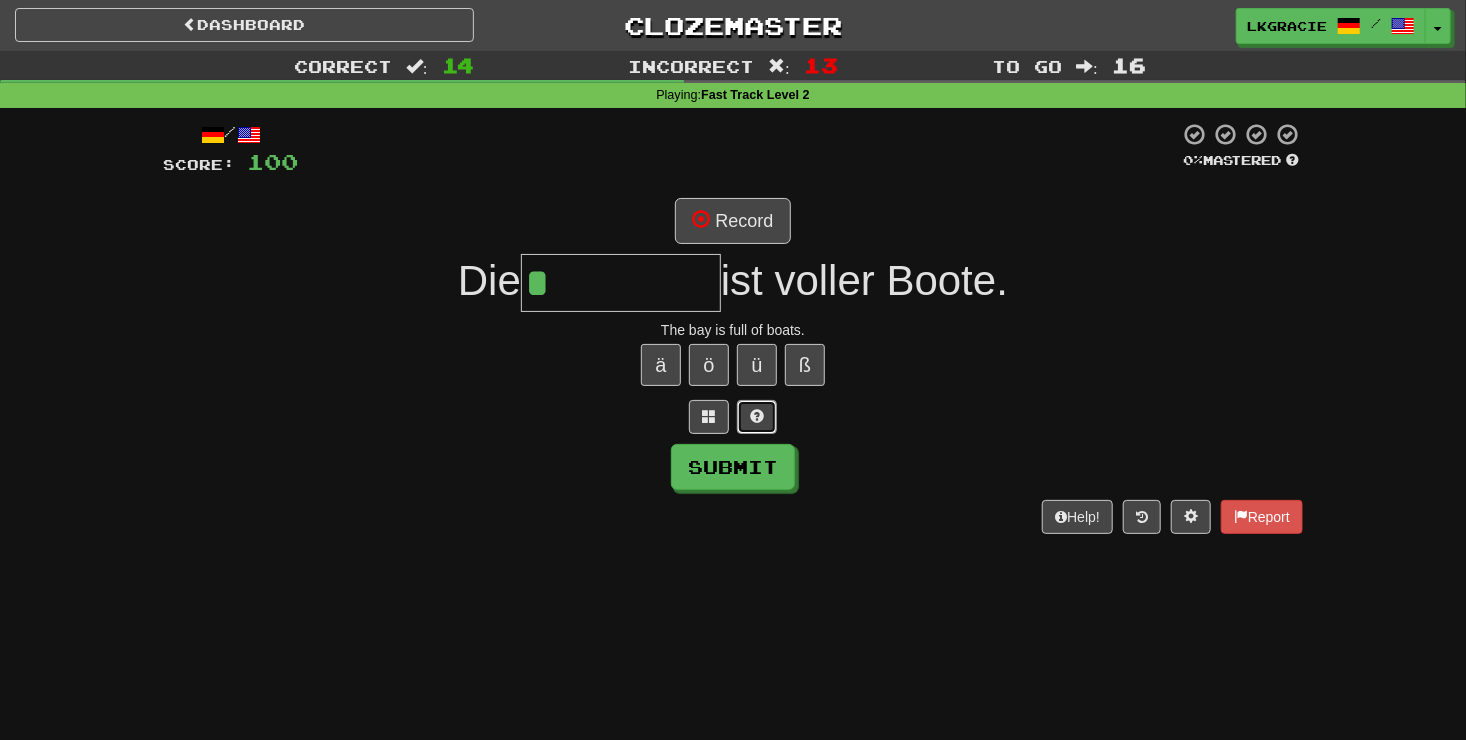 click at bounding box center [757, 417] 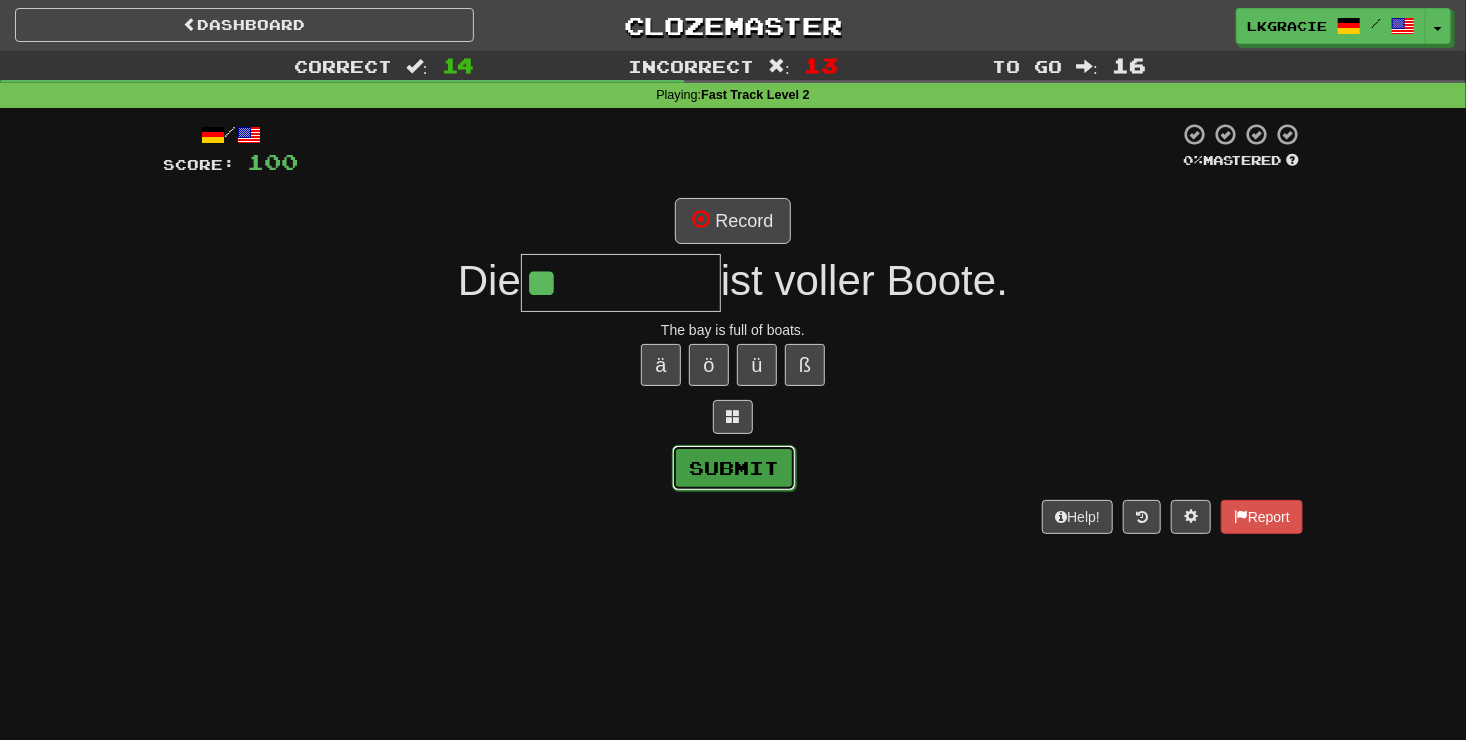 click on "Submit" at bounding box center (734, 468) 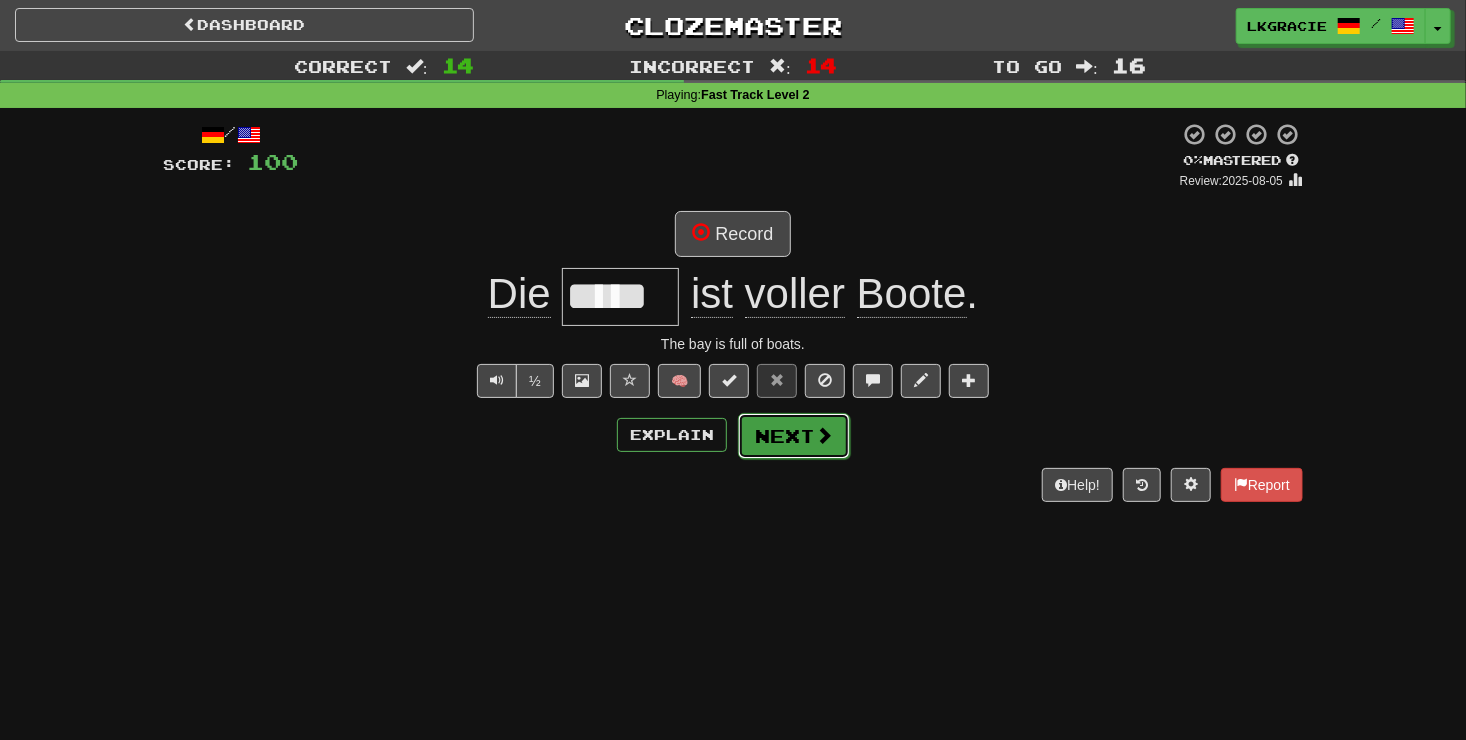 click on "Next" at bounding box center [794, 436] 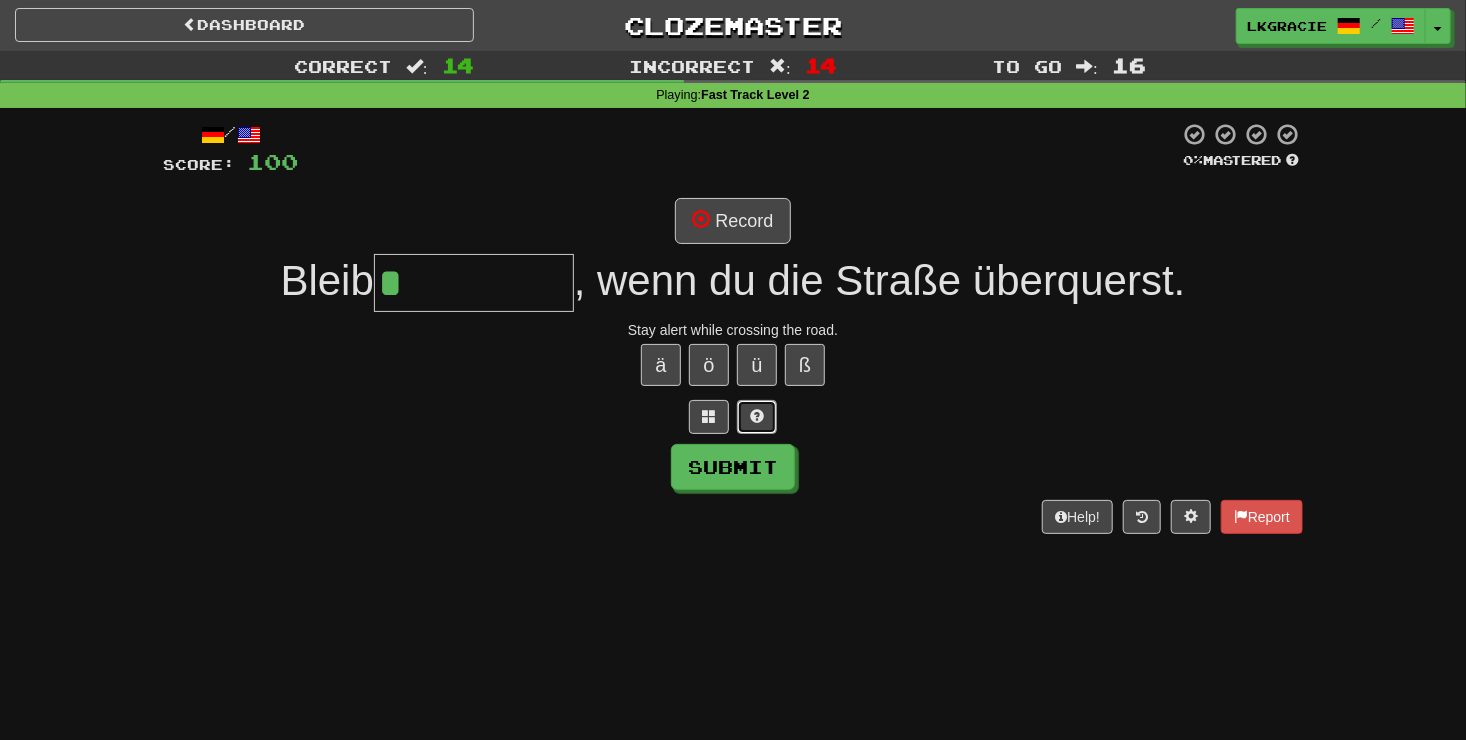 click at bounding box center [757, 416] 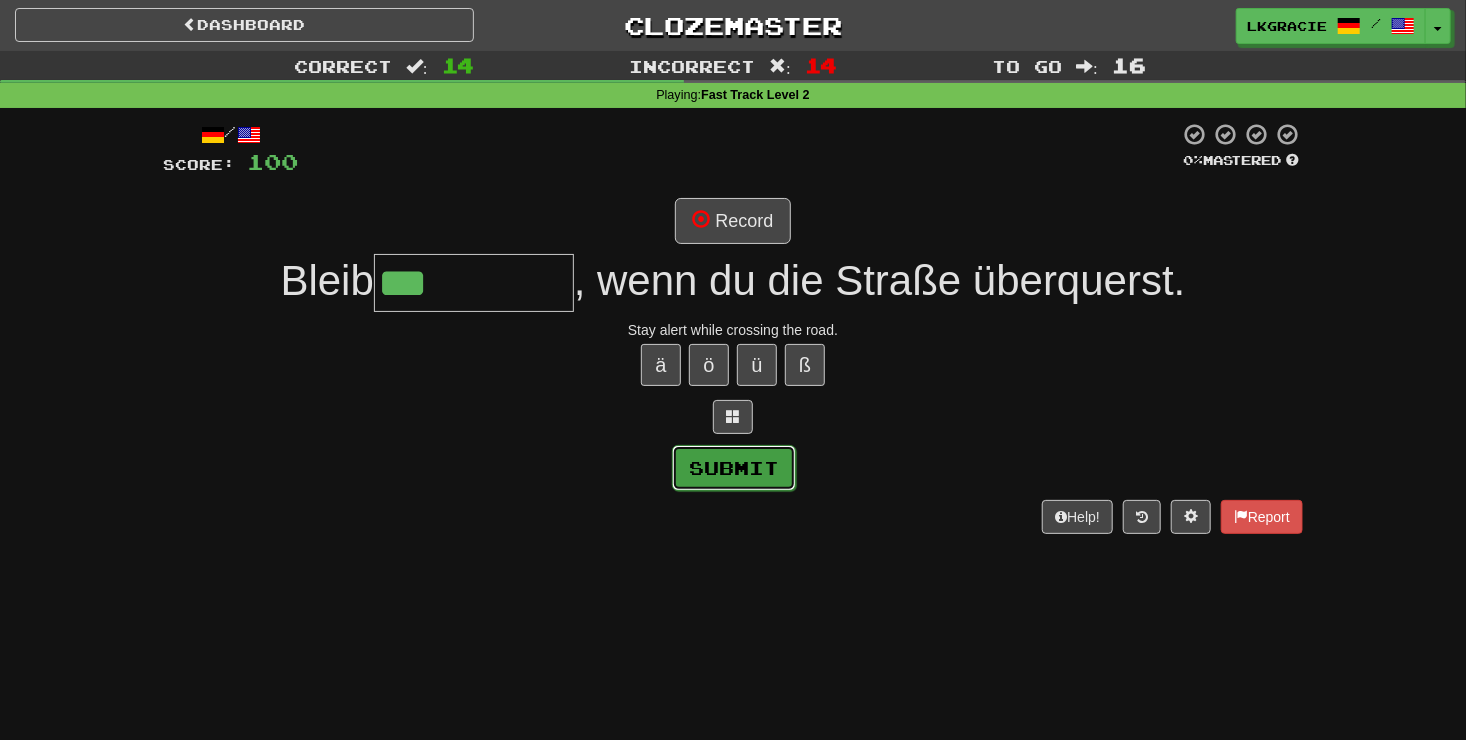 click on "Submit" at bounding box center (734, 468) 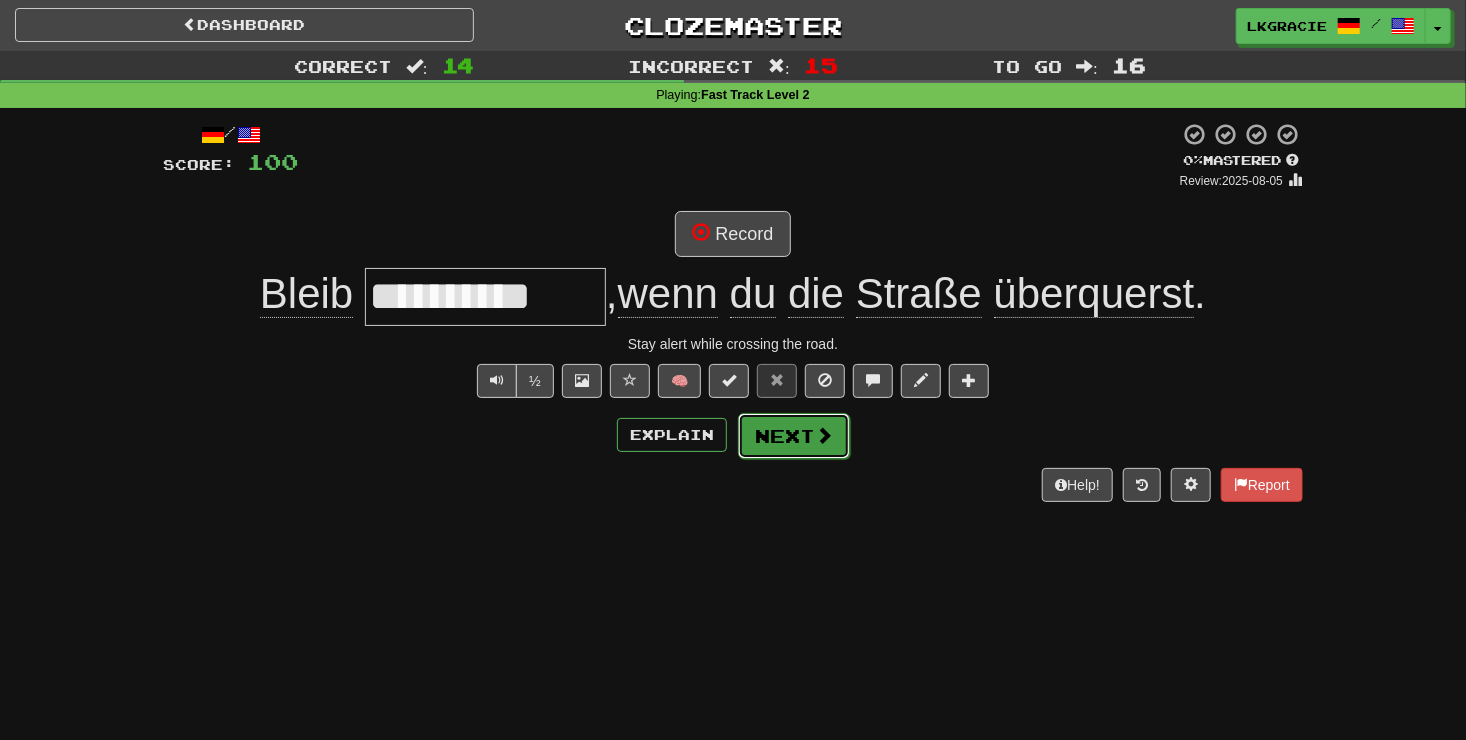 click on "Next" at bounding box center (794, 436) 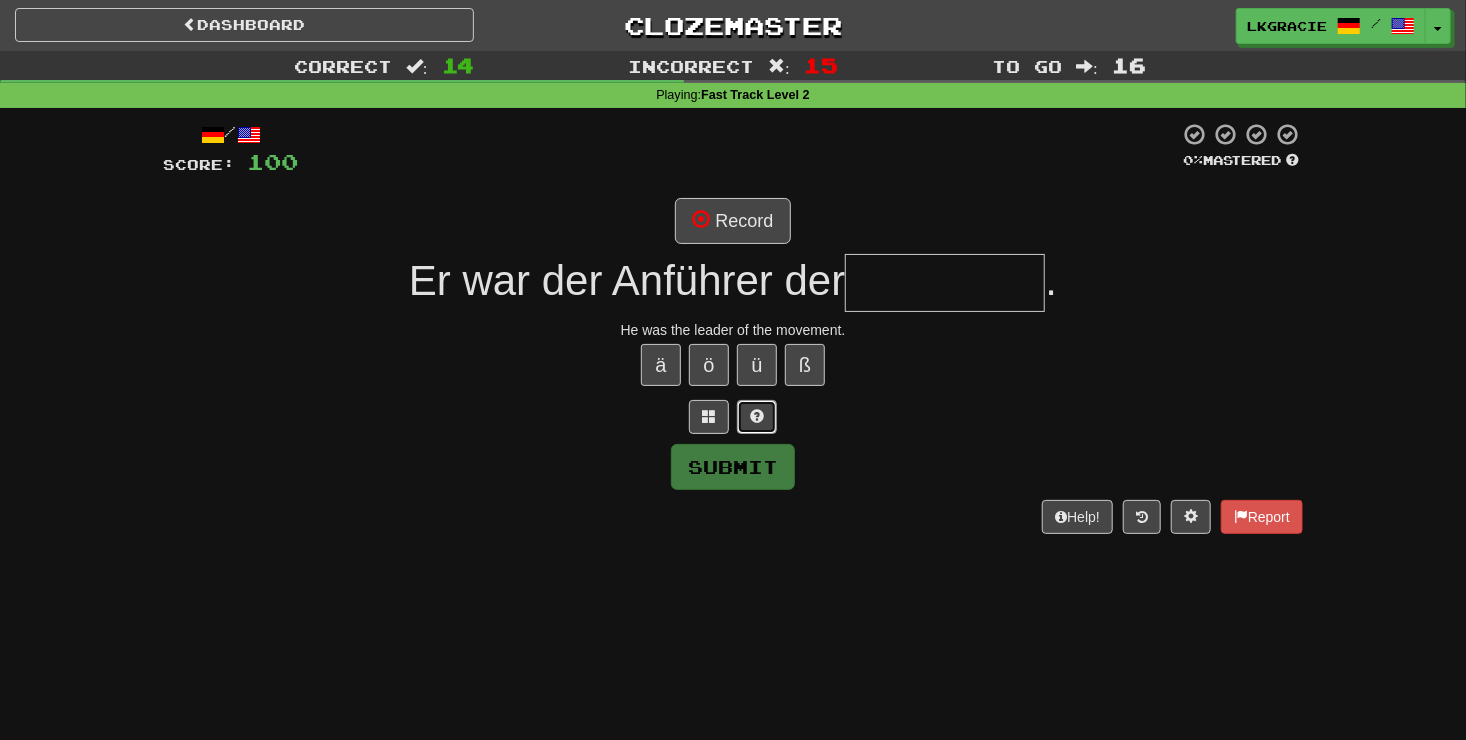 click at bounding box center [757, 417] 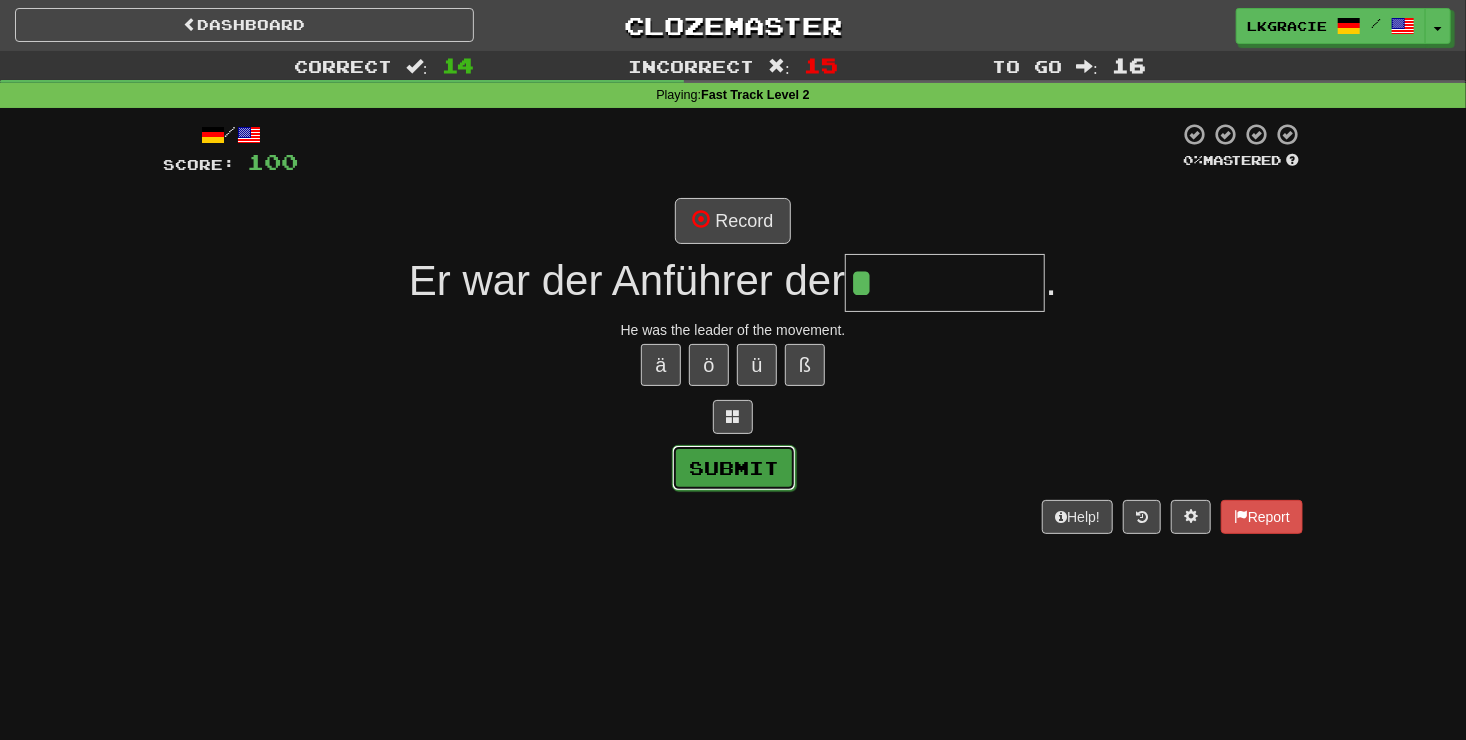 click on "Submit" at bounding box center (734, 468) 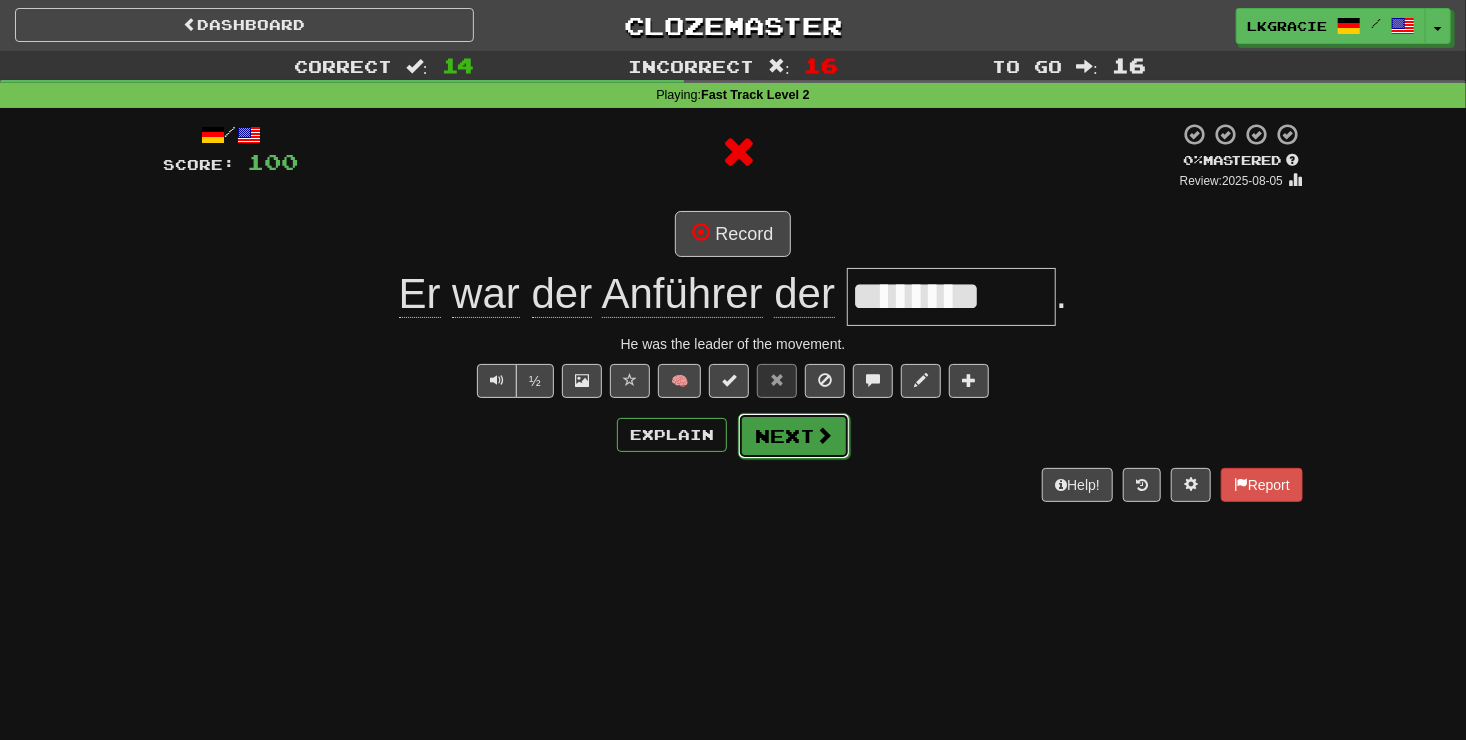 click at bounding box center [824, 435] 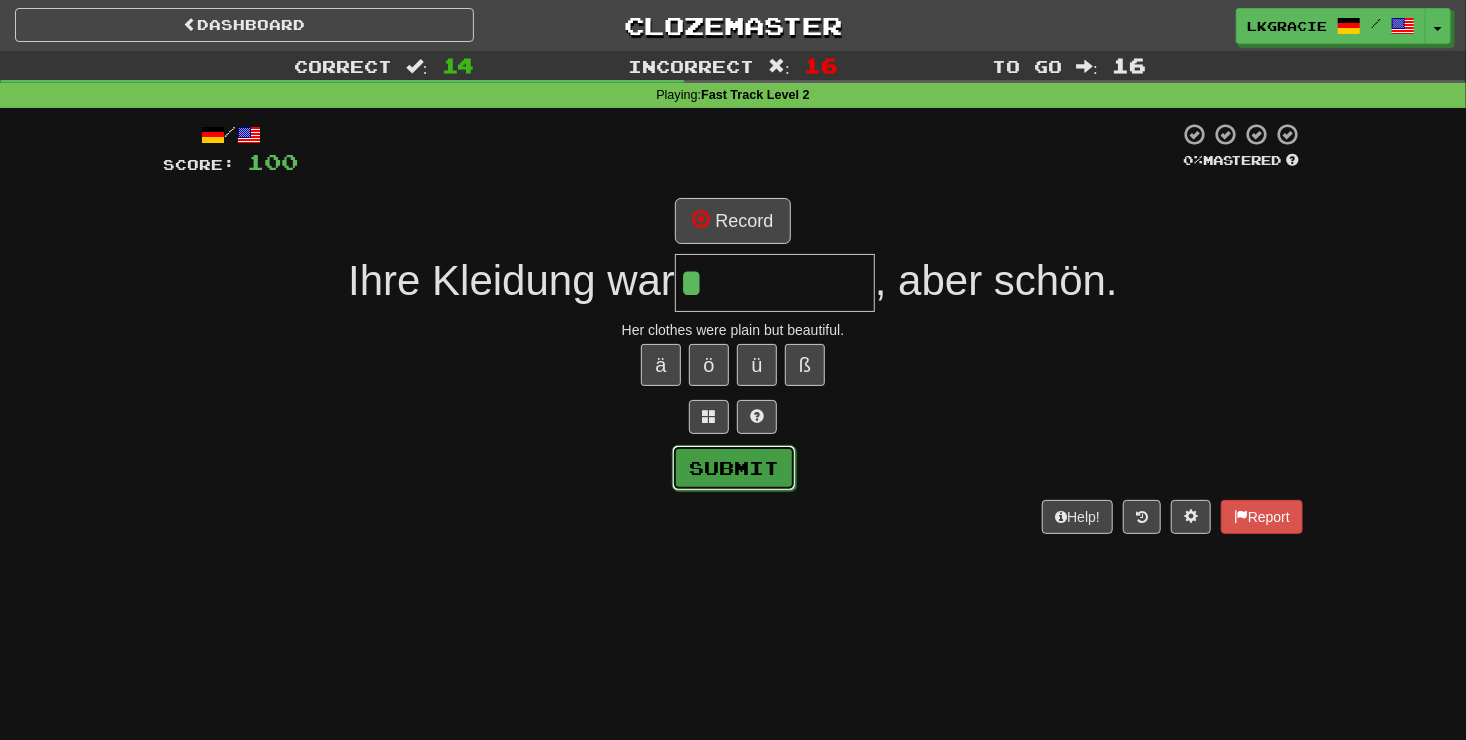 click on "Submit" at bounding box center (734, 468) 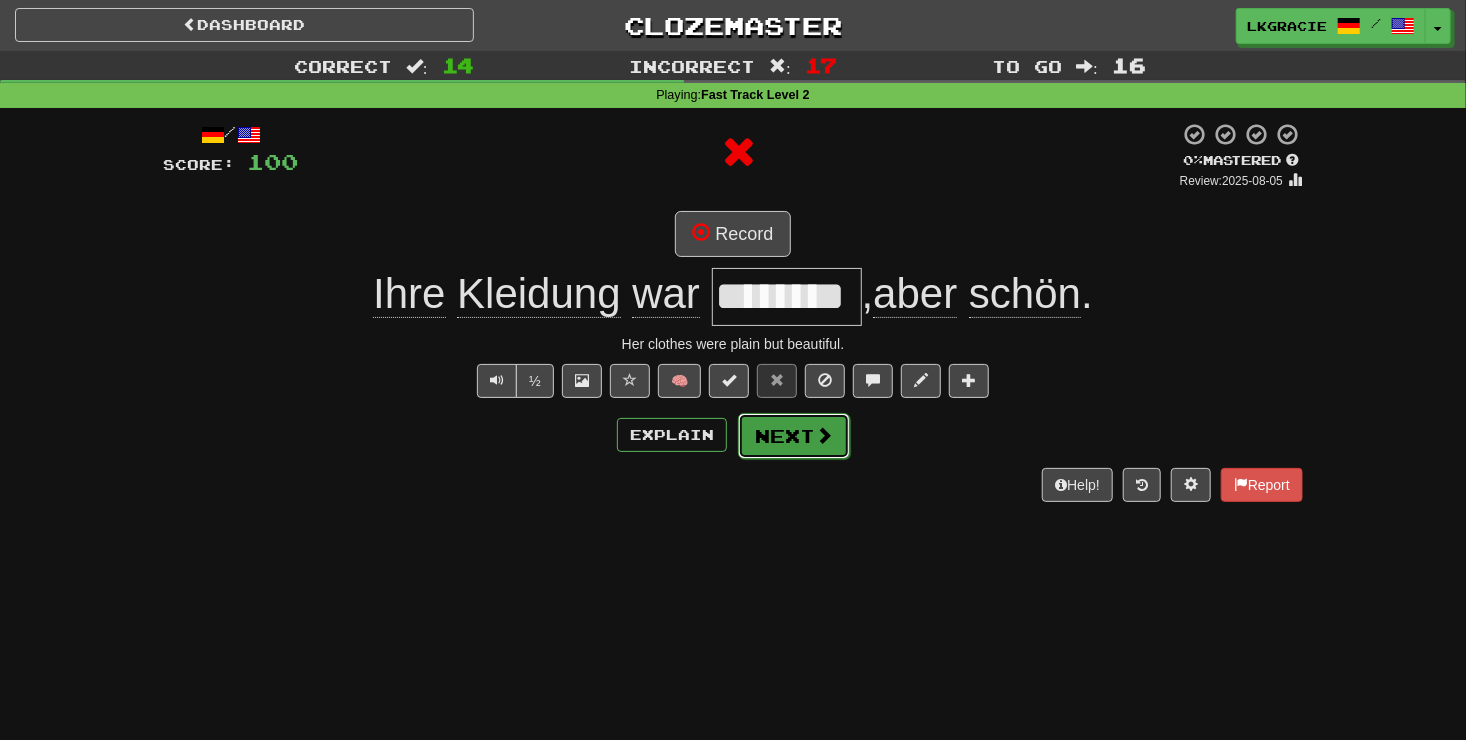 click on "Next" at bounding box center (794, 436) 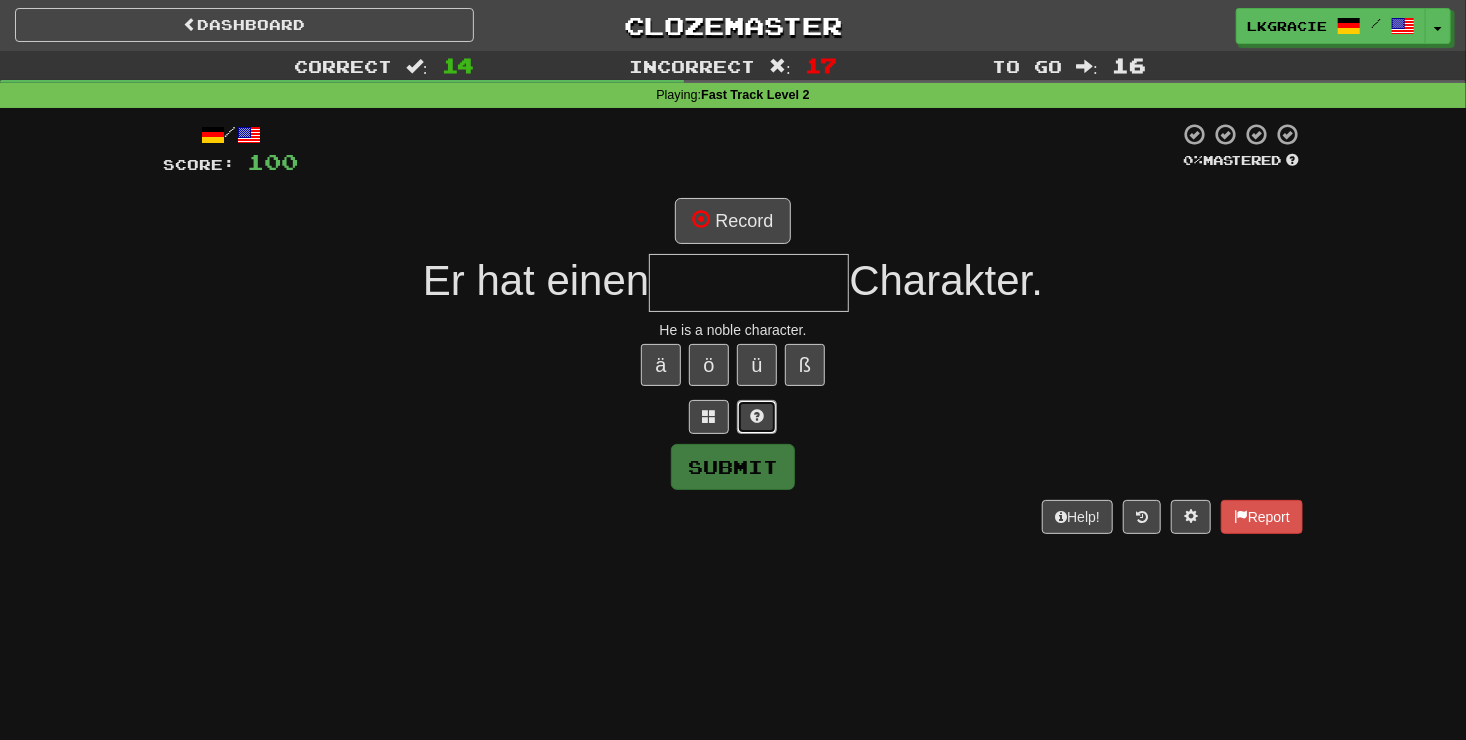 click at bounding box center [757, 417] 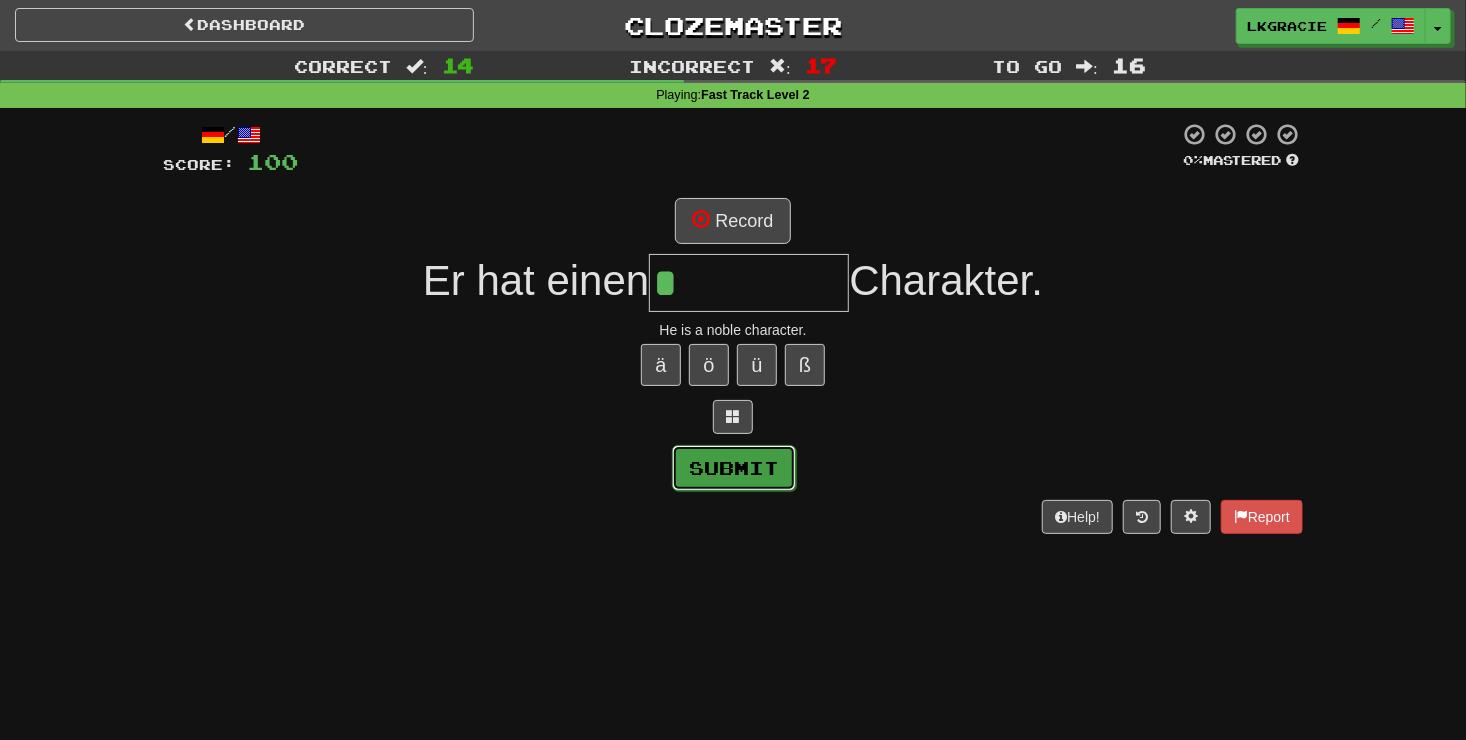 click on "Submit" at bounding box center [734, 468] 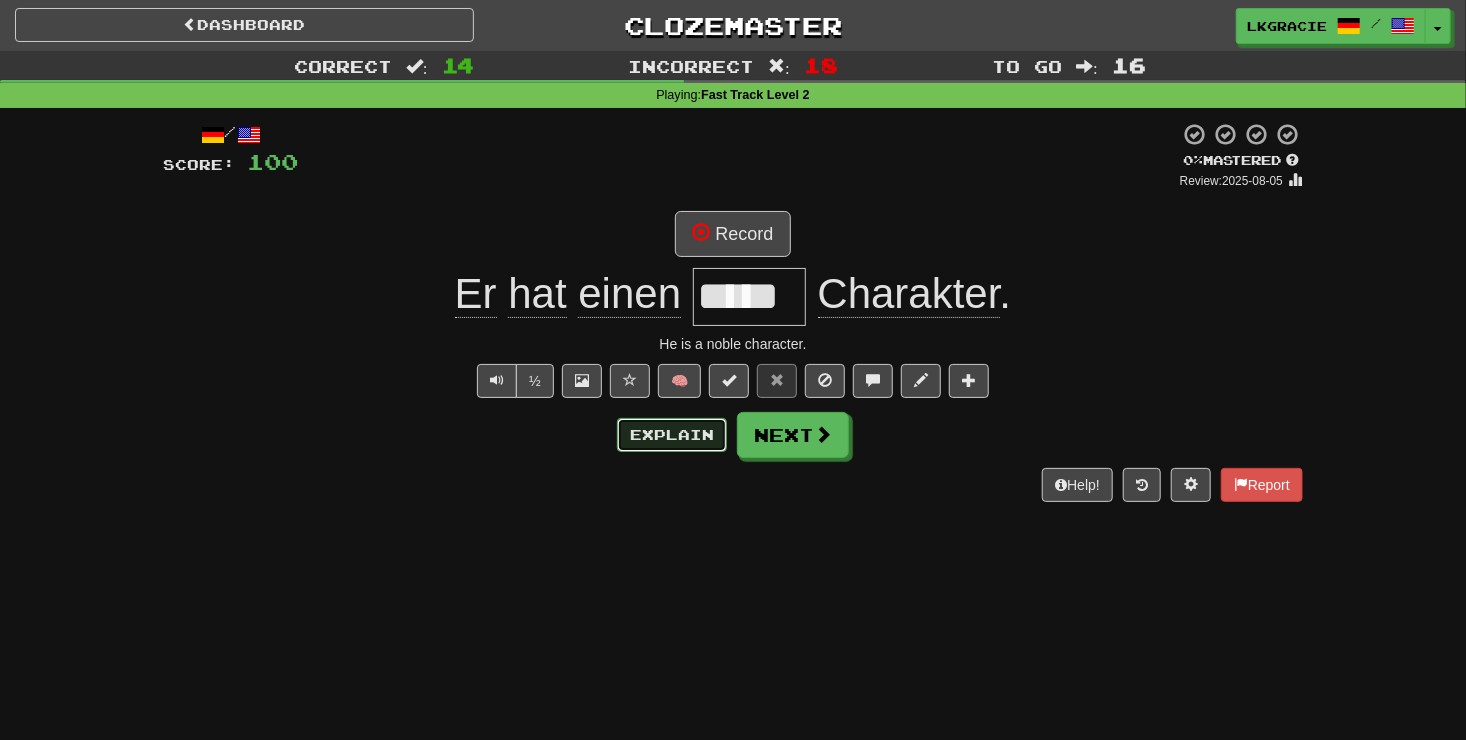click on "Explain" at bounding box center [672, 435] 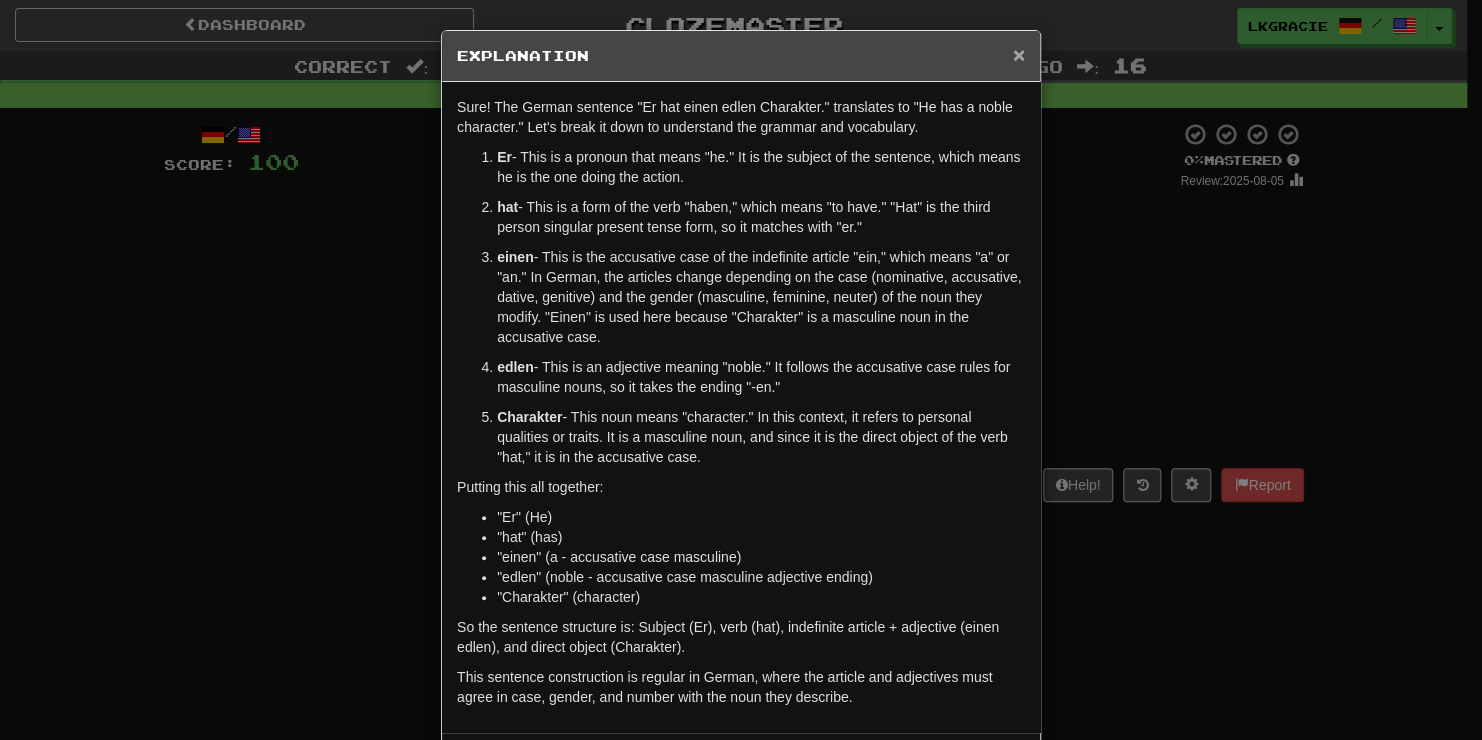 click on "×" at bounding box center [1019, 54] 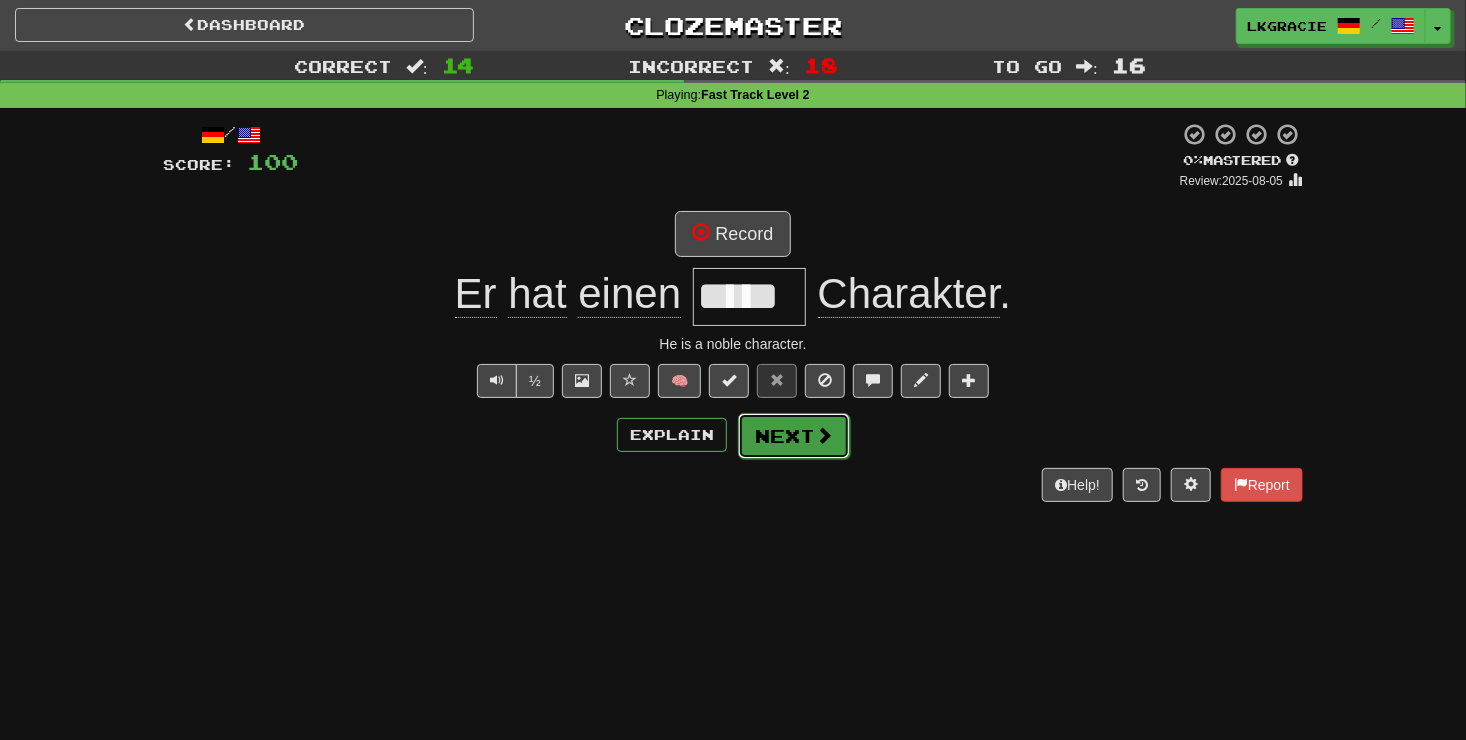 click on "Next" at bounding box center [794, 436] 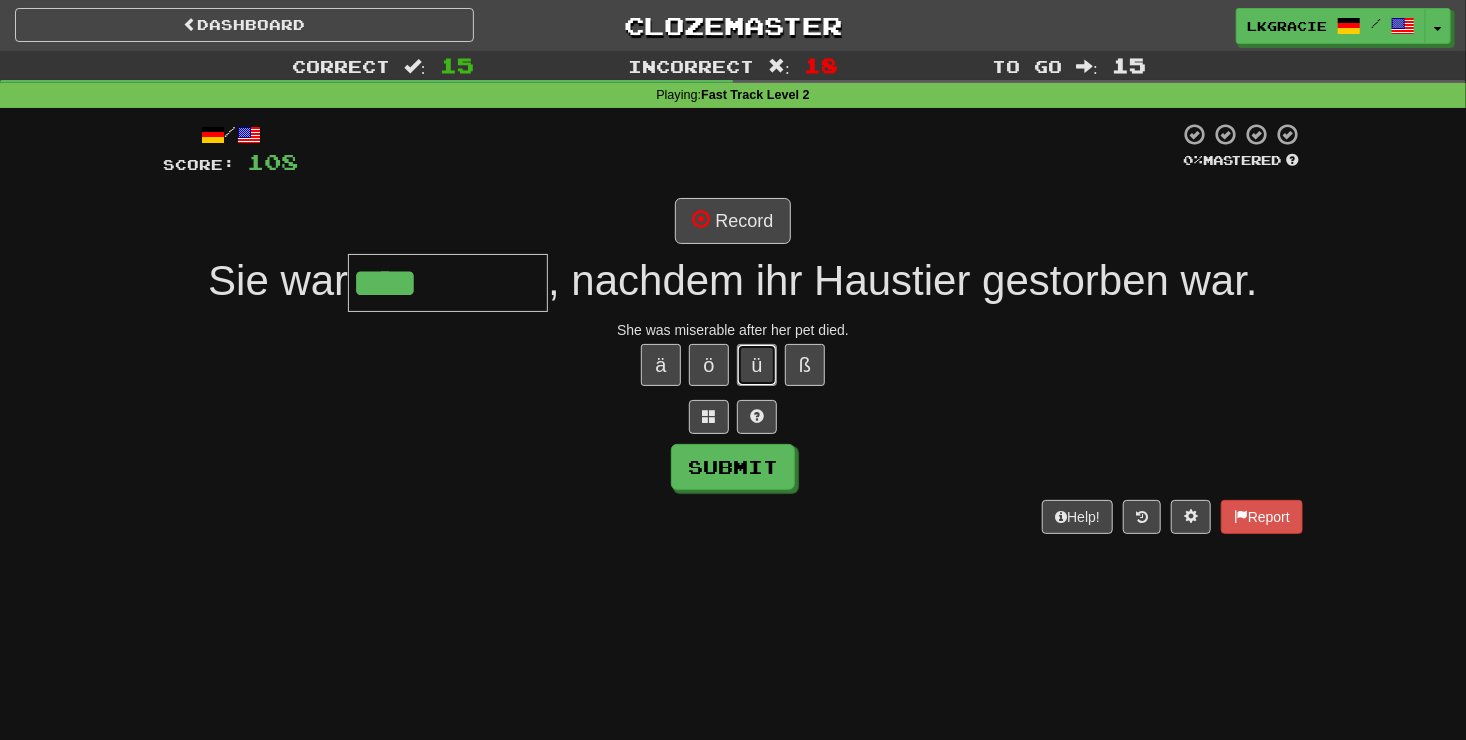click on "ü" at bounding box center (757, 365) 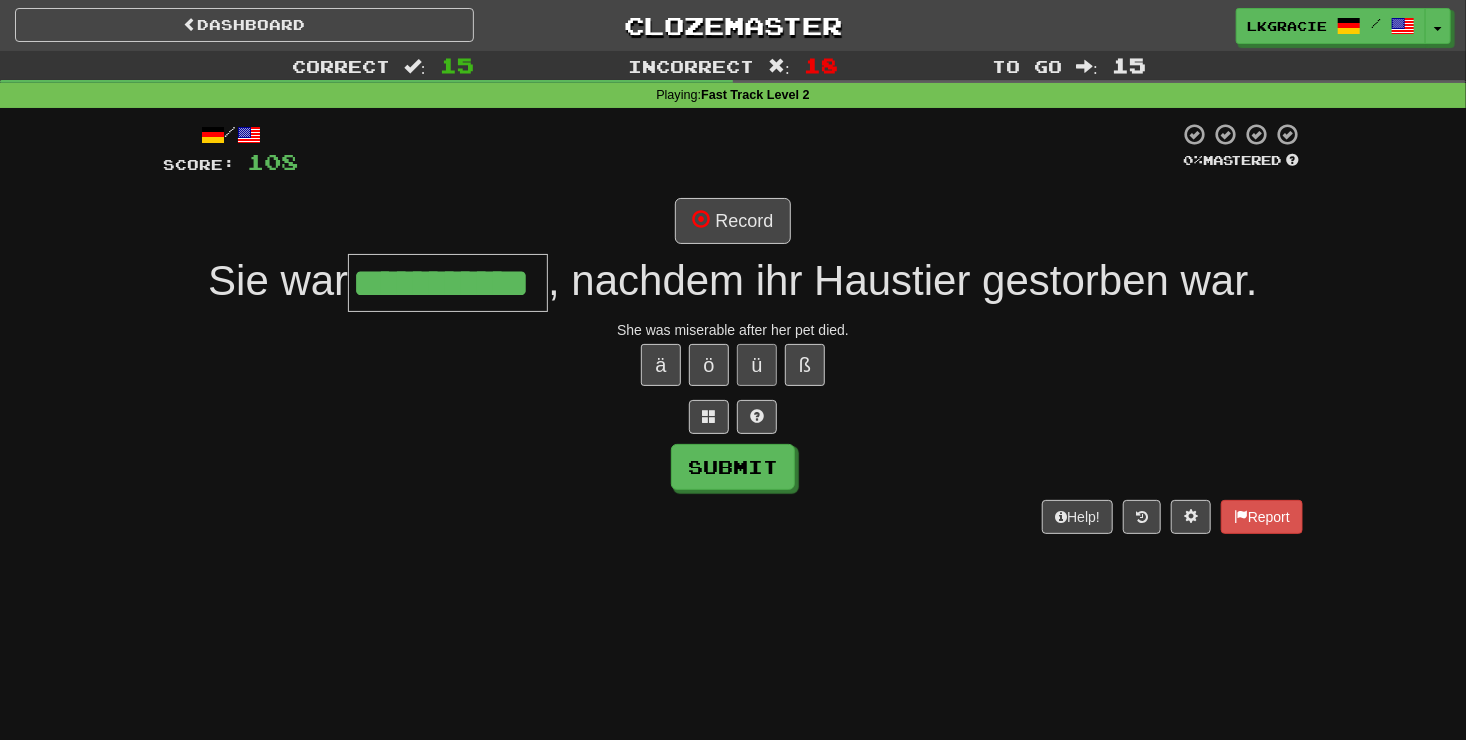 scroll, scrollTop: 0, scrollLeft: 0, axis: both 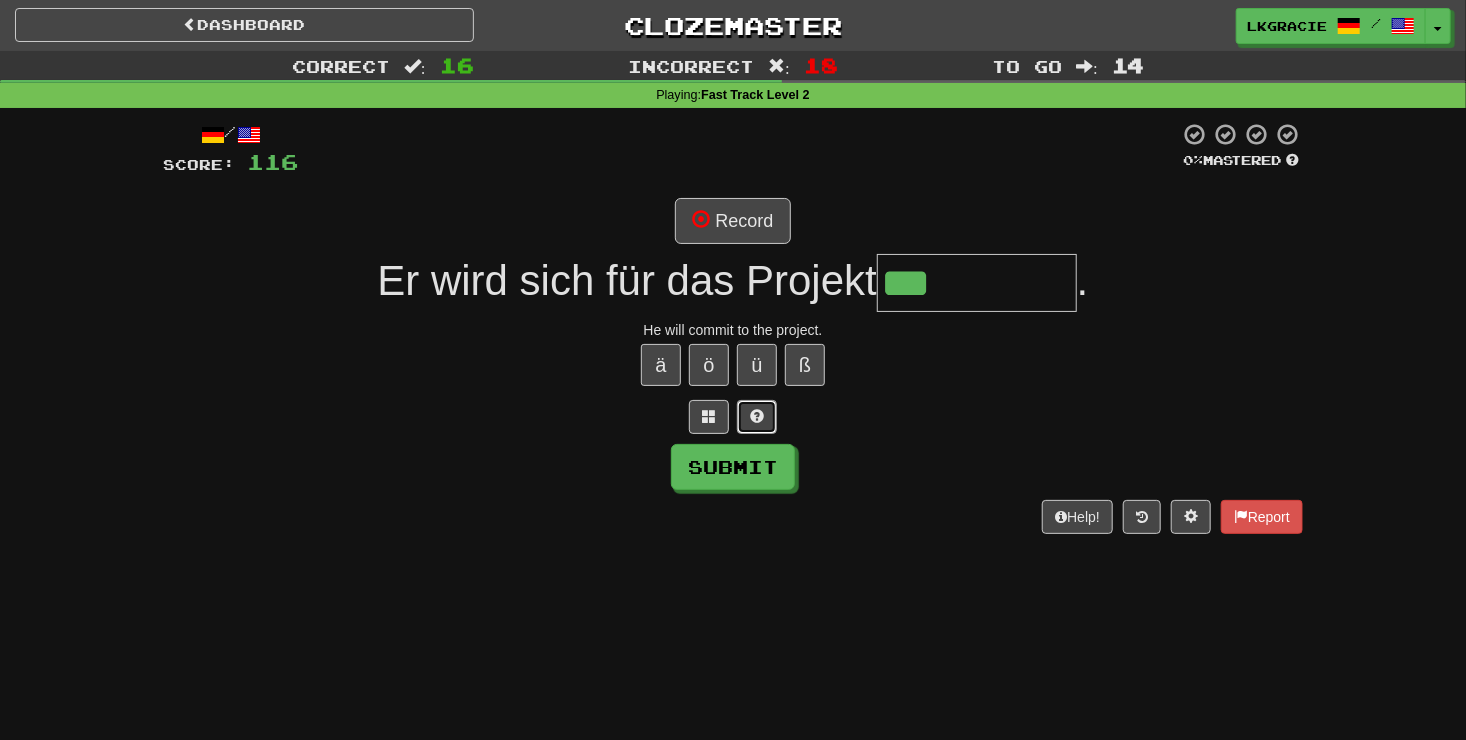 click at bounding box center (757, 416) 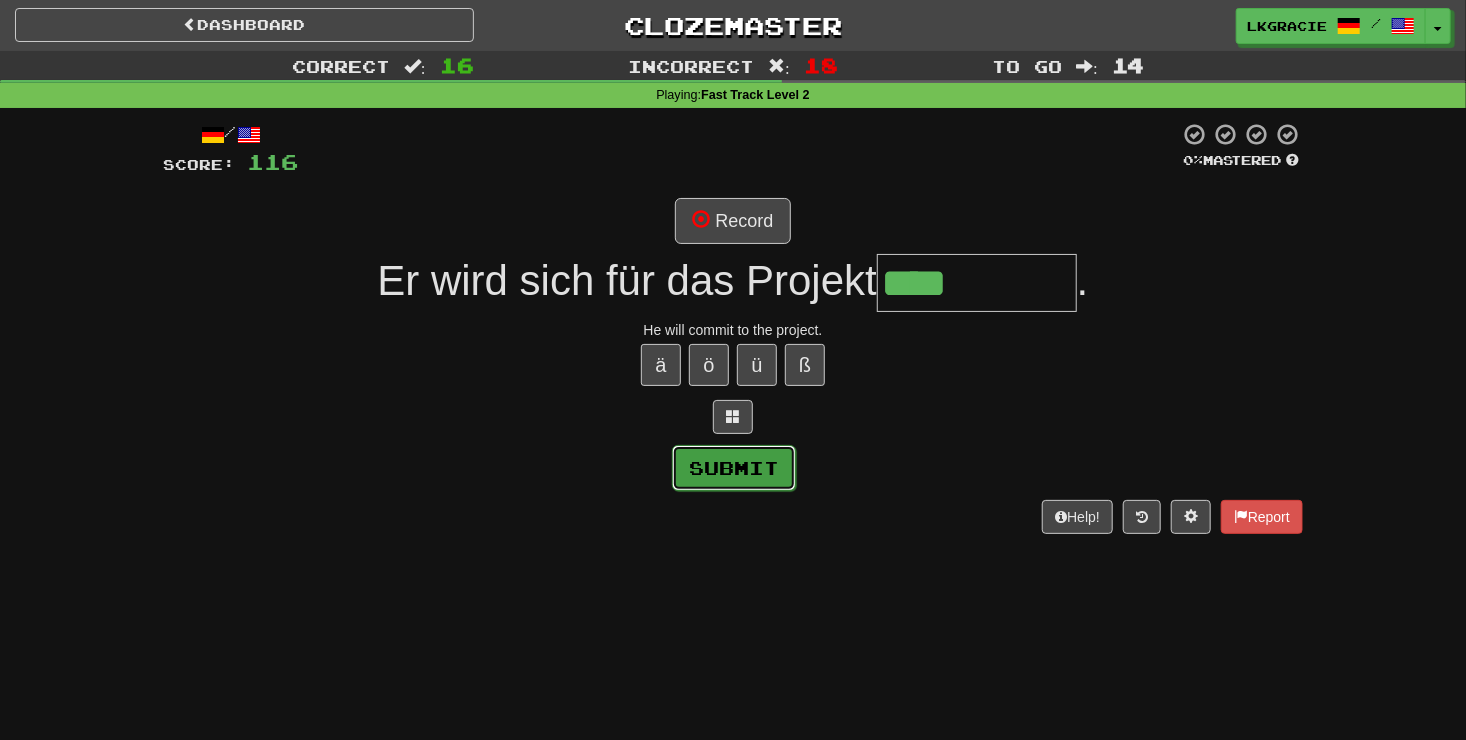 click on "Submit" at bounding box center (734, 468) 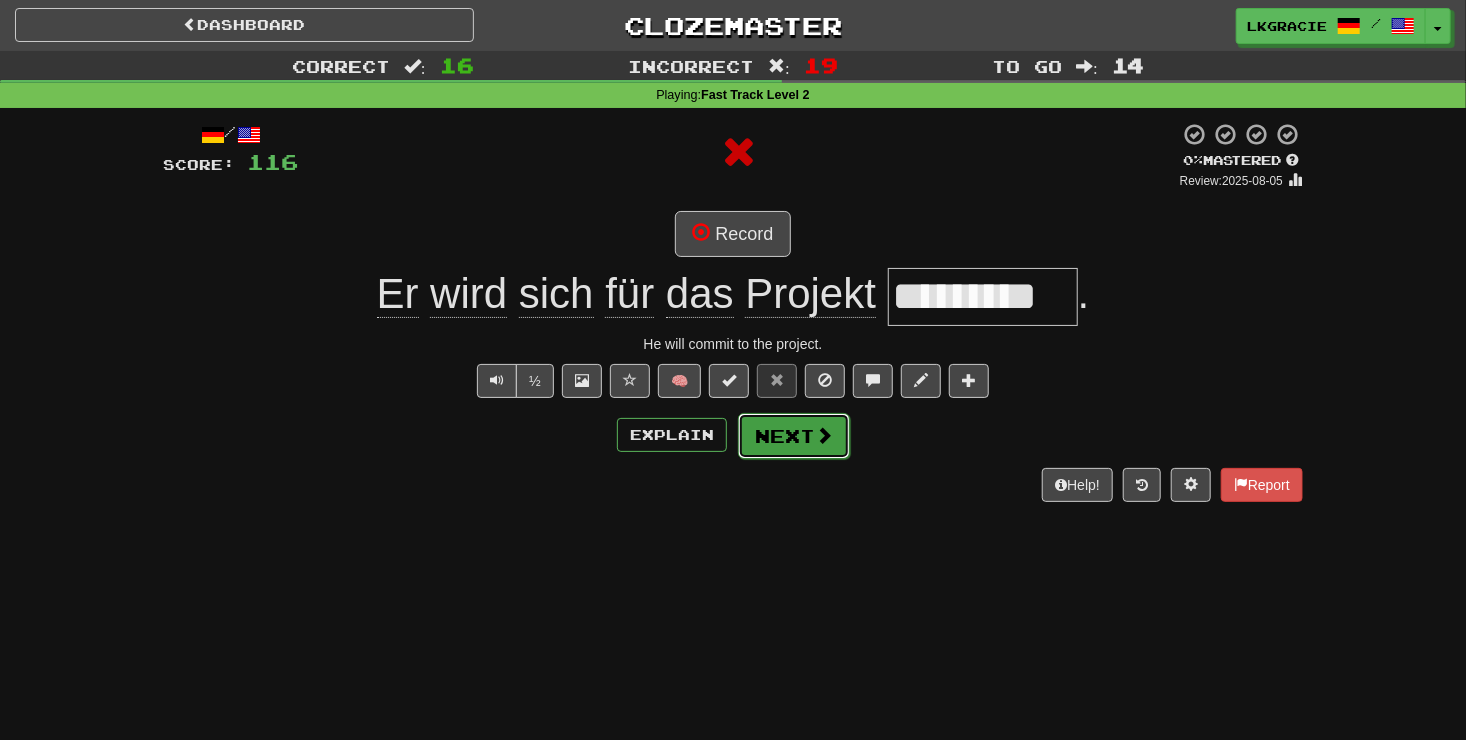 click on "Next" at bounding box center [794, 436] 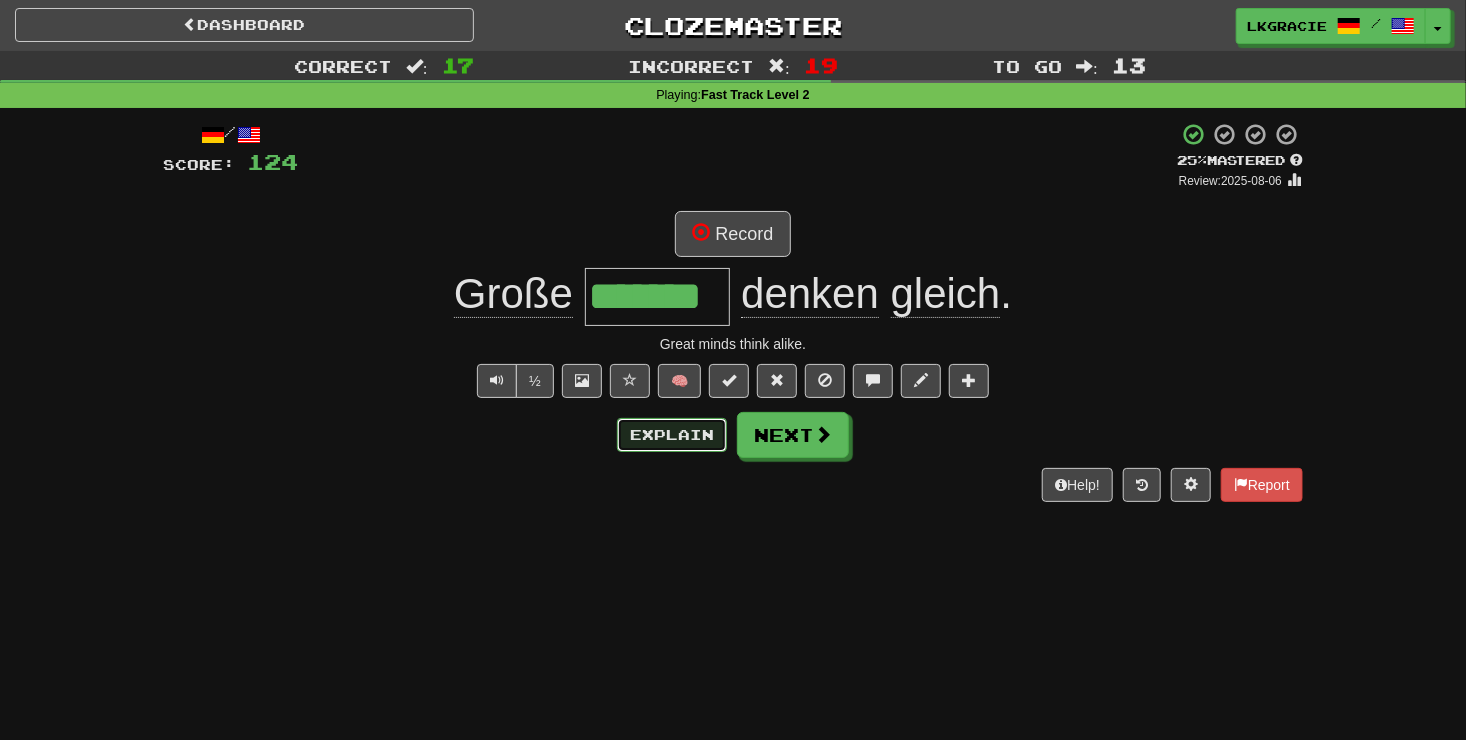 click on "Explain" at bounding box center [672, 435] 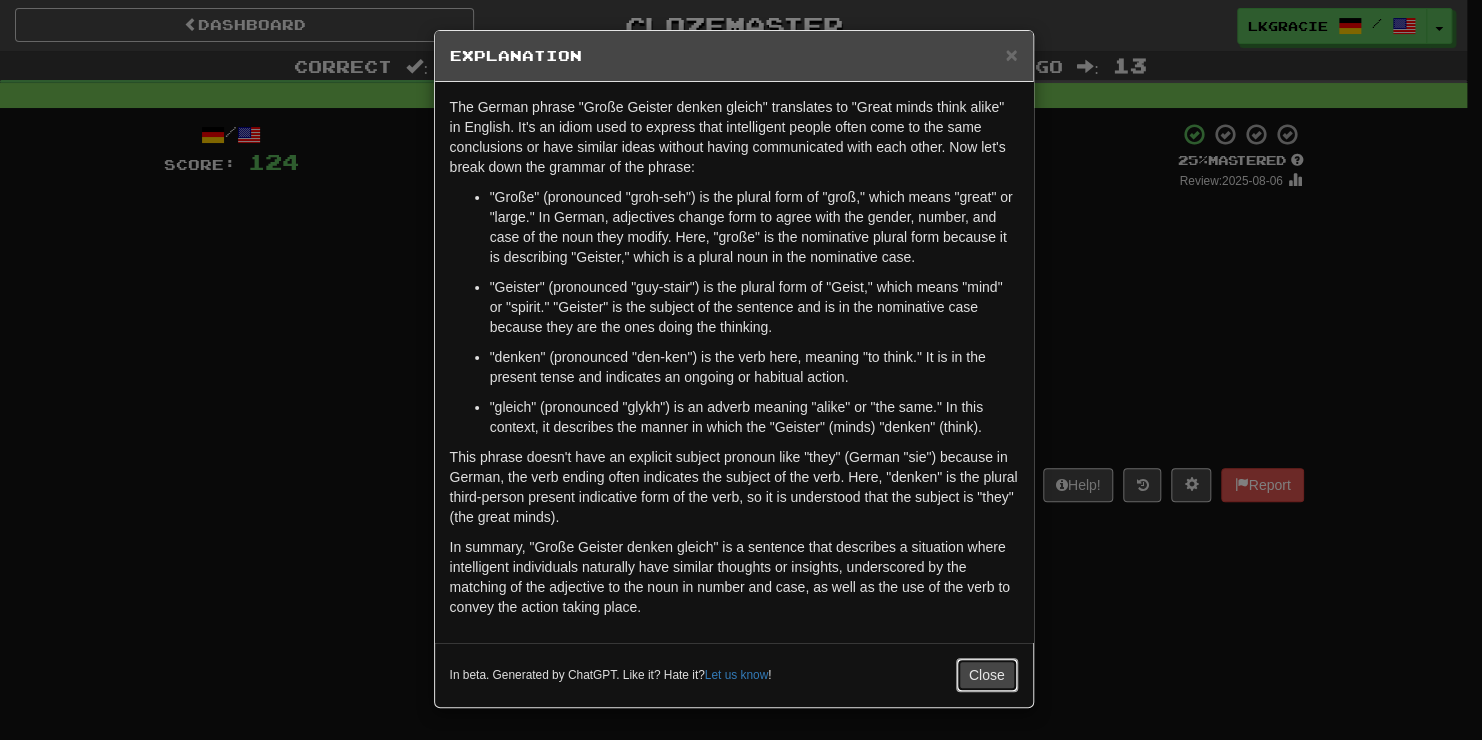 click on "Close" at bounding box center [987, 675] 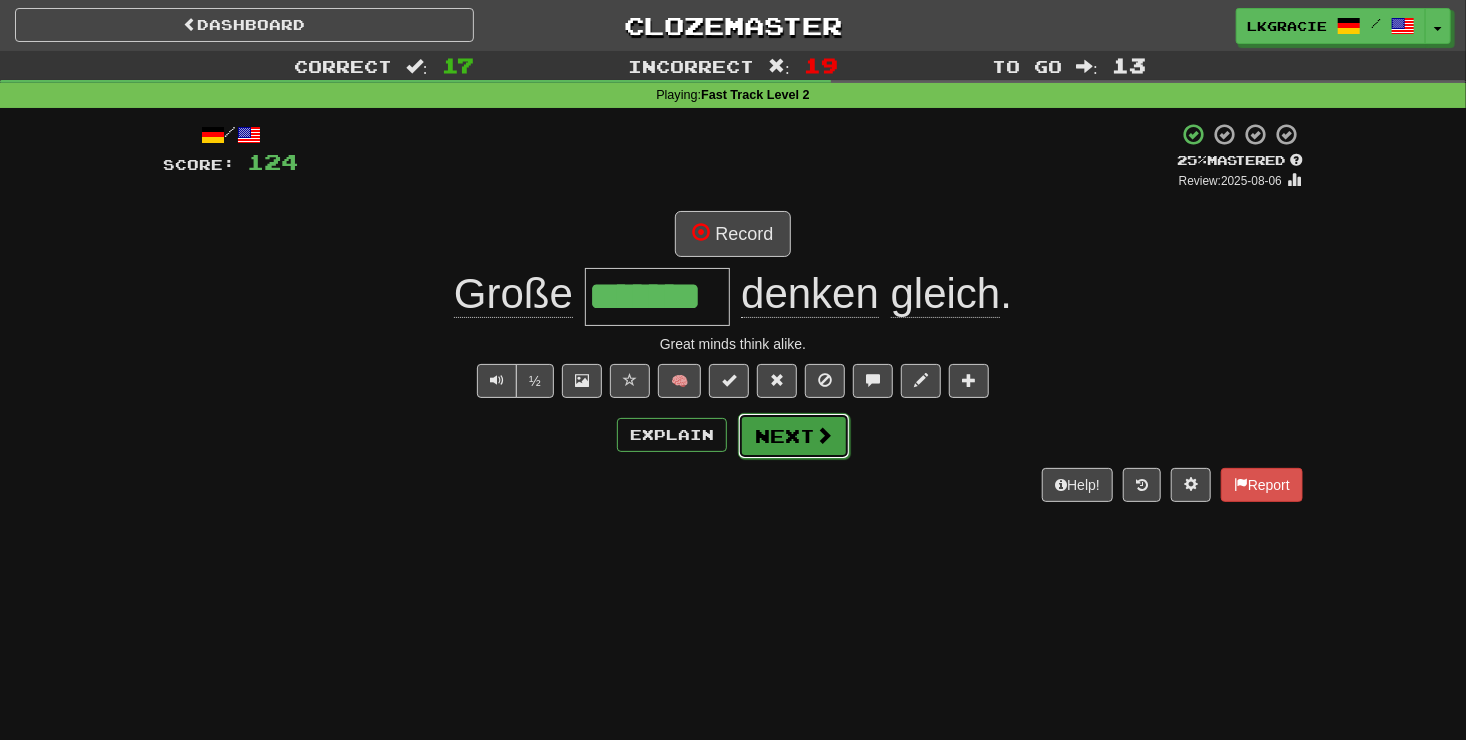 click on "Next" at bounding box center (794, 436) 